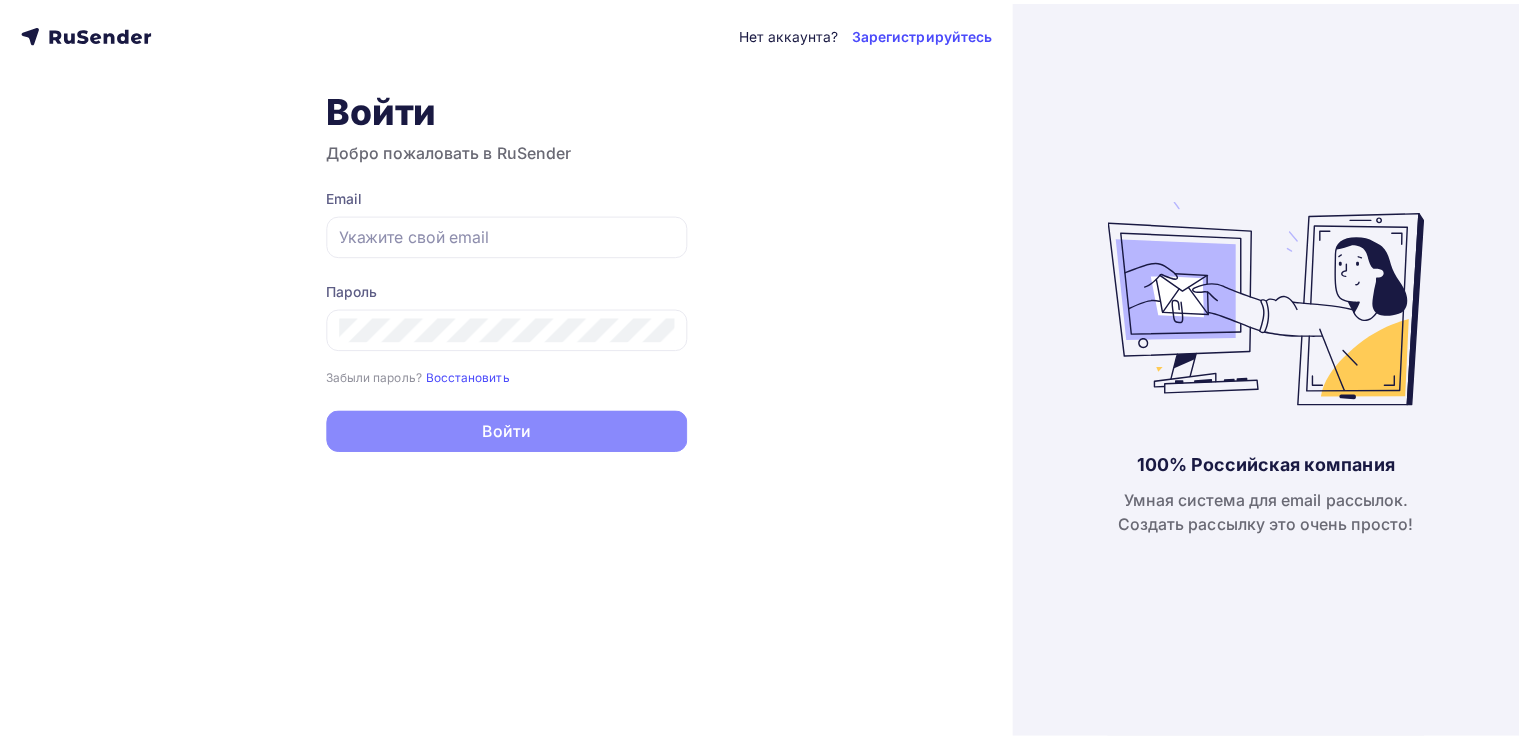 scroll, scrollTop: 0, scrollLeft: 0, axis: both 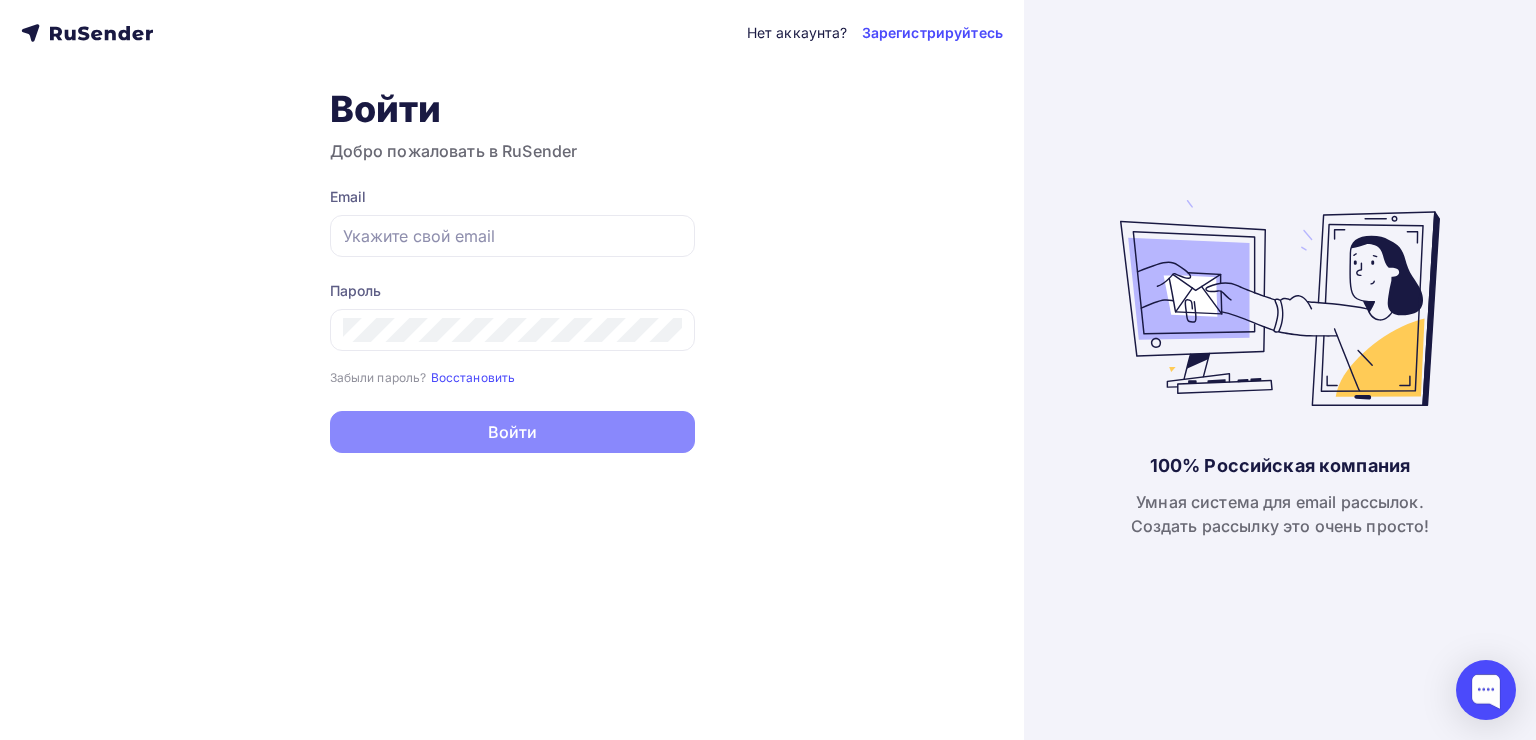 type on "[EMAIL_ADDRESS][DOMAIN_NAME]" 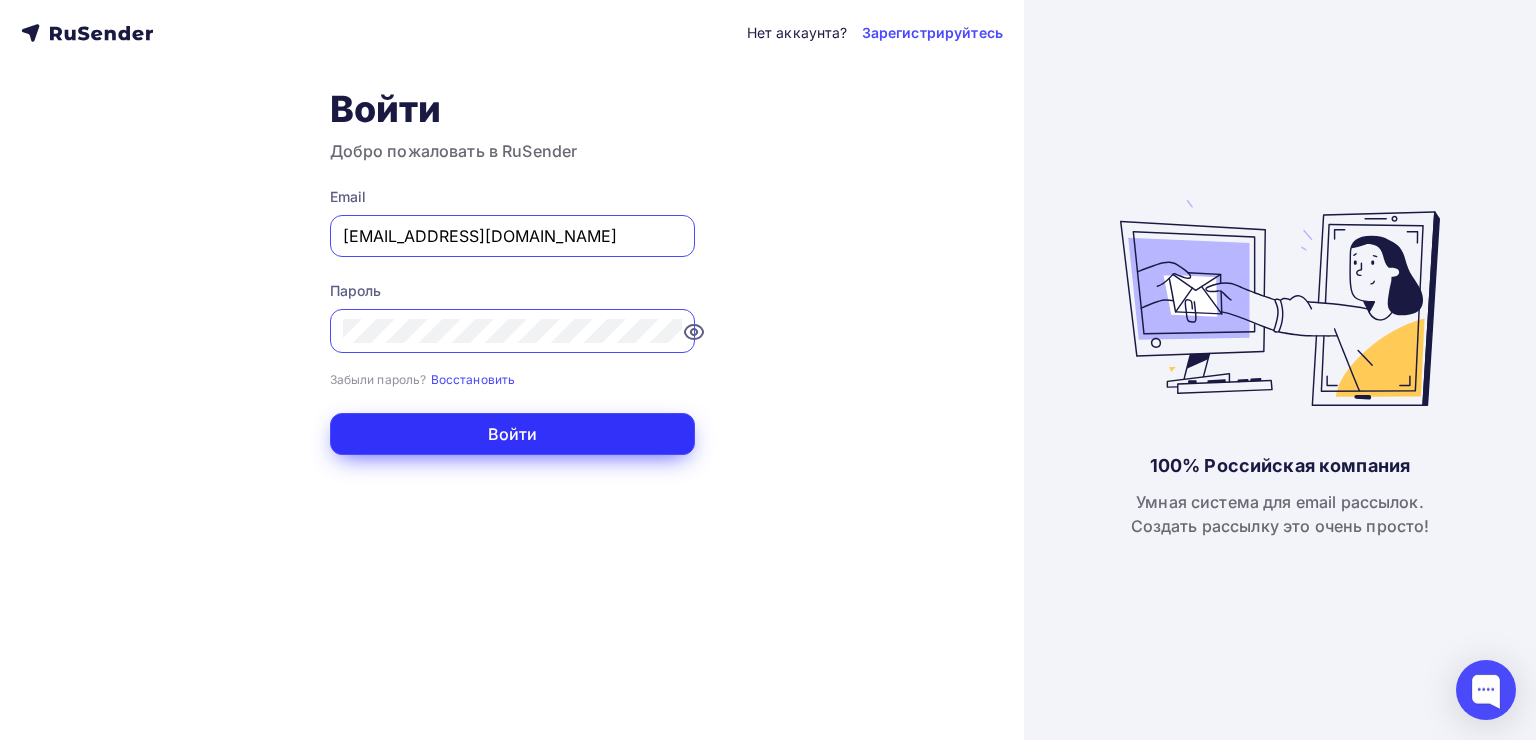 click on "Войти" at bounding box center (512, 434) 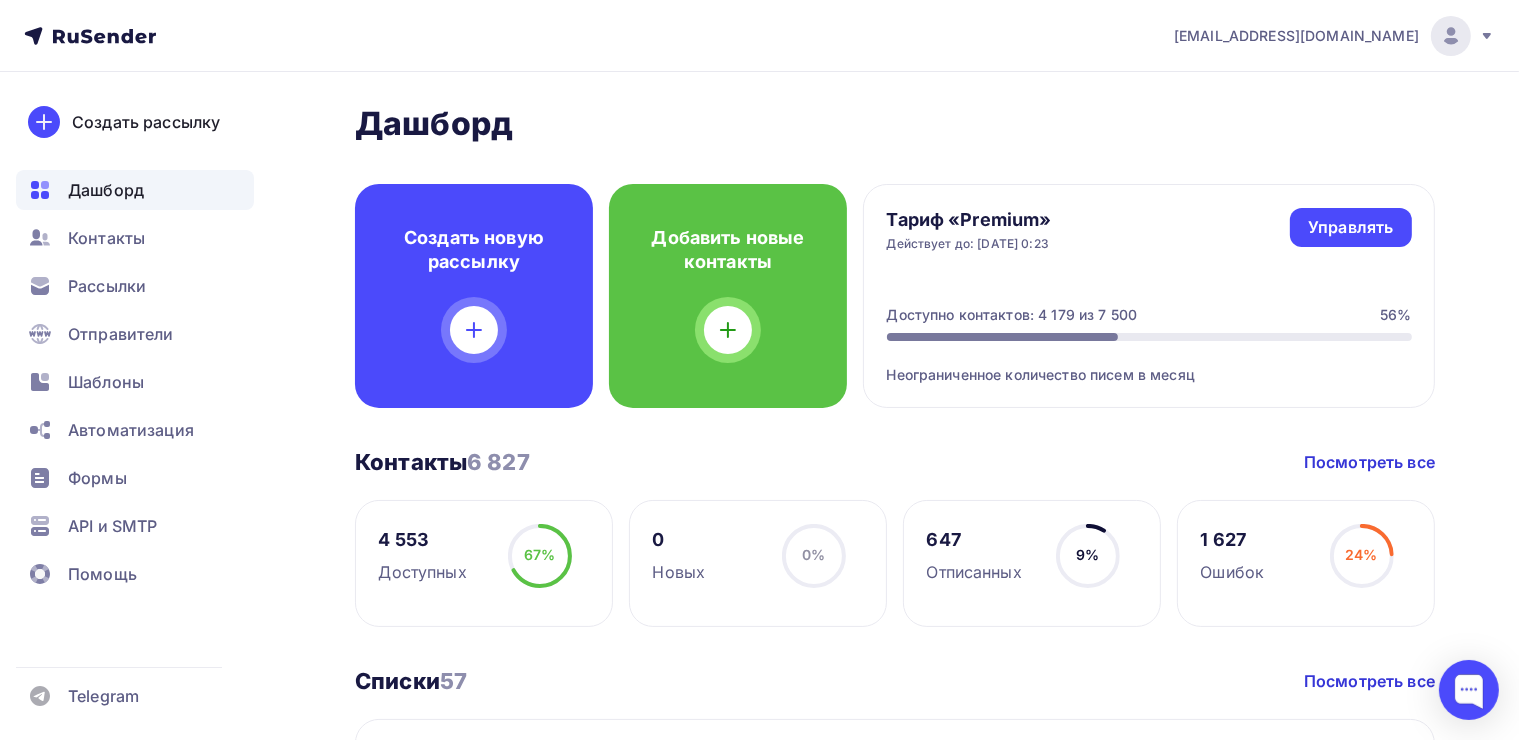 scroll, scrollTop: 0, scrollLeft: 0, axis: both 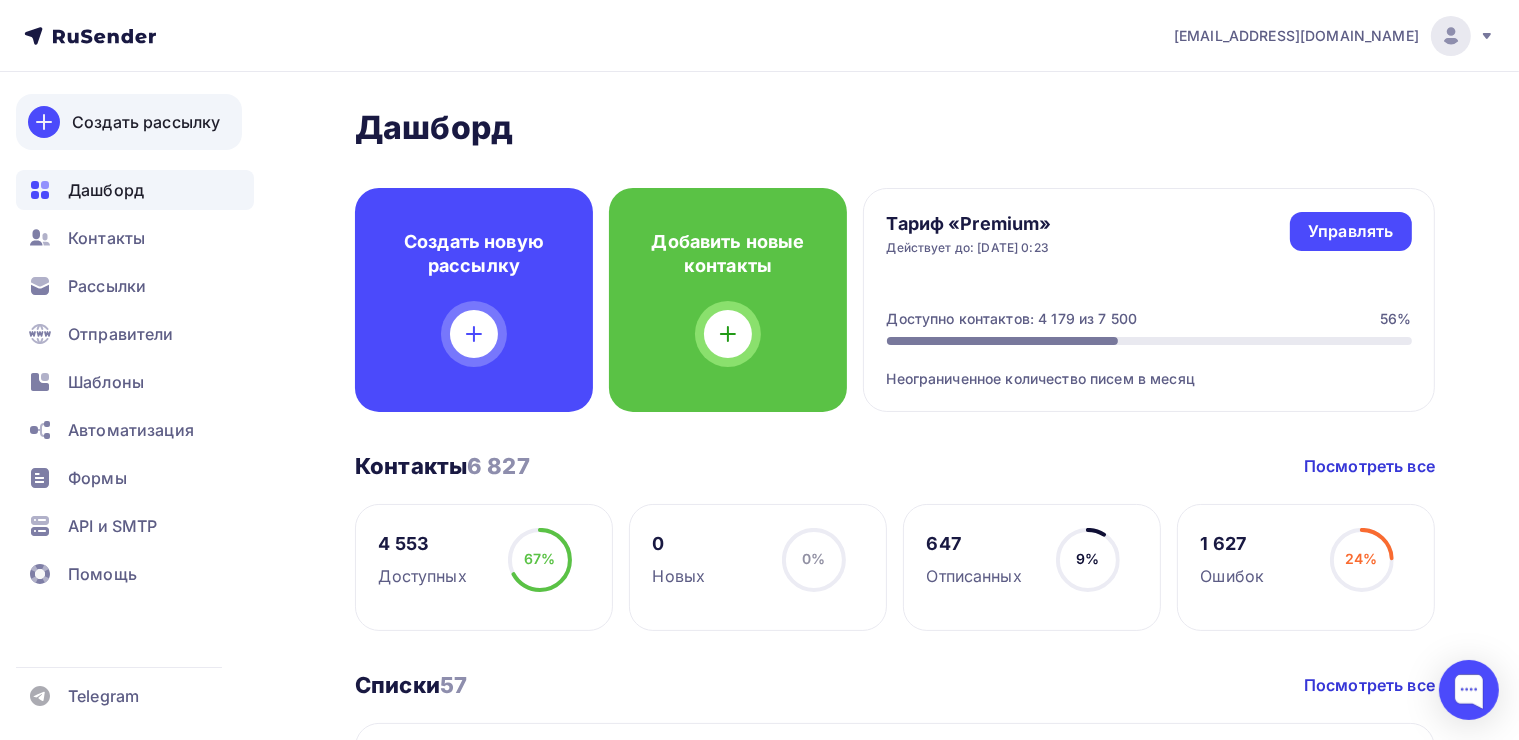 click on "Создать рассылку" at bounding box center (146, 122) 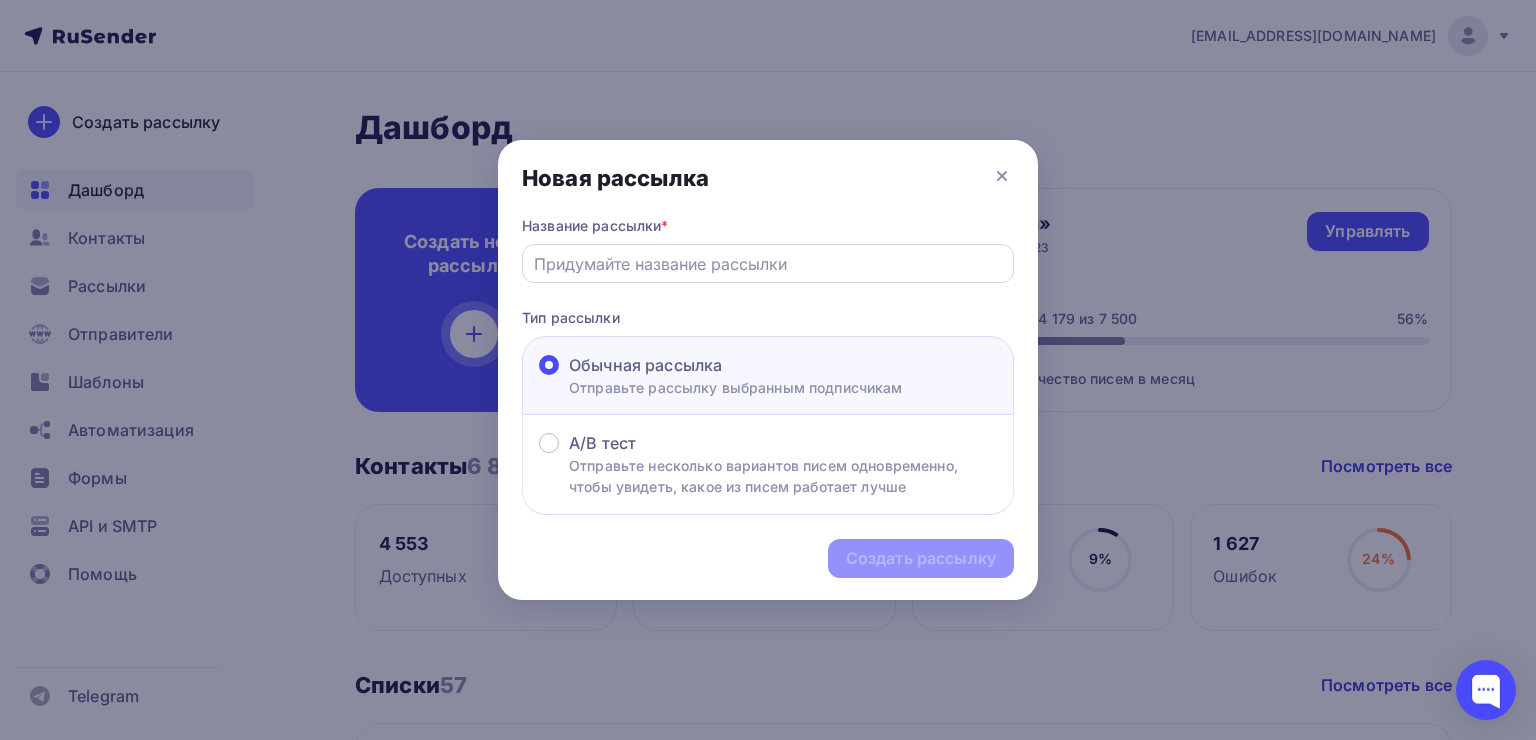 click at bounding box center (768, 264) 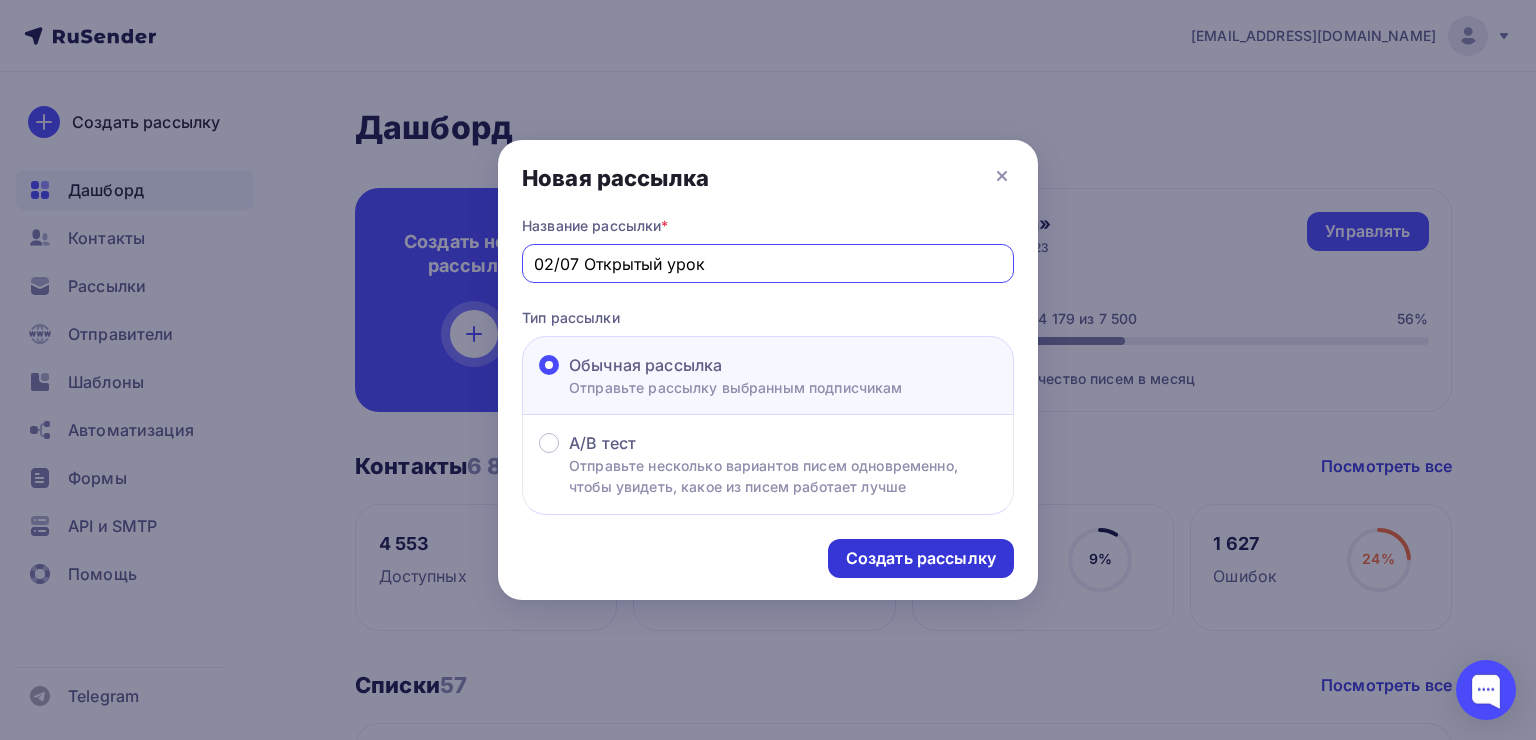 type on "02/07 Открытый урок" 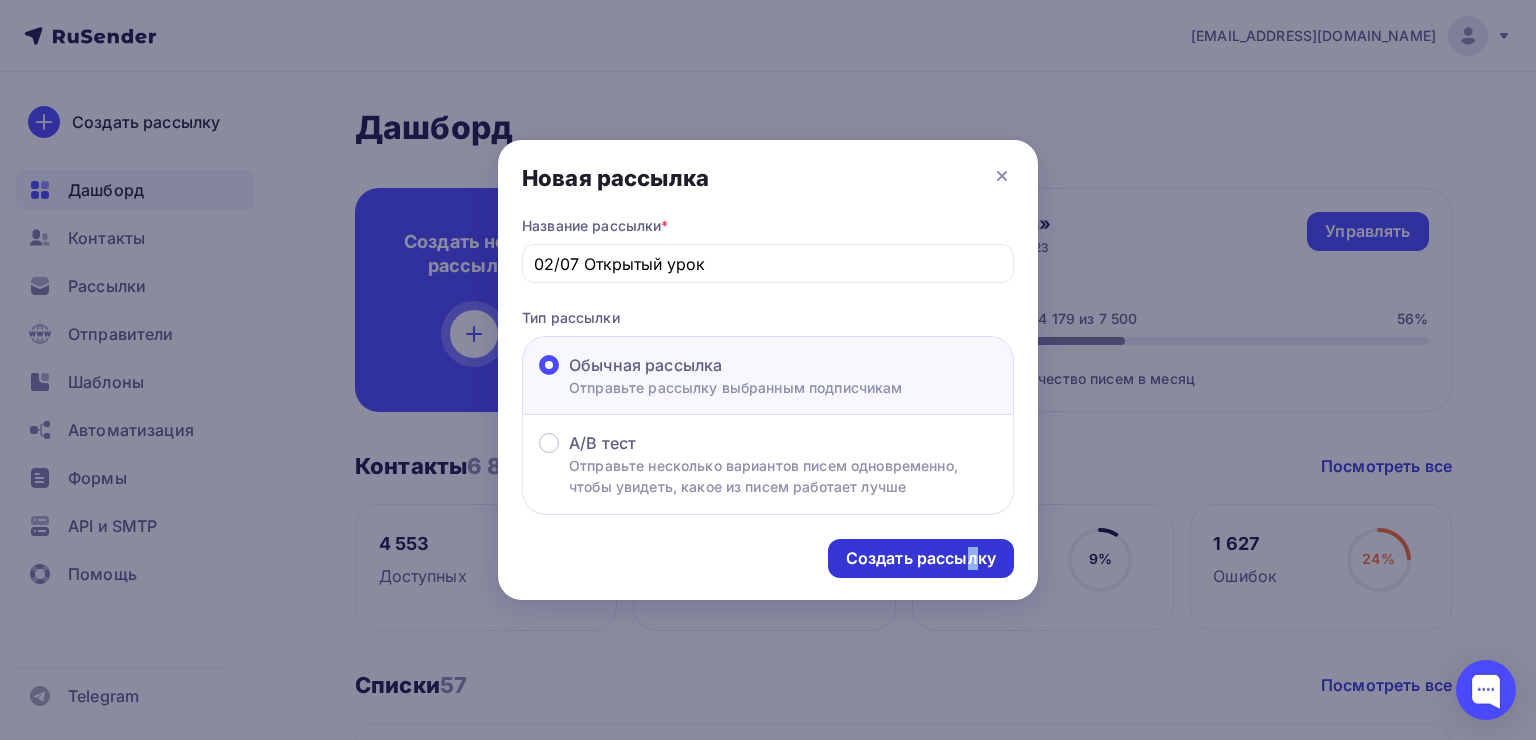 click on "Создать рассылку" at bounding box center [921, 558] 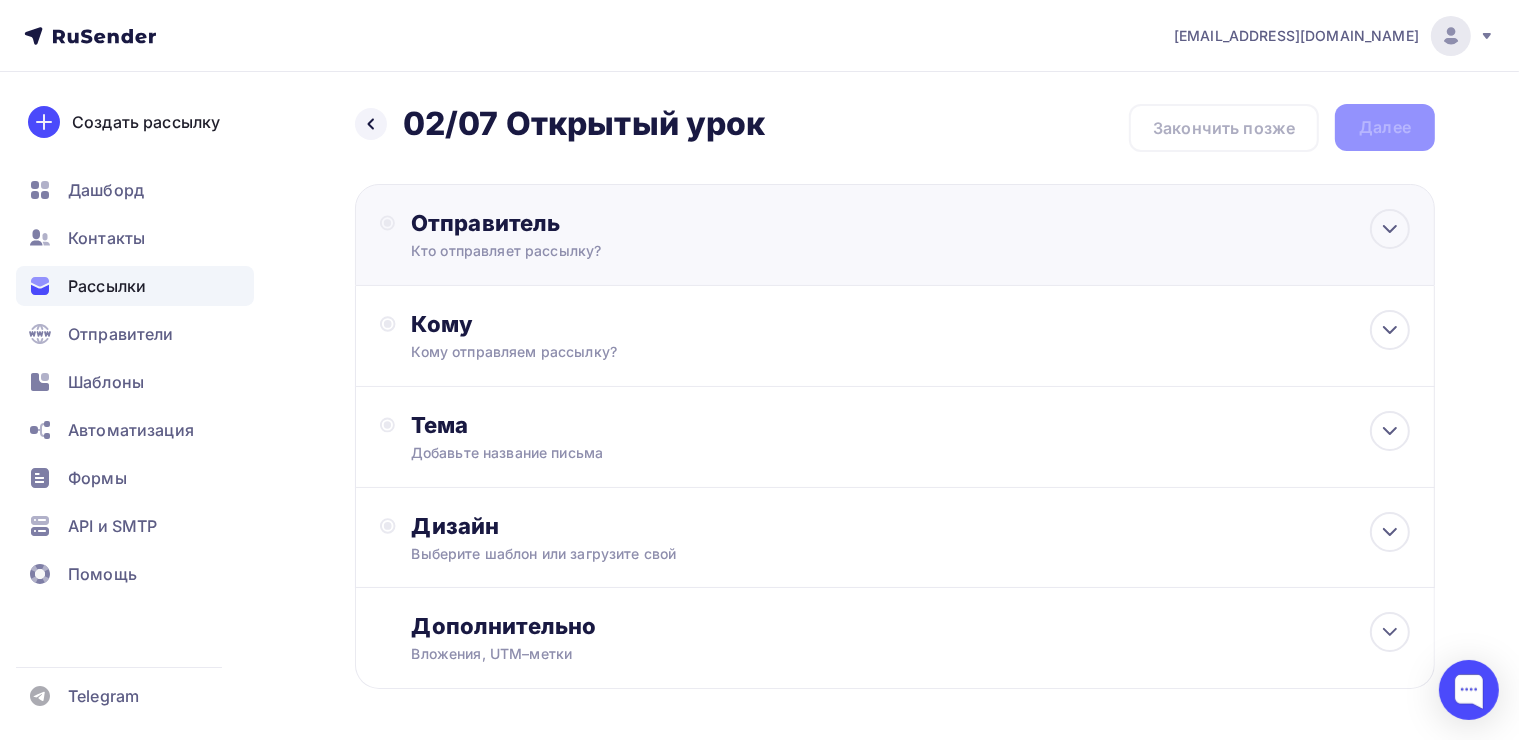 click on "Отправитель" at bounding box center [627, 223] 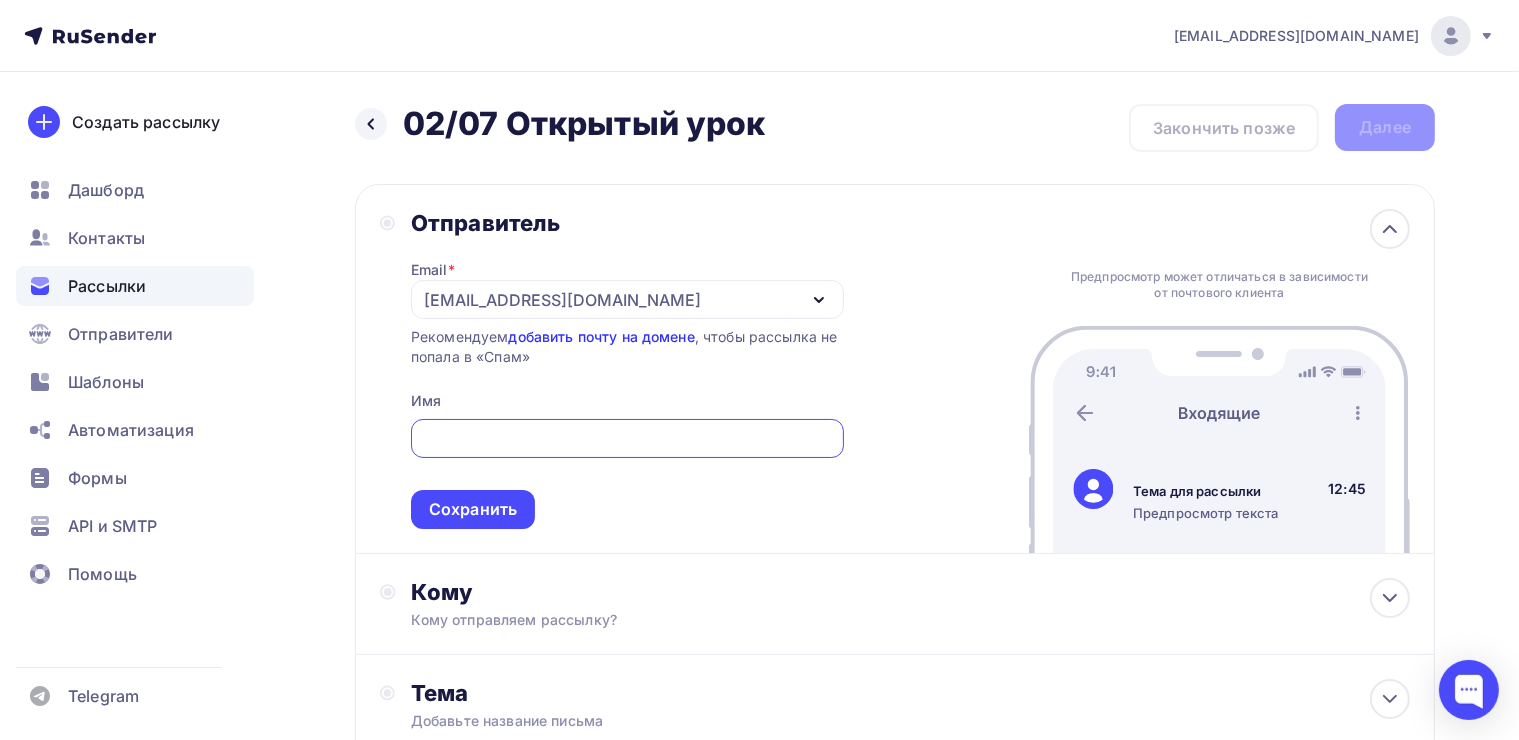 scroll, scrollTop: 0, scrollLeft: 0, axis: both 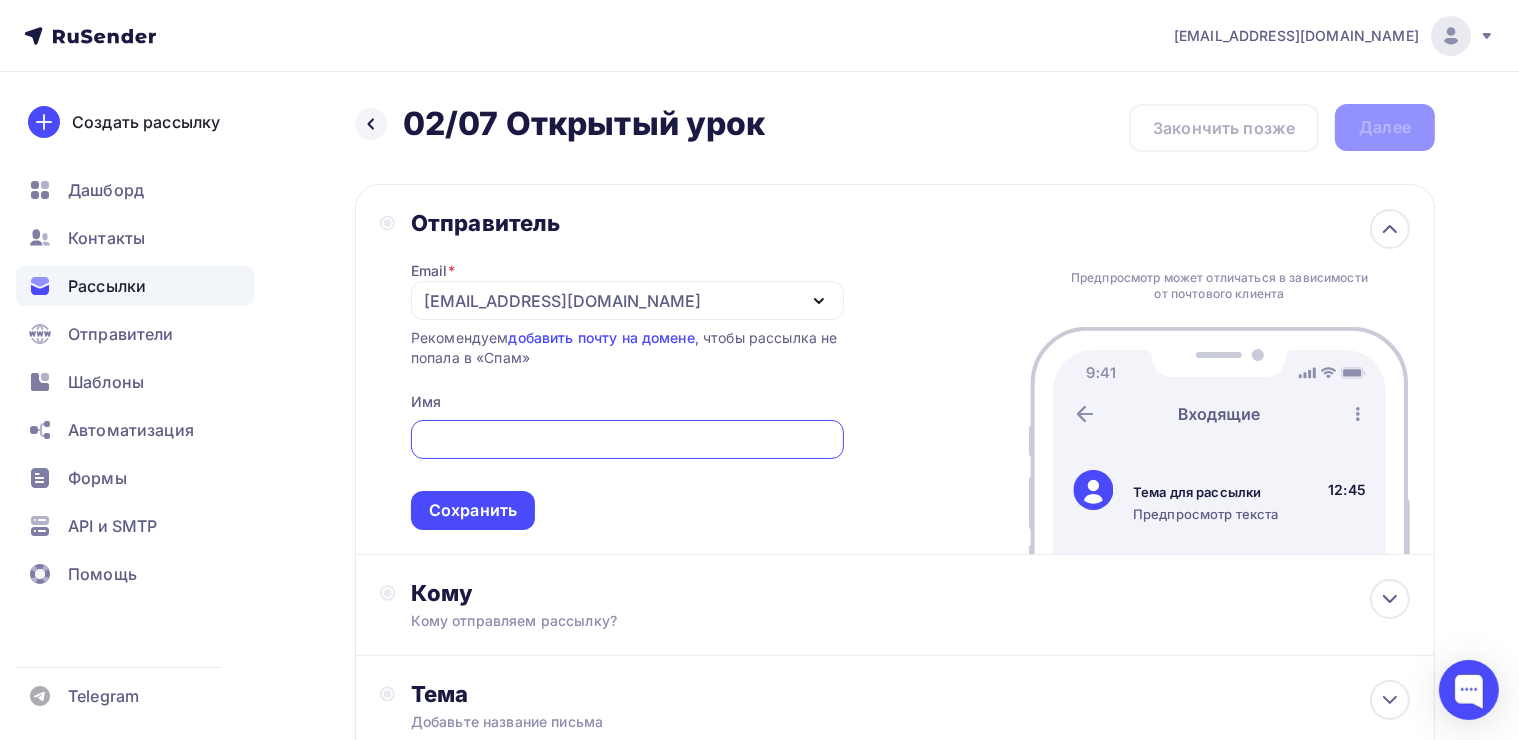 click on "[EMAIL_ADDRESS][DOMAIN_NAME]" at bounding box center [562, 301] 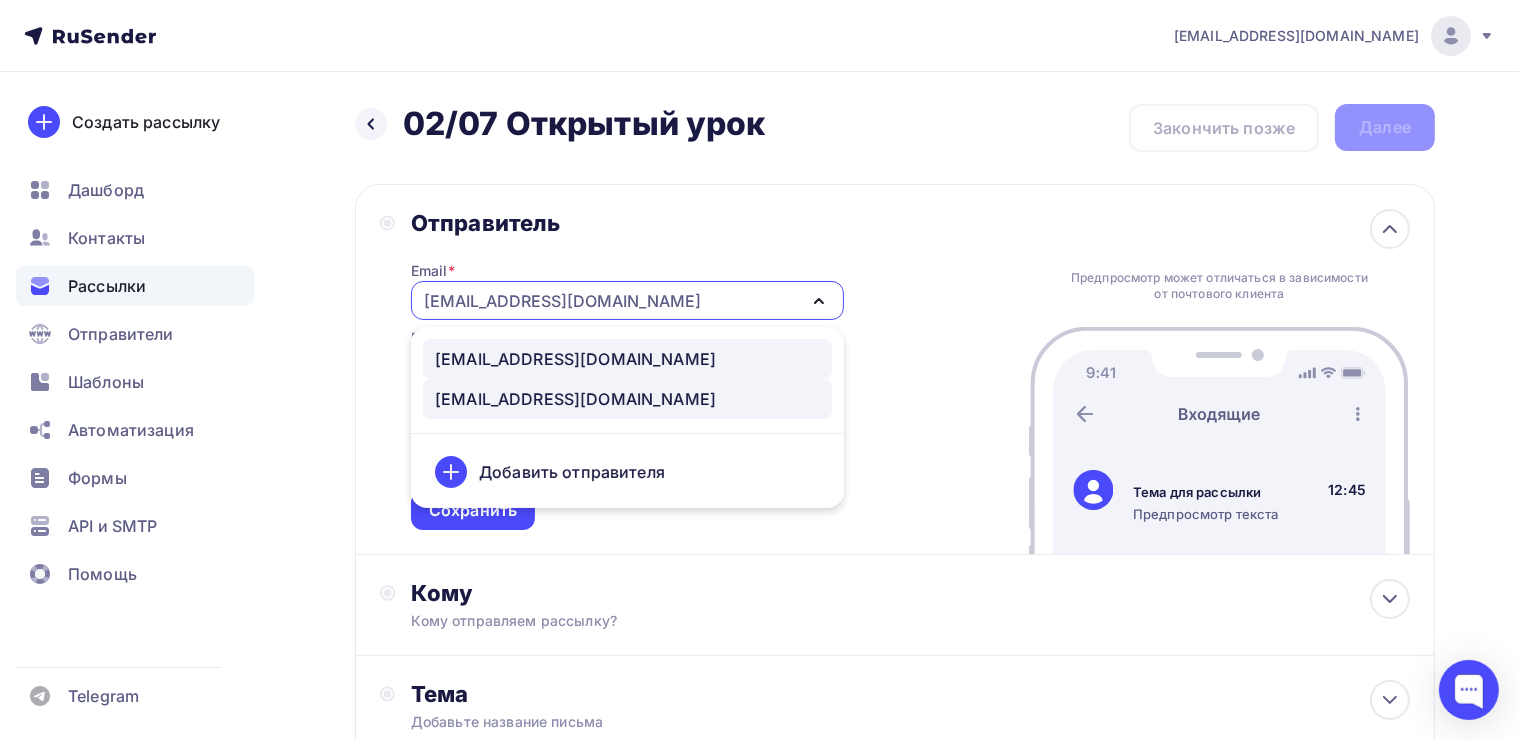 click on "hello@yasposoben.online" at bounding box center [575, 359] 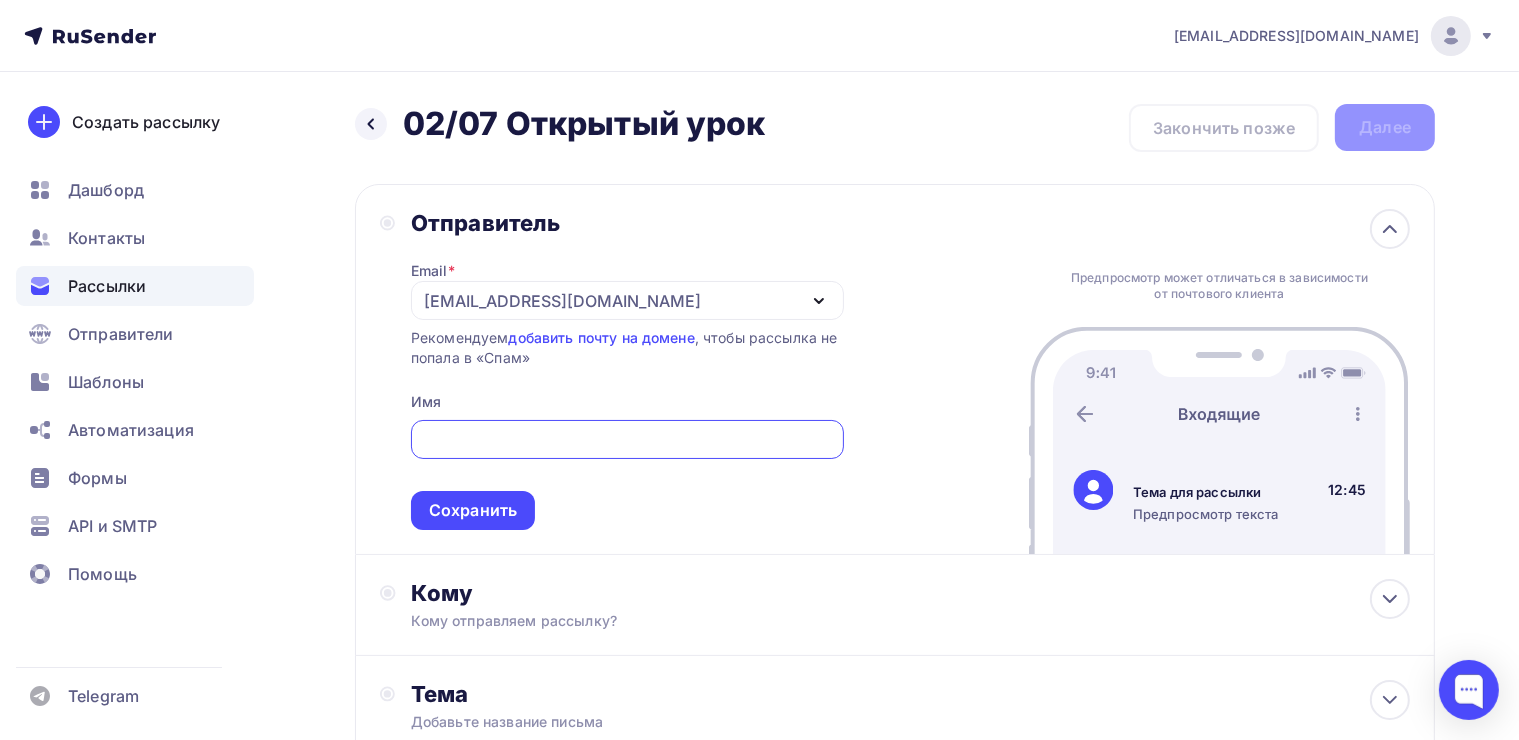 click at bounding box center [627, 440] 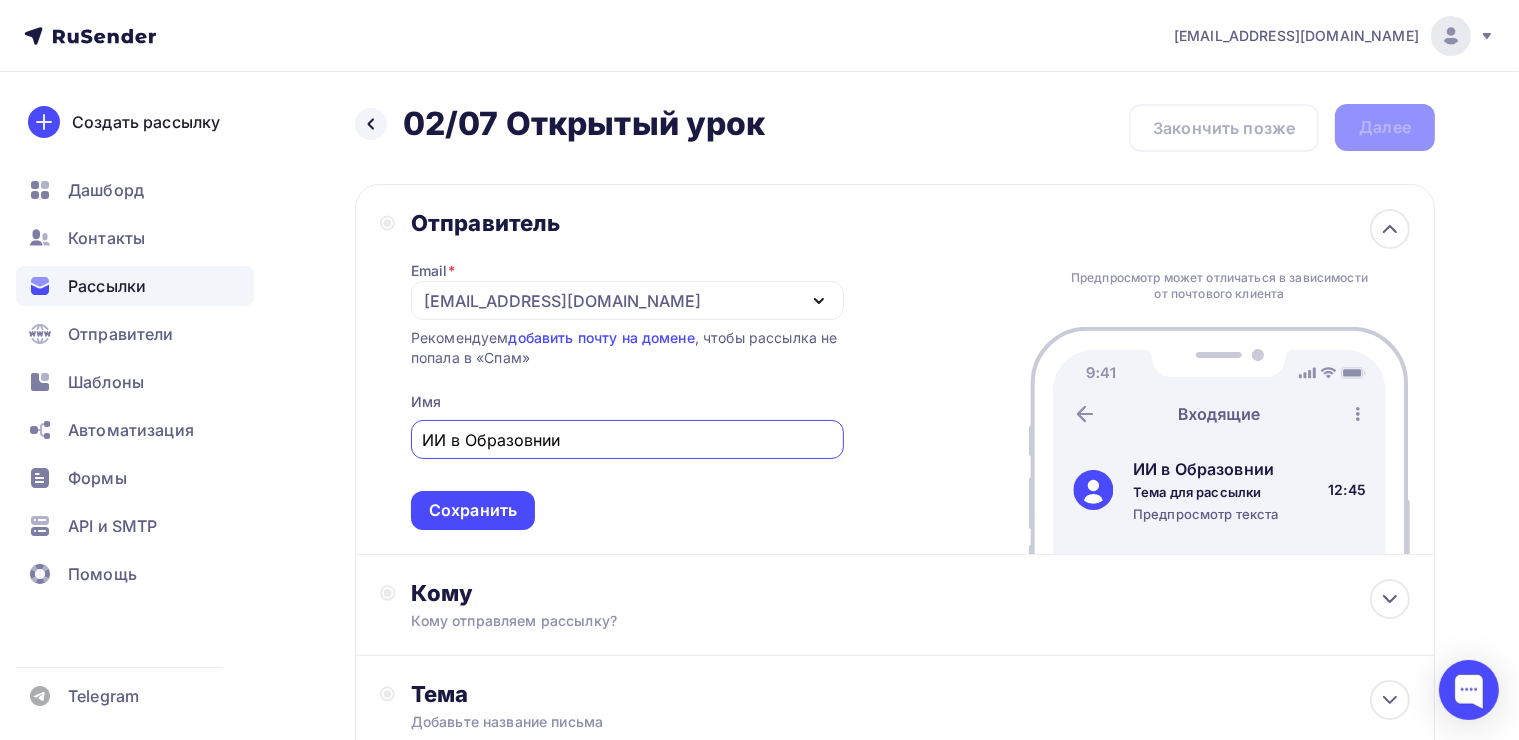 click on "ИИ в Образовнии" at bounding box center (627, 440) 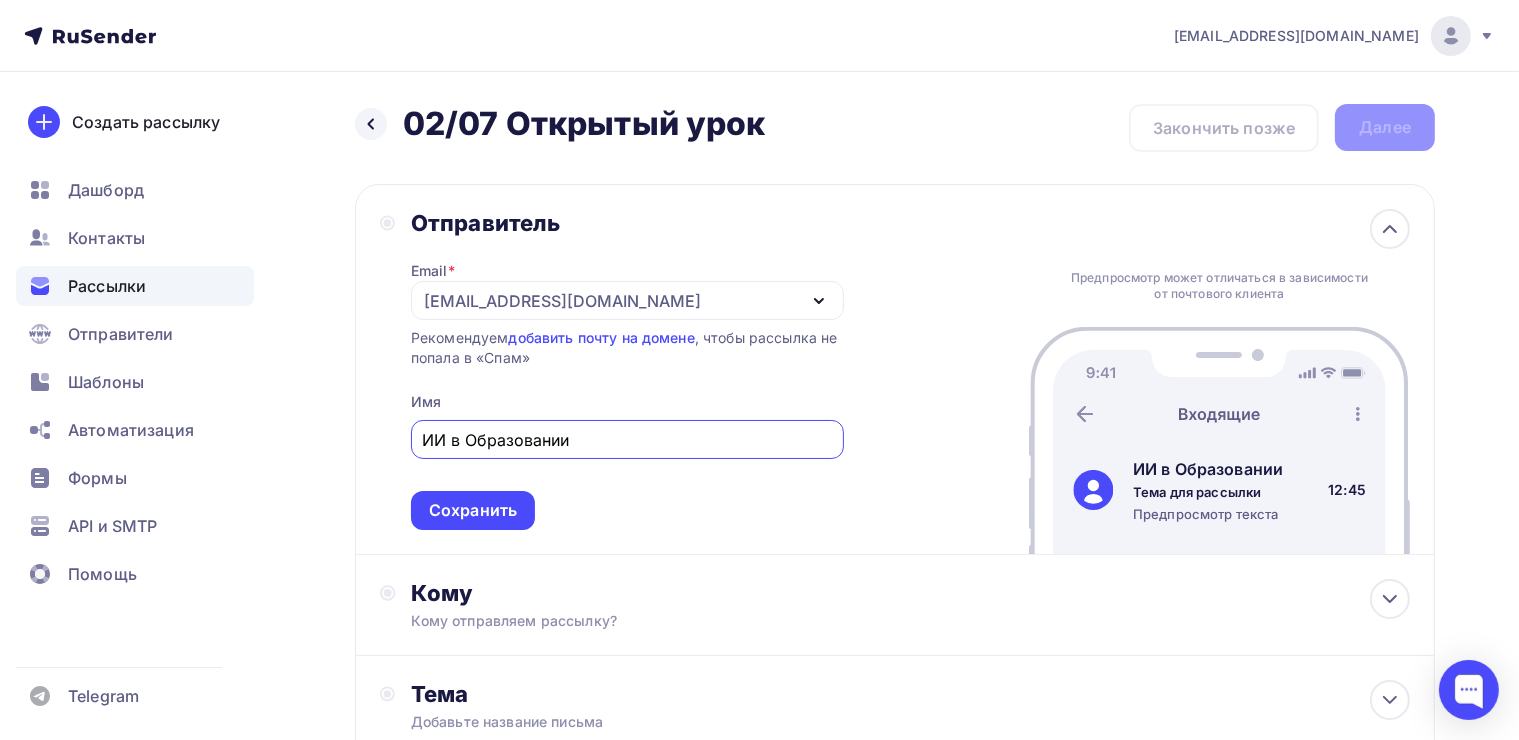 click on "ИИ в Образовании" at bounding box center [627, 440] 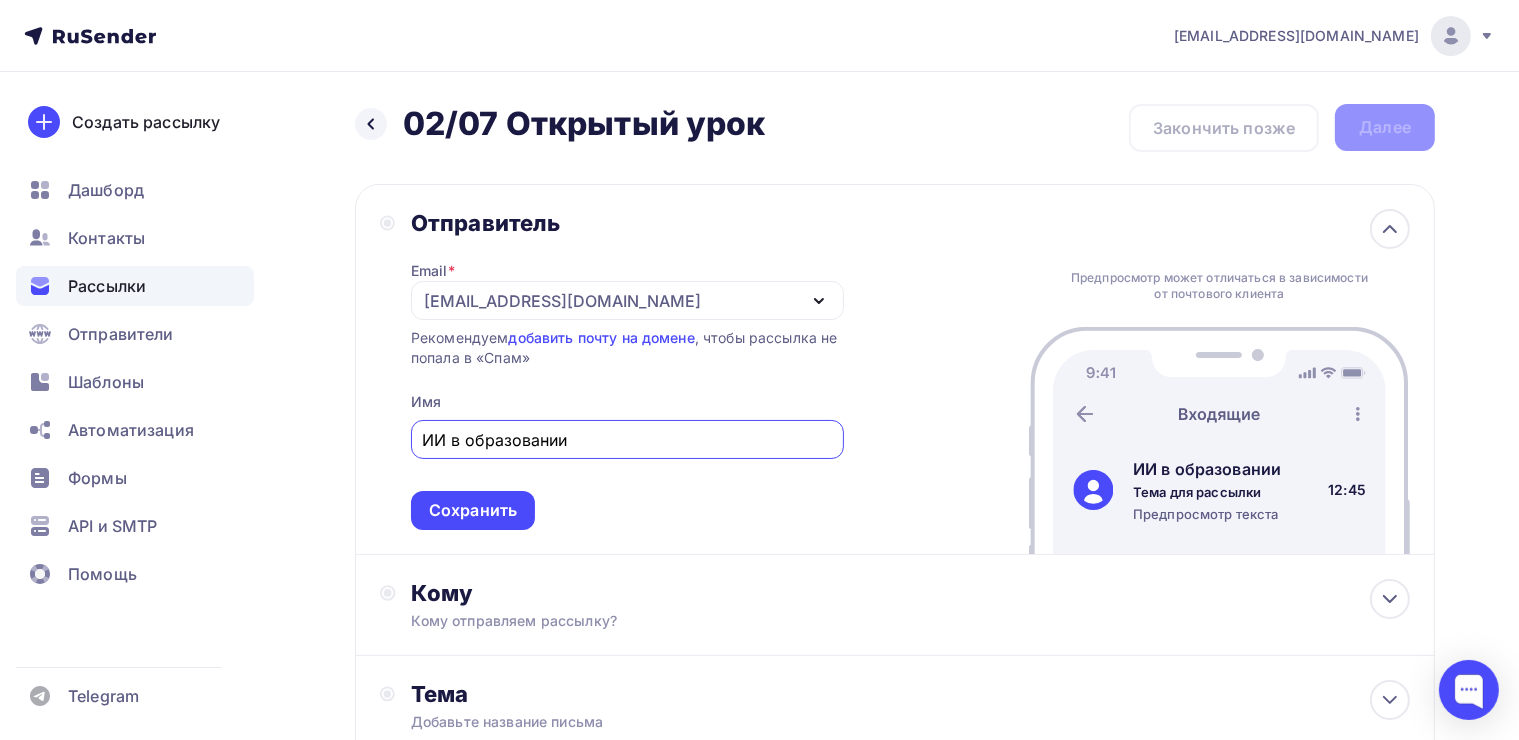 drag, startPoint x: 556, startPoint y: 444, endPoint x: 566, endPoint y: 436, distance: 12.806249 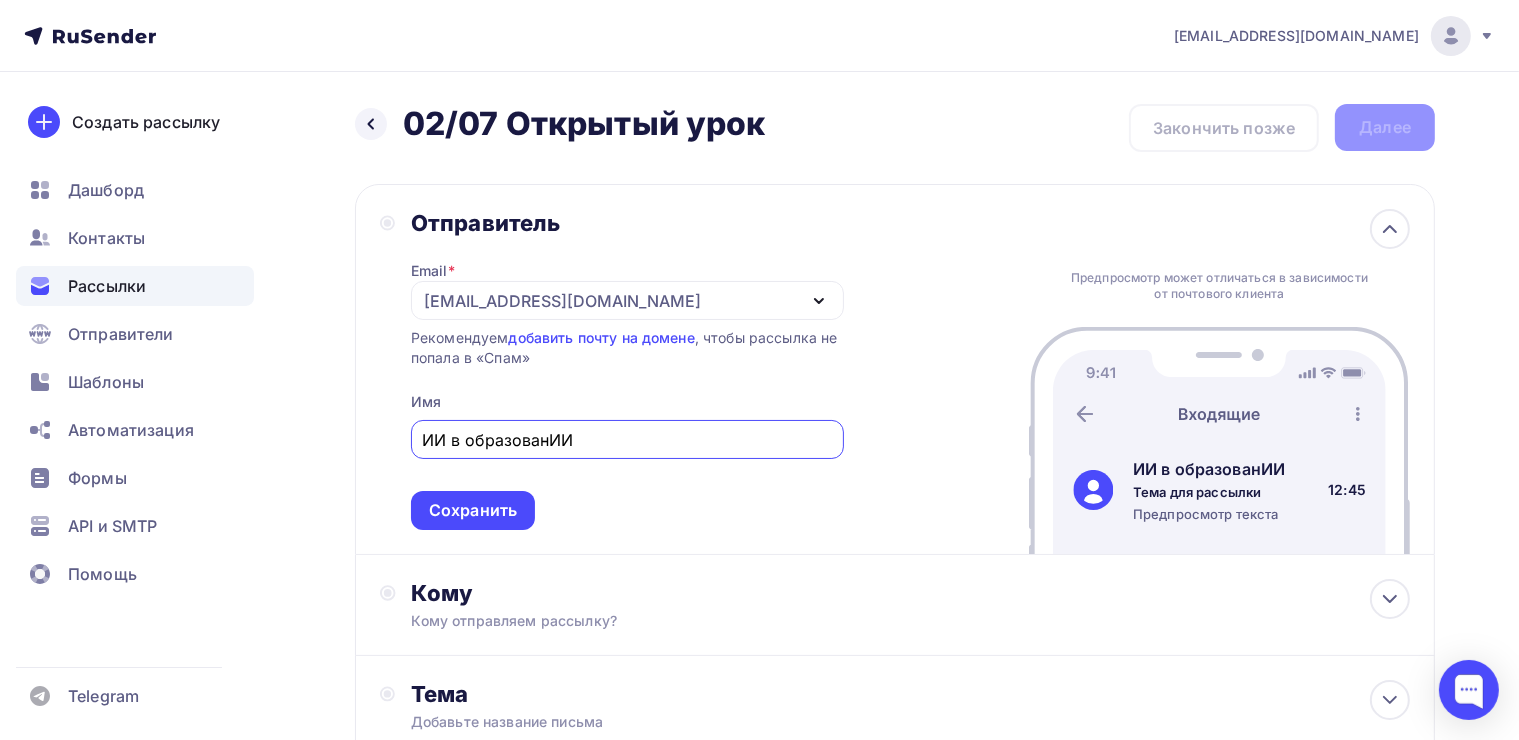 click on "ИИ в образованИИ" at bounding box center (627, 440) 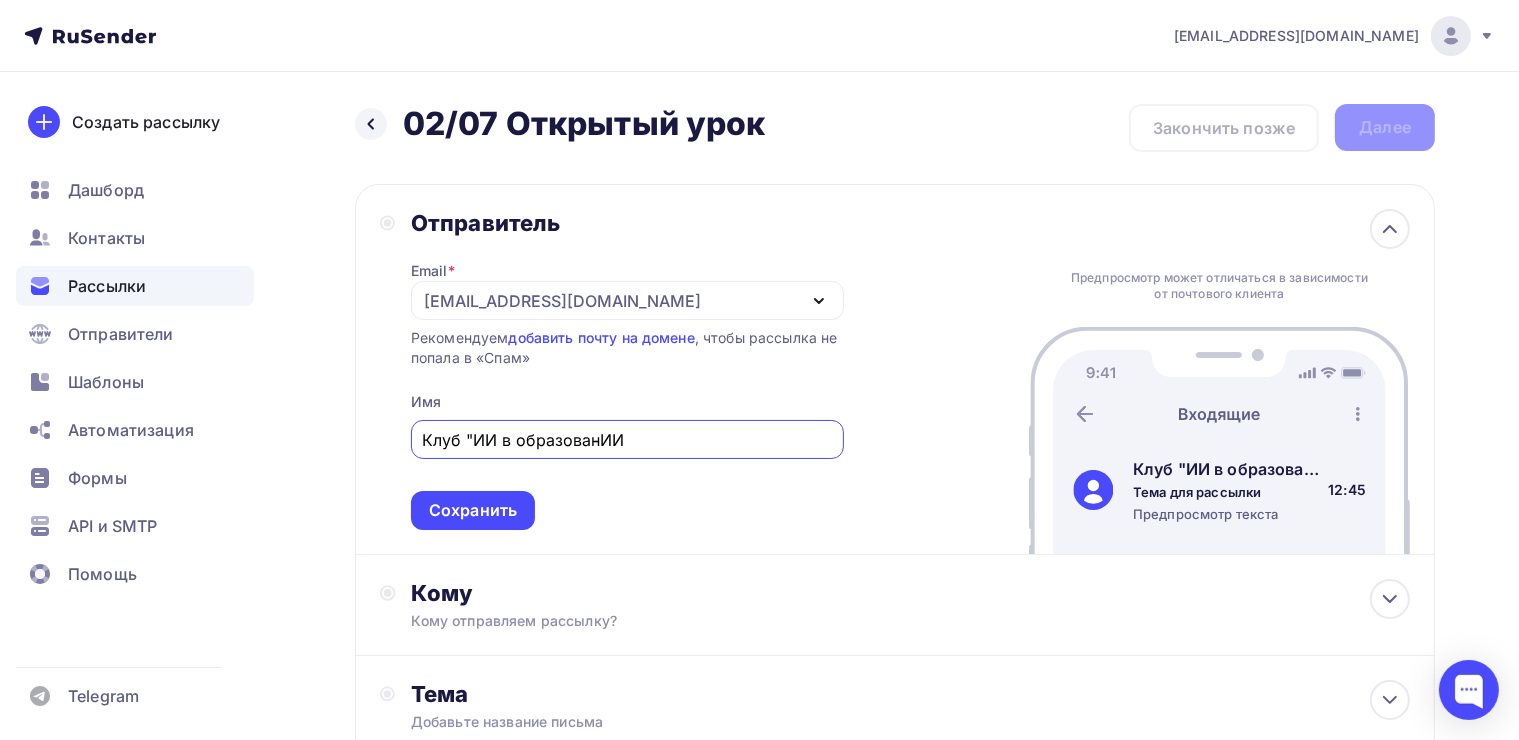 click on "Клуб "ИИ в образованИИ" at bounding box center [627, 440] 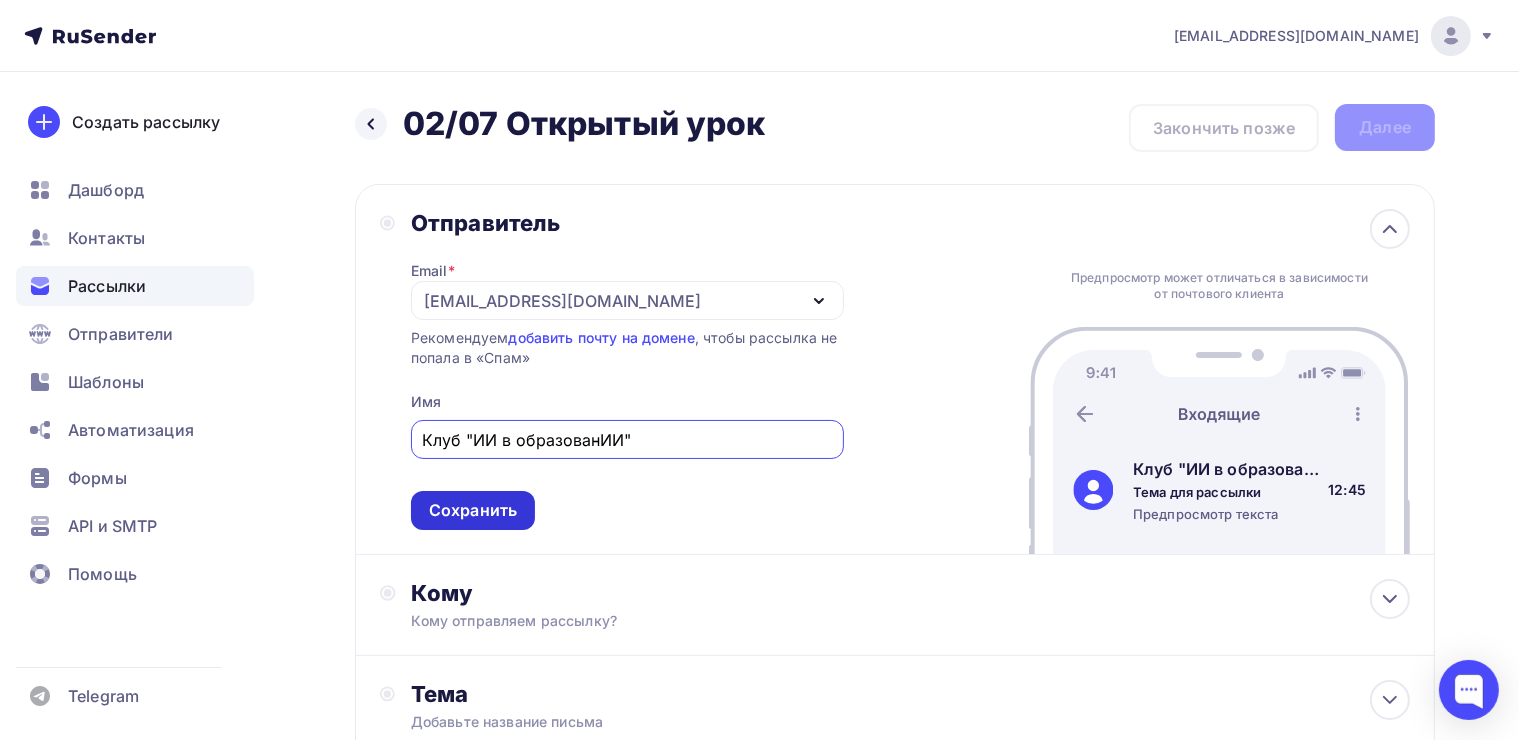 type on "Клуб "ИИ в образованИИ"" 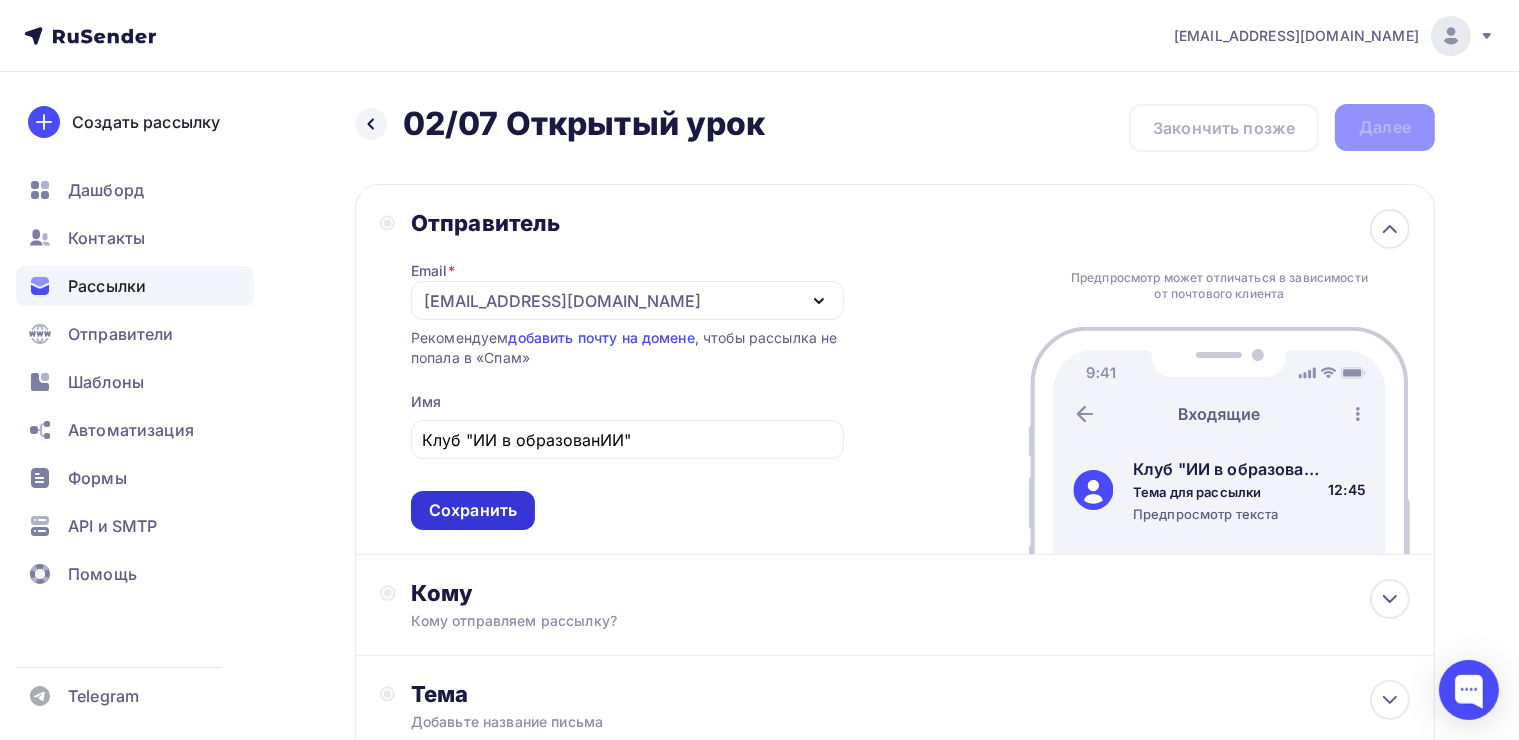 click on "Сохранить" at bounding box center [473, 510] 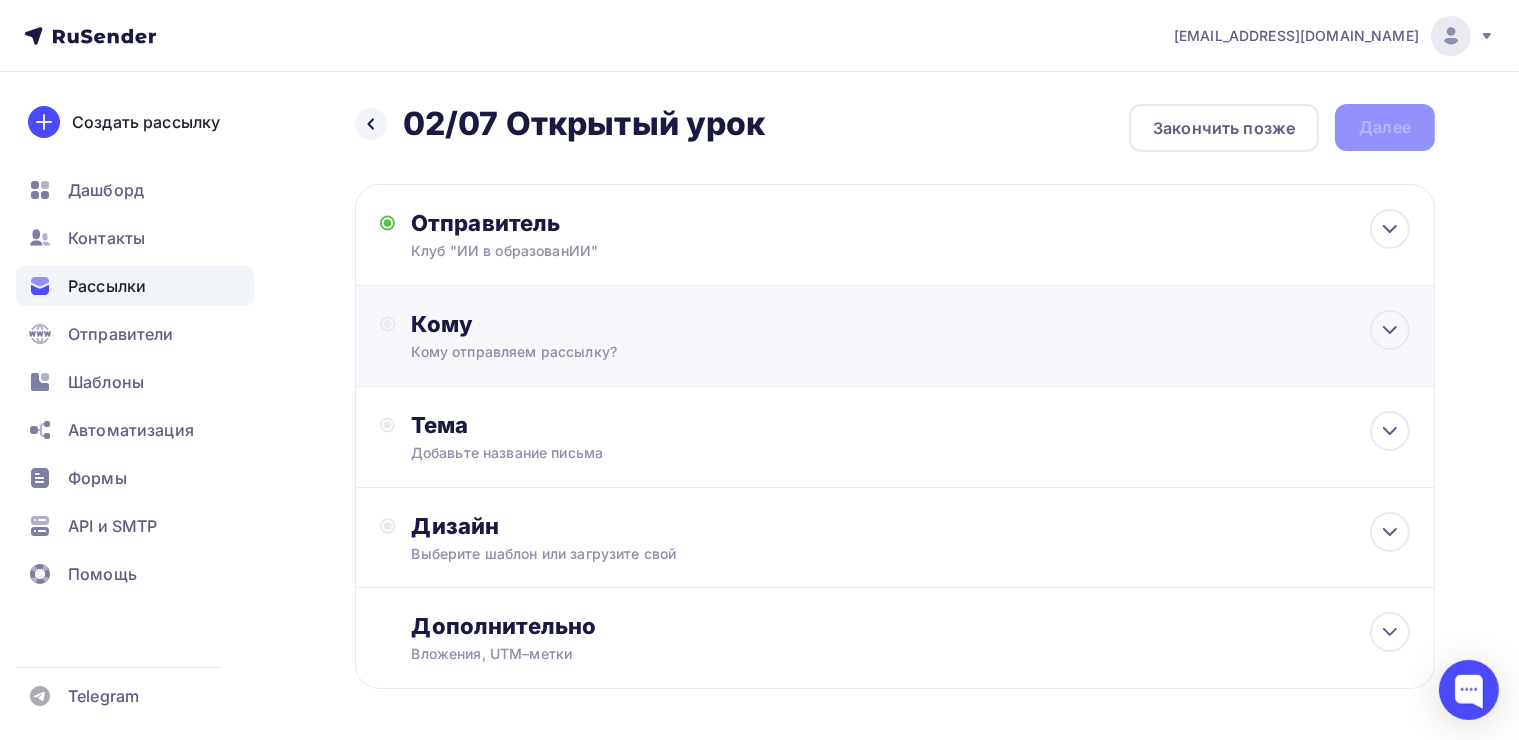 click on "Кому отправляем рассылку?" at bounding box center (861, 352) 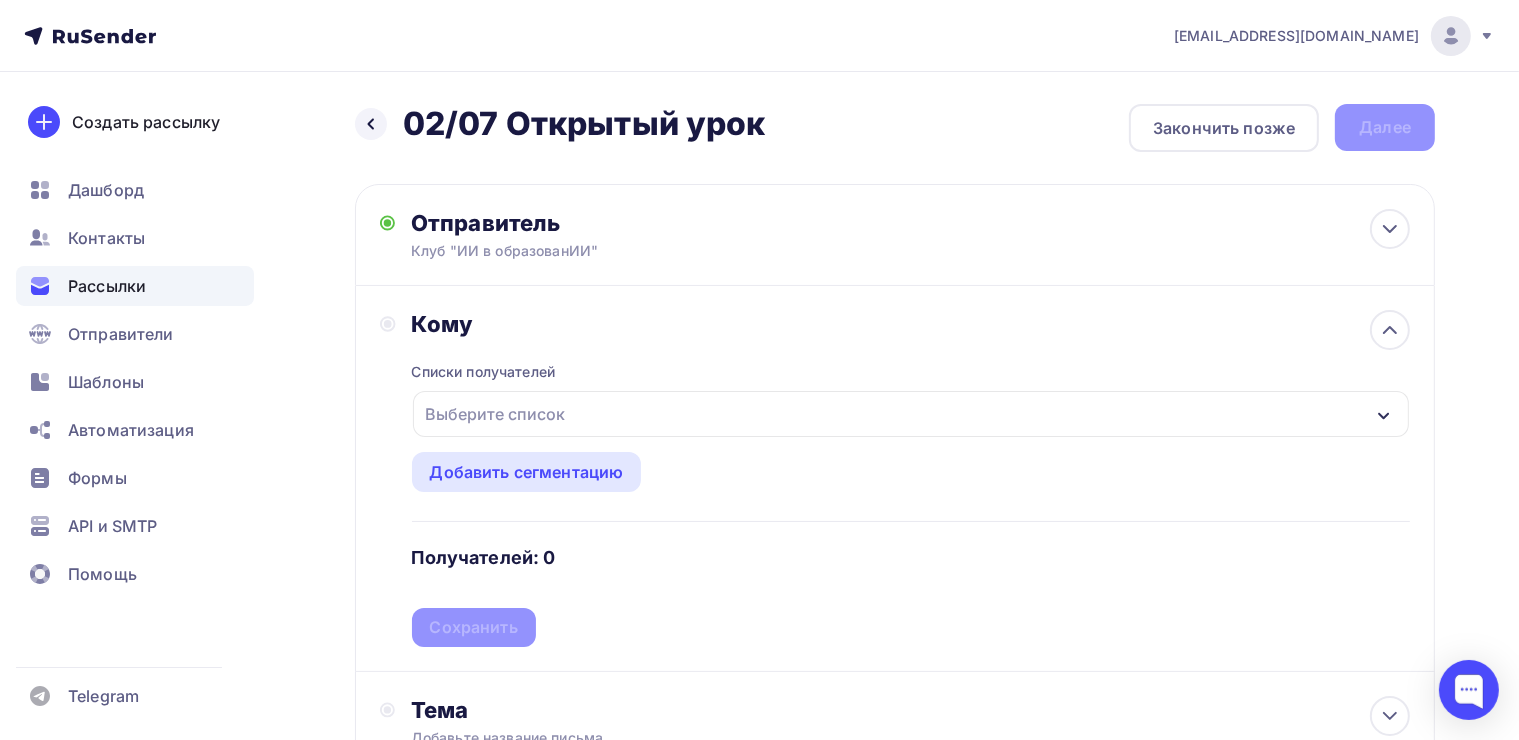 click on "Выберите список" at bounding box center (496, 414) 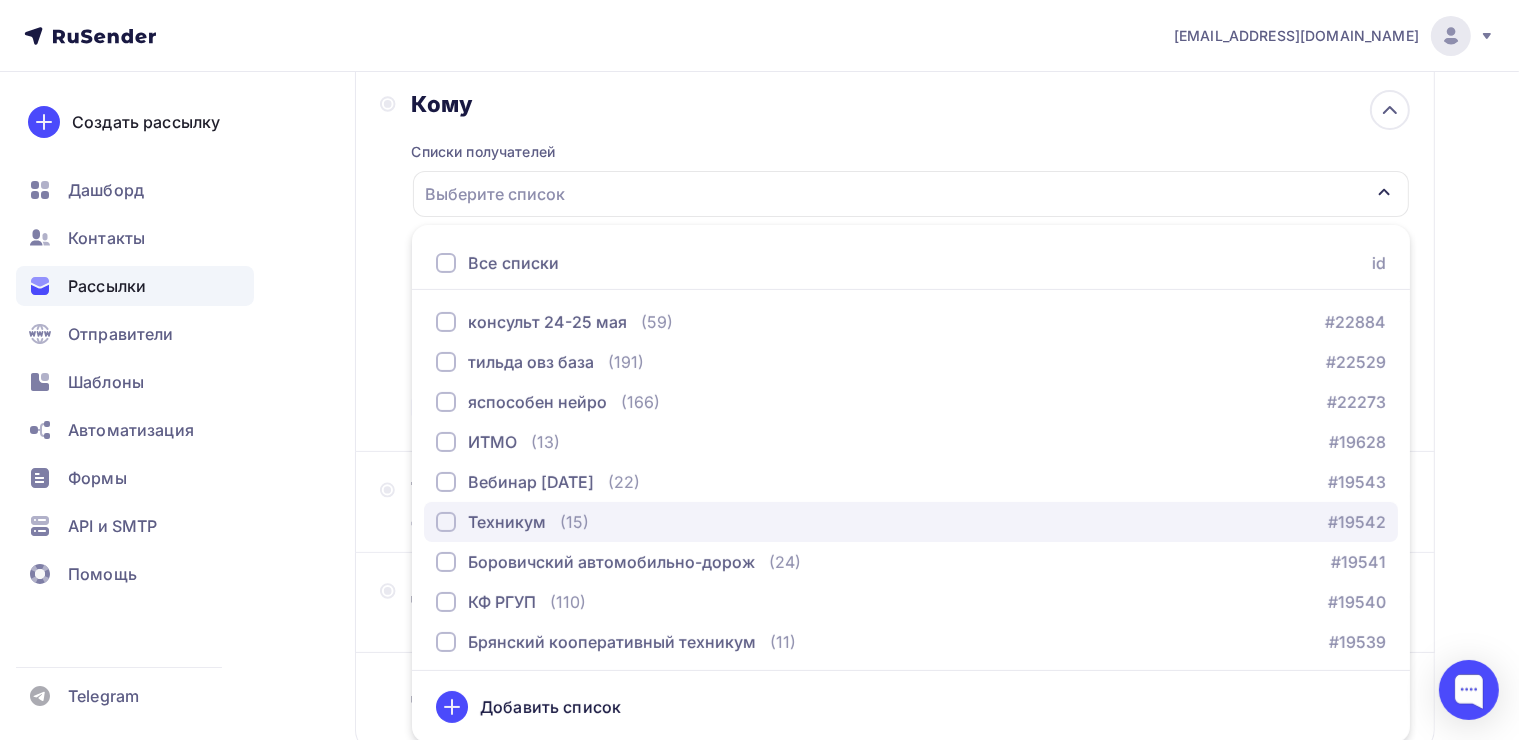 click at bounding box center [446, 522] 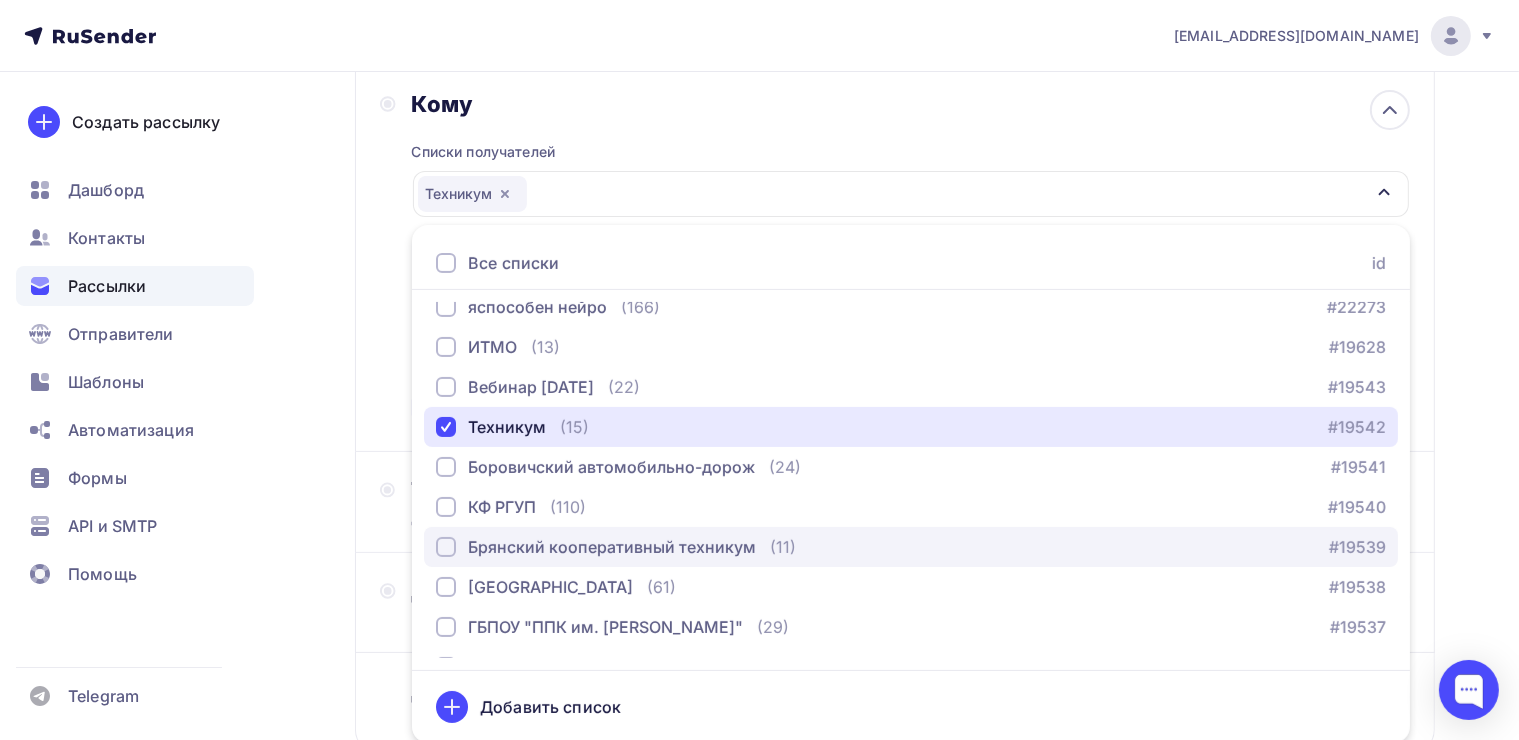 scroll, scrollTop: 100, scrollLeft: 0, axis: vertical 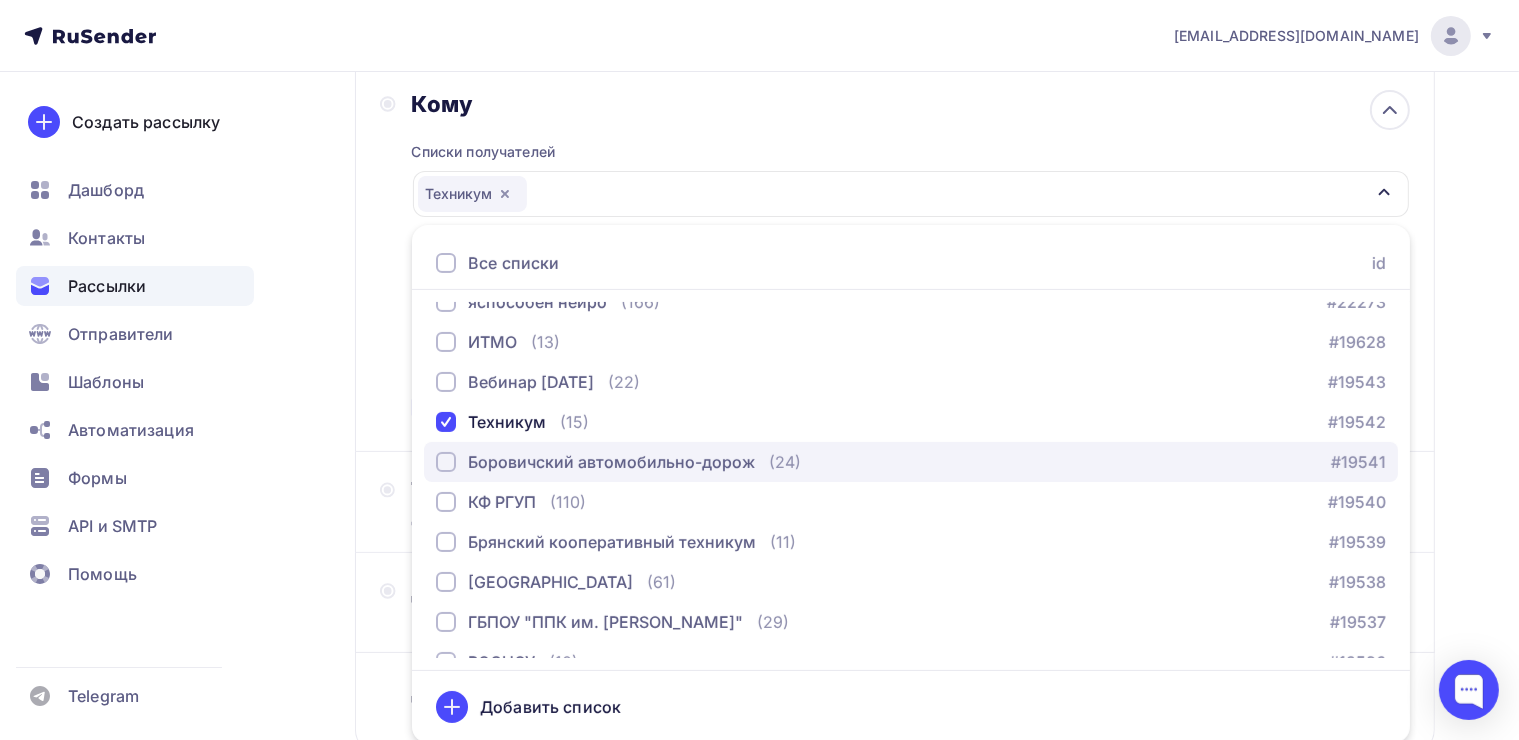 click at bounding box center (446, 462) 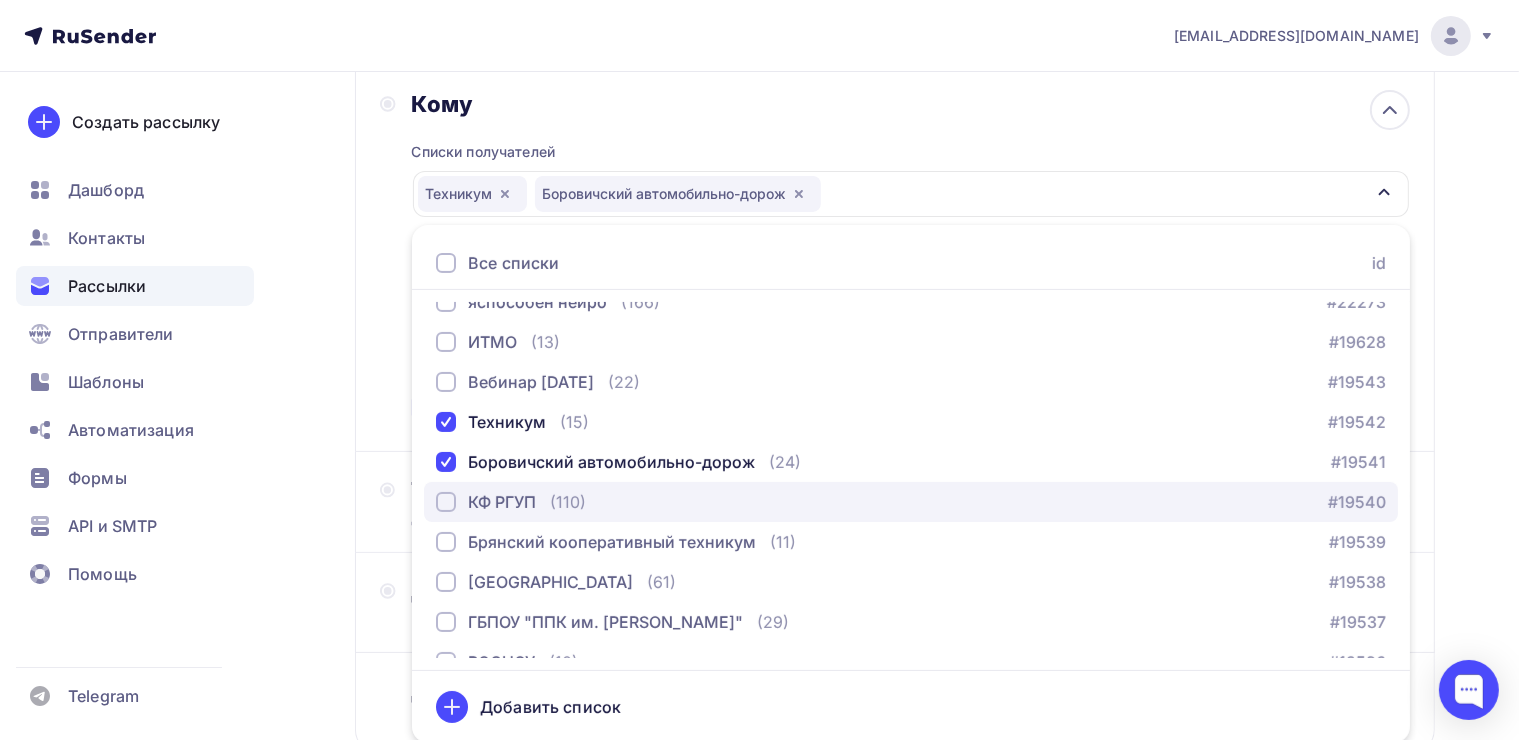 click at bounding box center (446, 502) 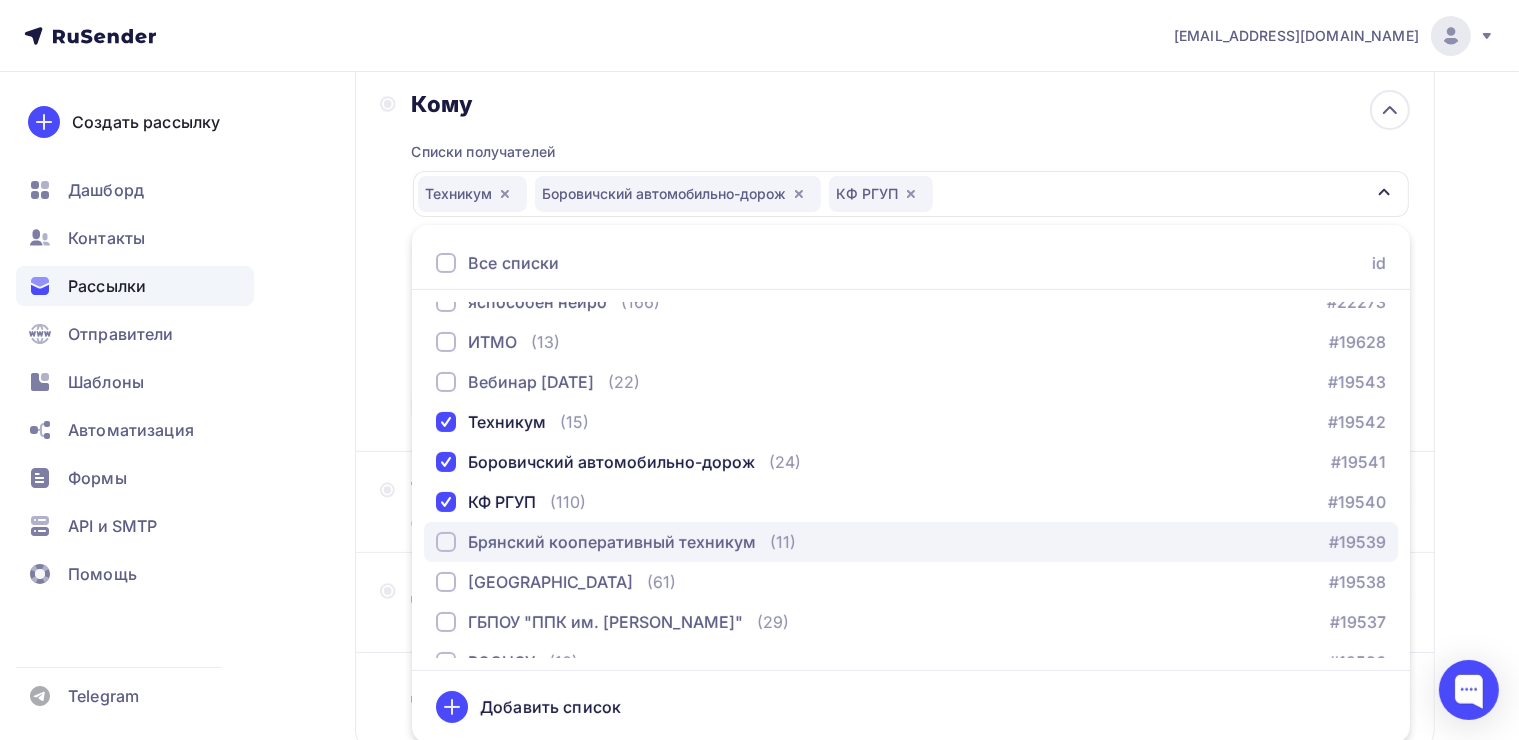 click at bounding box center [446, 542] 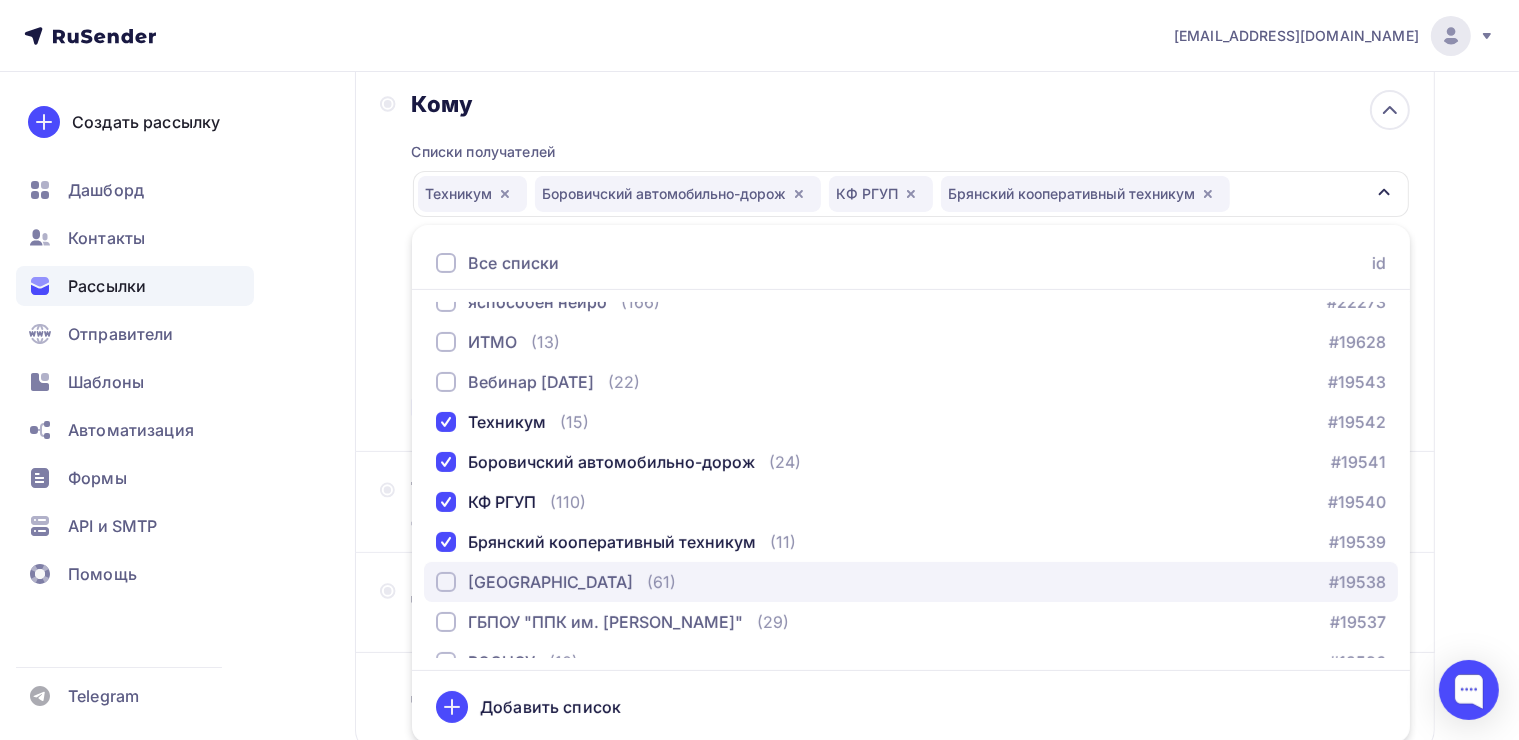 click at bounding box center [446, 582] 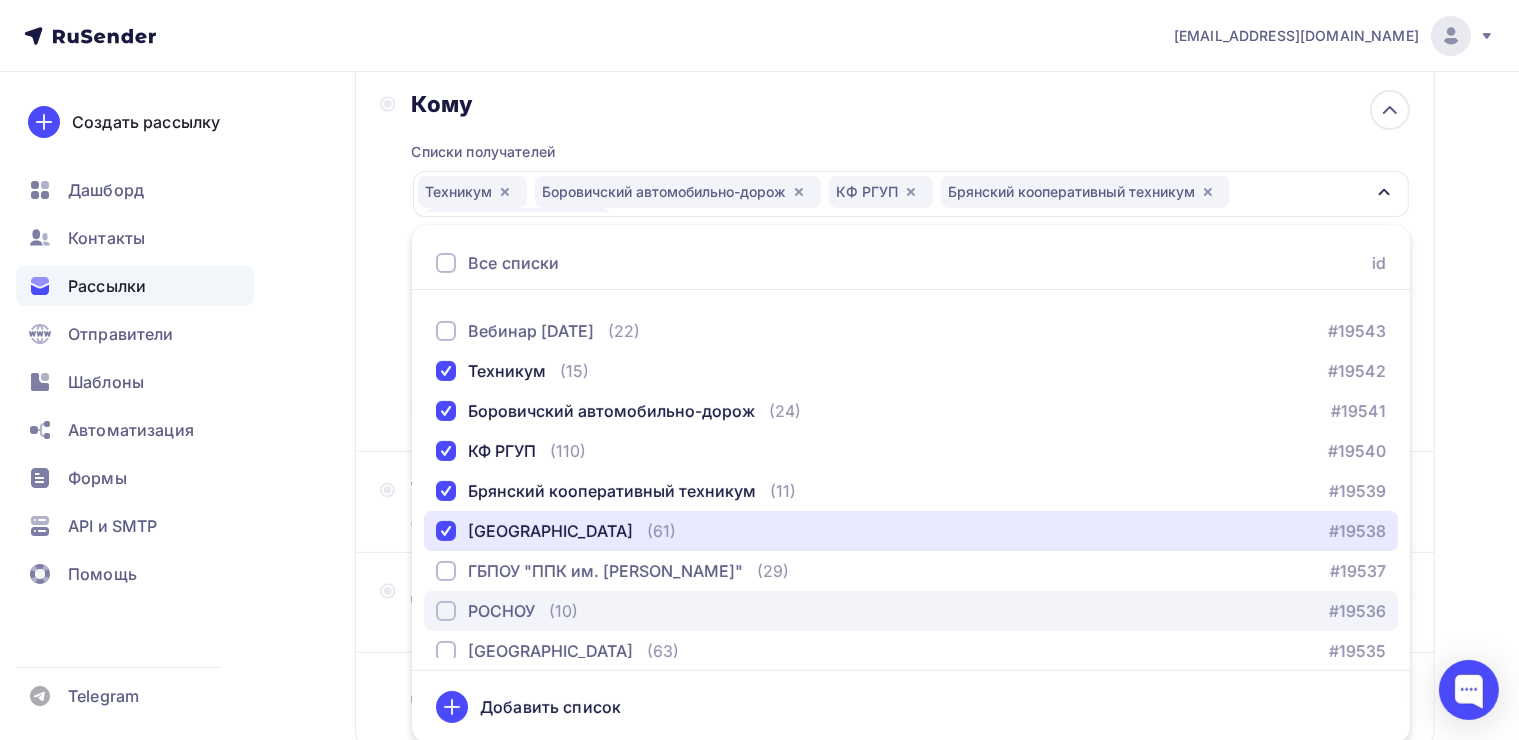 scroll, scrollTop: 200, scrollLeft: 0, axis: vertical 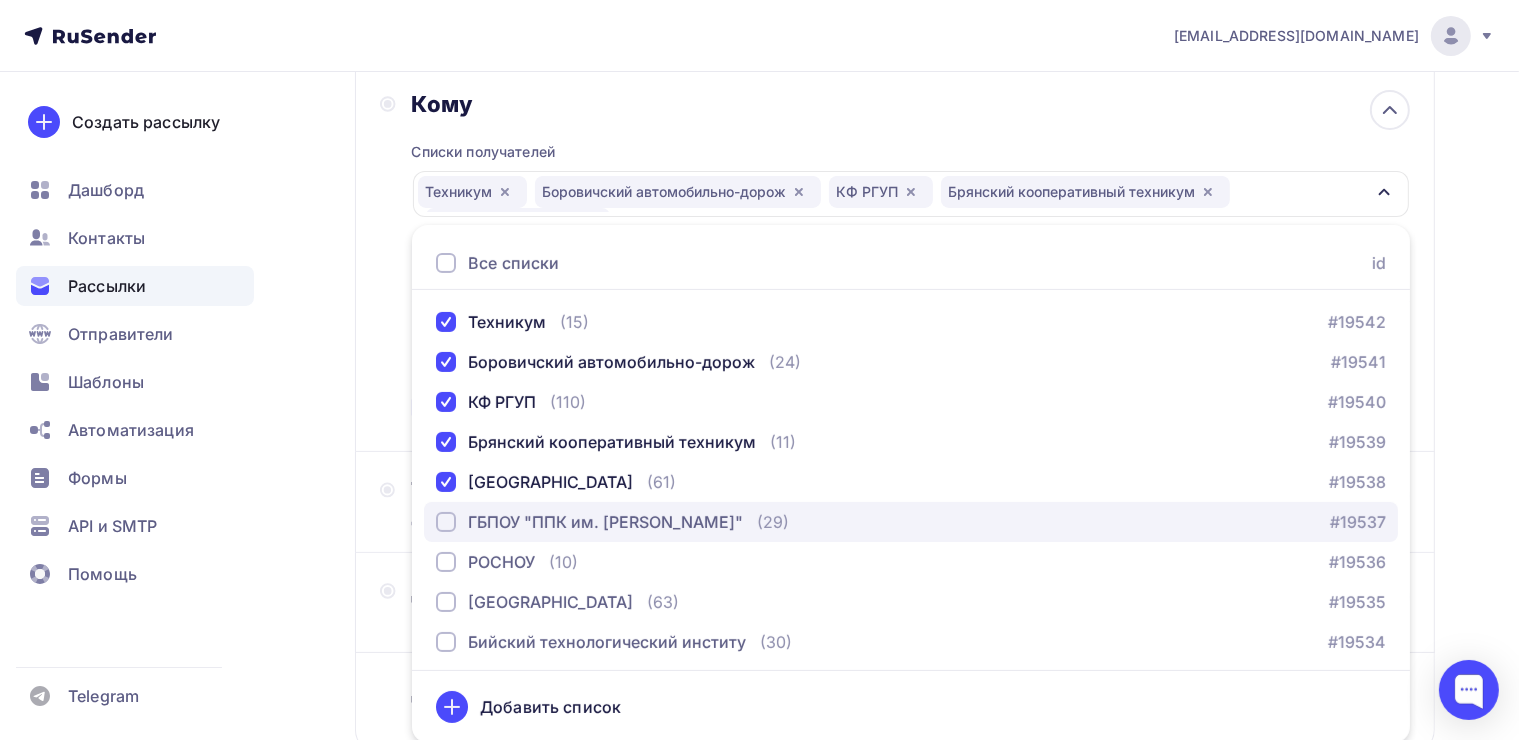 click at bounding box center [446, 522] 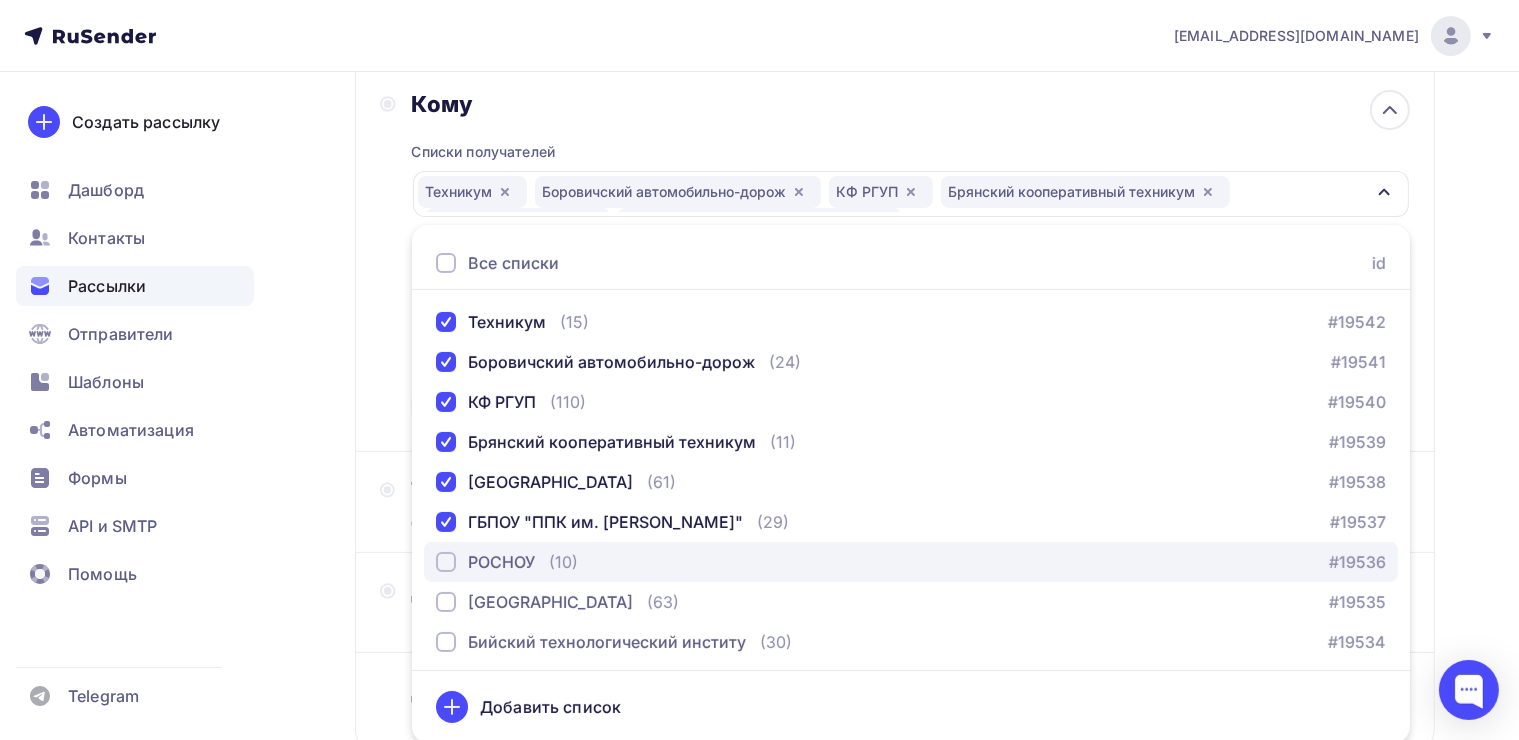 click at bounding box center (446, 562) 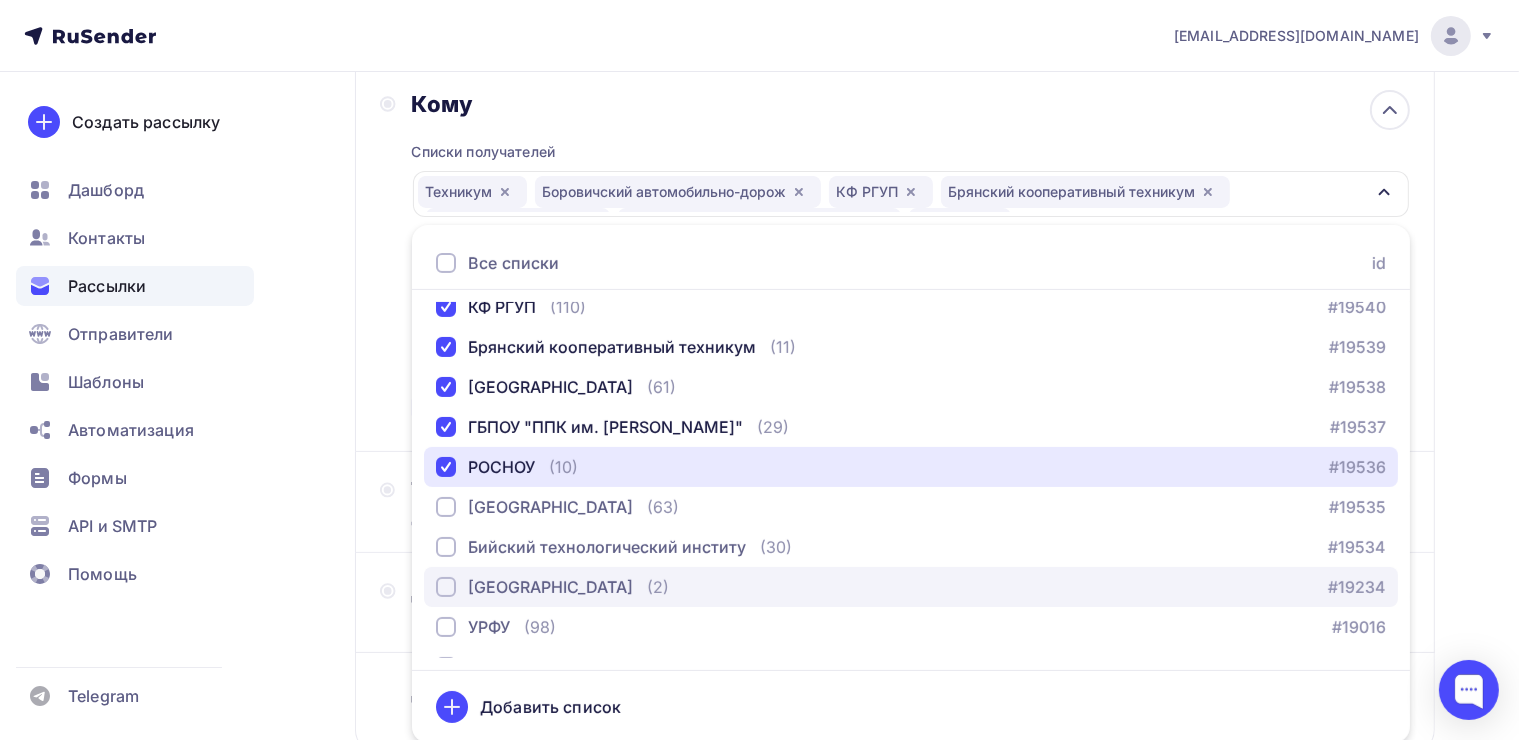 scroll, scrollTop: 300, scrollLeft: 0, axis: vertical 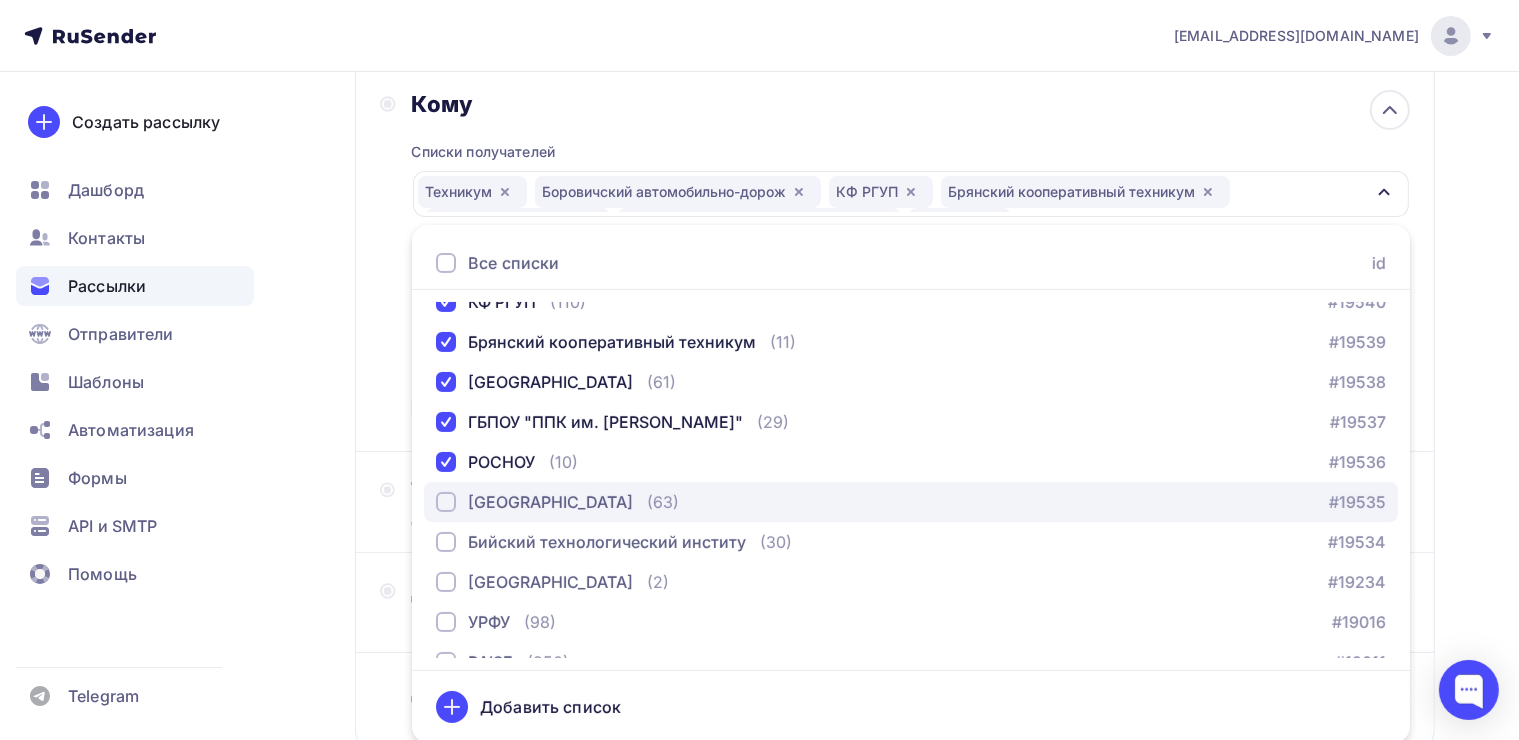 click at bounding box center [446, 502] 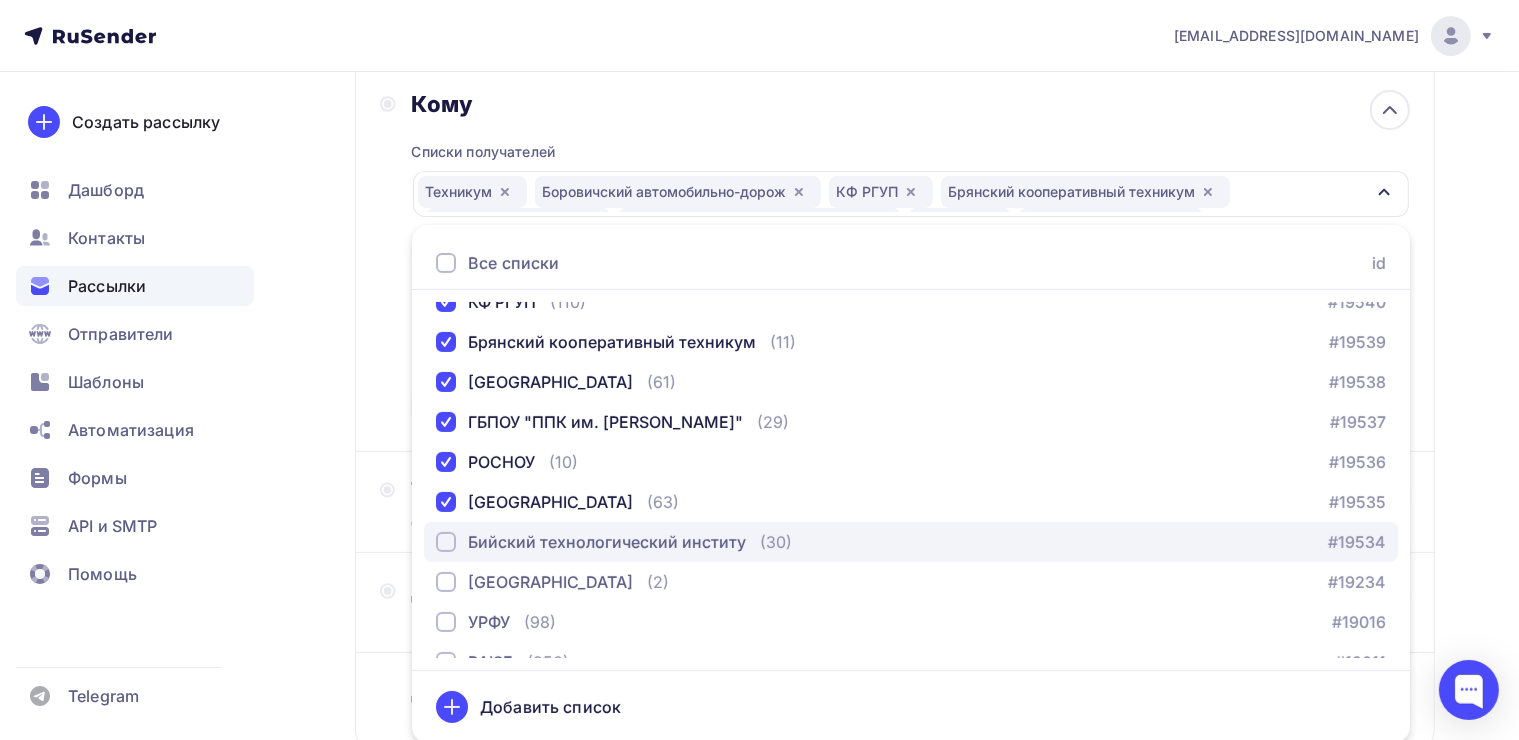 click at bounding box center (446, 542) 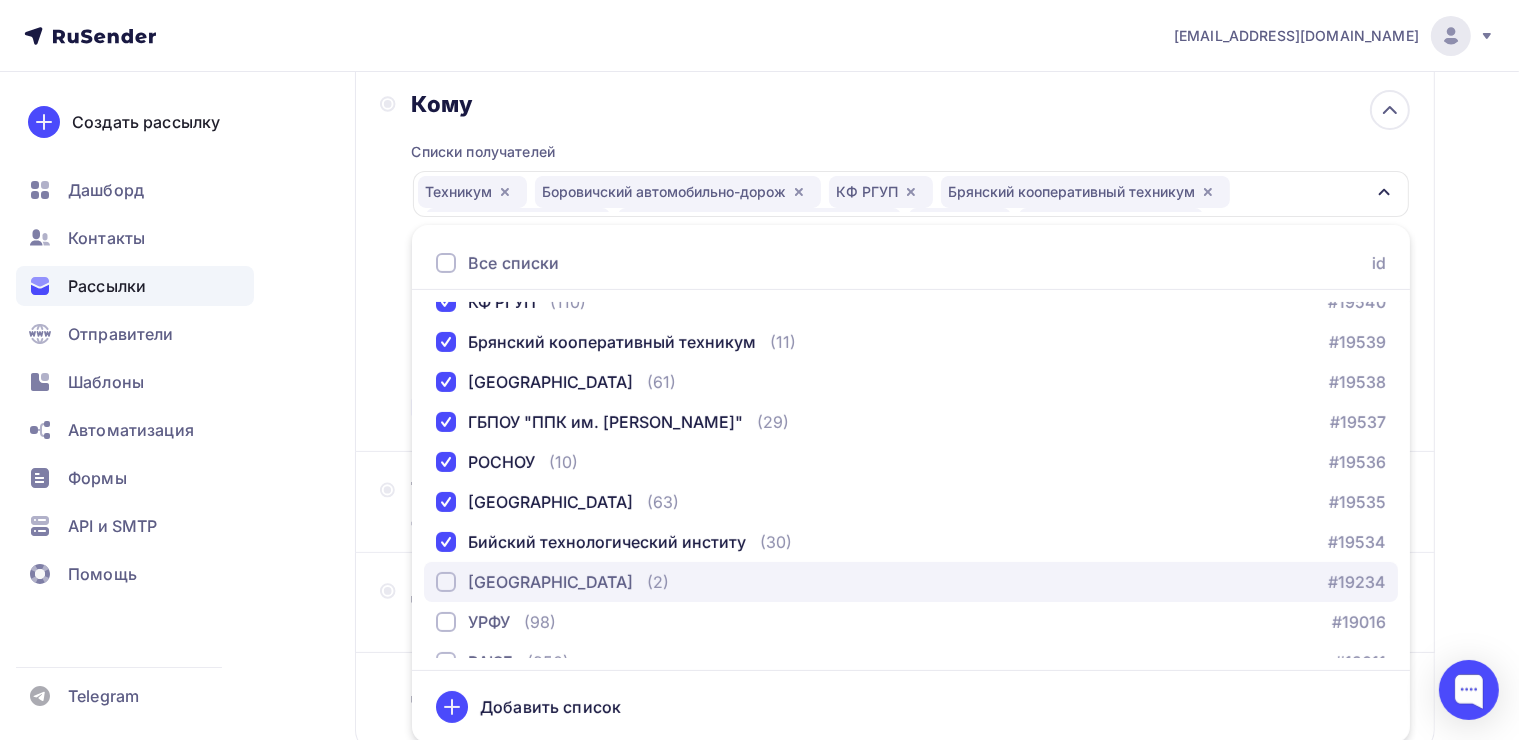 click at bounding box center [446, 582] 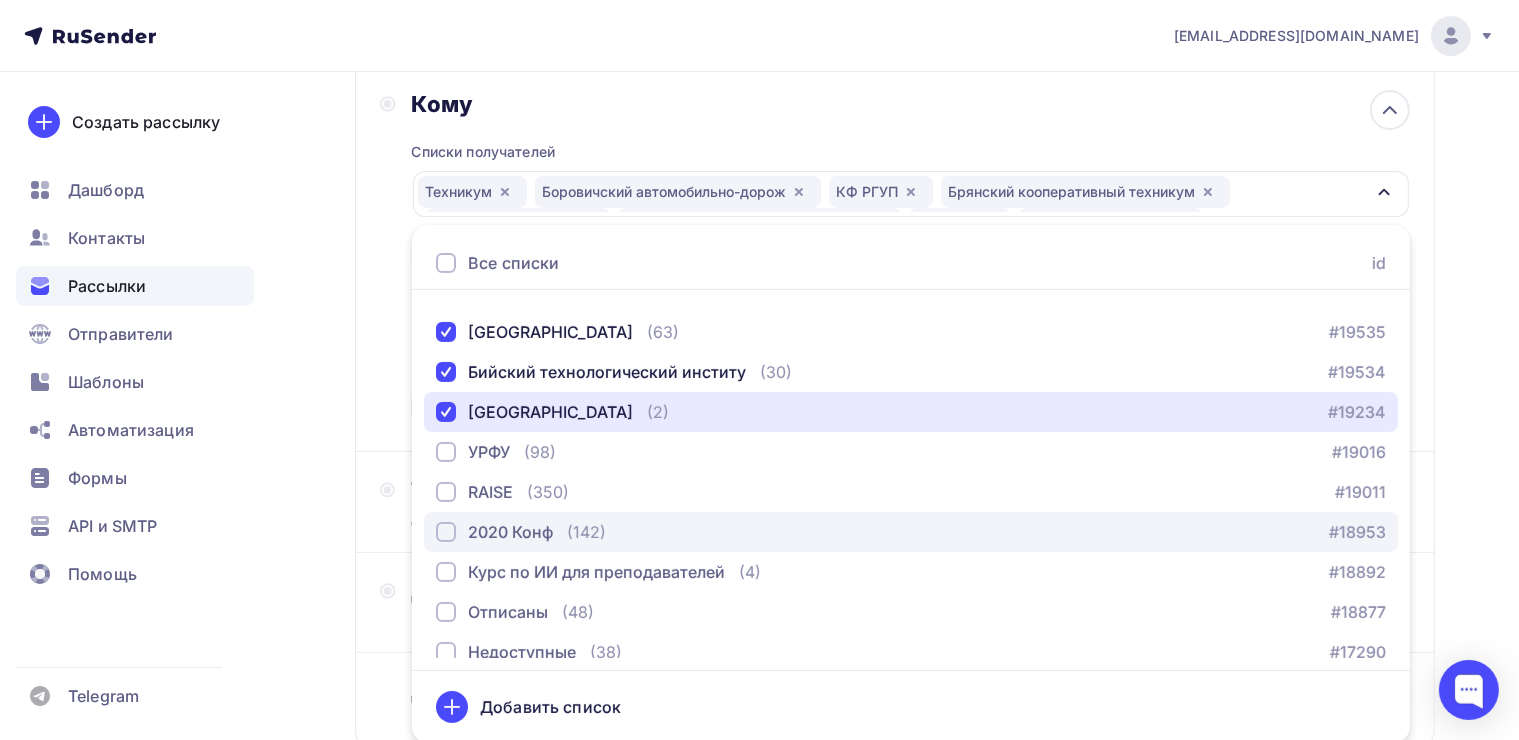 scroll, scrollTop: 500, scrollLeft: 0, axis: vertical 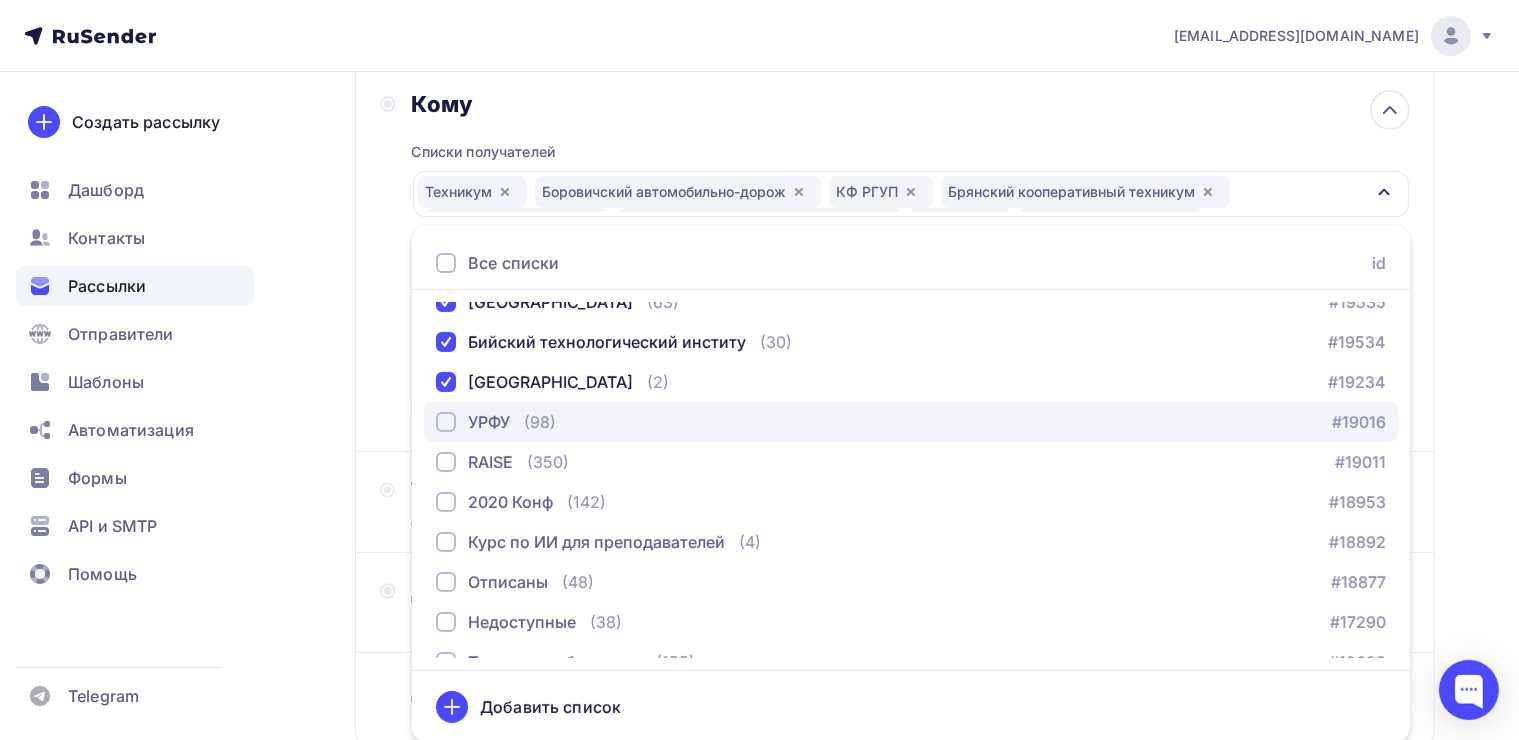click at bounding box center [446, 422] 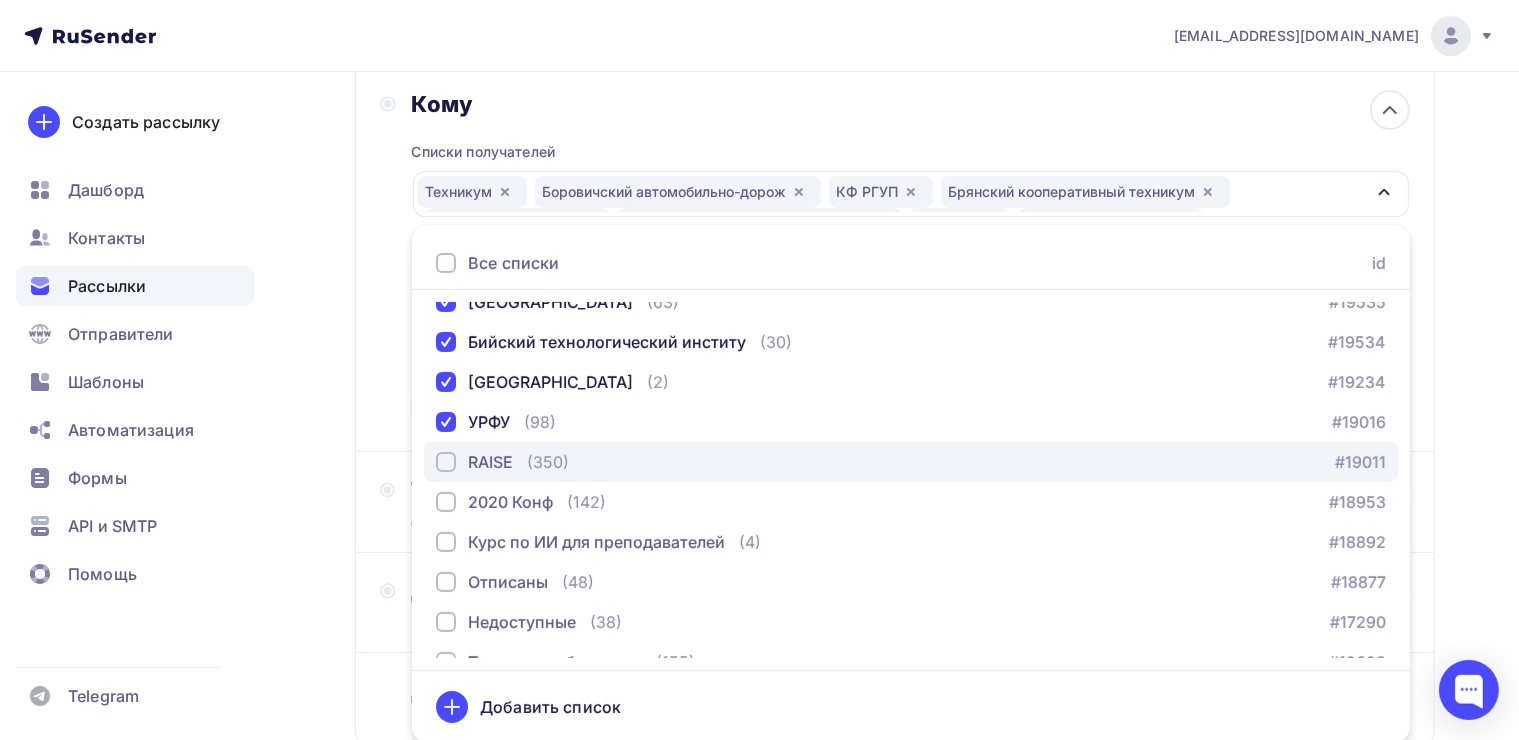 click on "RAISE" at bounding box center (474, 462) 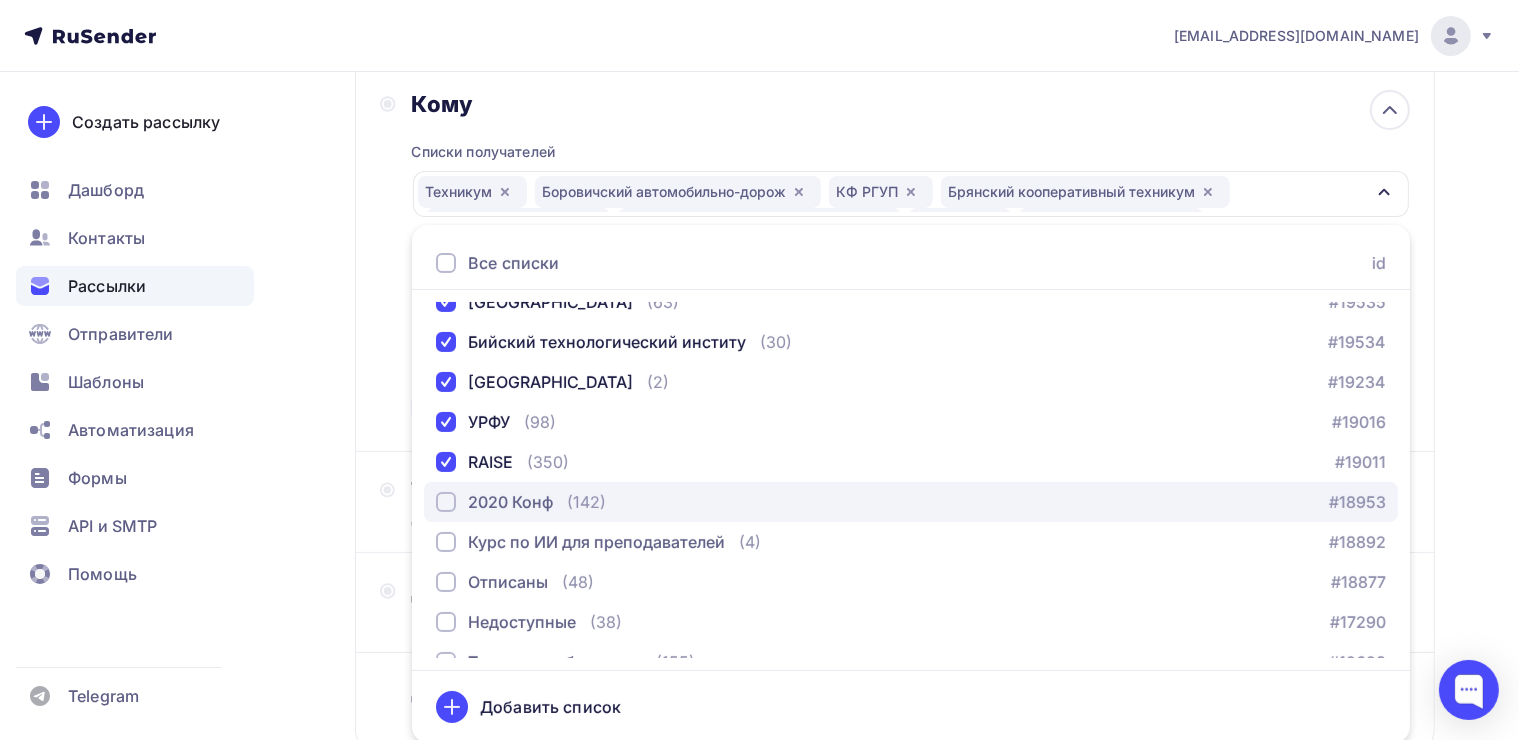 click at bounding box center [446, 502] 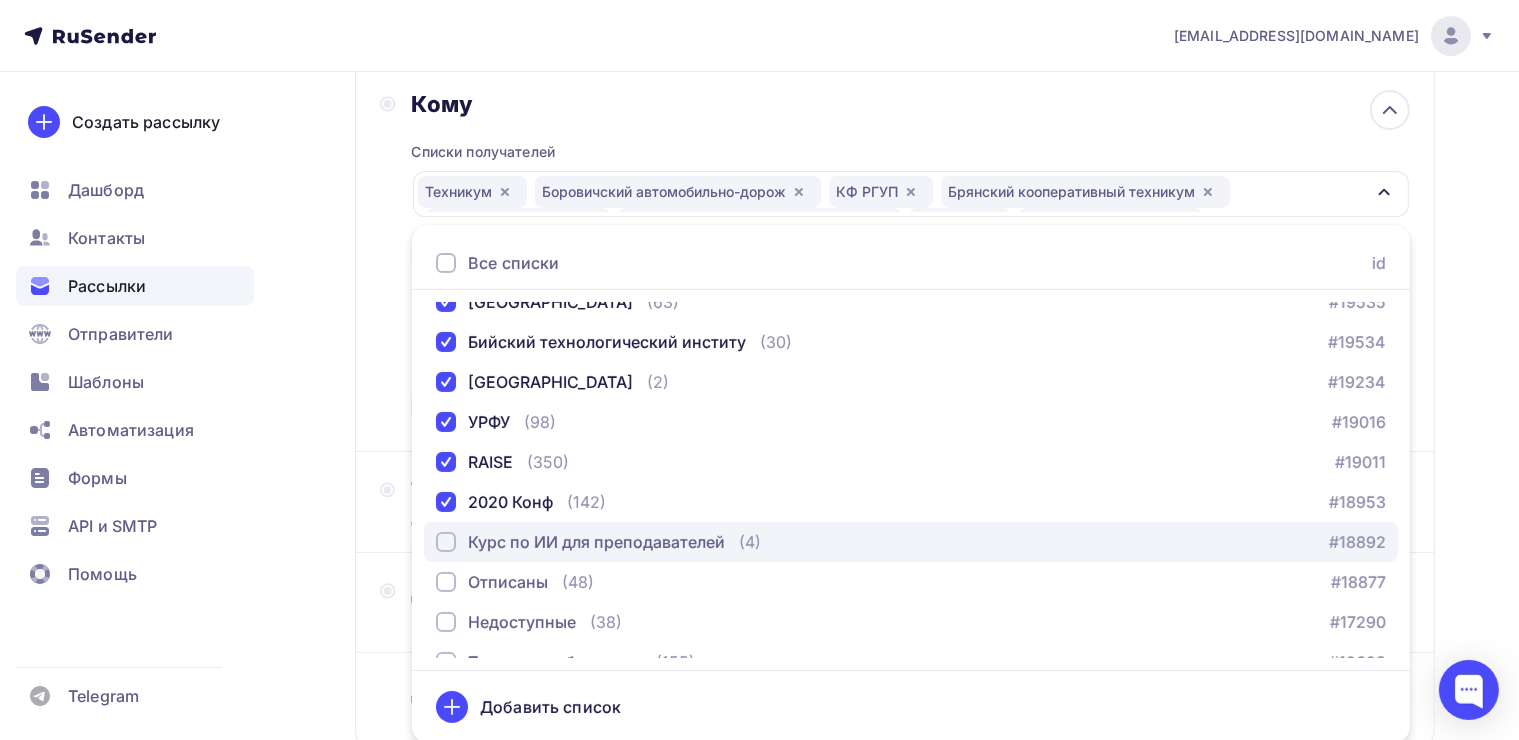 click at bounding box center (446, 542) 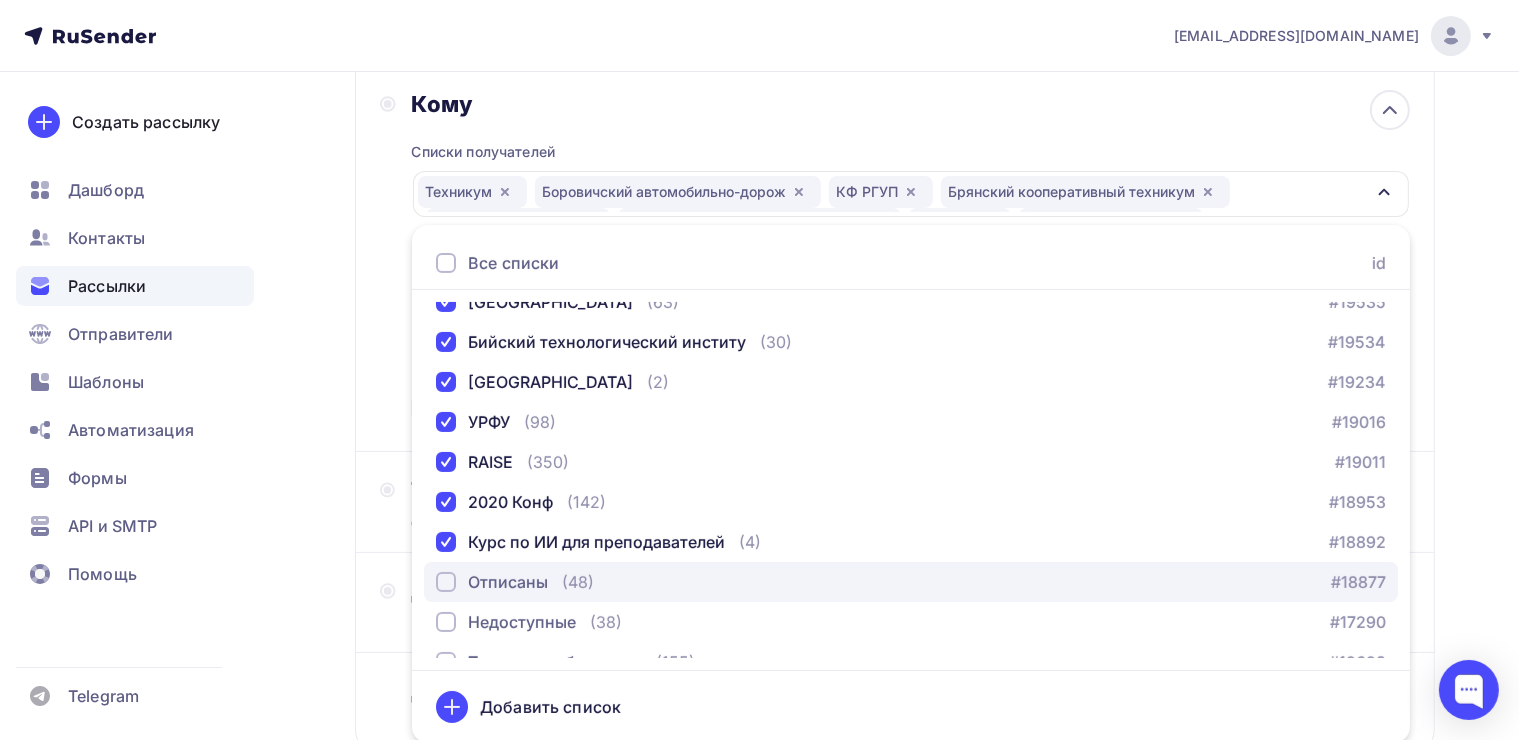 click at bounding box center [446, 582] 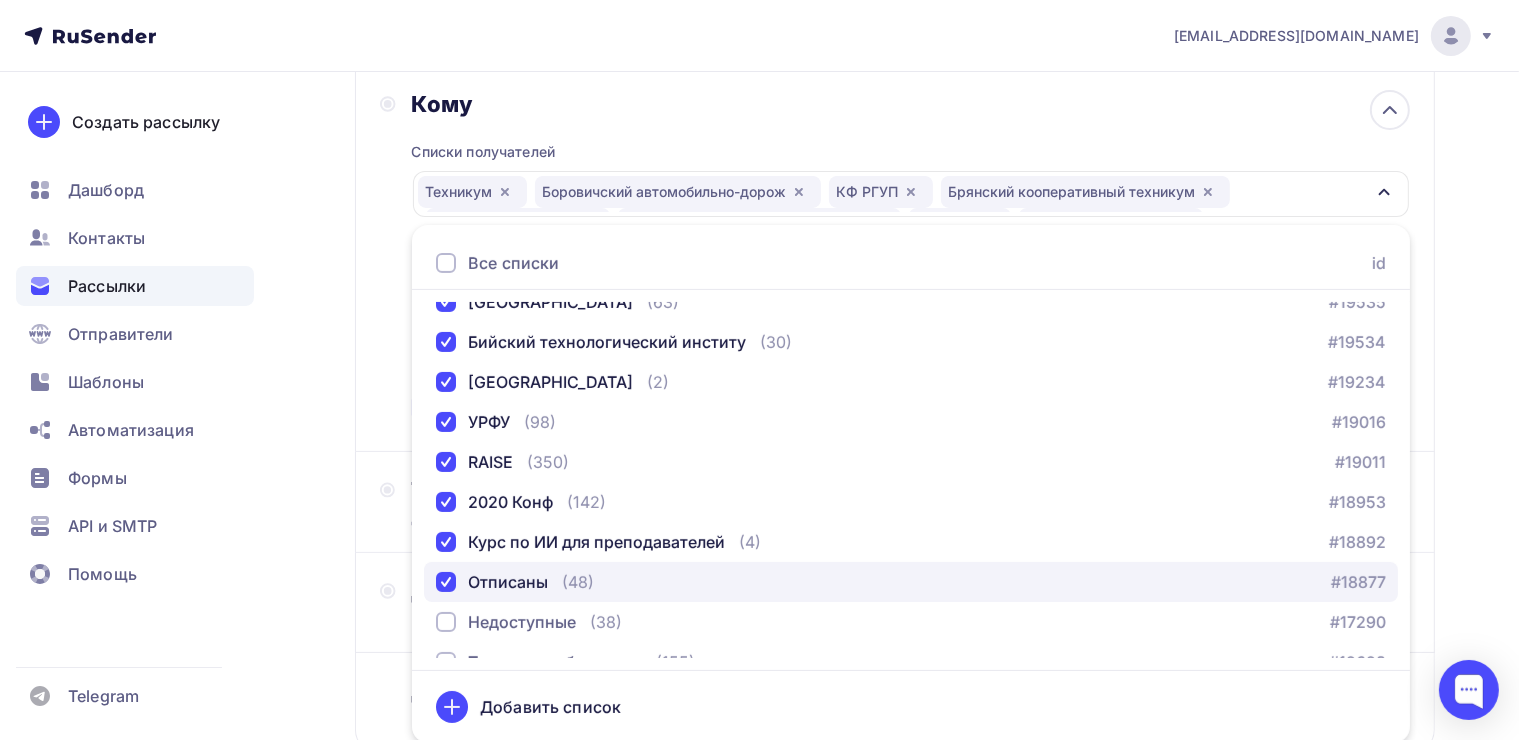 click at bounding box center [446, 582] 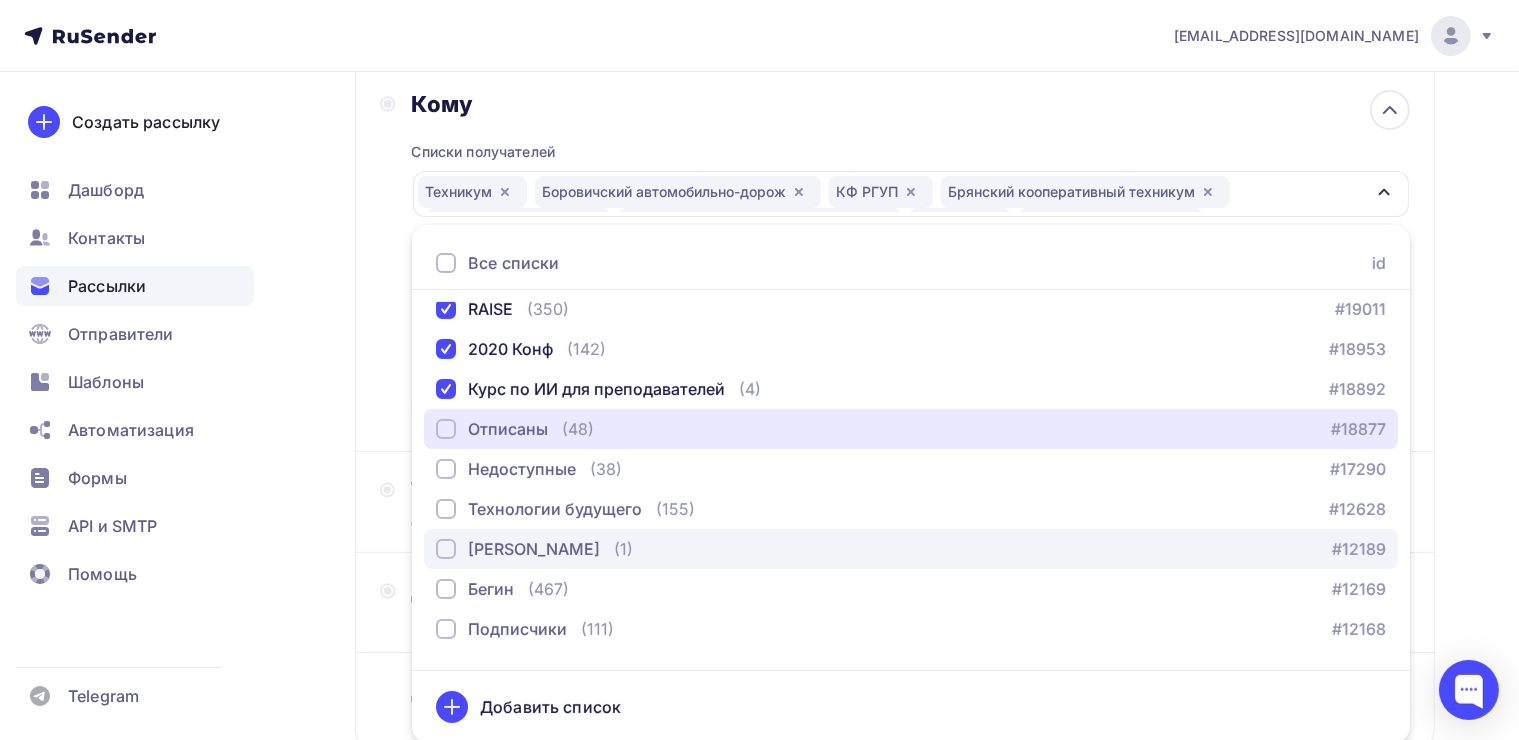 scroll, scrollTop: 700, scrollLeft: 0, axis: vertical 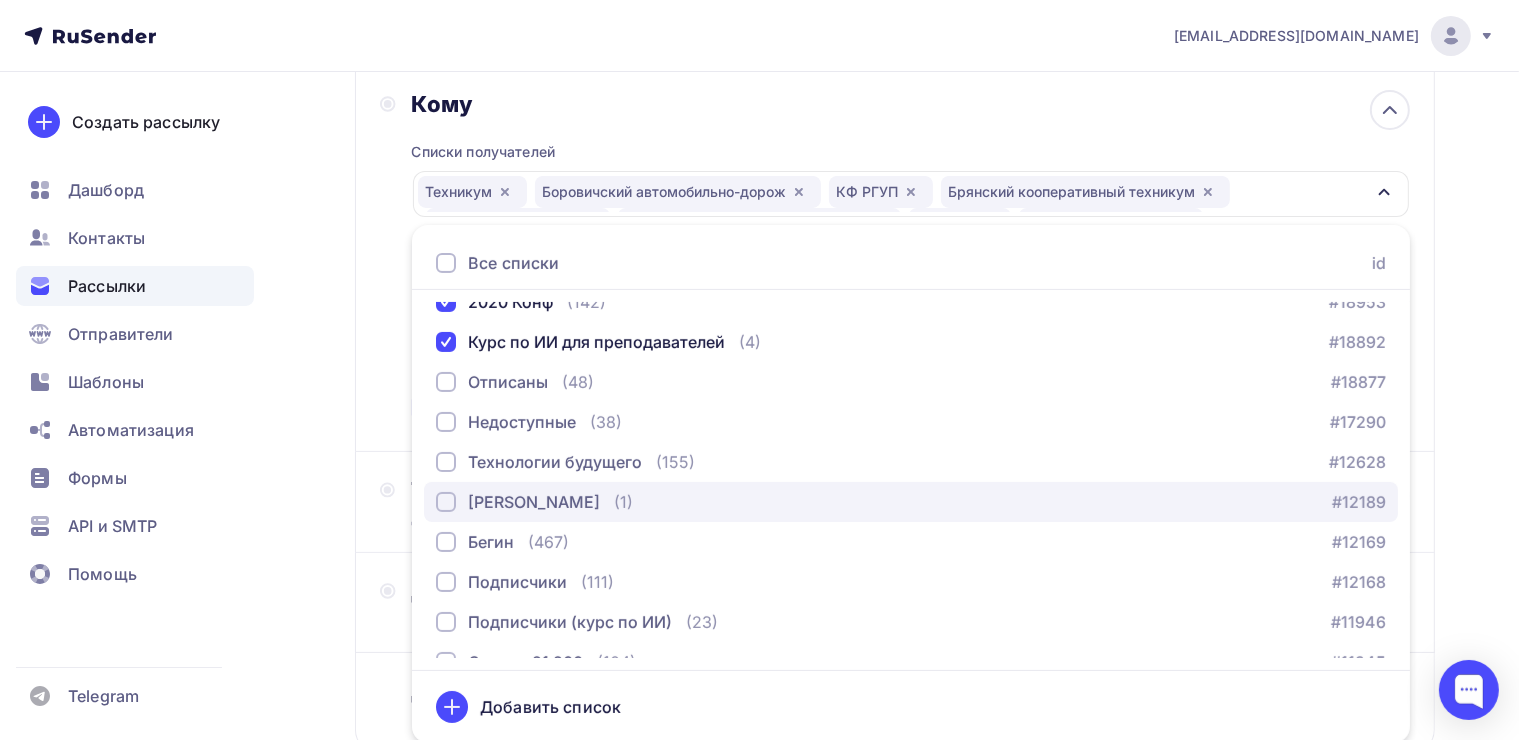 click at bounding box center [446, 502] 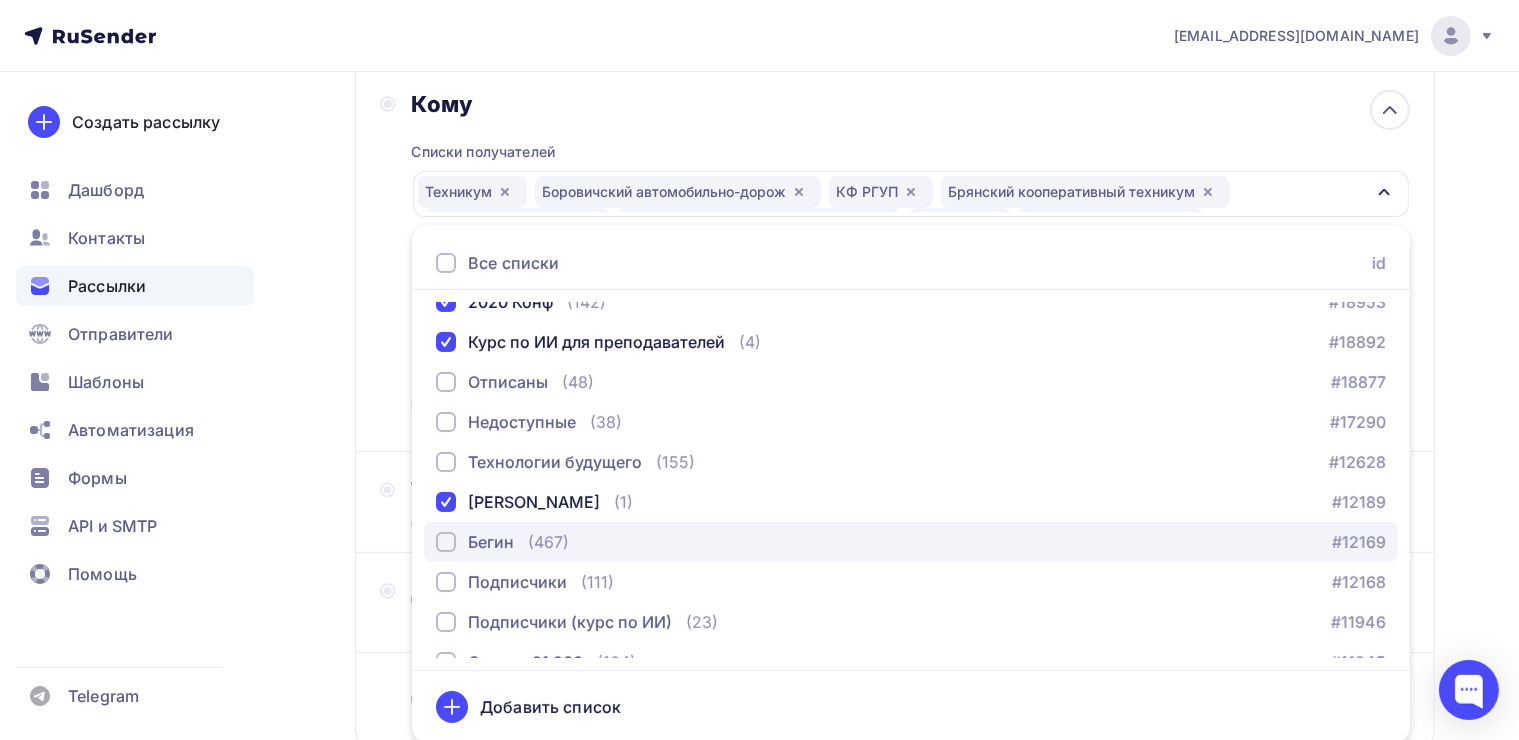 click at bounding box center [446, 542] 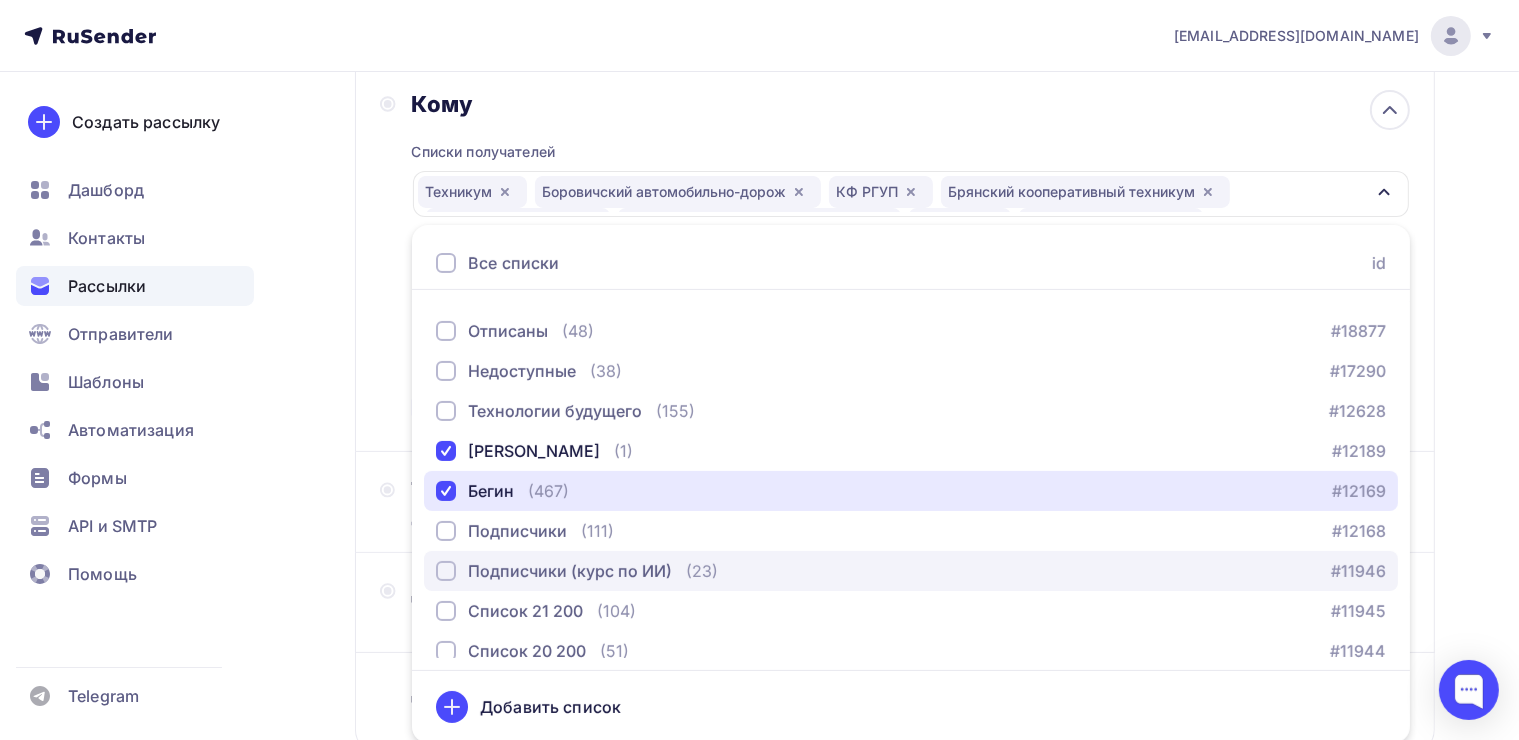 scroll, scrollTop: 800, scrollLeft: 0, axis: vertical 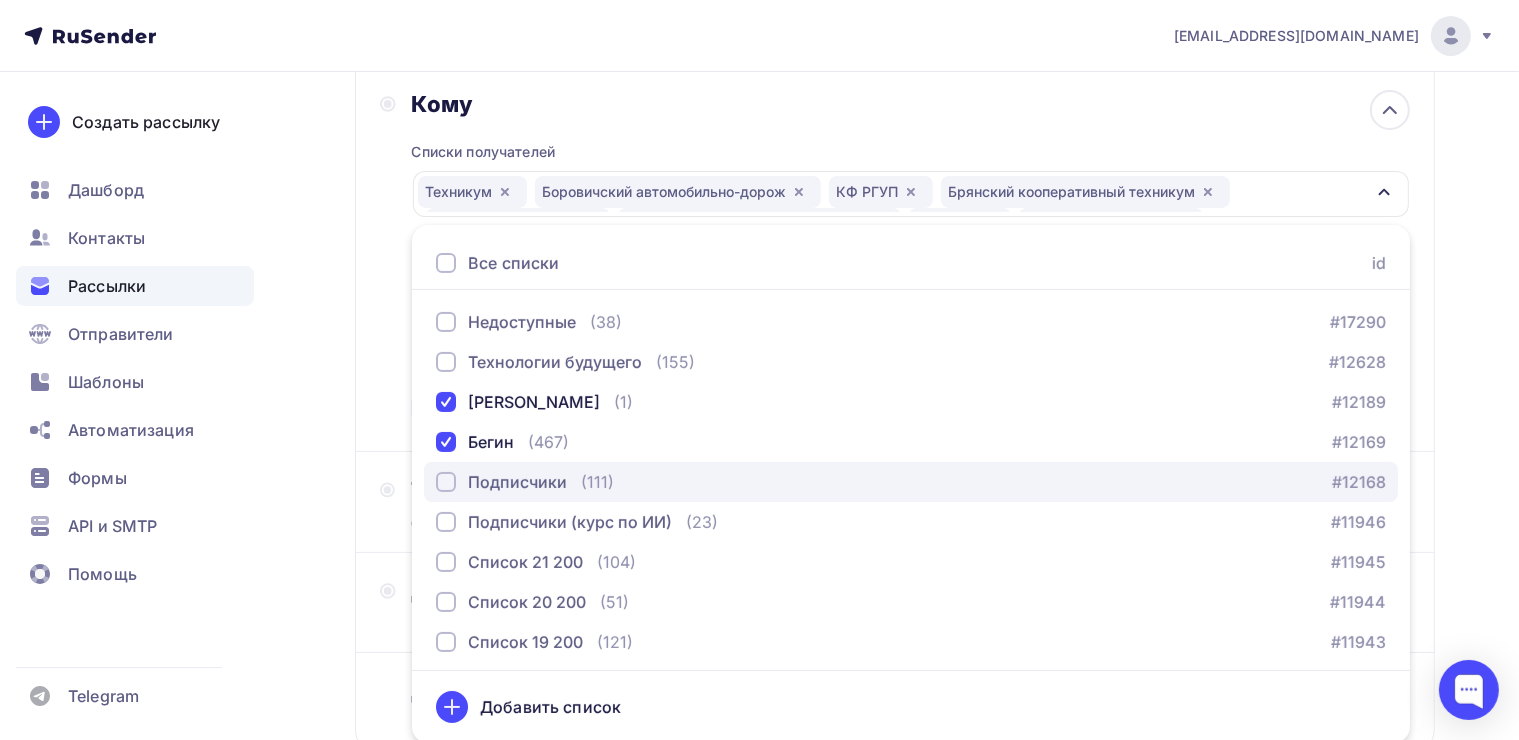 click at bounding box center [446, 482] 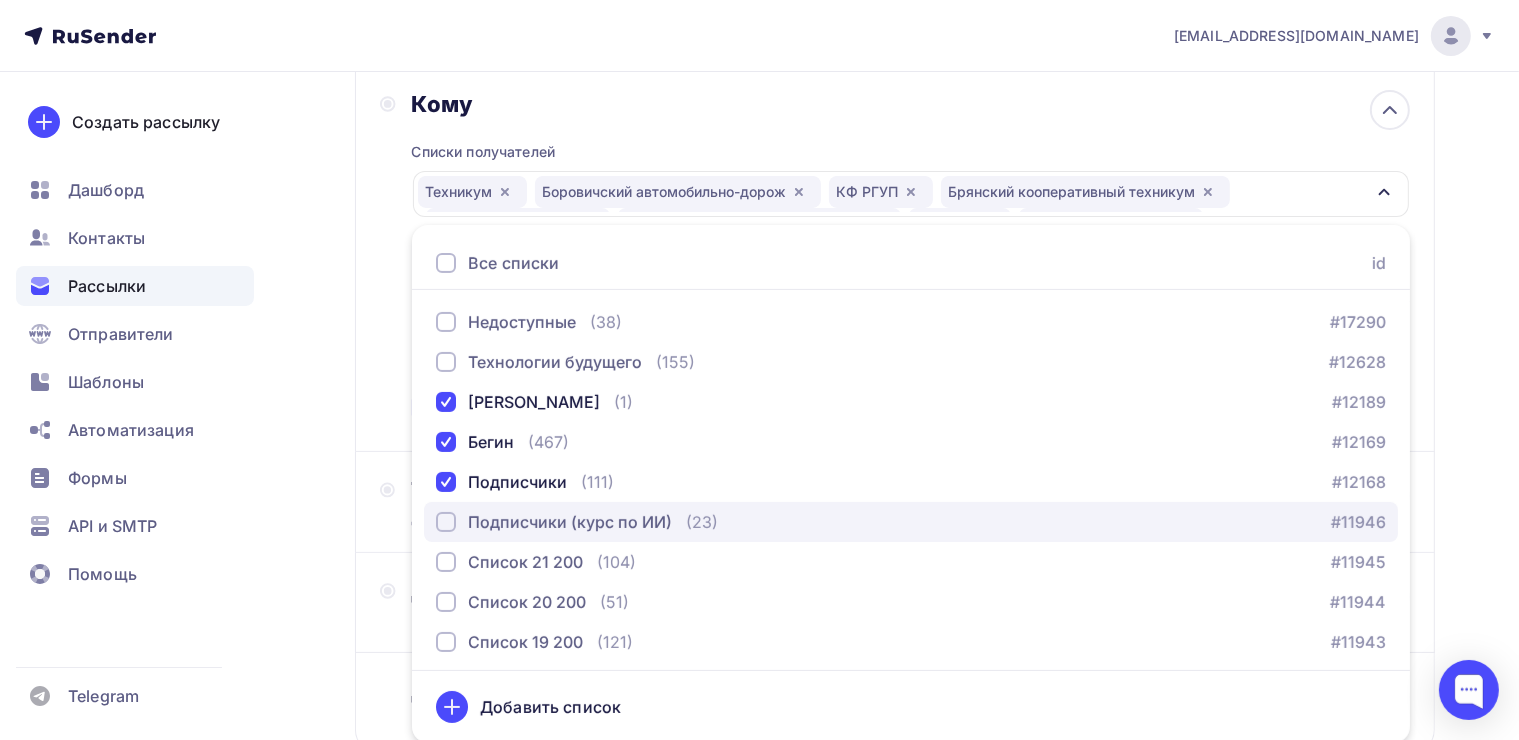 click at bounding box center [446, 522] 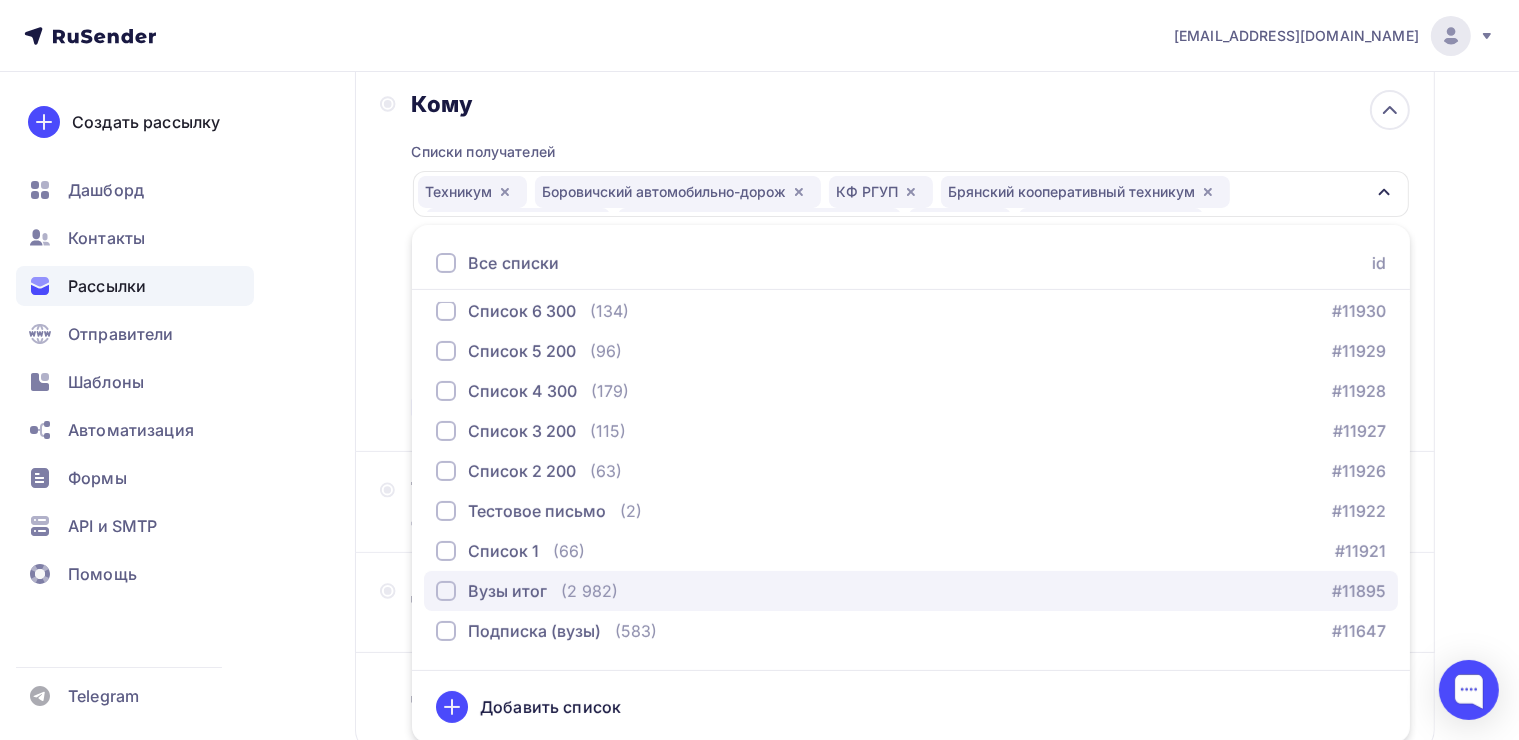 scroll, scrollTop: 1684, scrollLeft: 0, axis: vertical 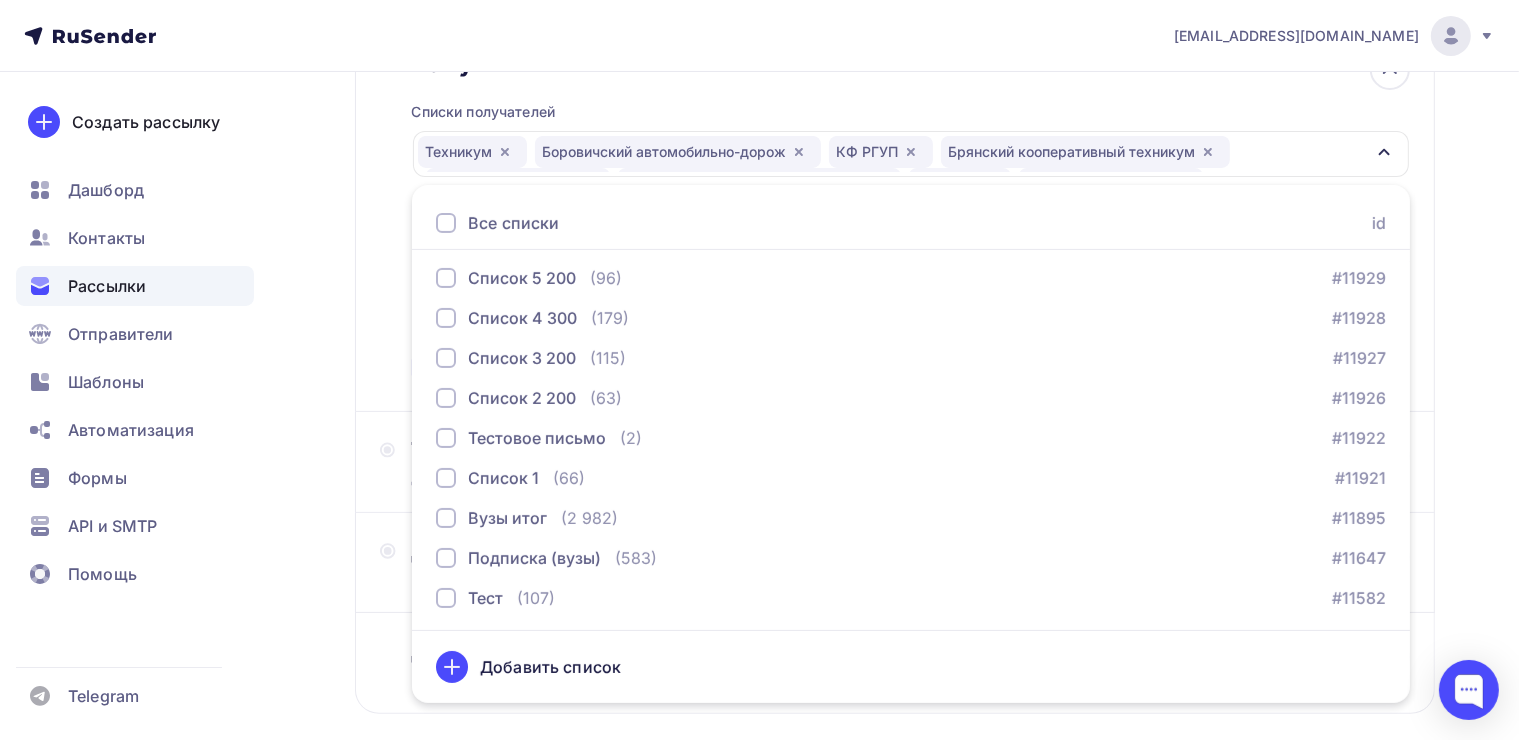 click on "Назад
02/07 Открытый урок
02/07 Открытый урок
Закончить позже
Далее
Отправитель
Клуб "ИИ в образованИИ"
Email  *
hello@yasposoben.online
hello@yasposoben.online           yasposobenon@yandex.ru               Добавить отправителя
Рекомендуем  добавить почту на домене , чтобы рассылка не попала в «Спам»
Имя     Клуб "ИИ в образованИИ"             Сохранить
Предпросмотр может отличаться  в зависимости от почтового клиента
Клуб "ИИ в образованИИ"" at bounding box center [759, 327] 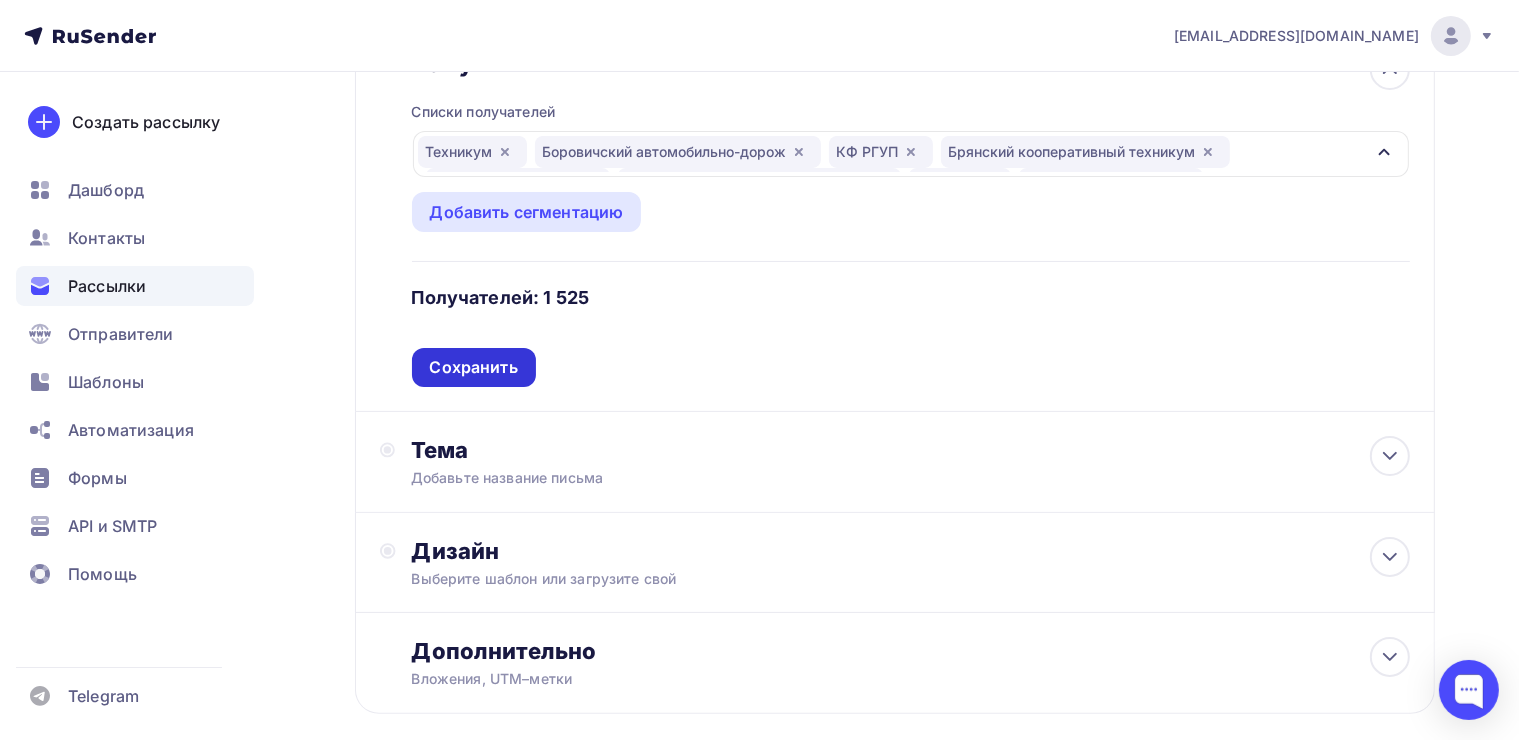 click on "Сохранить" at bounding box center [474, 367] 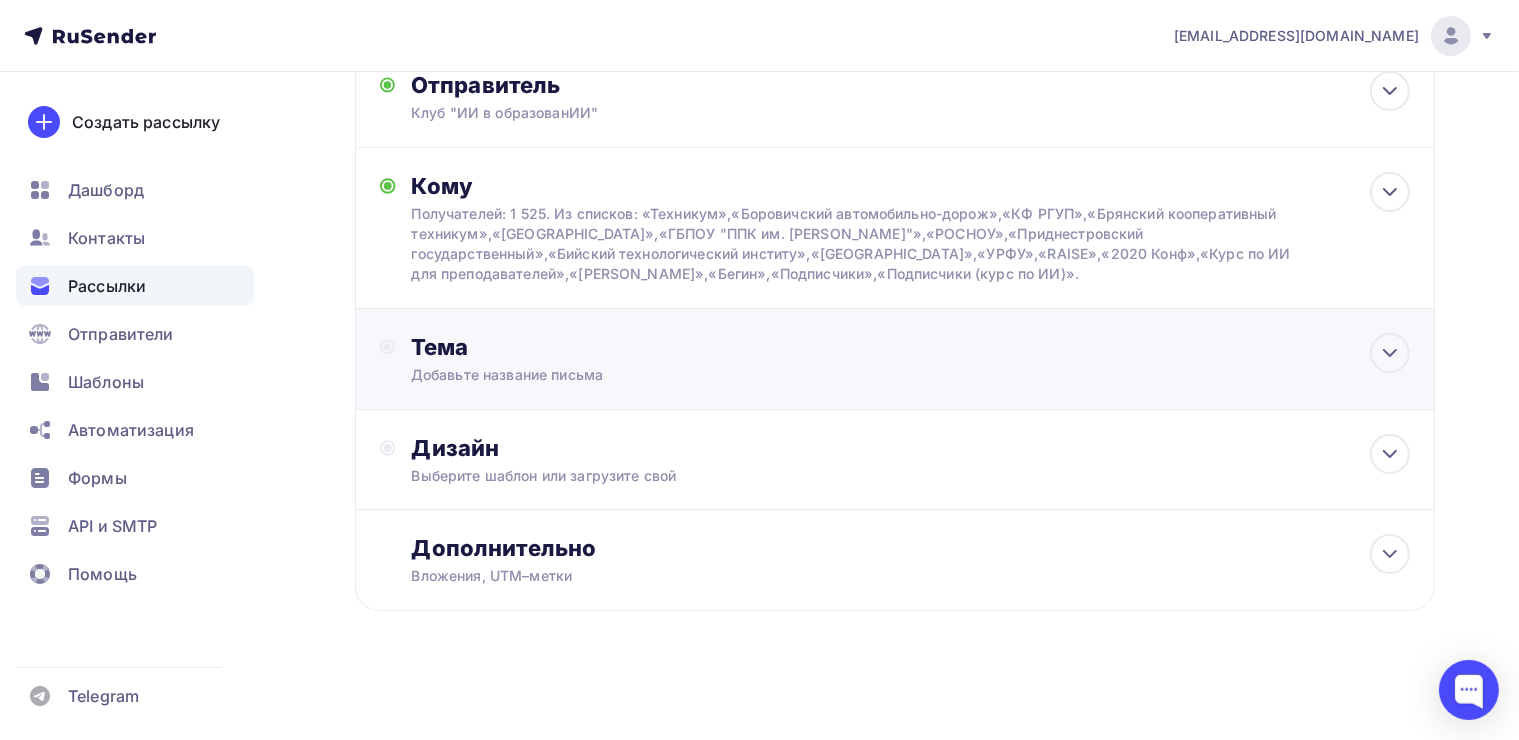 scroll, scrollTop: 136, scrollLeft: 0, axis: vertical 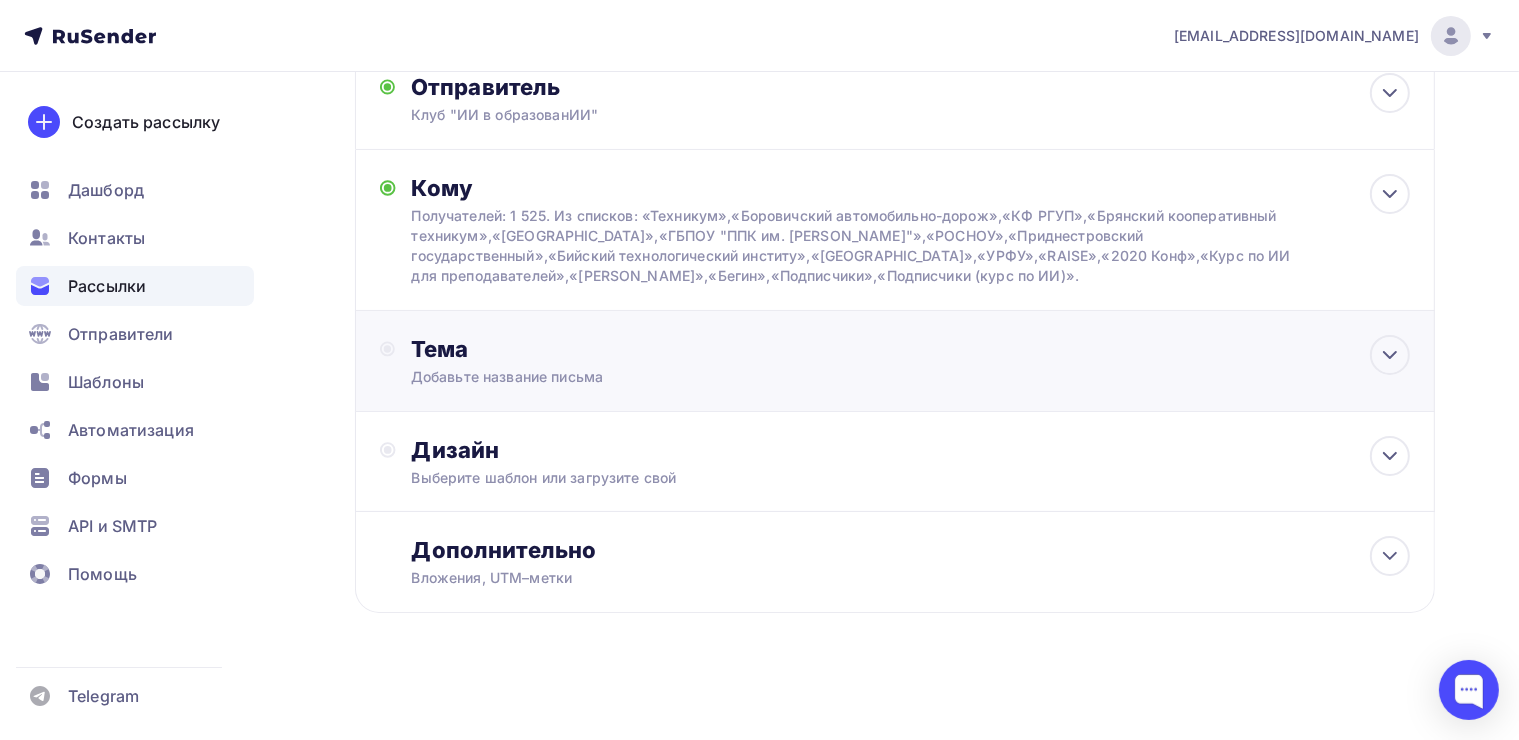 click on "Тема" at bounding box center (608, 349) 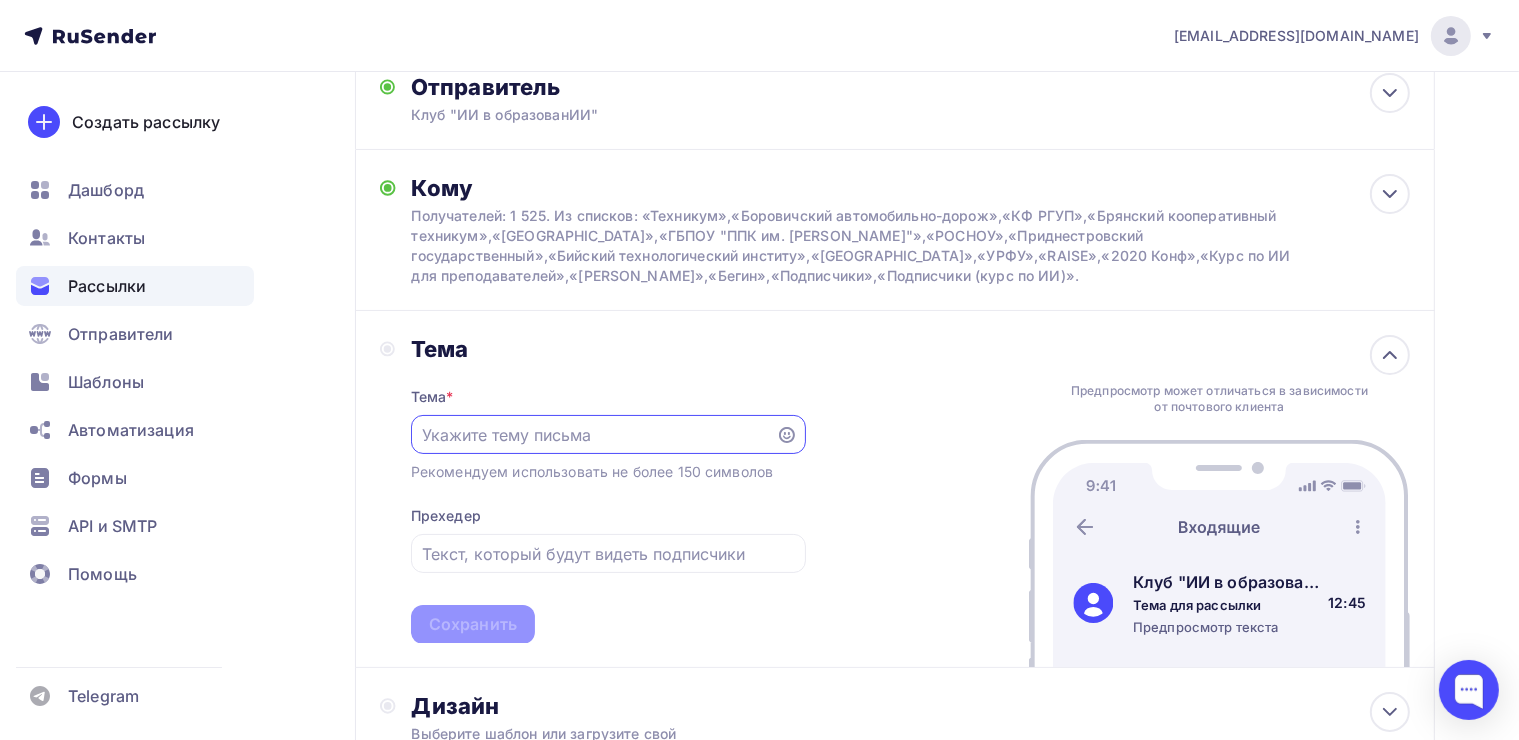 scroll, scrollTop: 135, scrollLeft: 0, axis: vertical 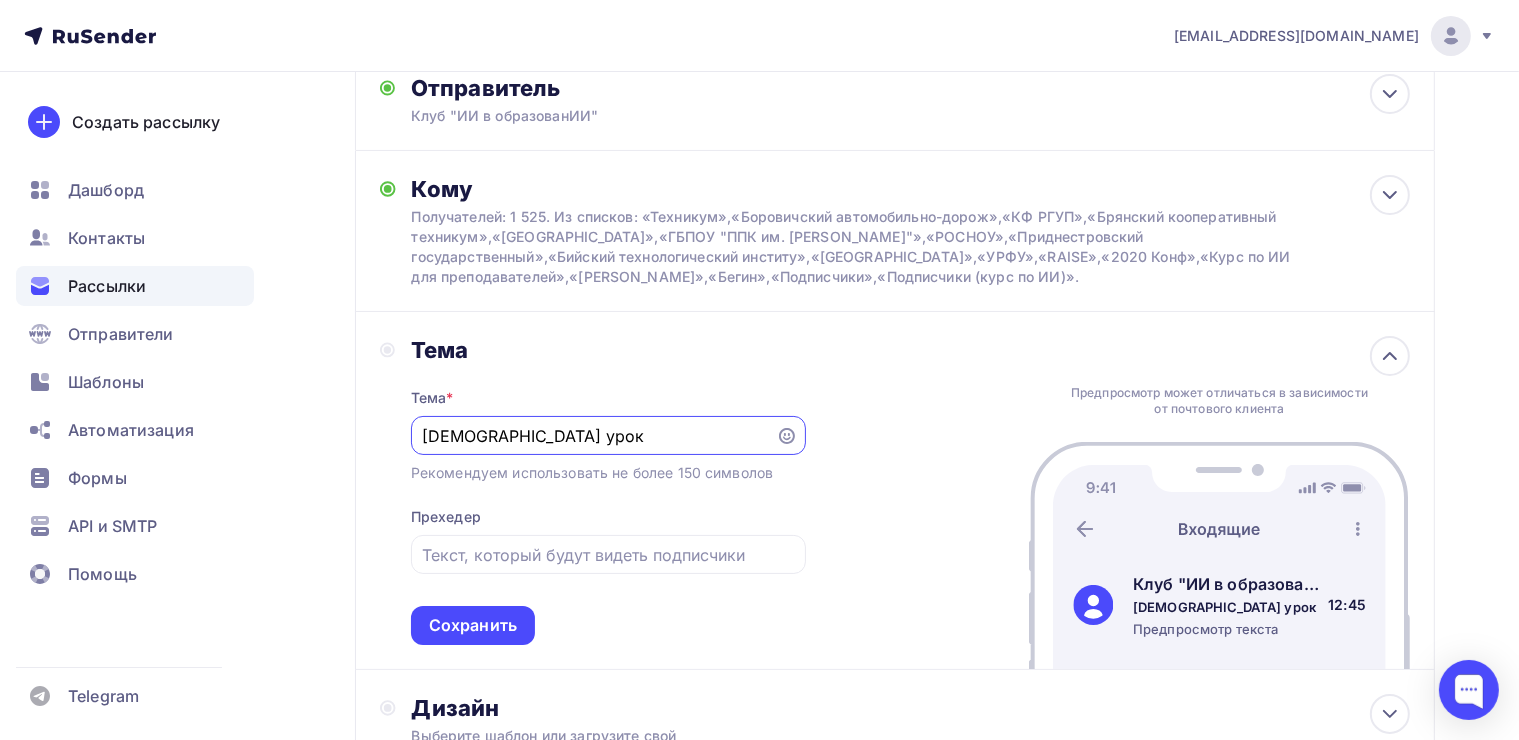 click on "Буслатный урок" at bounding box center [593, 436] 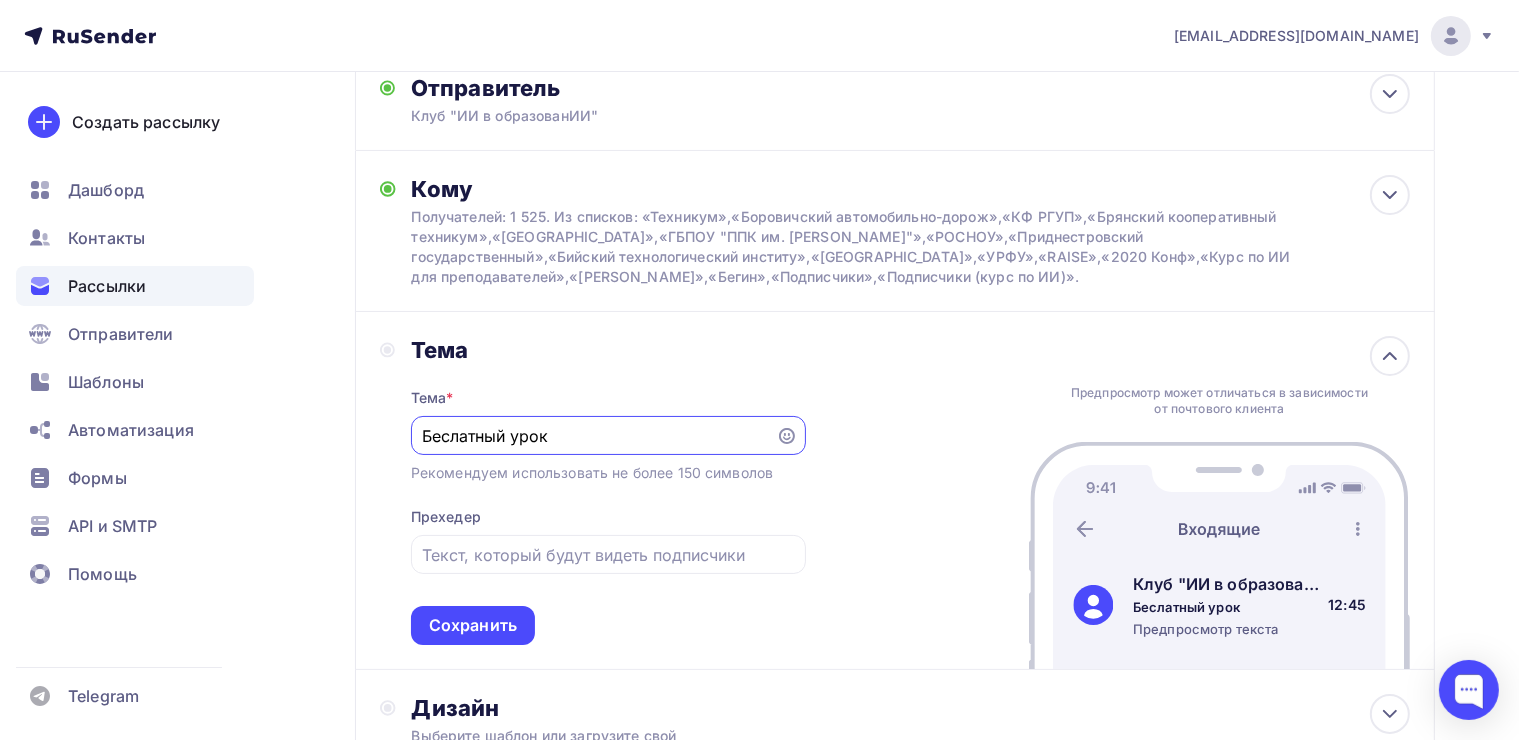click on "Беслатный урок" at bounding box center (593, 436) 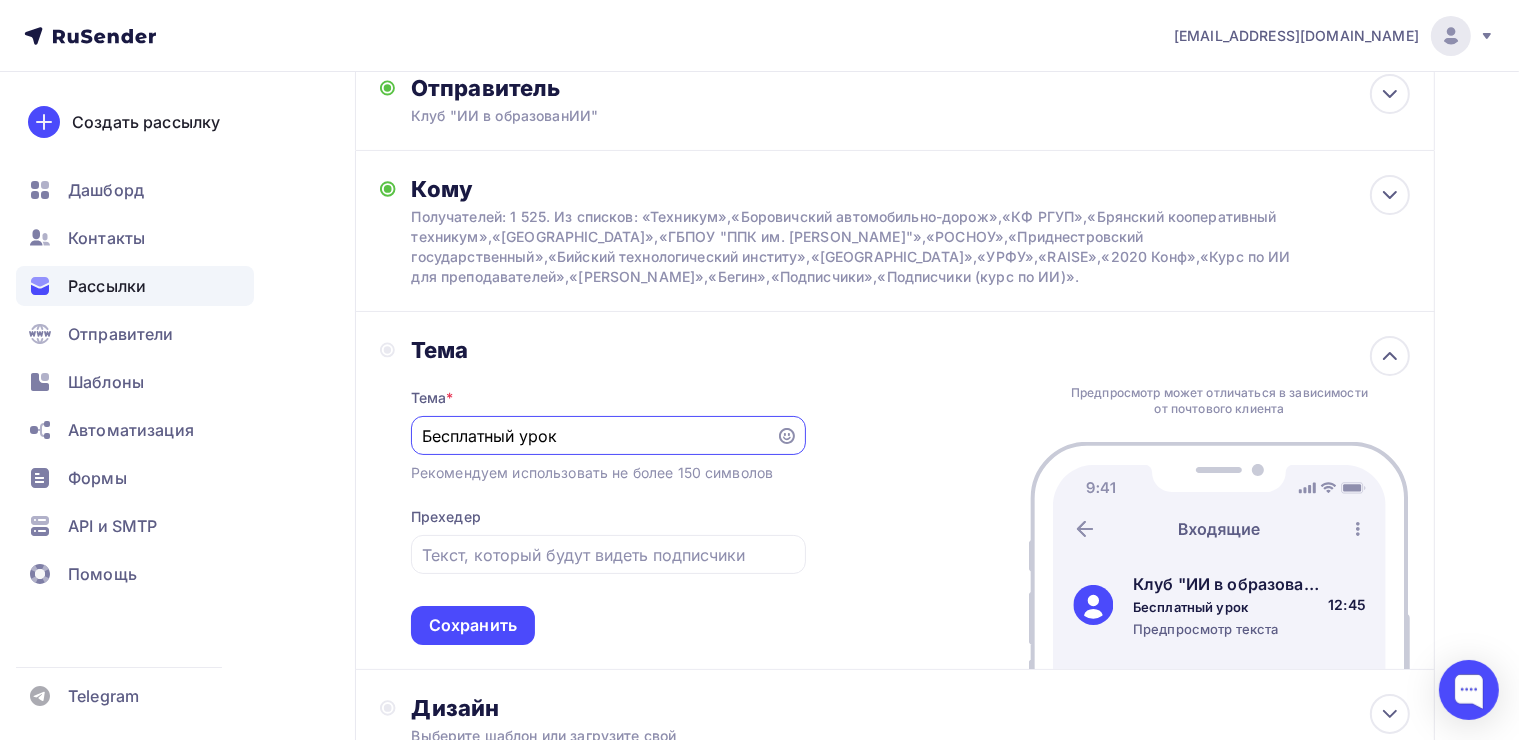 click on "Бесплатный урок" at bounding box center (593, 436) 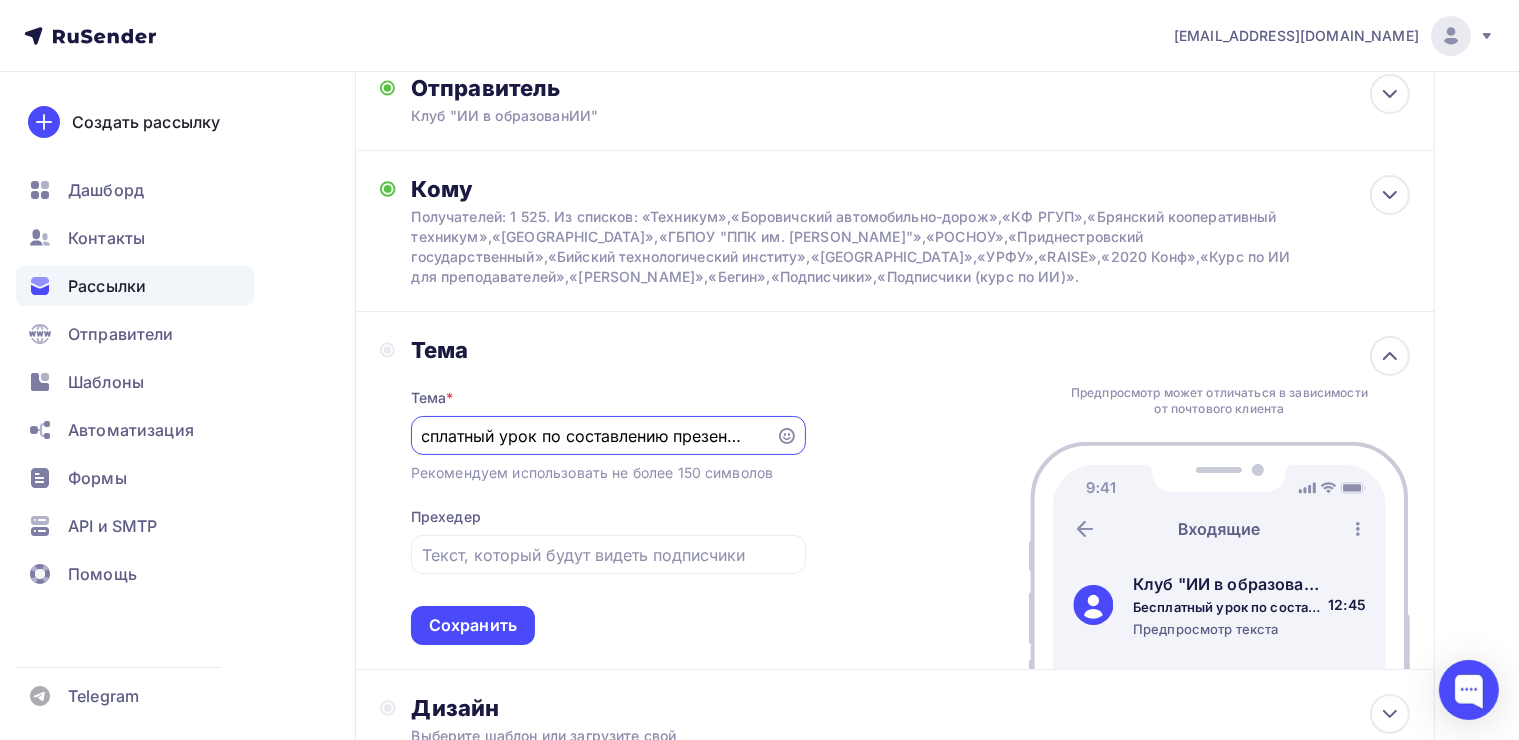 scroll, scrollTop: 0, scrollLeft: 30, axis: horizontal 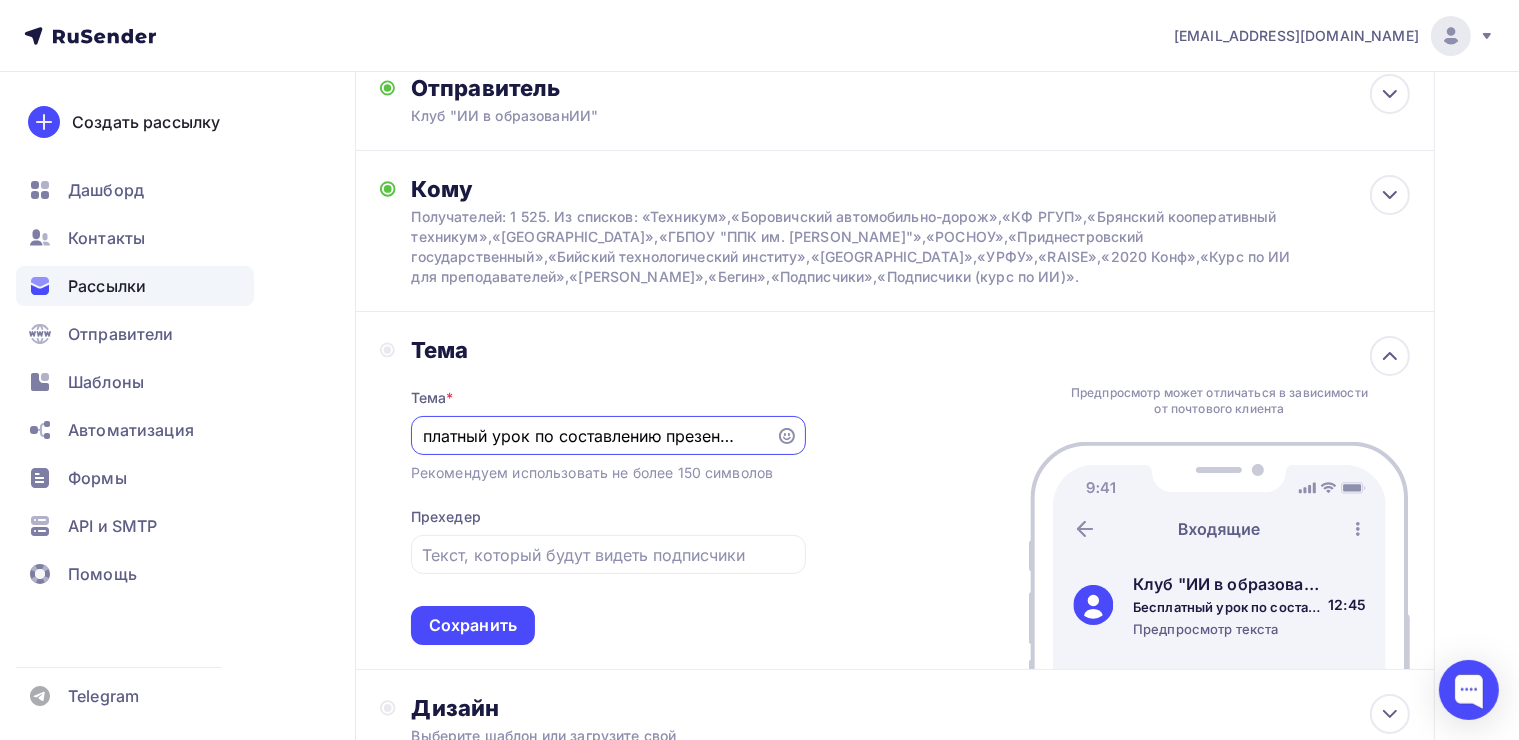 drag, startPoint x: 556, startPoint y: 436, endPoint x: 808, endPoint y: 430, distance: 252.07141 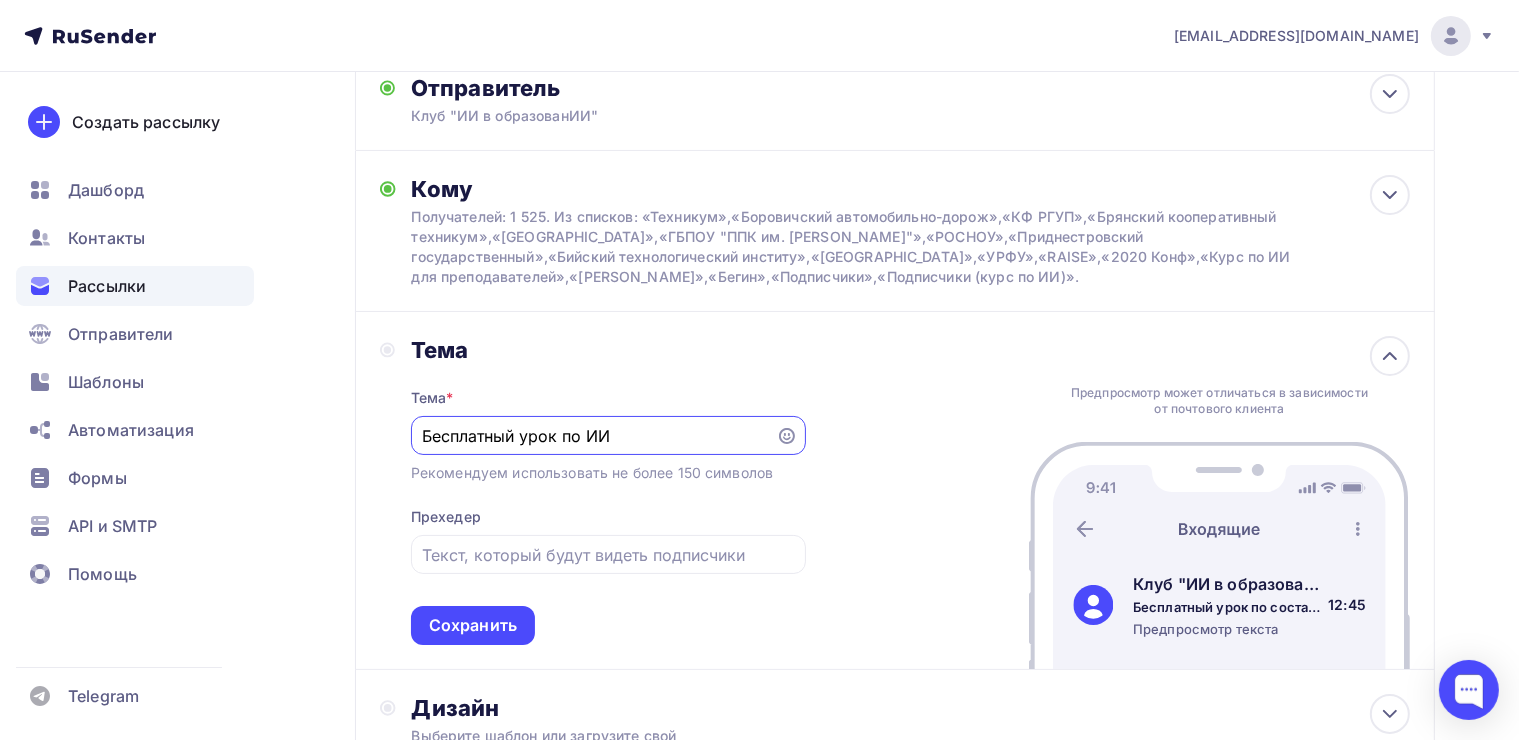 scroll, scrollTop: 0, scrollLeft: 0, axis: both 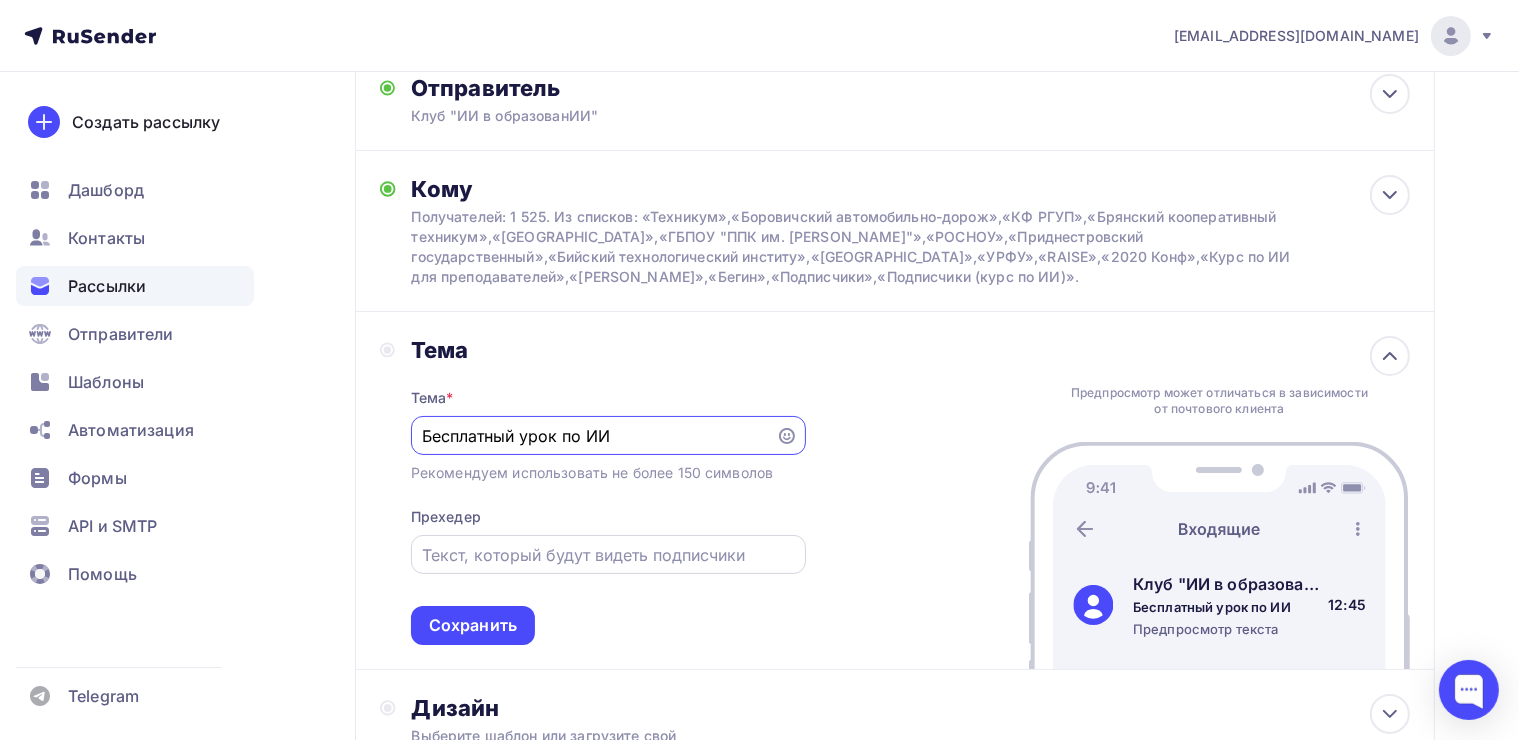 type on "Бесплатный урок по ИИ" 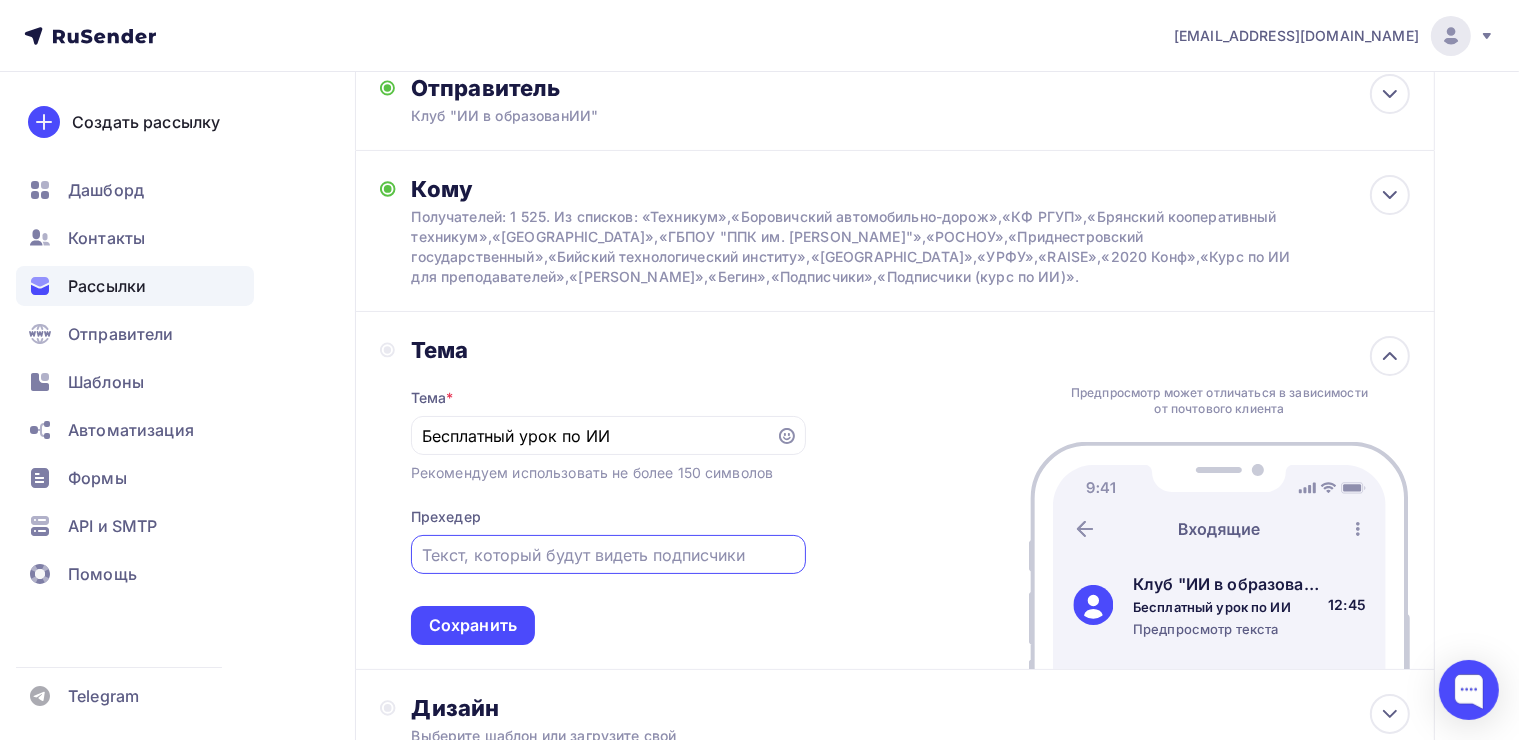 click at bounding box center [608, 555] 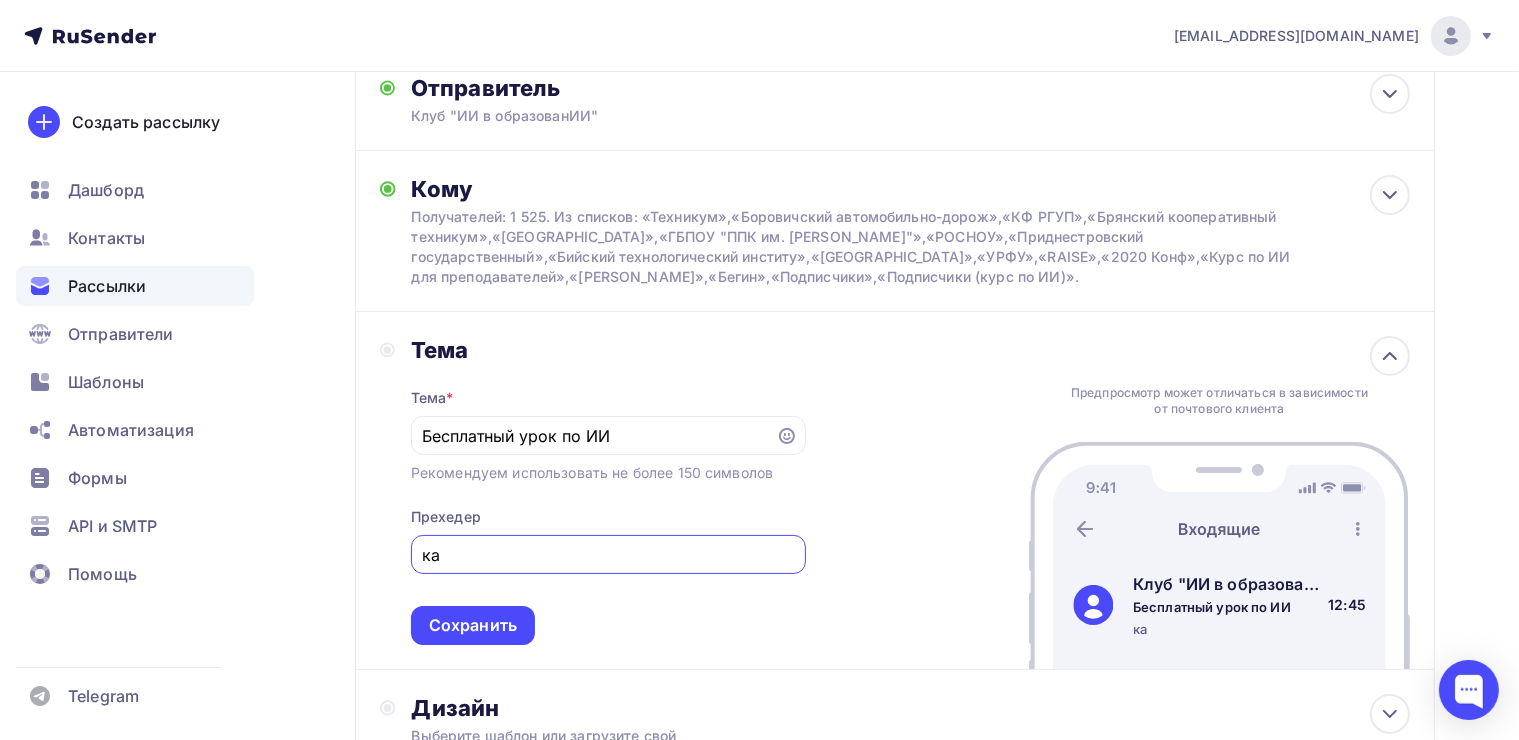 type on "к" 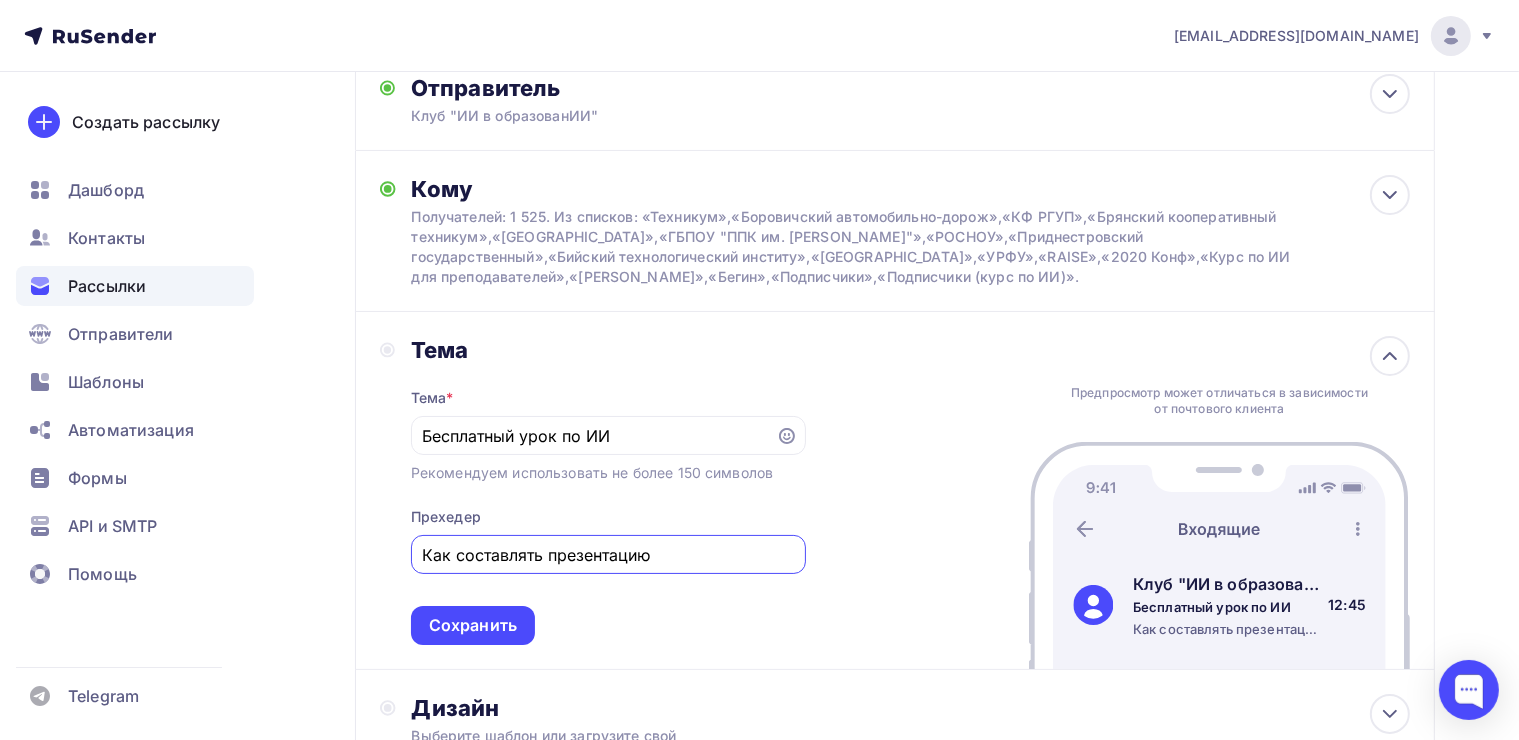 drag, startPoint x: 540, startPoint y: 552, endPoint x: 420, endPoint y: 553, distance: 120.004166 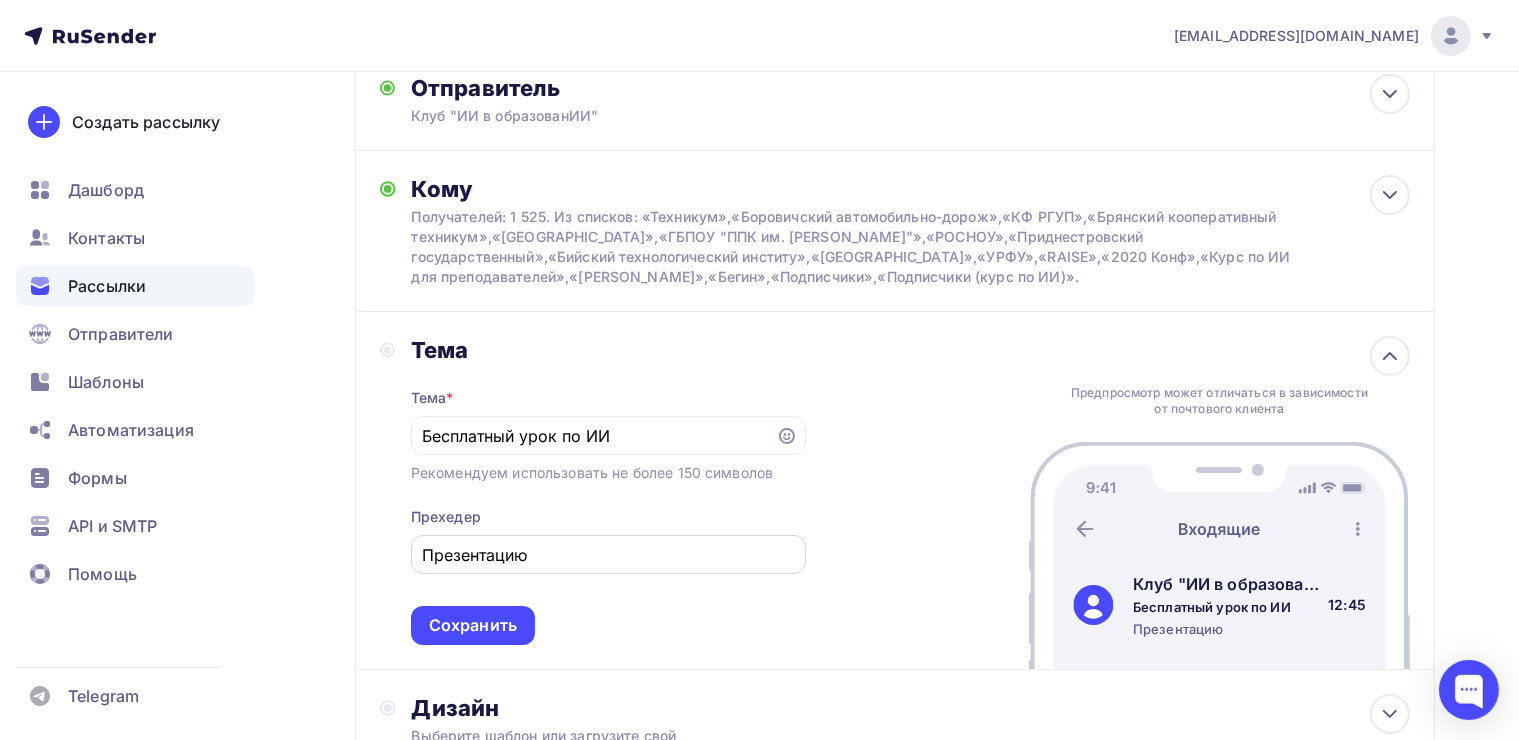drag, startPoint x: 534, startPoint y: 563, endPoint x: 521, endPoint y: 555, distance: 15.264338 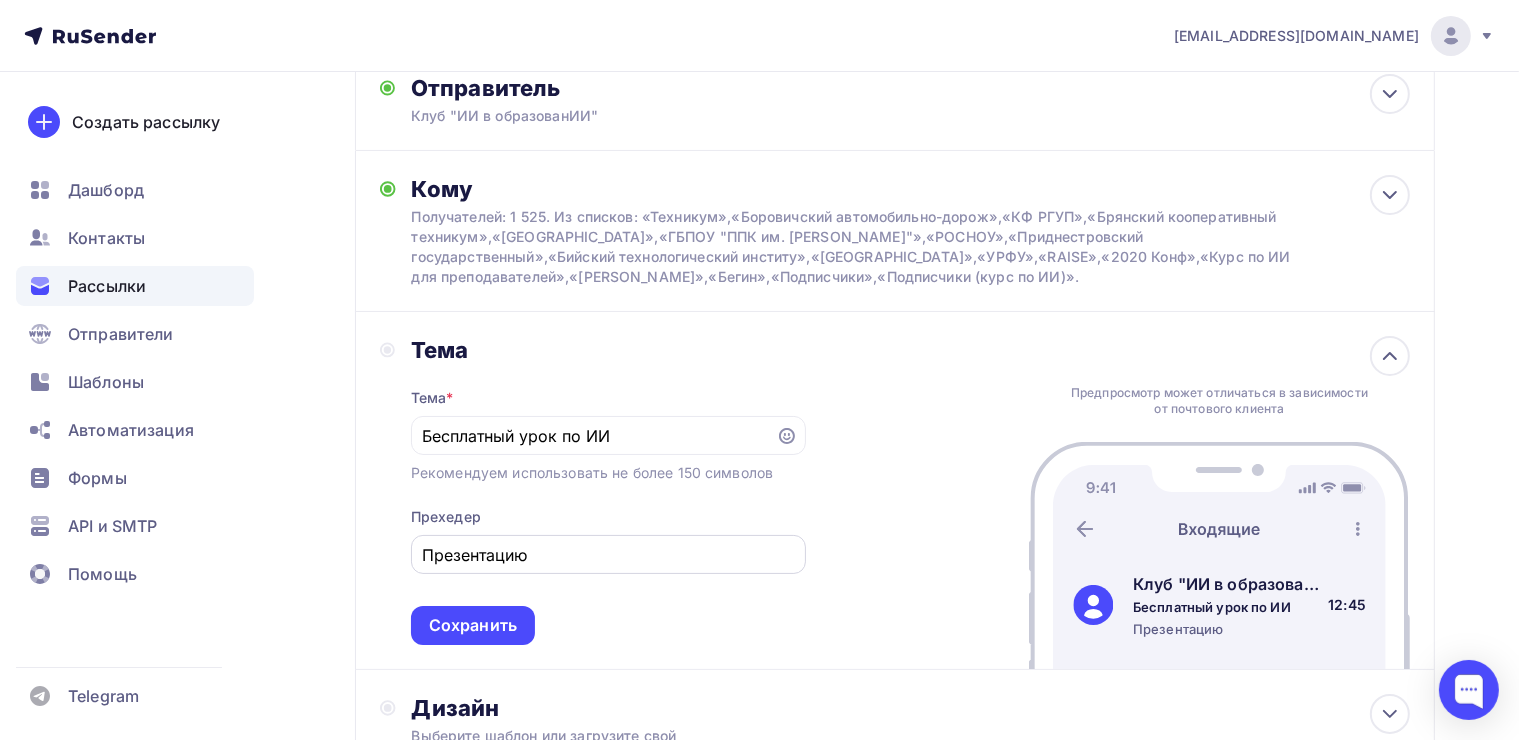 click on "Презентацию" at bounding box center [608, 554] 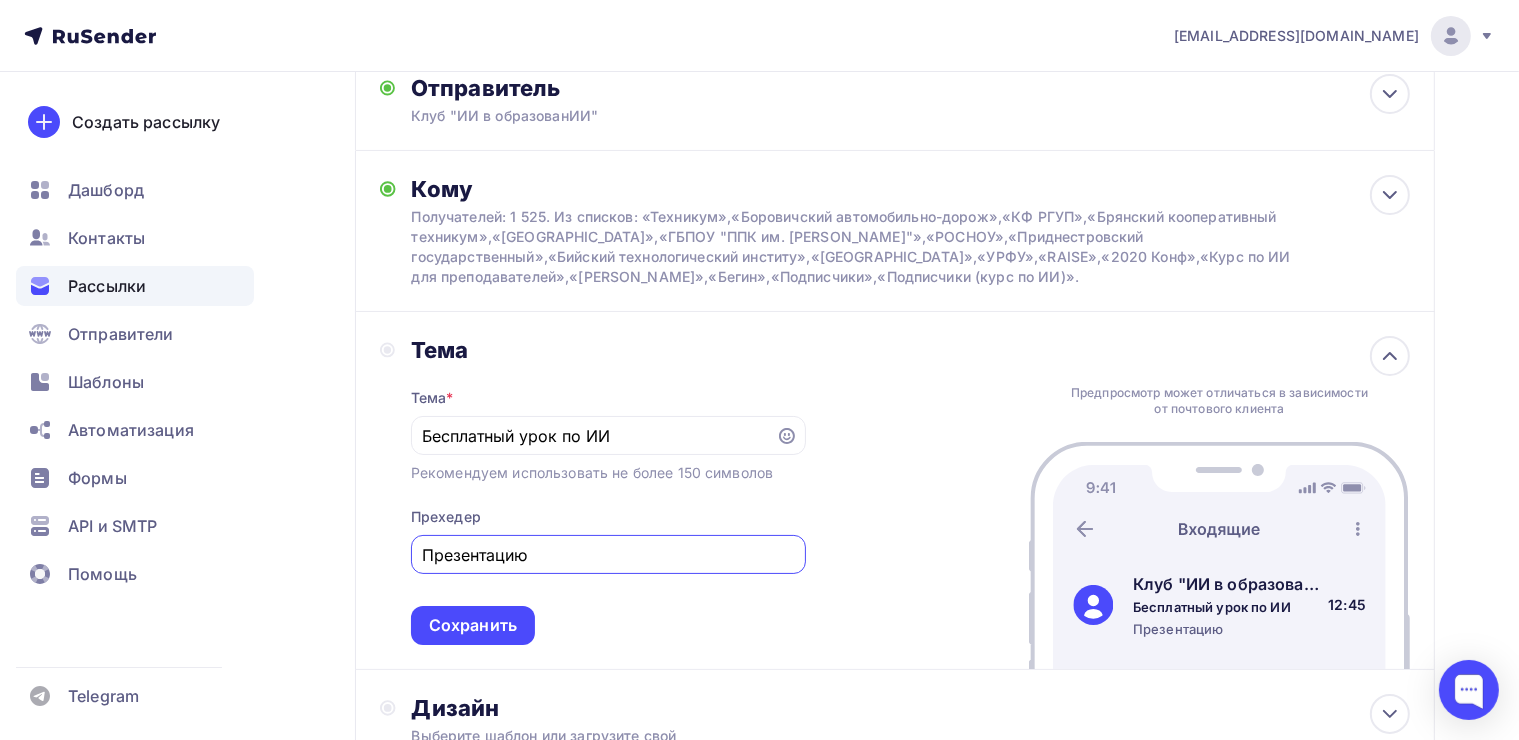 drag, startPoint x: 527, startPoint y: 554, endPoint x: 512, endPoint y: 552, distance: 15.132746 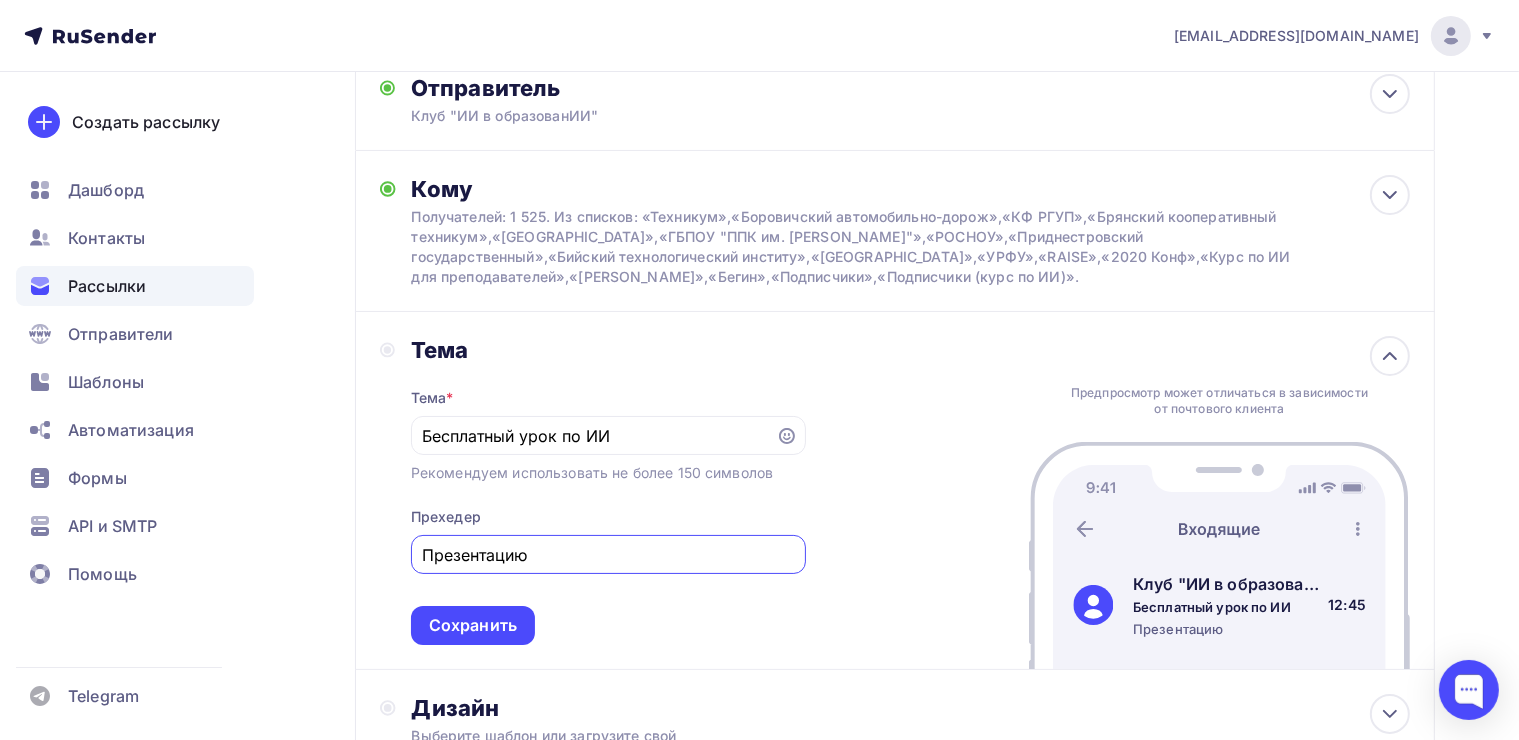 click on "Презентацию" at bounding box center [608, 555] 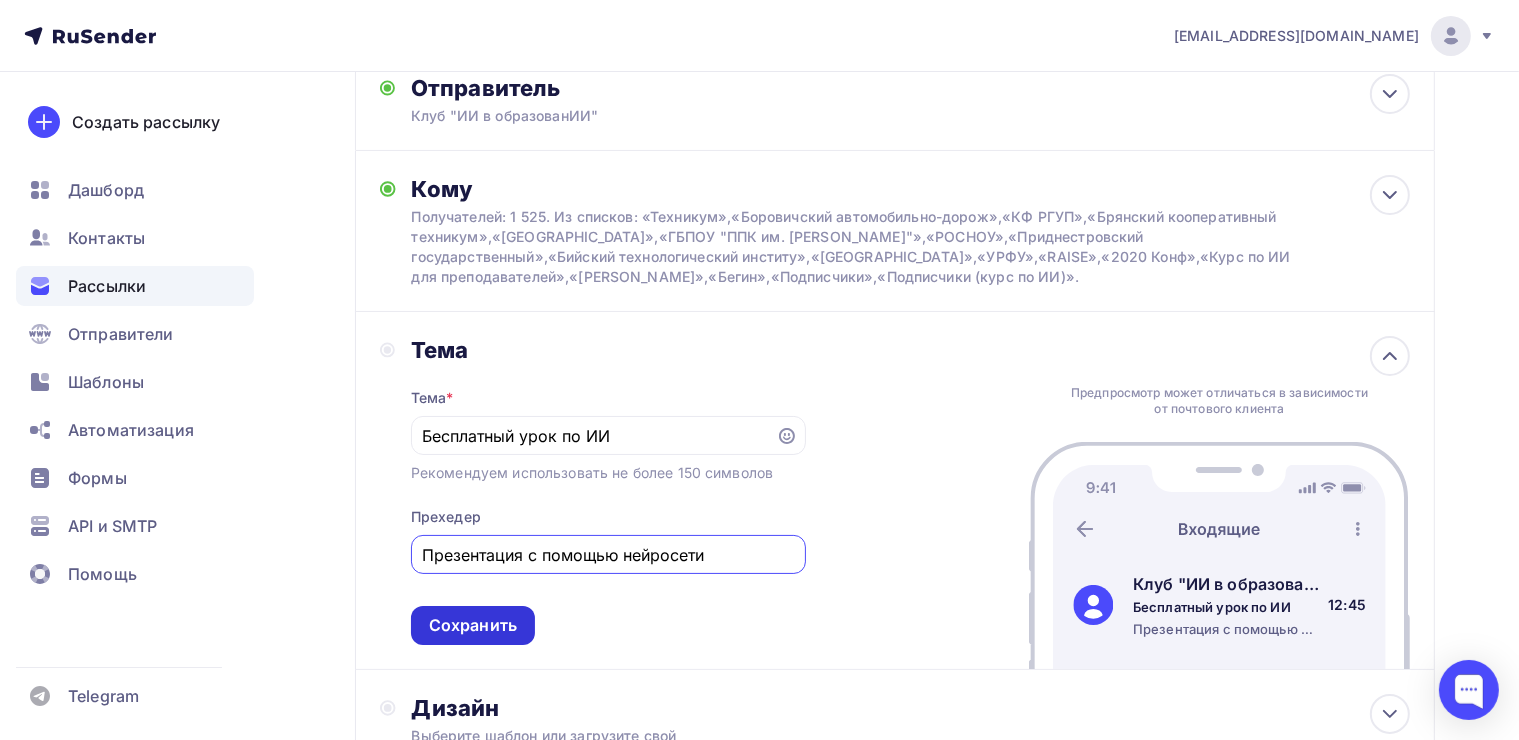 type on "Презентация с помощью нейросети" 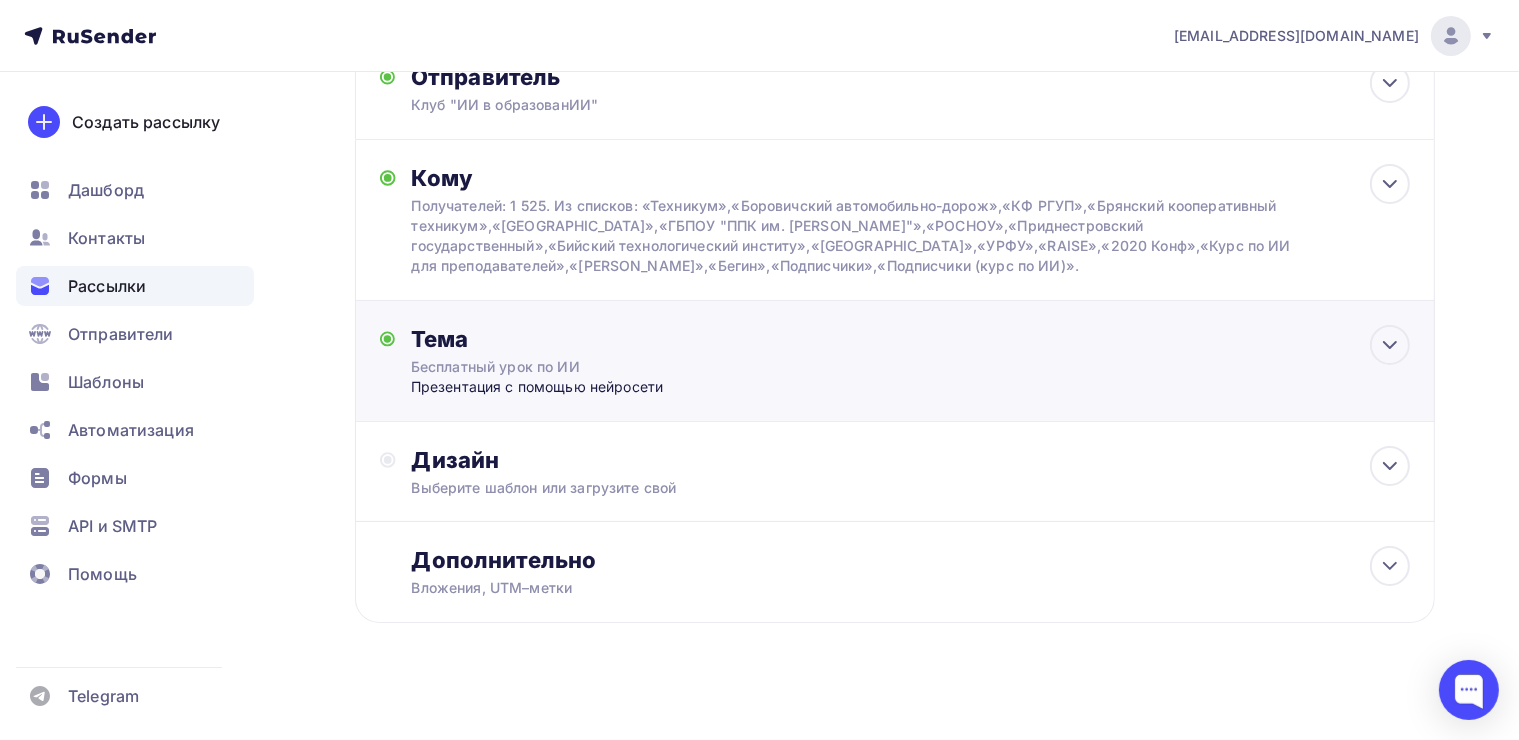 scroll, scrollTop: 156, scrollLeft: 0, axis: vertical 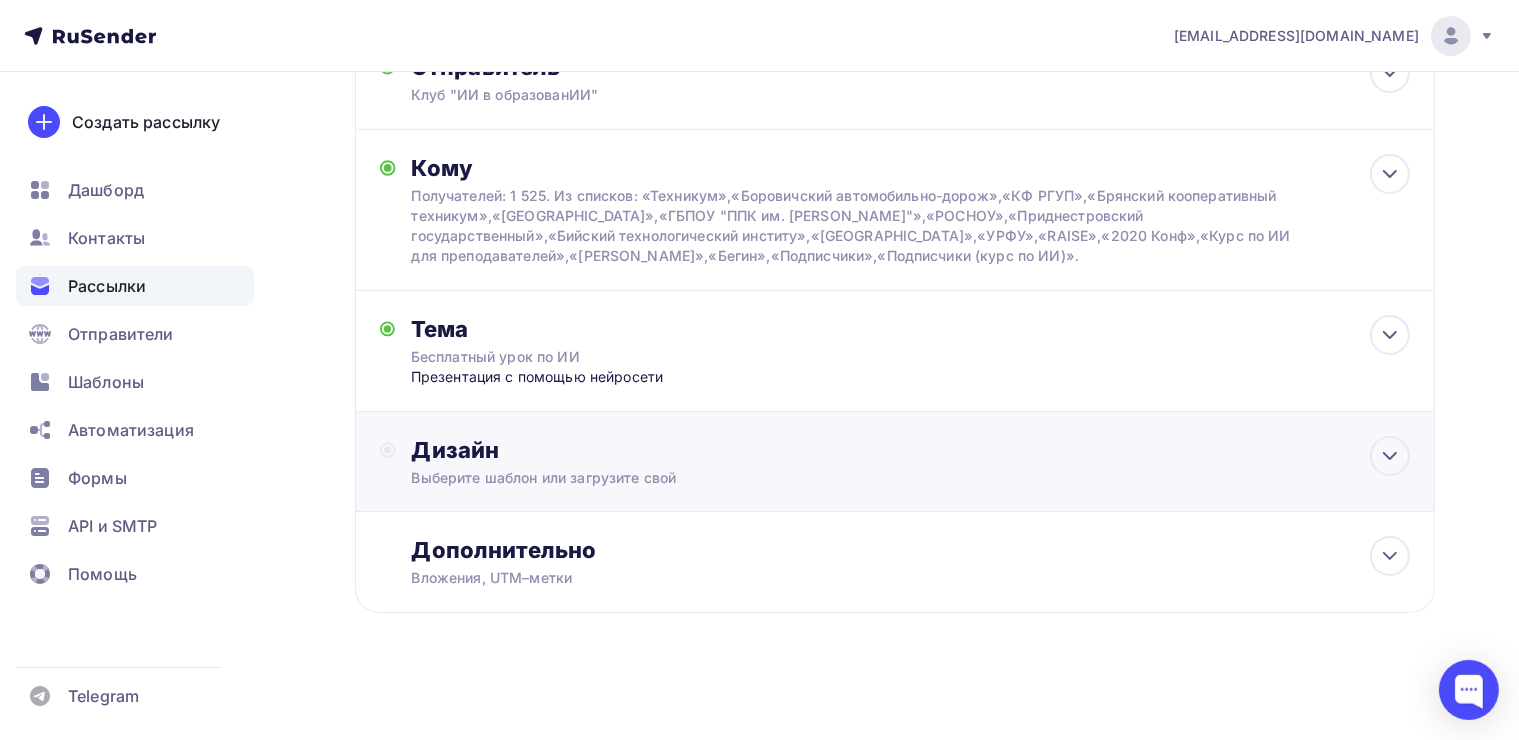 click on "Дизайн   Выберите шаблон или загрузите свой" at bounding box center [895, 473] 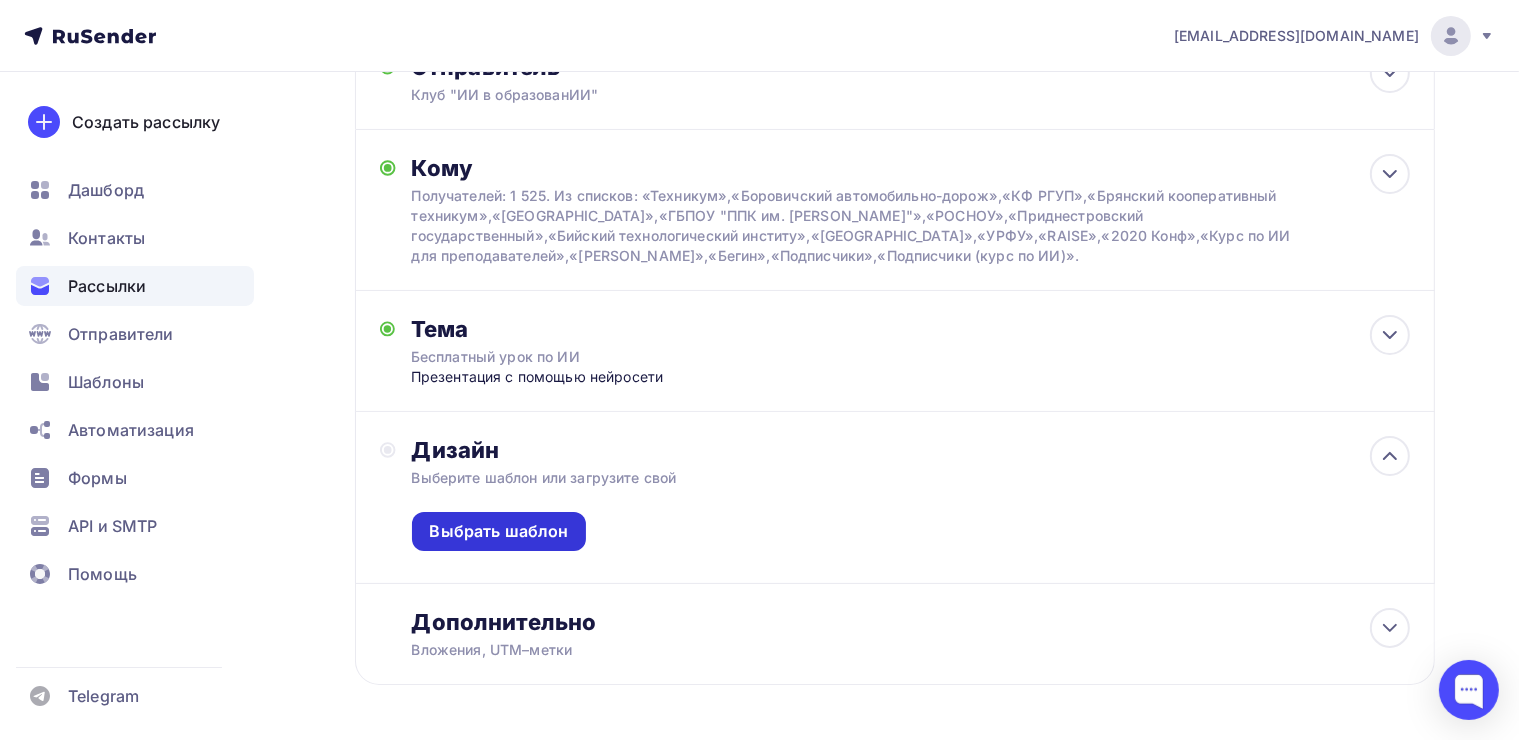 click on "Выбрать шаблон" at bounding box center (499, 531) 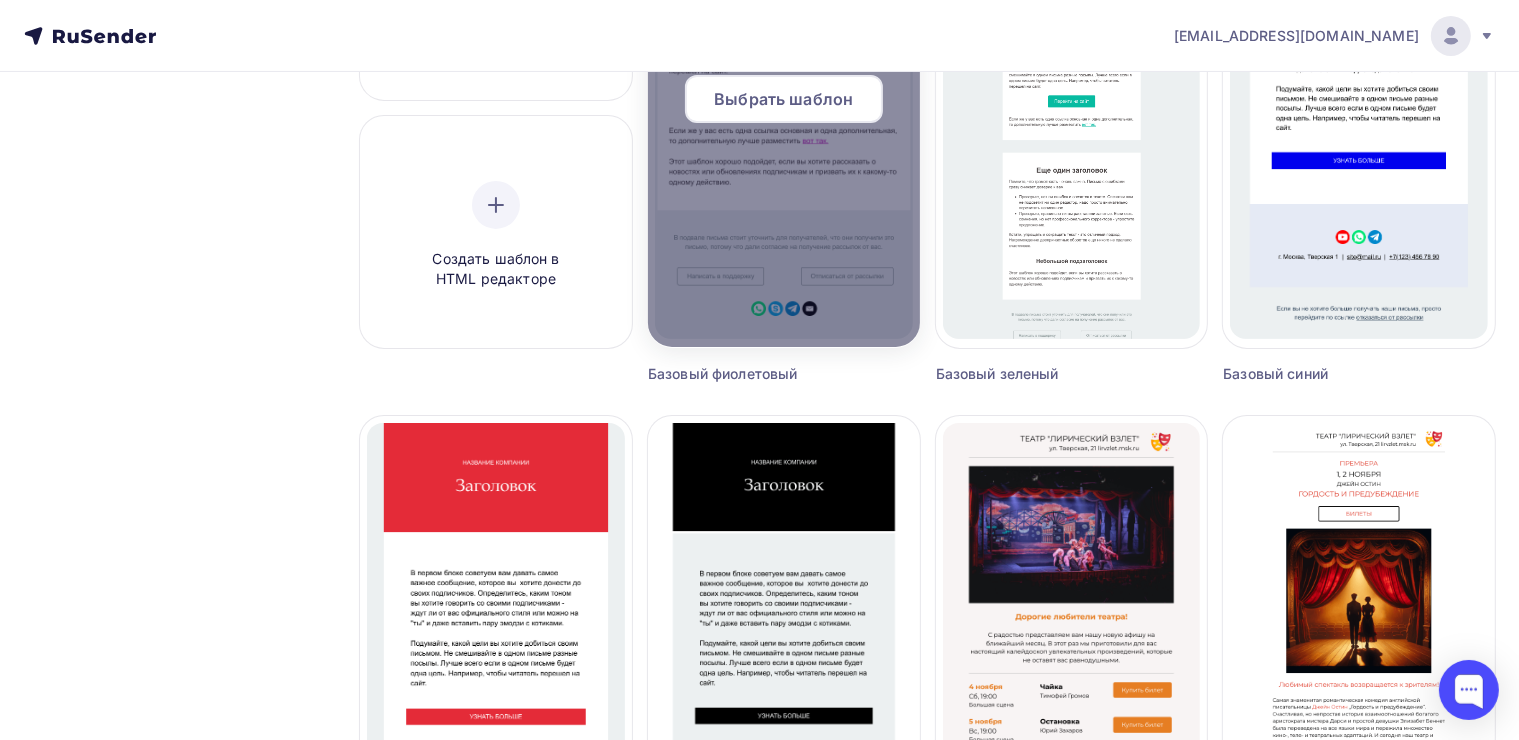 scroll, scrollTop: 0, scrollLeft: 0, axis: both 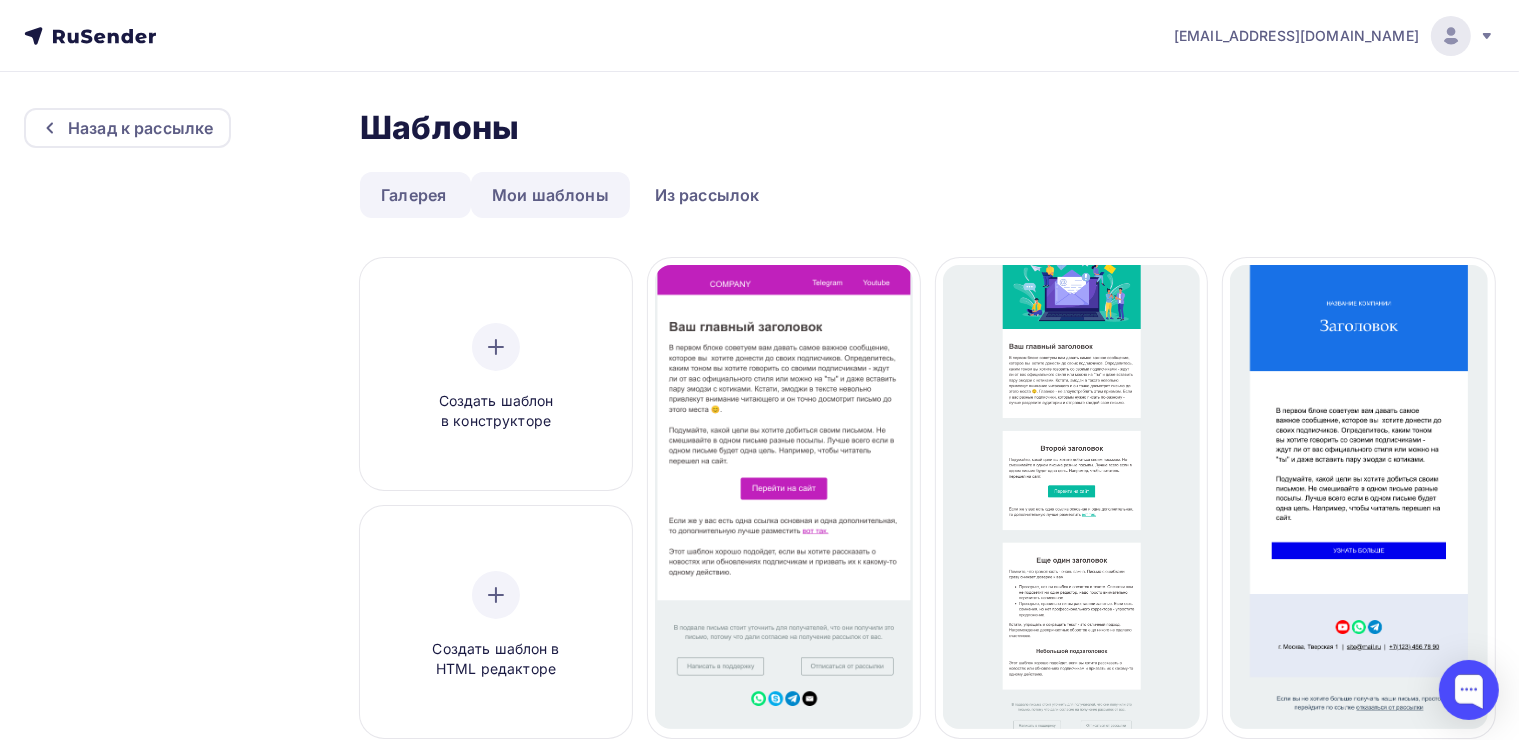 click on "Мои шаблоны" at bounding box center (550, 195) 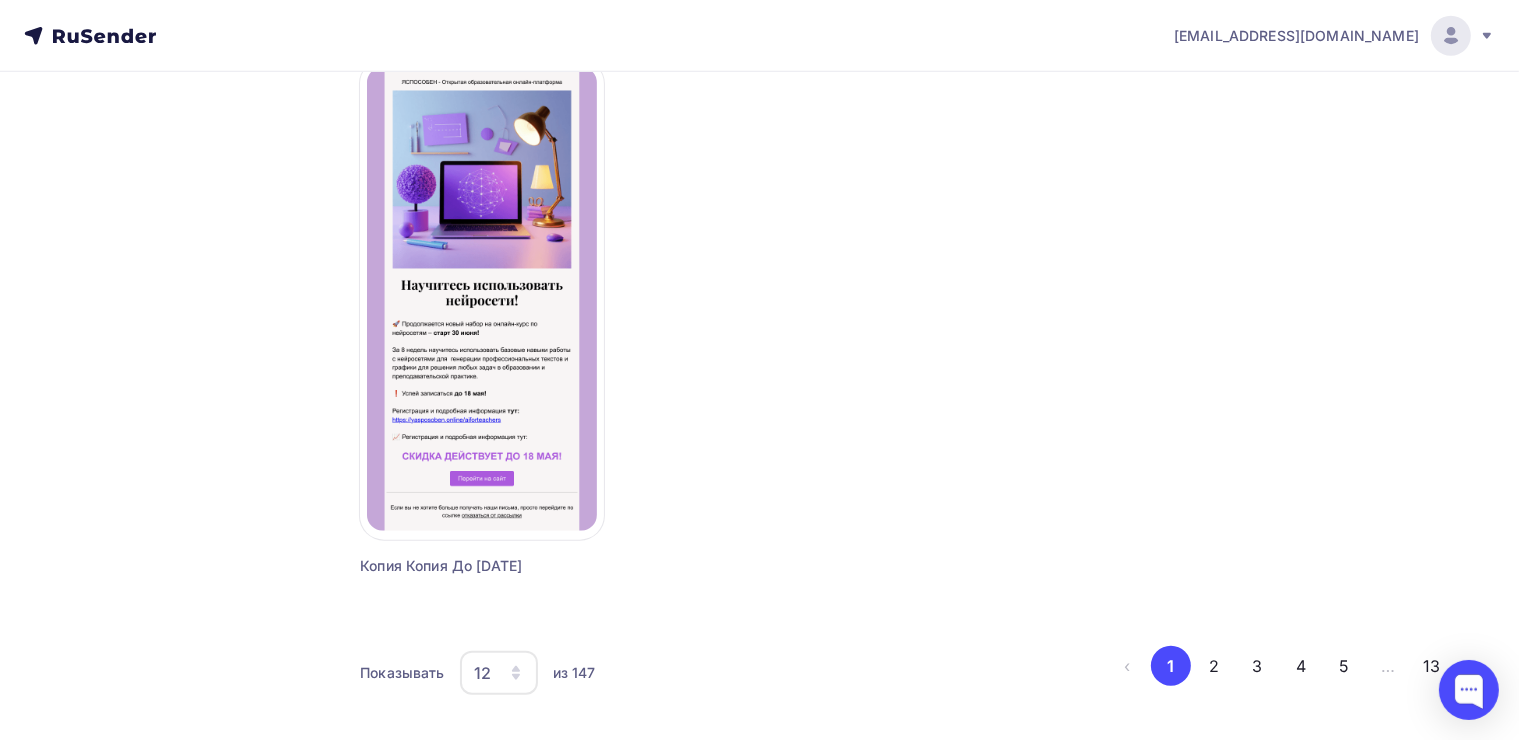 scroll, scrollTop: 1859, scrollLeft: 0, axis: vertical 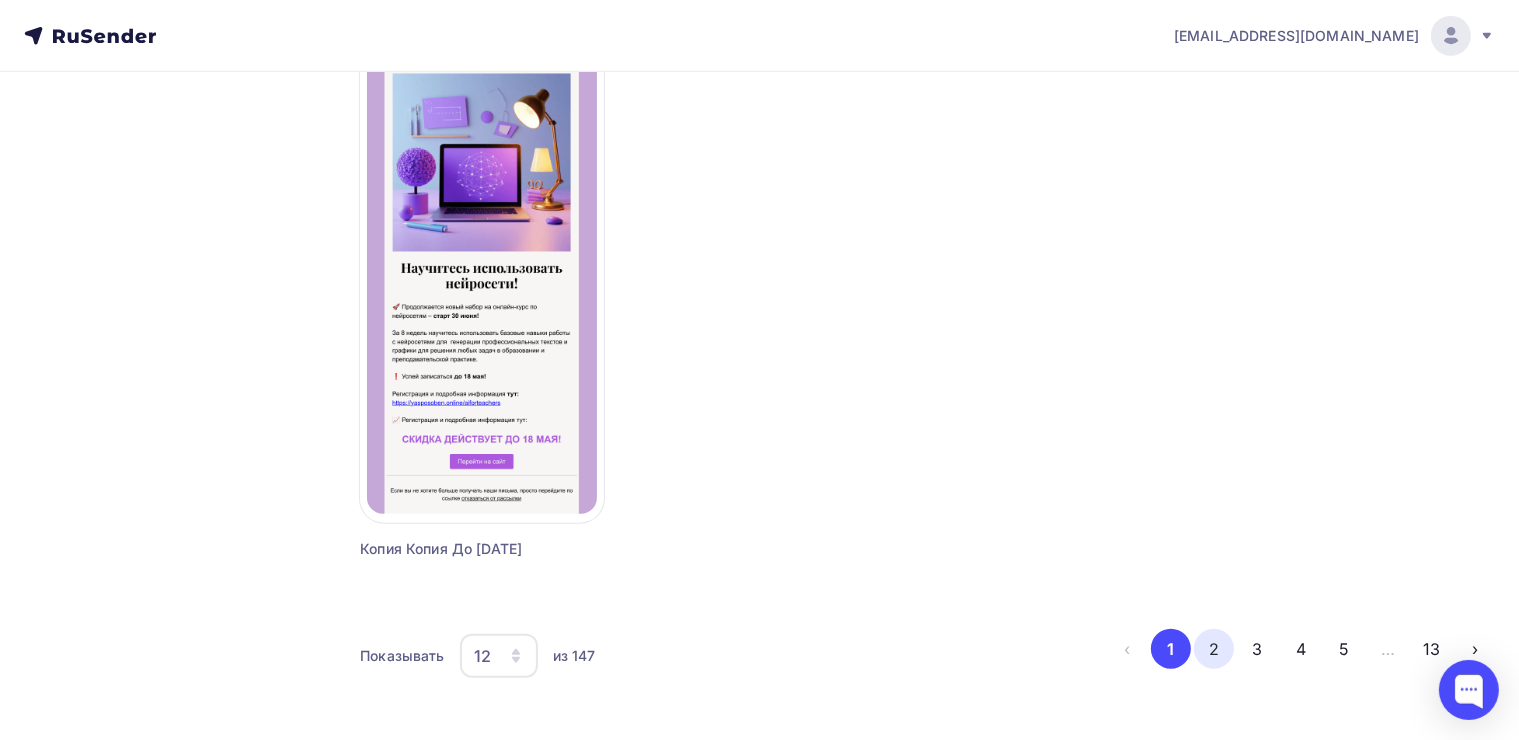 click on "2" at bounding box center (1214, 649) 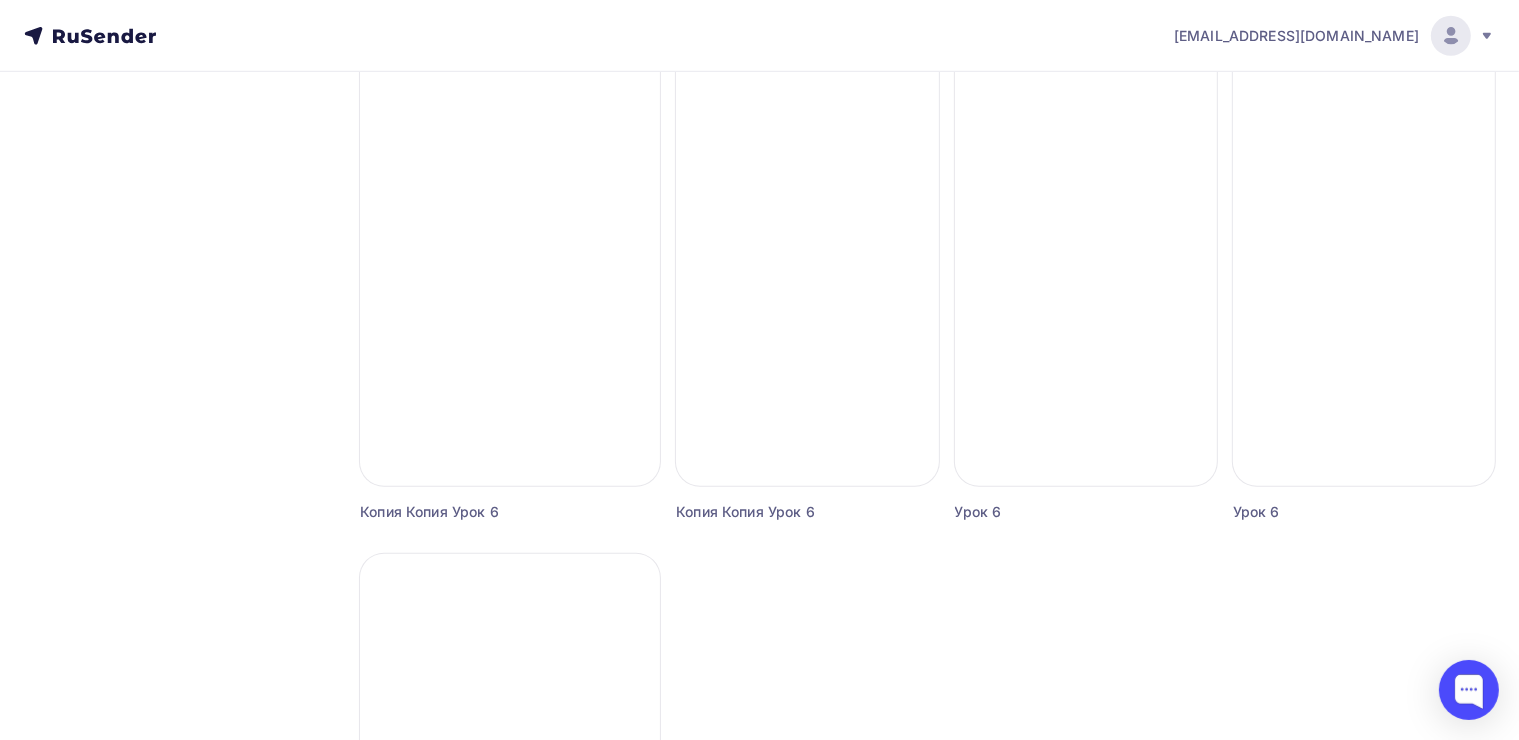 scroll, scrollTop: 1259, scrollLeft: 0, axis: vertical 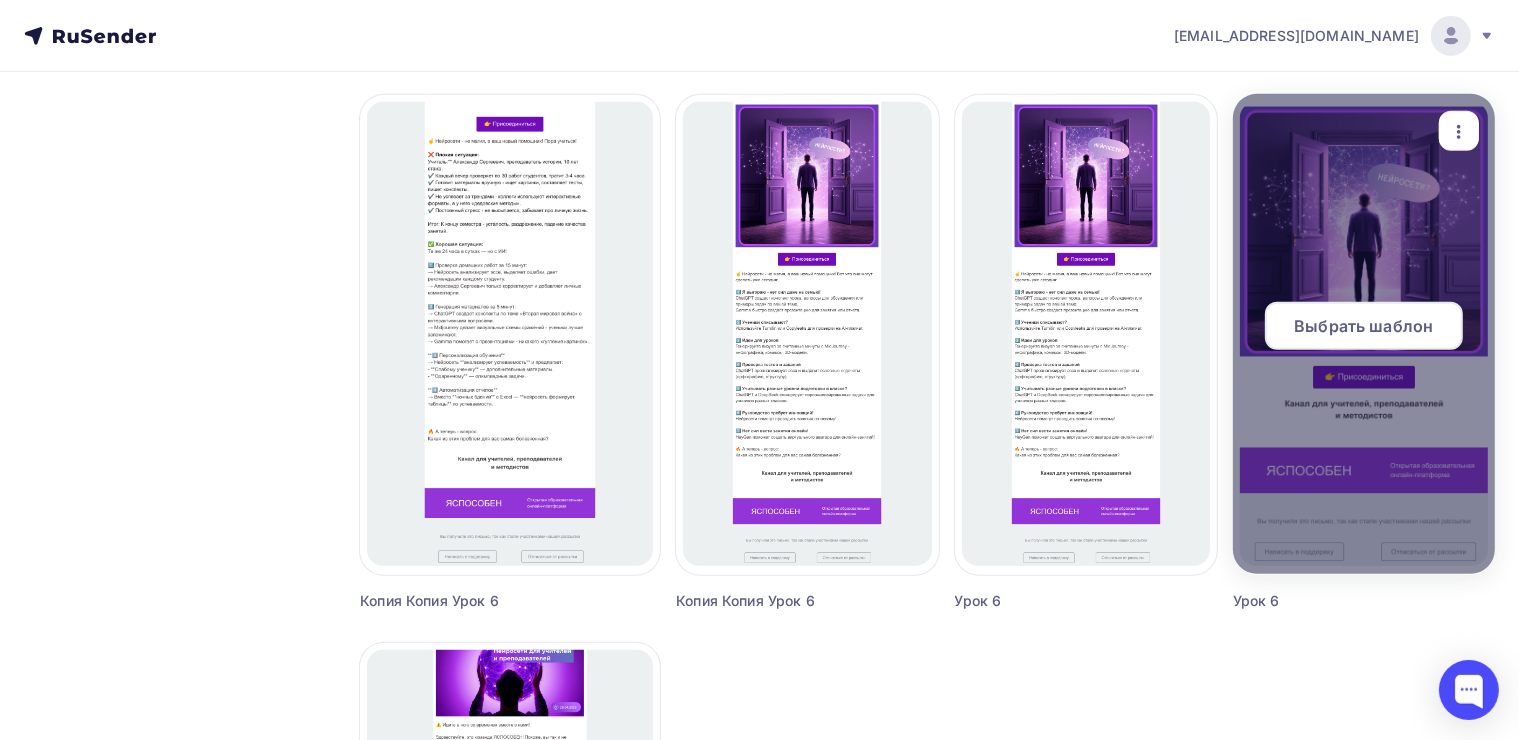 click at bounding box center (1364, 334) 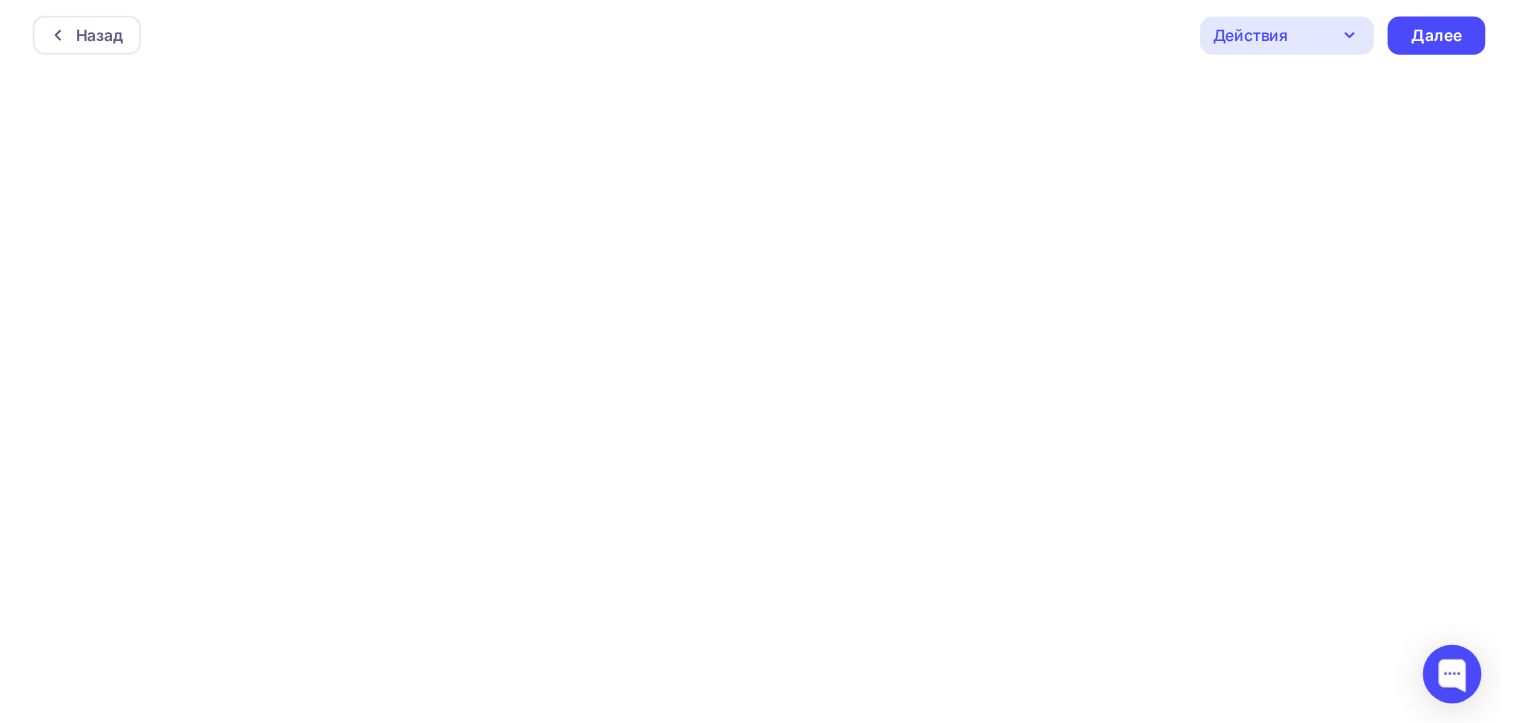 scroll, scrollTop: 4, scrollLeft: 0, axis: vertical 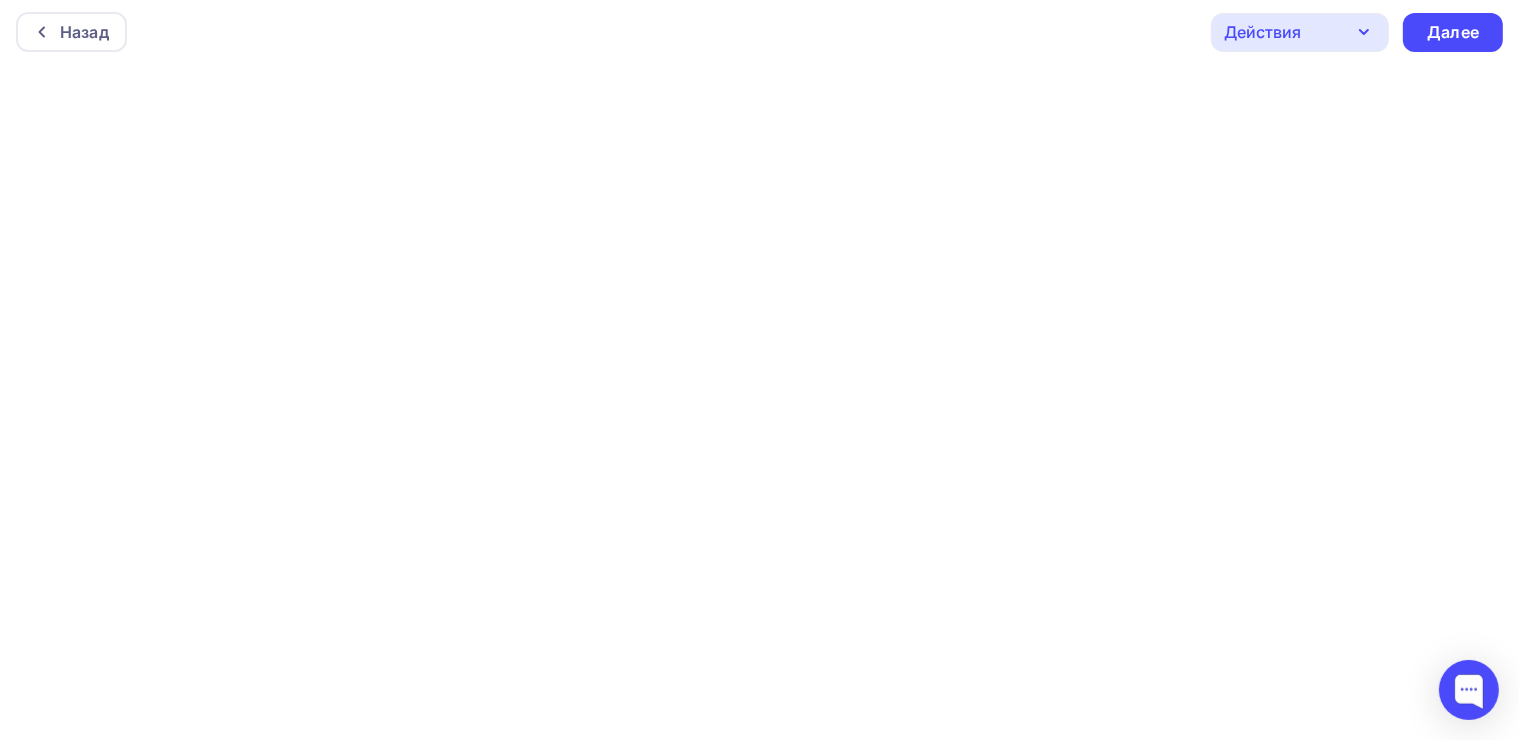 click 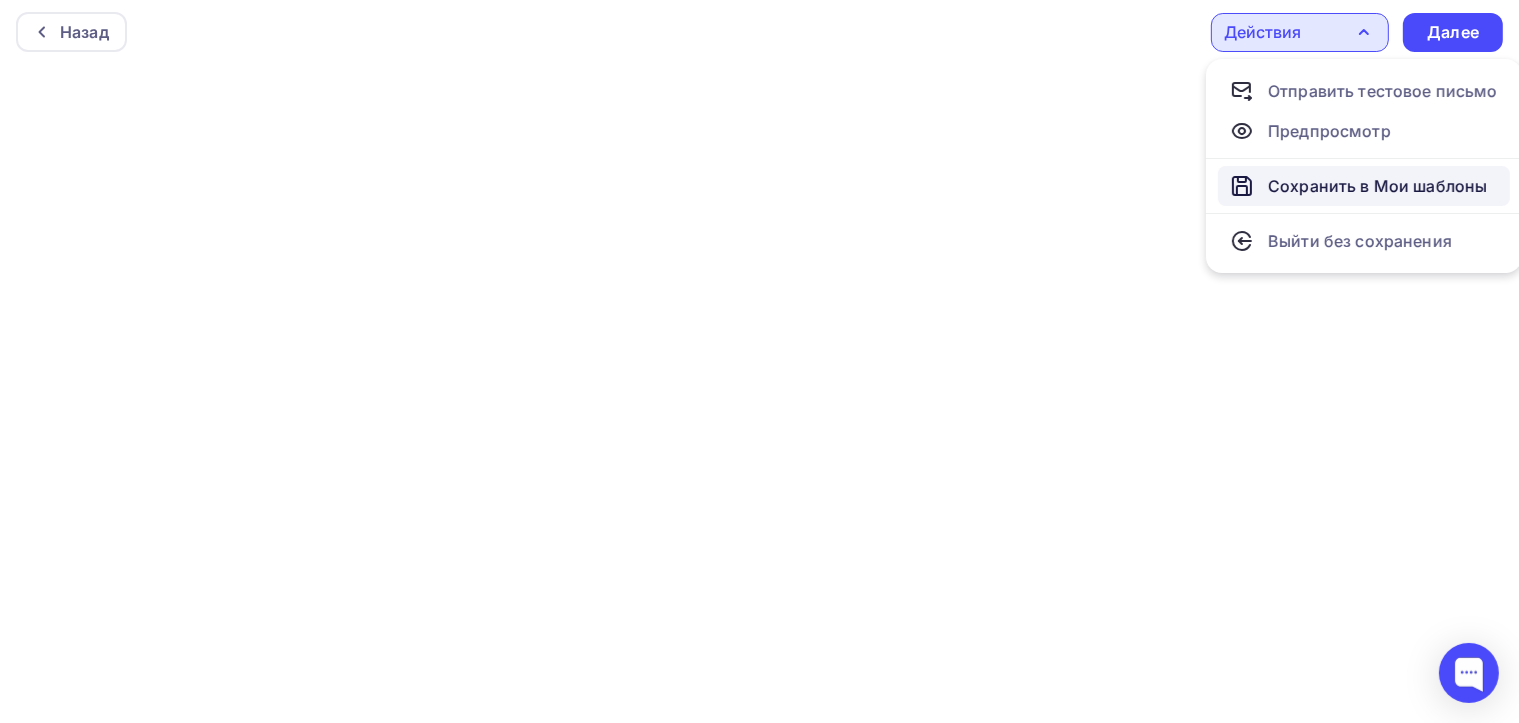 click on "Сохранить в Мои шаблоны" at bounding box center [1377, 186] 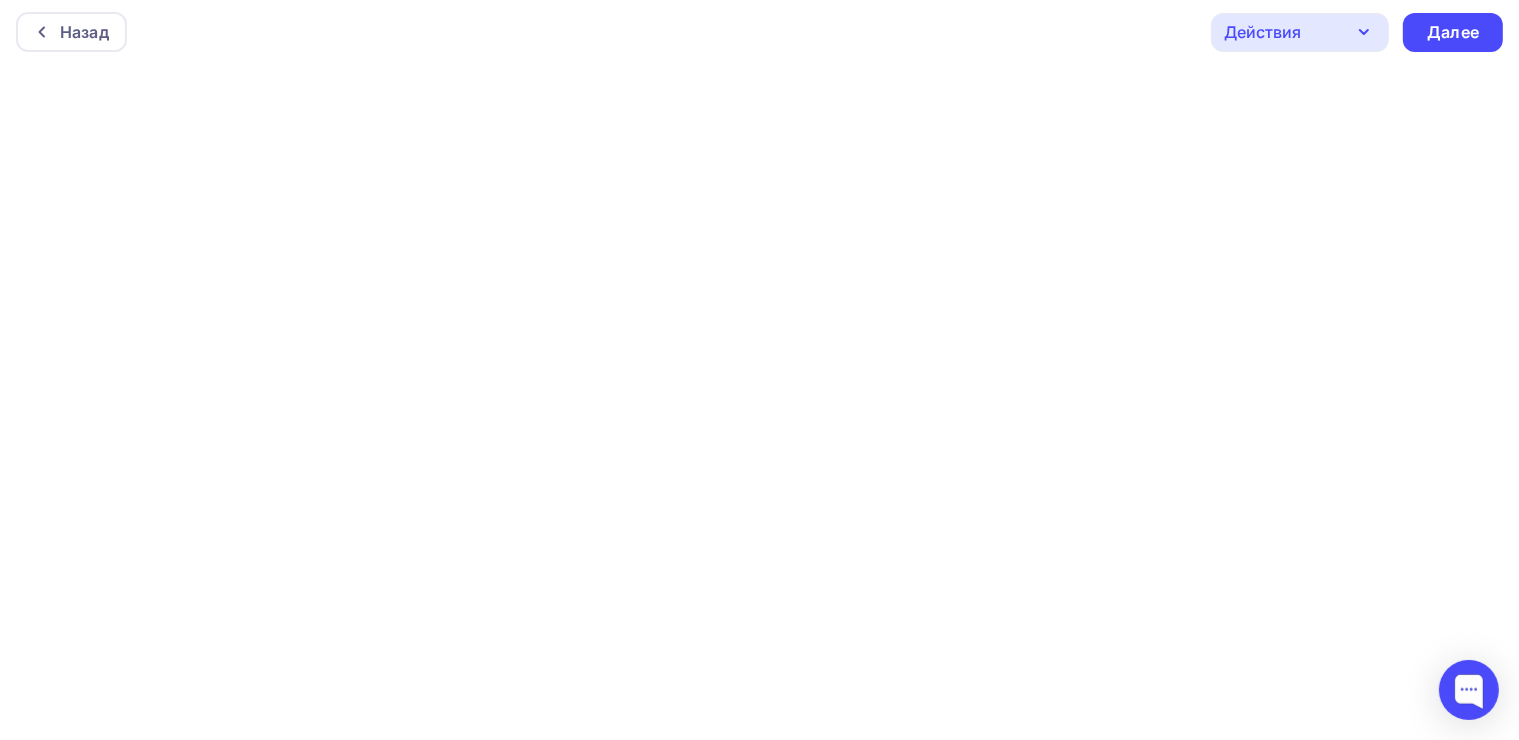 click 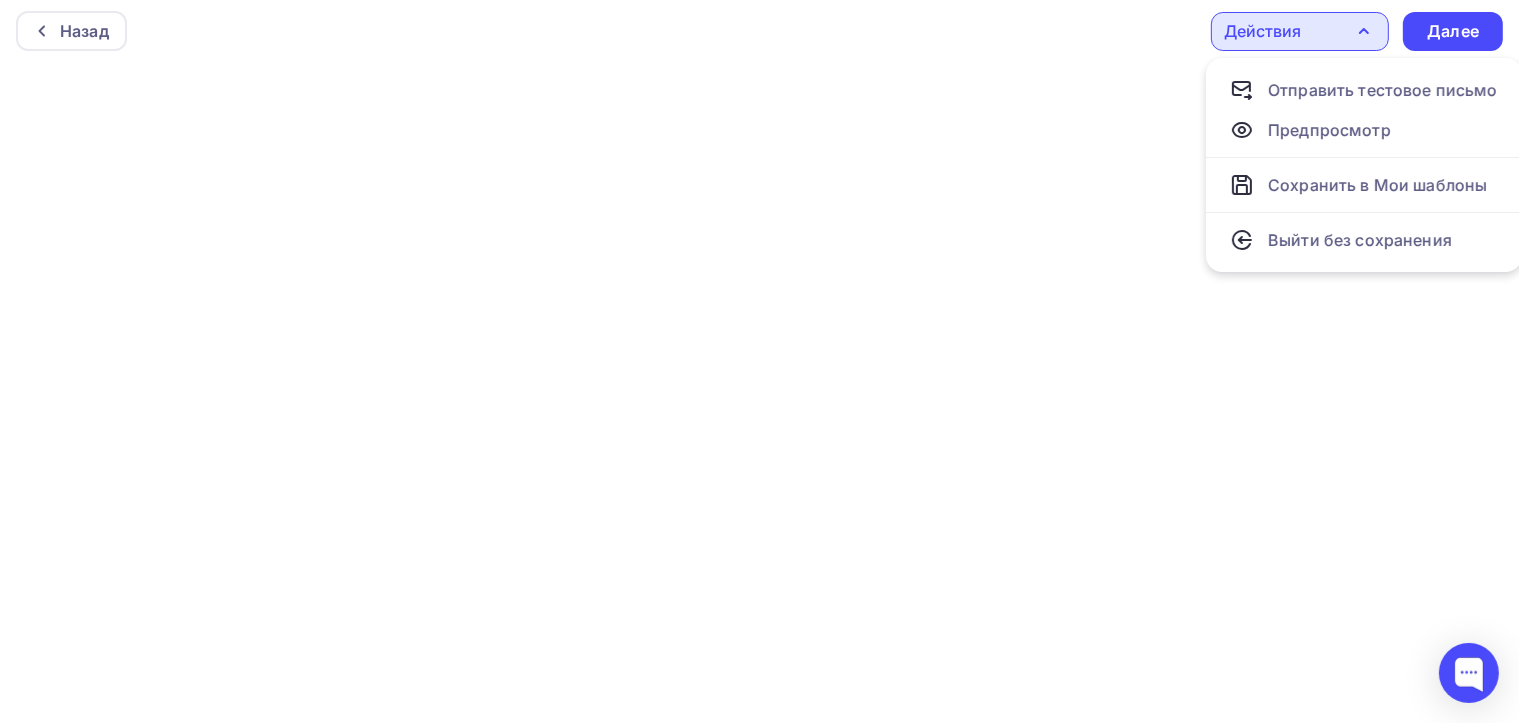 scroll, scrollTop: 21, scrollLeft: 0, axis: vertical 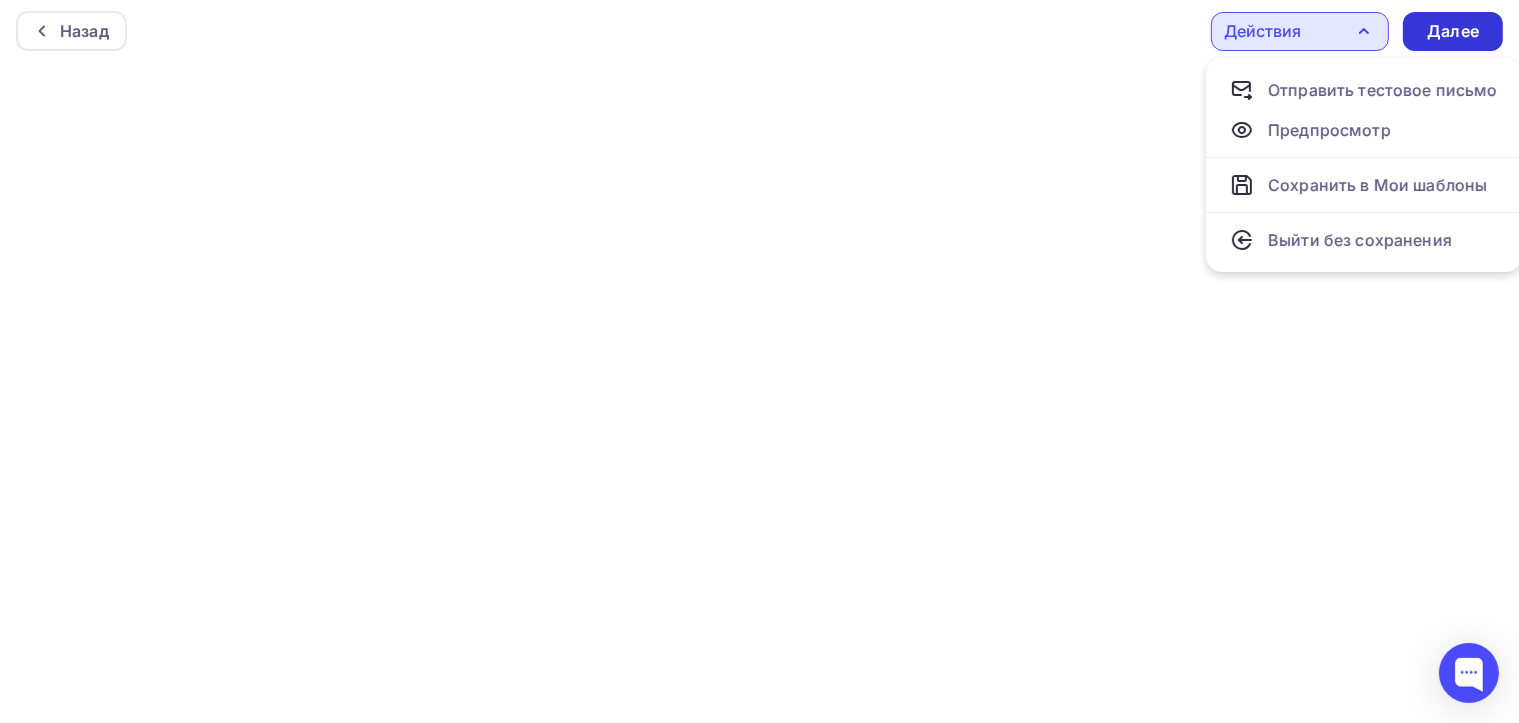 click on "Далее" at bounding box center (1453, 31) 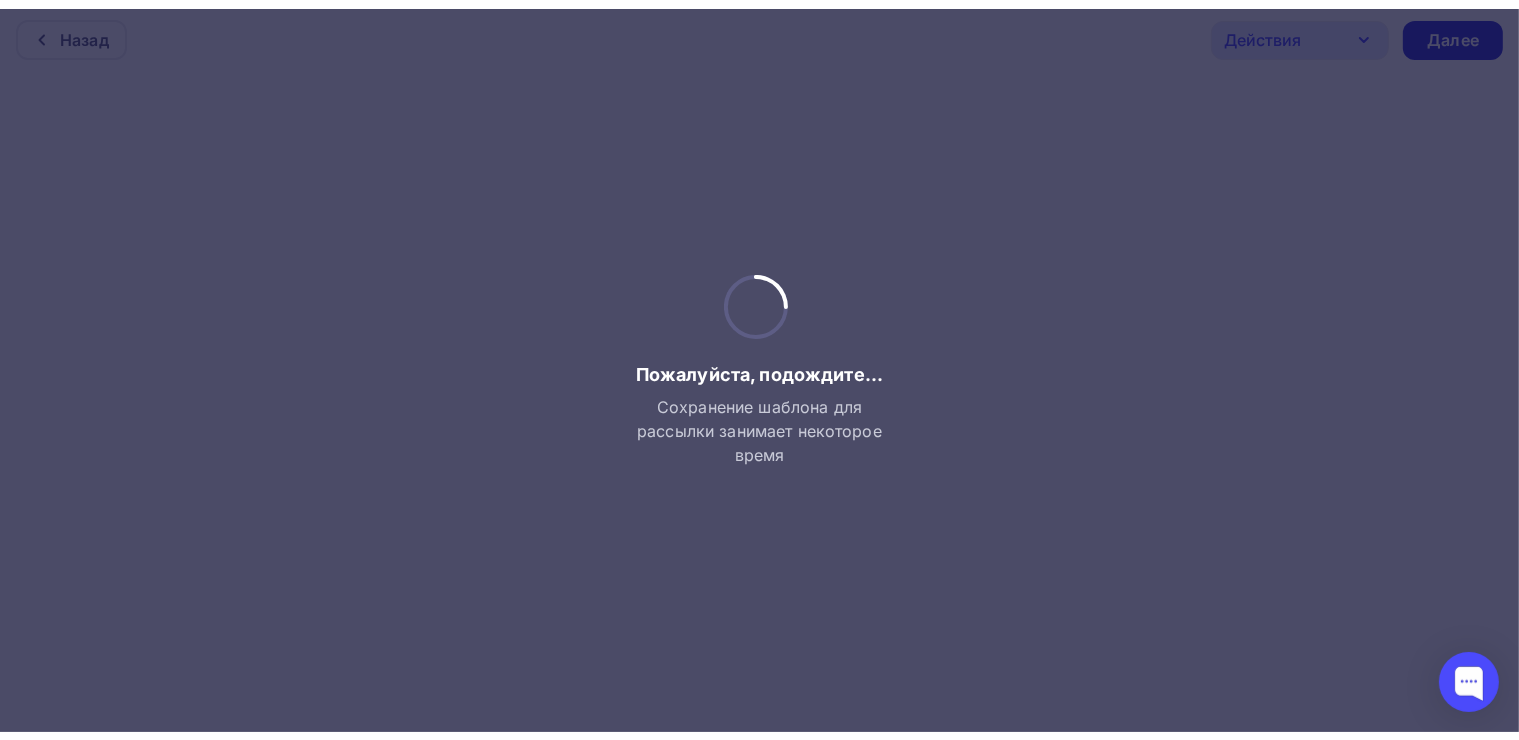 scroll, scrollTop: 4, scrollLeft: 0, axis: vertical 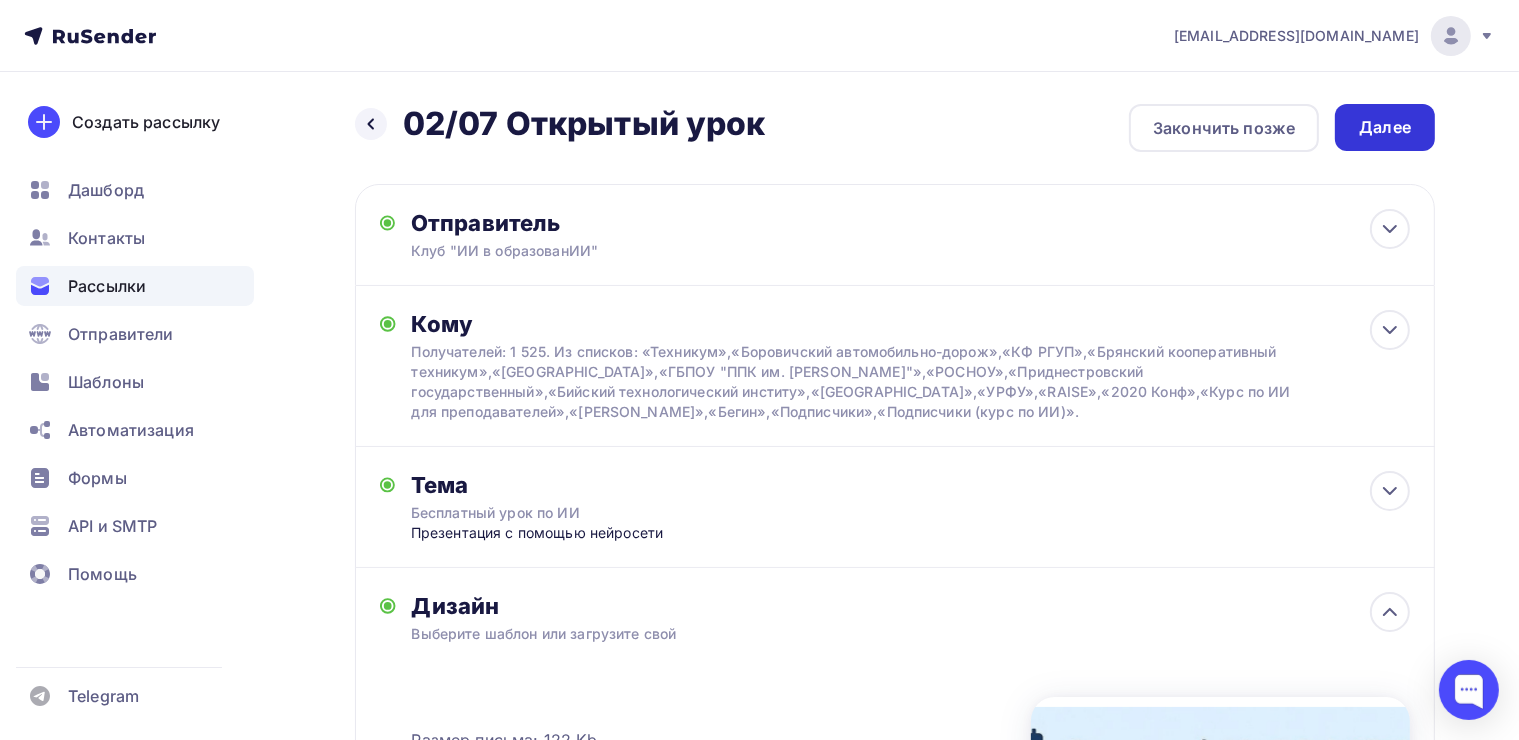 click on "Далее" at bounding box center [1385, 127] 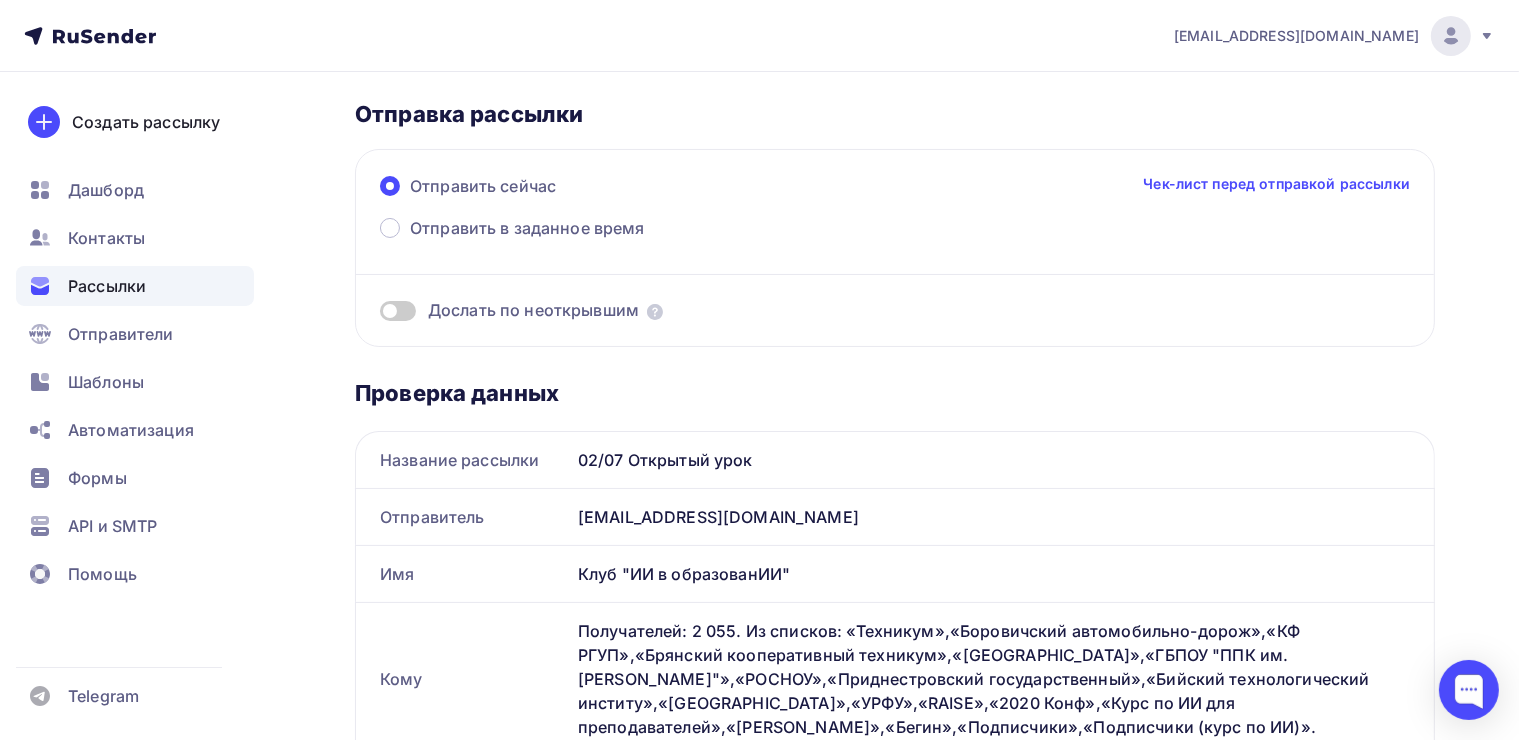 scroll, scrollTop: 0, scrollLeft: 0, axis: both 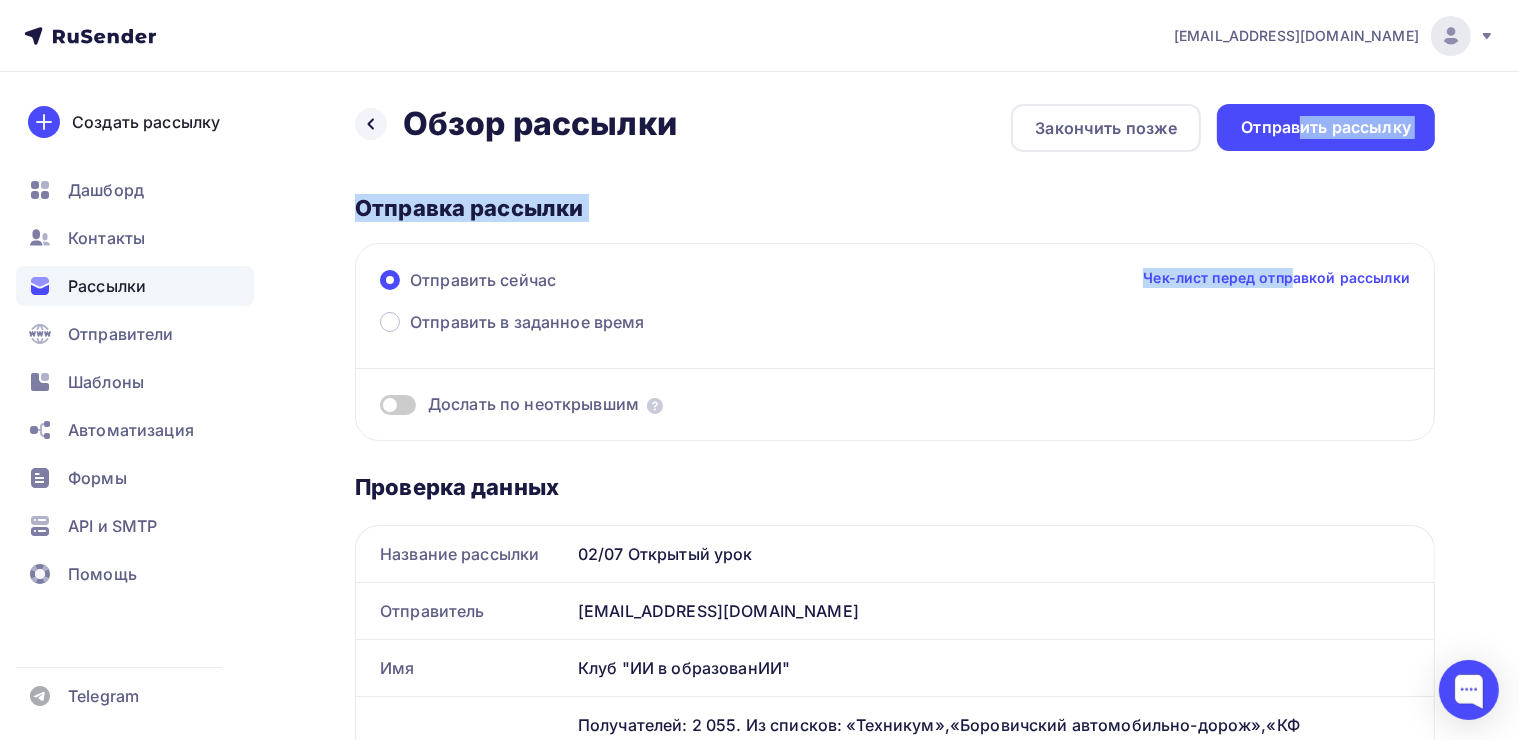drag, startPoint x: 1299, startPoint y: 143, endPoint x: 1300, endPoint y: 304, distance: 161.00311 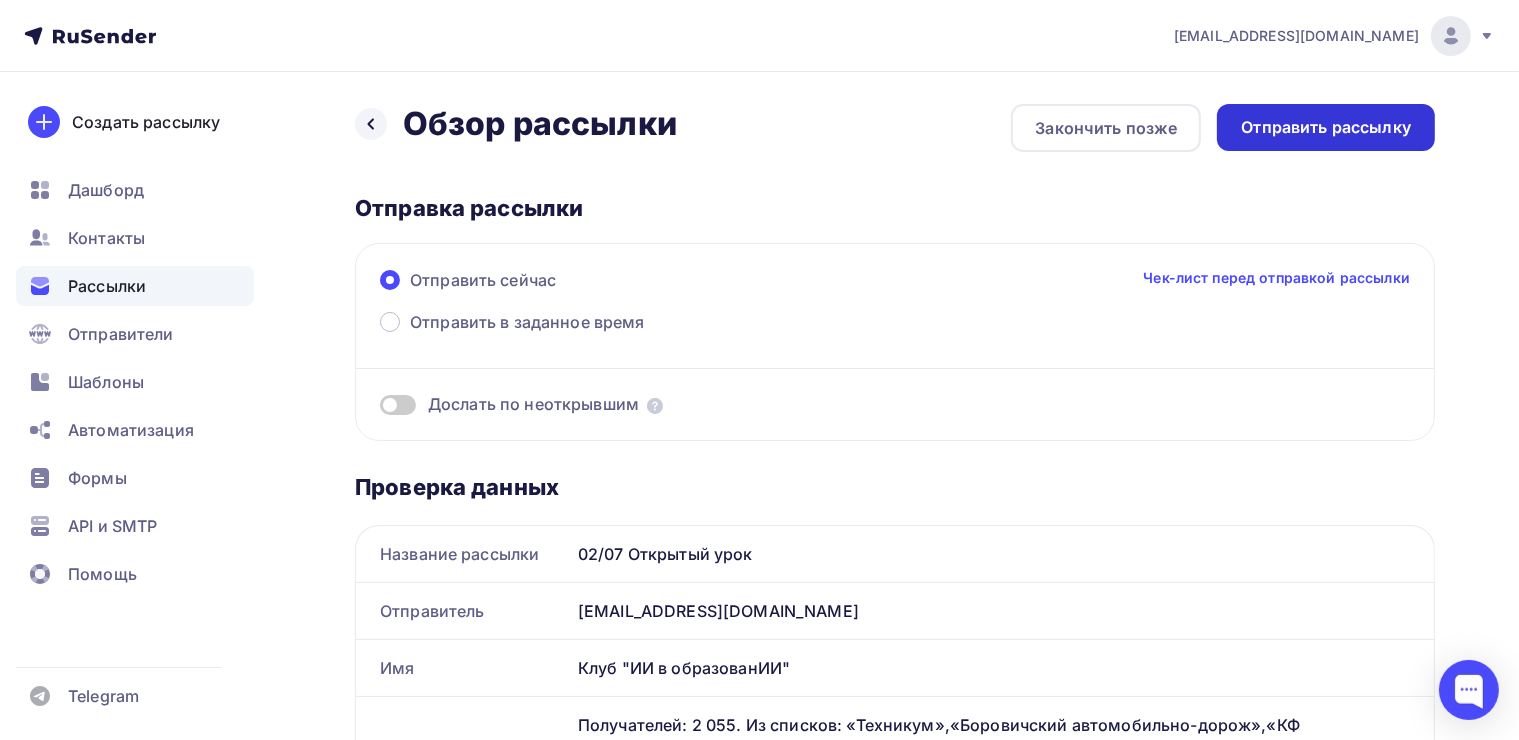 click on "Отправить рассылку" at bounding box center (1326, 127) 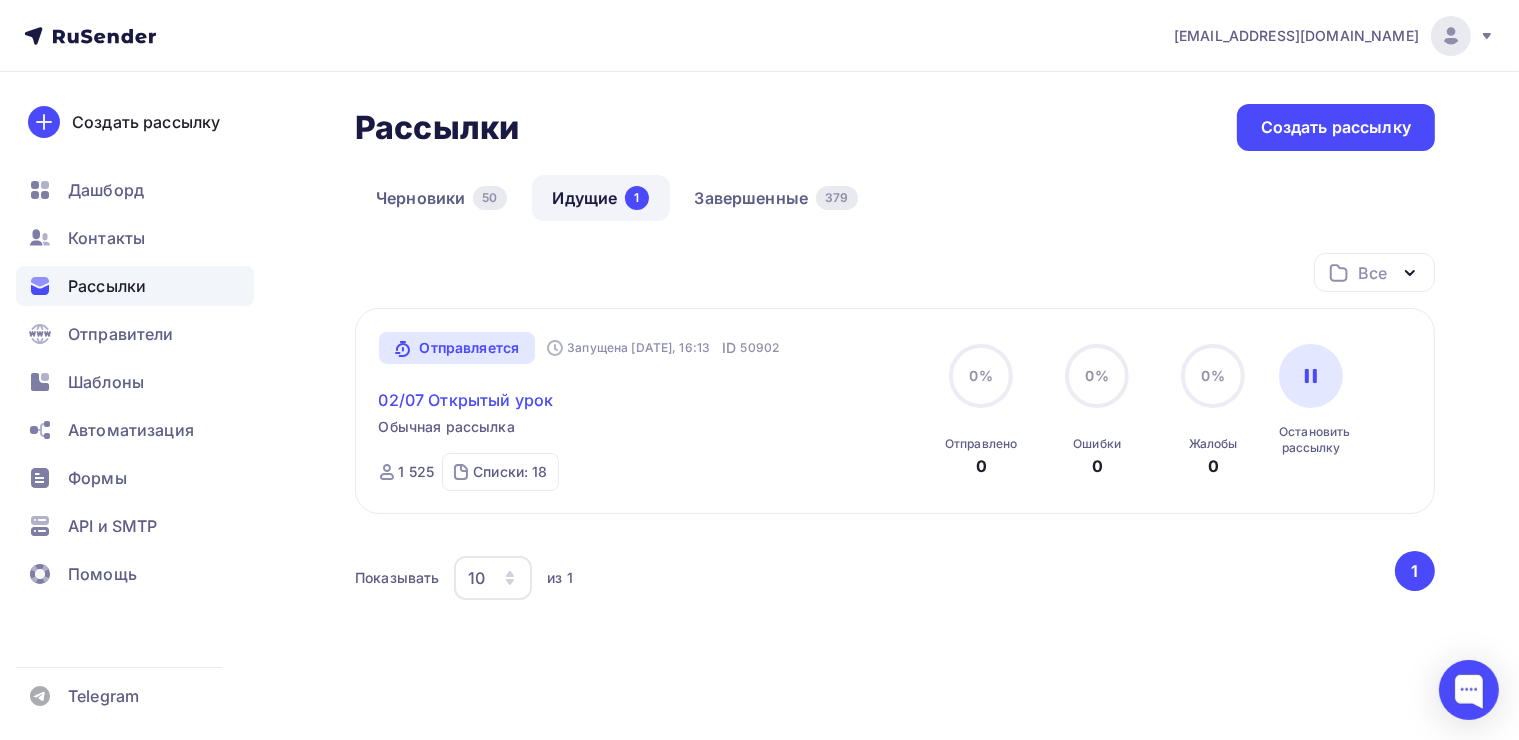 click on "02/07 Открытый урок" at bounding box center [466, 400] 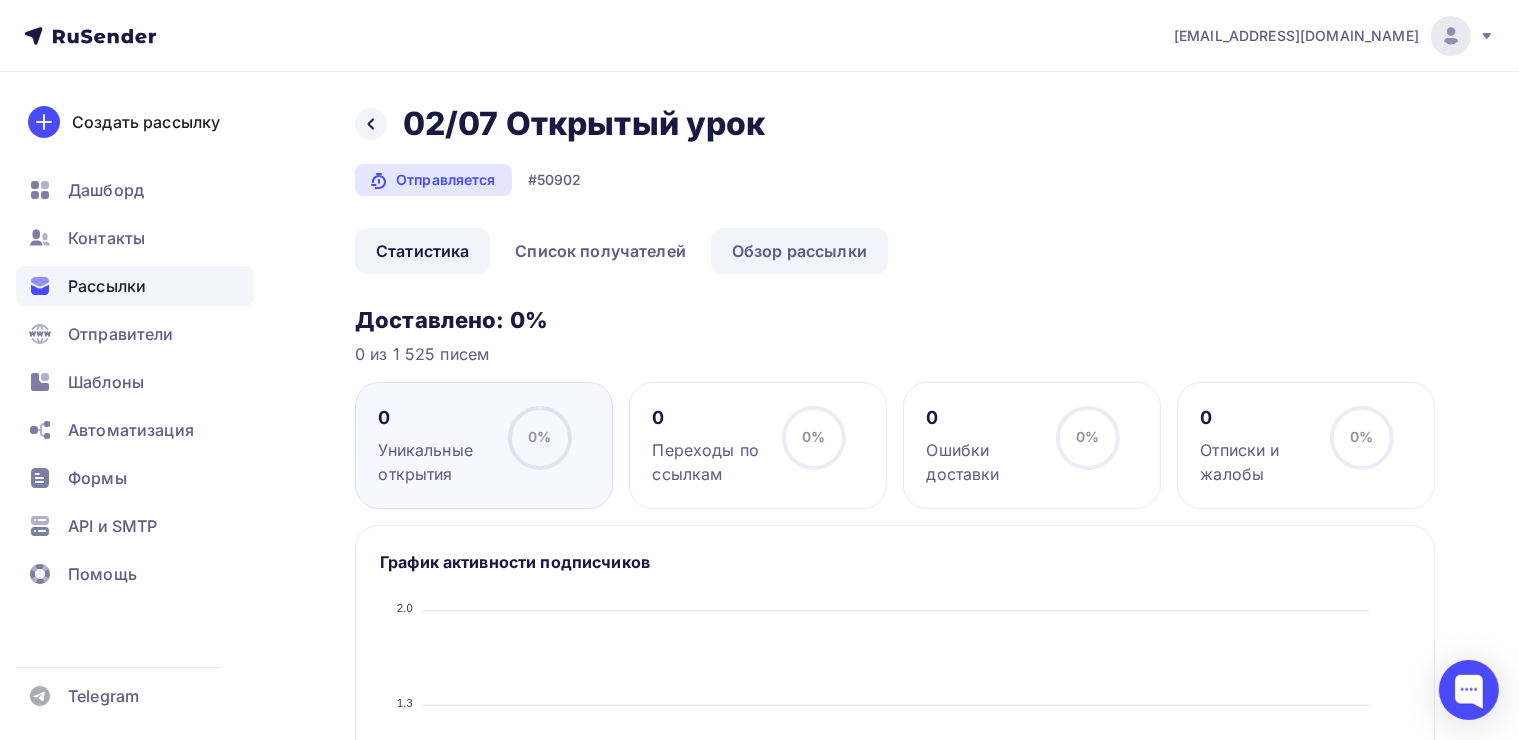 click on "Обзор рассылки" at bounding box center (799, 251) 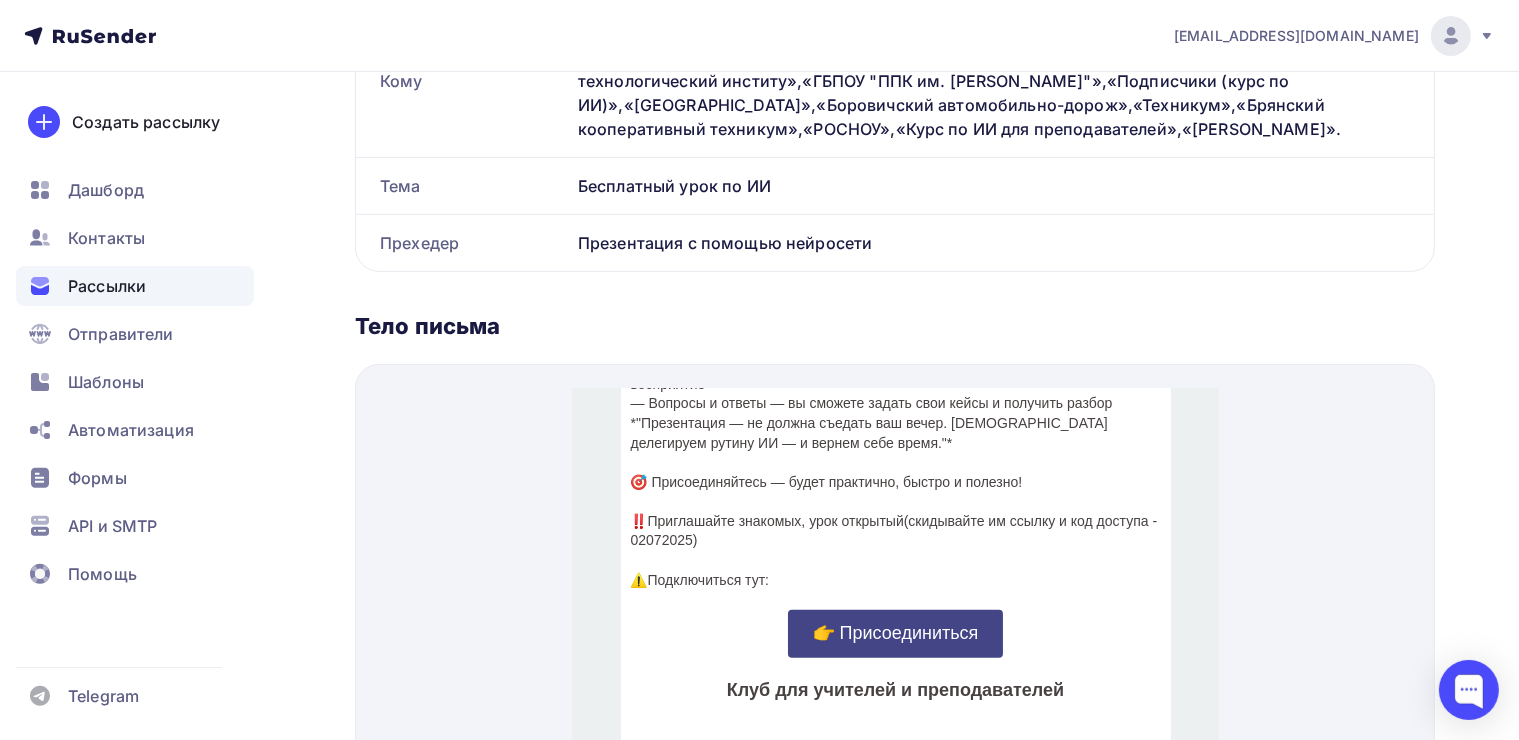 scroll, scrollTop: 900, scrollLeft: 0, axis: vertical 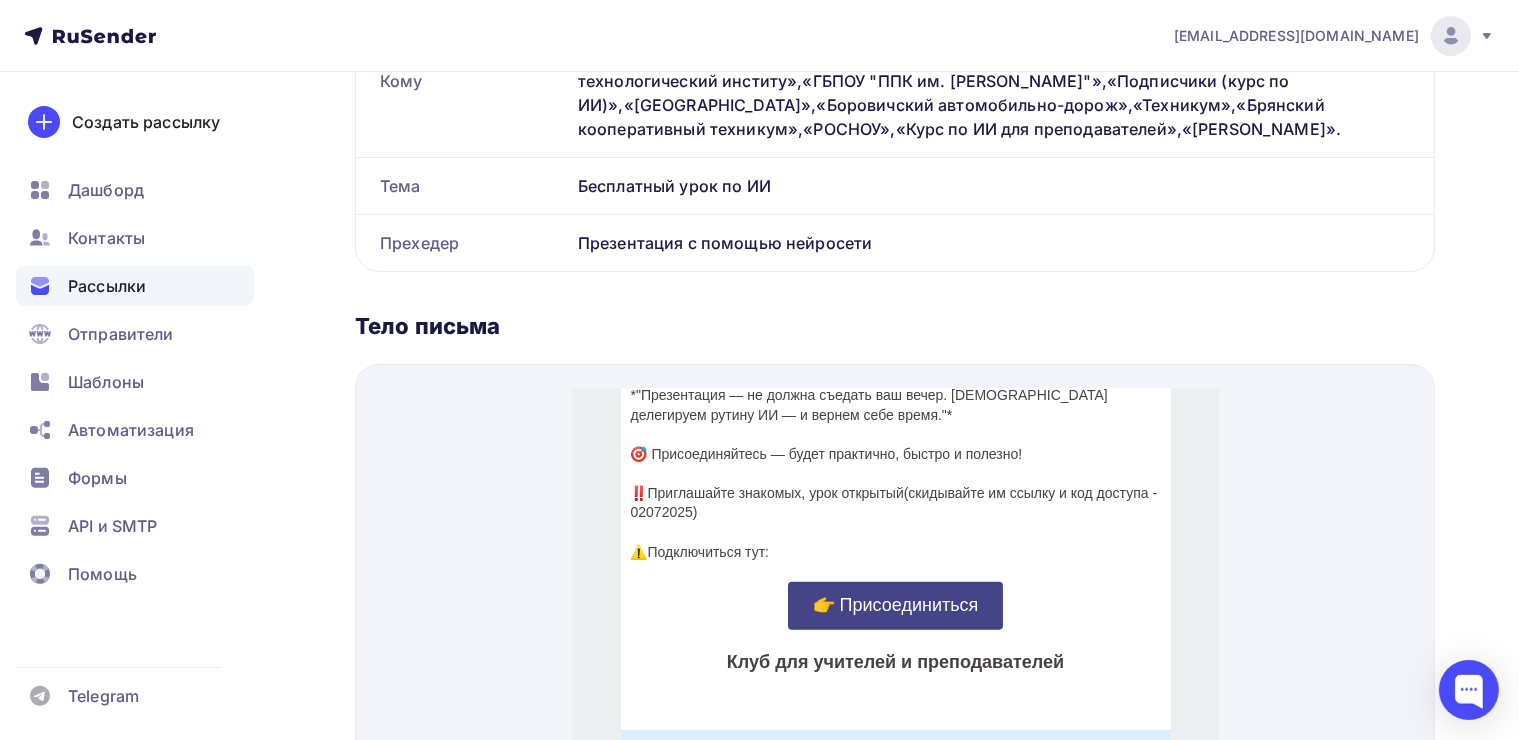 click on "👉 Присоединиться" at bounding box center (895, 580) 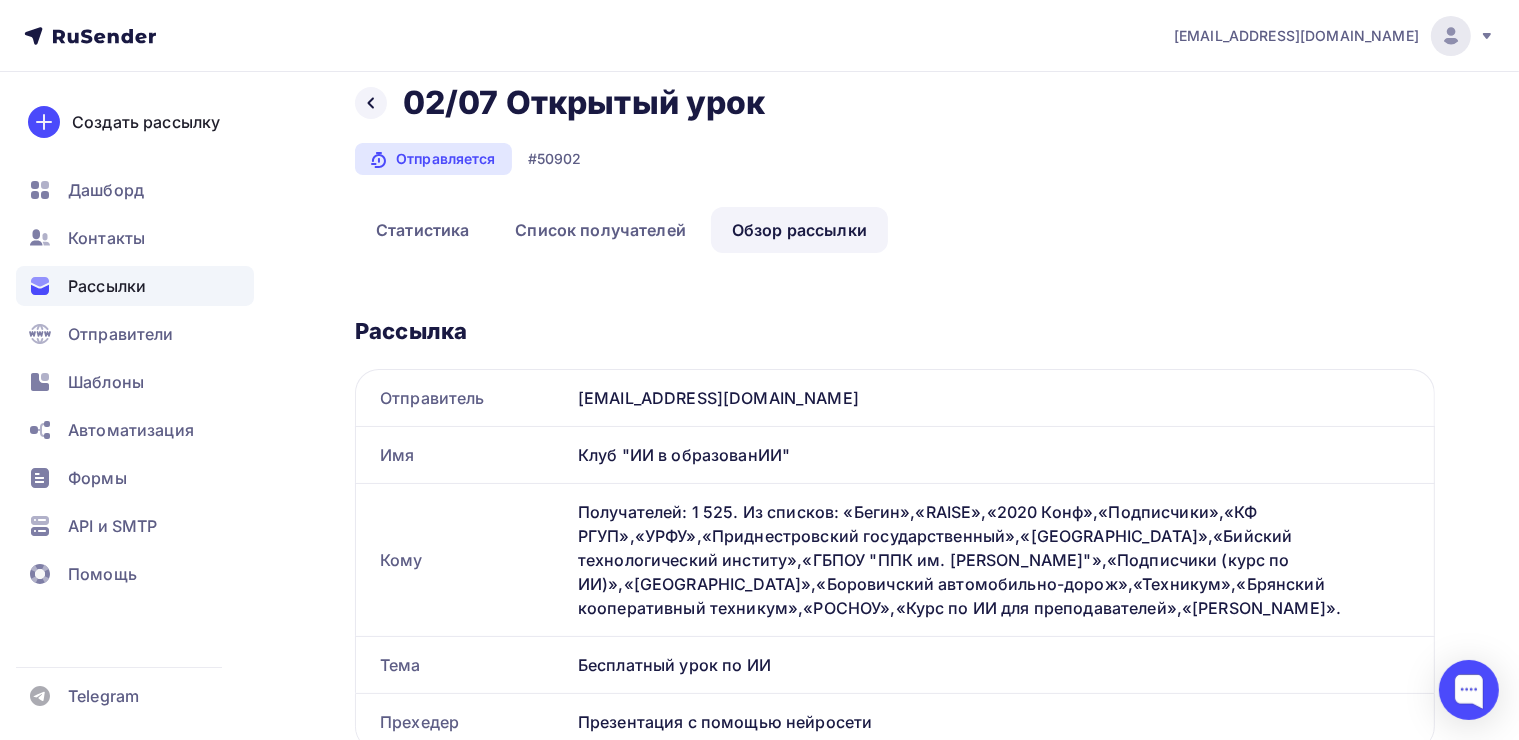 scroll, scrollTop: 0, scrollLeft: 0, axis: both 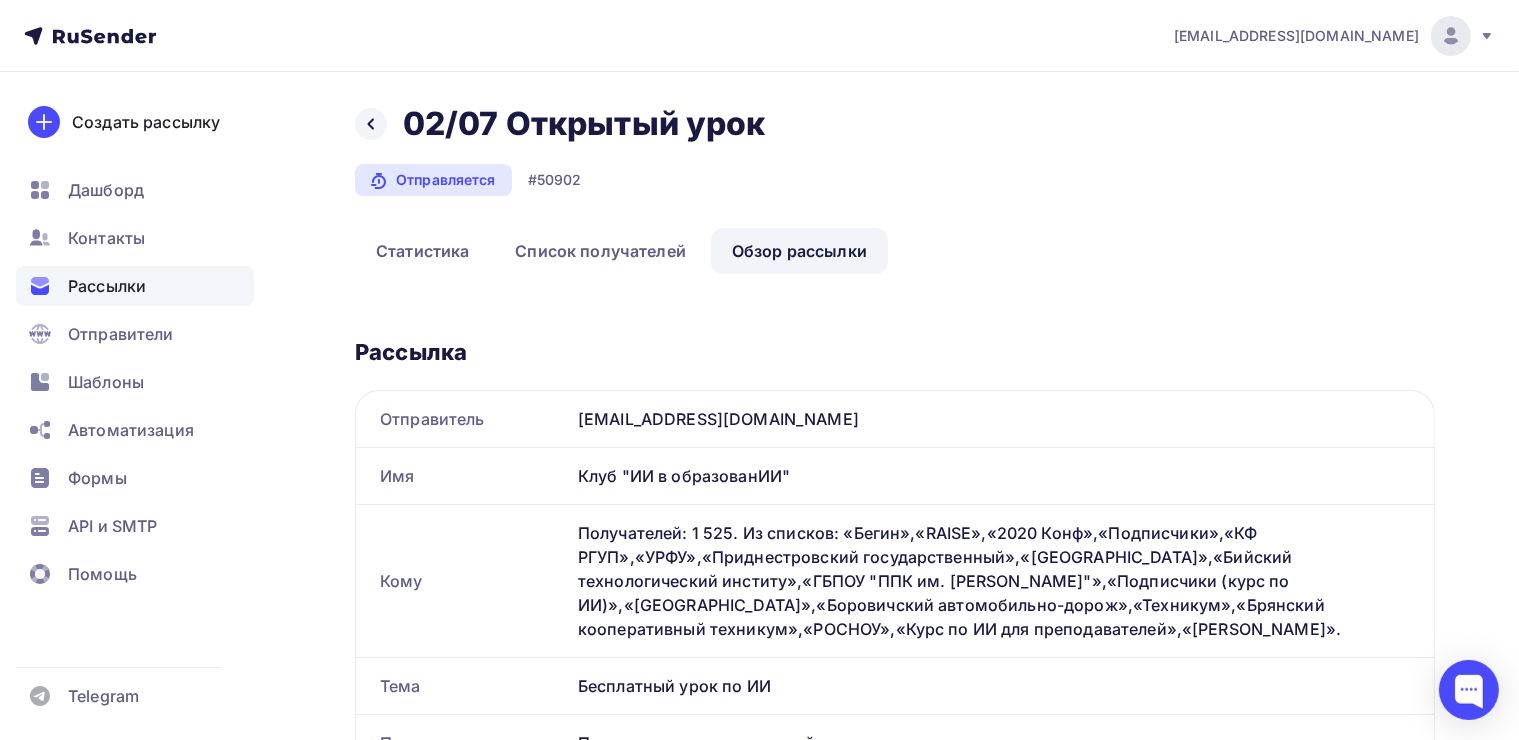 click on "Дашборд
Контакты
Рассылки
Отправители
Шаблоны
Автоматизация
Формы
API и SMTP
Помощь" at bounding box center [135, 387] 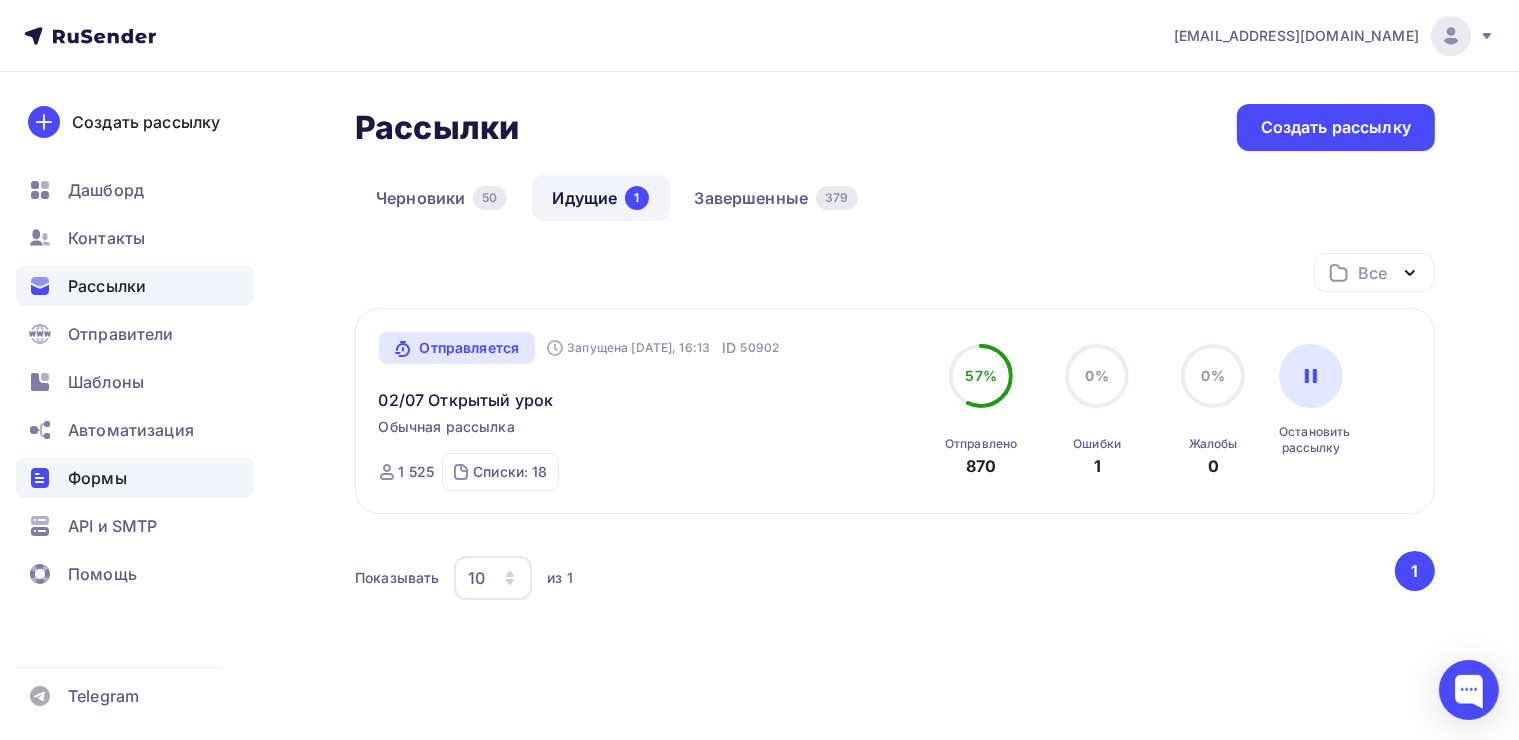 click on "Формы" at bounding box center (97, 478) 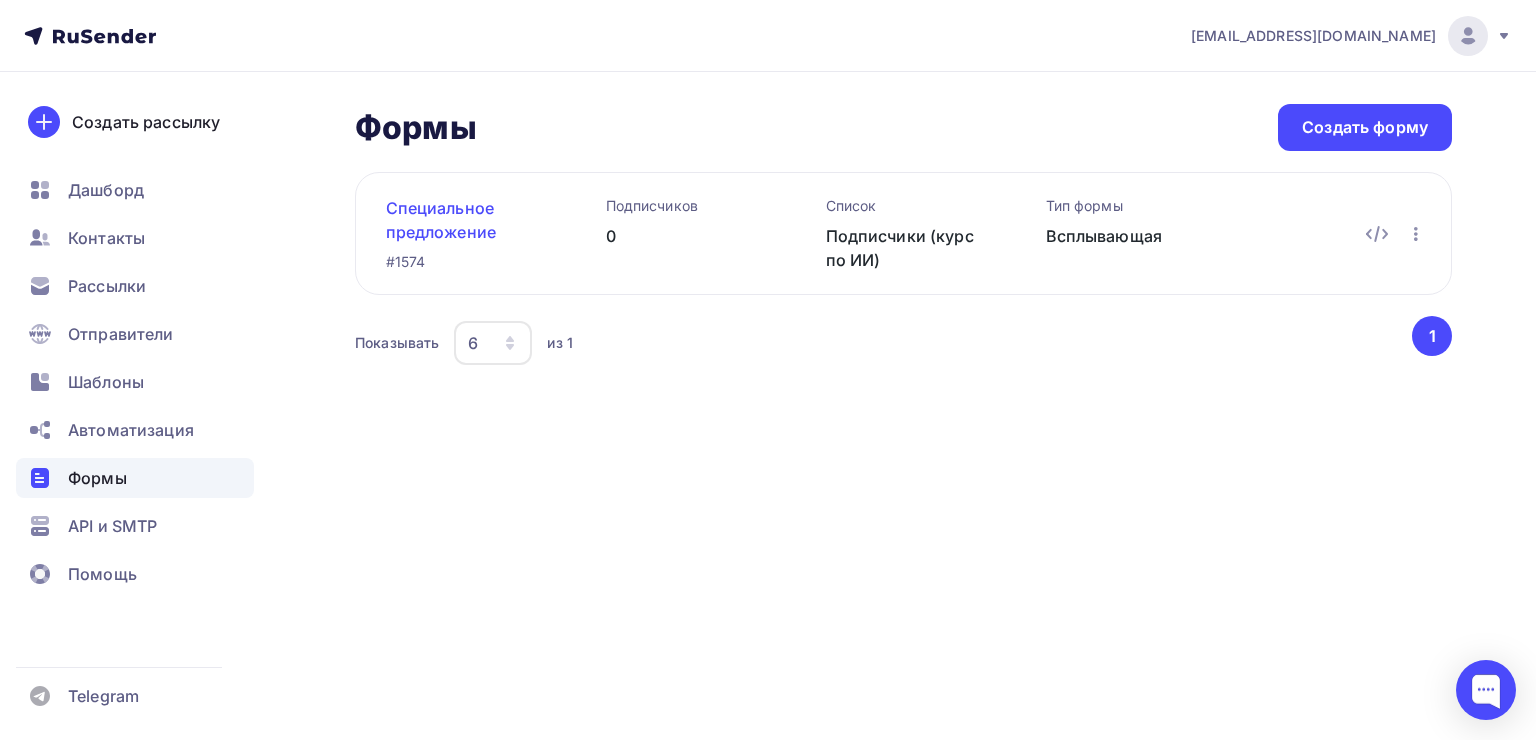 click on "Специальное предложение" at bounding box center [464, 220] 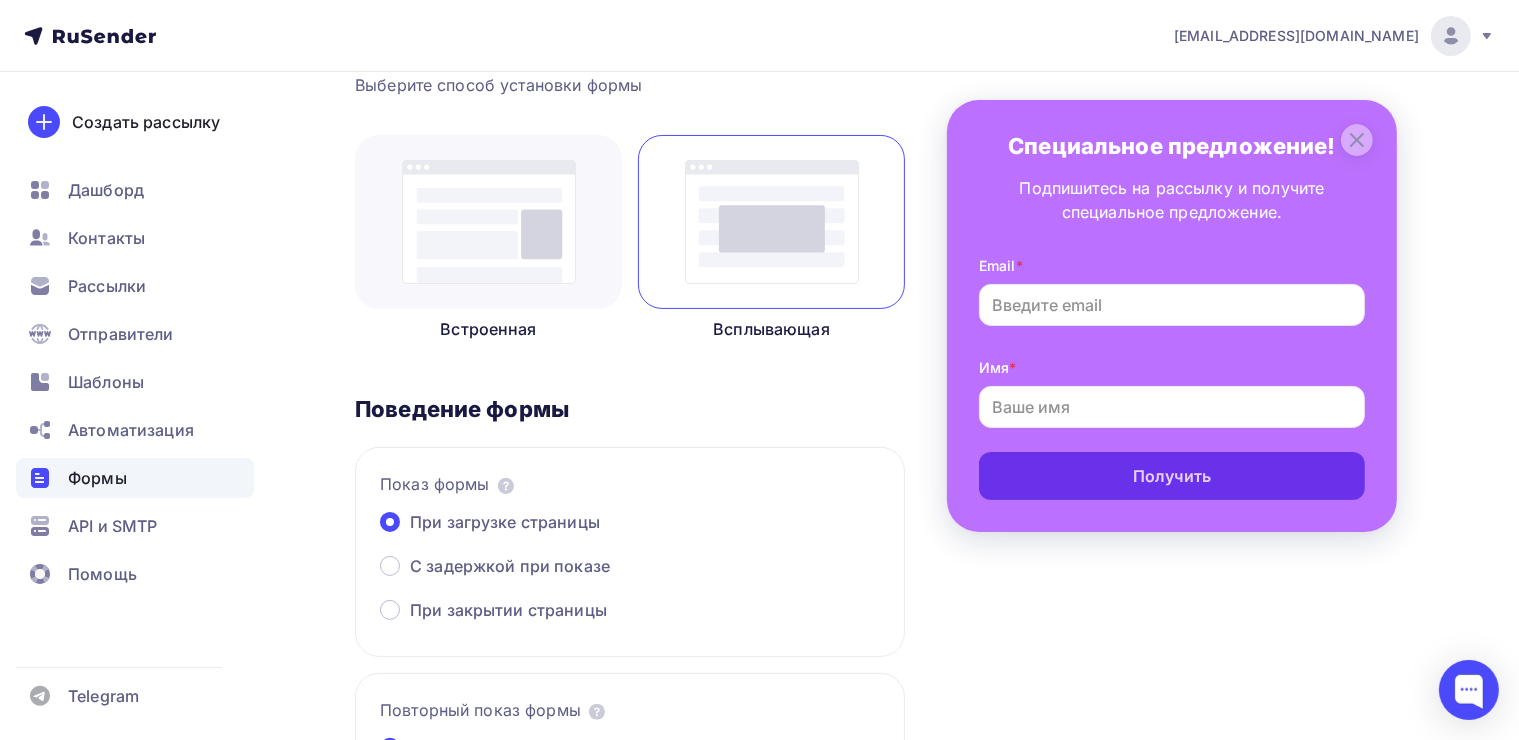 scroll, scrollTop: 400, scrollLeft: 0, axis: vertical 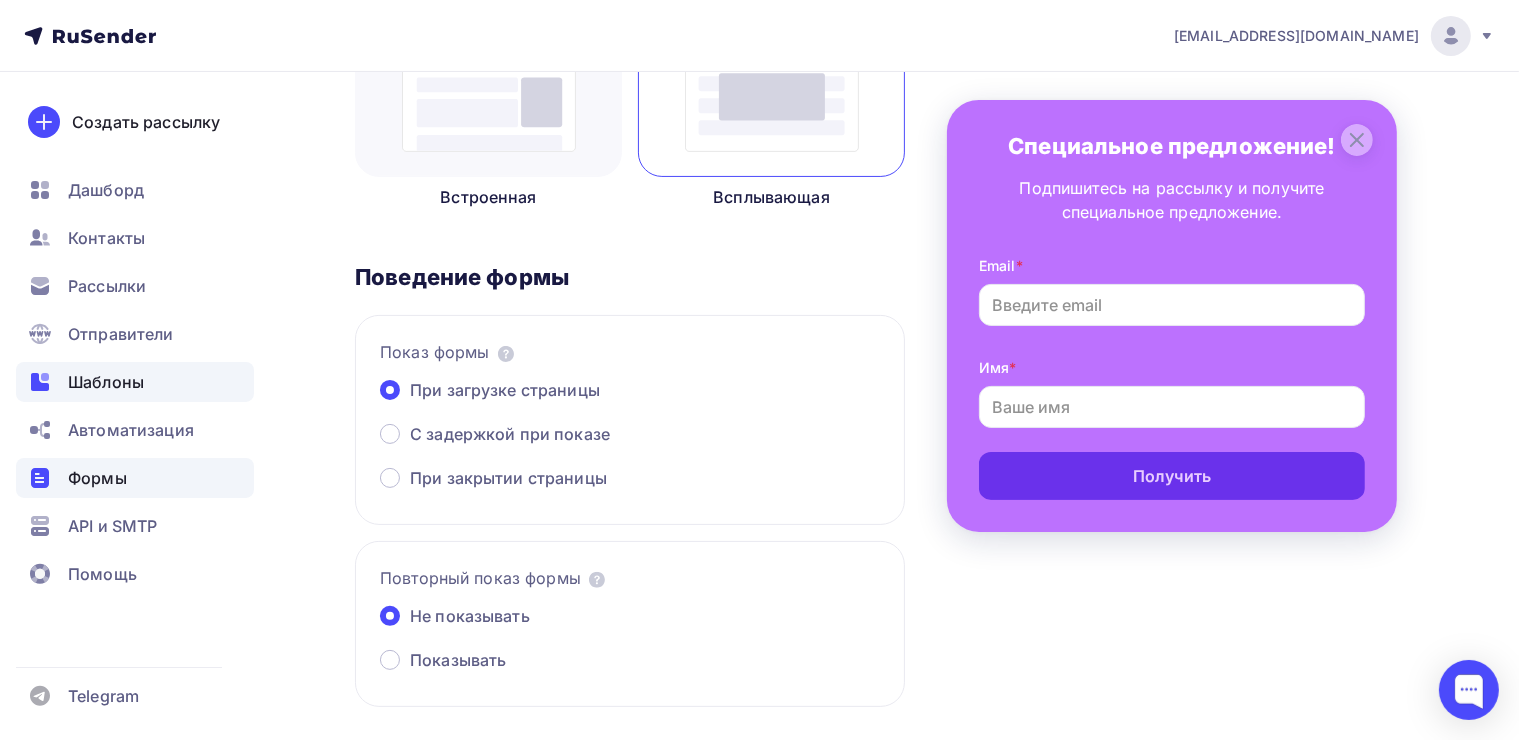 click on "Шаблоны" at bounding box center (106, 382) 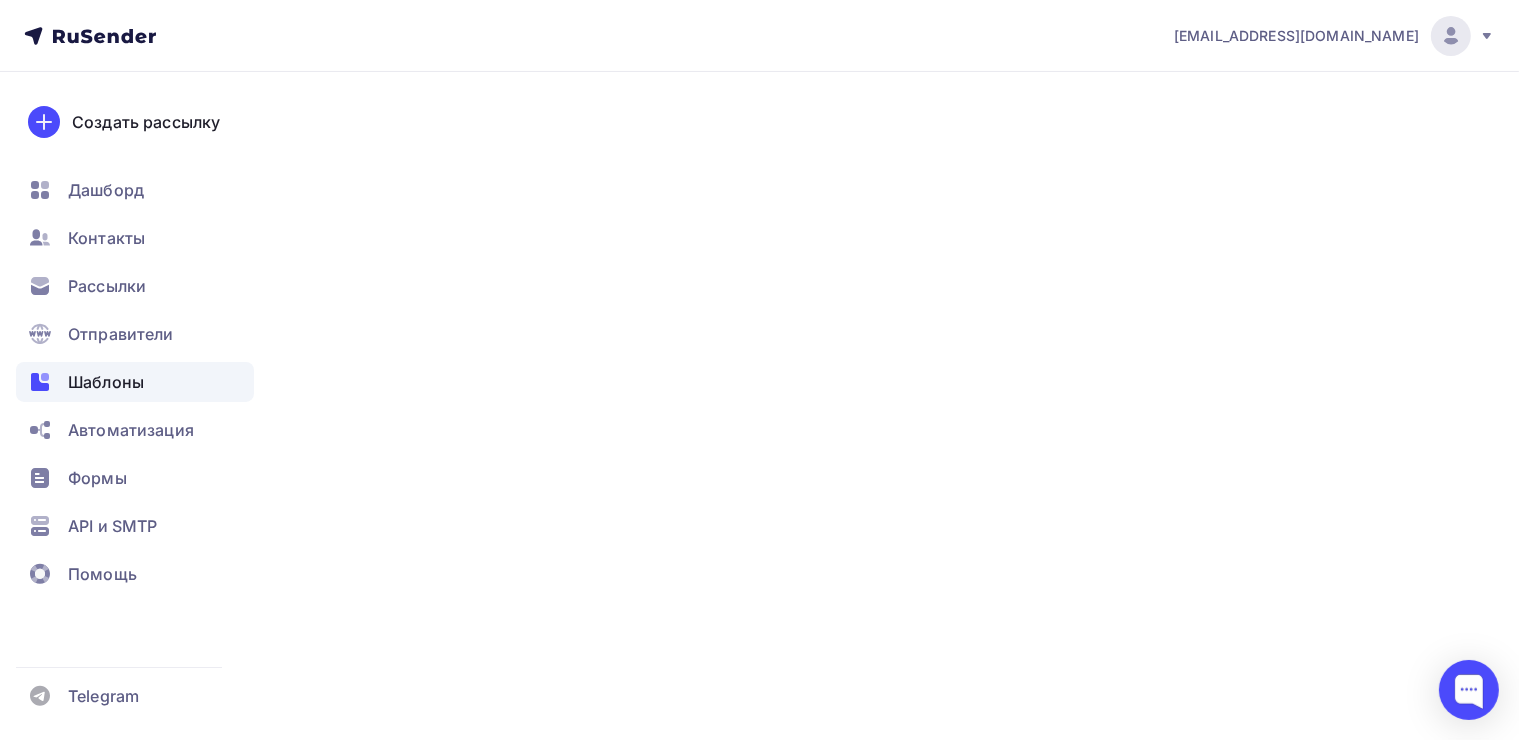 scroll, scrollTop: 0, scrollLeft: 0, axis: both 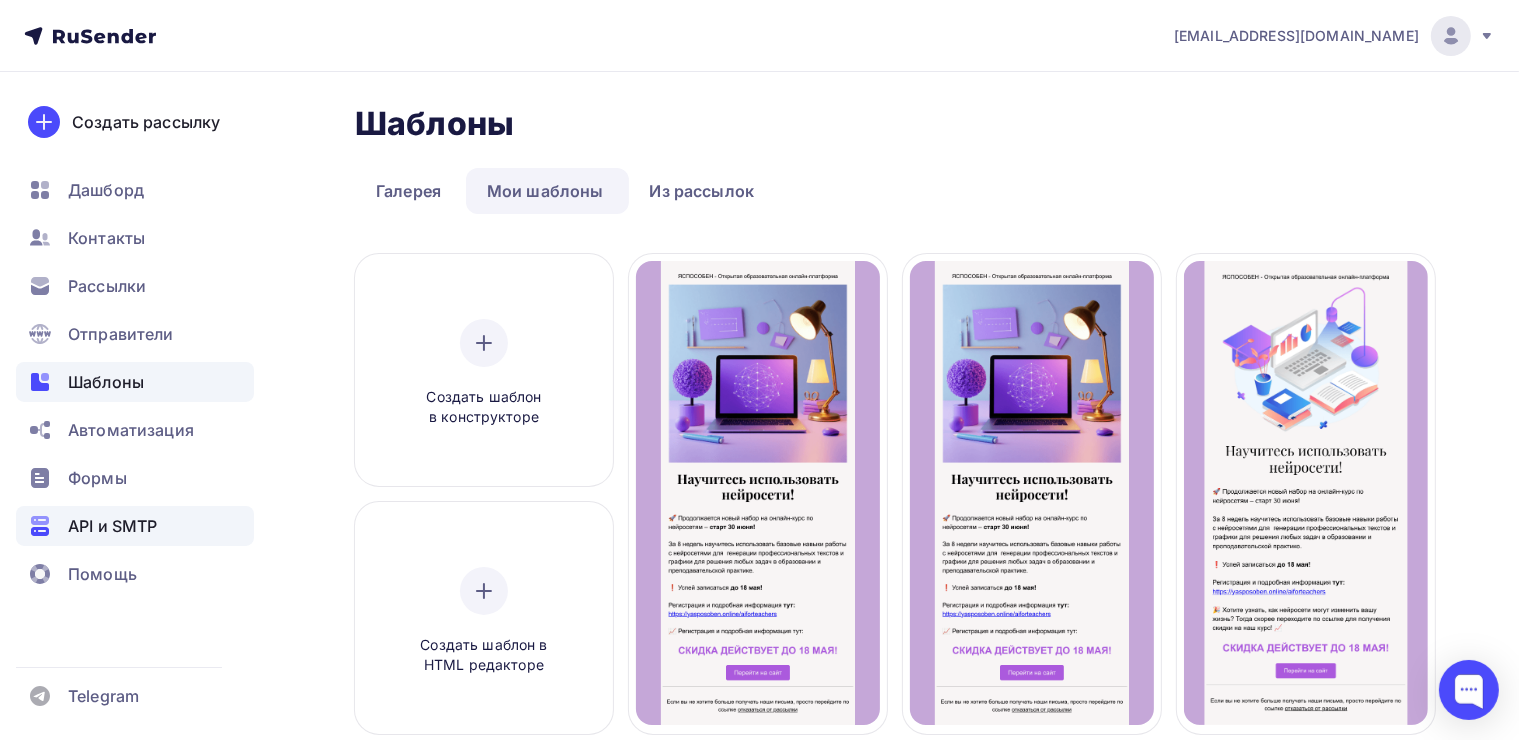 click on "API и SMTP" at bounding box center (112, 526) 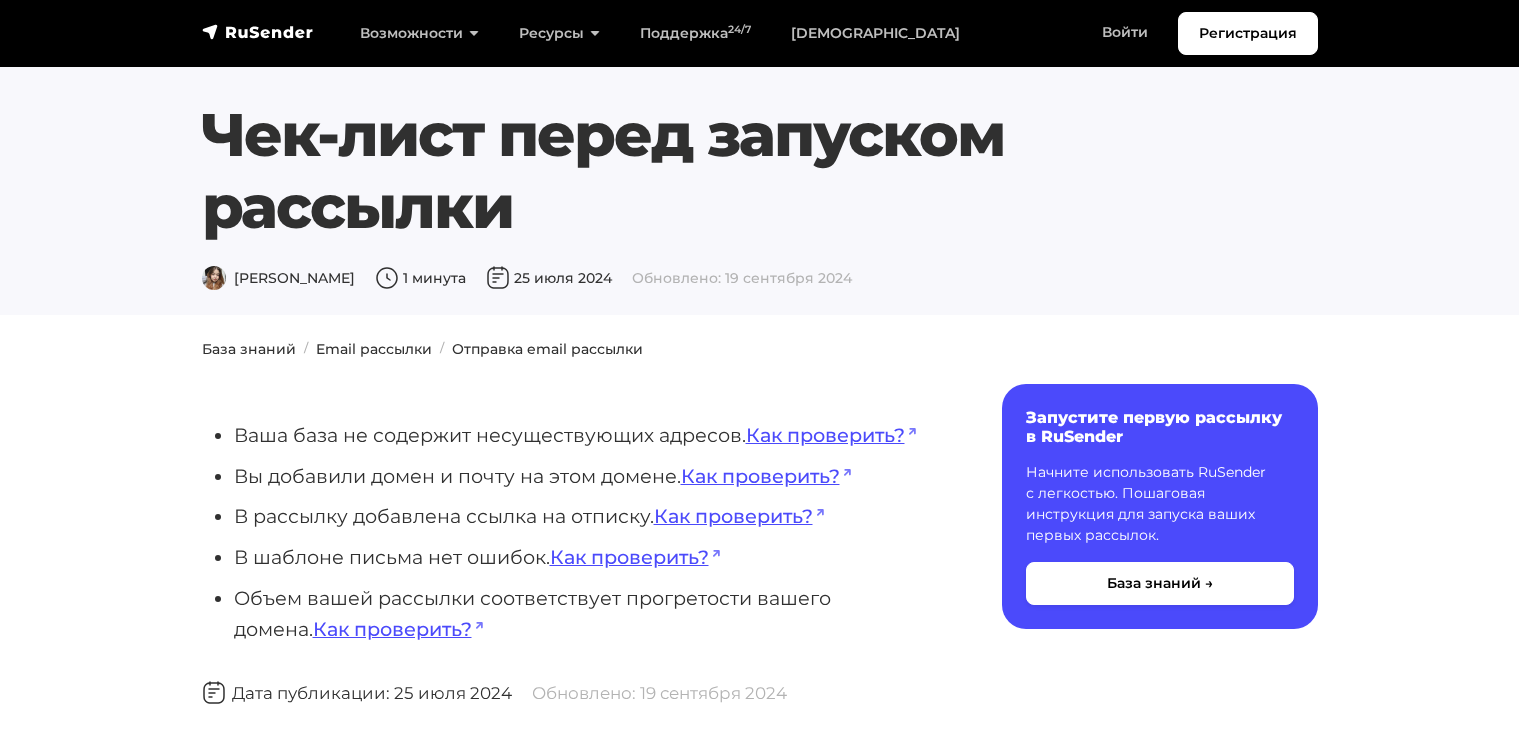 scroll, scrollTop: 0, scrollLeft: 0, axis: both 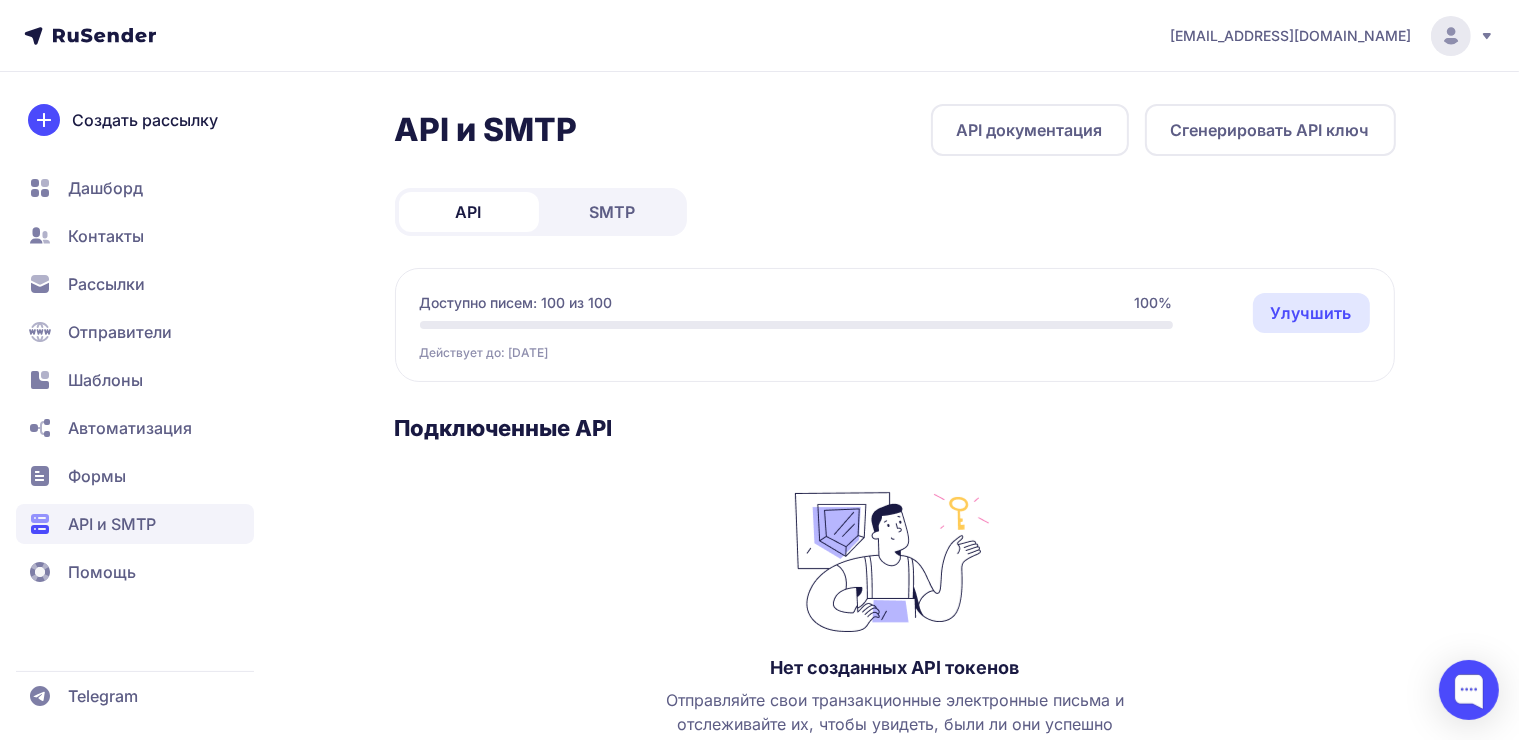 click on "Рассылки" at bounding box center [106, 284] 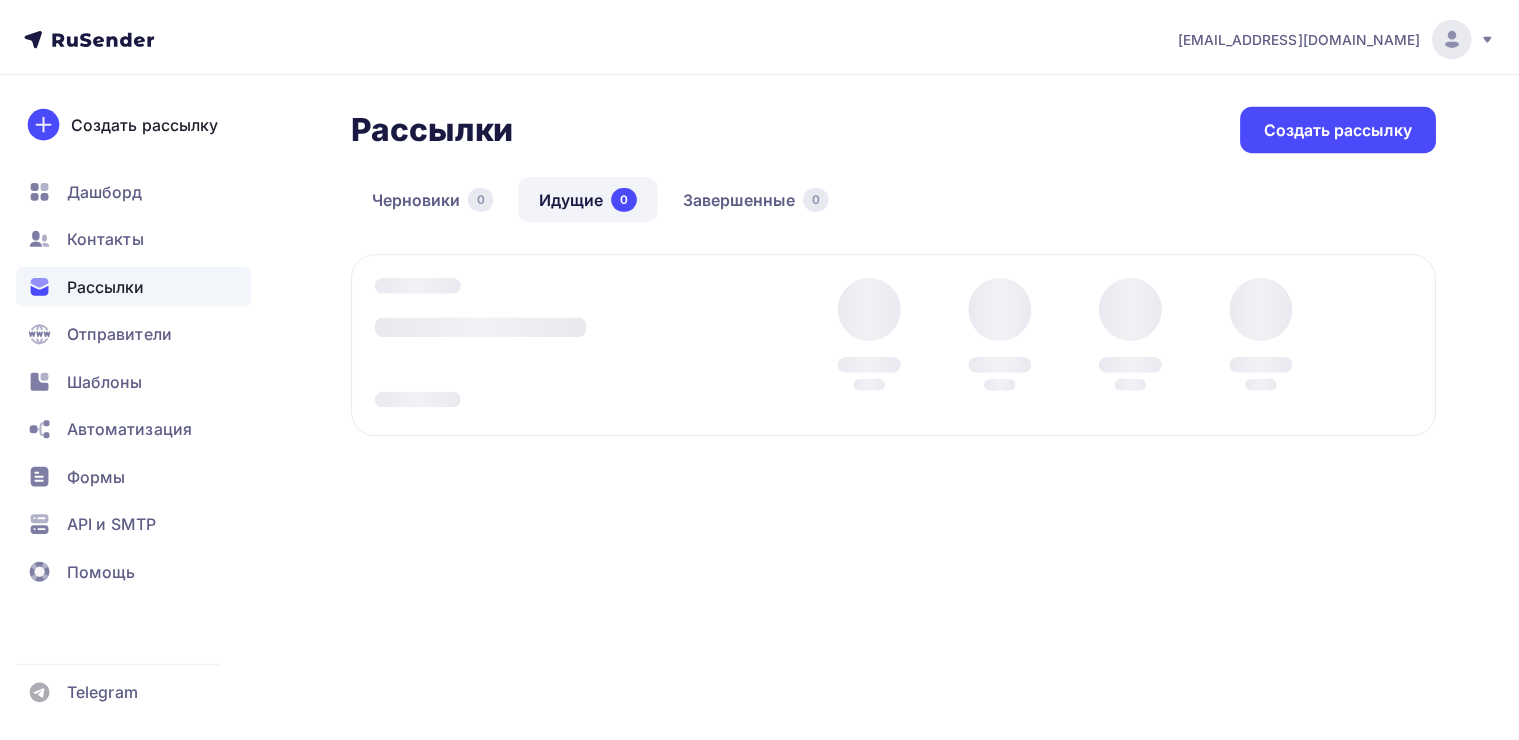 scroll, scrollTop: 0, scrollLeft: 0, axis: both 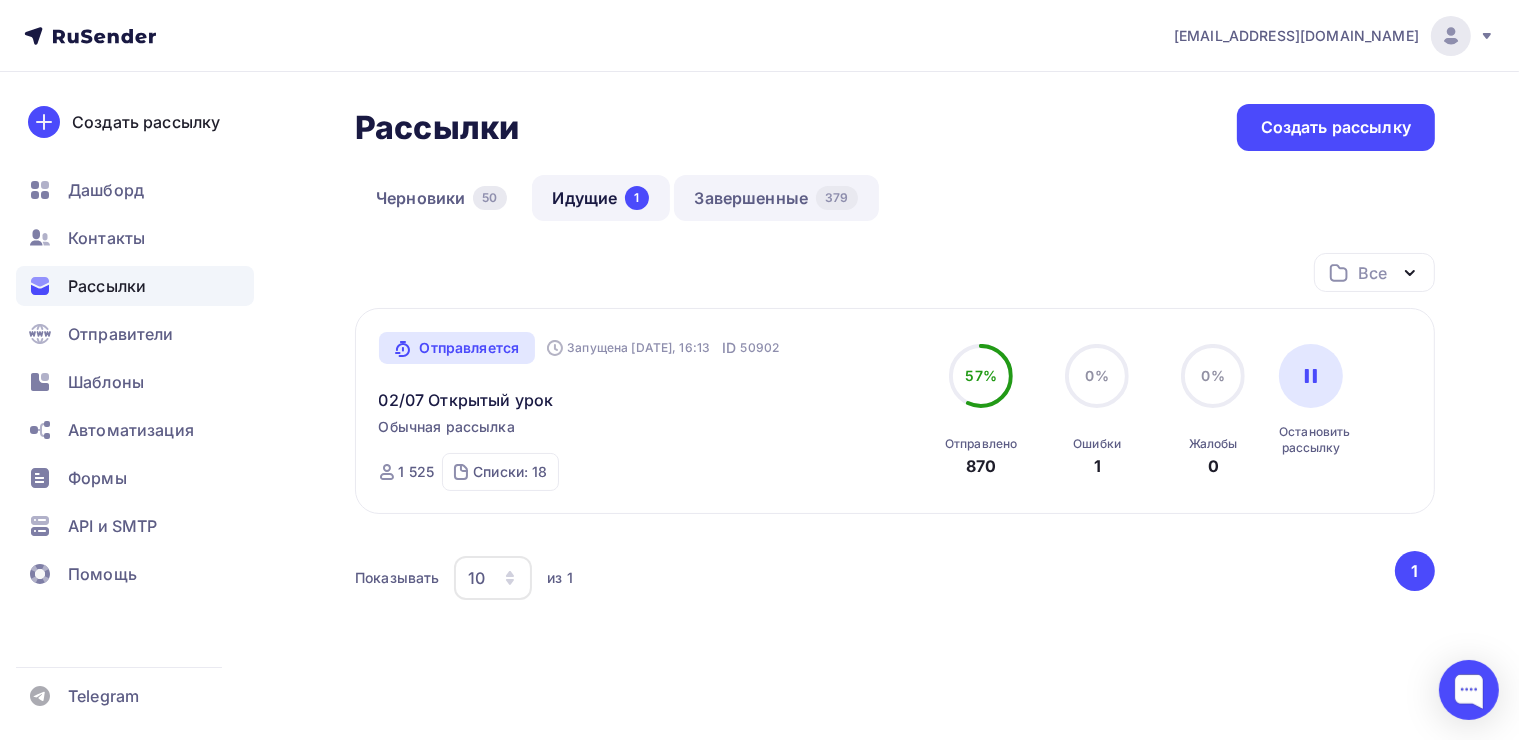 click on "Завершенные
379" at bounding box center [776, 198] 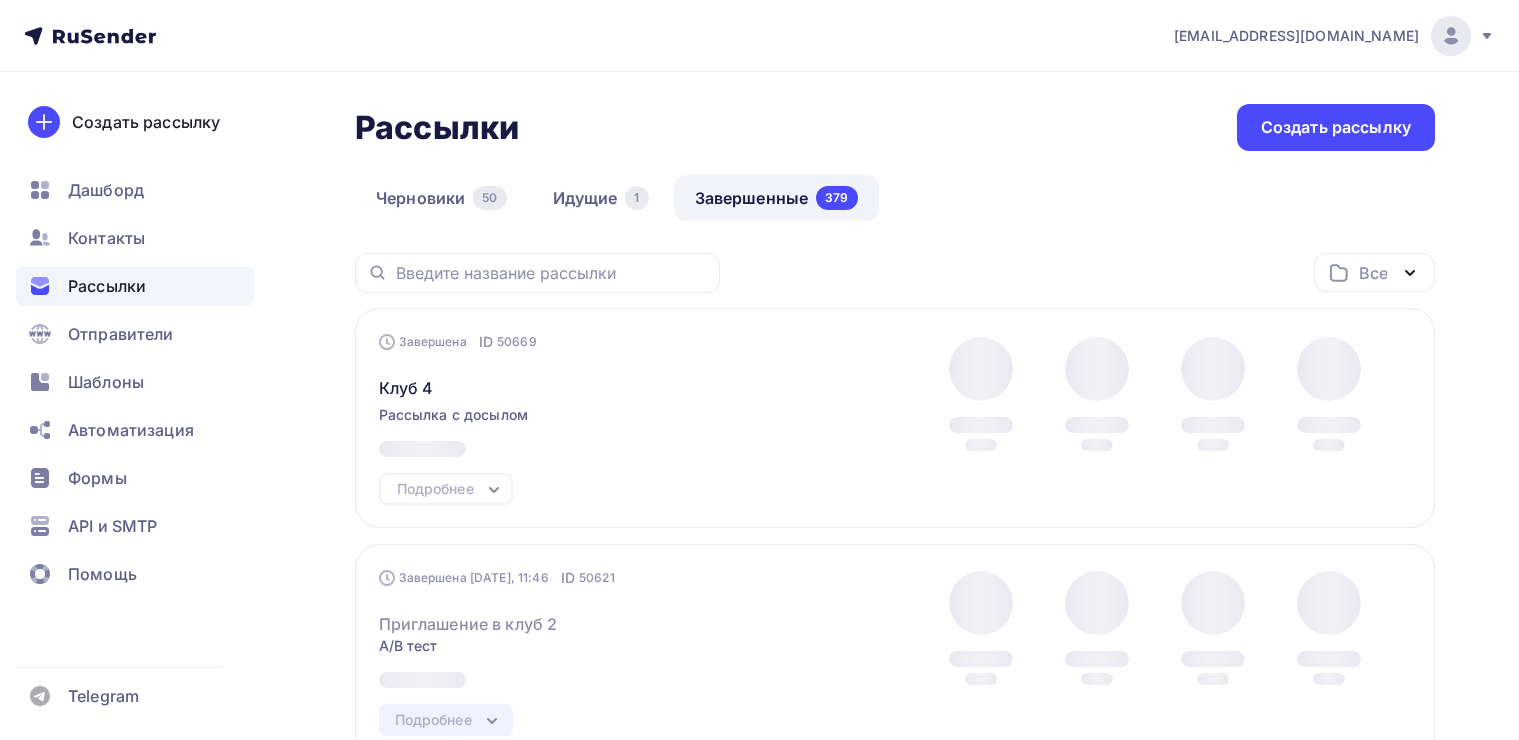 scroll, scrollTop: 0, scrollLeft: 0, axis: both 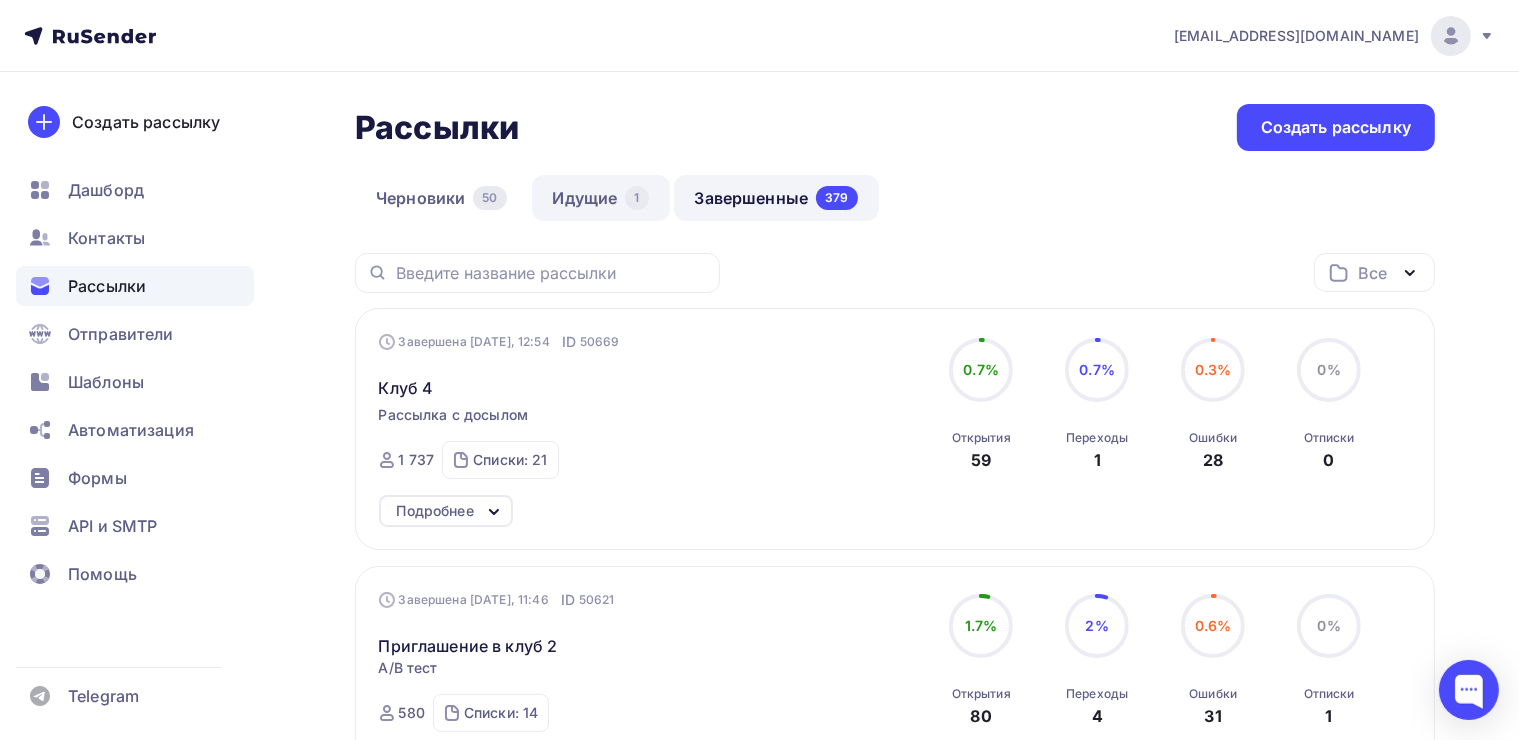click on "Идущие
1" at bounding box center [601, 198] 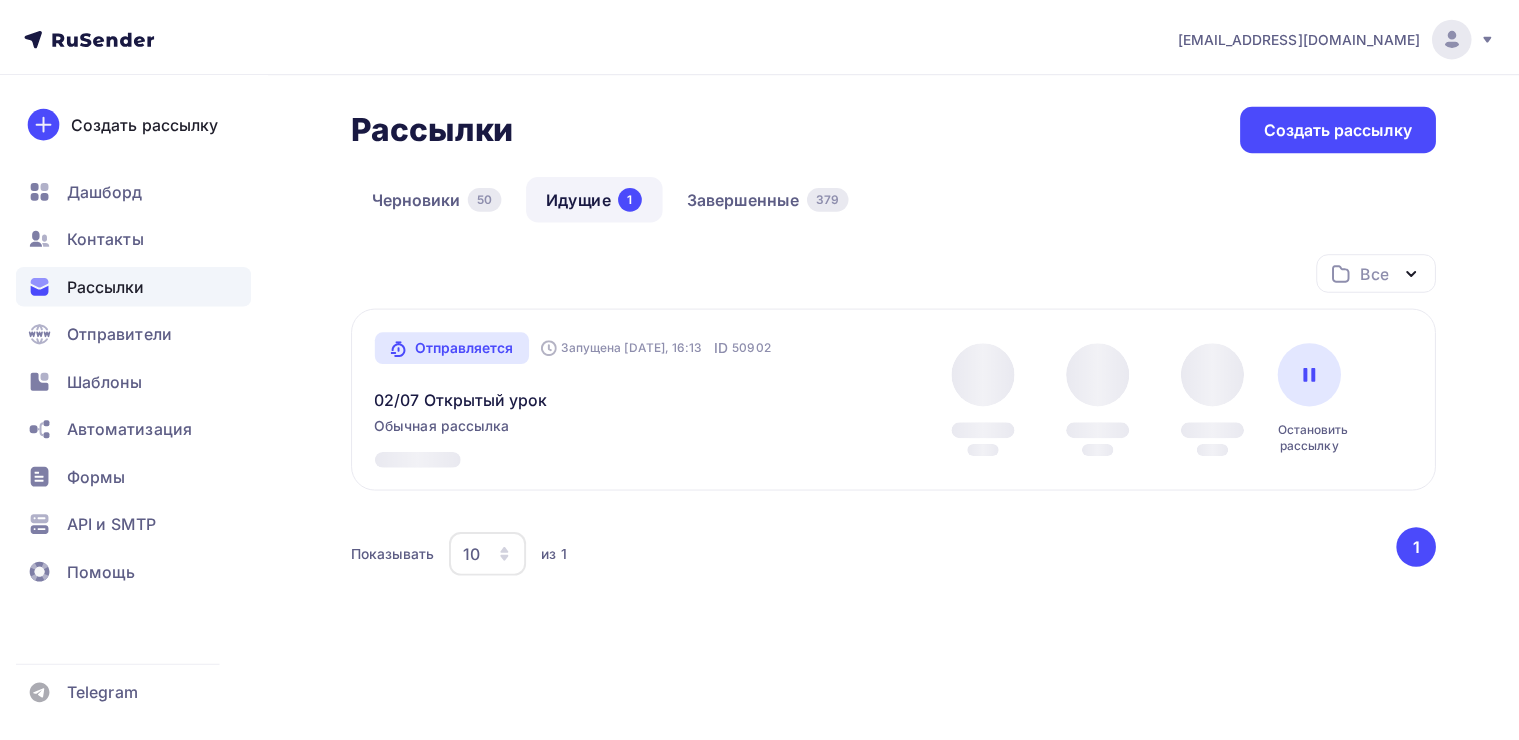 scroll, scrollTop: 0, scrollLeft: 0, axis: both 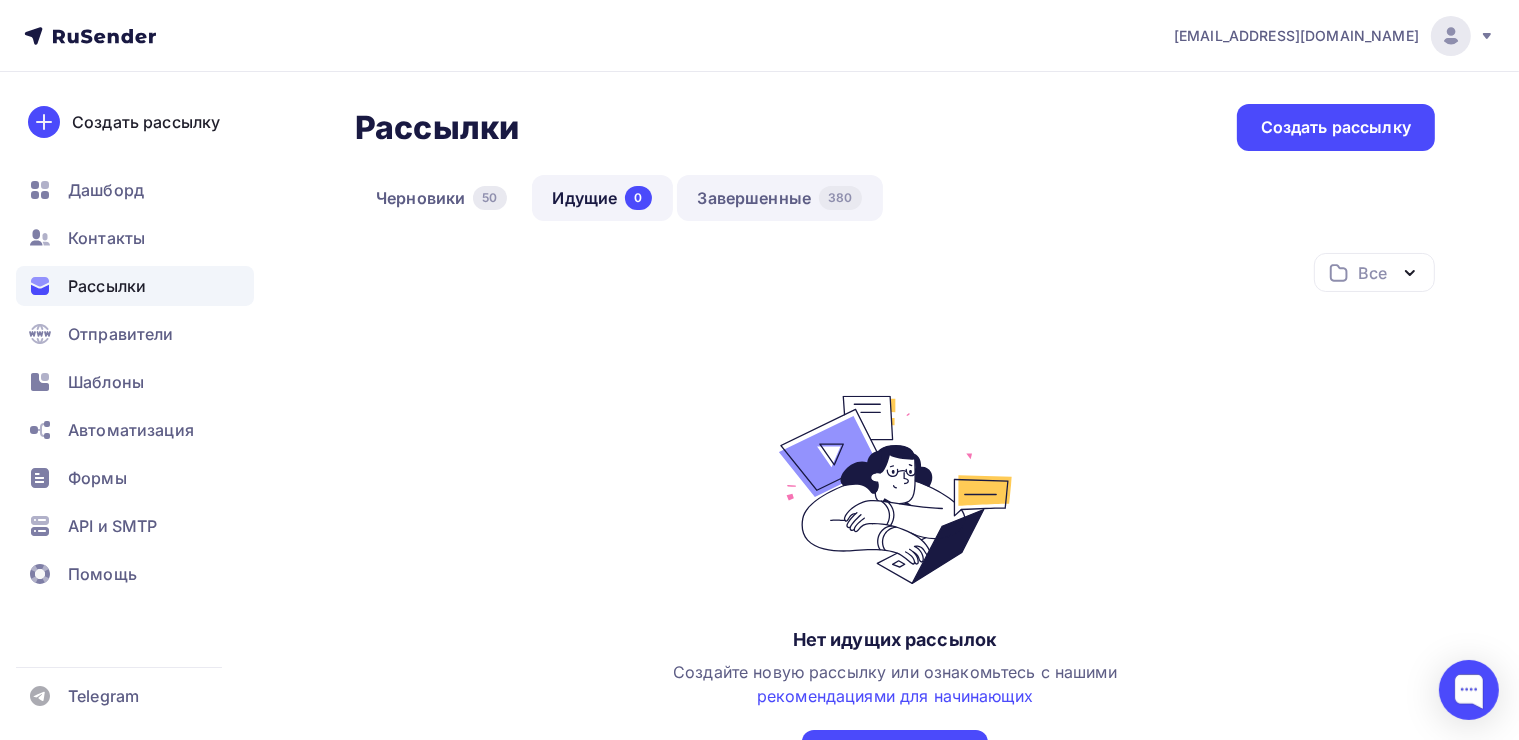 click on "Завершенные
380" at bounding box center (780, 198) 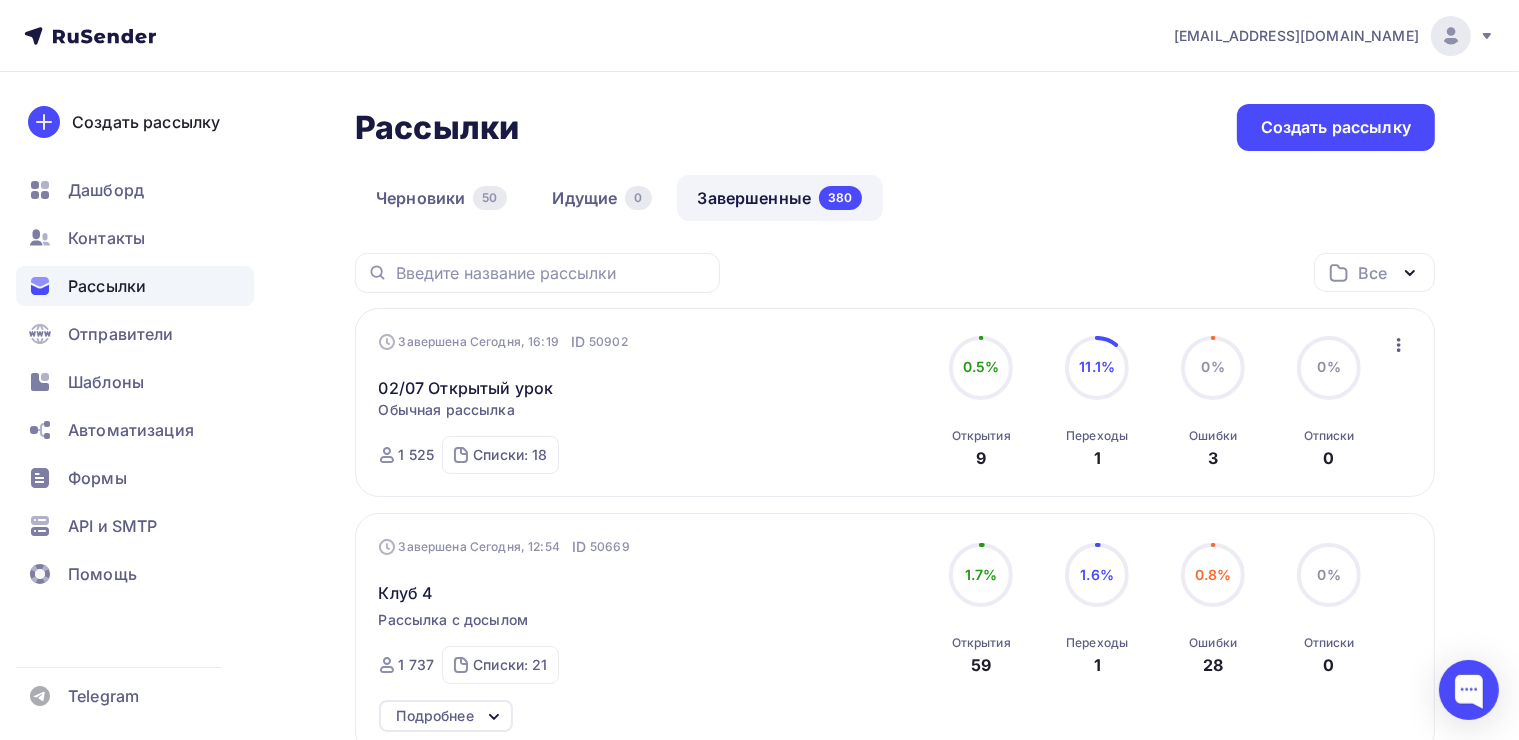 click 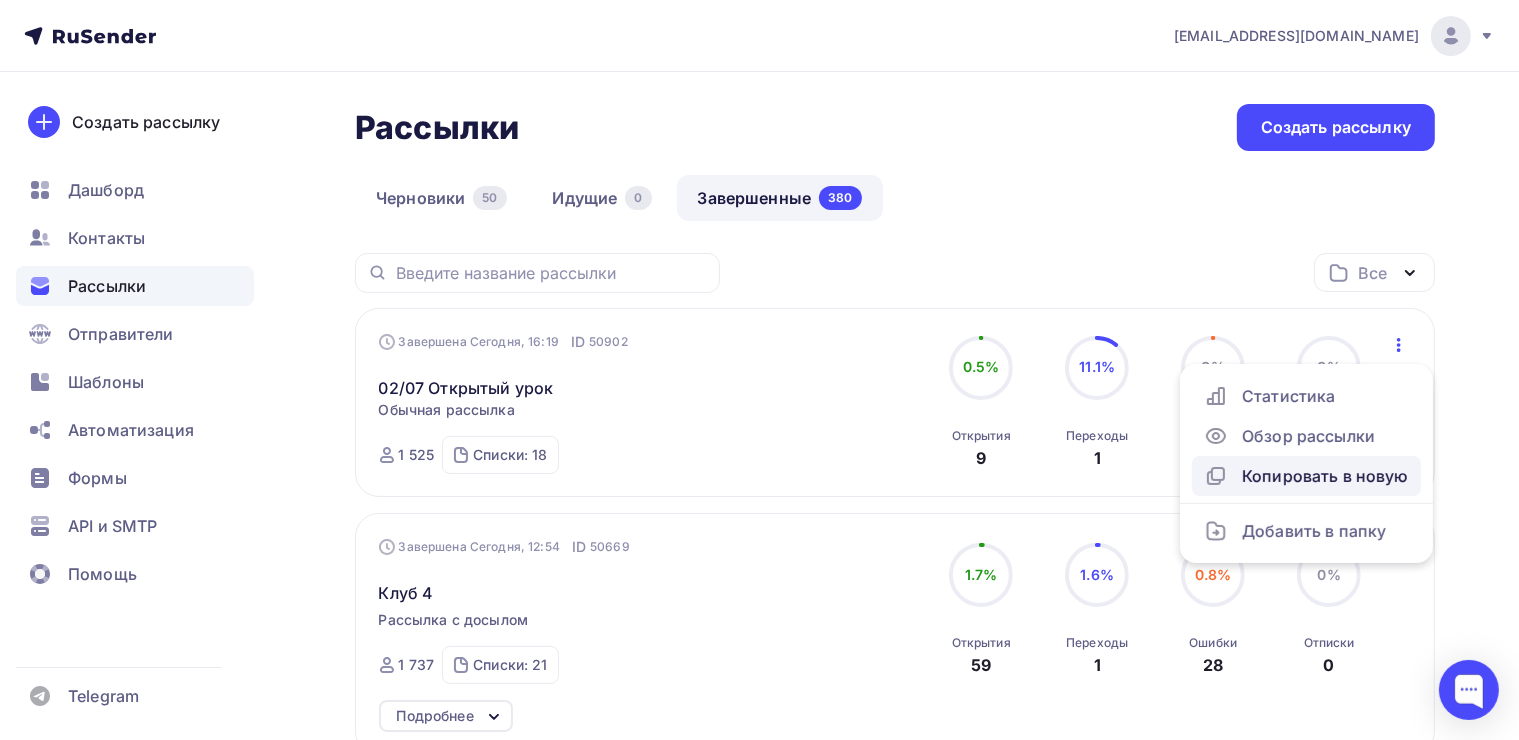 click on "Копировать в новую" at bounding box center (1306, 476) 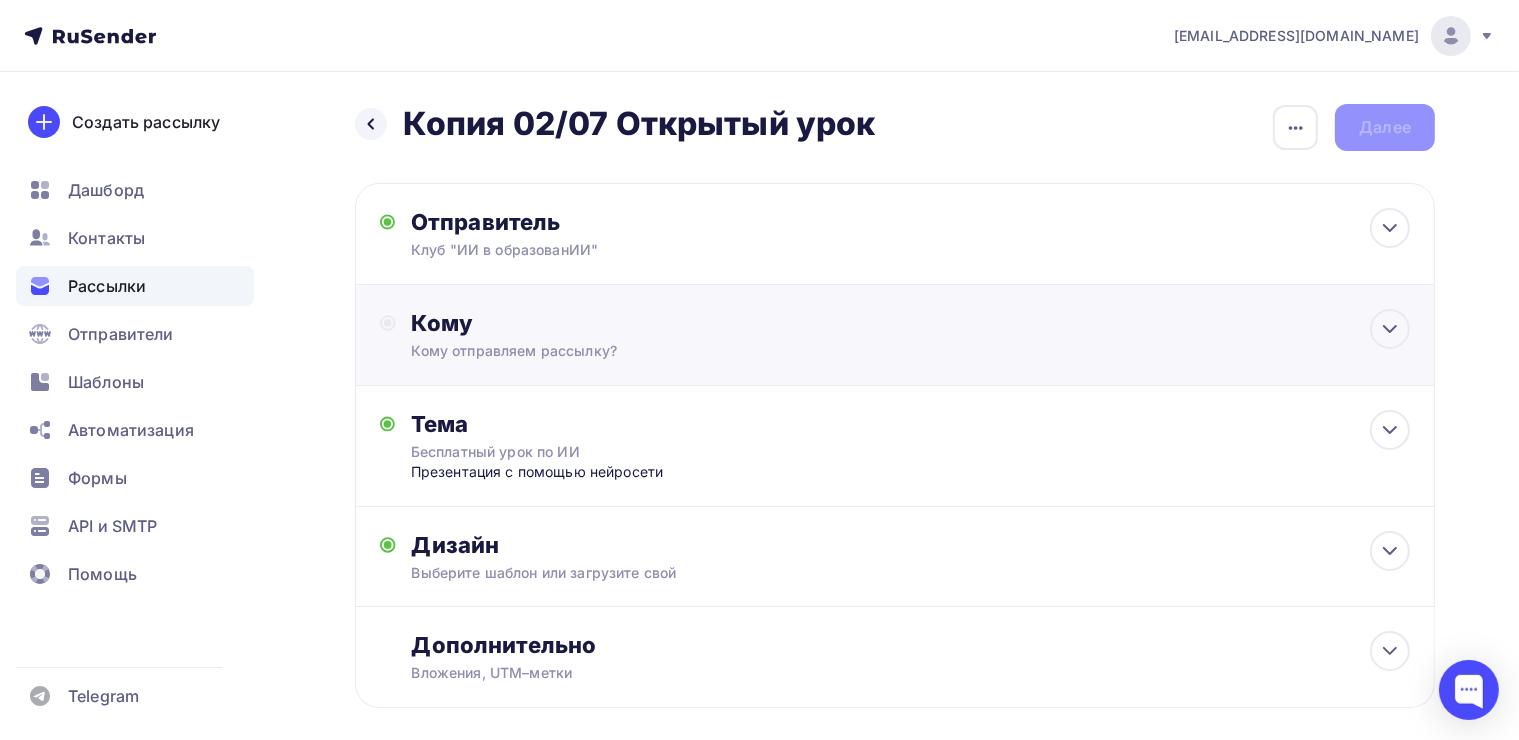 click on "Кому
Кому отправляем рассылку?
Списки получателей
Выберите список
Все списки
id
консульт 24-25 мая
(59)
#22884
тильда овз база
(191)
#22529
яспособен нейро
(166)
#22273
ИТМО
(13)
#19628
Вебинар 22.02.2025
(22)
#19543
Техникум
(15)
#19542
(24)" at bounding box center [895, 335] 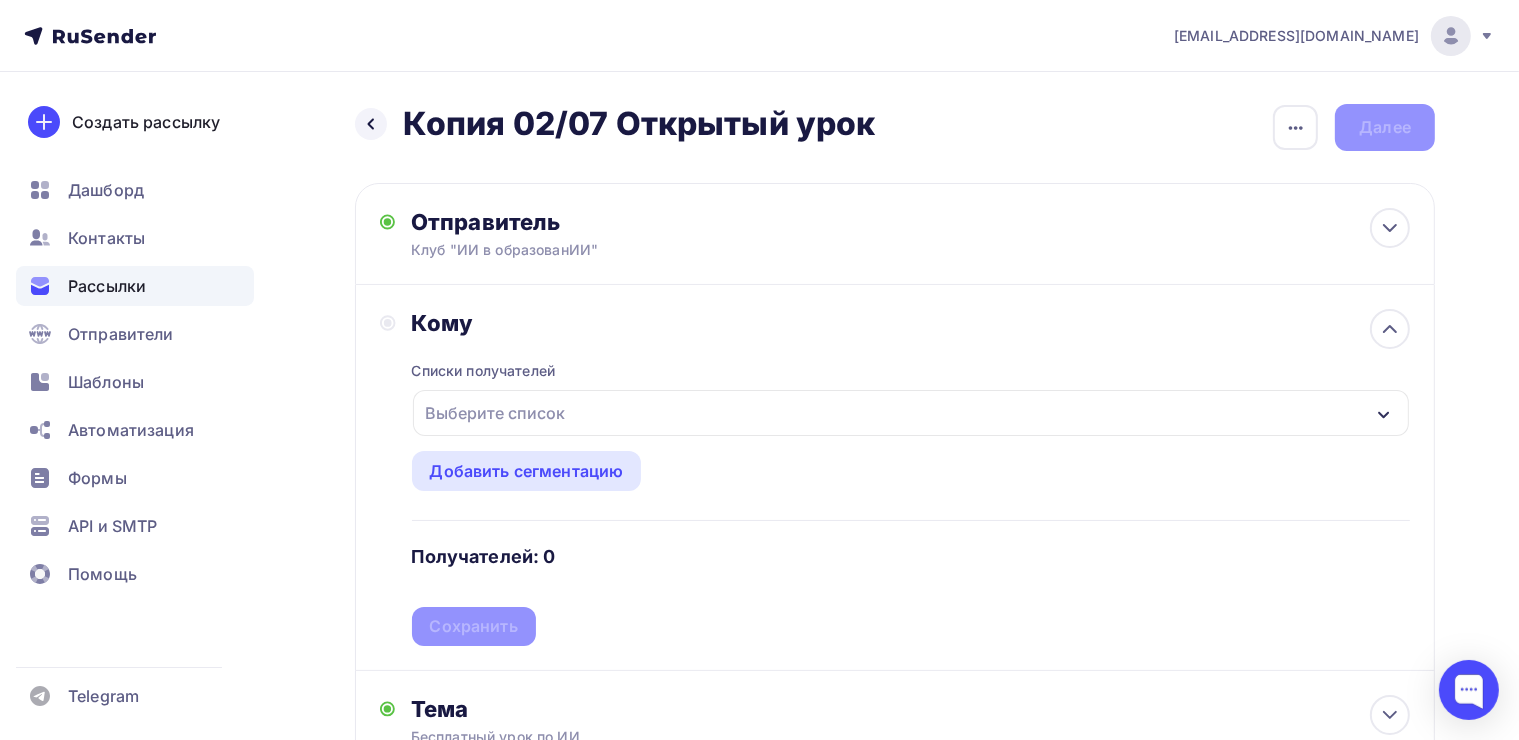 click on "Выберите список" at bounding box center (496, 413) 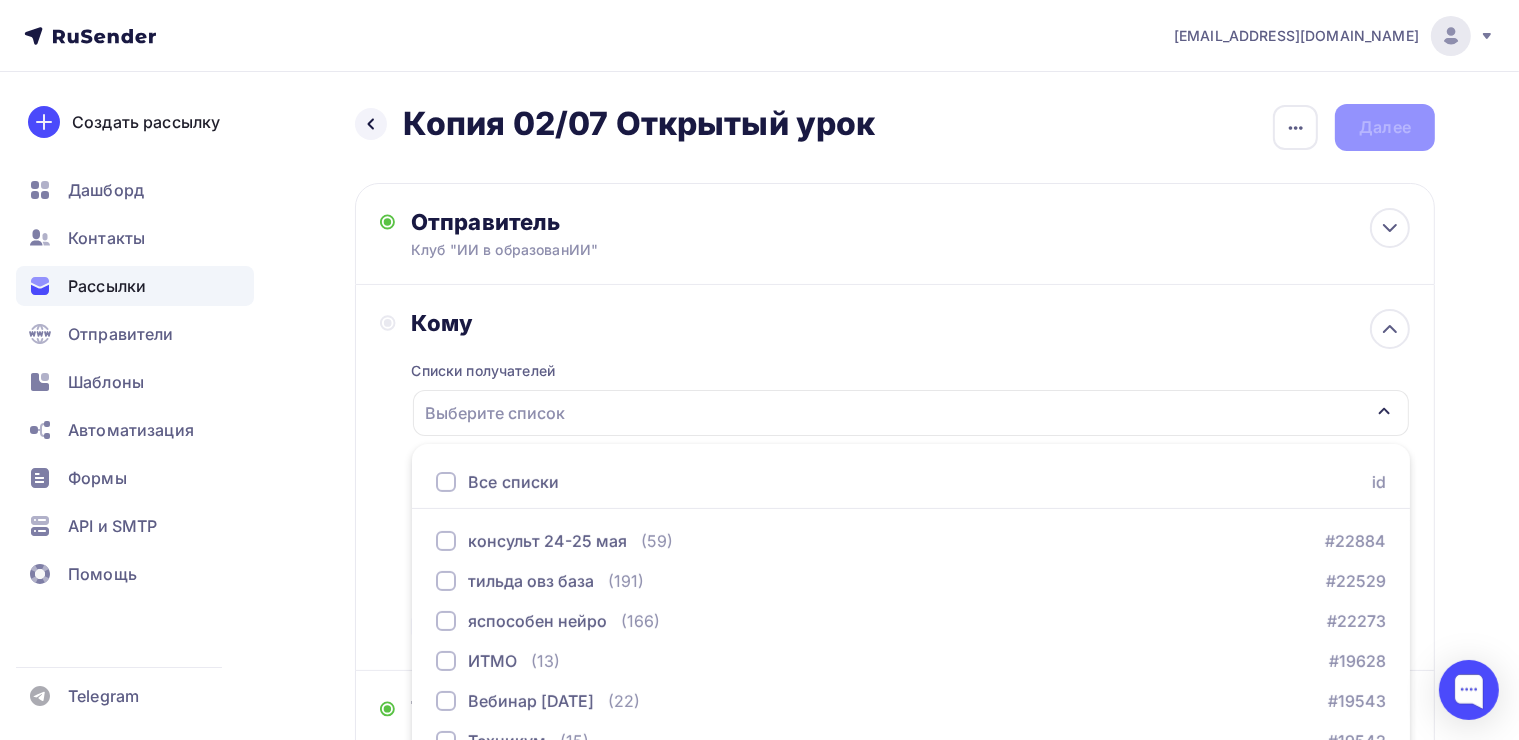 scroll, scrollTop: 220, scrollLeft: 0, axis: vertical 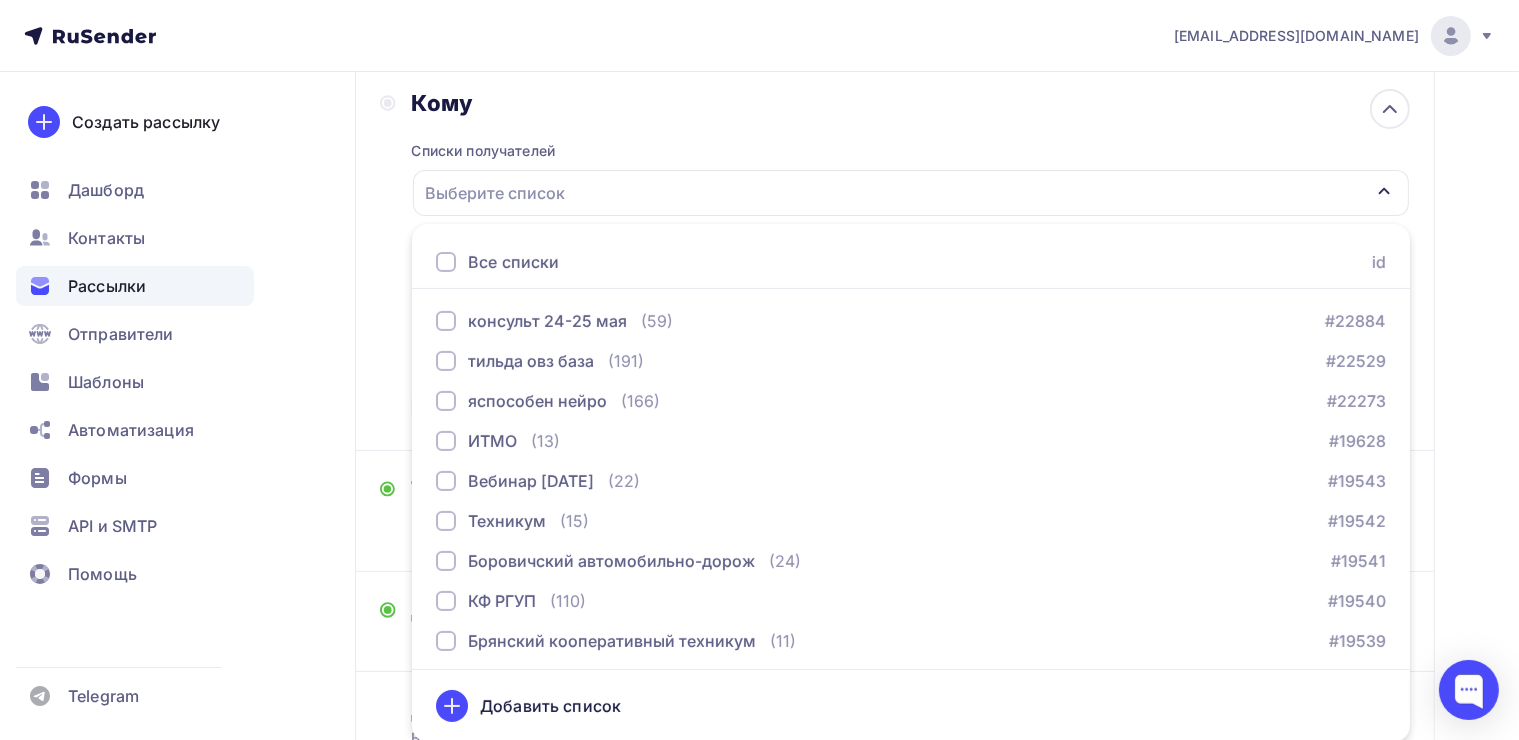 click on "Все списки
id" at bounding box center (911, 262) 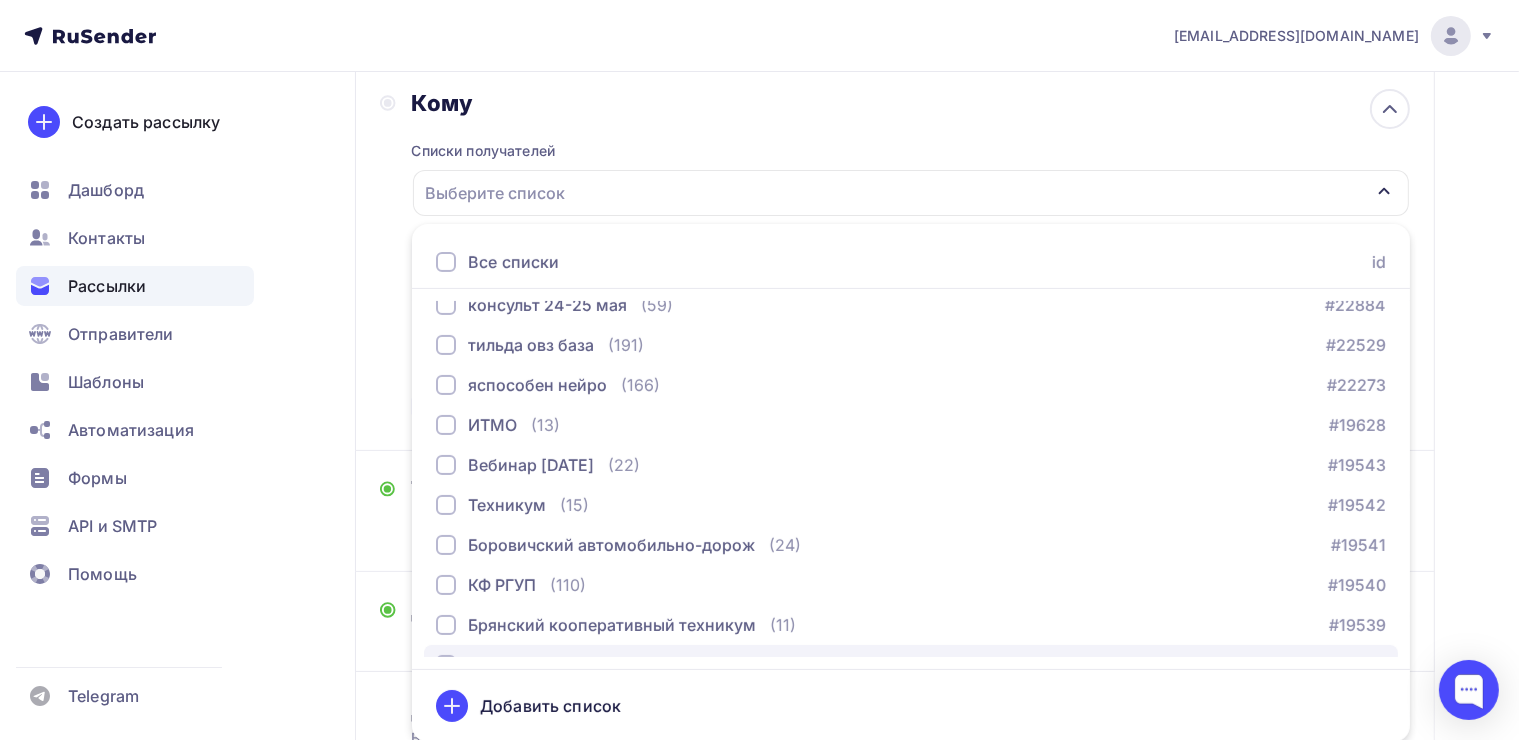 scroll, scrollTop: 0, scrollLeft: 0, axis: both 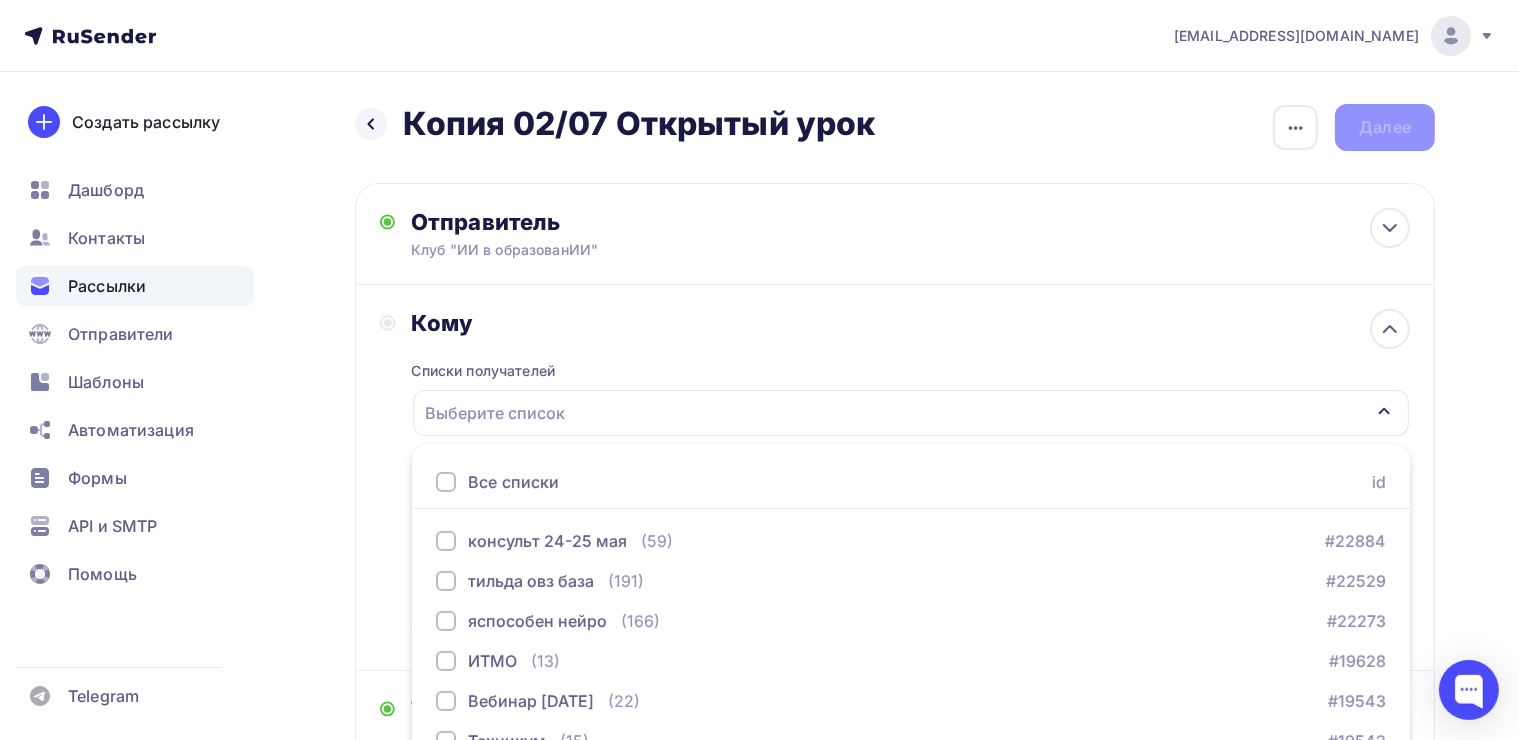 click 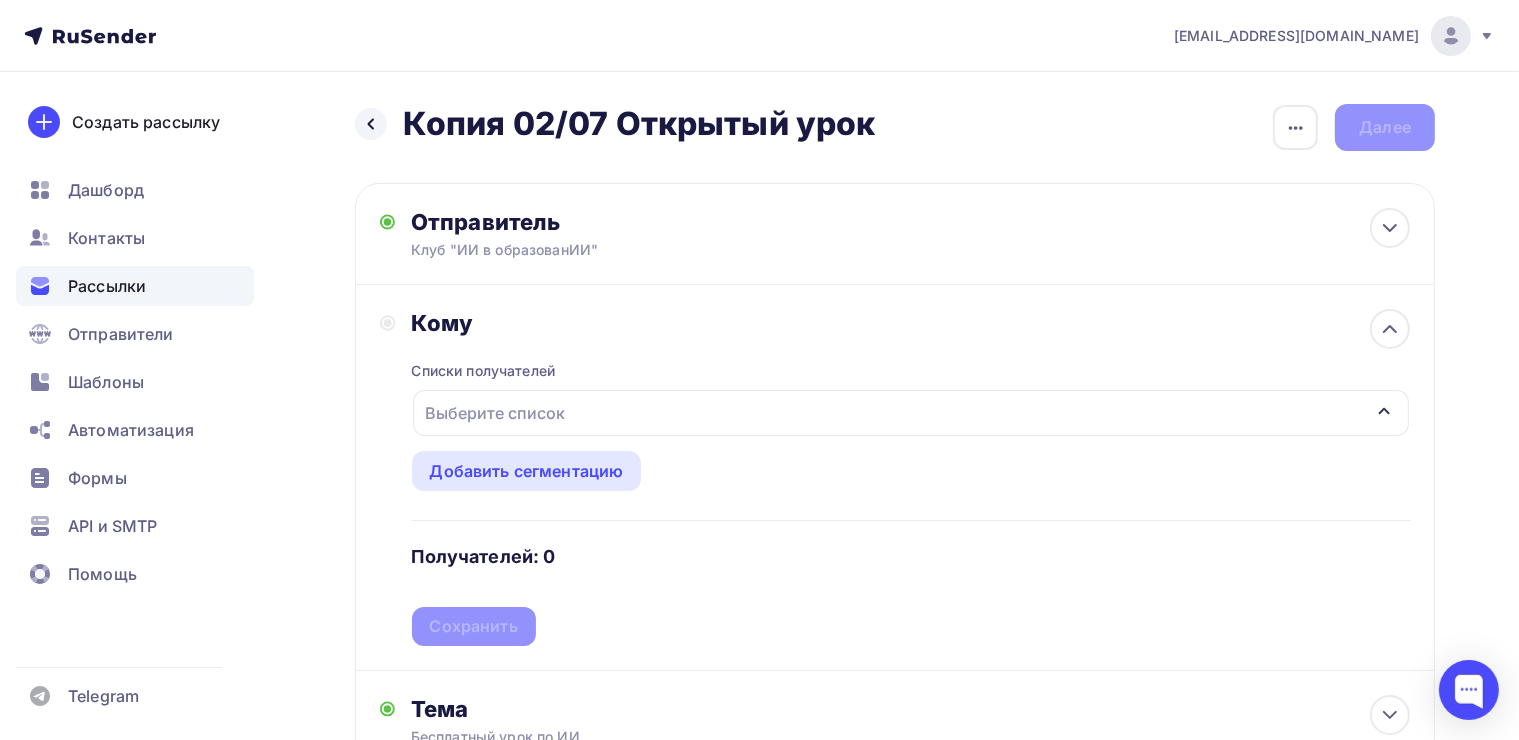 click on "Выберите список" at bounding box center [496, 413] 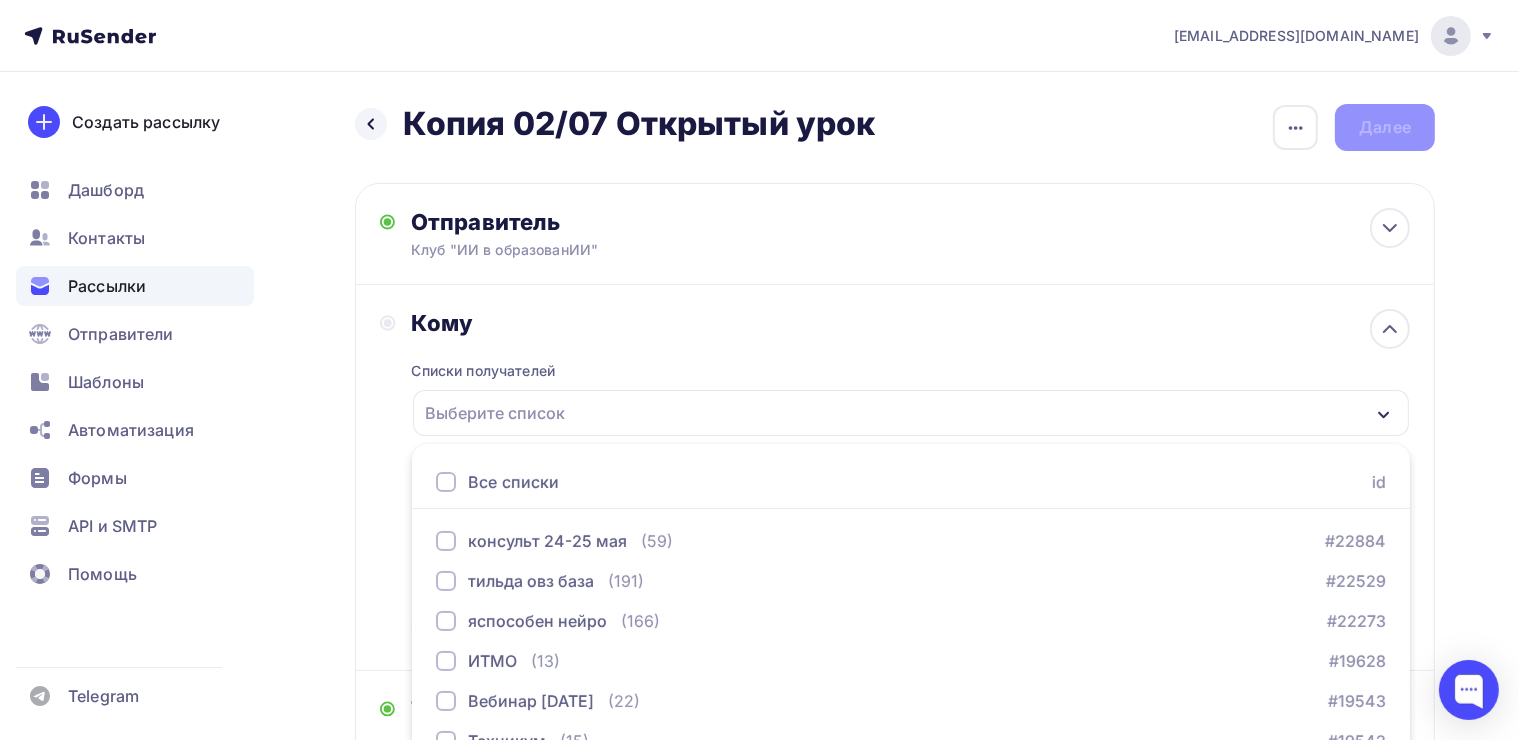 scroll, scrollTop: 220, scrollLeft: 0, axis: vertical 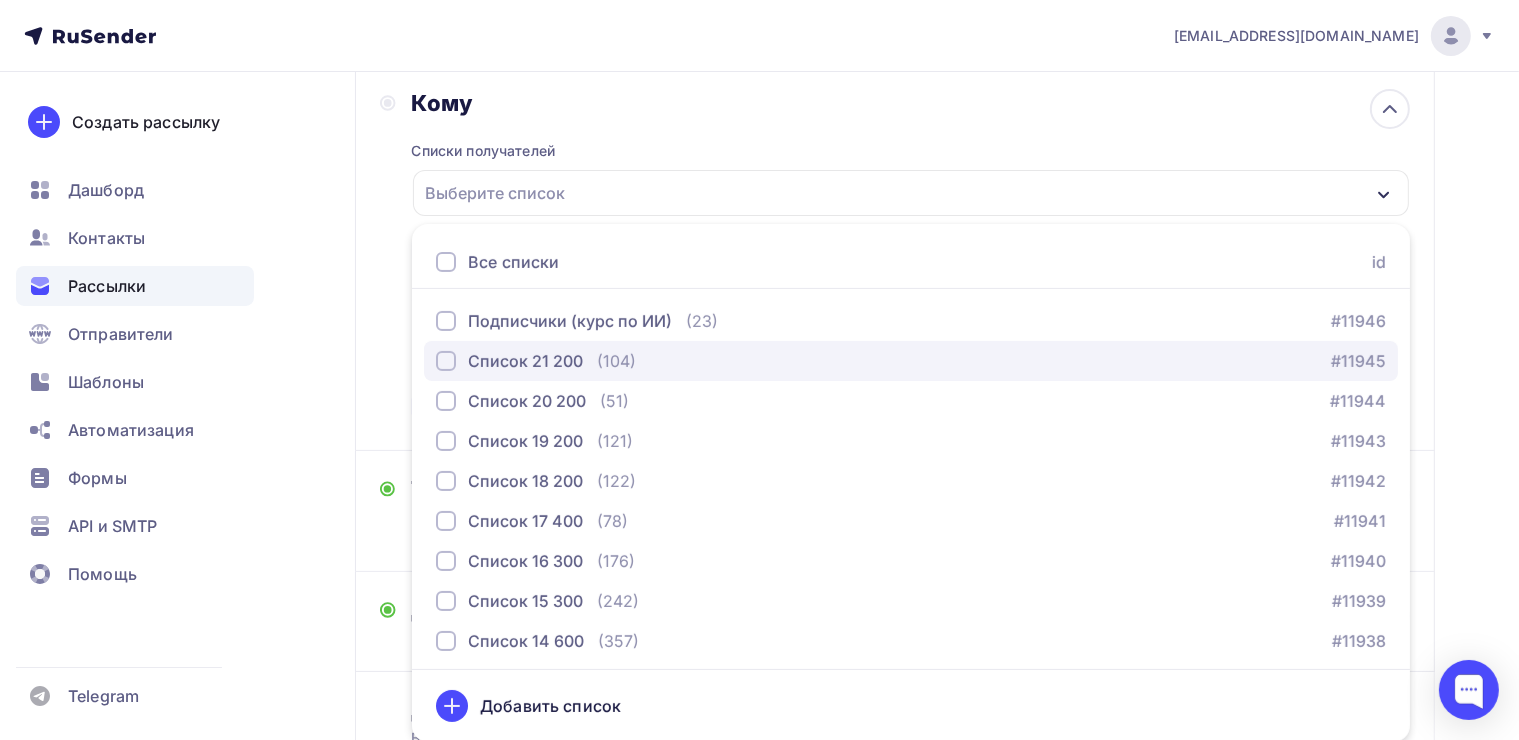 click at bounding box center [446, 361] 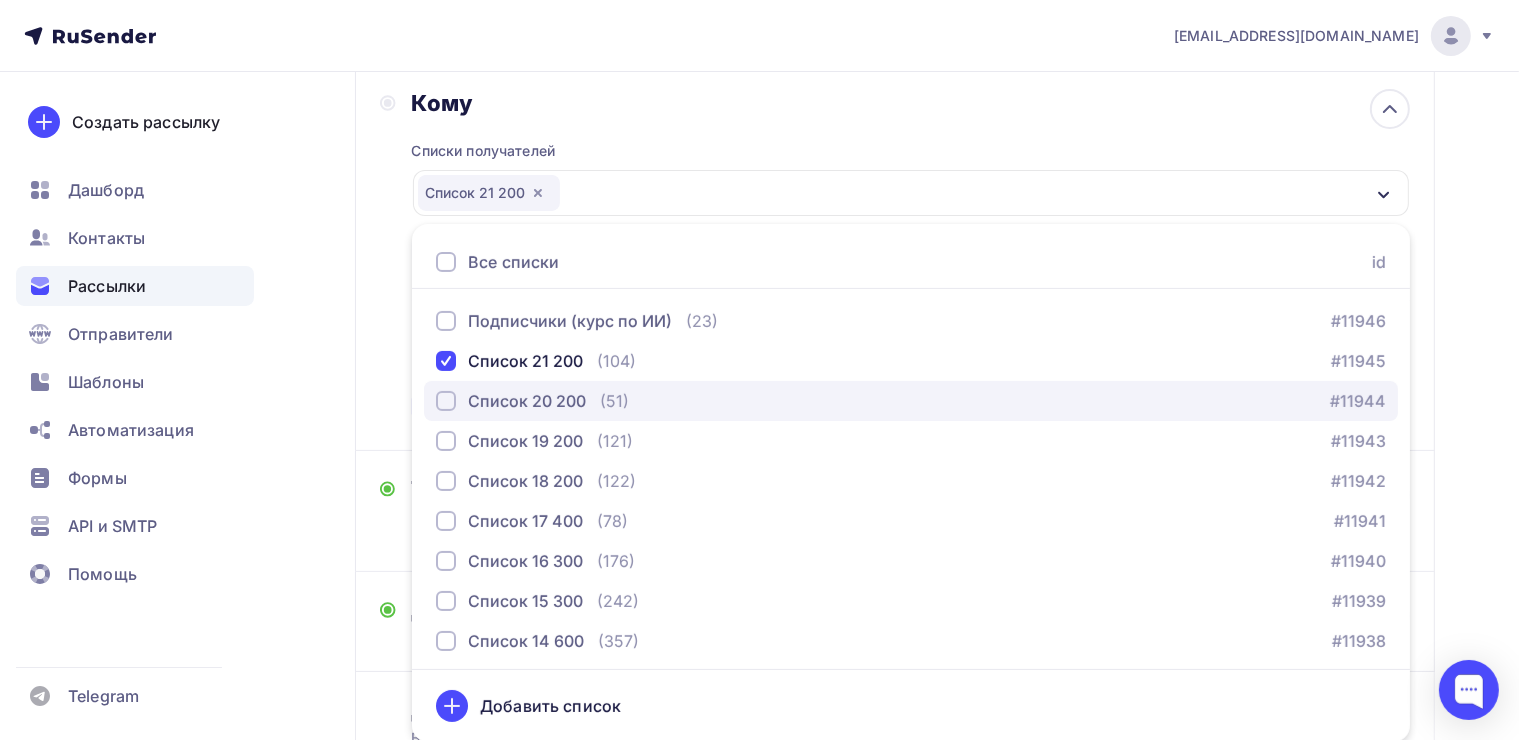 click at bounding box center (446, 401) 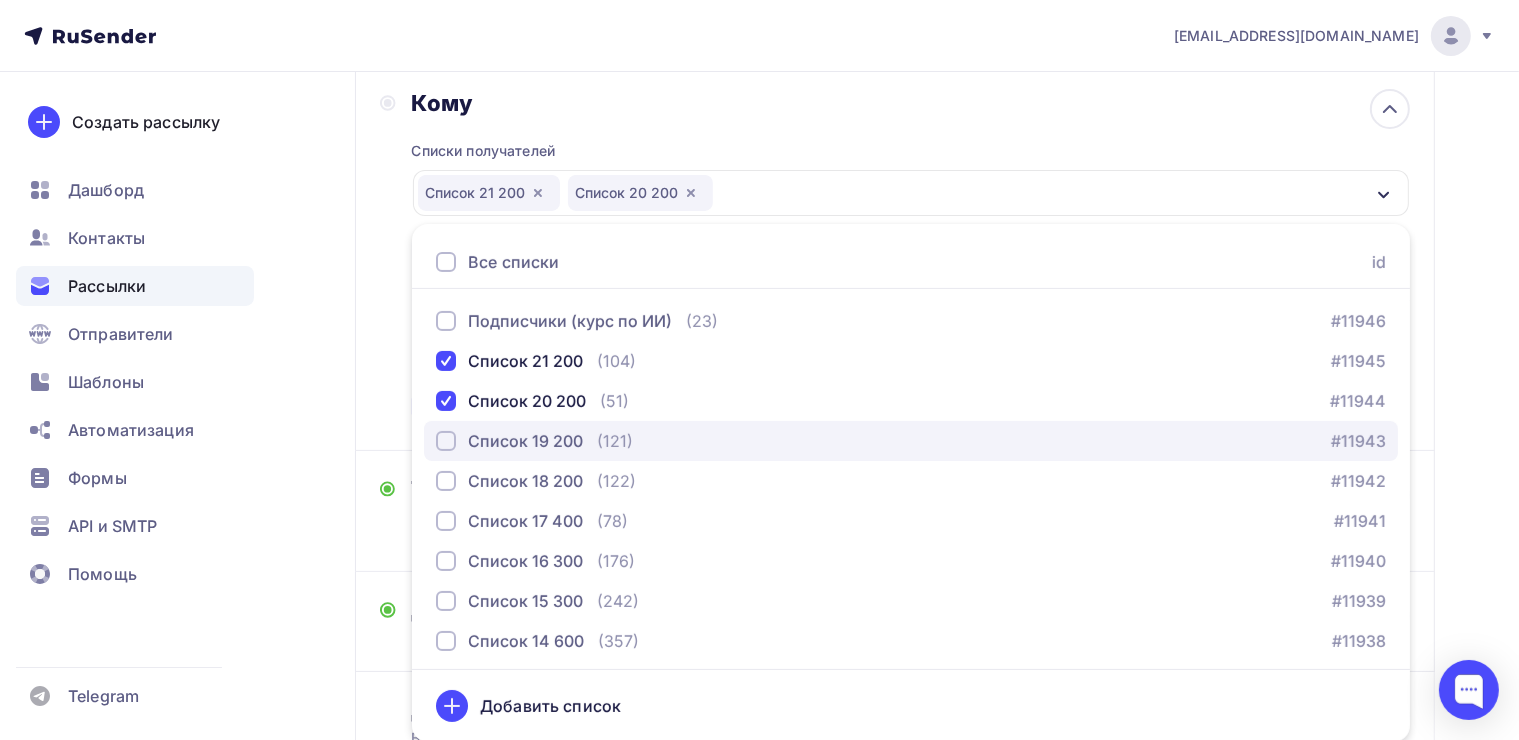 click at bounding box center (446, 441) 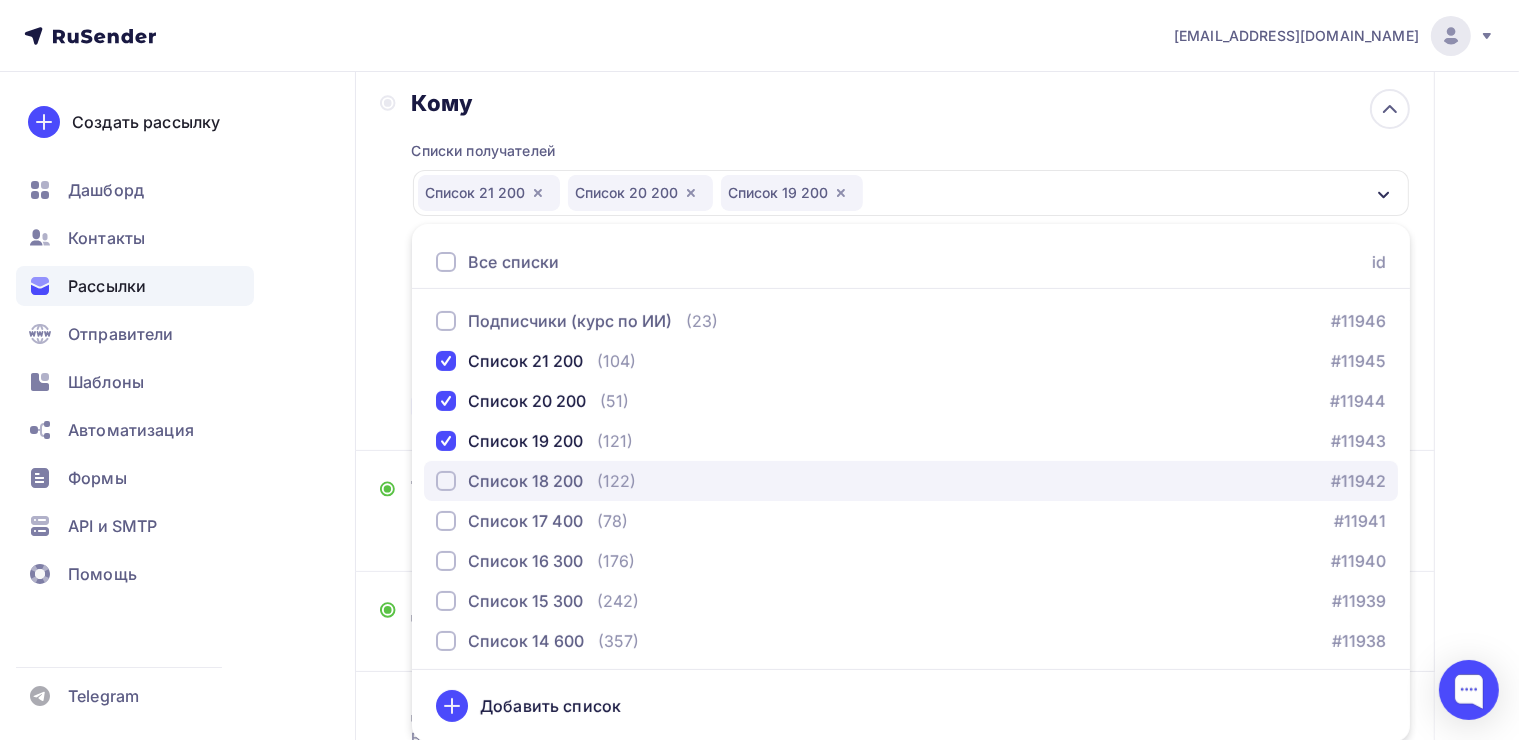 click at bounding box center [446, 481] 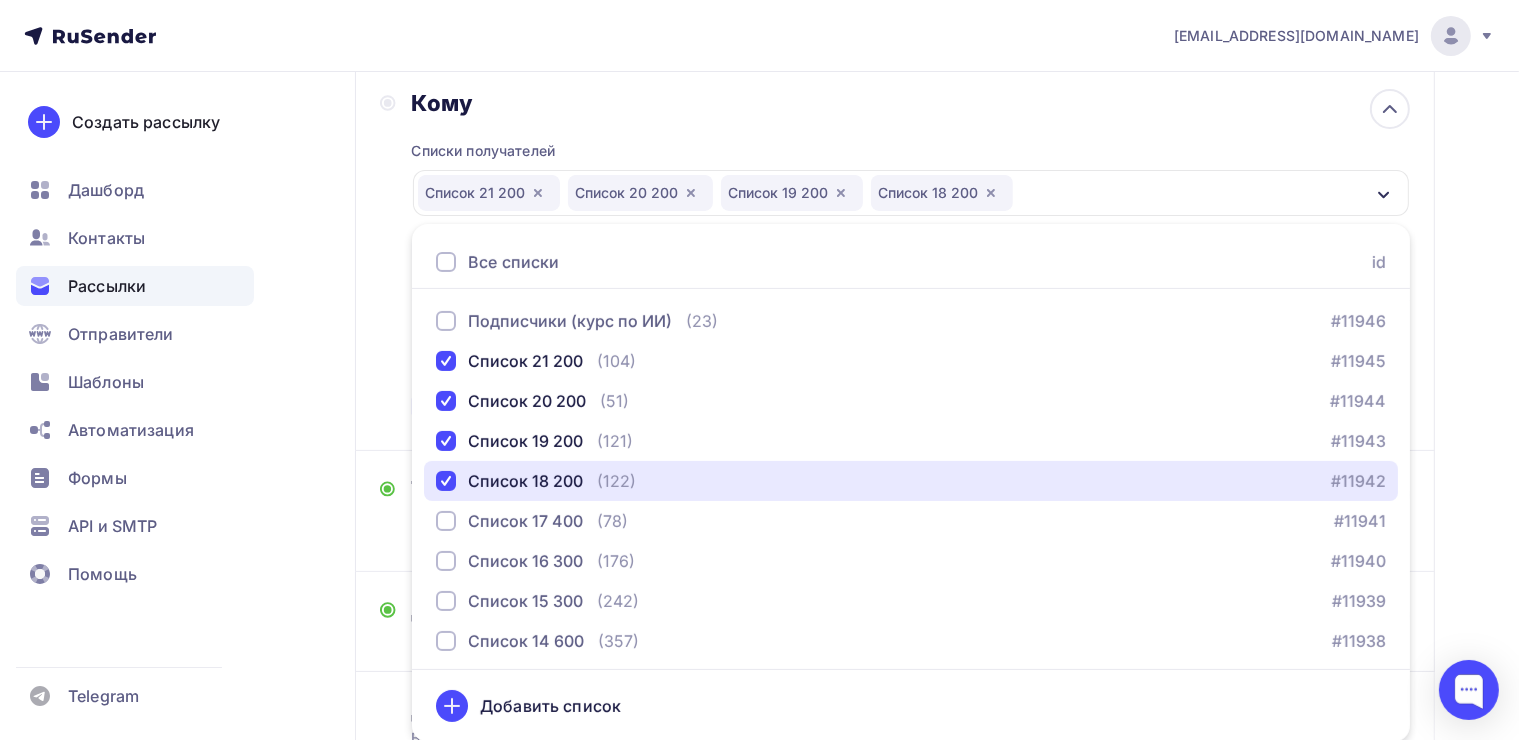click 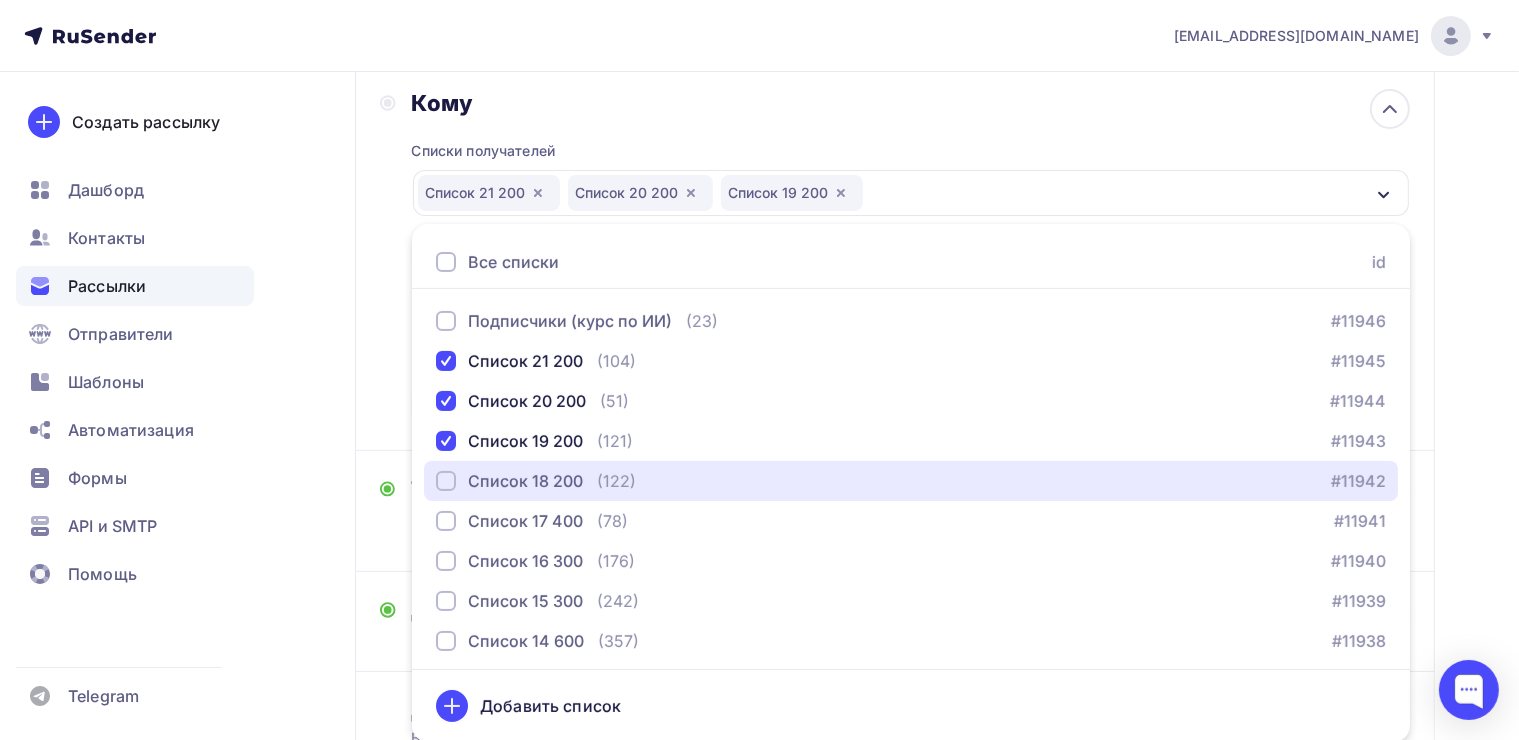drag, startPoint x: 829, startPoint y: 195, endPoint x: 840, endPoint y: 195, distance: 11 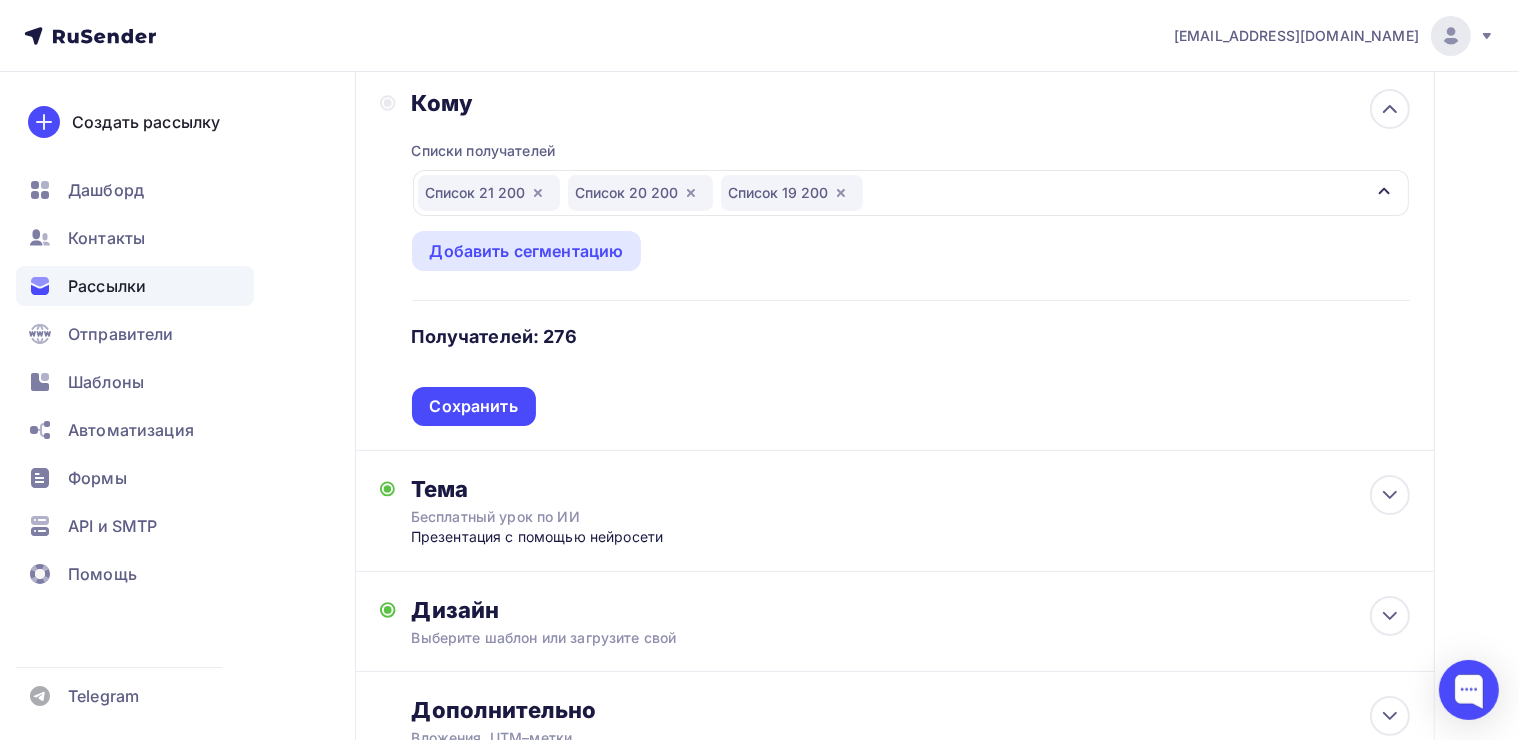click 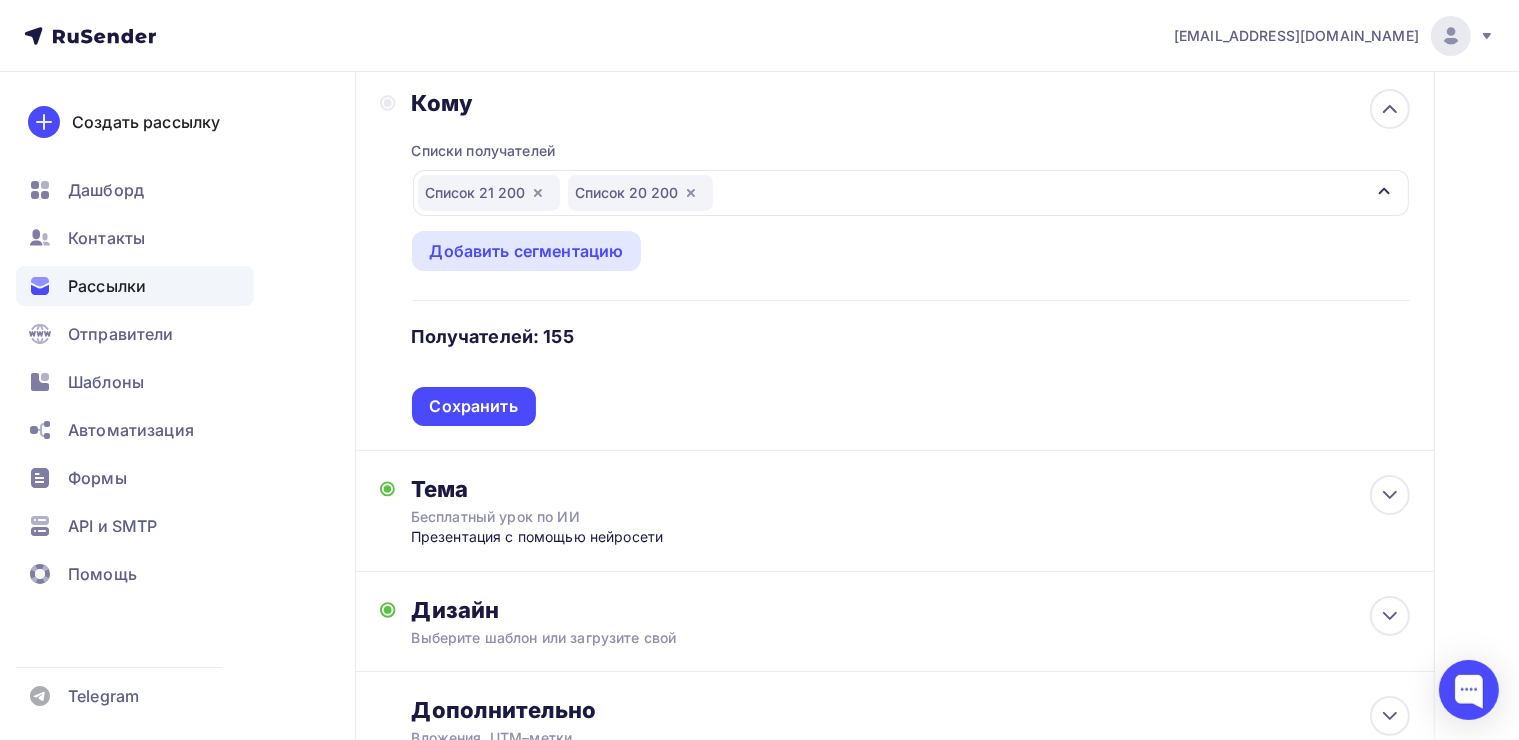 click 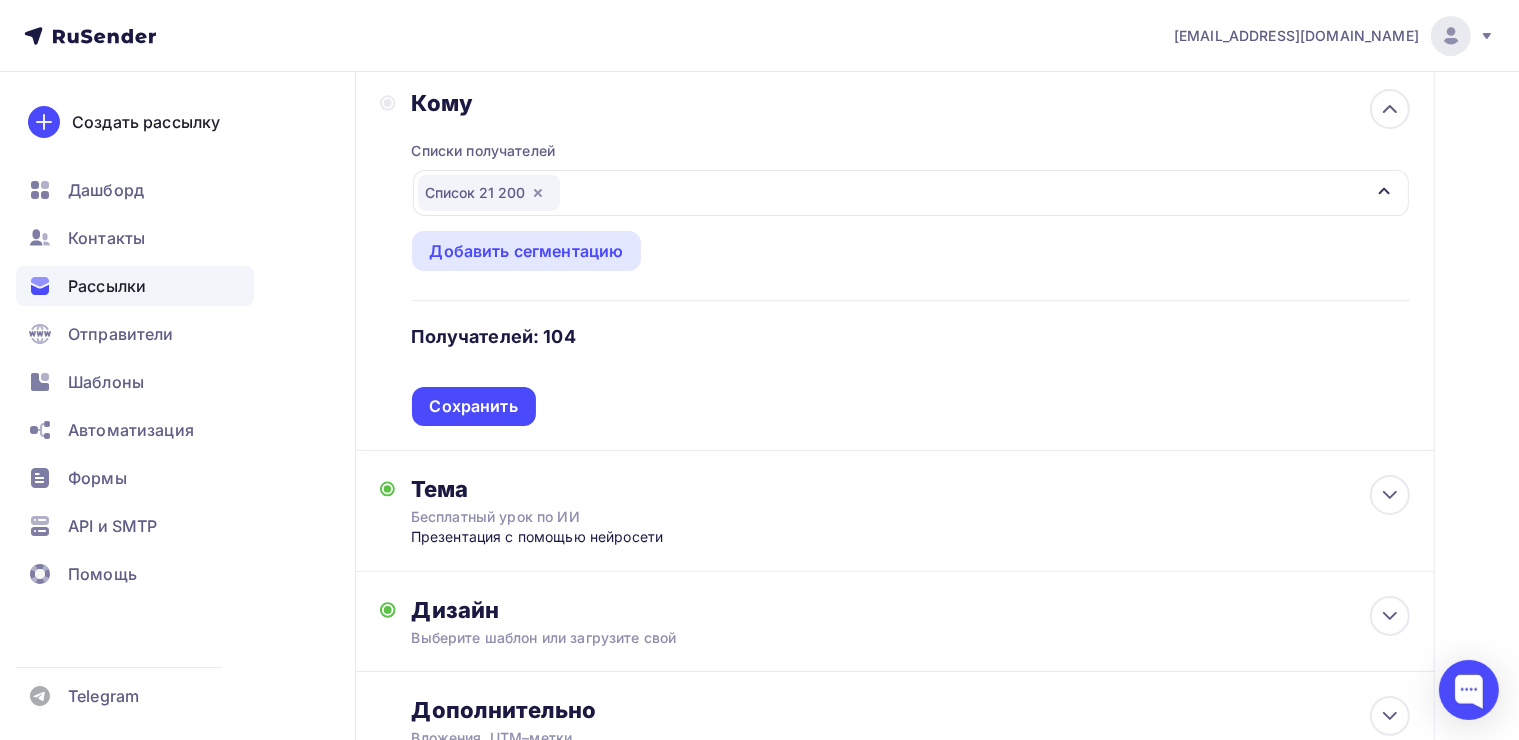 click 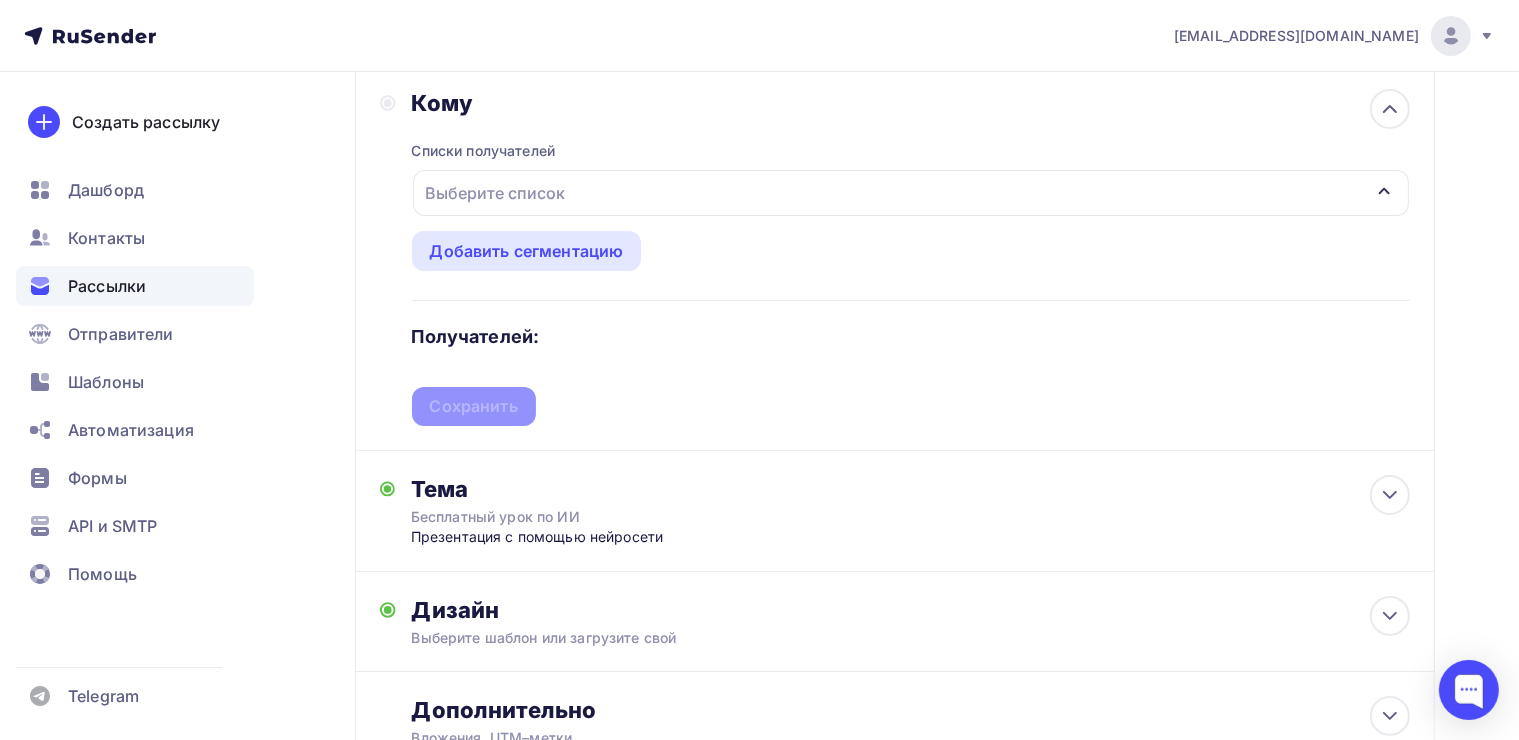 scroll, scrollTop: 380, scrollLeft: 0, axis: vertical 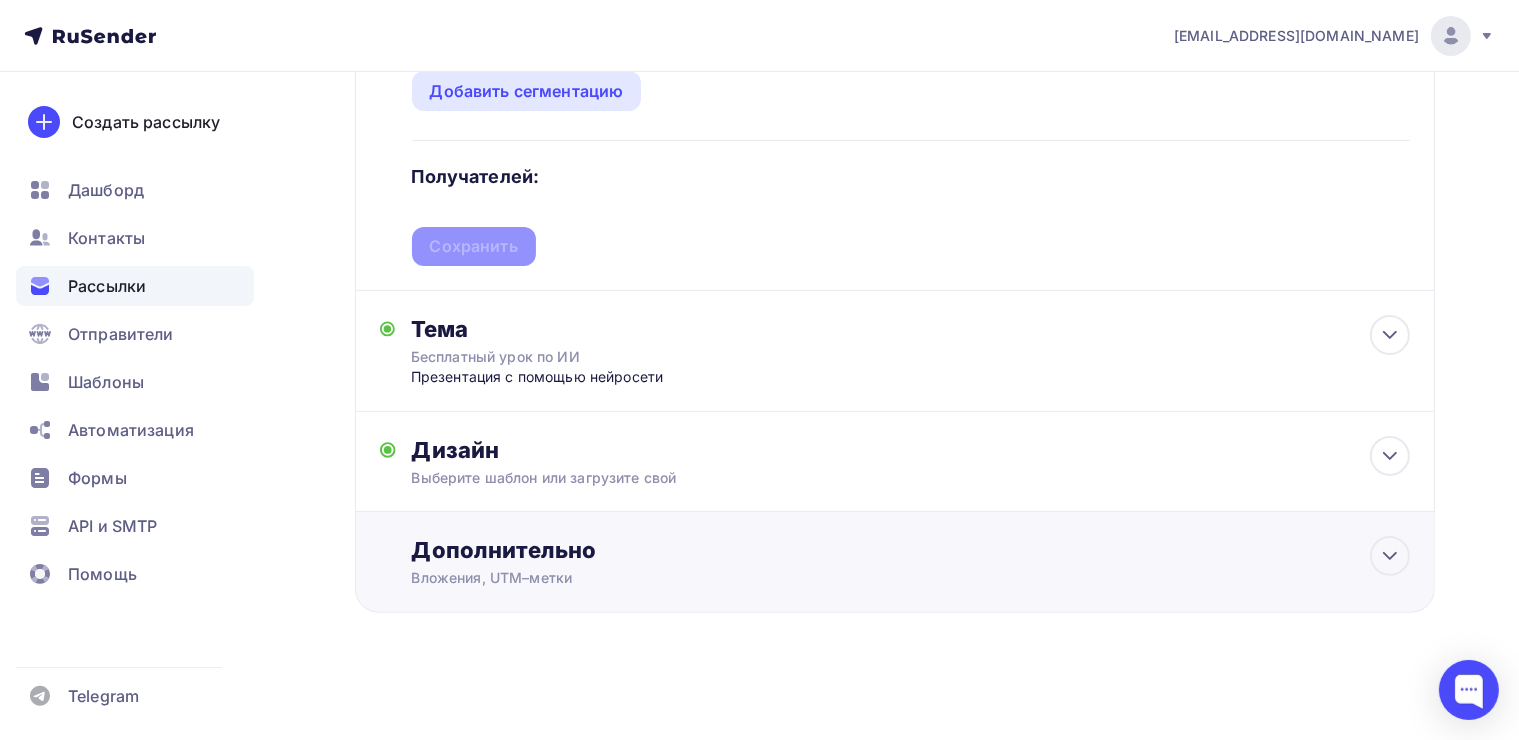 click on "Дополнительно
Вложения, UTM–метки
Вложения       Добавить файл
Максимальный суммарный размер прикрепляемых файлов — 5 Мб.
UTM-метки
Название кампании
Источник кампании
Тип трафика              Сохранить" at bounding box center [895, 562] 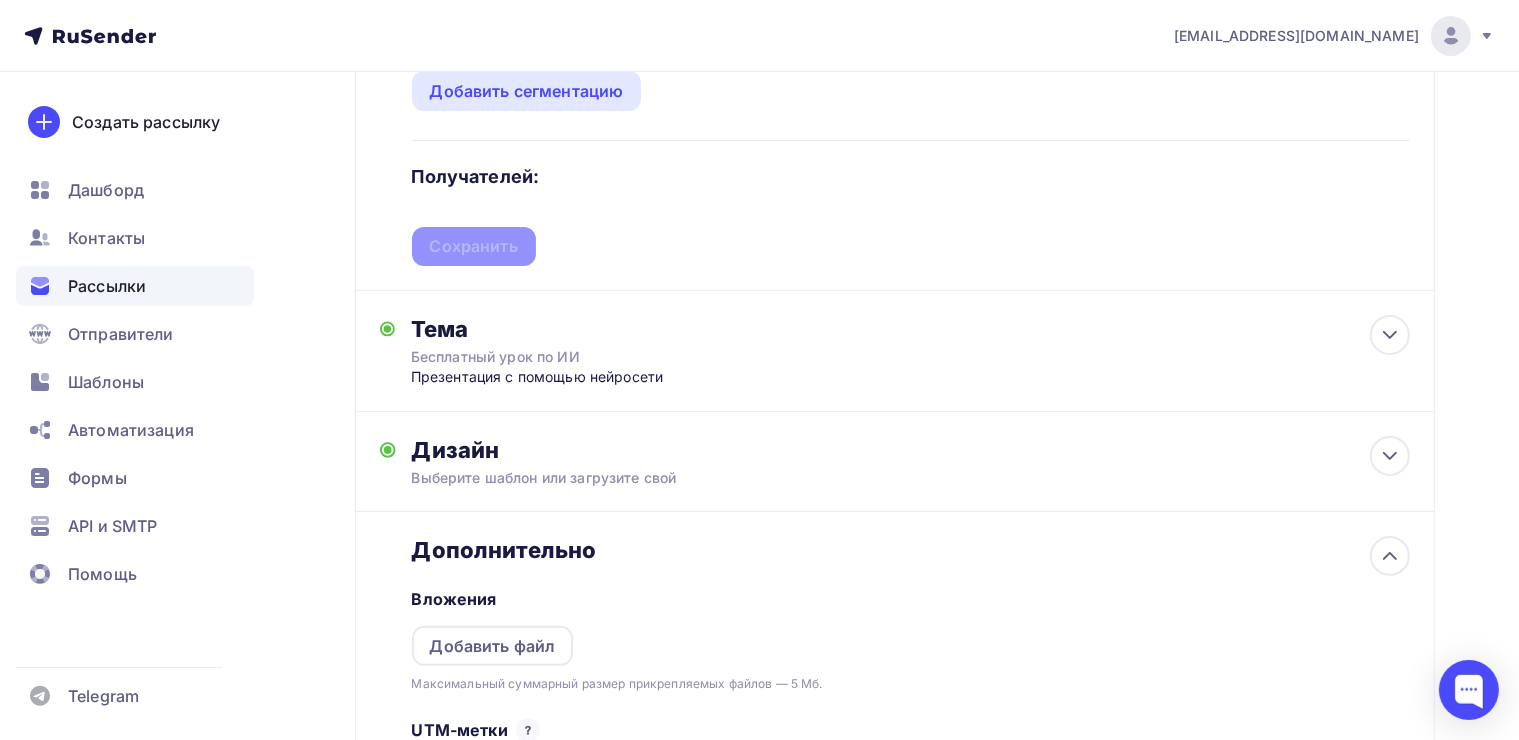 scroll, scrollTop: 0, scrollLeft: 0, axis: both 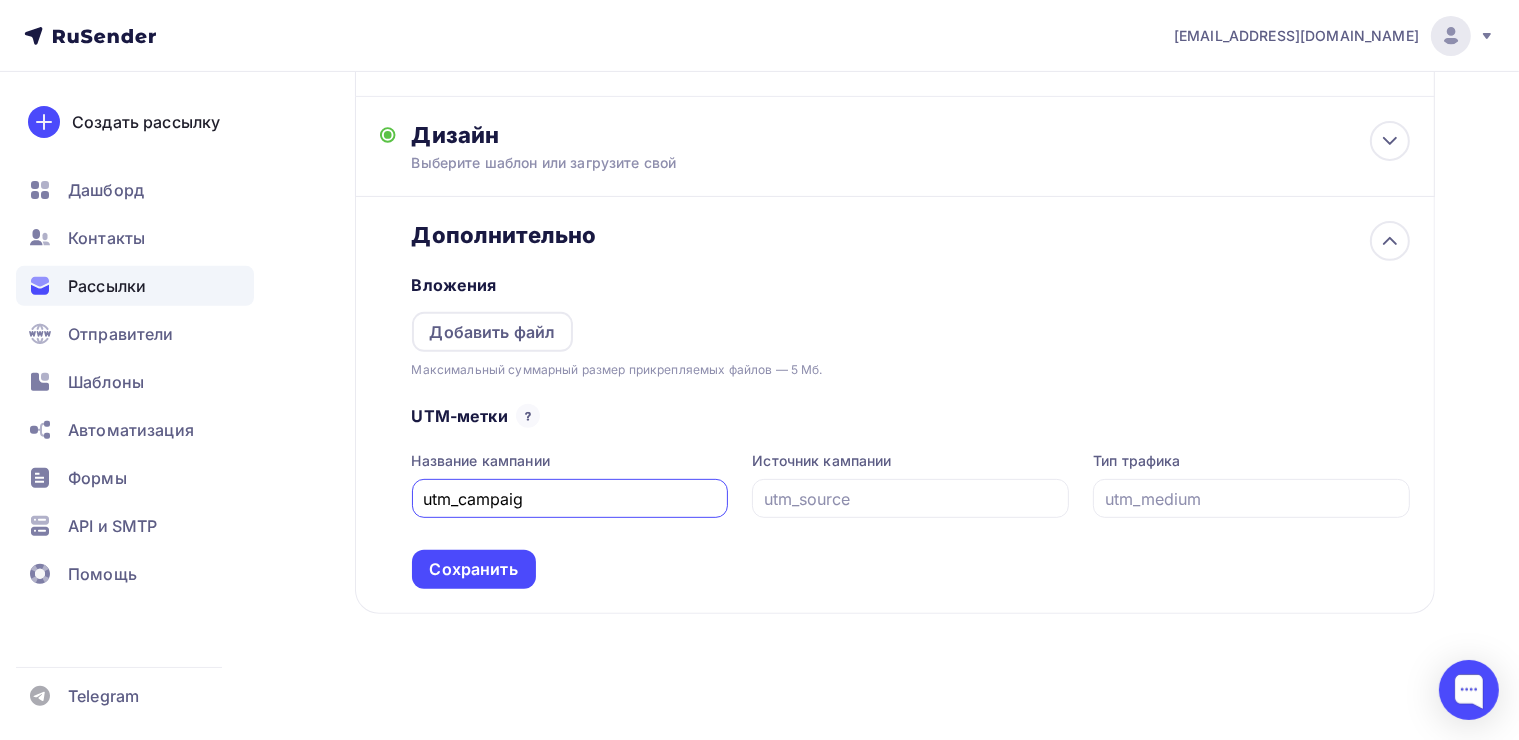 type on "utm_campaign" 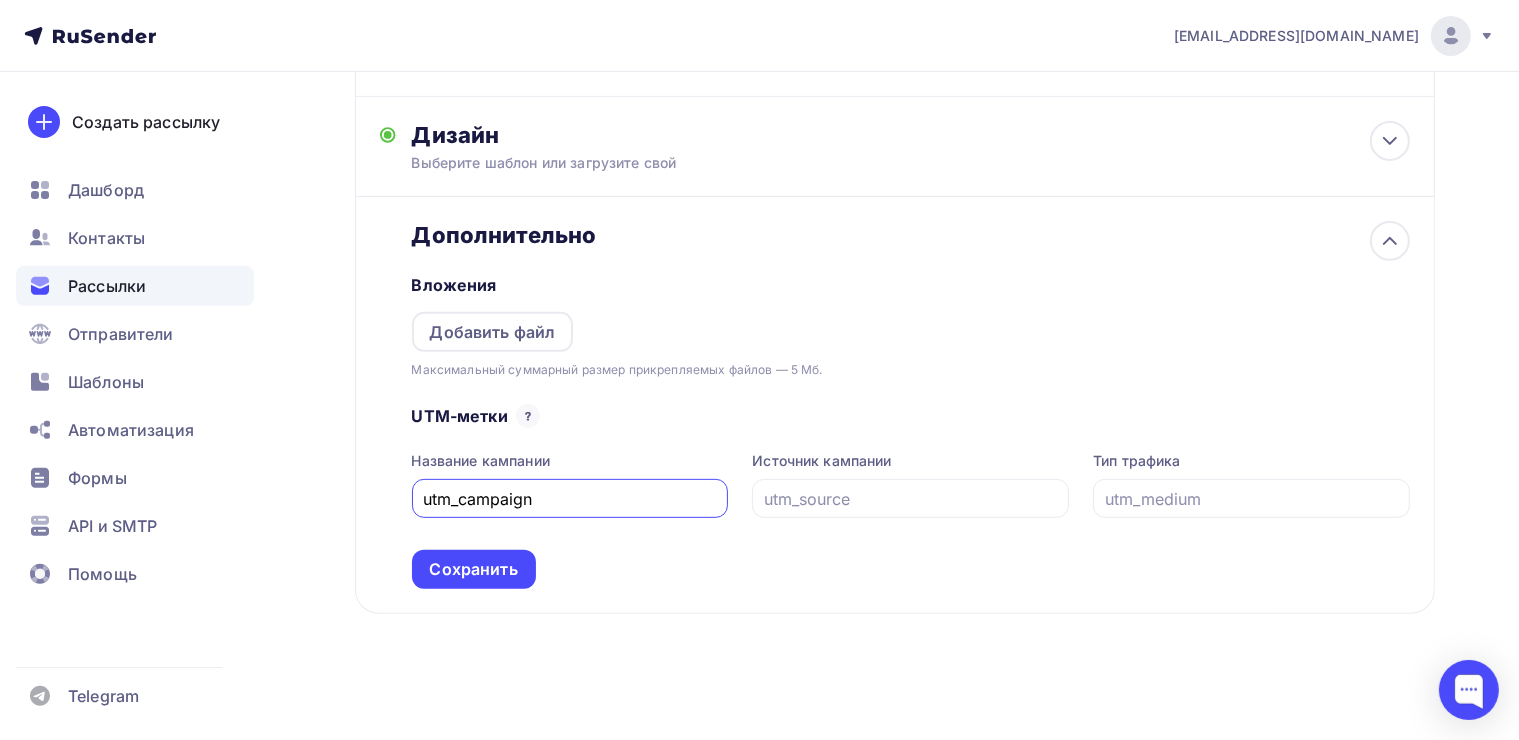 drag, startPoint x: 544, startPoint y: 500, endPoint x: 318, endPoint y: 496, distance: 226.0354 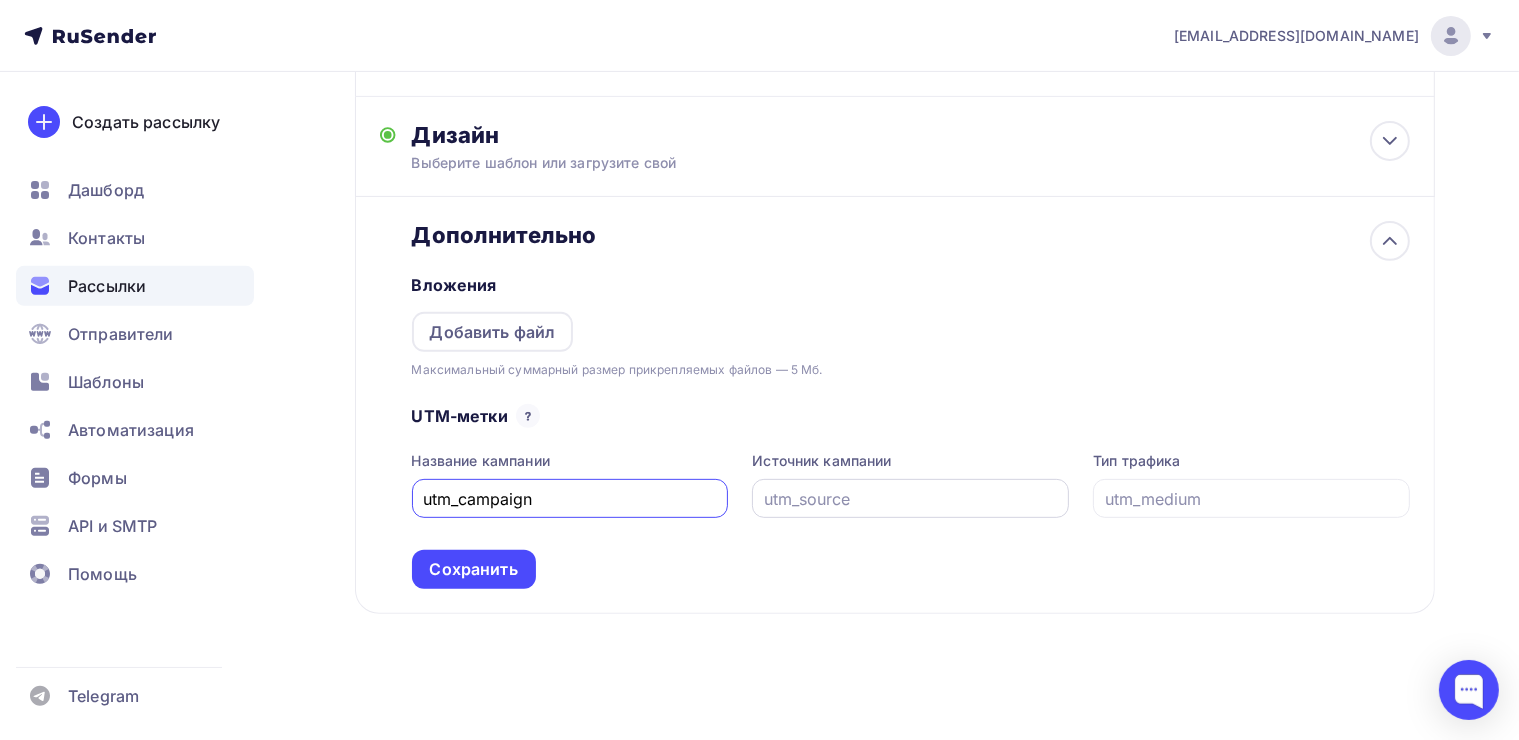type on "utm_campaign" 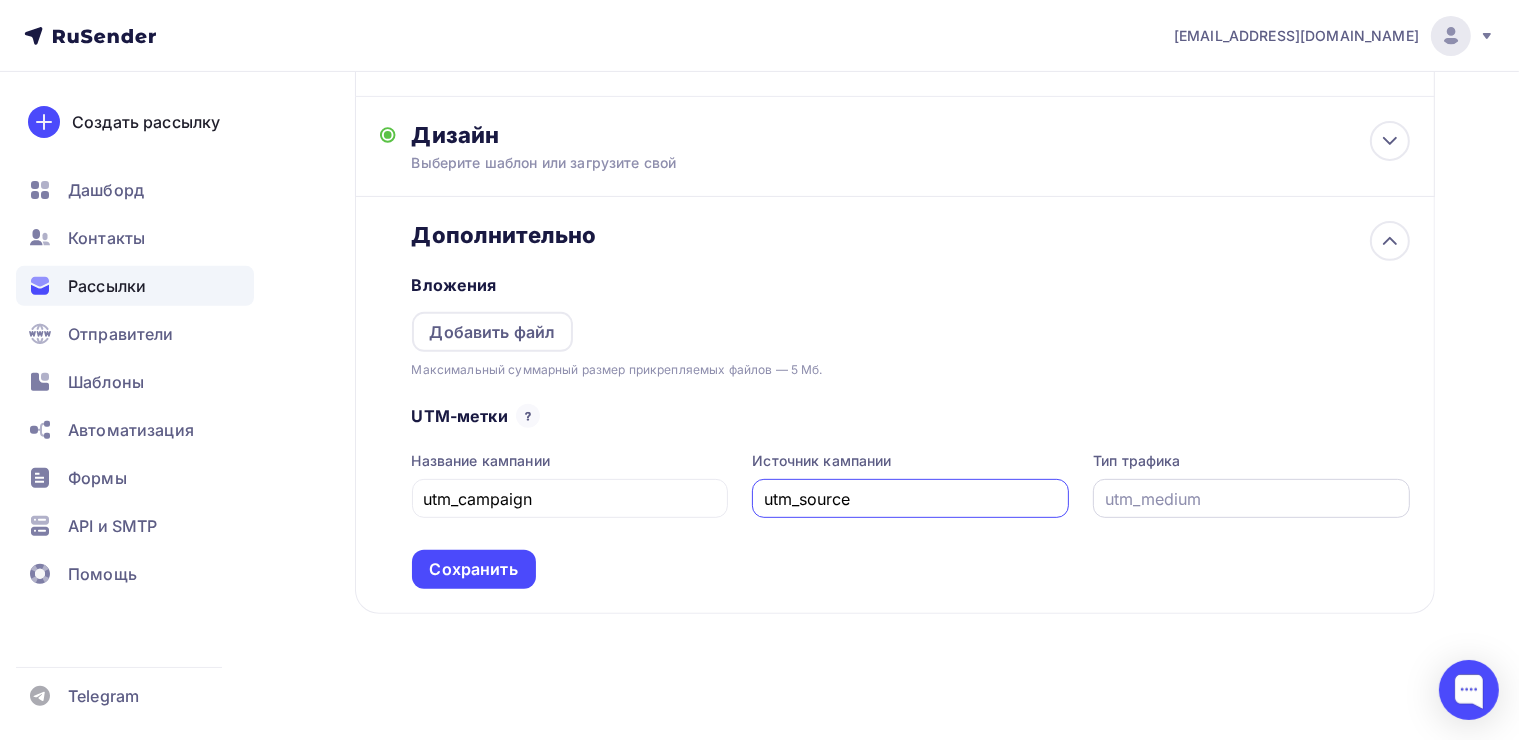 type on "utm_source" 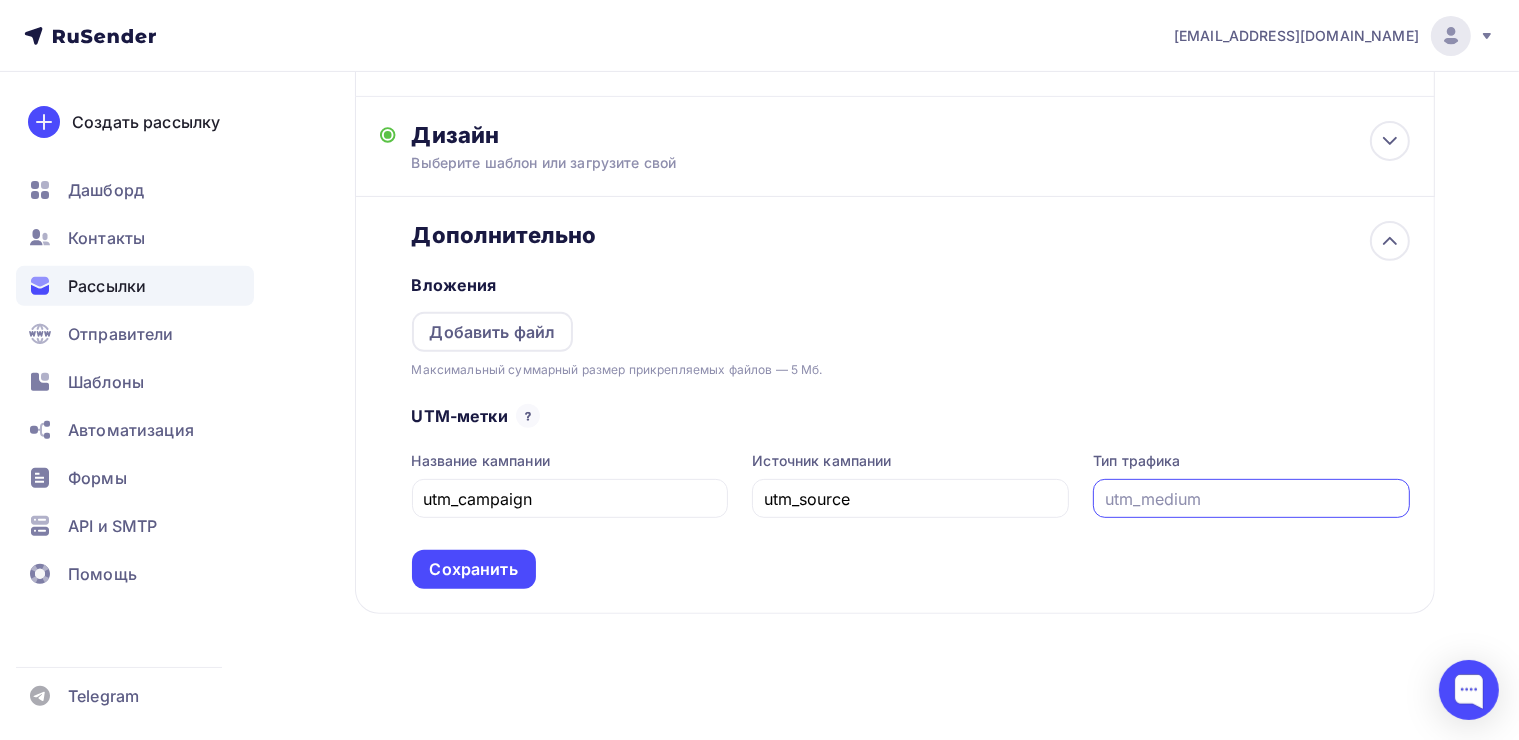 click at bounding box center [1252, 499] 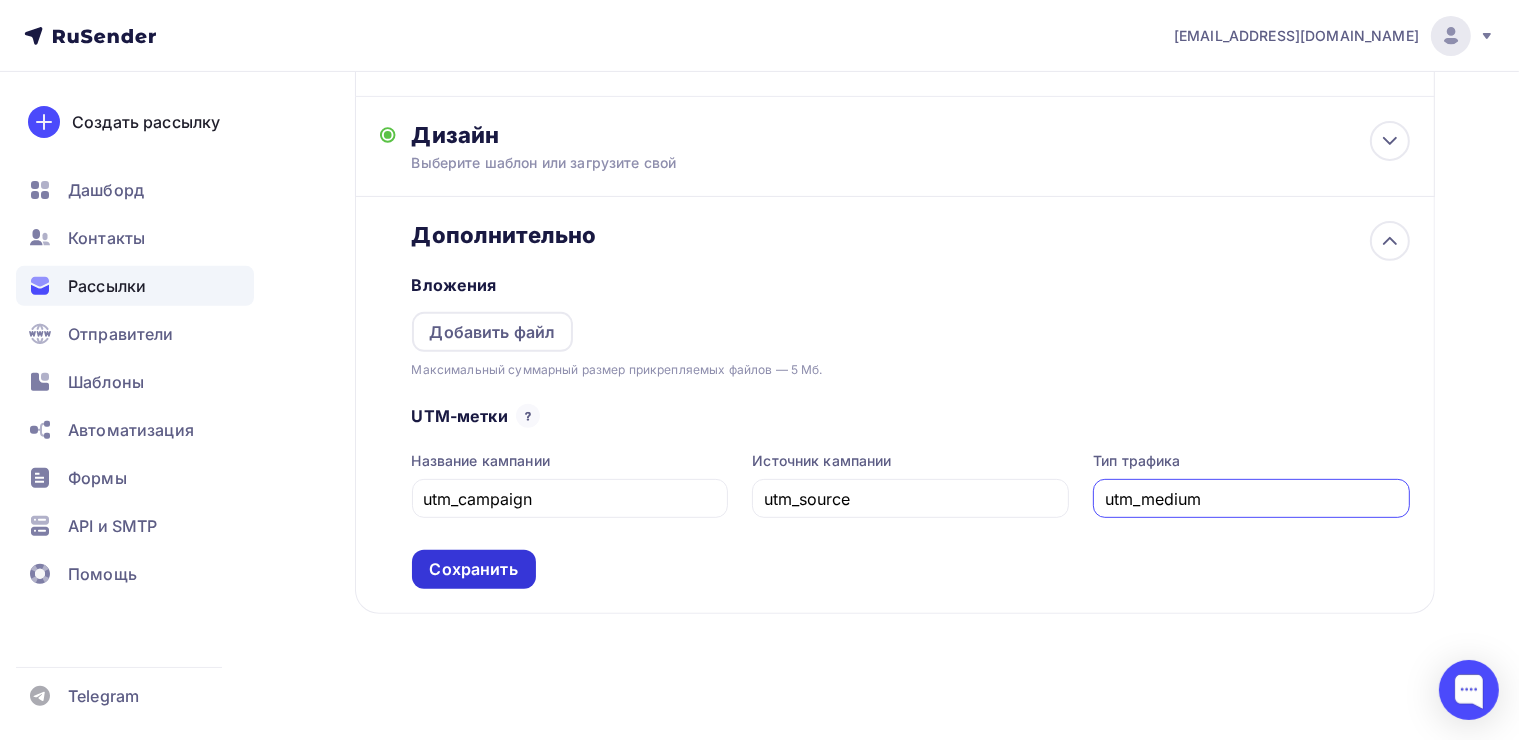 type on "utm_medium" 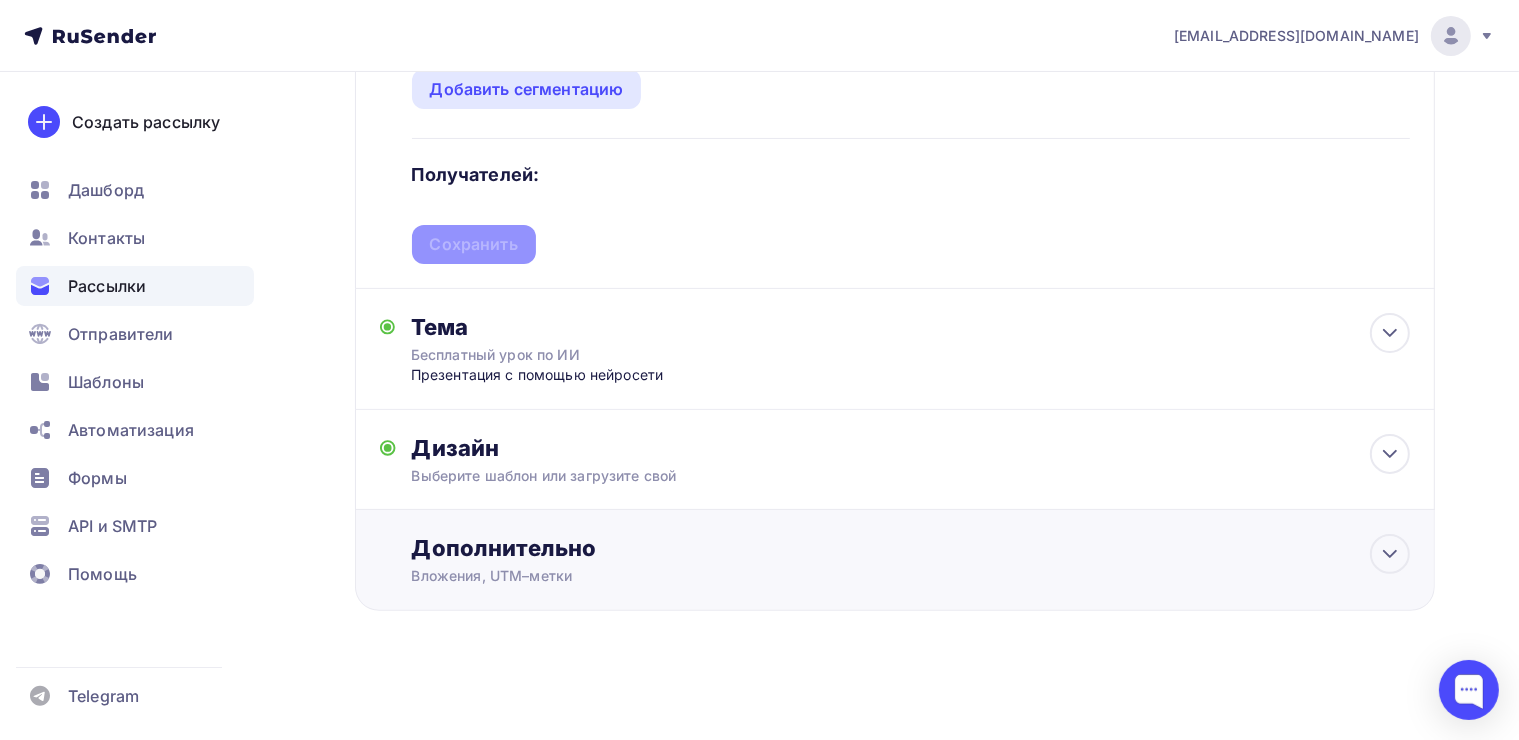 scroll, scrollTop: 380, scrollLeft: 0, axis: vertical 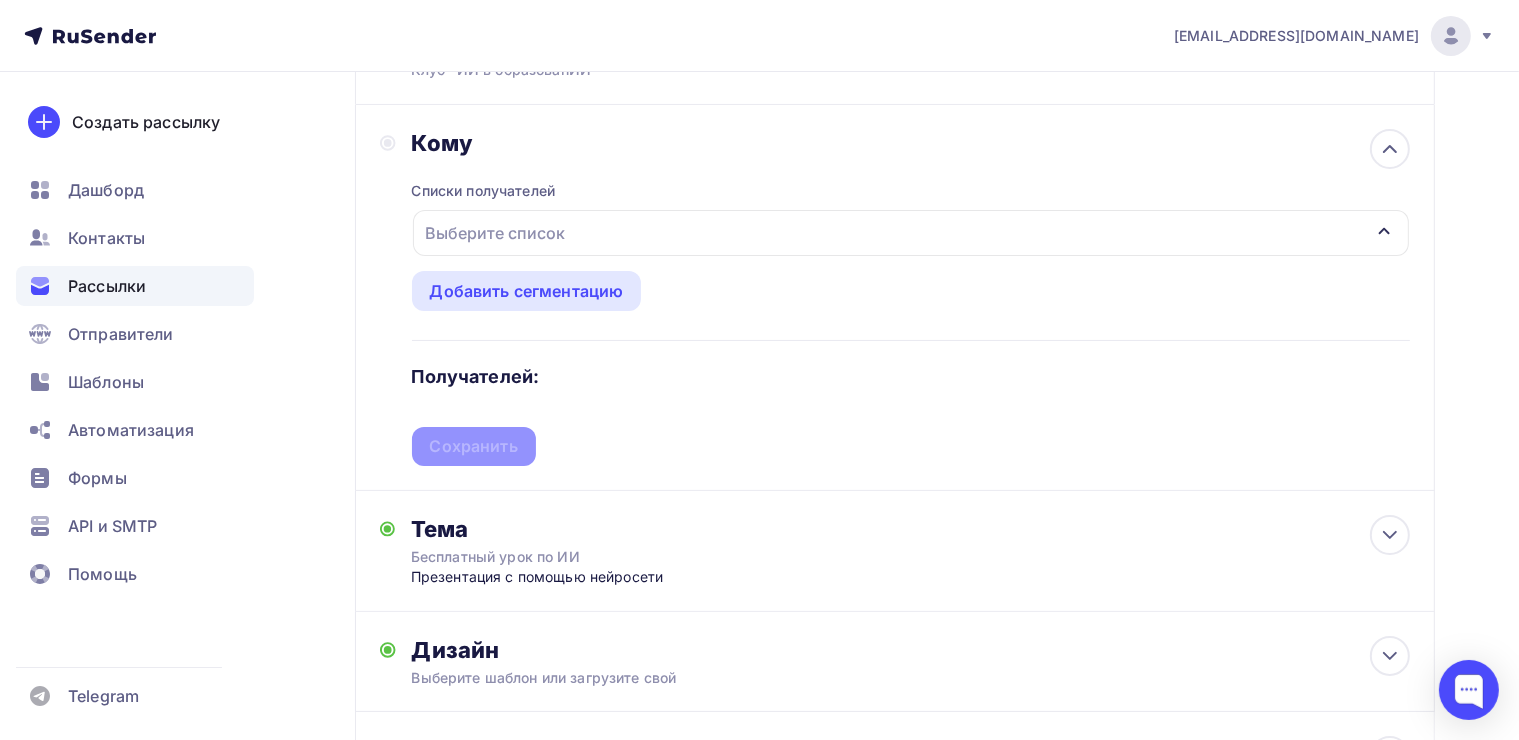 click on "Выберите список" at bounding box center [496, 233] 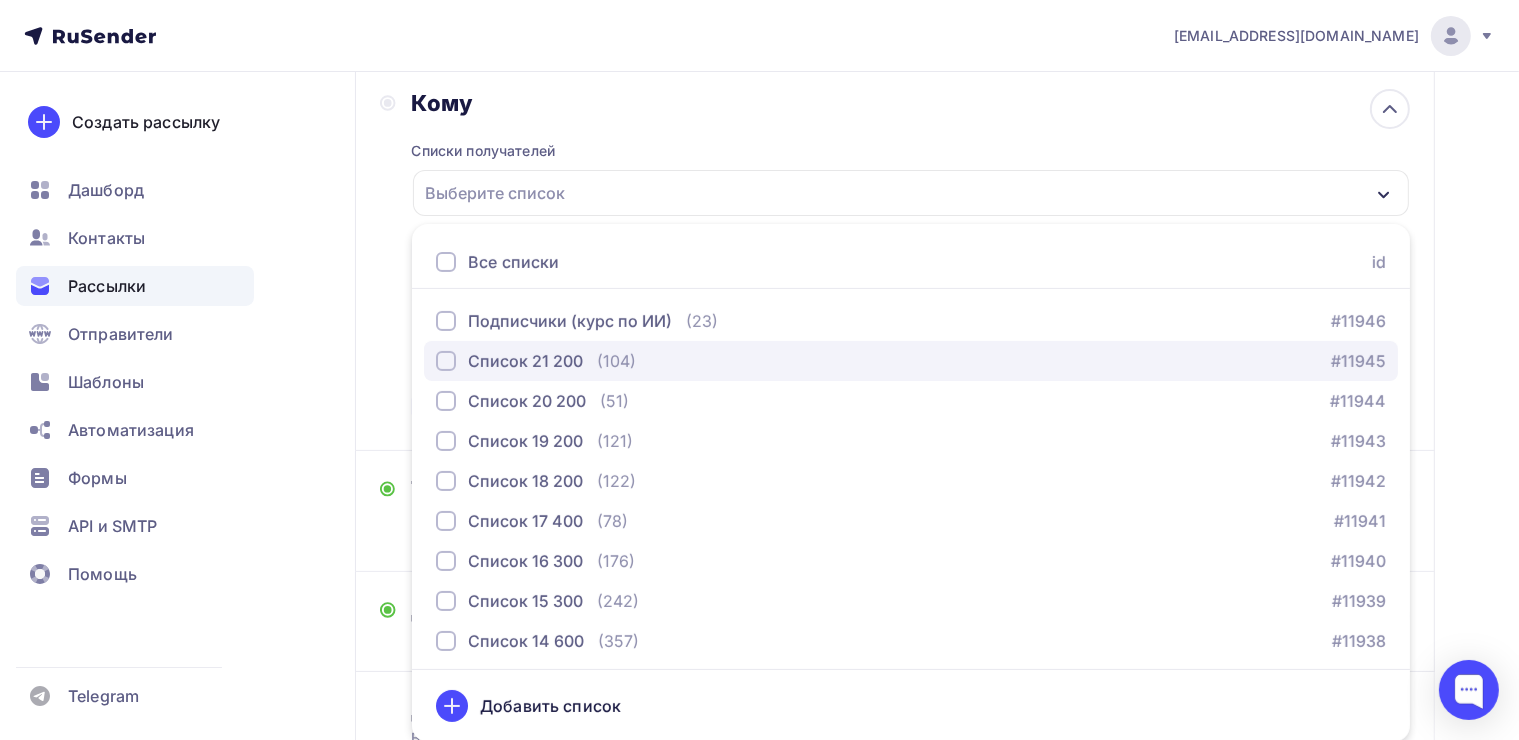 click at bounding box center [446, 361] 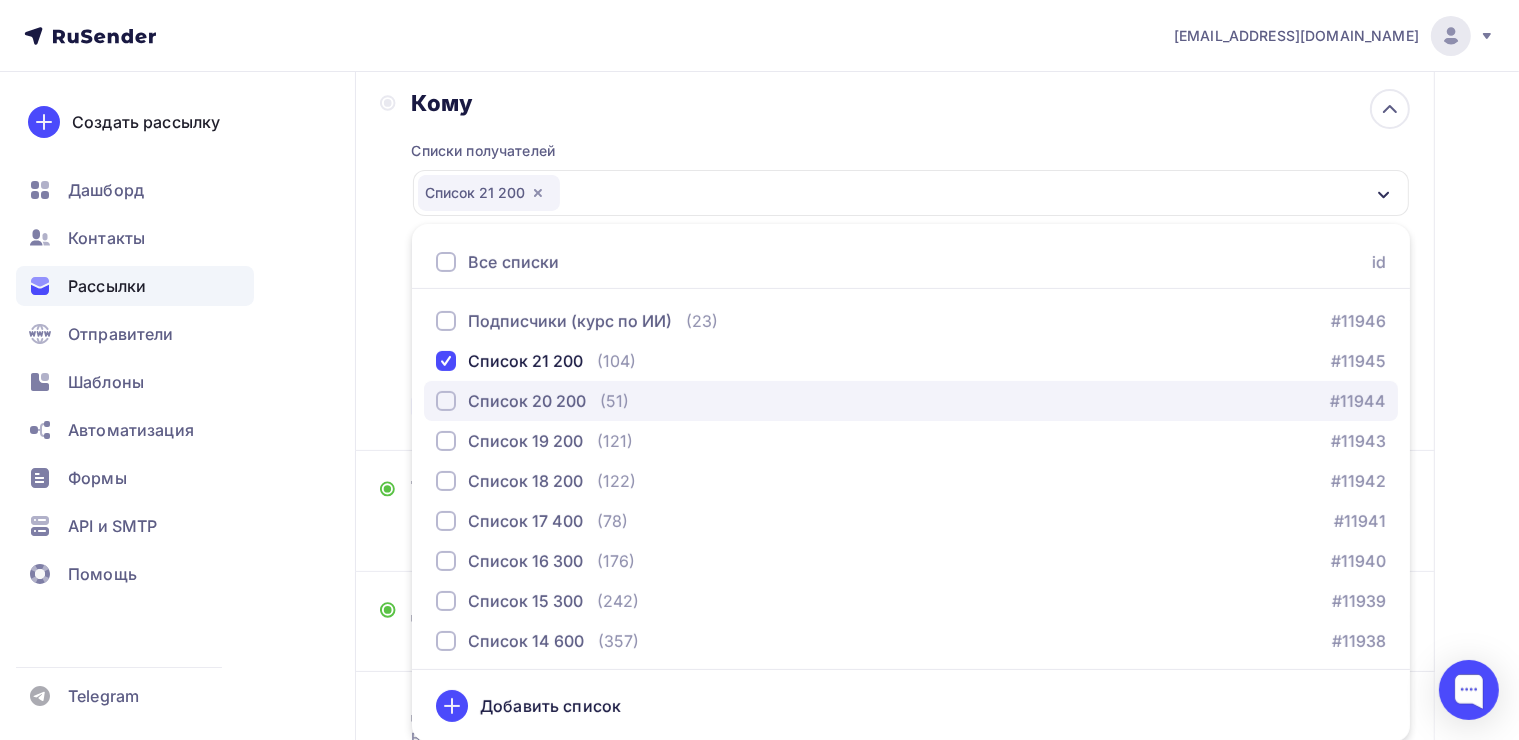 click at bounding box center [446, 401] 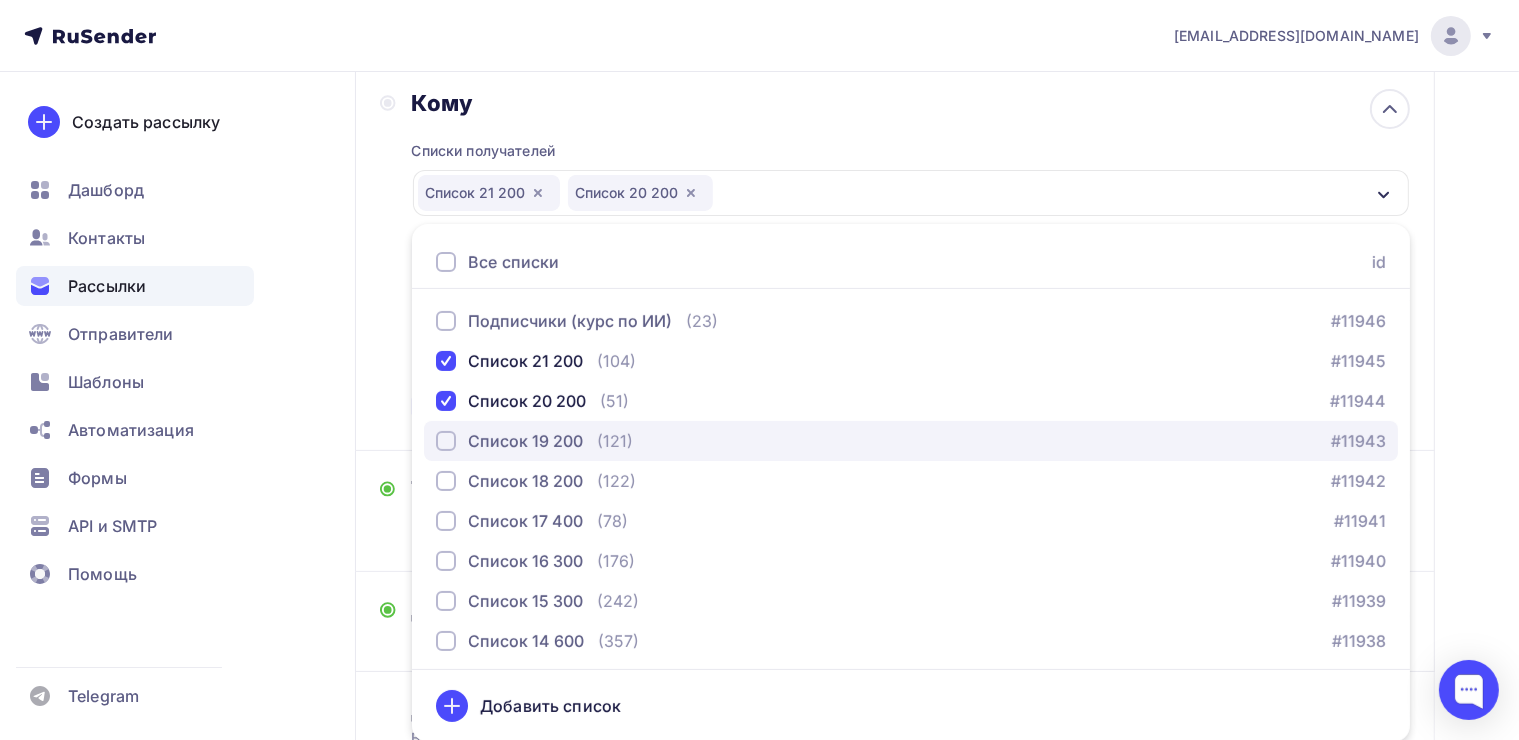 click at bounding box center (446, 441) 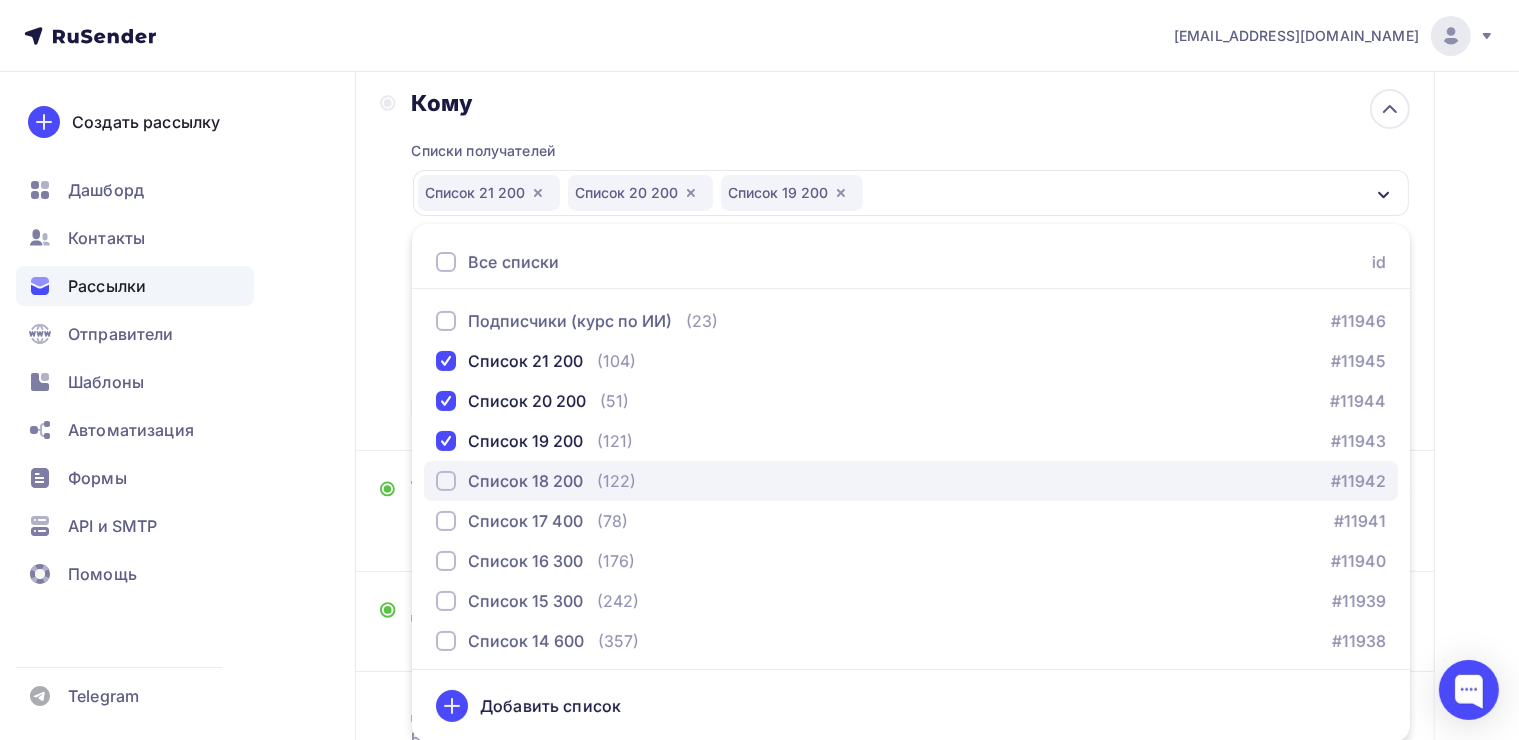 click at bounding box center [446, 481] 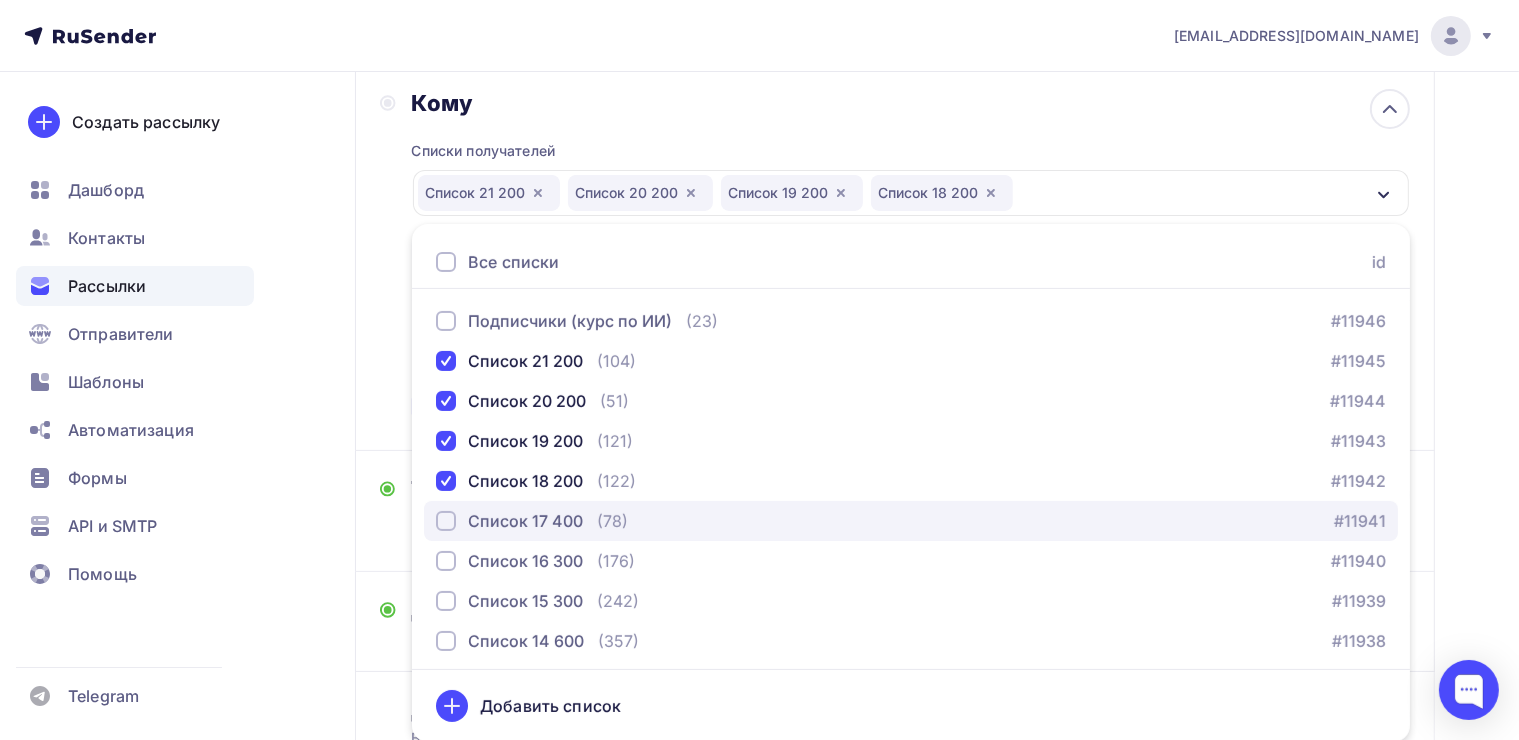 click at bounding box center (446, 521) 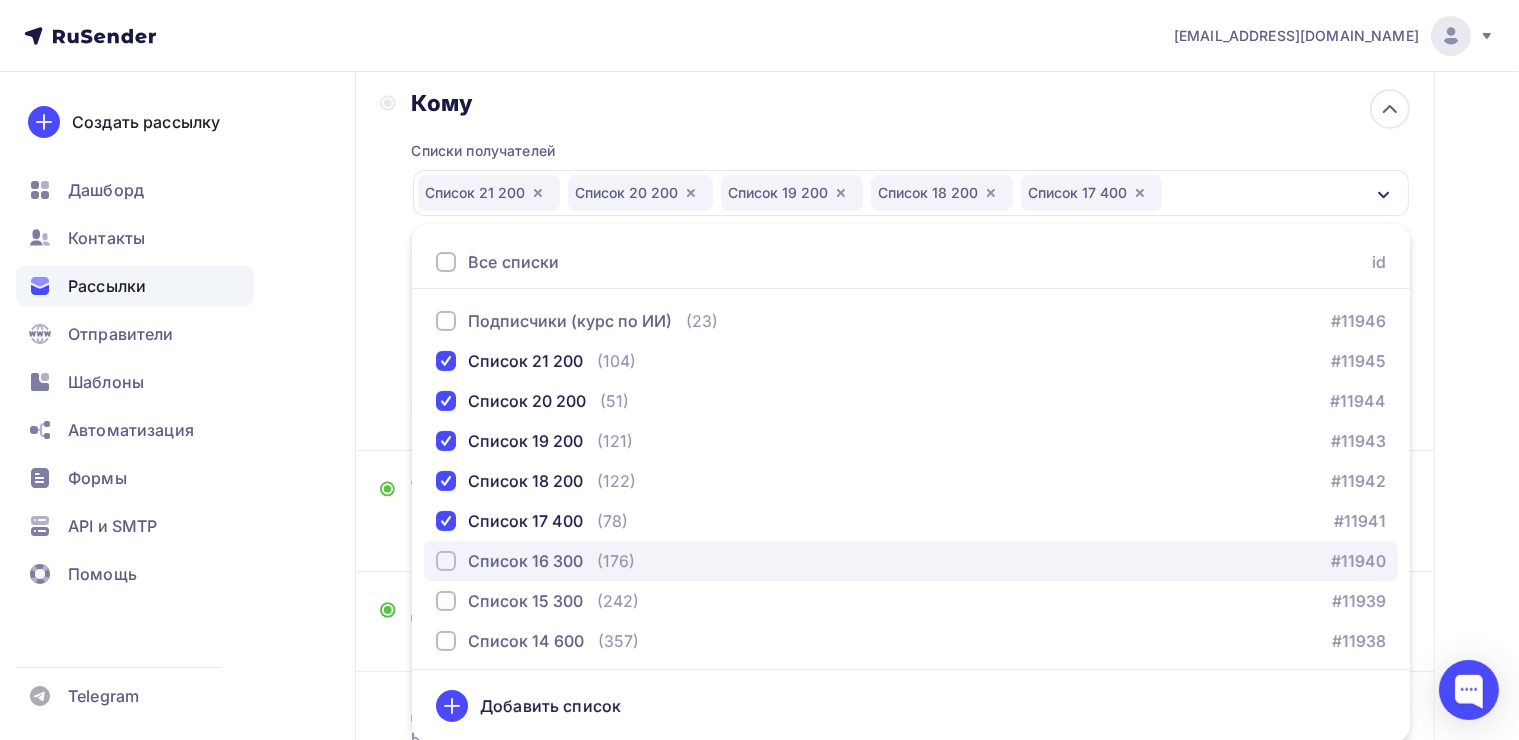 click at bounding box center (446, 561) 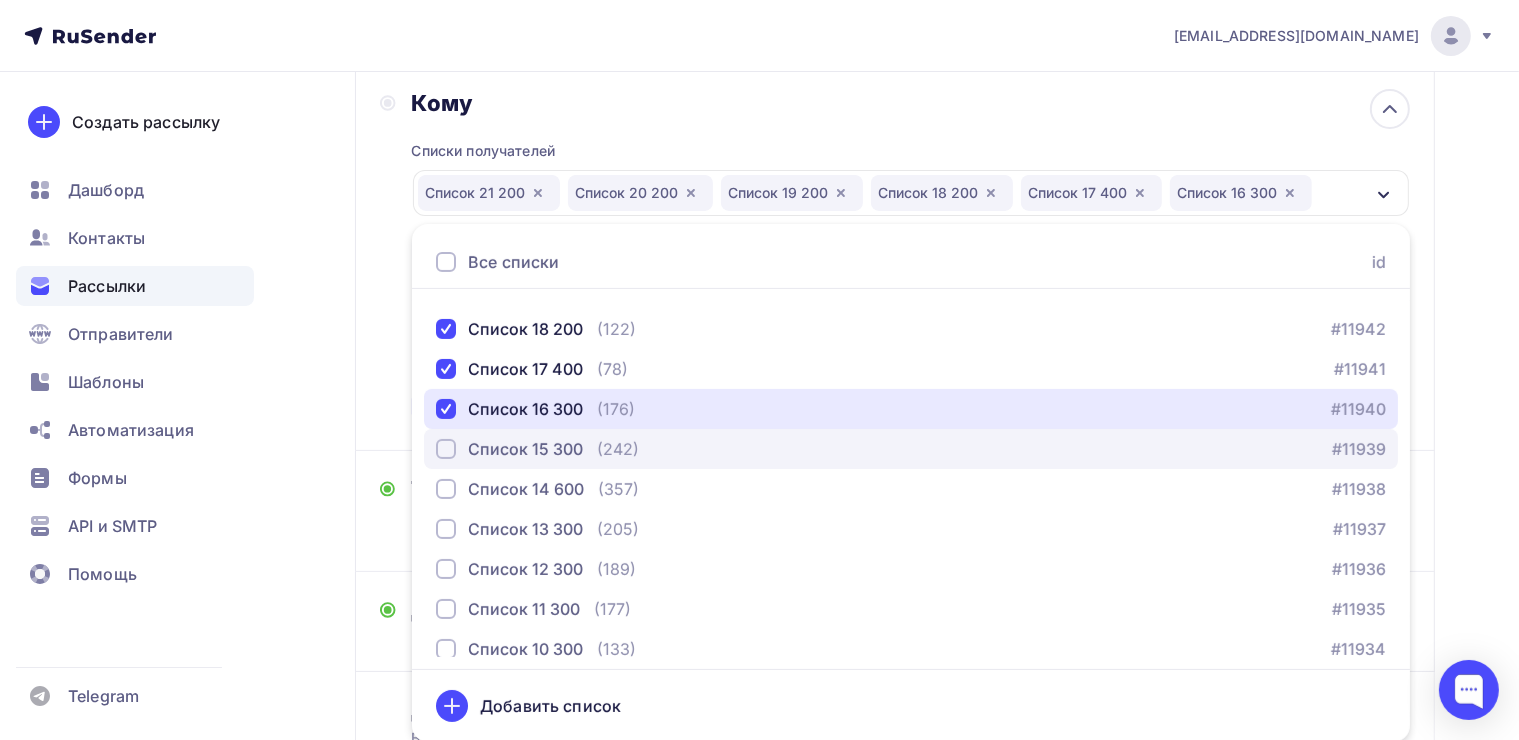 scroll, scrollTop: 1200, scrollLeft: 0, axis: vertical 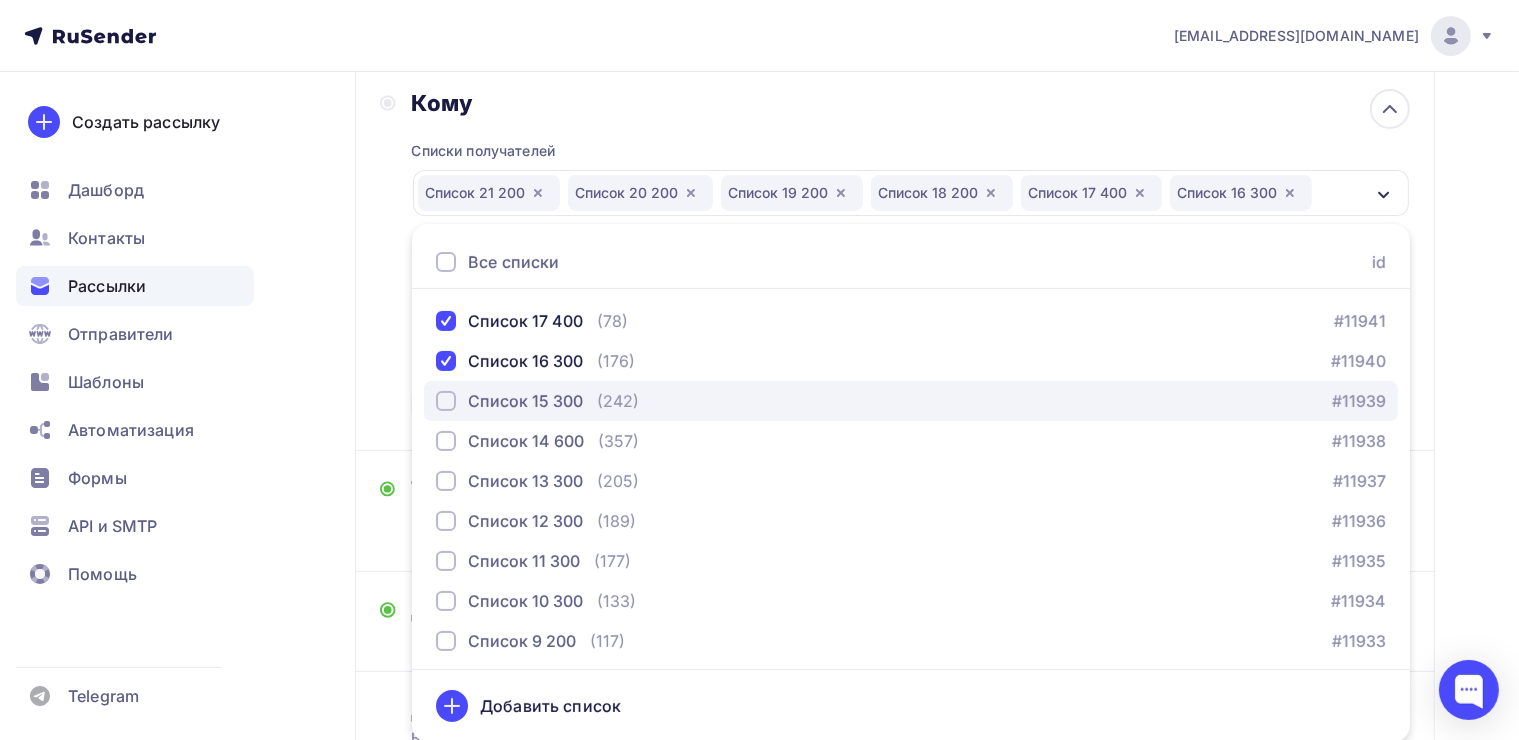click at bounding box center (446, 401) 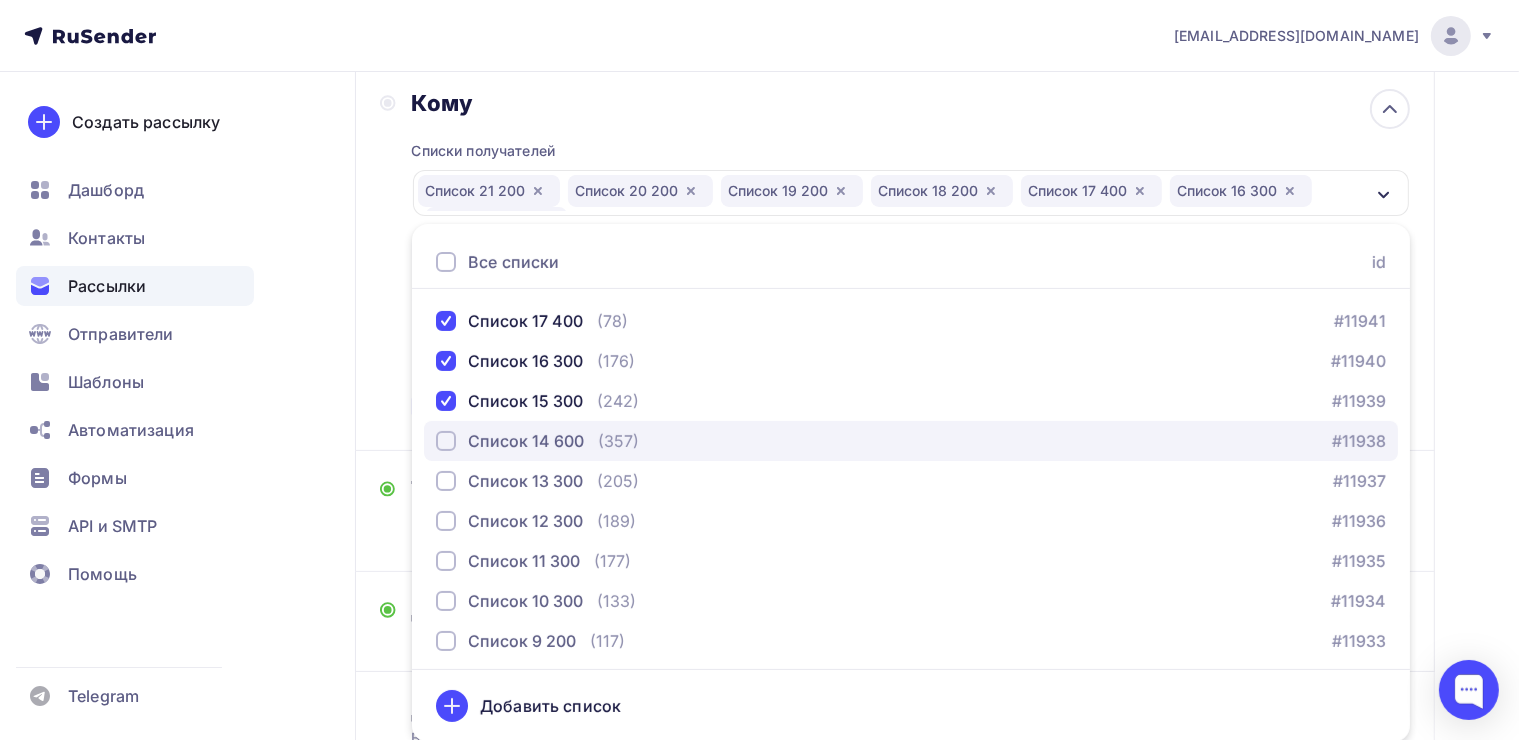 click at bounding box center (446, 441) 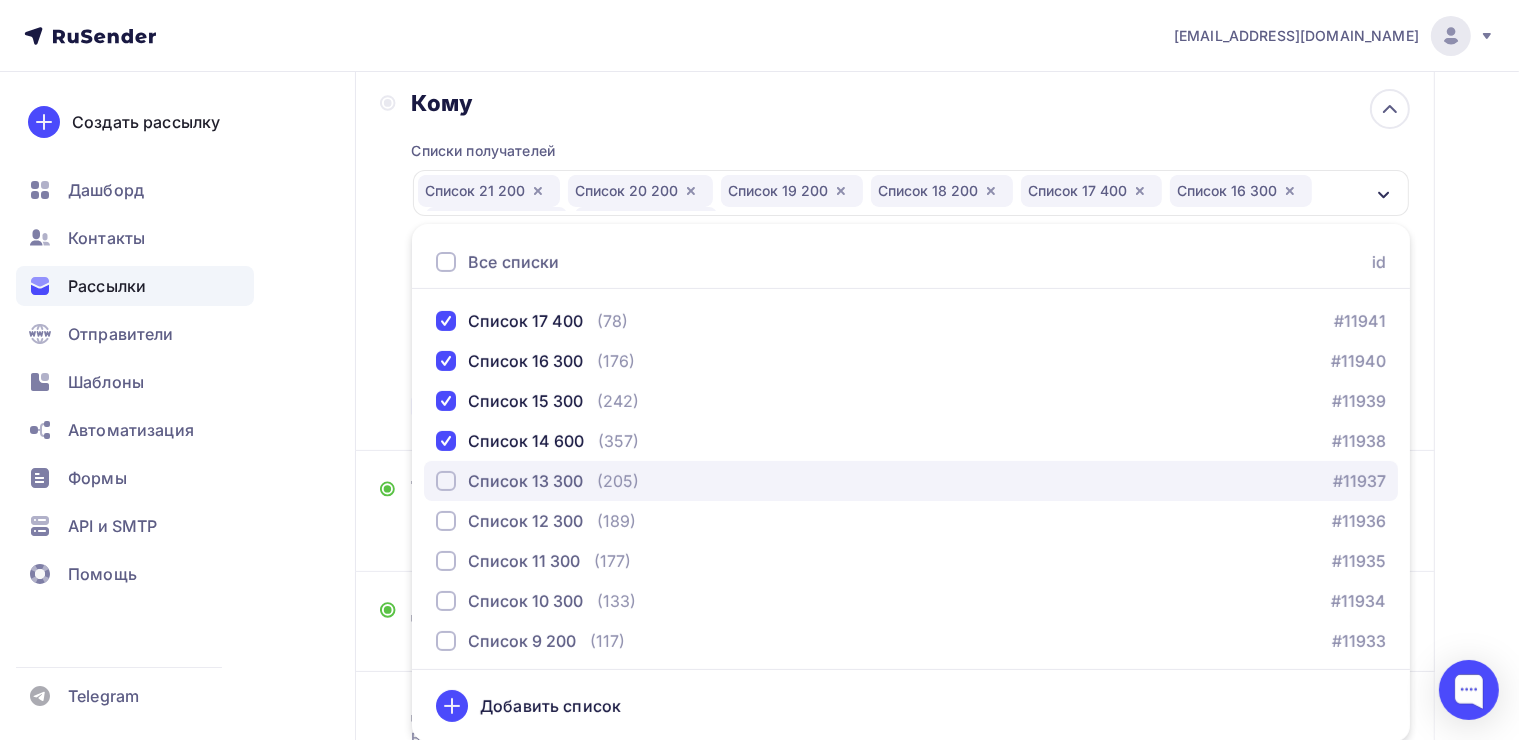 click at bounding box center (446, 481) 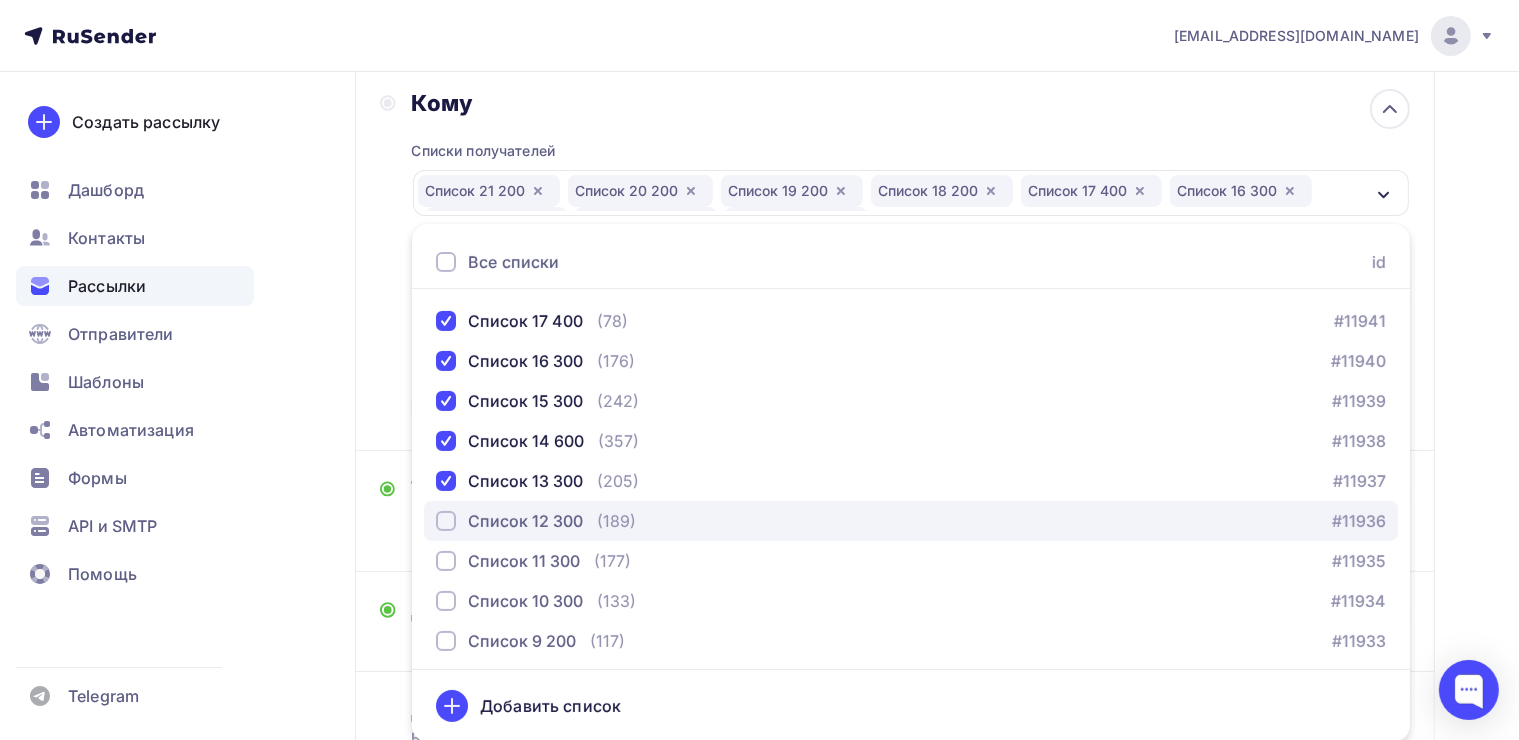 click at bounding box center (446, 521) 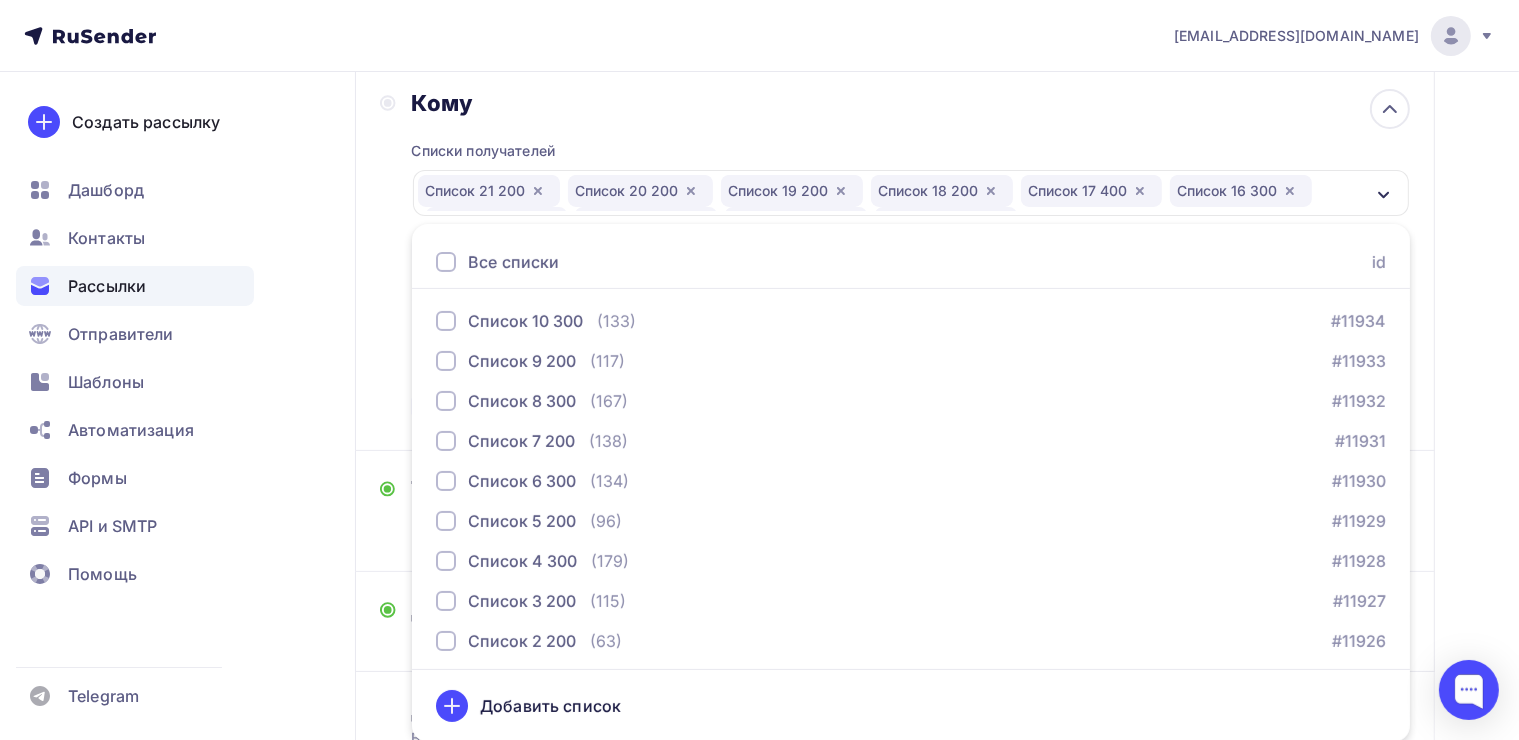 scroll, scrollTop: 1500, scrollLeft: 0, axis: vertical 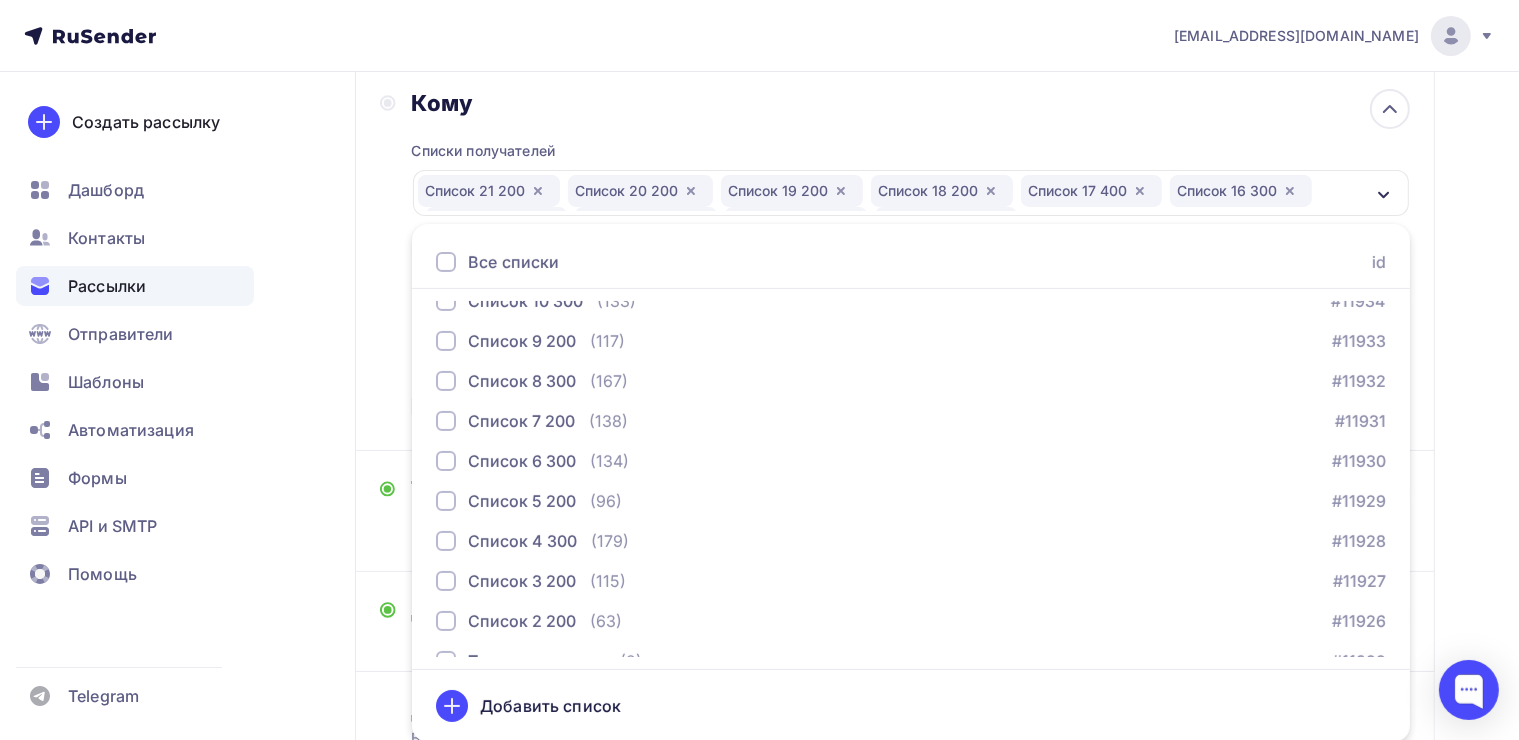 click on "Назад
Копия 02/07 Открытый урок
Копия 02/07 Открытый урок
Закончить позже
Переименовать рассылку
Удалить
Далее
Отправитель
Клуб "ИИ в образованИИ"
Email  *
yasposobenon@yandex.ru
hello@yasposoben.online           yasposobenon@yandex.ru               Добавить отправителя
Рекомендуем  добавить почту на домене , чтобы рассылка не попала в «Спам»
Имя                 Сохранить
12:45         Кому" at bounding box center (759, 377) 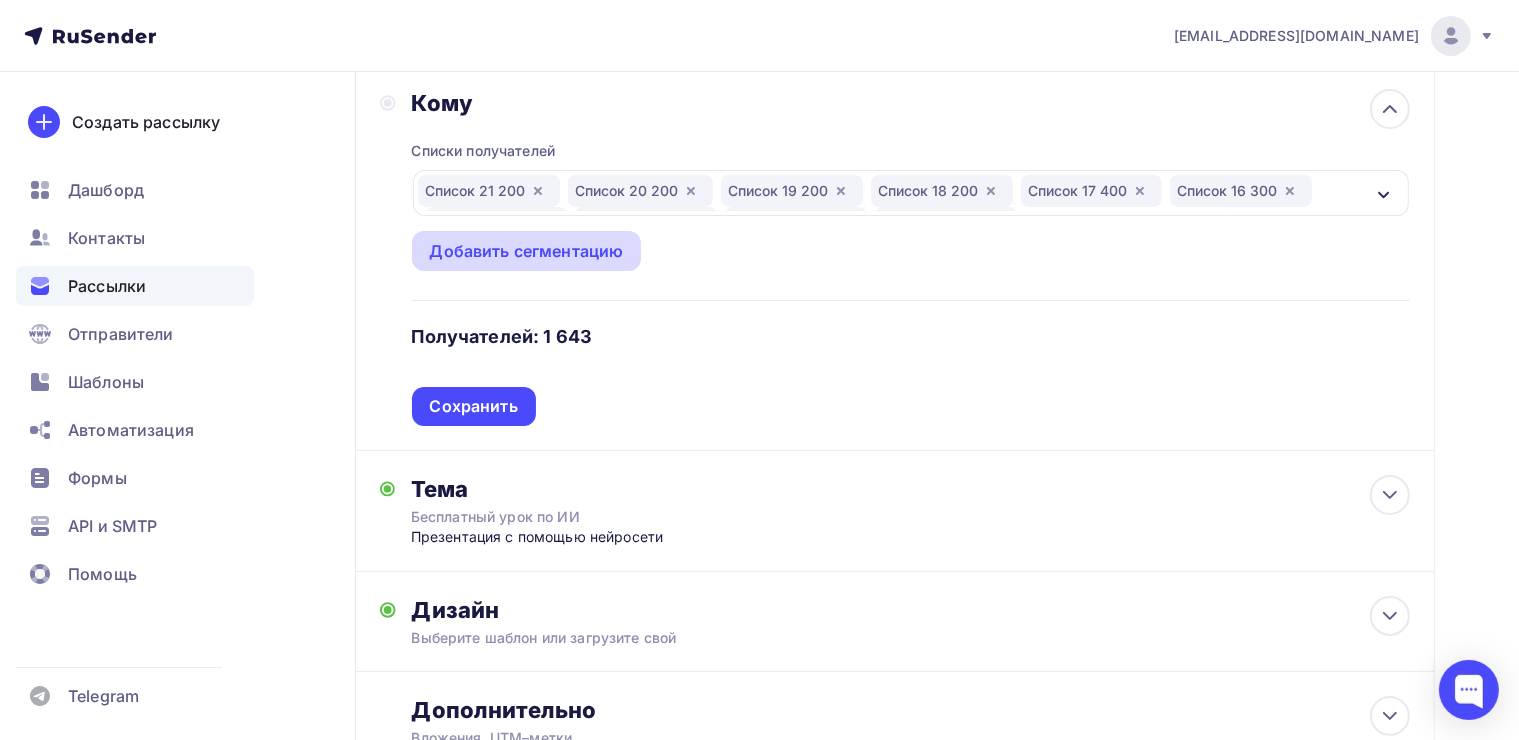 click on "Добавить сегментацию" at bounding box center (527, 251) 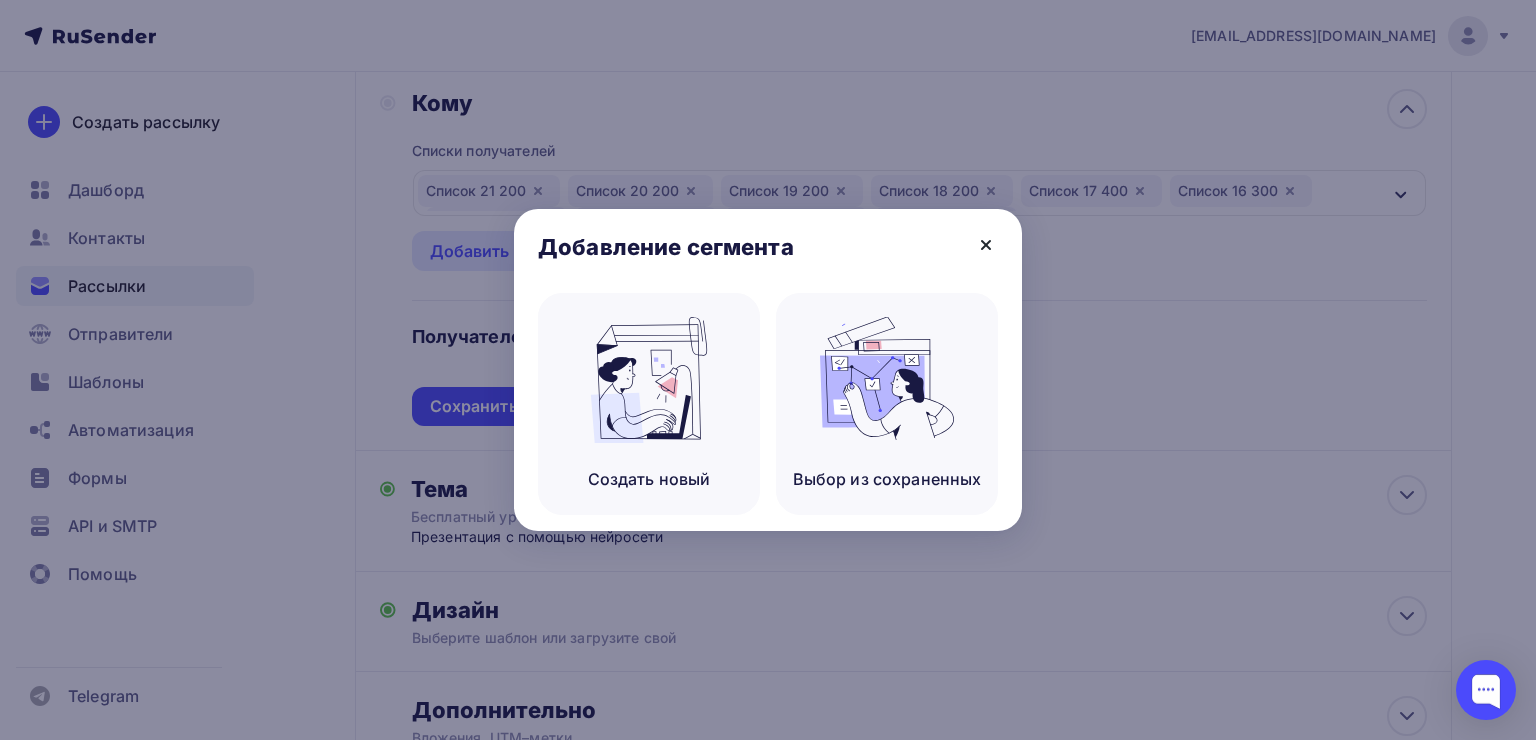 click 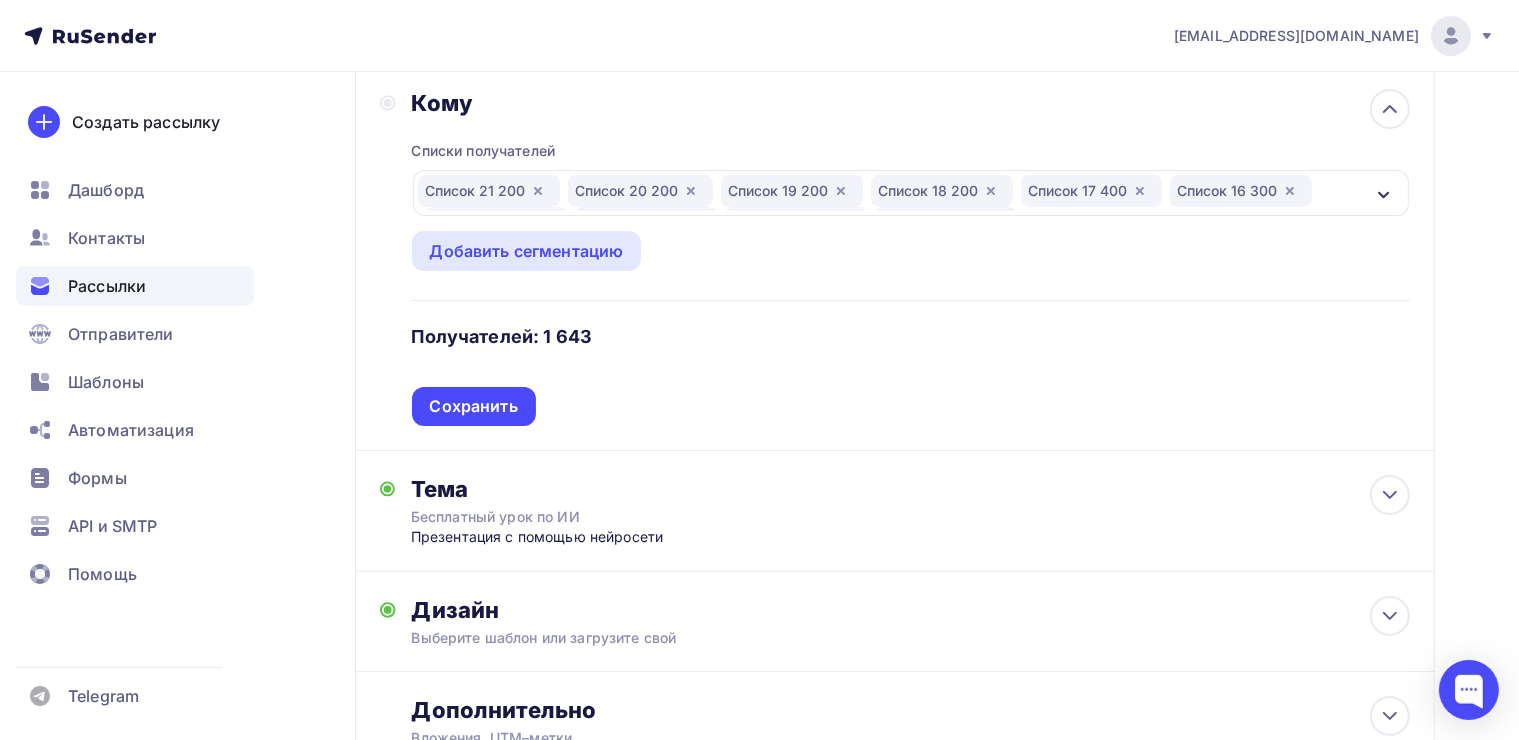 click on "Список 21 200
Список 20 200
Список 19 200
Список 18 200
Список 17 400
Список 16 300
Список 15 300
Список 14 600
Список 13 300
Список 12 300" at bounding box center [891, 193] 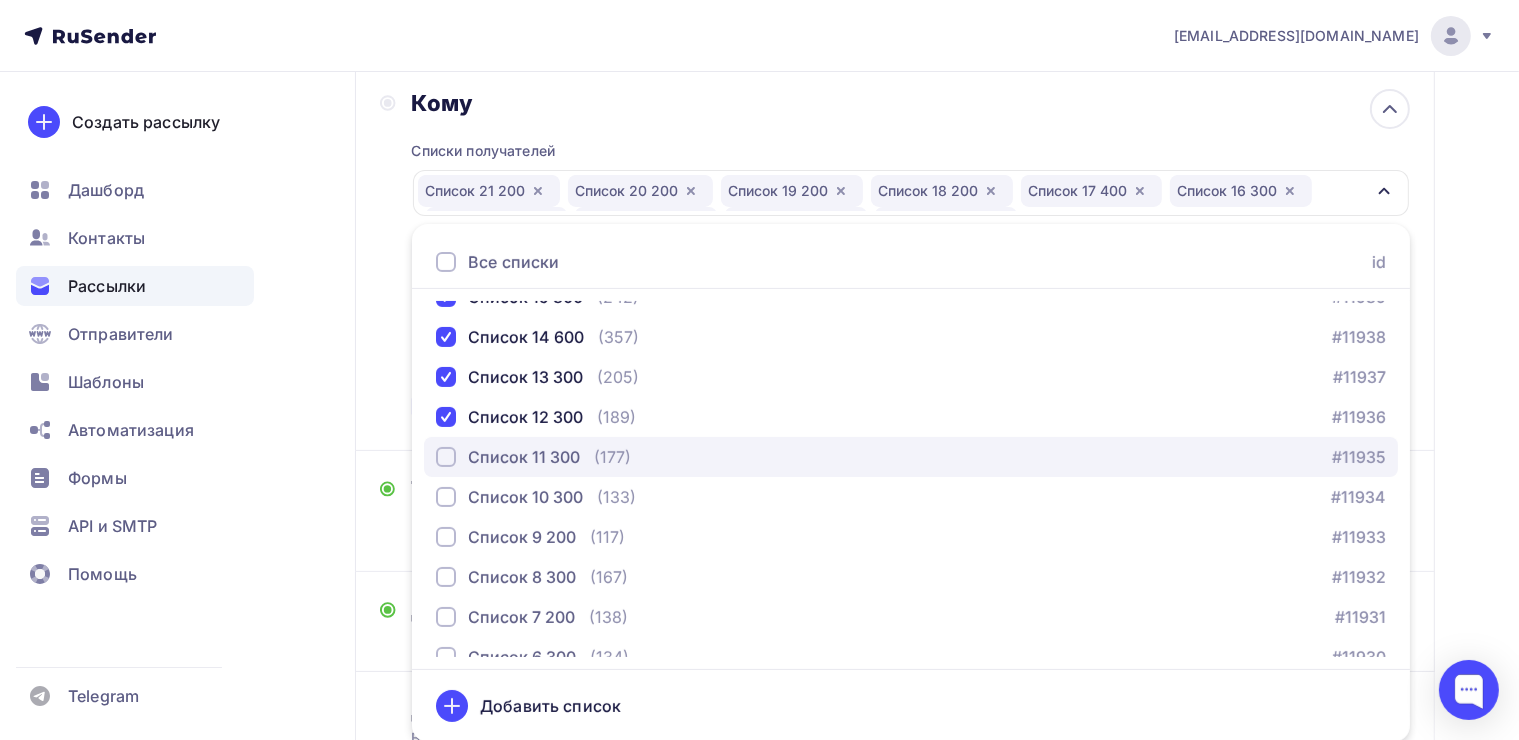 scroll, scrollTop: 1300, scrollLeft: 0, axis: vertical 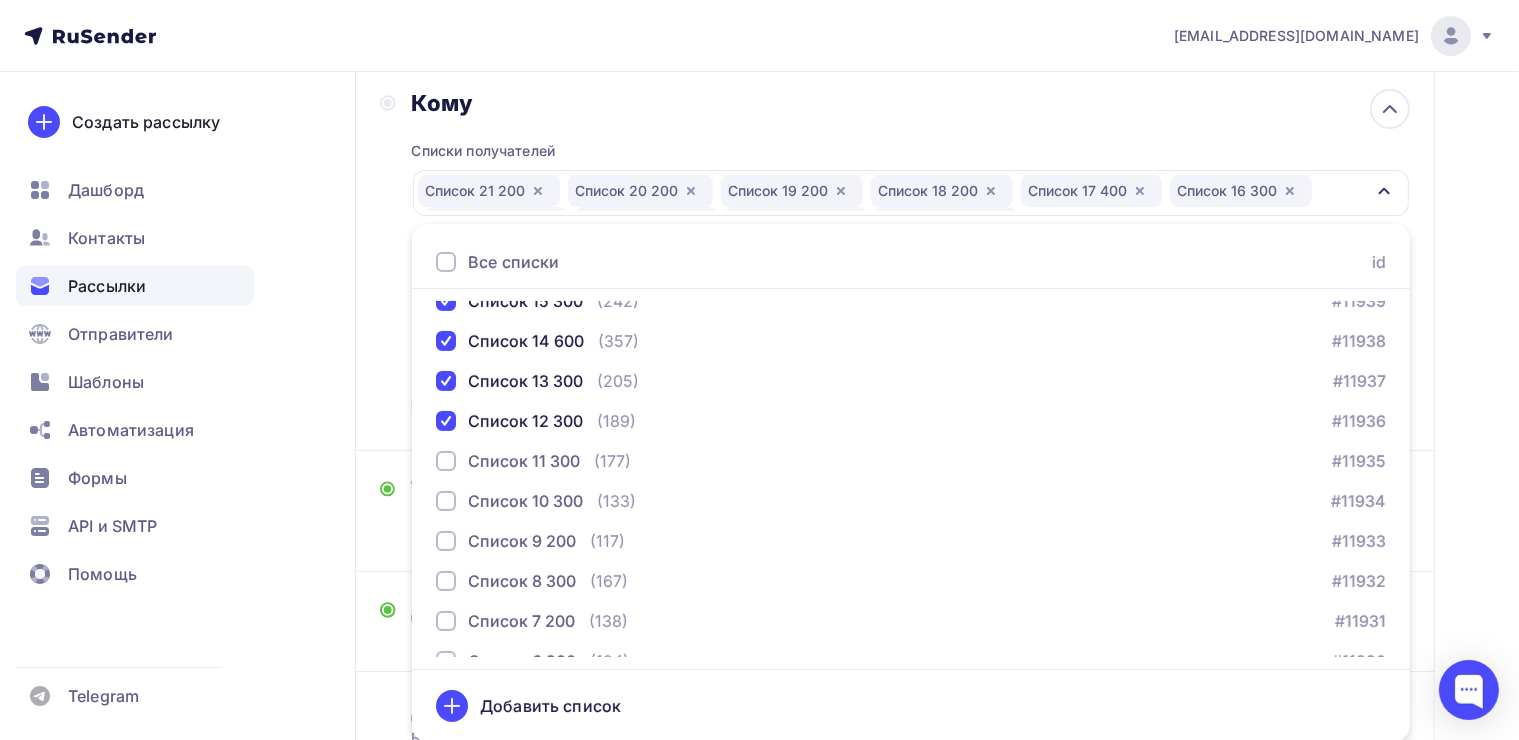 click on "Назад
Копия 02/07 Открытый урок
Копия 02/07 Открытый урок
Закончить позже
Переименовать рассылку
Удалить
Далее
Отправитель
Клуб "ИИ в образованИИ"
Email  *
yasposobenon@yandex.ru
hello@yasposoben.online           yasposobenon@yandex.ru               Добавить отправителя
Рекомендуем  добавить почту на домене , чтобы рассылка не попала в «Спам»
Имя                 Сохранить
12:45         Кому" at bounding box center (759, 377) 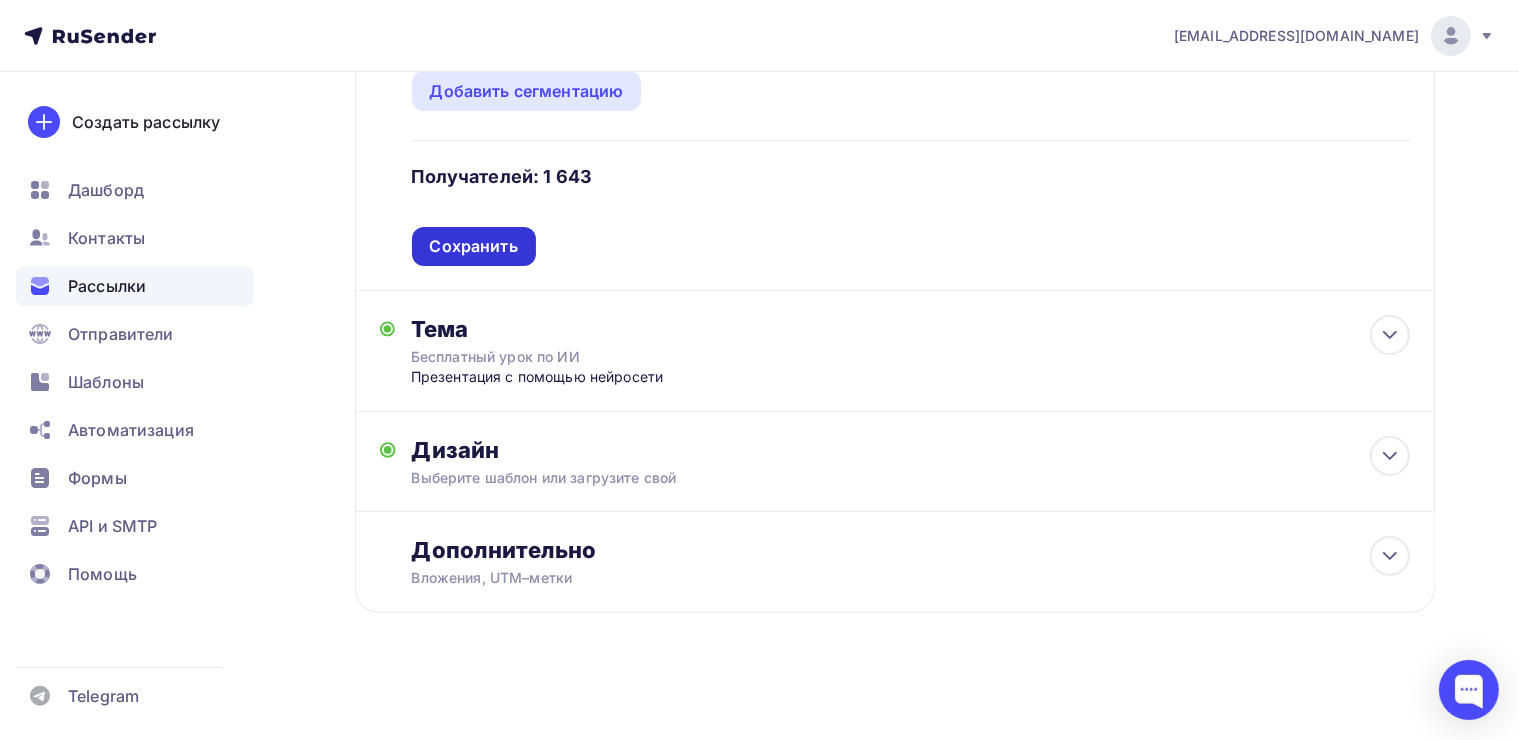 click on "Сохранить" at bounding box center [474, 246] 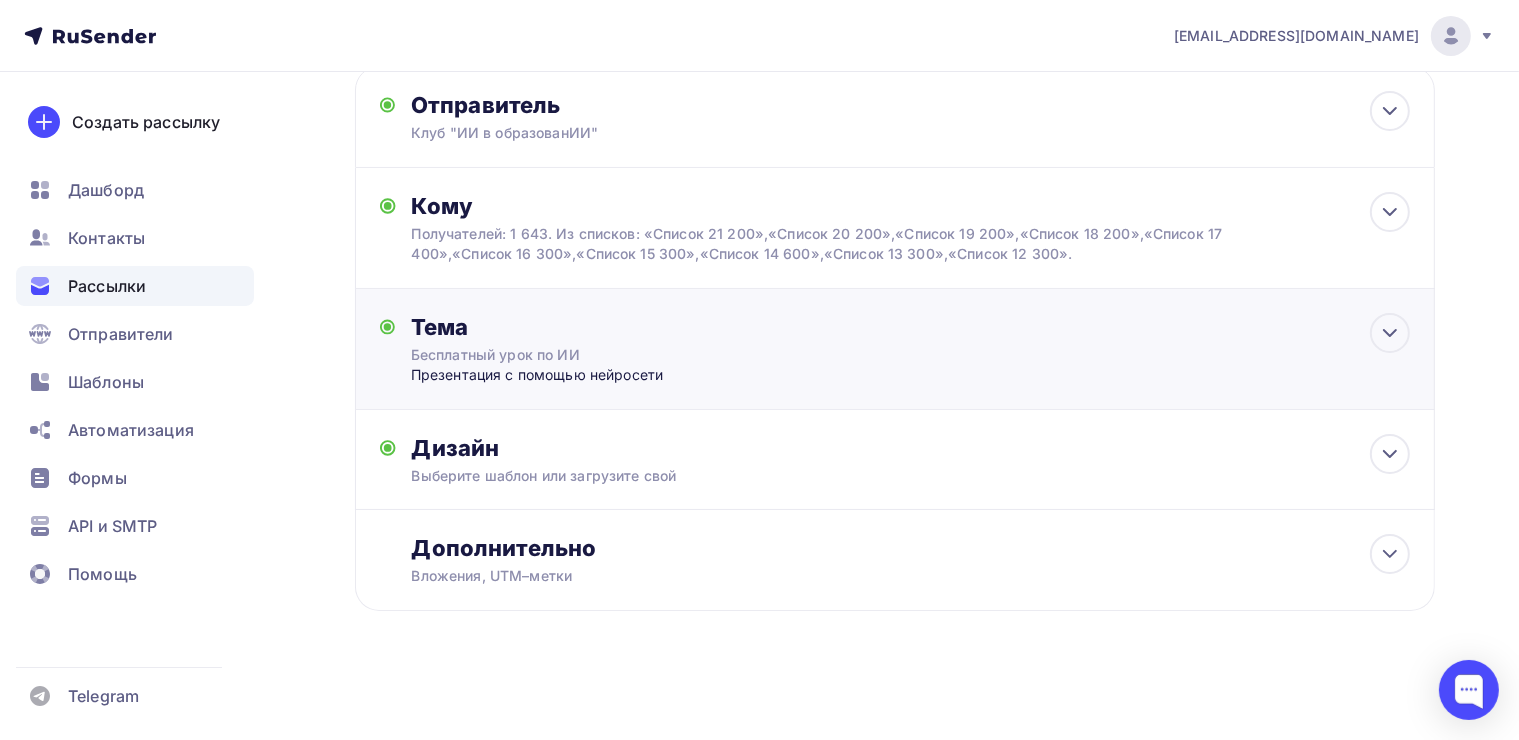 scroll, scrollTop: 116, scrollLeft: 0, axis: vertical 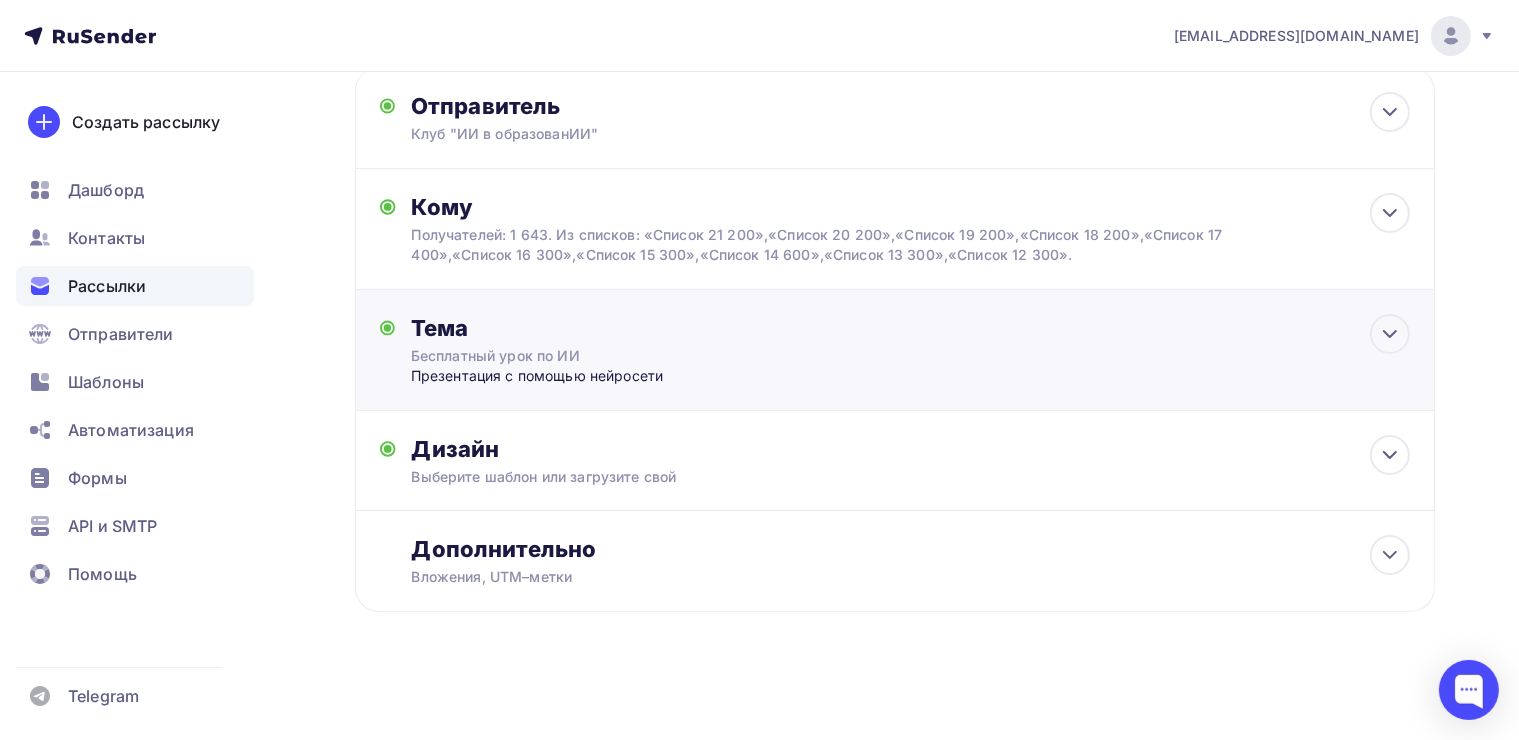 click on "Презентация с помощью нейросети" at bounding box center (608, 376) 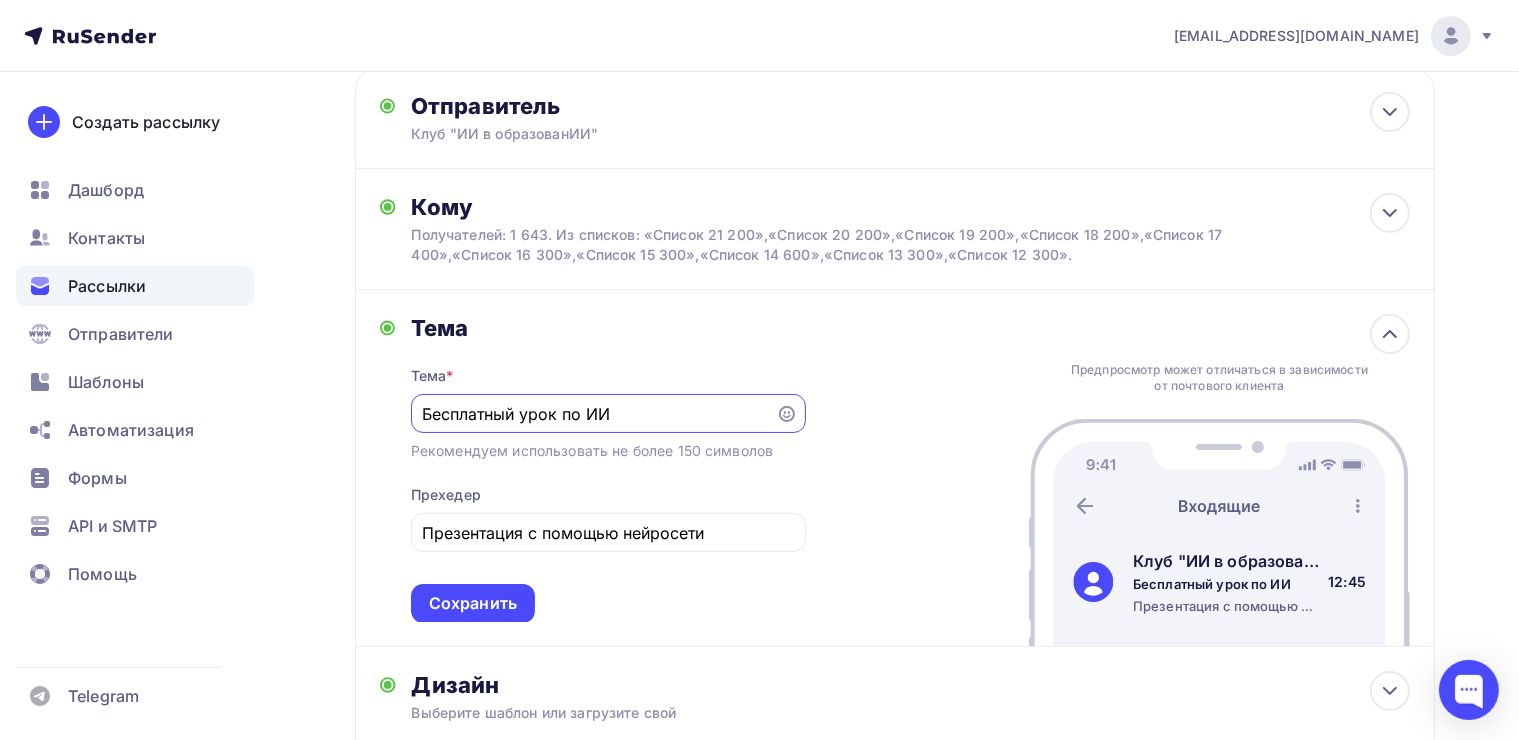 scroll, scrollTop: 95, scrollLeft: 0, axis: vertical 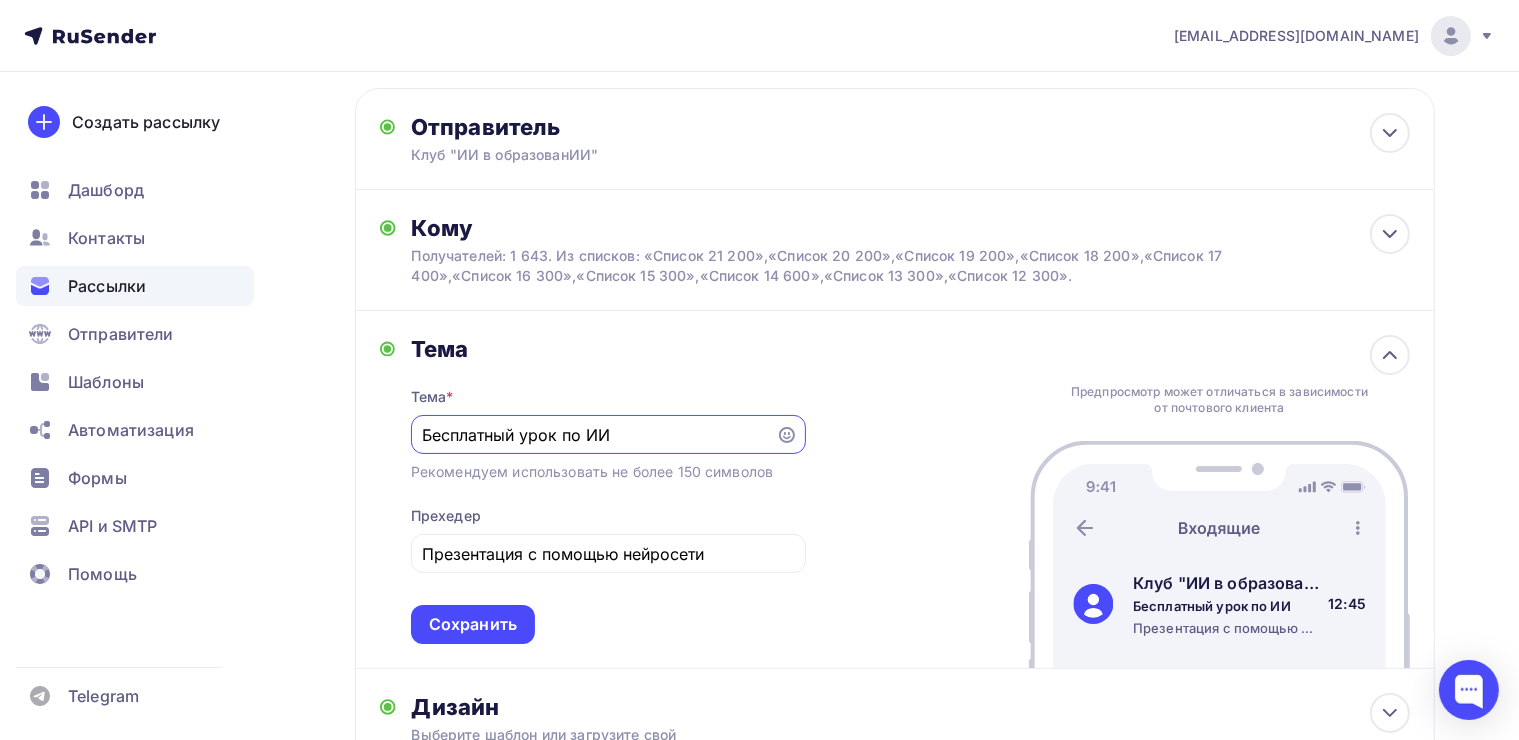 drag, startPoint x: 619, startPoint y: 427, endPoint x: 413, endPoint y: 428, distance: 206.00243 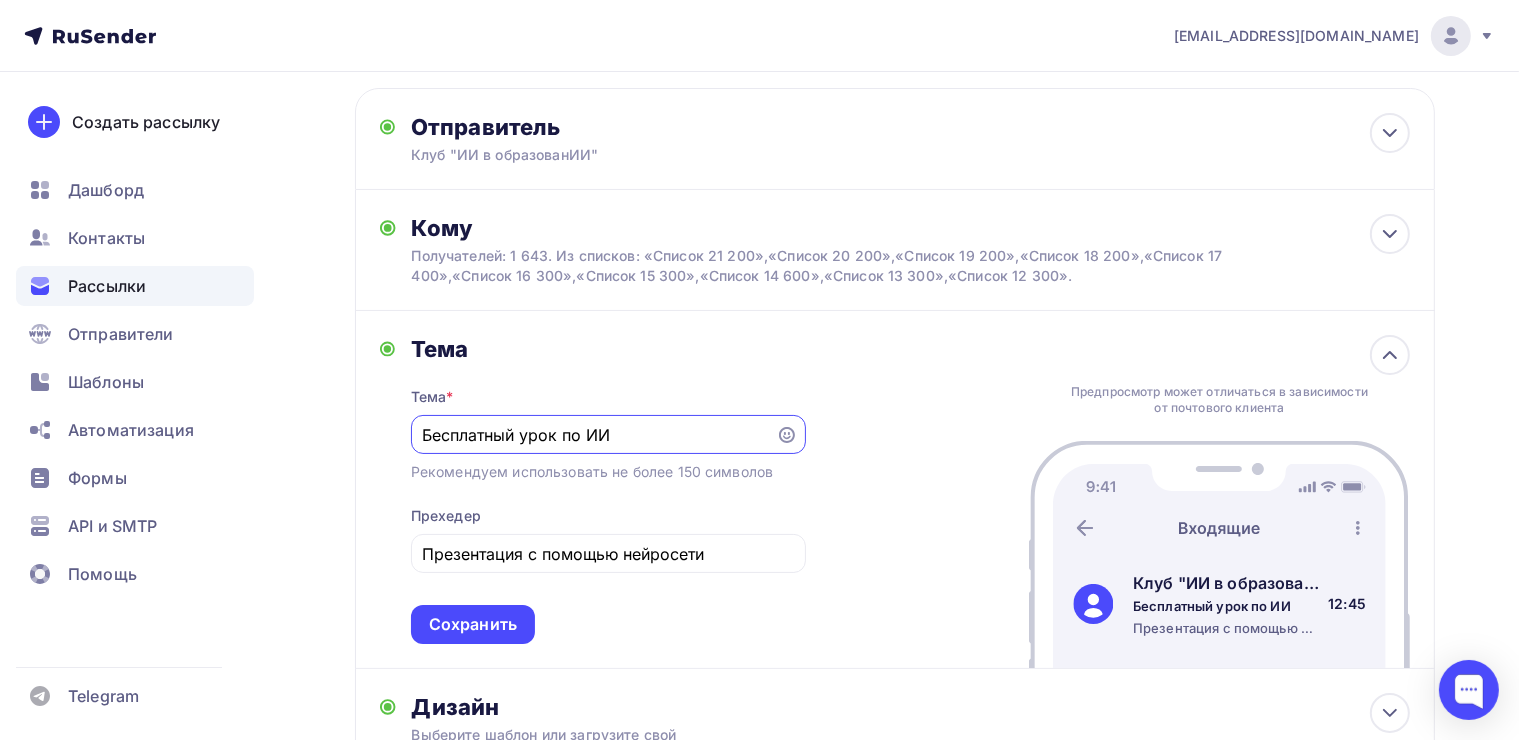 click on "Бесплатный урок по ИИ" at bounding box center (608, 434) 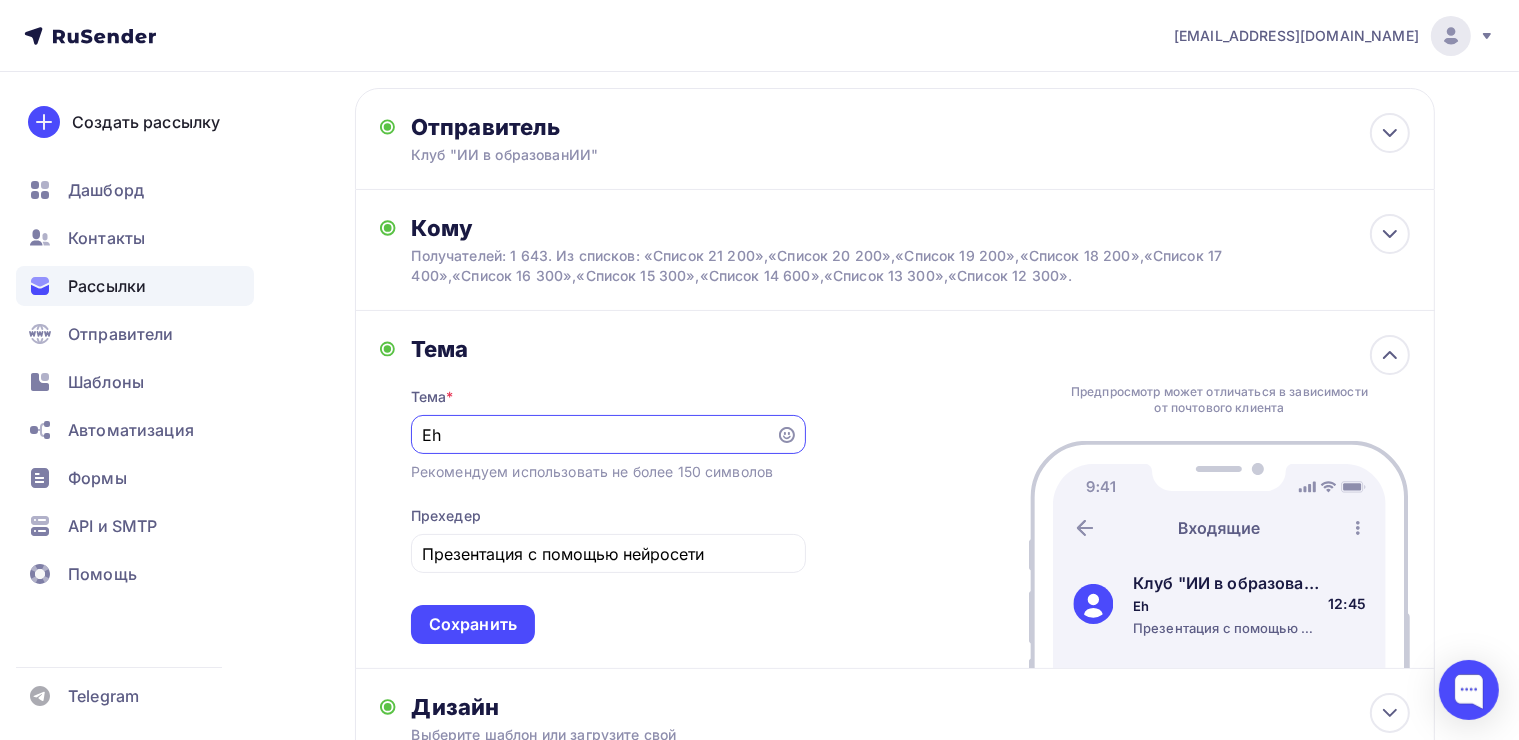 type on "E" 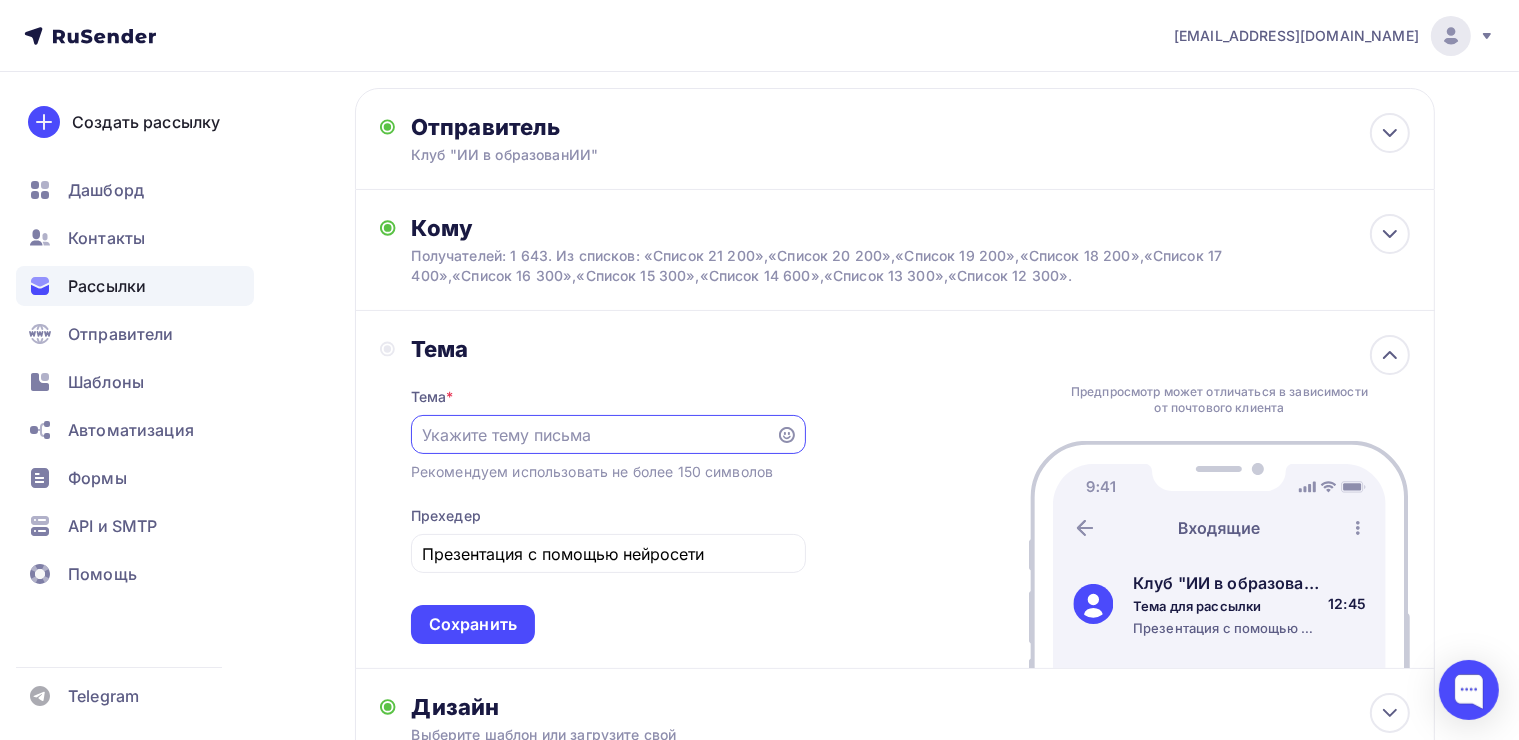 click at bounding box center (593, 435) 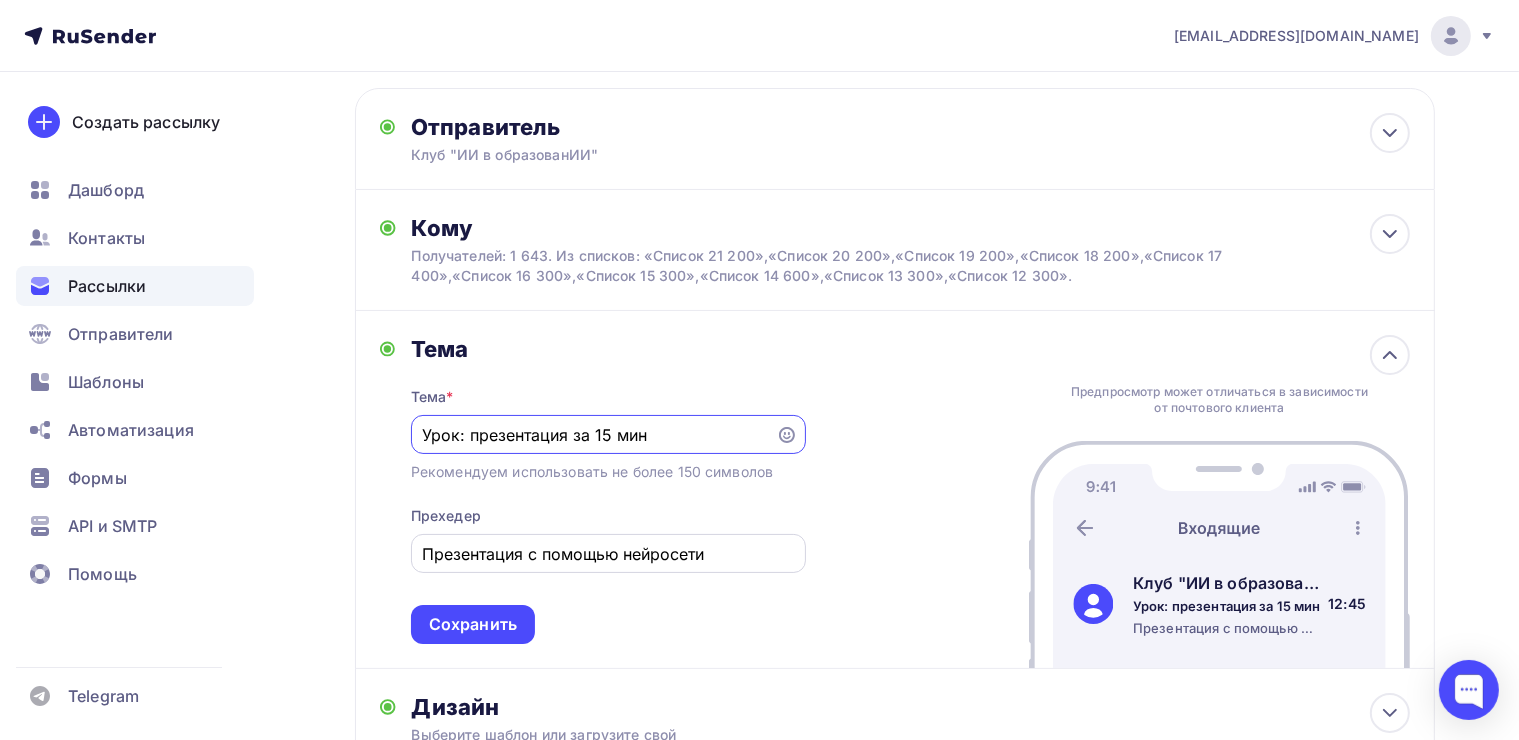 type on "Урок: презентация за 15 мин" 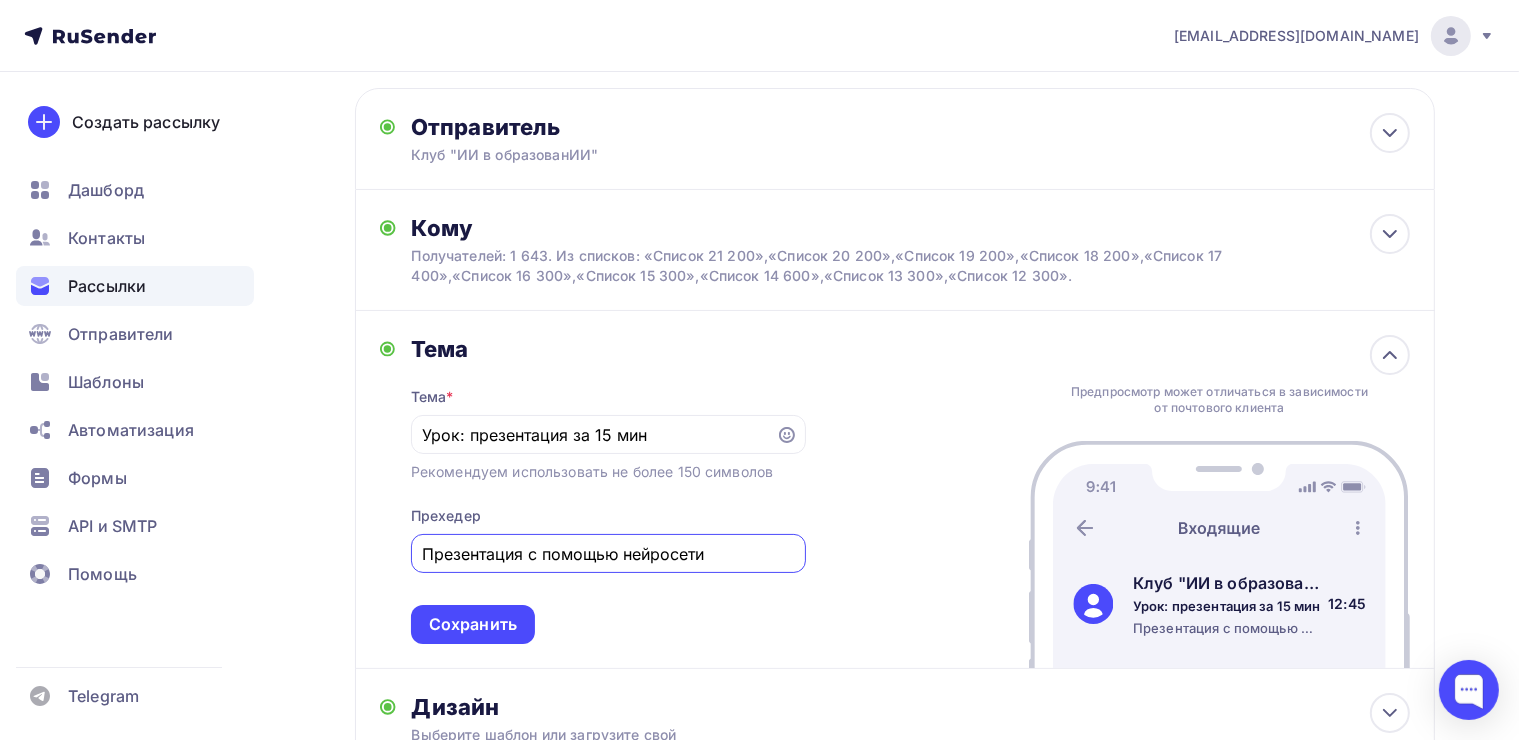 drag, startPoint x: 728, startPoint y: 548, endPoint x: 415, endPoint y: 552, distance: 313.02554 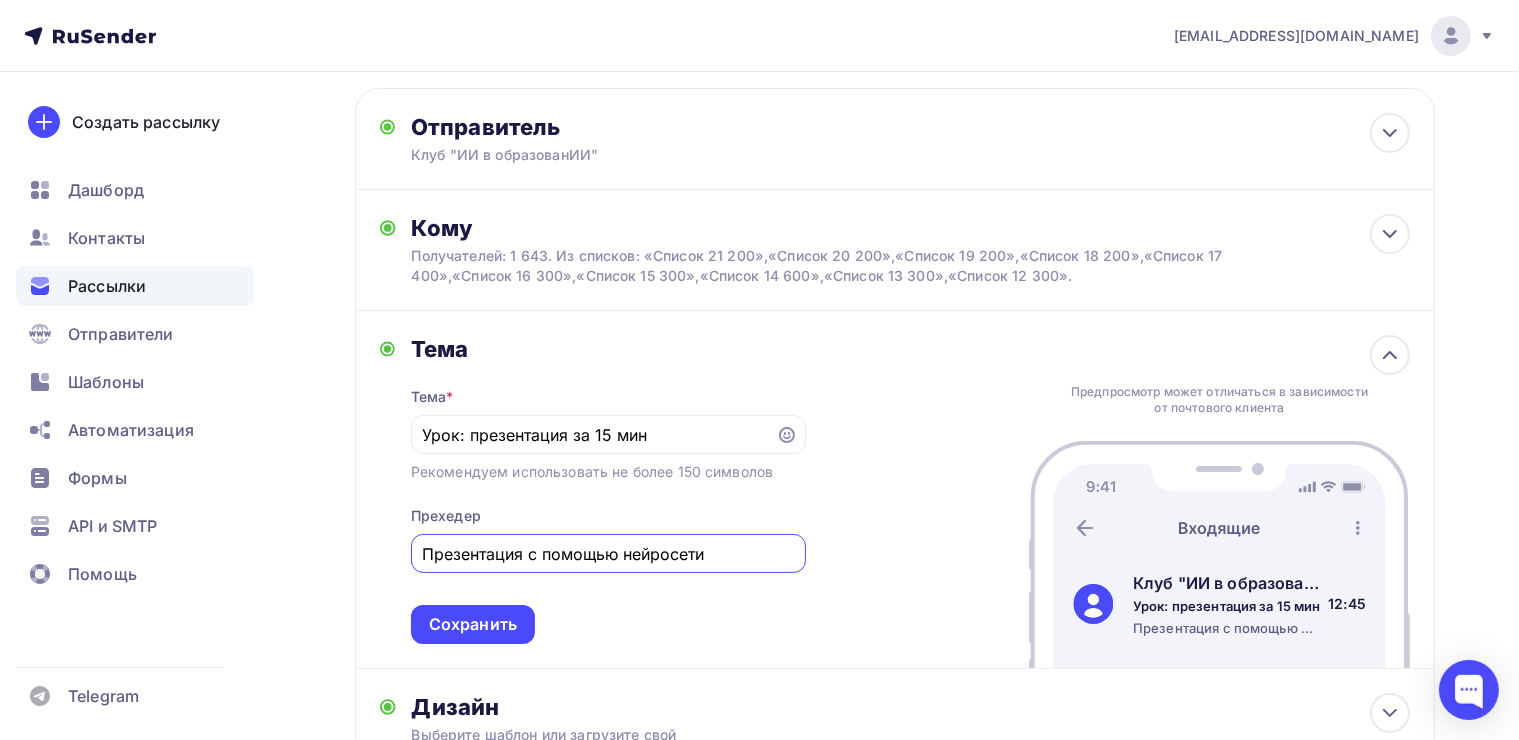 click on "Презентация с помощью нейросети" at bounding box center [608, 553] 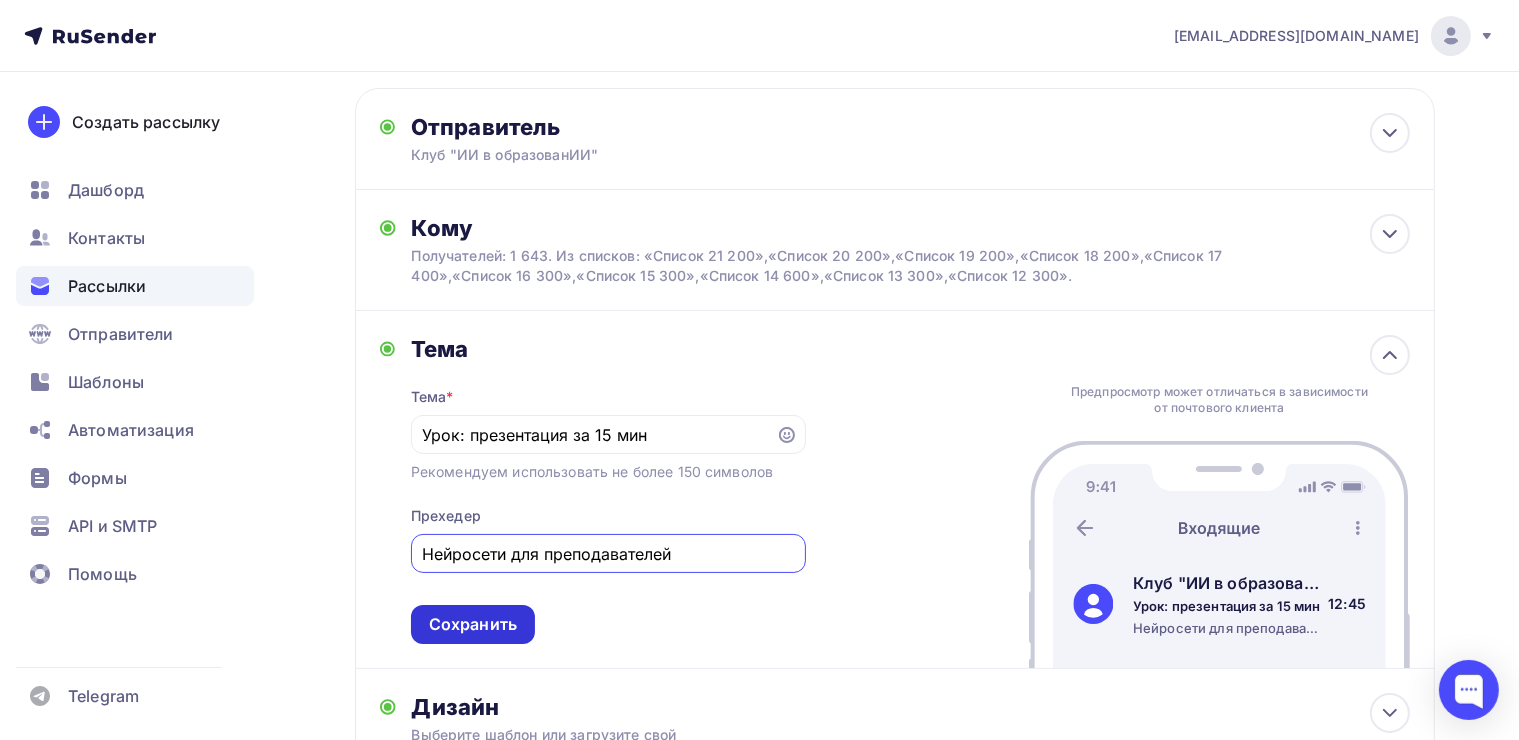 type on "Нейросети для преподавателей" 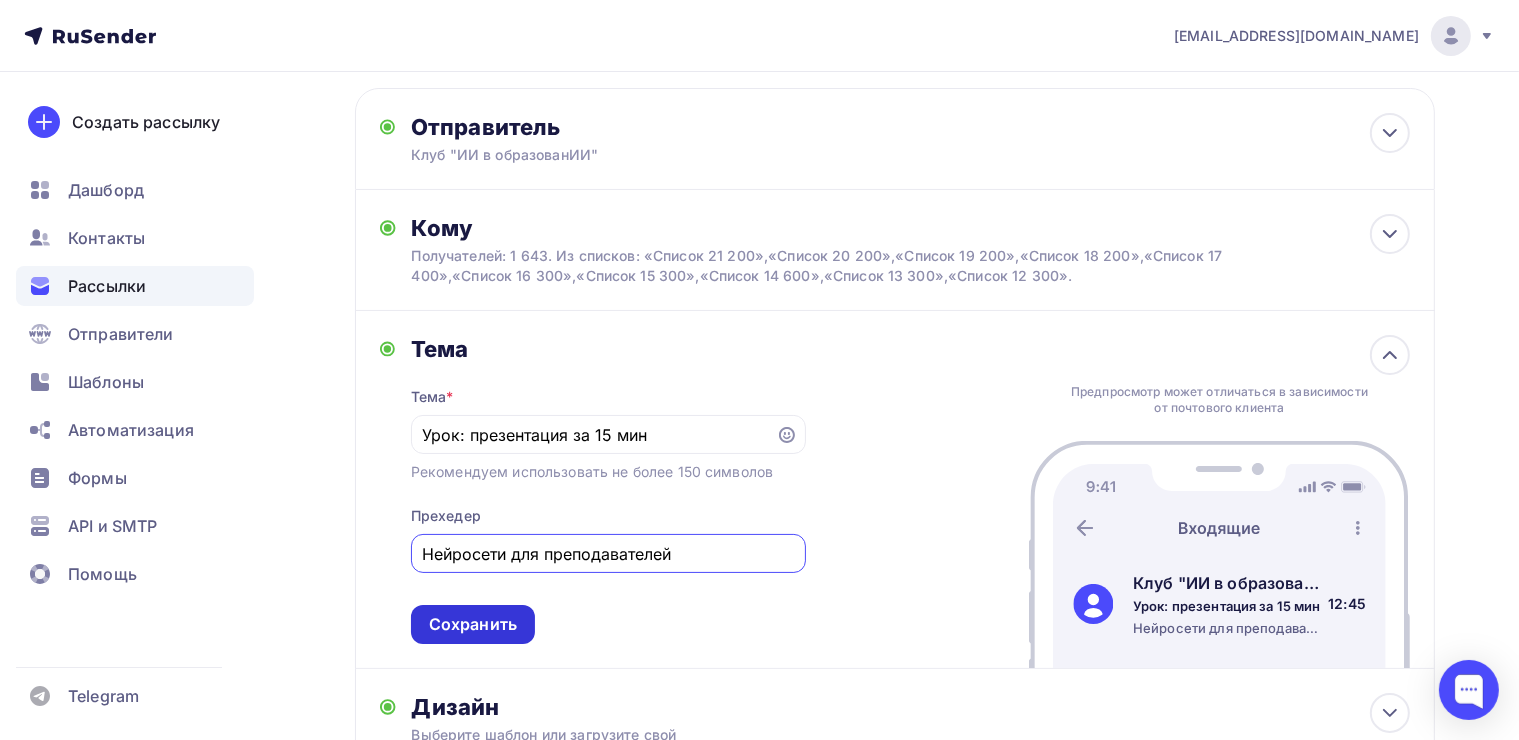 click on "Сохранить" at bounding box center [473, 624] 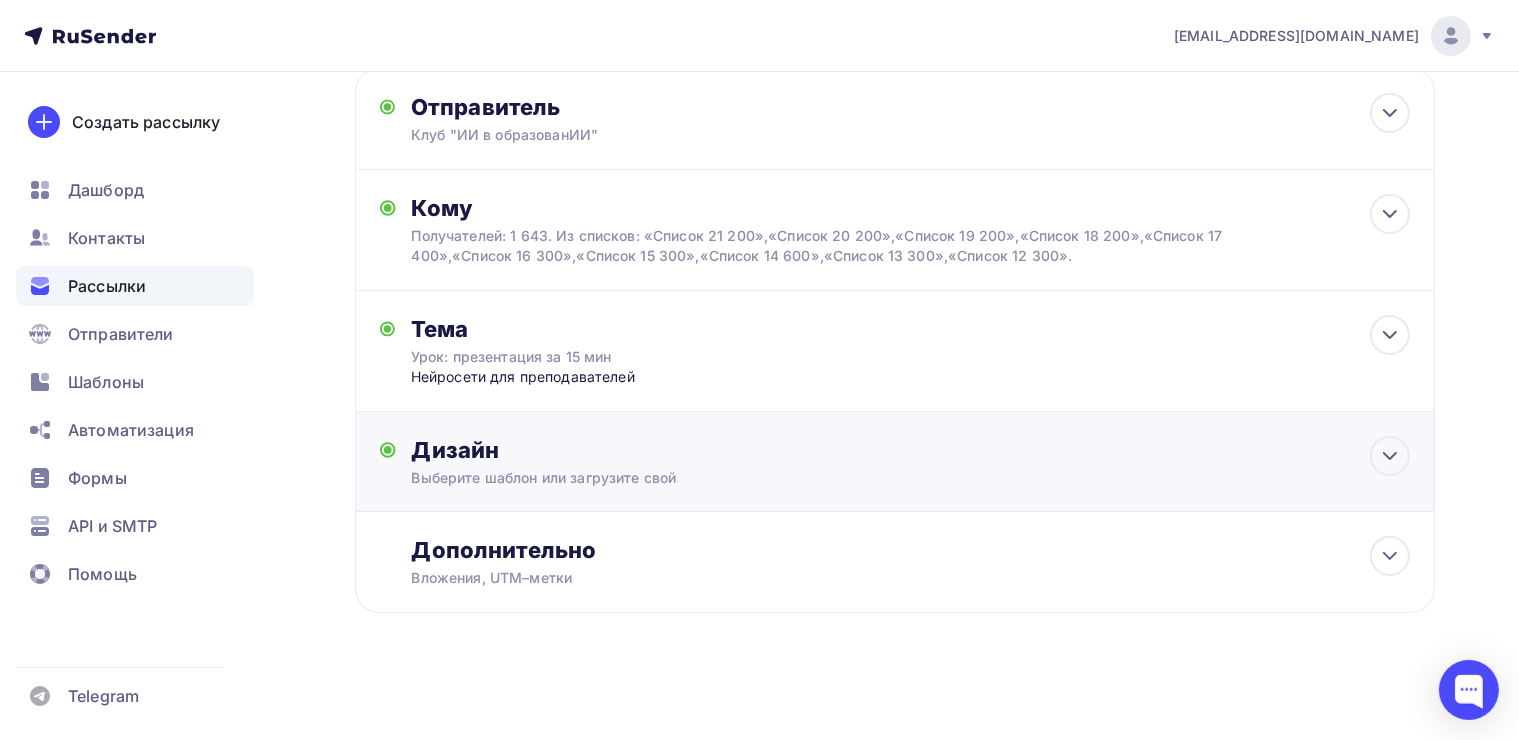 scroll, scrollTop: 116, scrollLeft: 0, axis: vertical 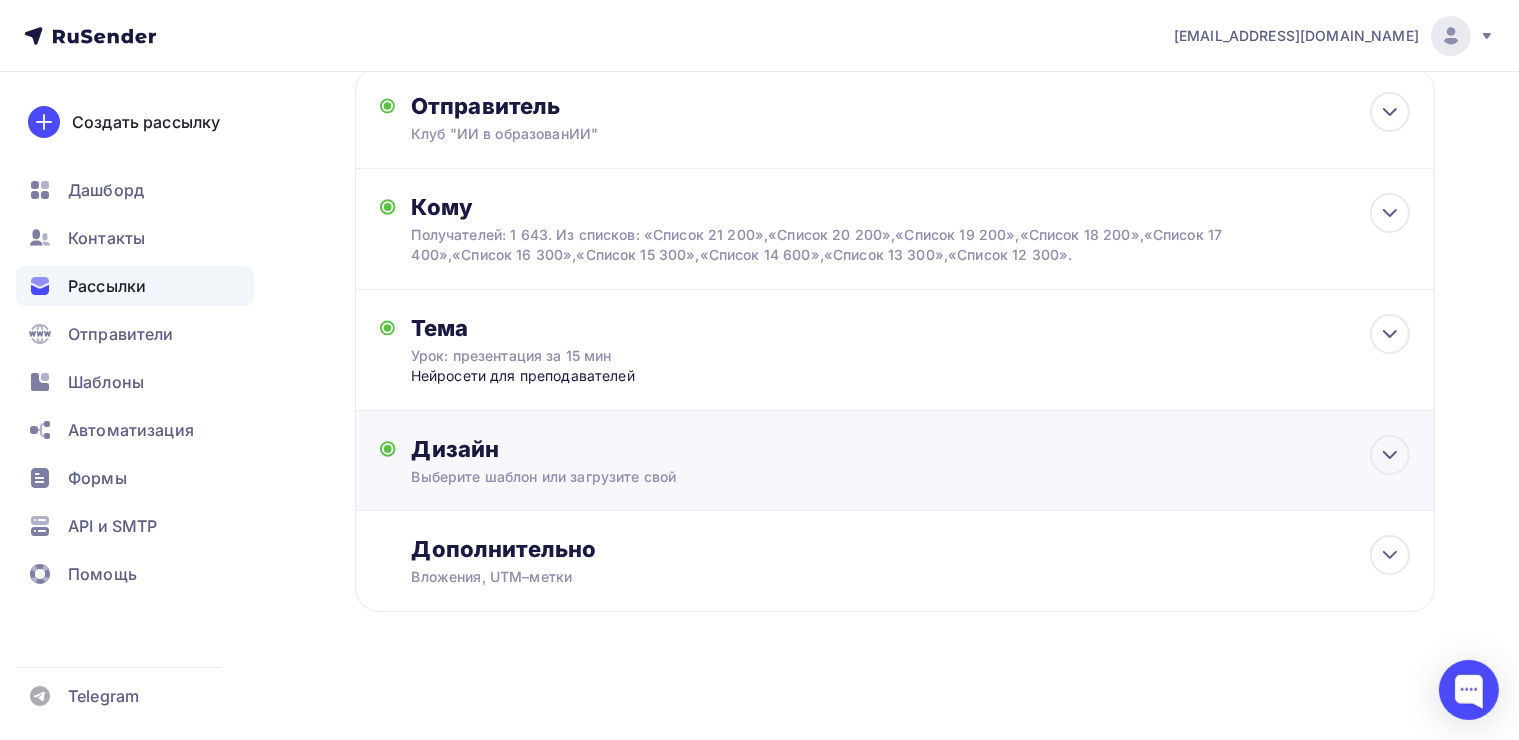 click on "Дизайн   Выберите шаблон или загрузите свой     Размер письма: 122 Kb     Заменить шаблон
Редактировать" at bounding box center (895, 472) 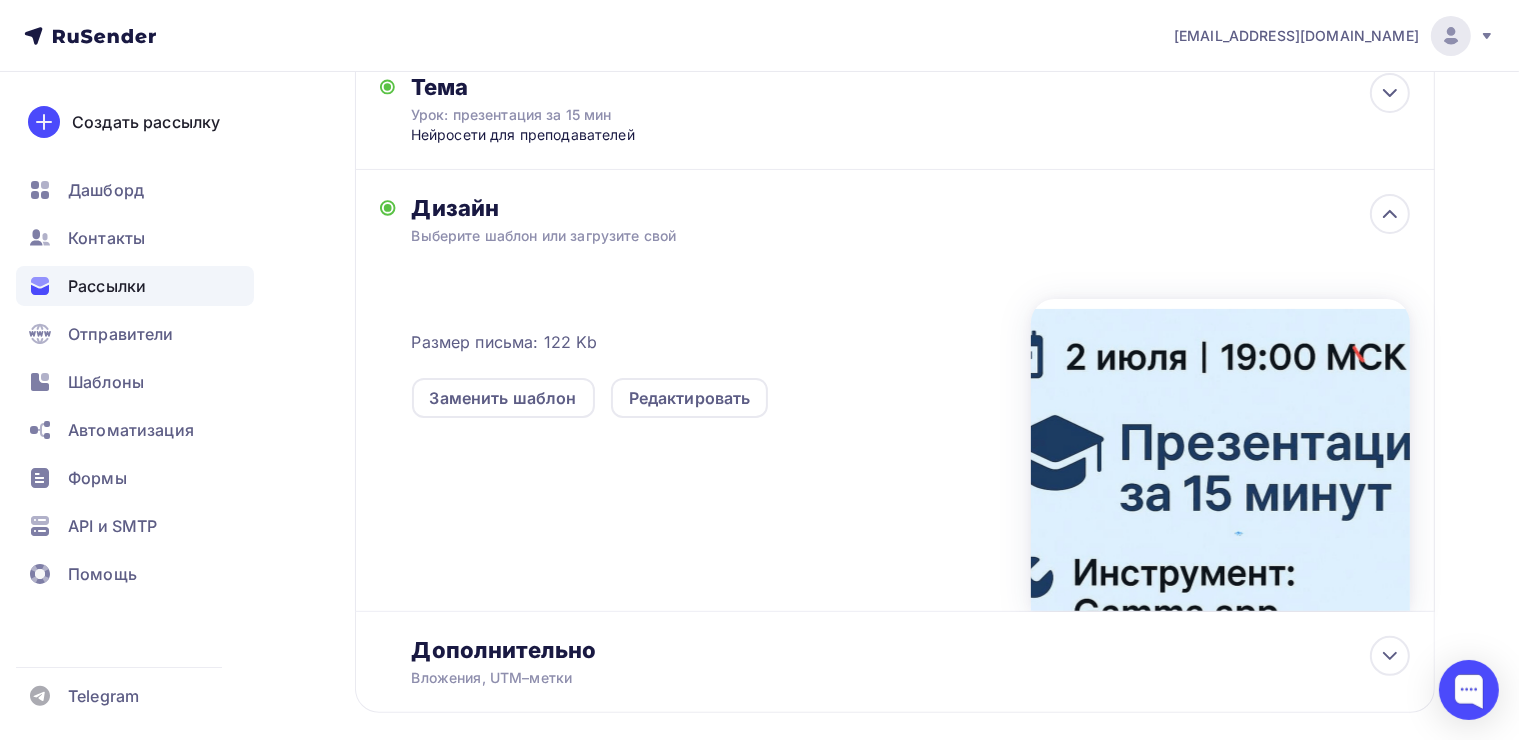 scroll, scrollTop: 416, scrollLeft: 0, axis: vertical 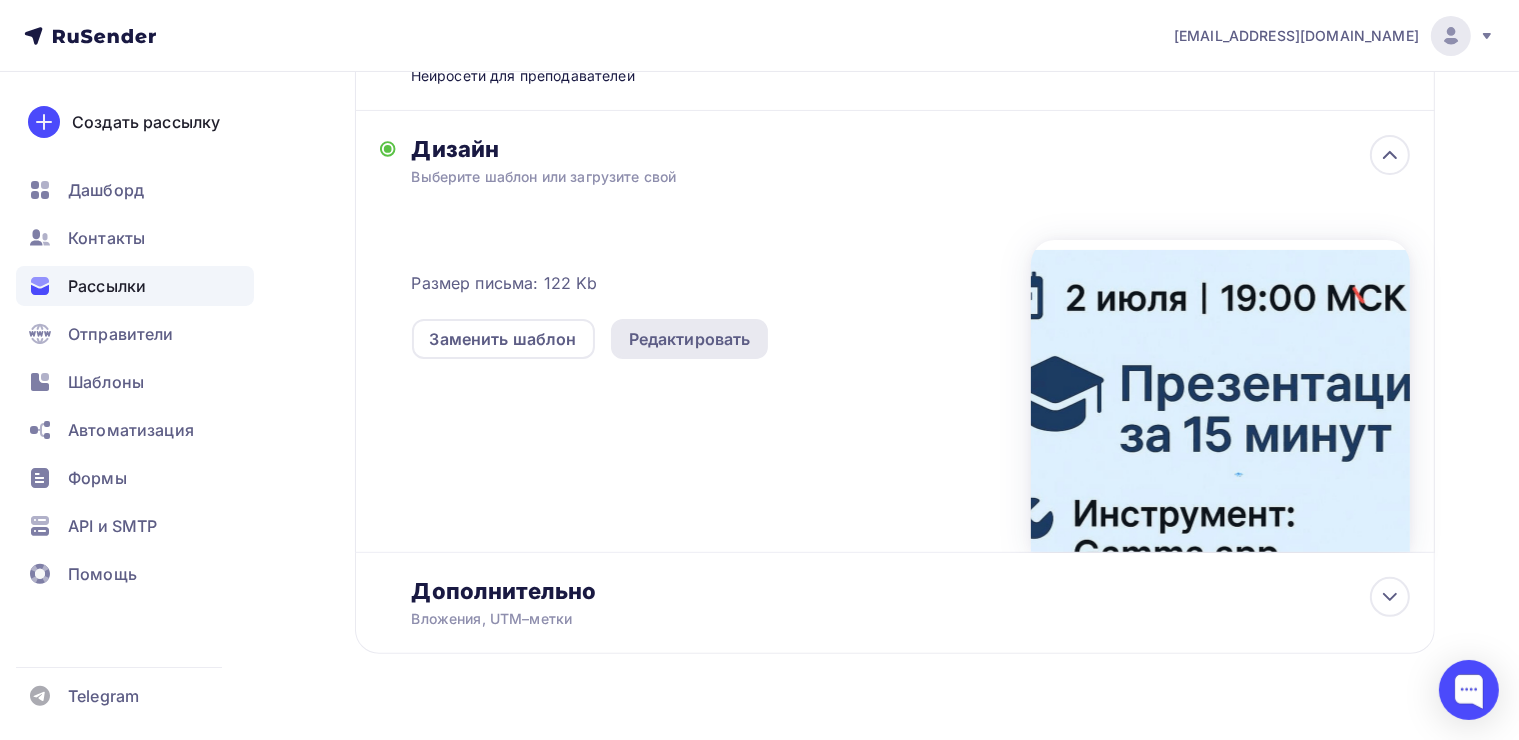 click on "Редактировать" at bounding box center [690, 339] 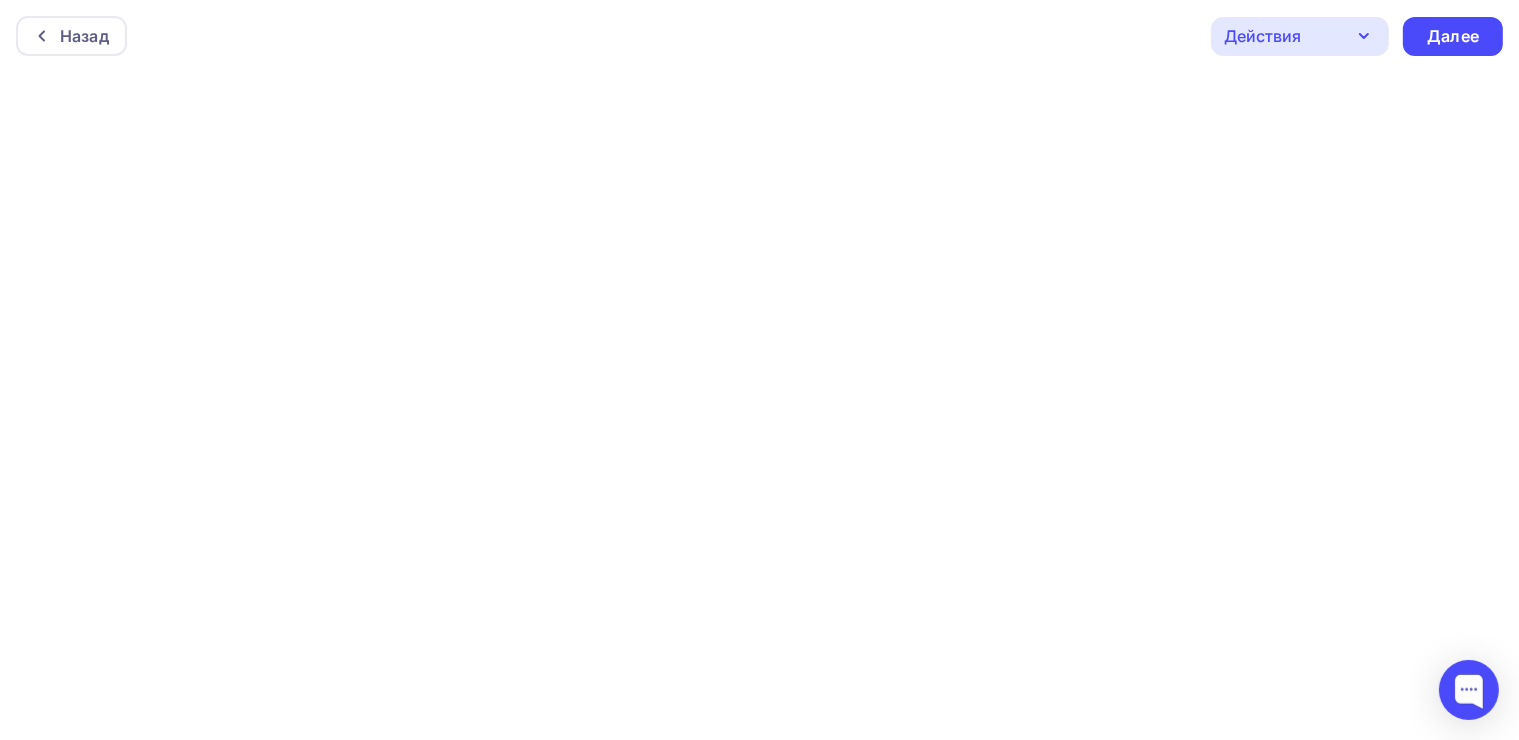scroll, scrollTop: 4, scrollLeft: 0, axis: vertical 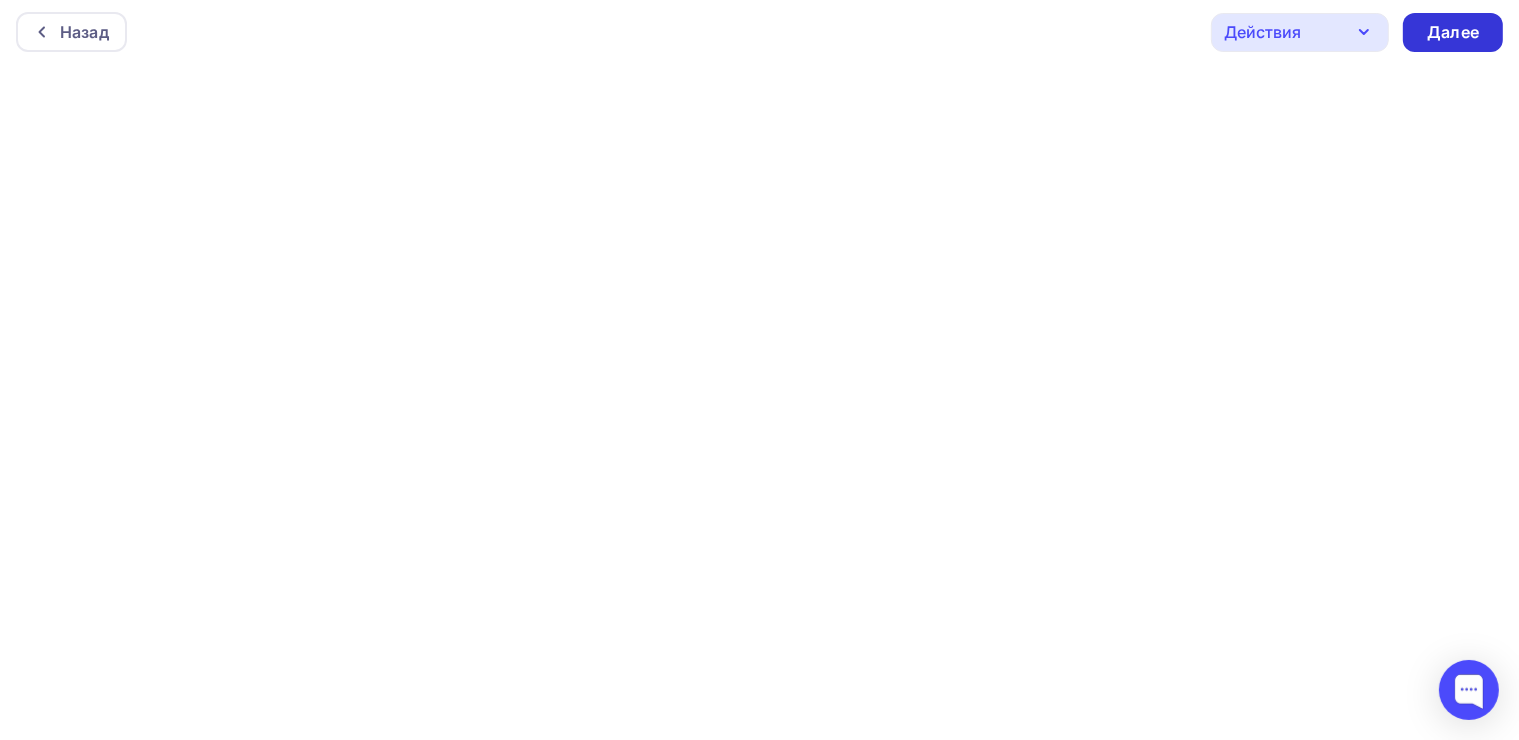 click on "Далее" at bounding box center (1453, 32) 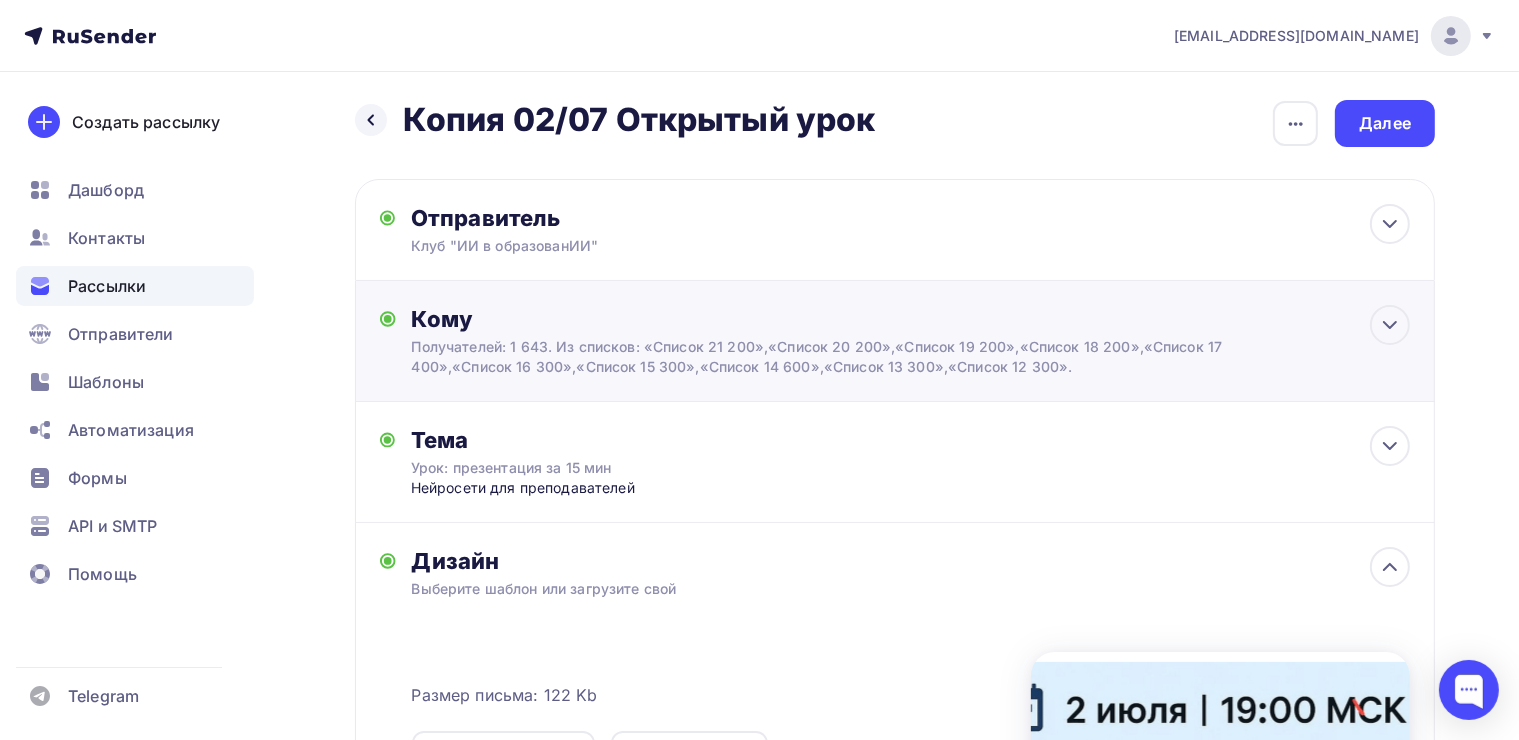 scroll, scrollTop: 0, scrollLeft: 0, axis: both 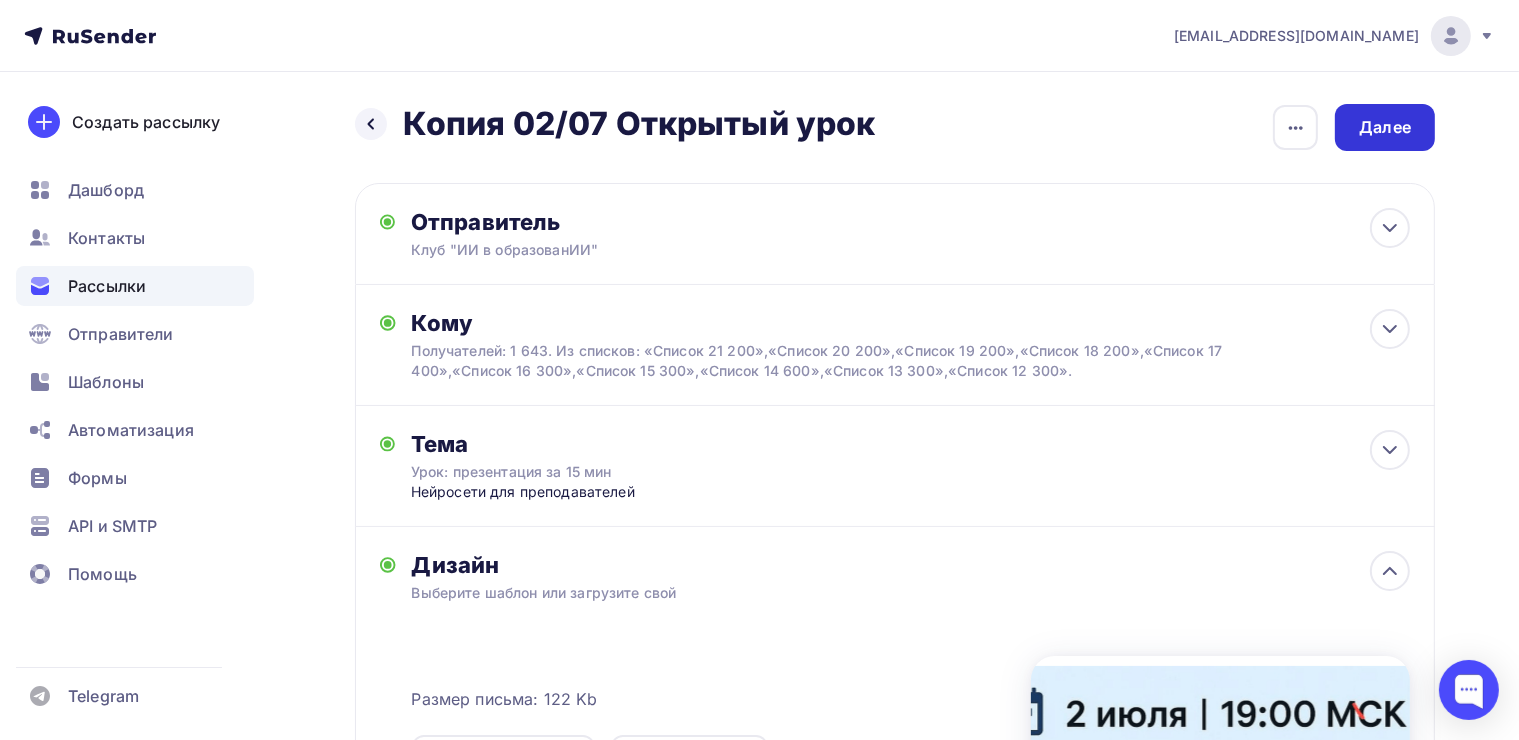 click on "Далее" at bounding box center (1385, 127) 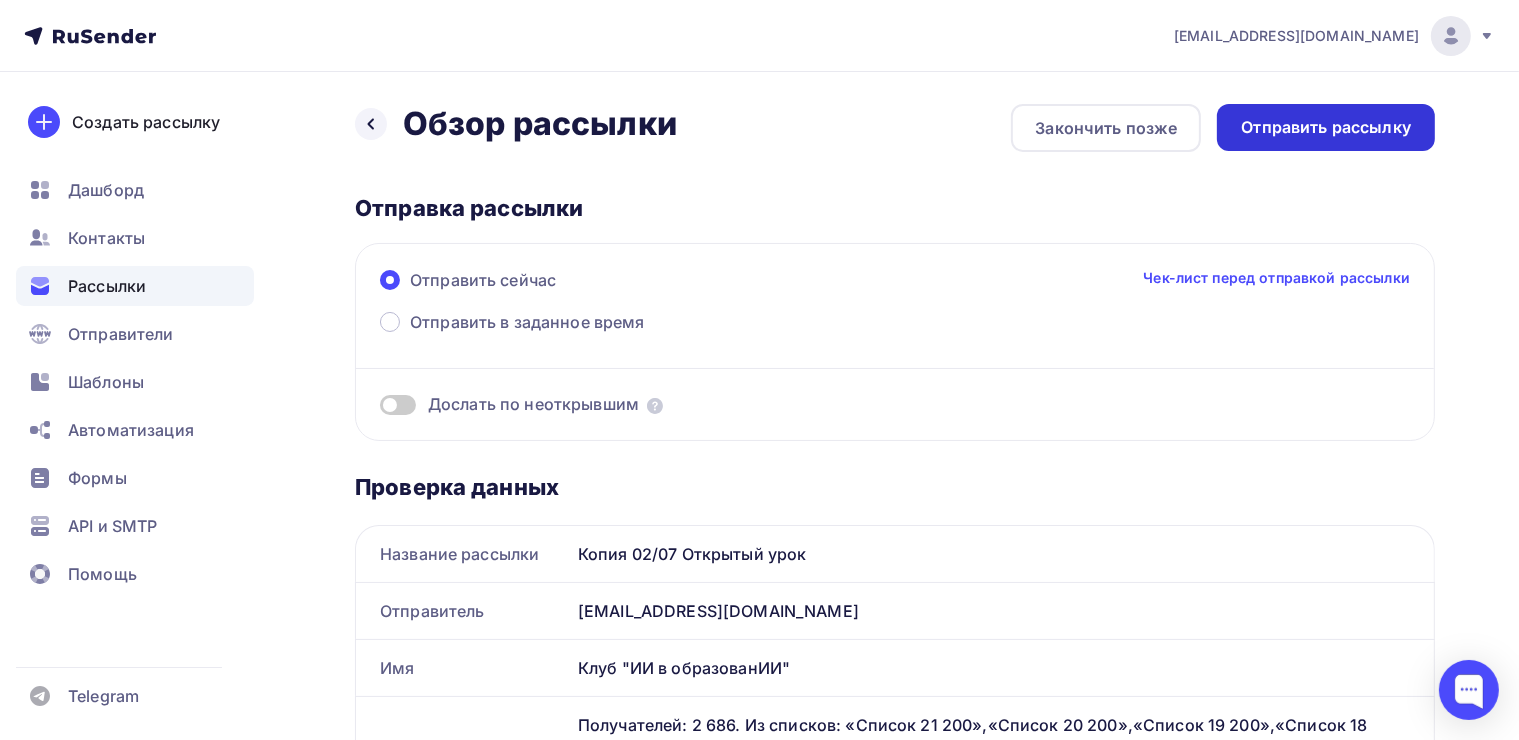 scroll, scrollTop: 0, scrollLeft: 0, axis: both 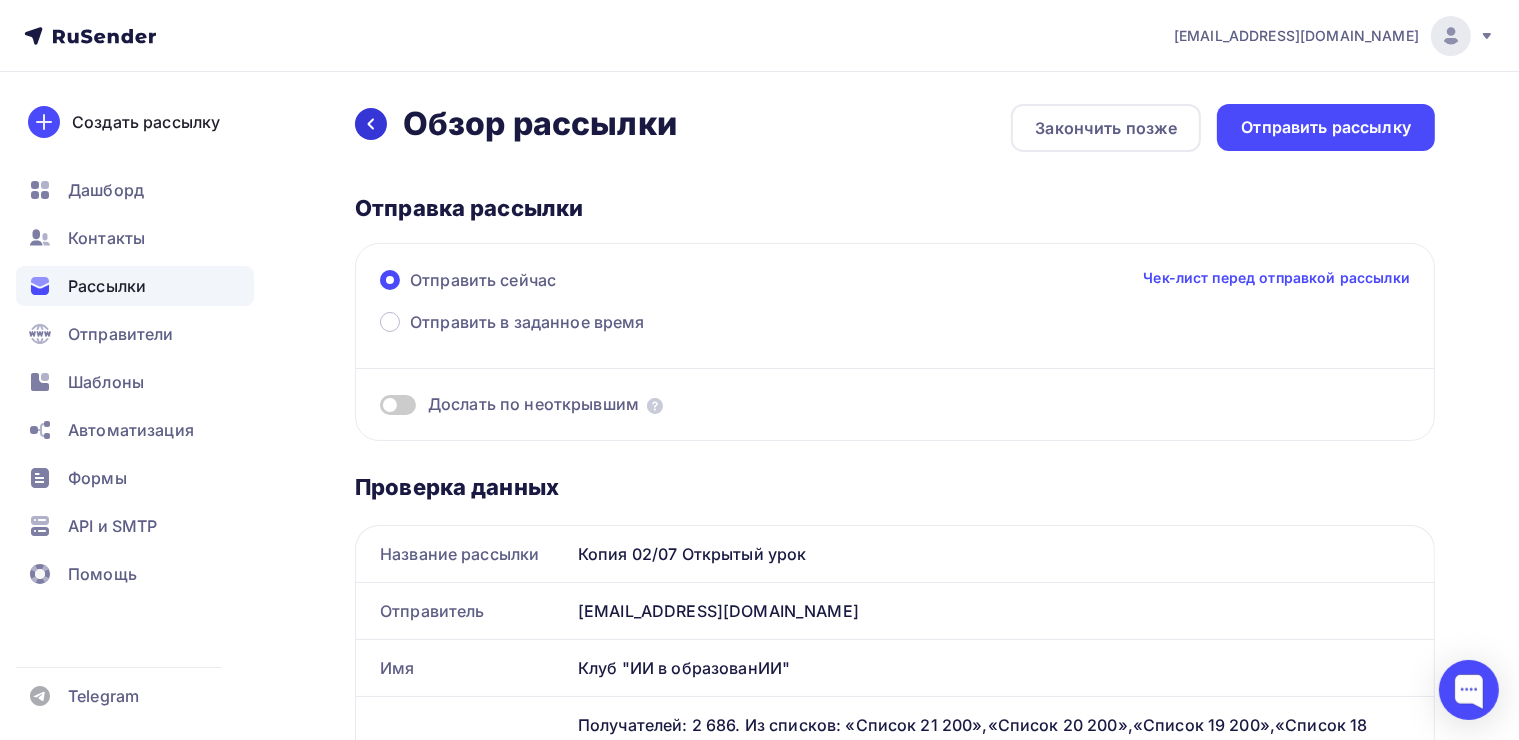 click at bounding box center (371, 124) 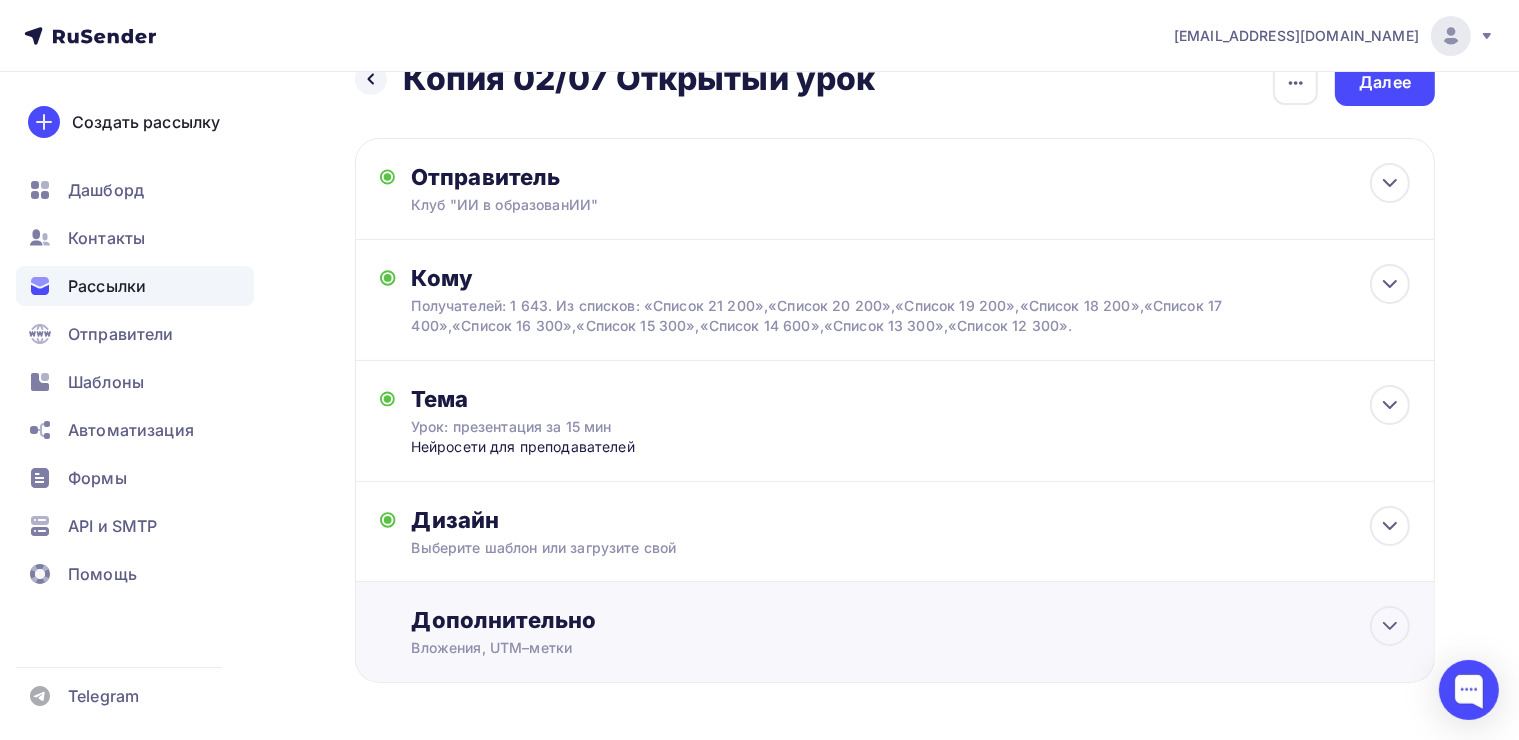 scroll, scrollTop: 116, scrollLeft: 0, axis: vertical 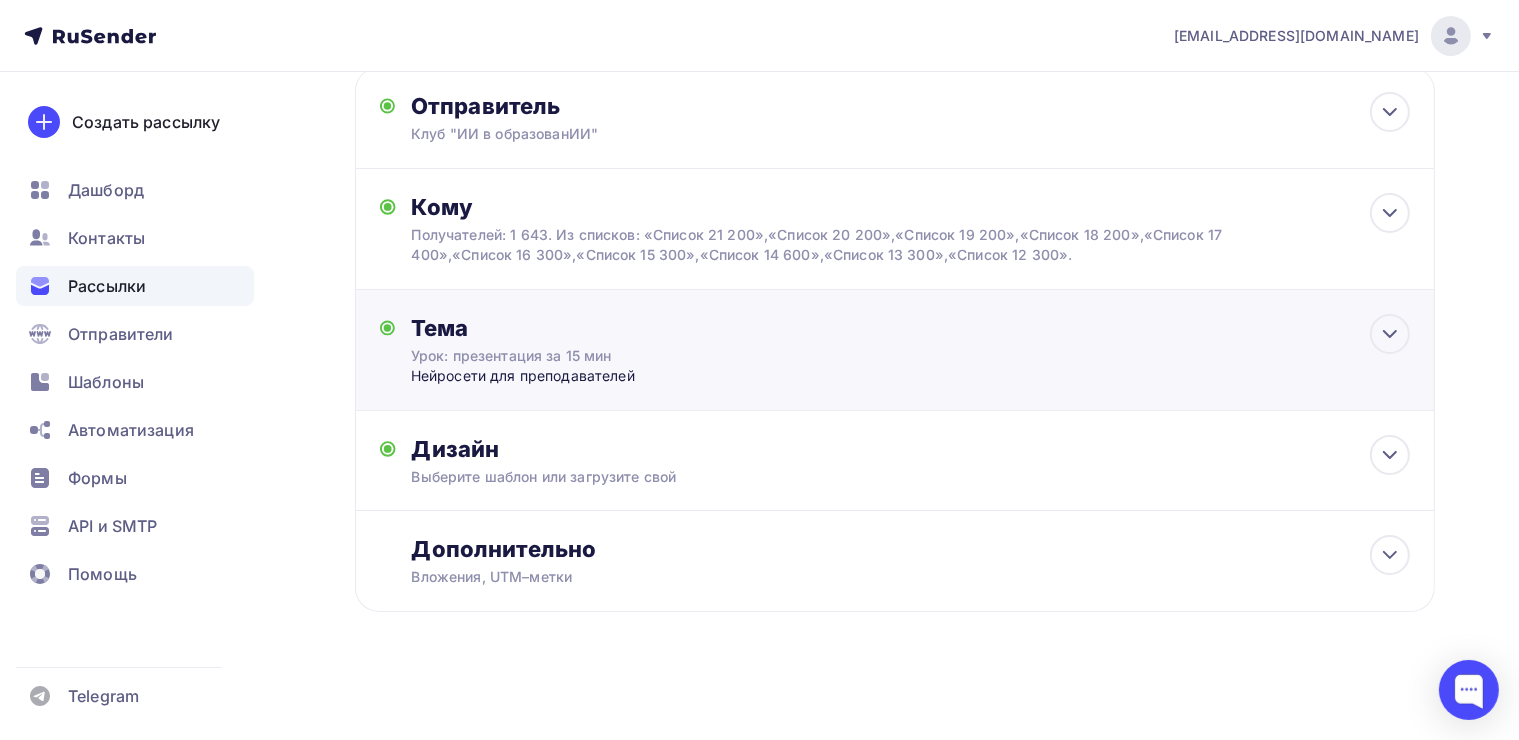 click on "Тема
Урок: презентация за 15 мин
Нейросети для преподавателей
Тема  *     Урок: презентация за 15 мин
Рекомендуем использовать не более 150 символов
Прехедер     Нейросети для преподавателей           Сохранить
Предпросмотр может отличаться  в зависимости от почтового клиента
Клуб "ИИ в образованИИ"
Урок: презентация за 15 мин
Нейросети для преподавателей
12:45" at bounding box center (895, 350) 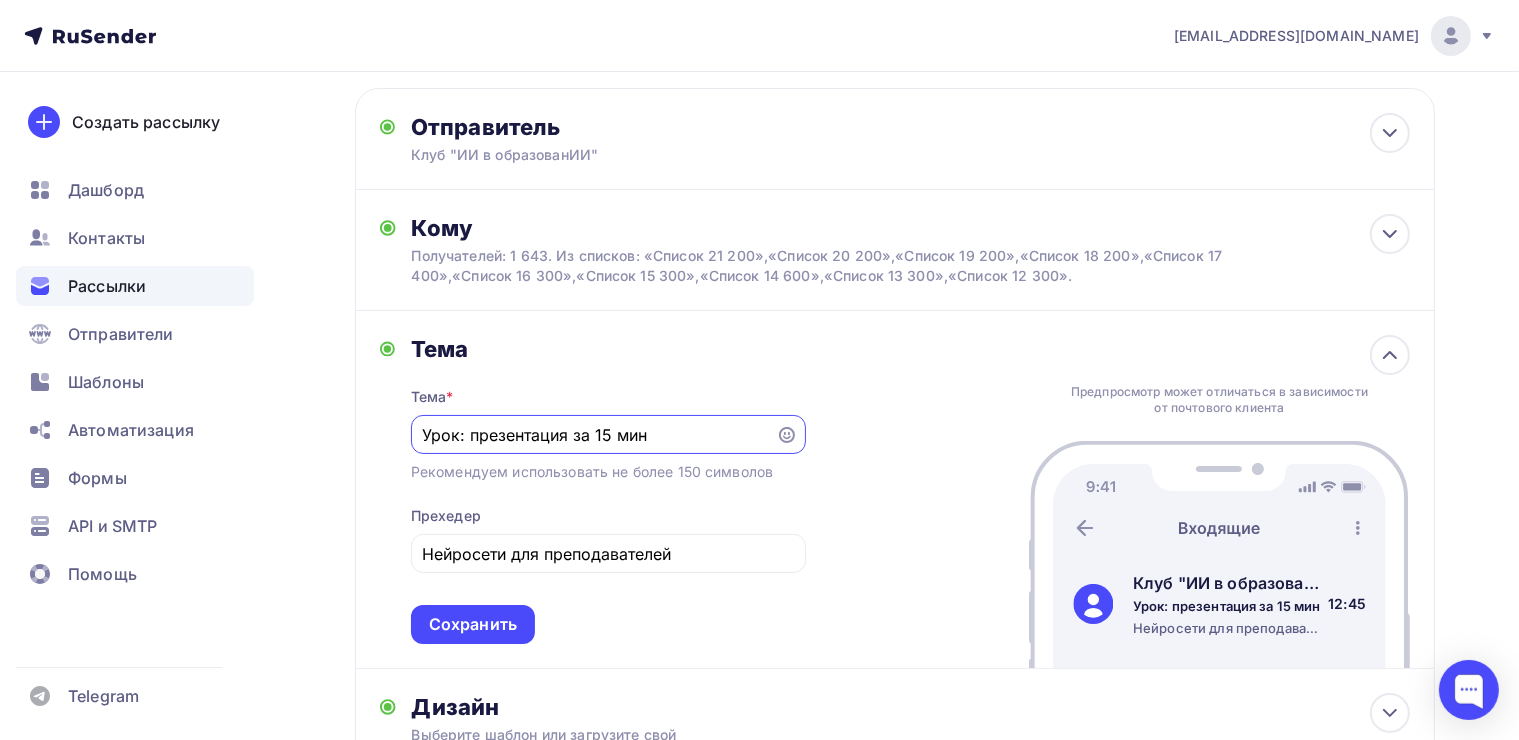 scroll, scrollTop: 0, scrollLeft: 0, axis: both 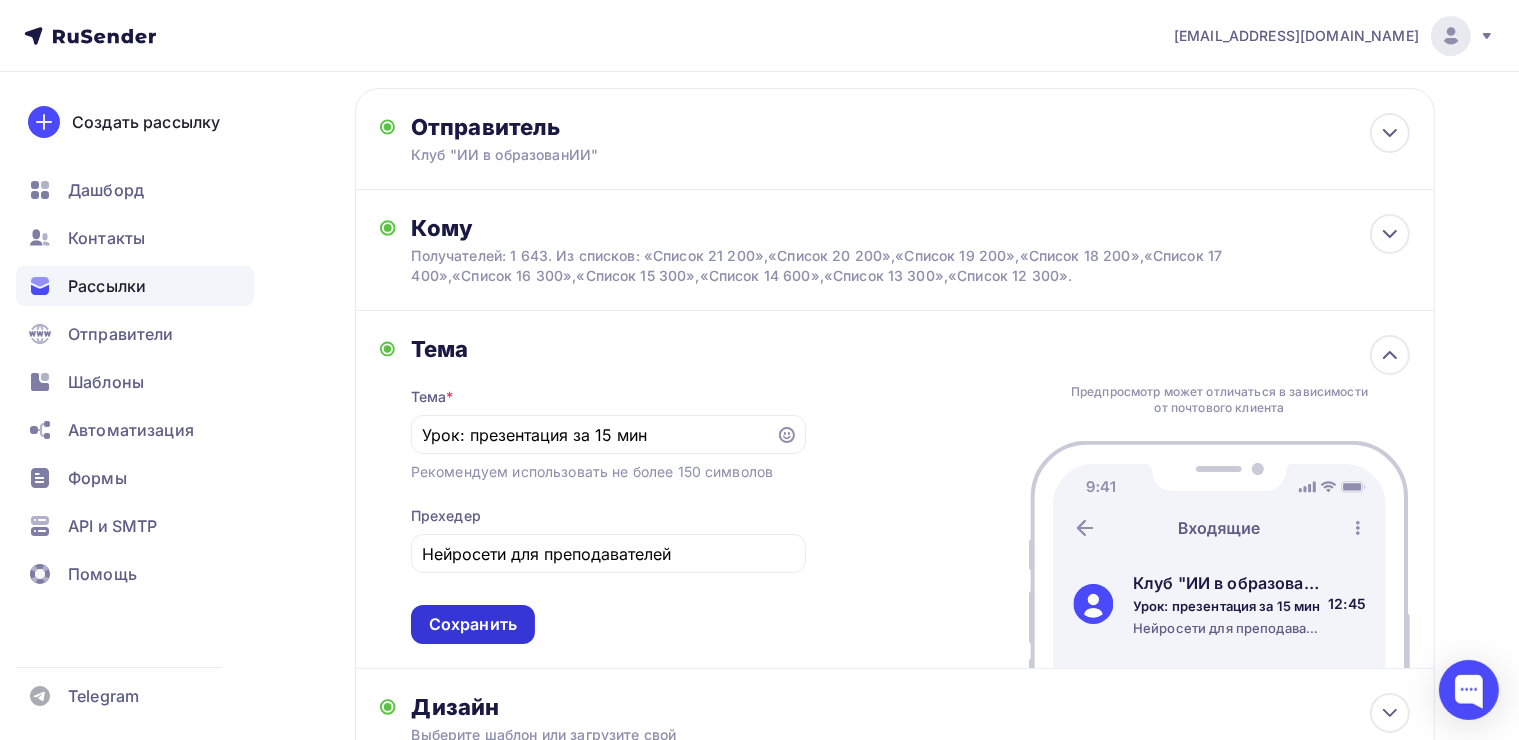 click on "Сохранить" at bounding box center [473, 624] 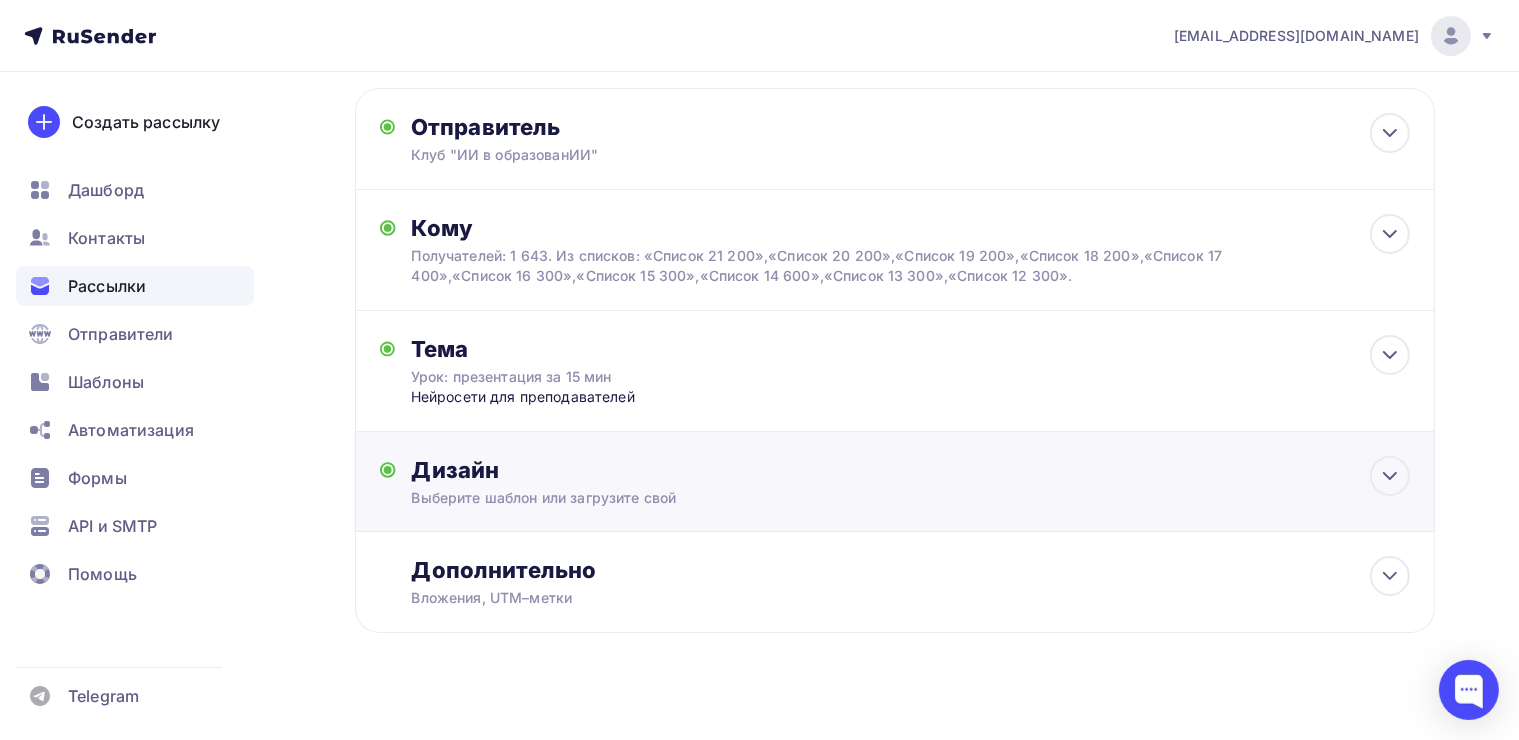 click on "Выберите шаблон или загрузите свой" at bounding box center (861, 498) 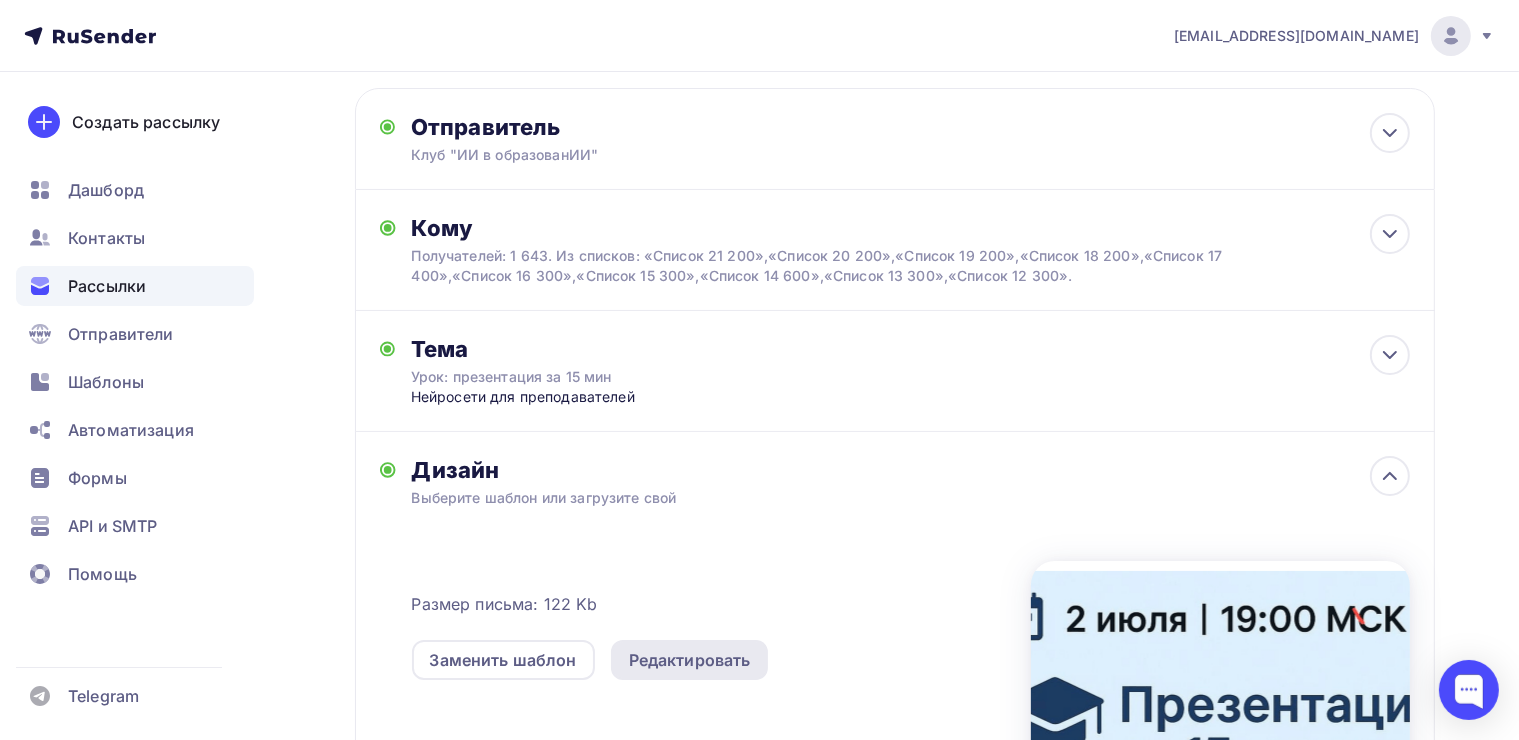 click on "Редактировать" at bounding box center (690, 660) 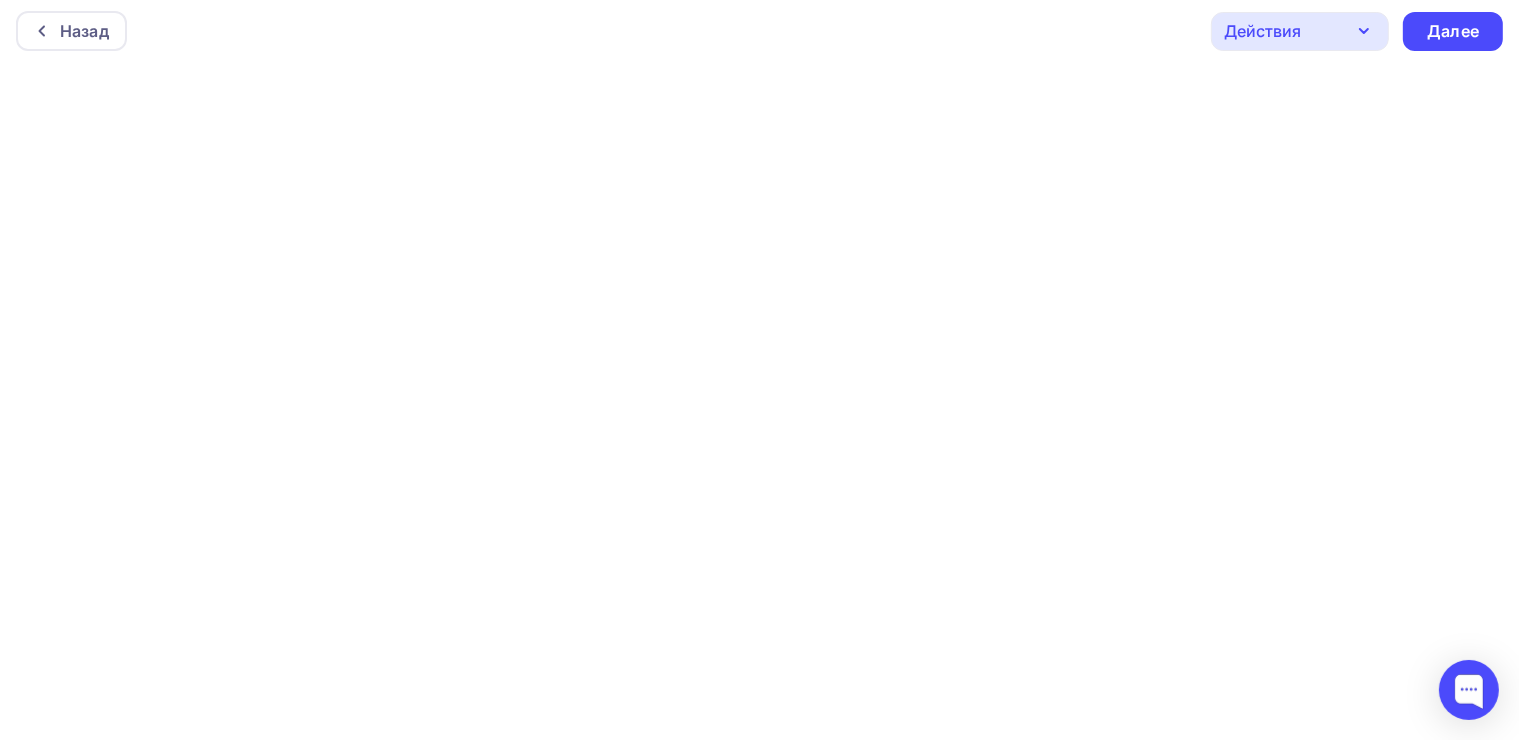 scroll, scrollTop: 0, scrollLeft: 0, axis: both 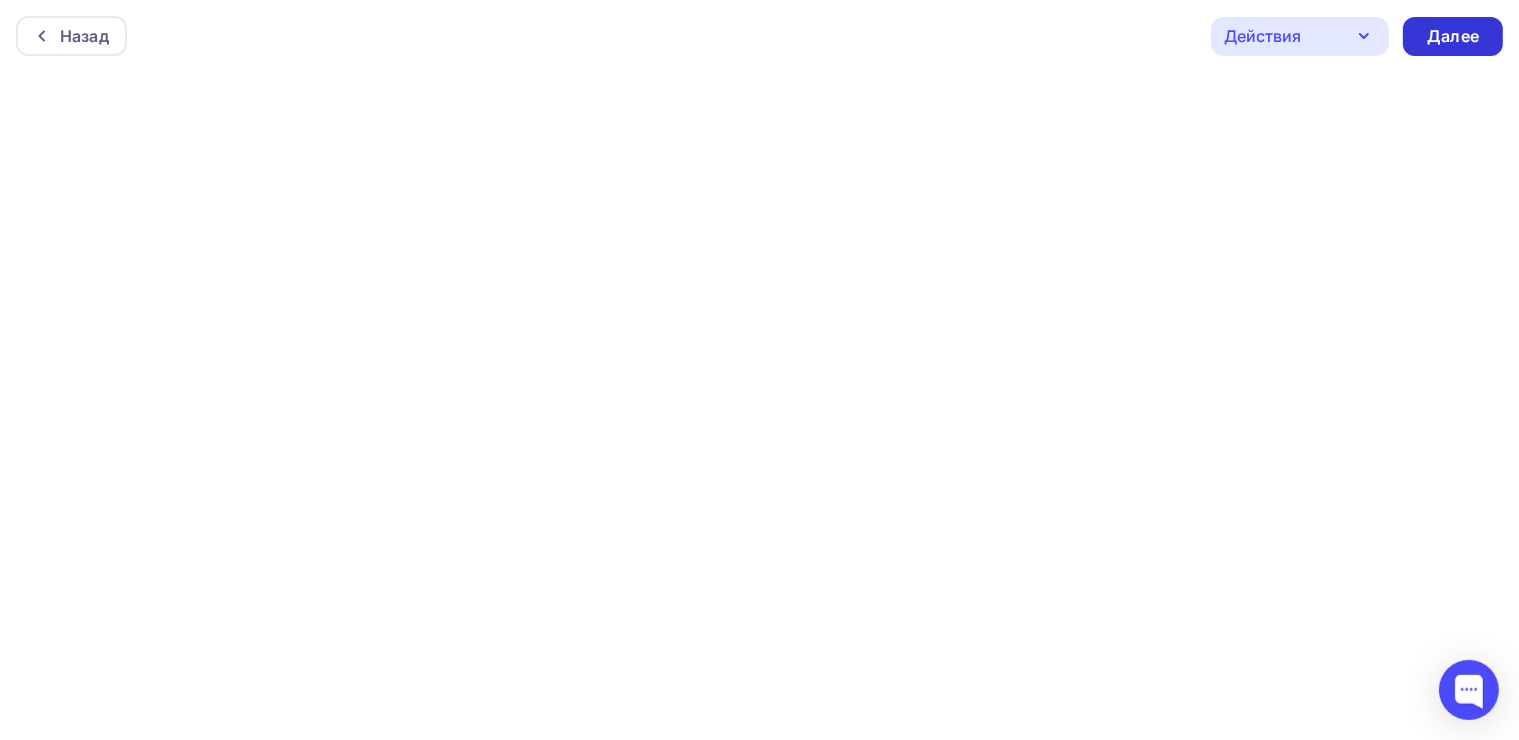 click on "Далее" at bounding box center [1453, 36] 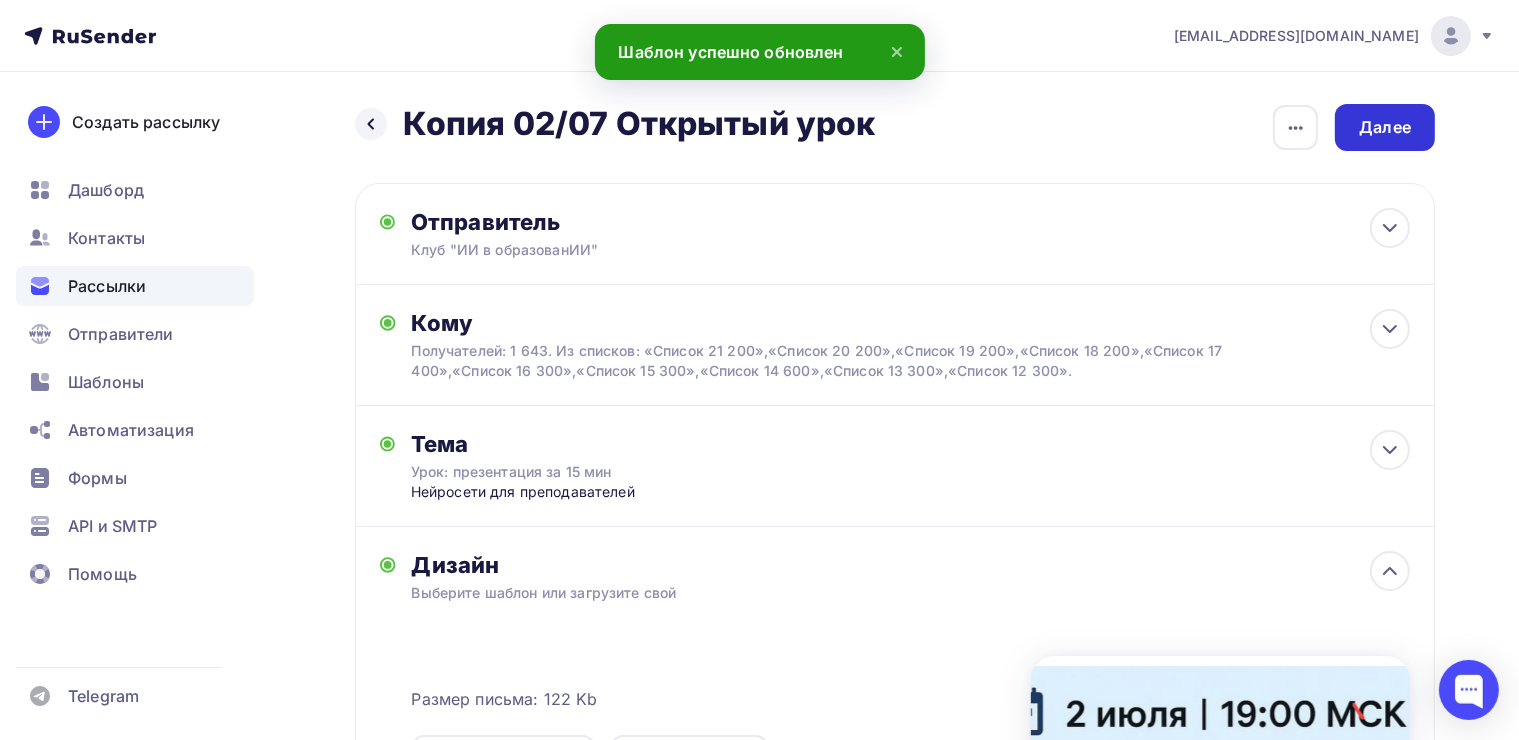 click on "Далее" at bounding box center (1385, 127) 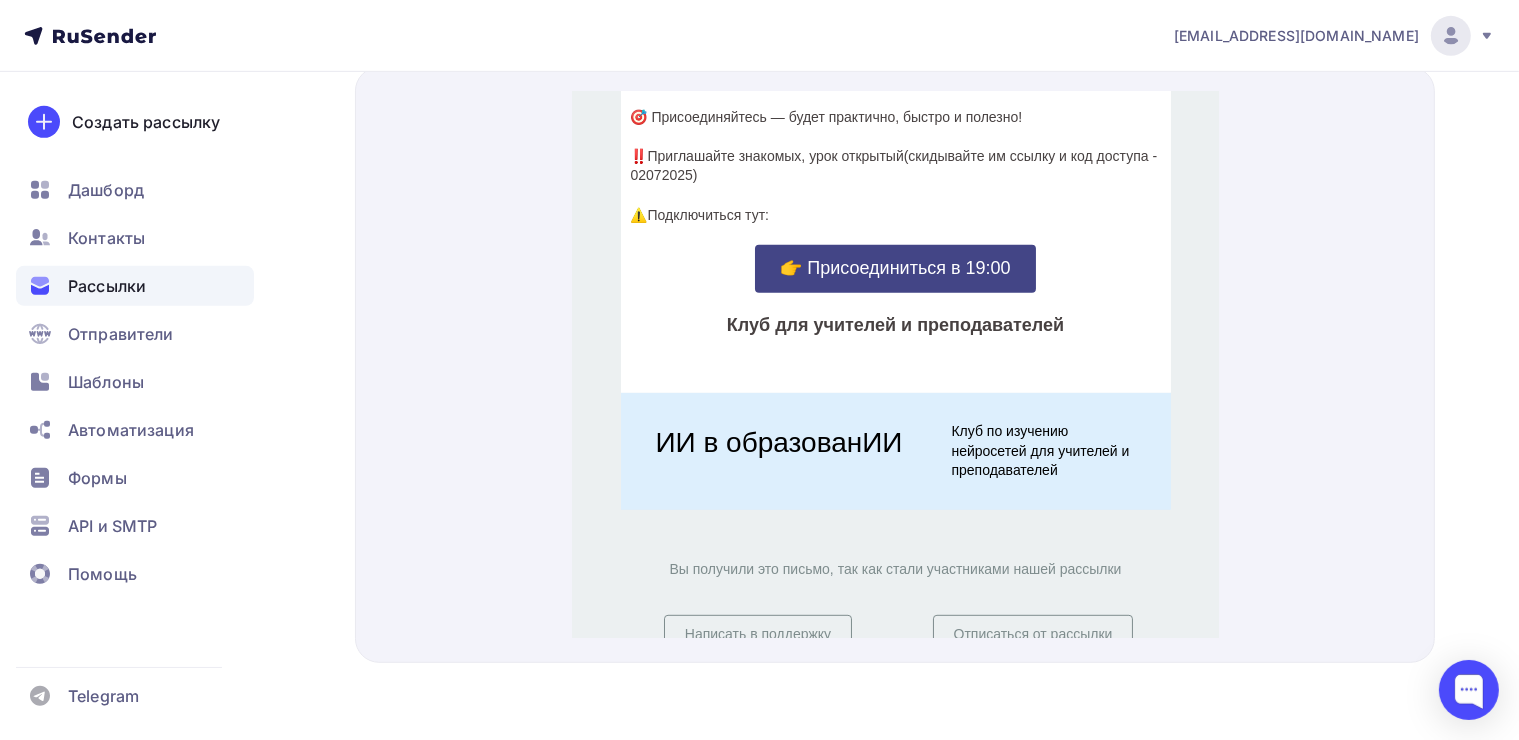 scroll, scrollTop: 964, scrollLeft: 0, axis: vertical 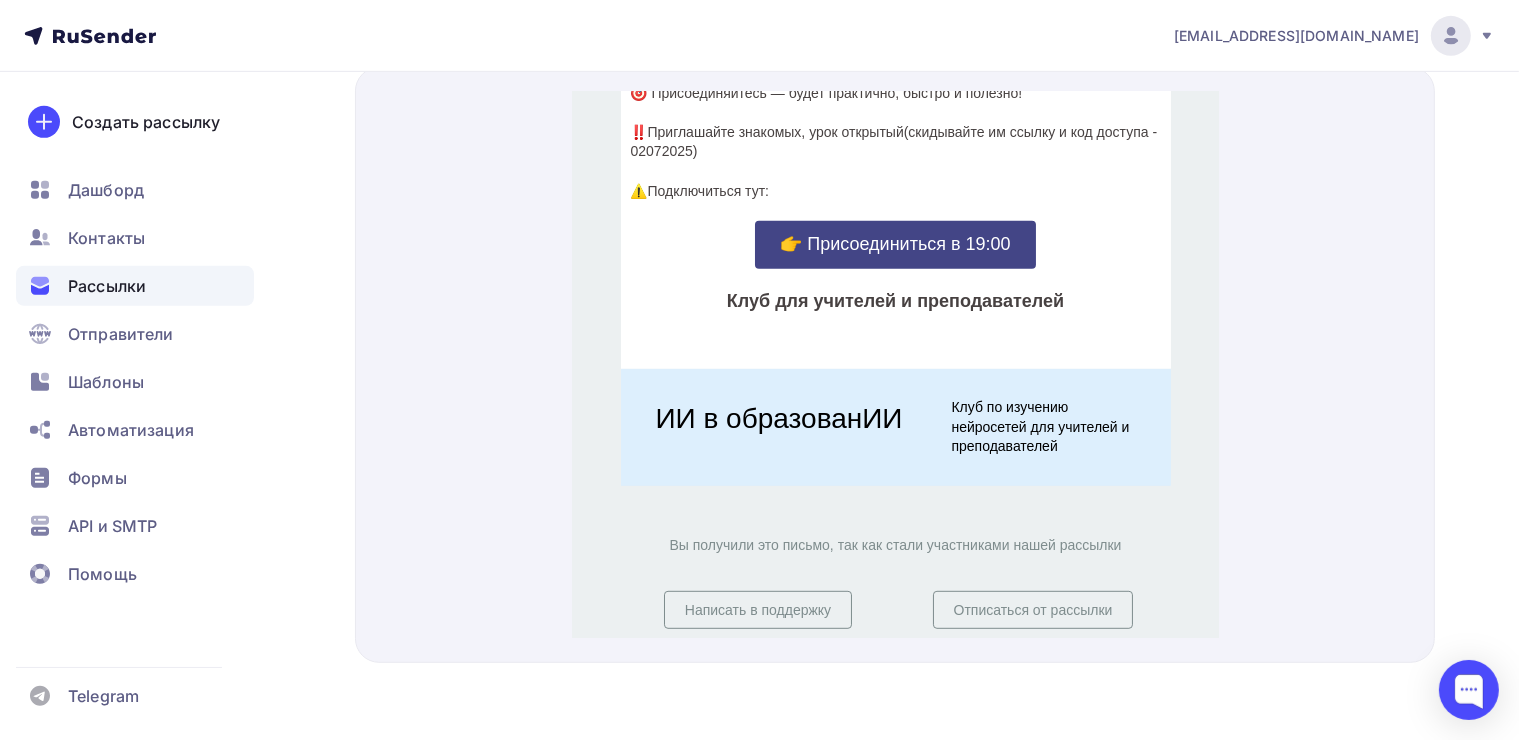 click on "👉 Присоединиться в 19:00" at bounding box center (894, 220) 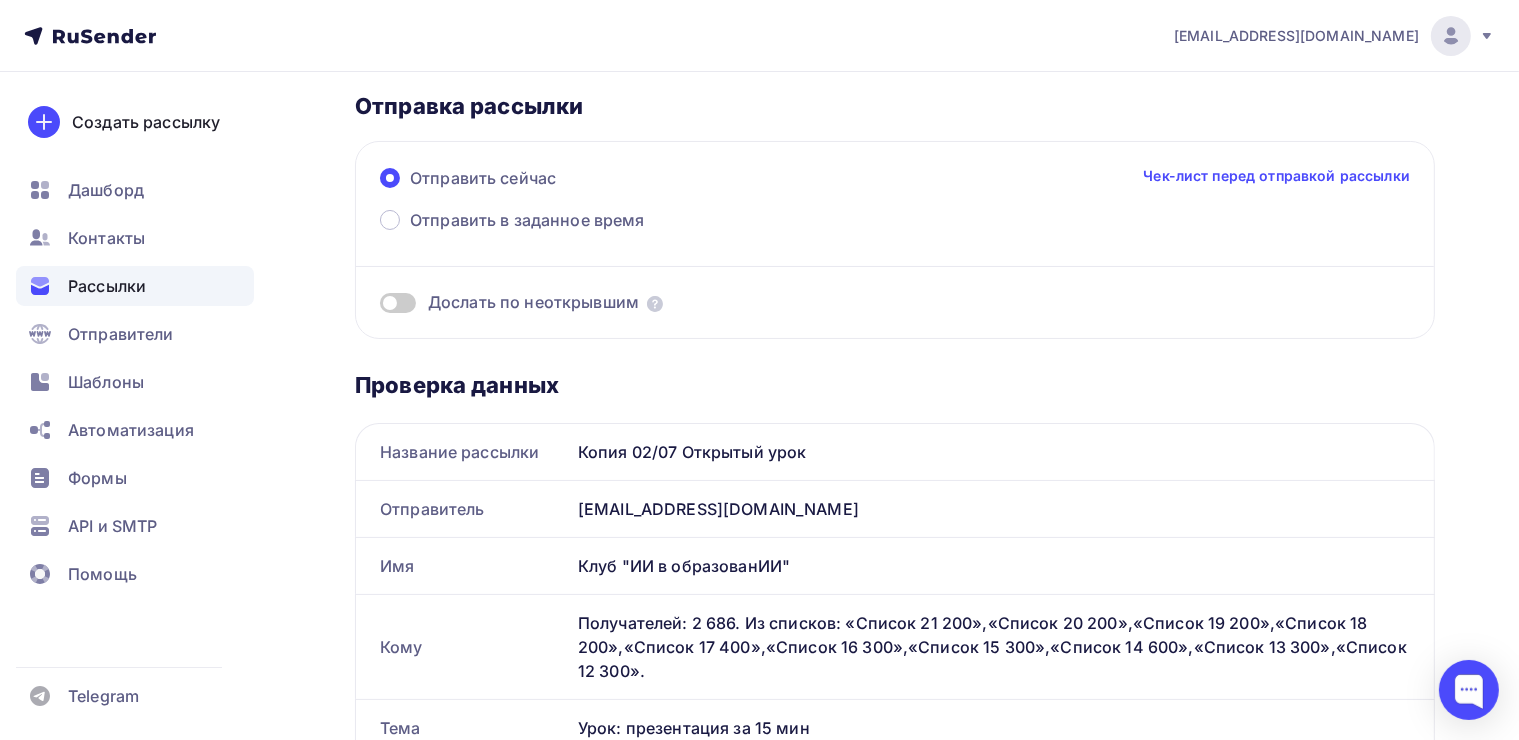 scroll, scrollTop: 0, scrollLeft: 0, axis: both 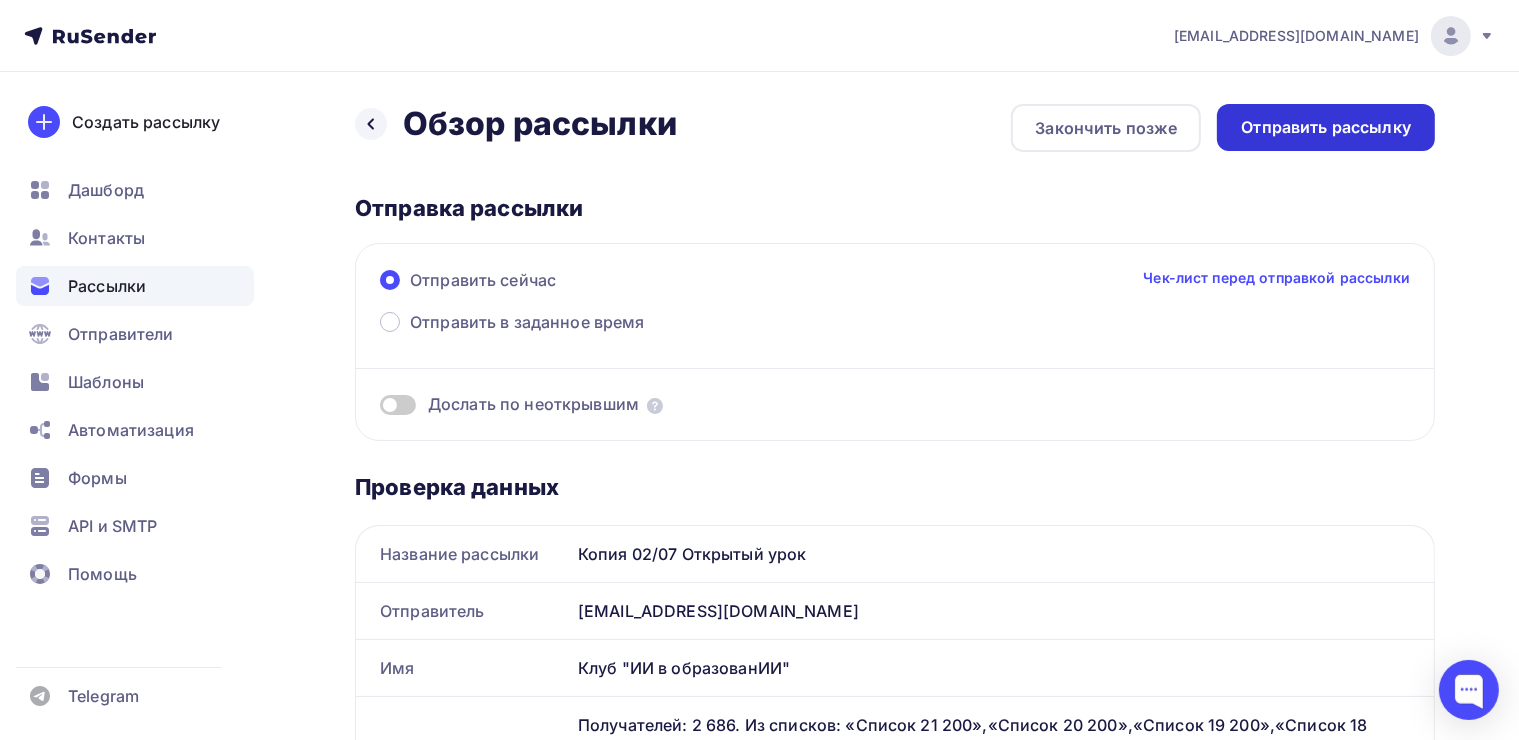 click on "Отправить рассылку" at bounding box center (1326, 127) 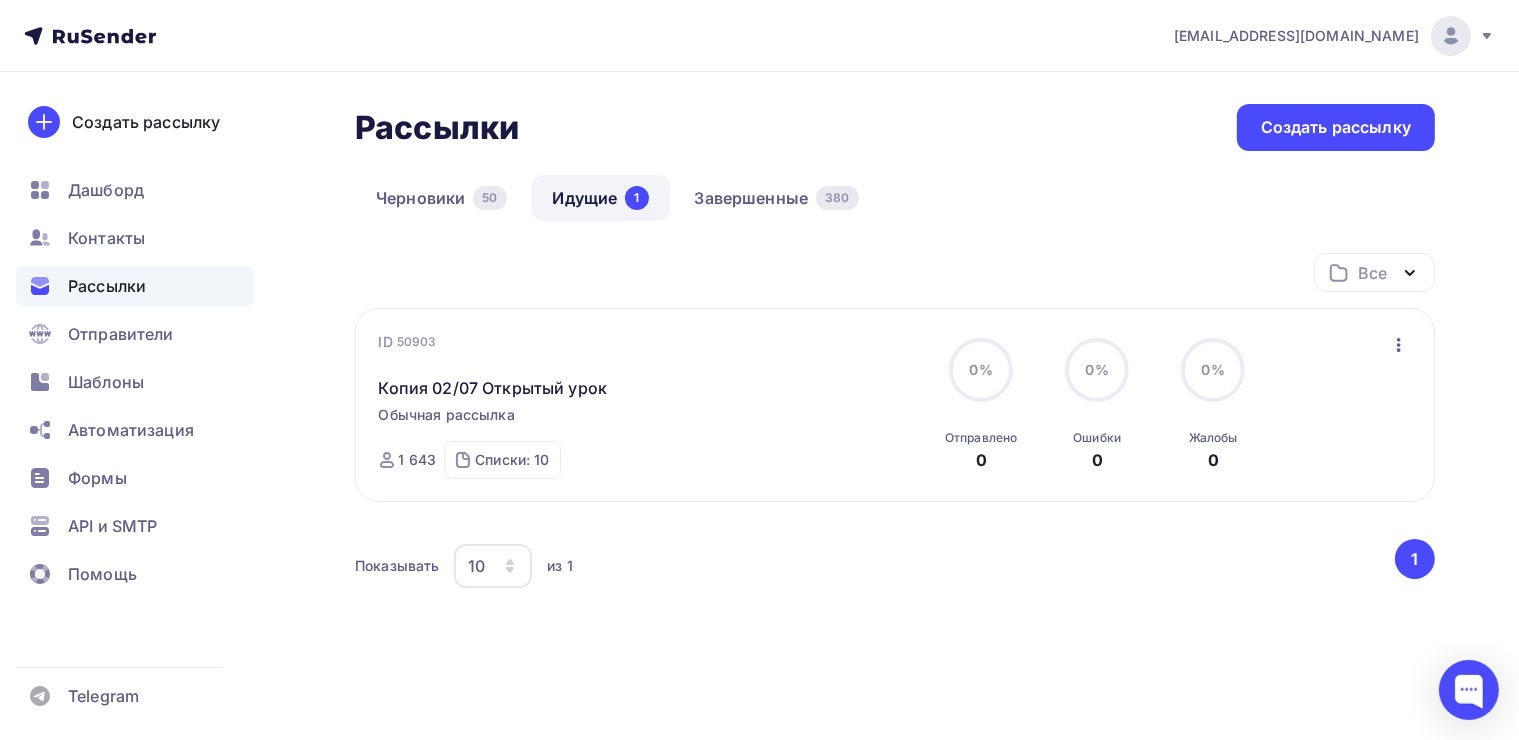 click on "Рассылки" at bounding box center (107, 286) 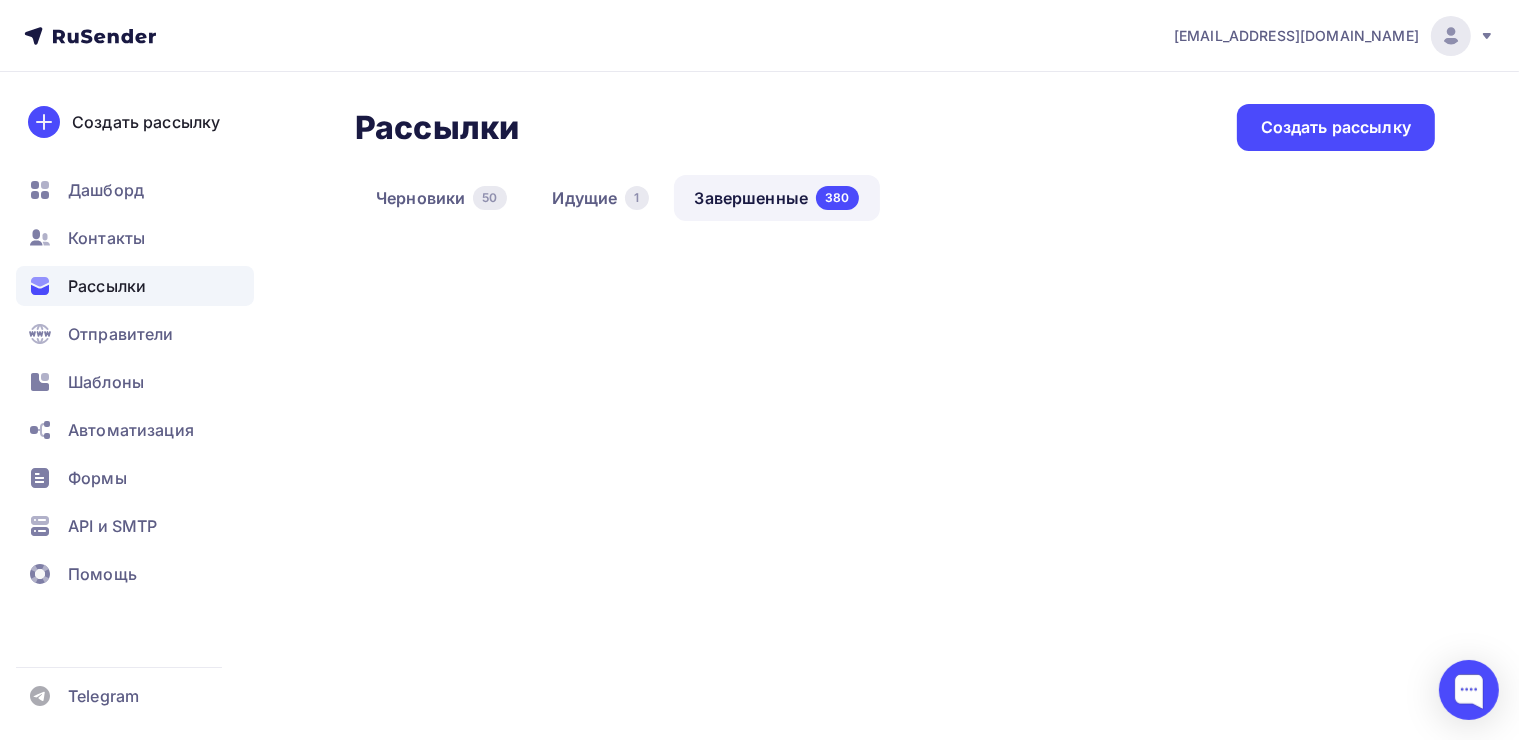 click on "Завершенные
380" at bounding box center [777, 198] 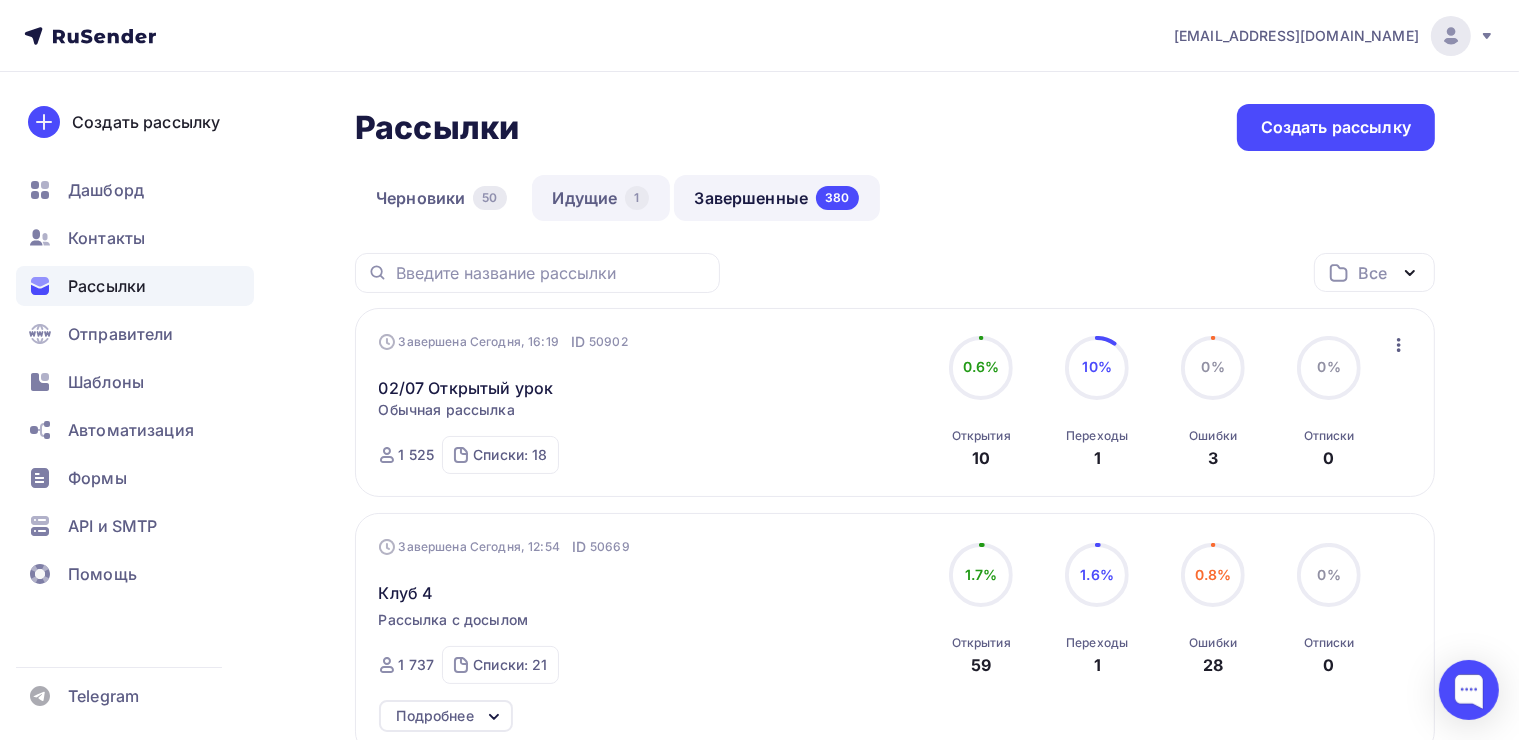 click on "1" at bounding box center [636, 198] 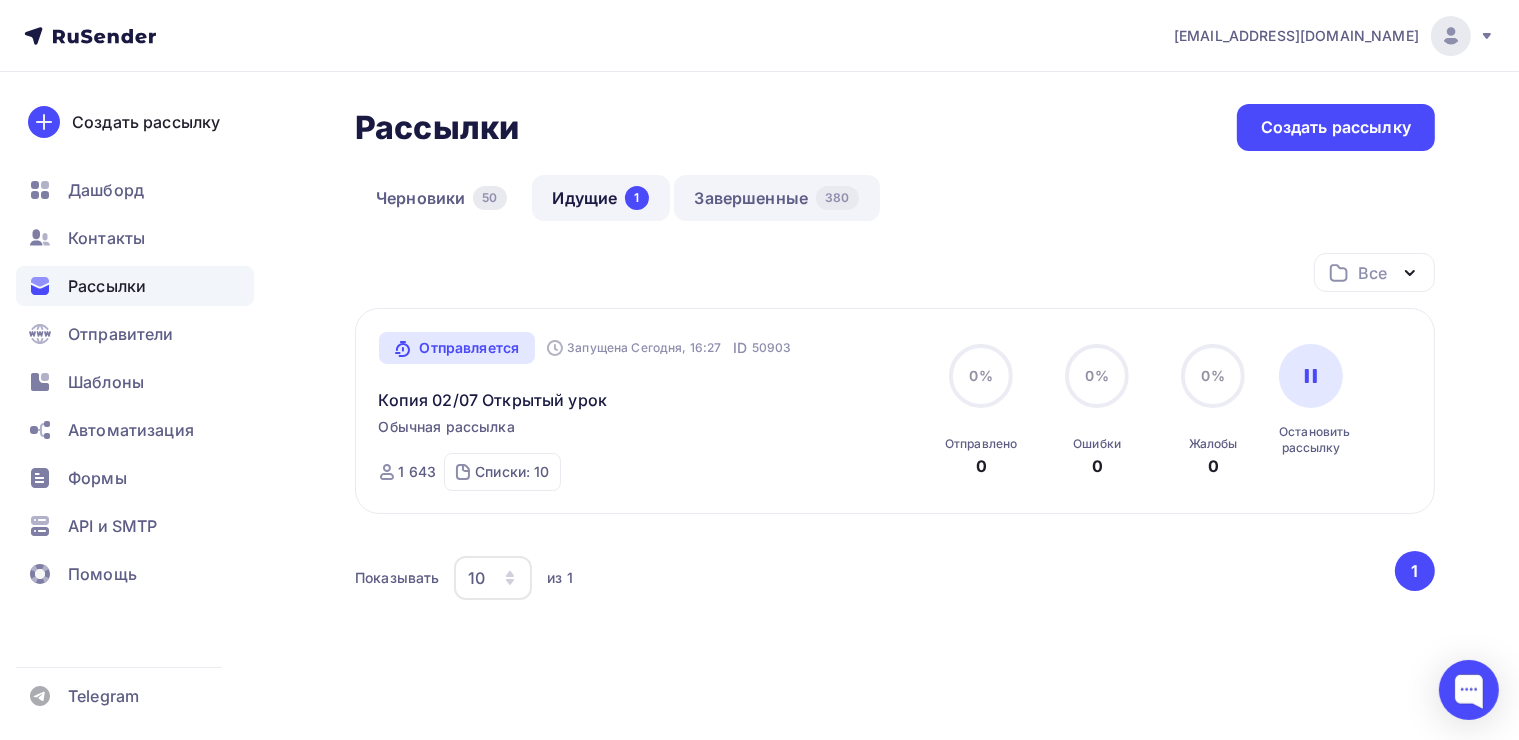 click on "Завершенные
380" at bounding box center [777, 198] 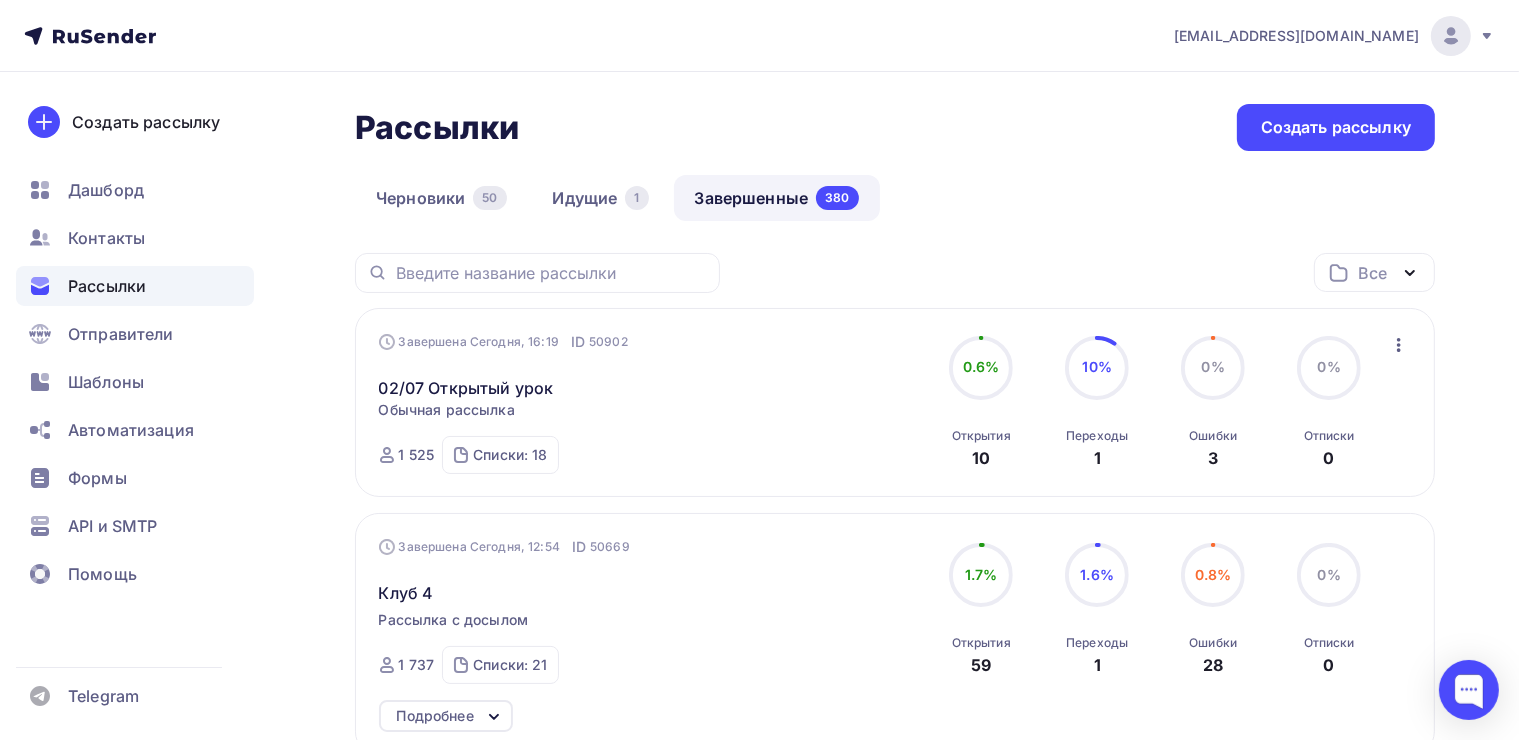 click 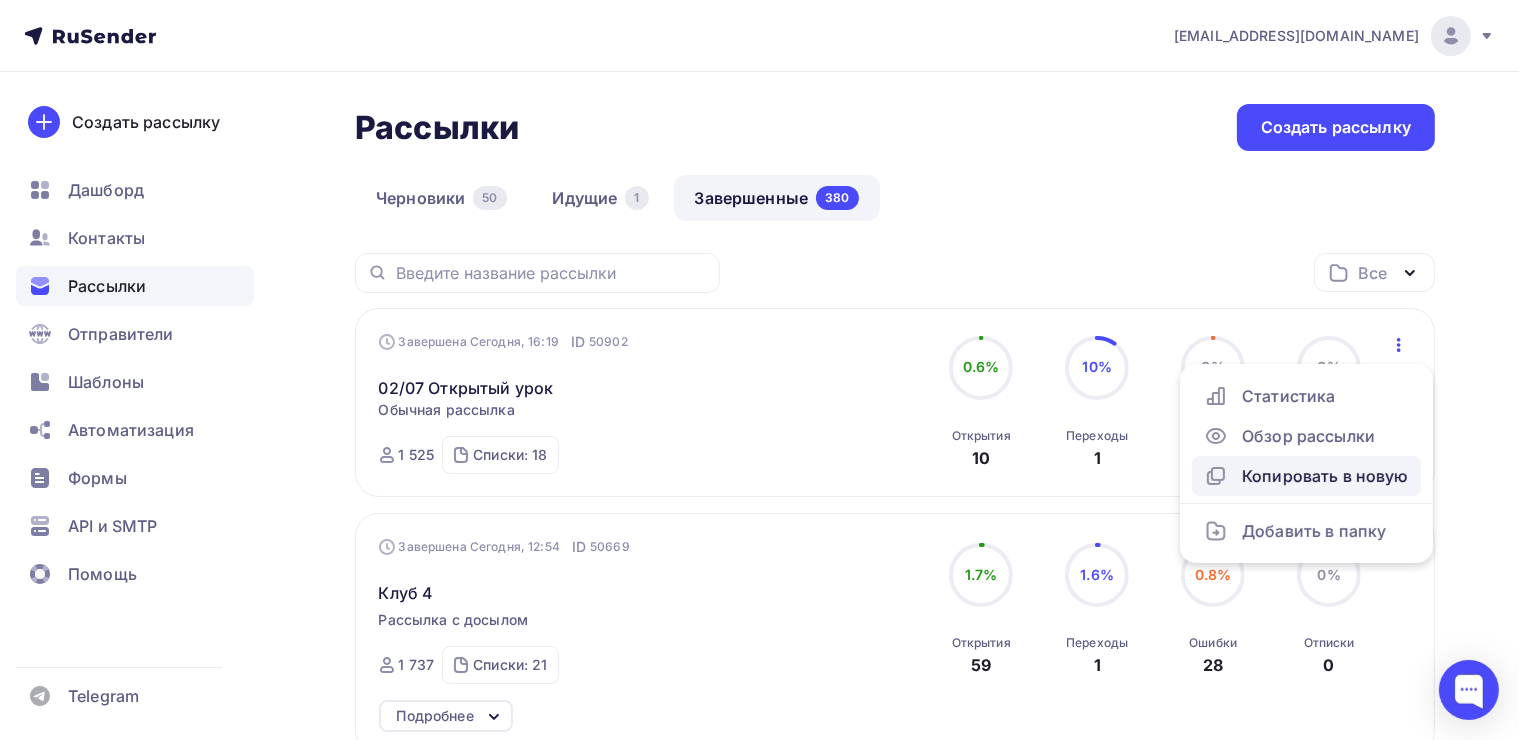 click on "Копировать в новую" at bounding box center [1306, 476] 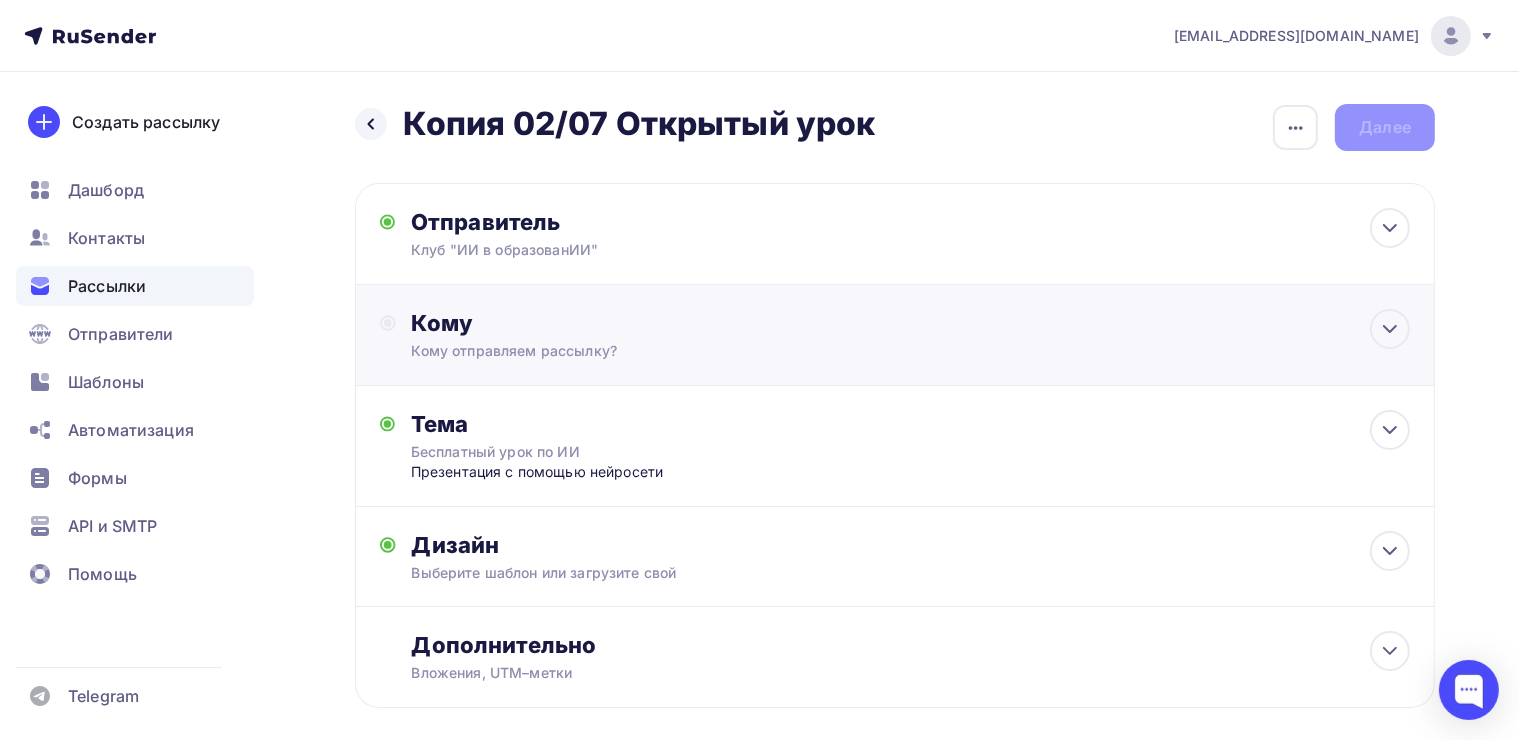 click on "Кому
Кому отправляем рассылку?
Списки получателей
Выберите список
Все списки
id
консульт 24-25 мая
(59)
#22884
тильда овз база
(191)
#22529
яспособен нейро
(166)
#22273
ИТМО
(13)
#19628
Вебинар 22.02.2025
(22)
#19543
Техникум
(15)
#19542
(24)" at bounding box center (895, 335) 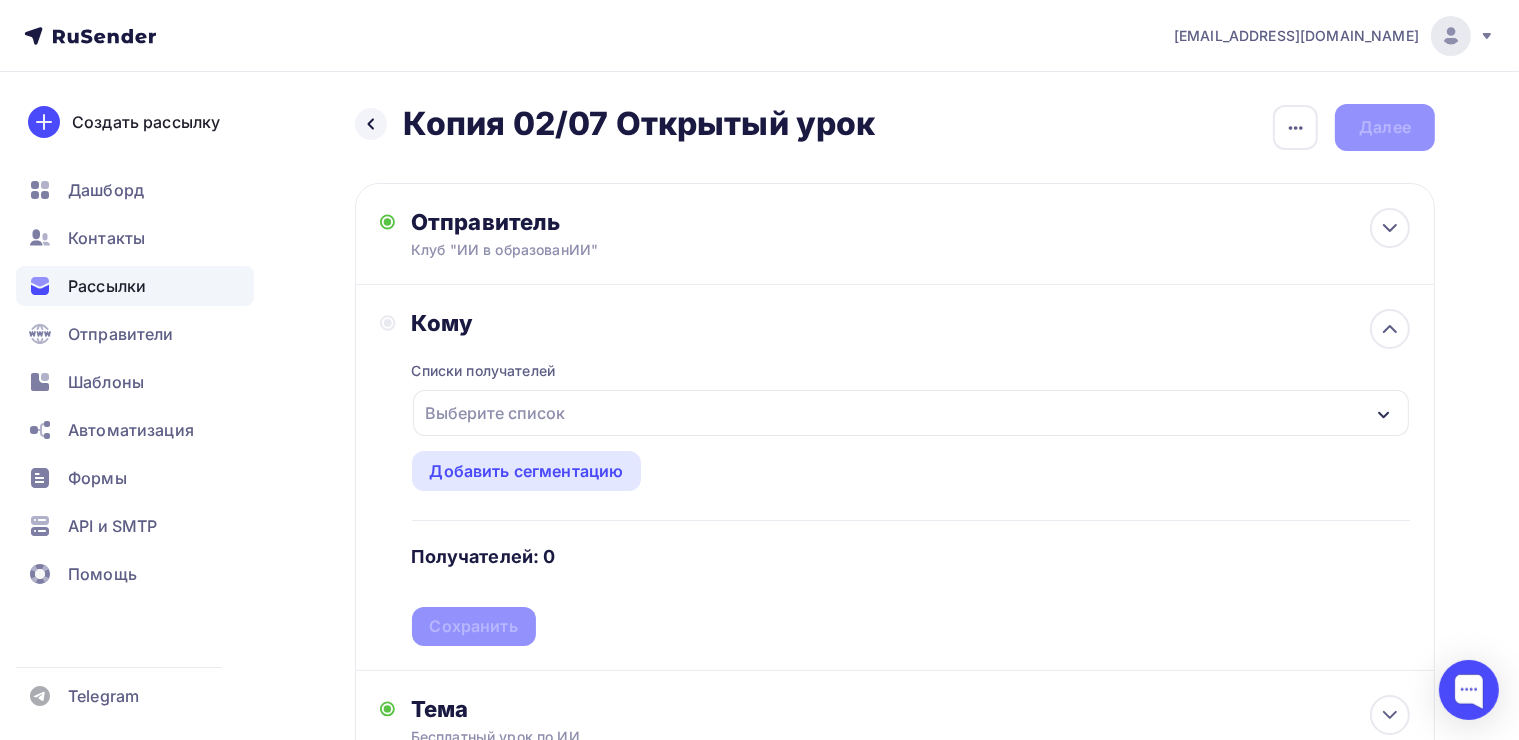 click on "Выберите список" at bounding box center [496, 413] 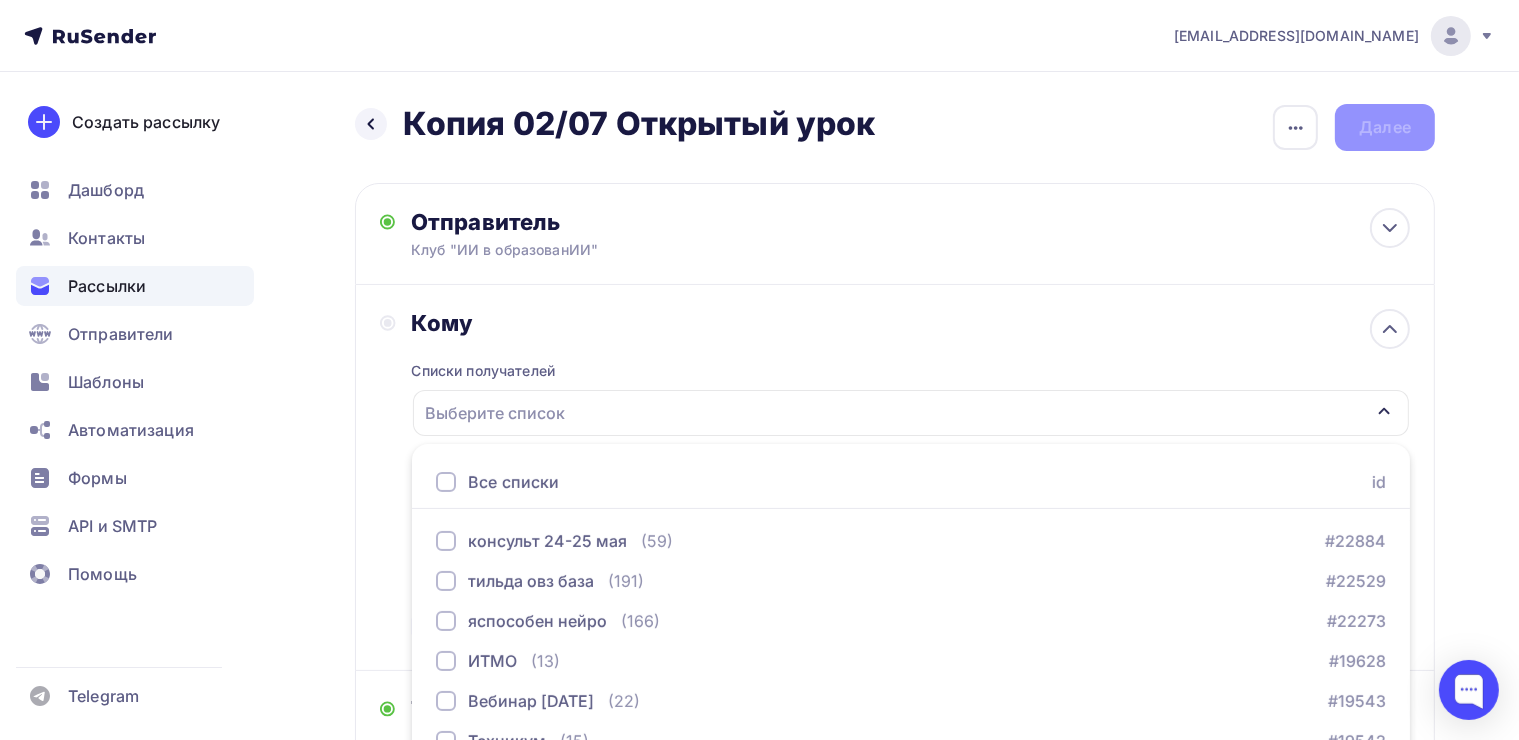 scroll, scrollTop: 220, scrollLeft: 0, axis: vertical 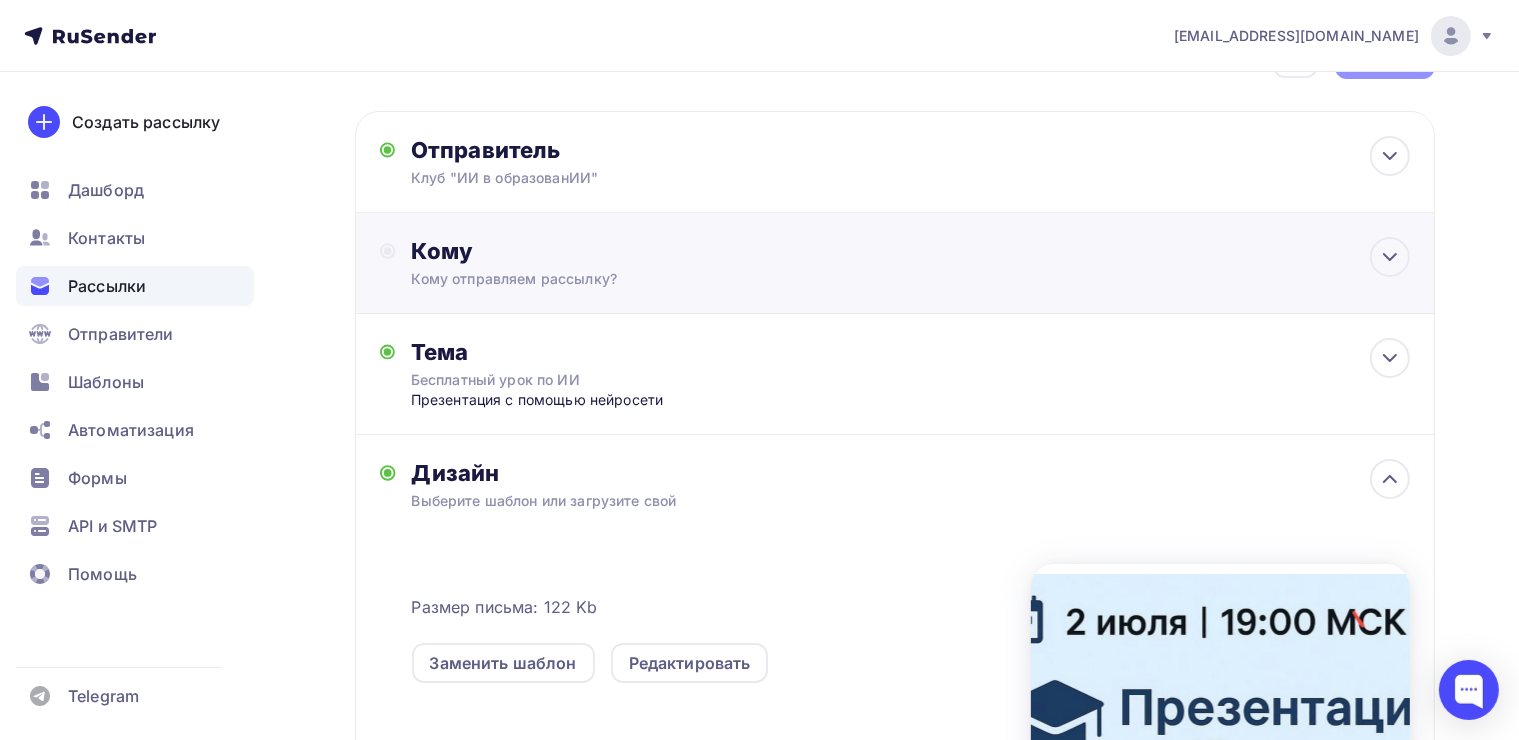click on "Кому
Кому отправляем рассылку?
Списки получателей
Выберите список
Все списки
id
консульт 24-25 мая
(59)
#22884
тильда овз база
(191)
#22529
яспособен нейро
(166)
#22273
ИТМО
(13)
#19628
Вебинар 22.02.2025
(22)
#19543
Техникум
(15)
#19542
(24)" at bounding box center (895, 263) 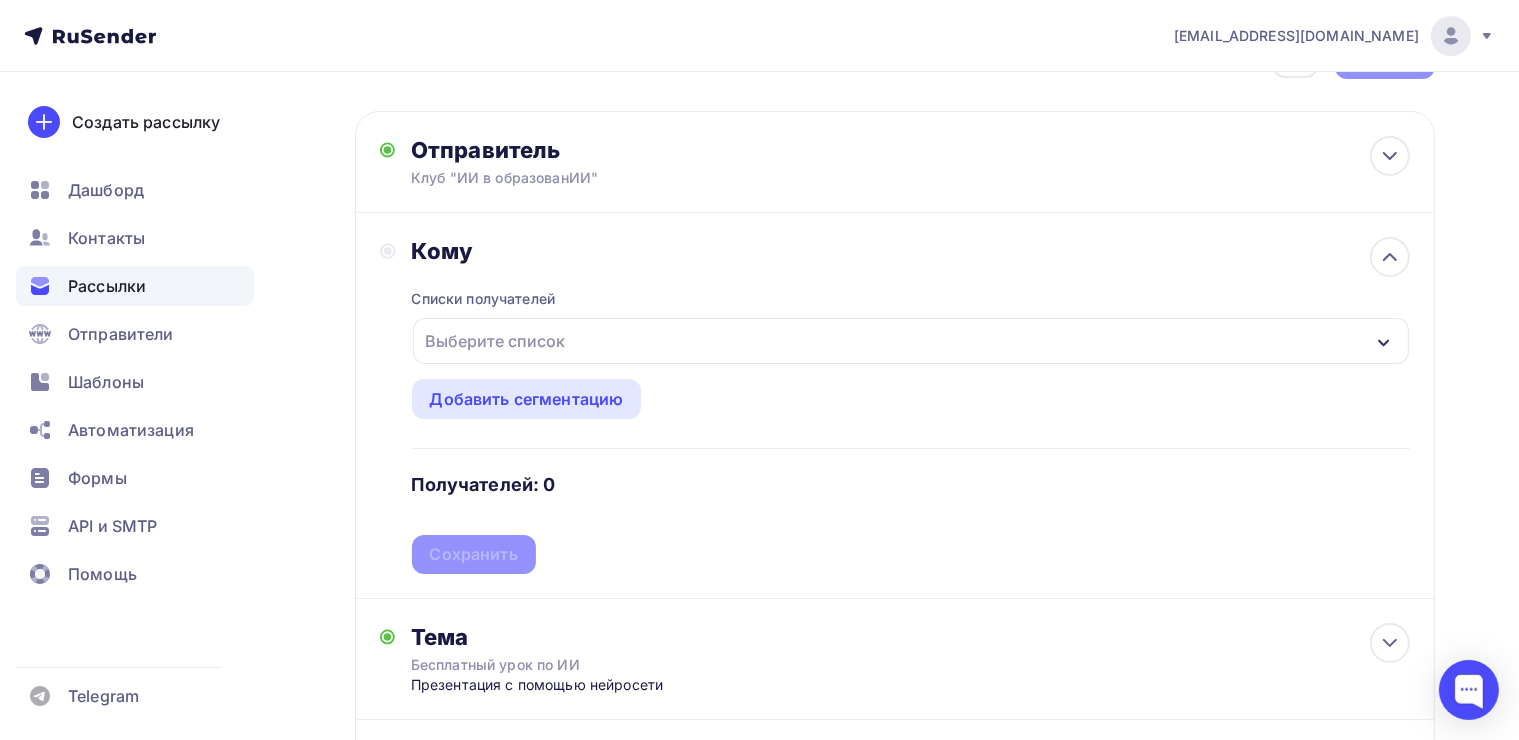 click on "Выберите список" at bounding box center [496, 341] 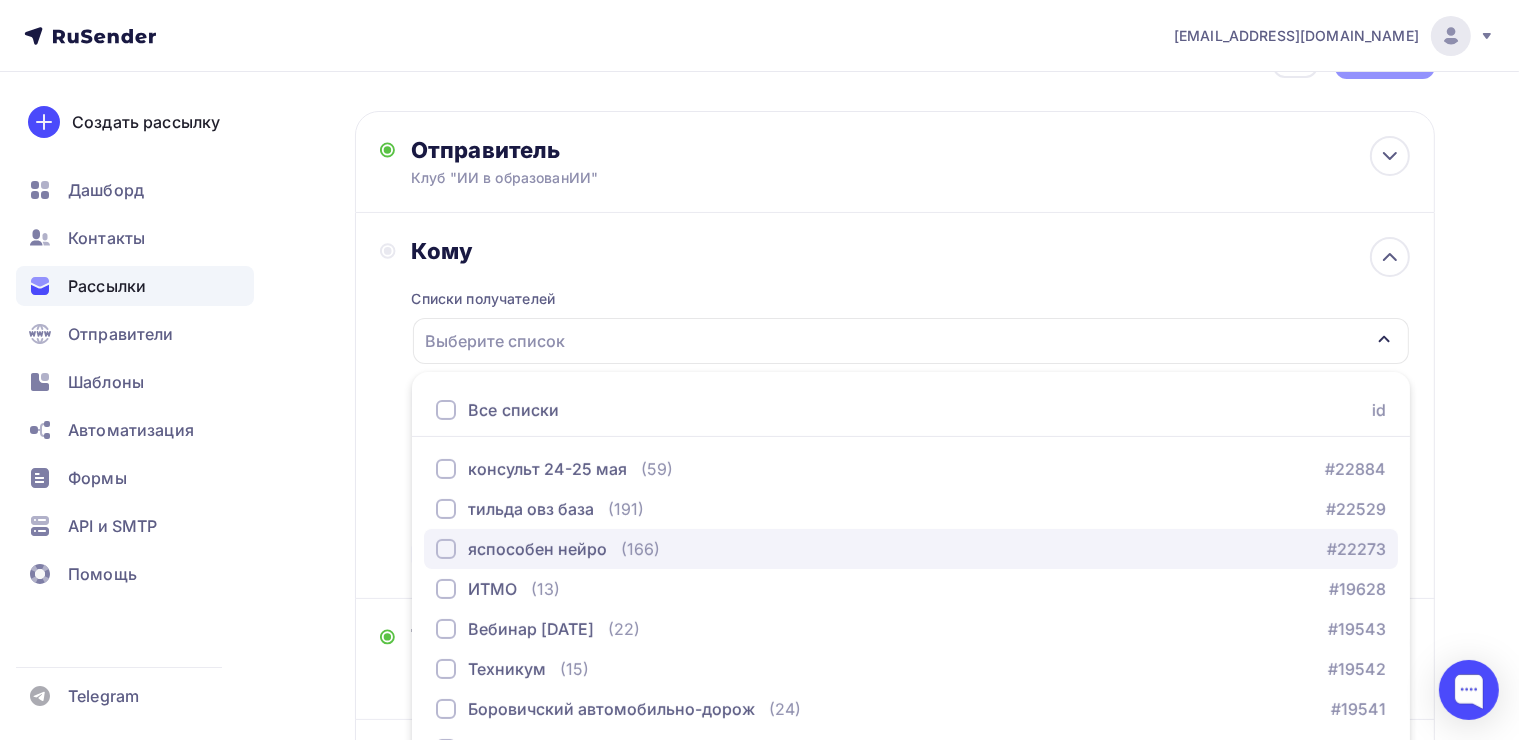 scroll, scrollTop: 220, scrollLeft: 0, axis: vertical 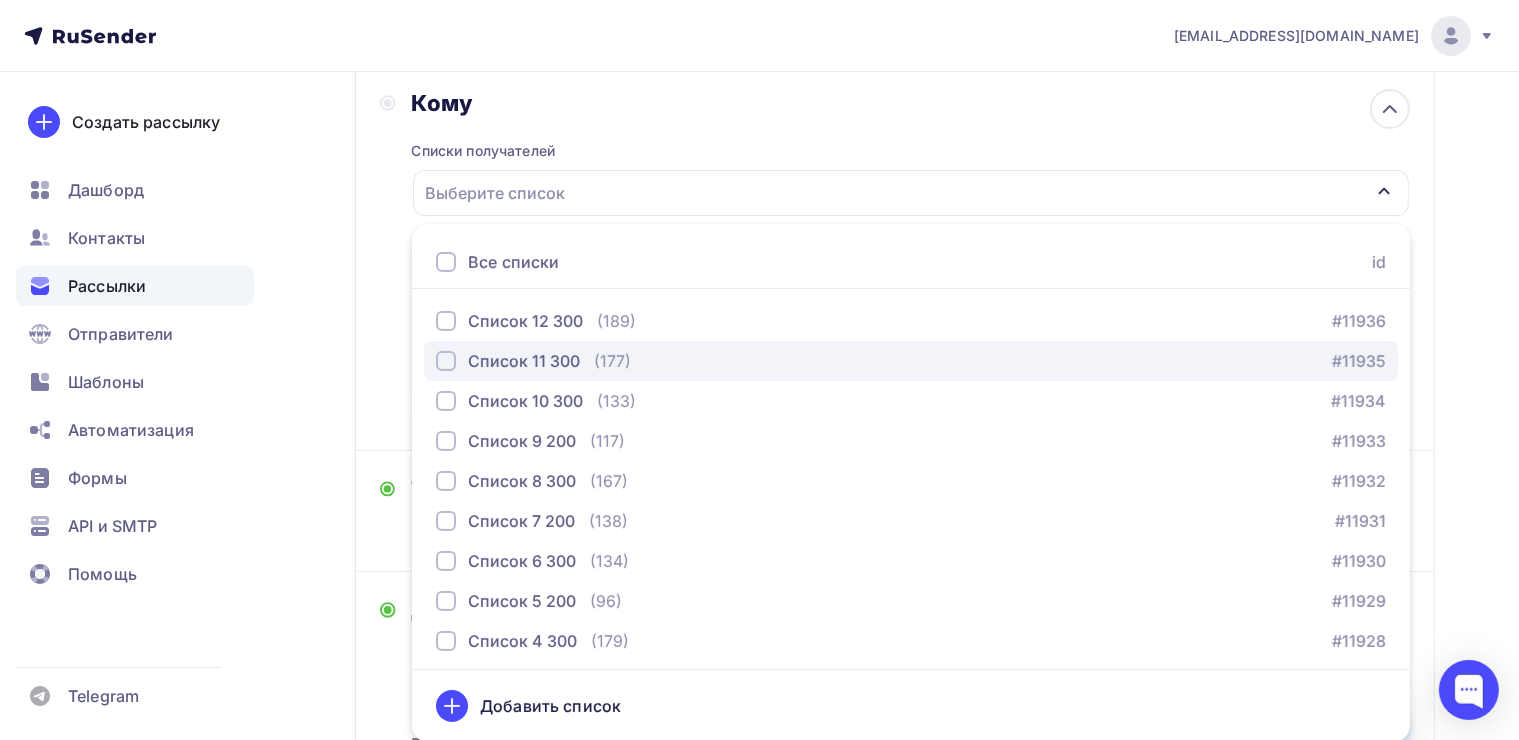 click at bounding box center (446, 361) 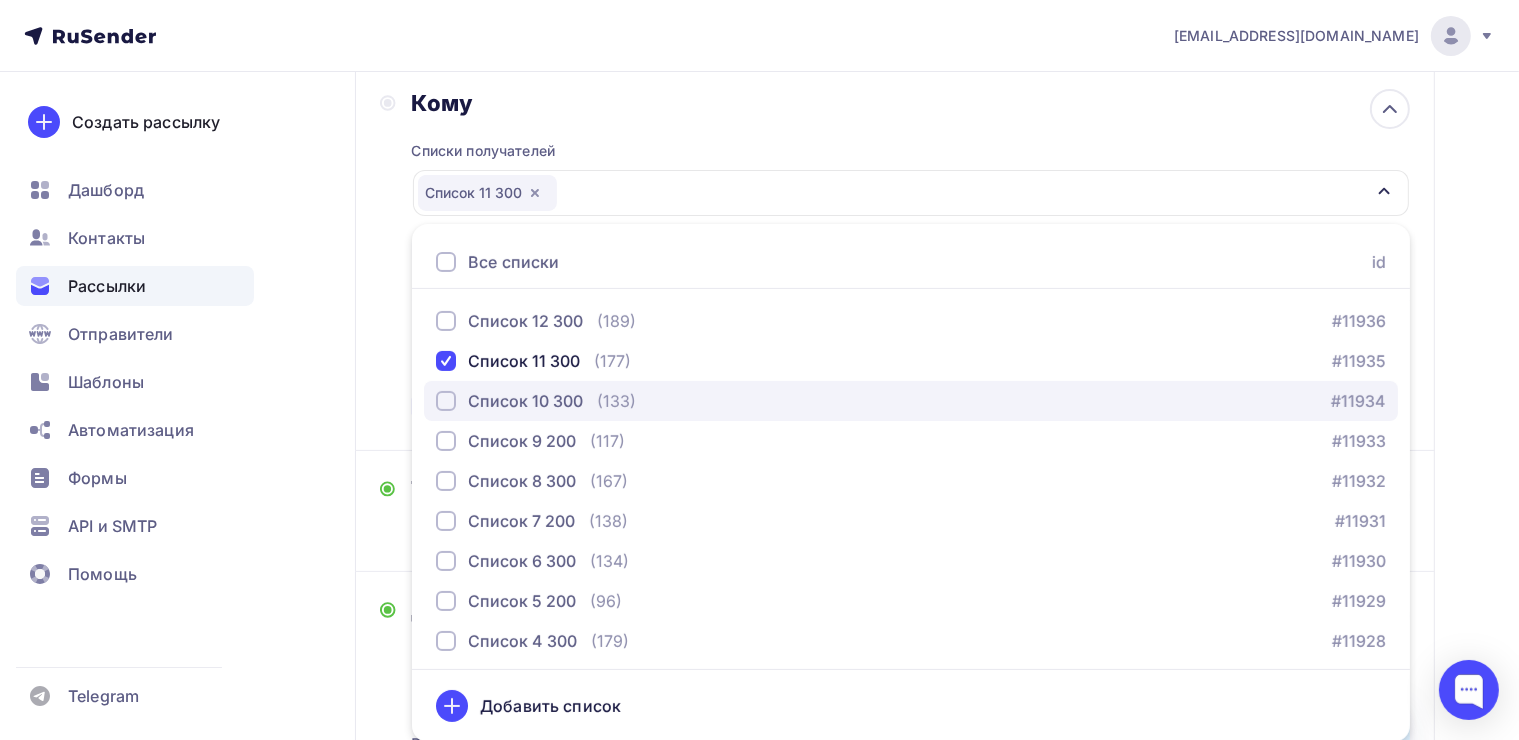 click at bounding box center (446, 401) 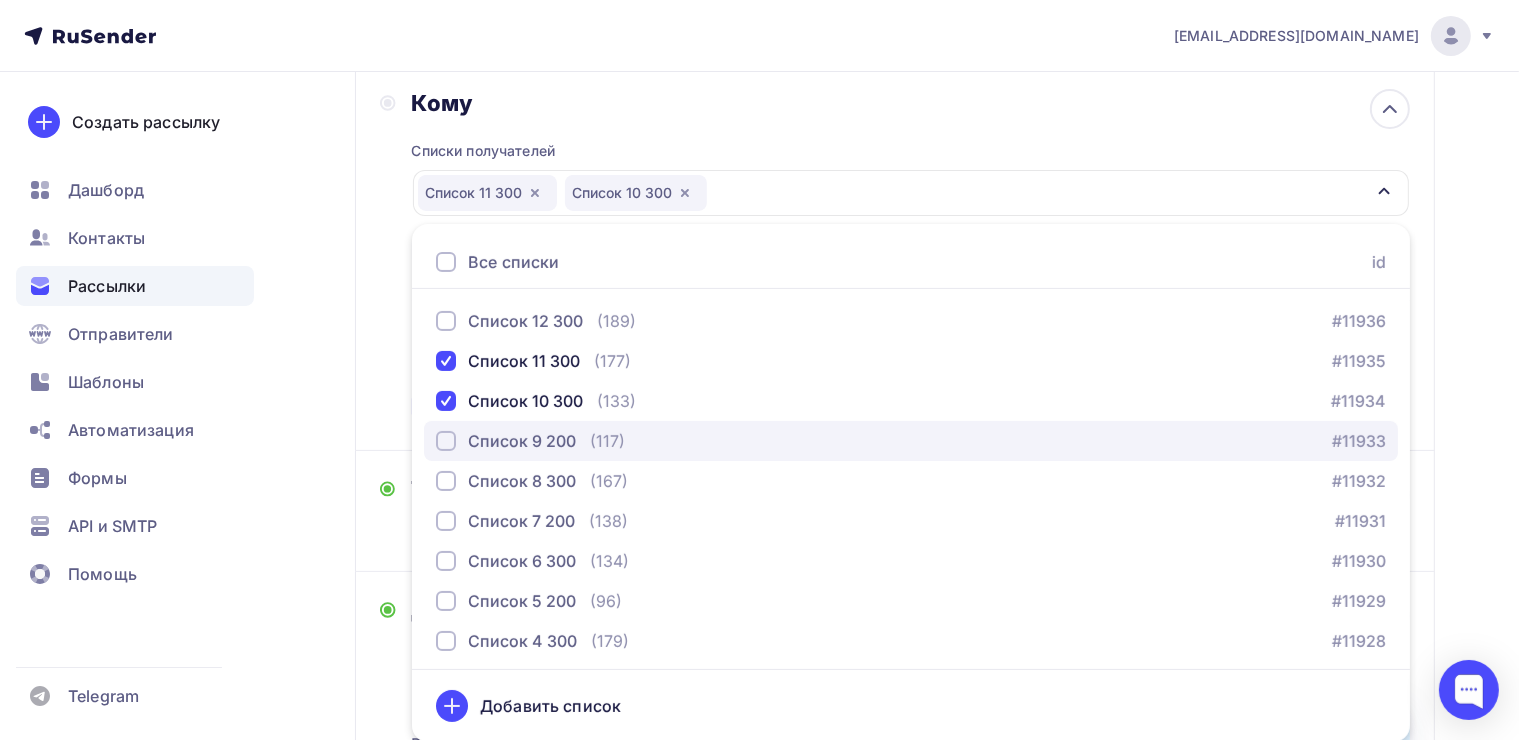 click at bounding box center (446, 441) 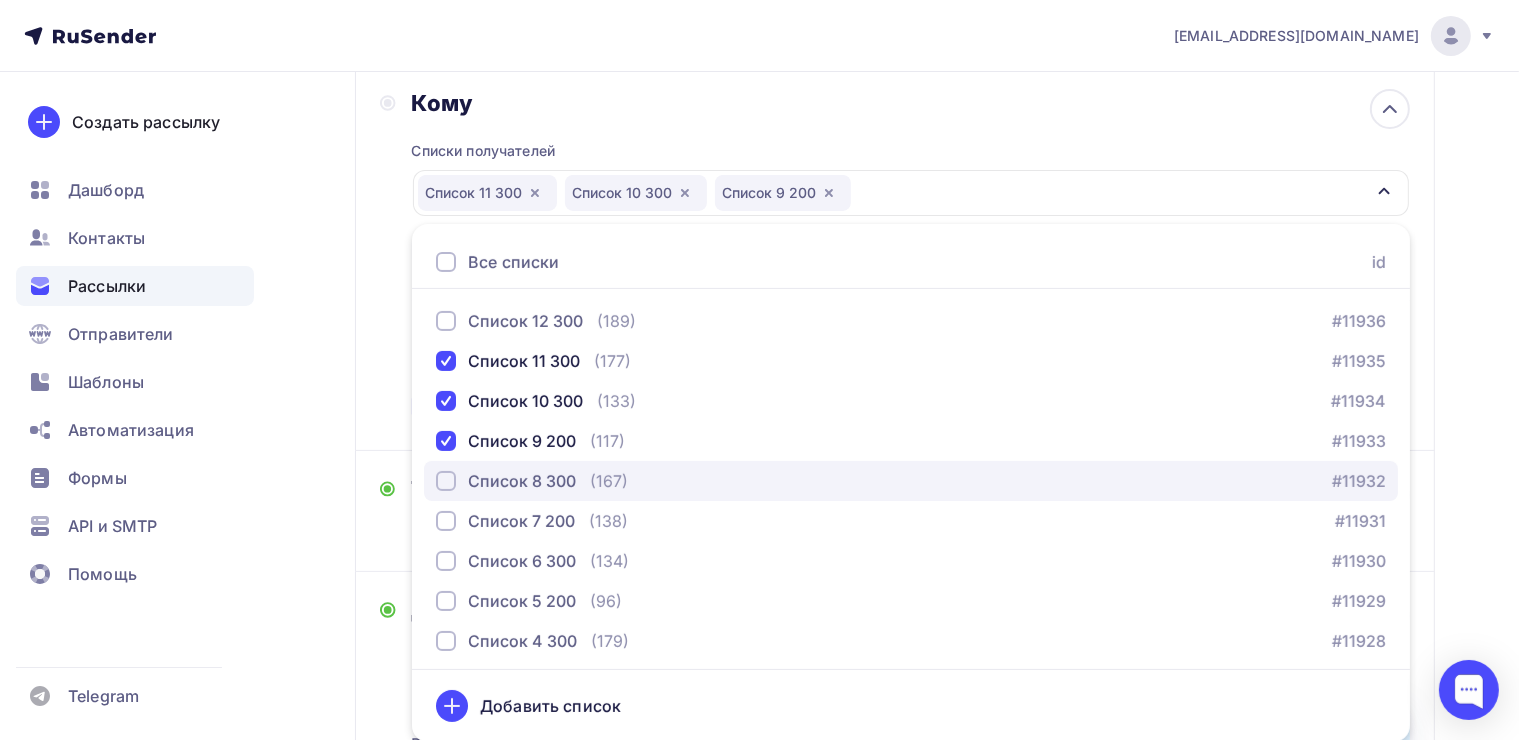 click at bounding box center (446, 481) 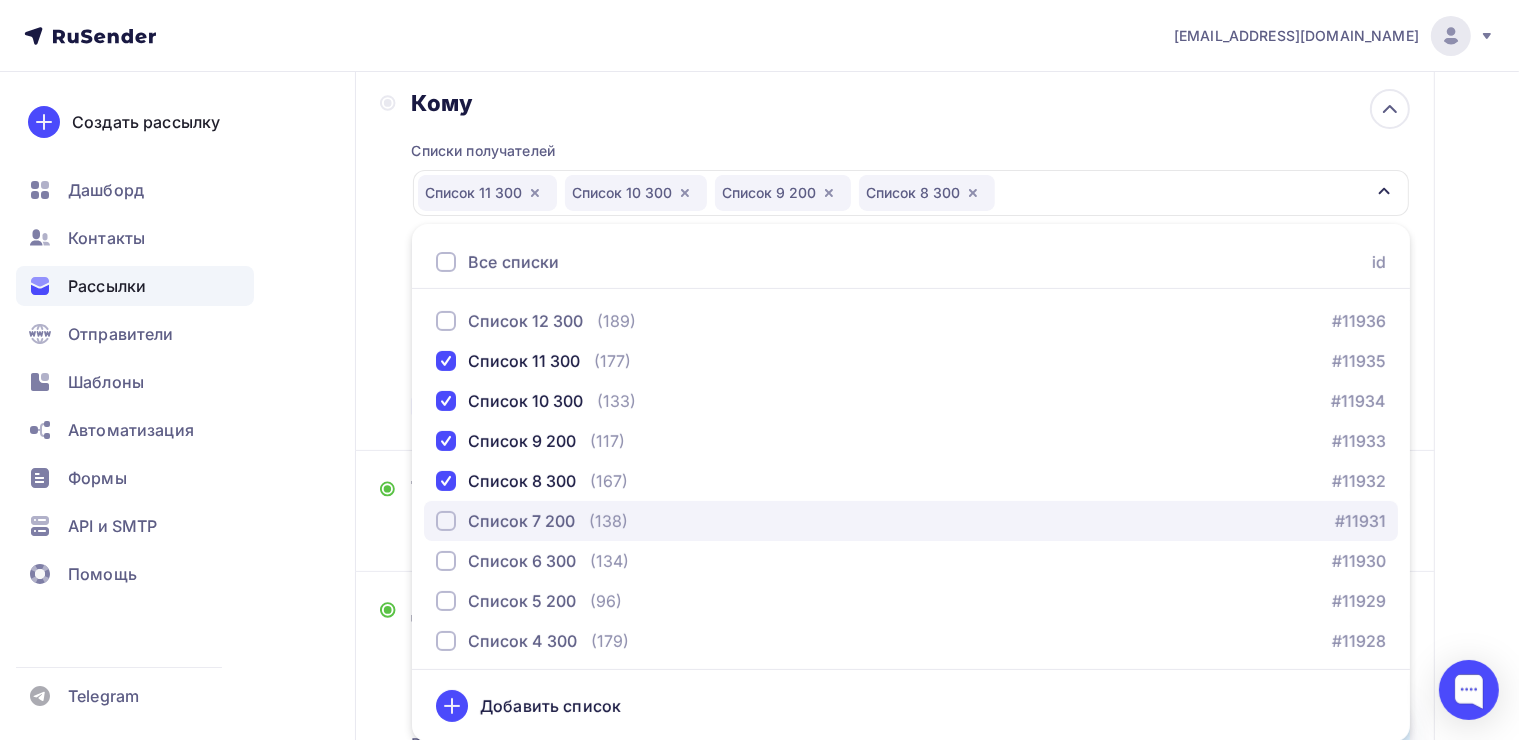 click at bounding box center [446, 521] 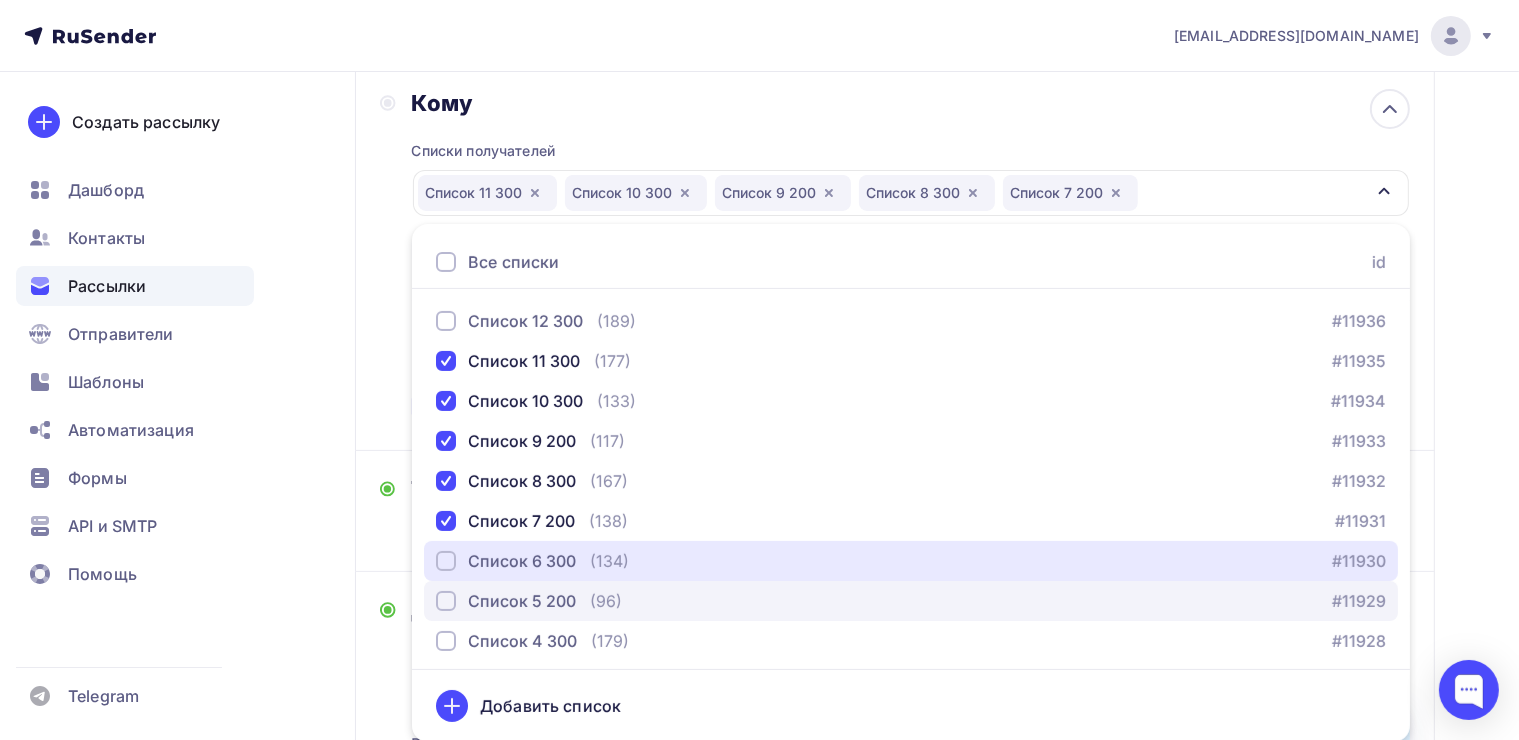 drag, startPoint x: 454, startPoint y: 564, endPoint x: 451, endPoint y: 587, distance: 23.194826 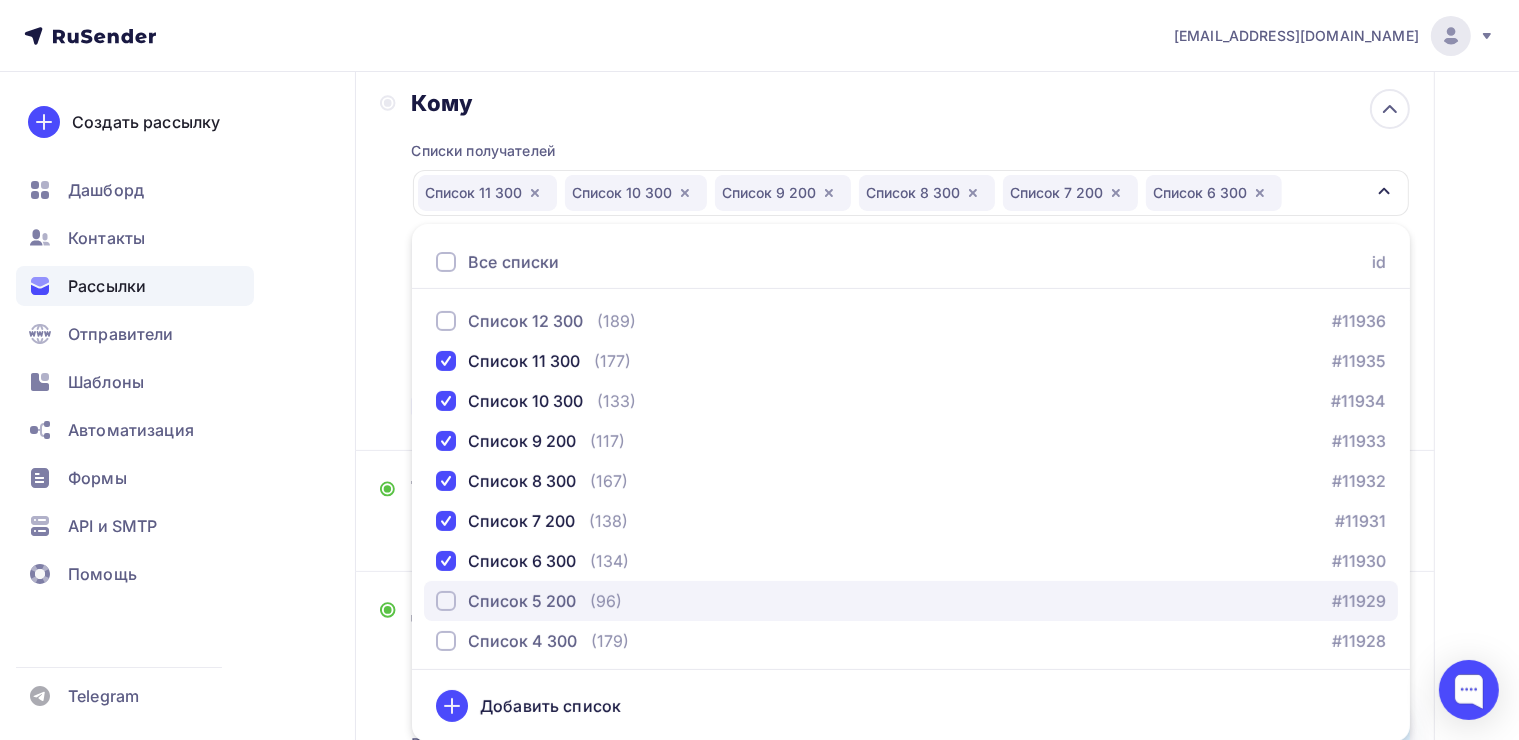 click on "Список 5 200" at bounding box center (506, 601) 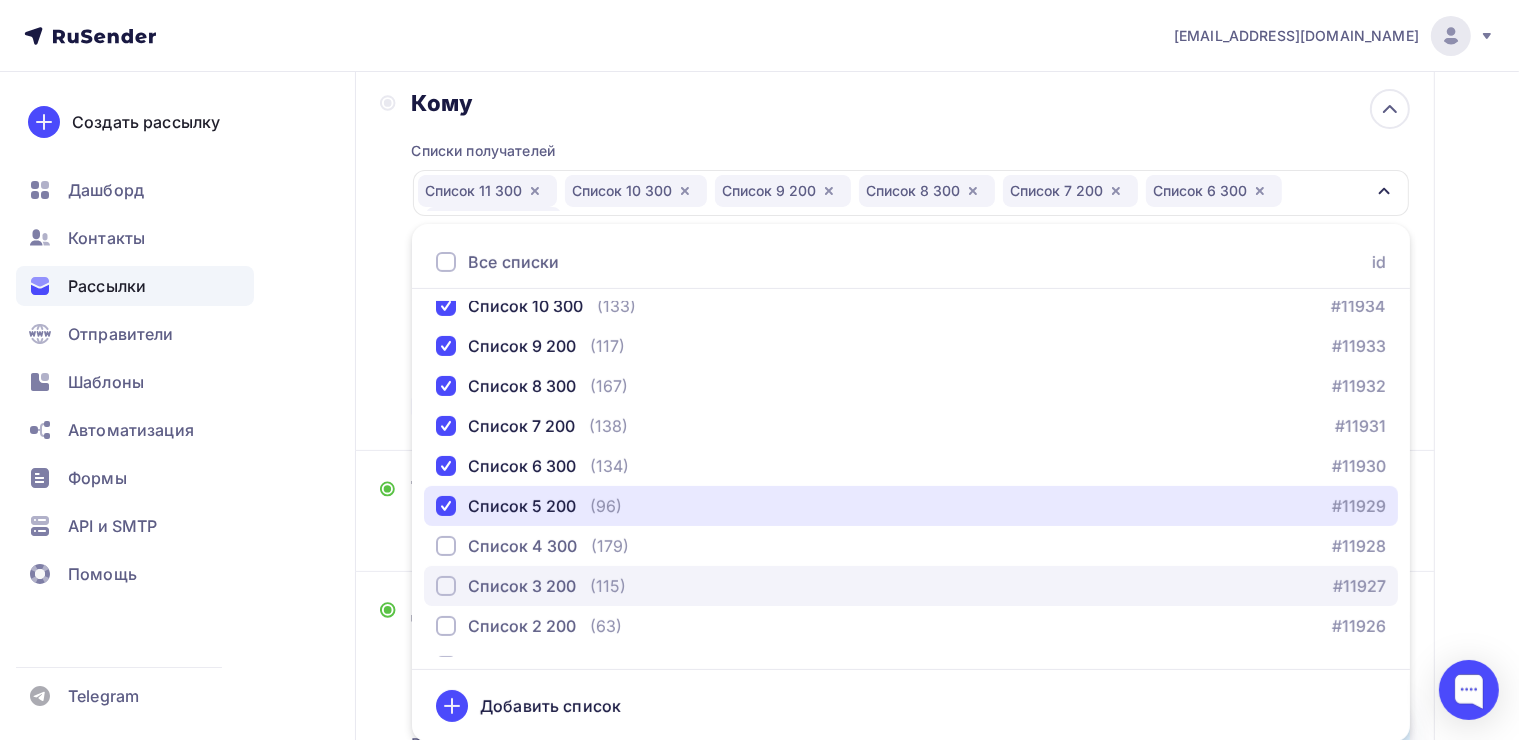 scroll, scrollTop: 1500, scrollLeft: 0, axis: vertical 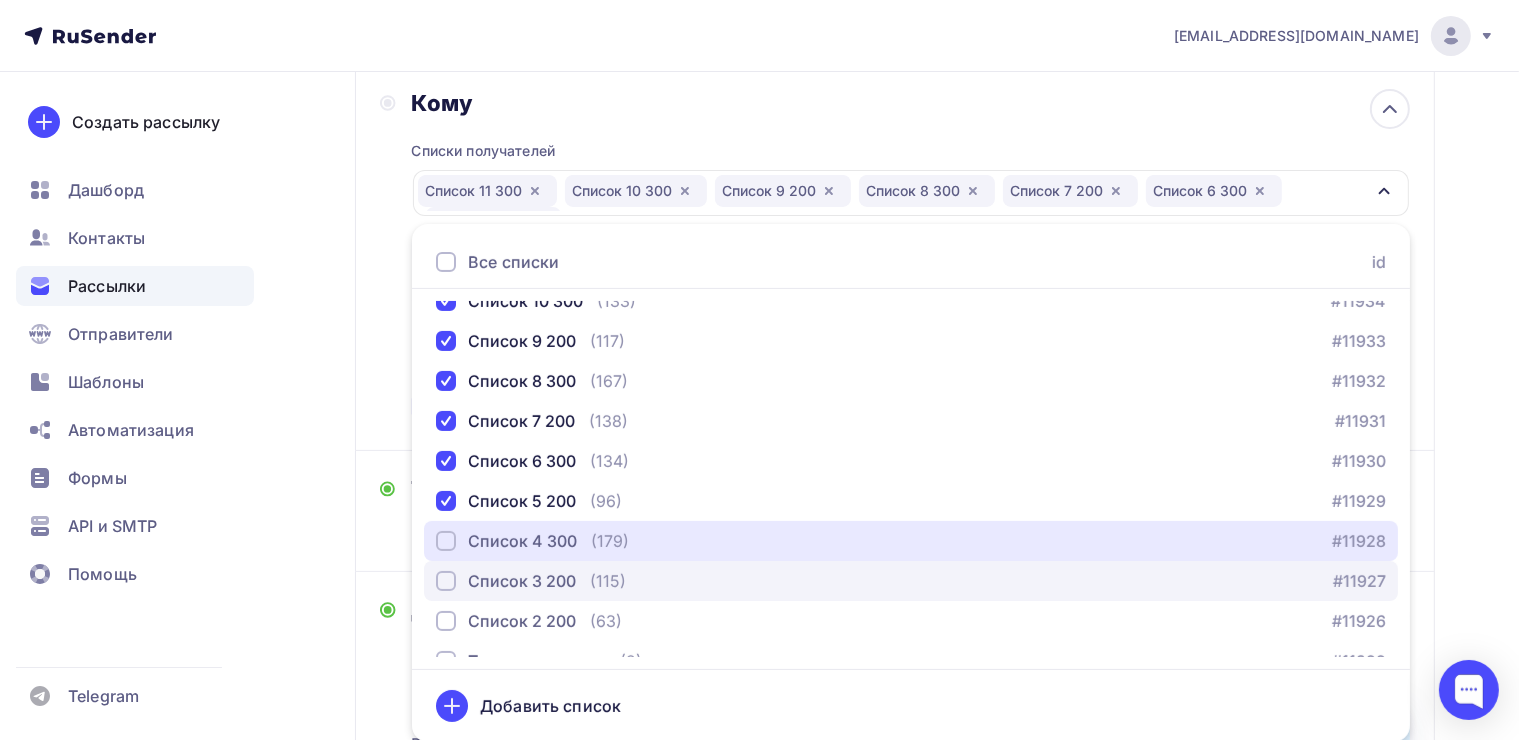drag, startPoint x: 444, startPoint y: 543, endPoint x: 451, endPoint y: 564, distance: 22.135944 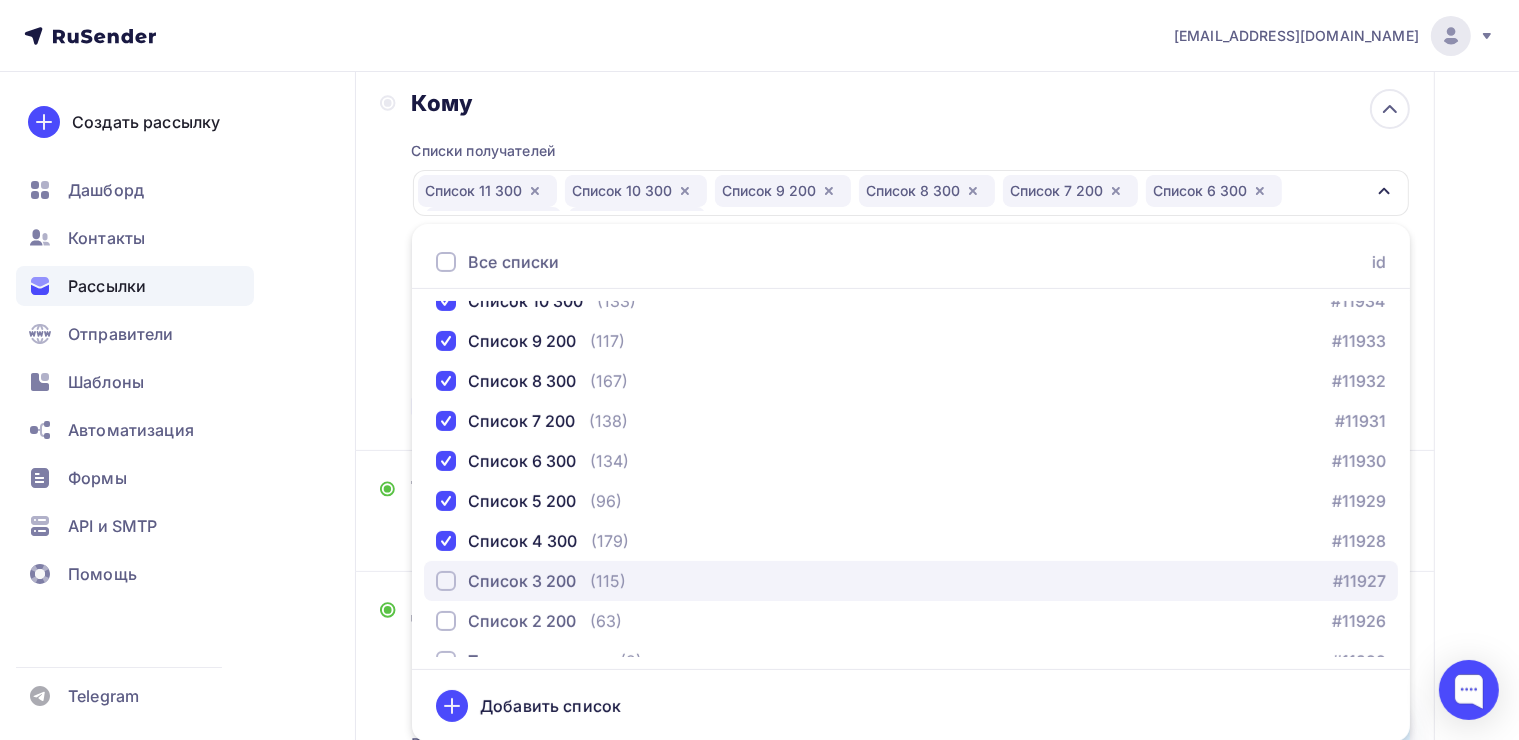 click at bounding box center (446, 581) 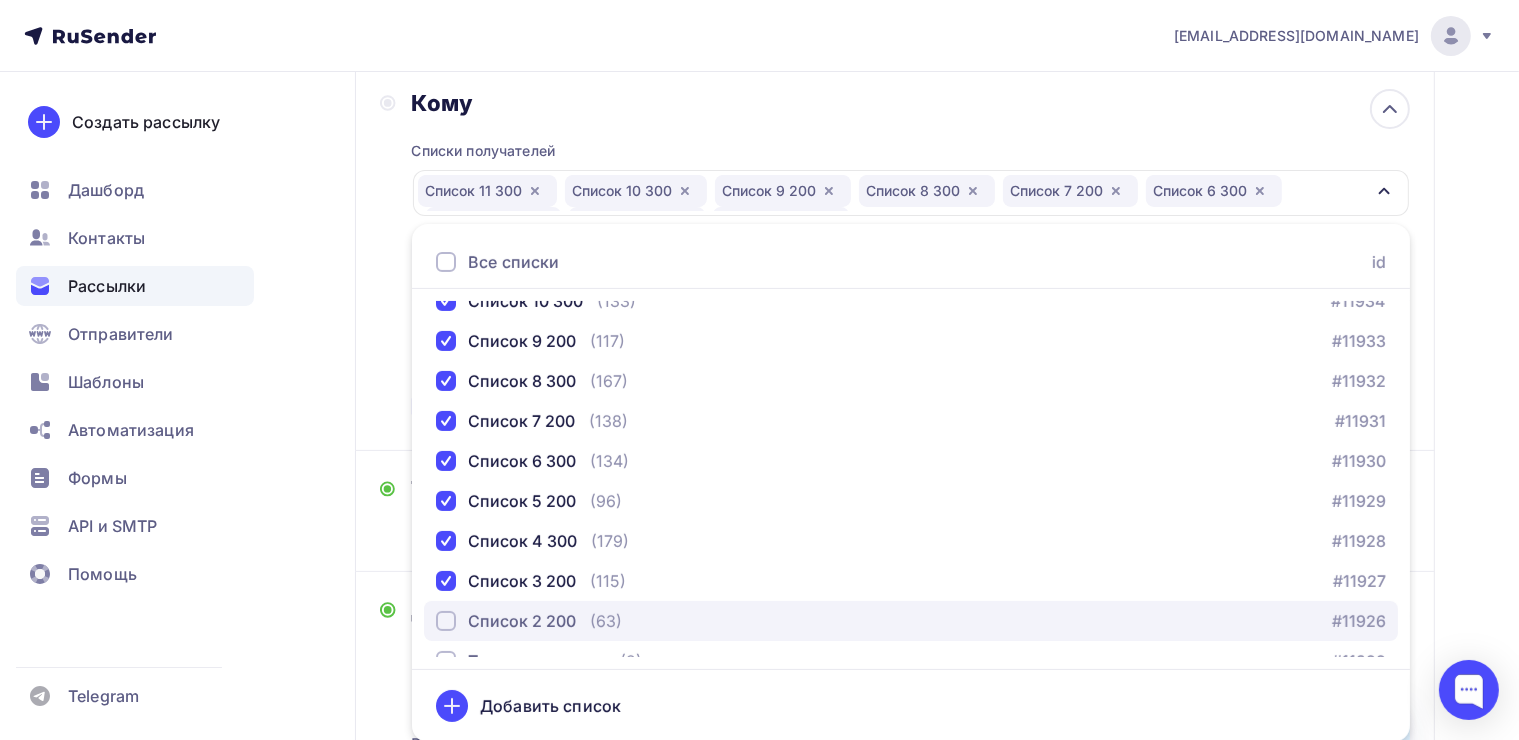 click at bounding box center (446, 621) 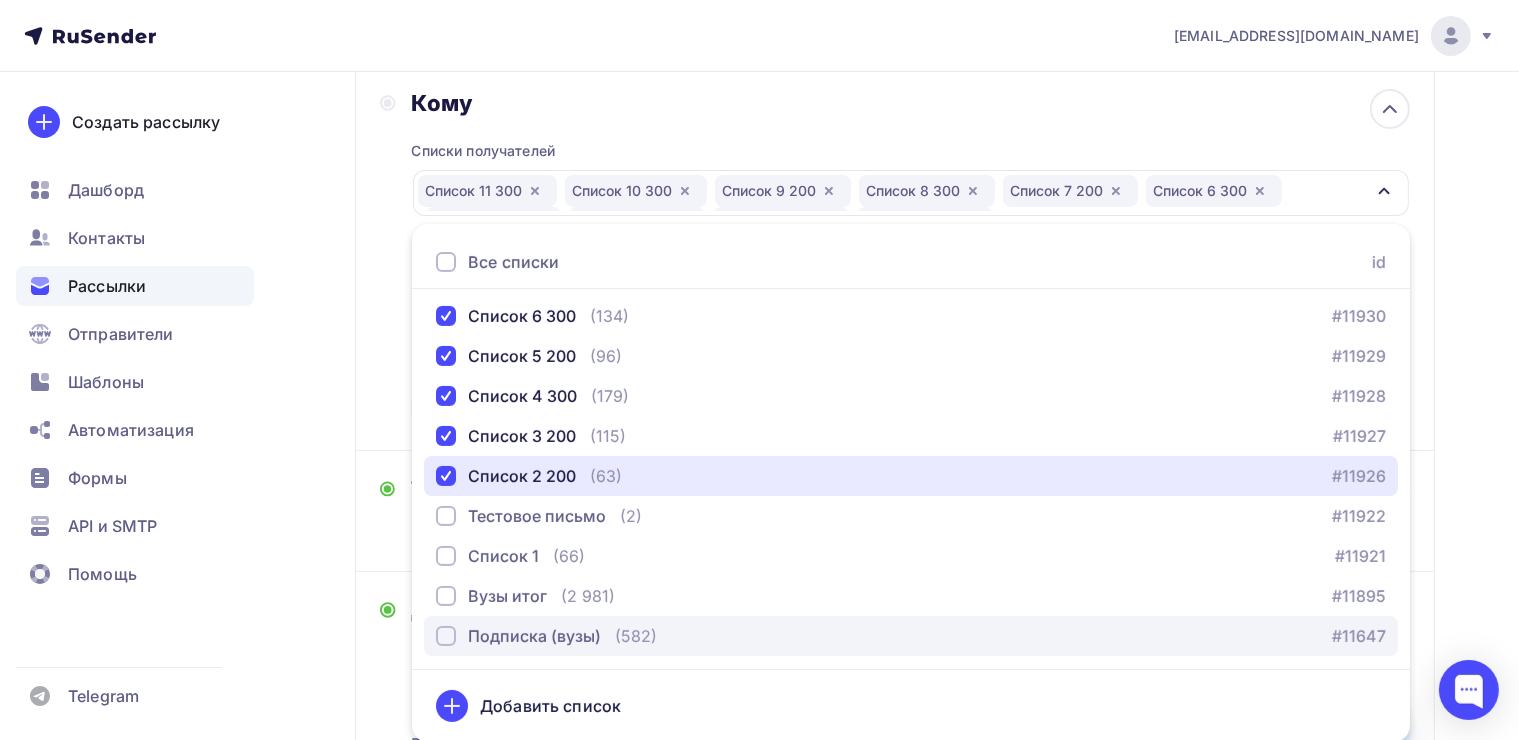 scroll, scrollTop: 1684, scrollLeft: 0, axis: vertical 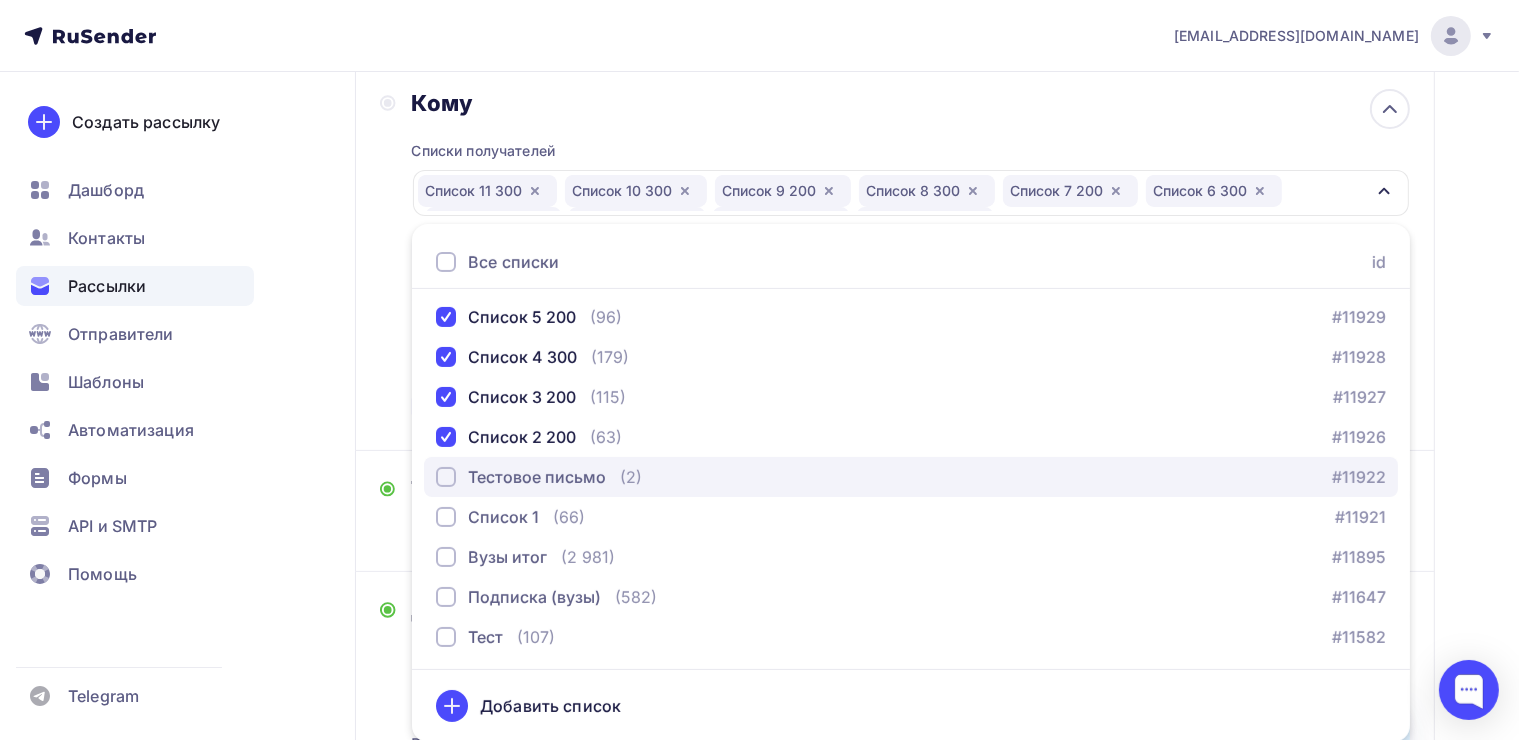 click at bounding box center [446, 477] 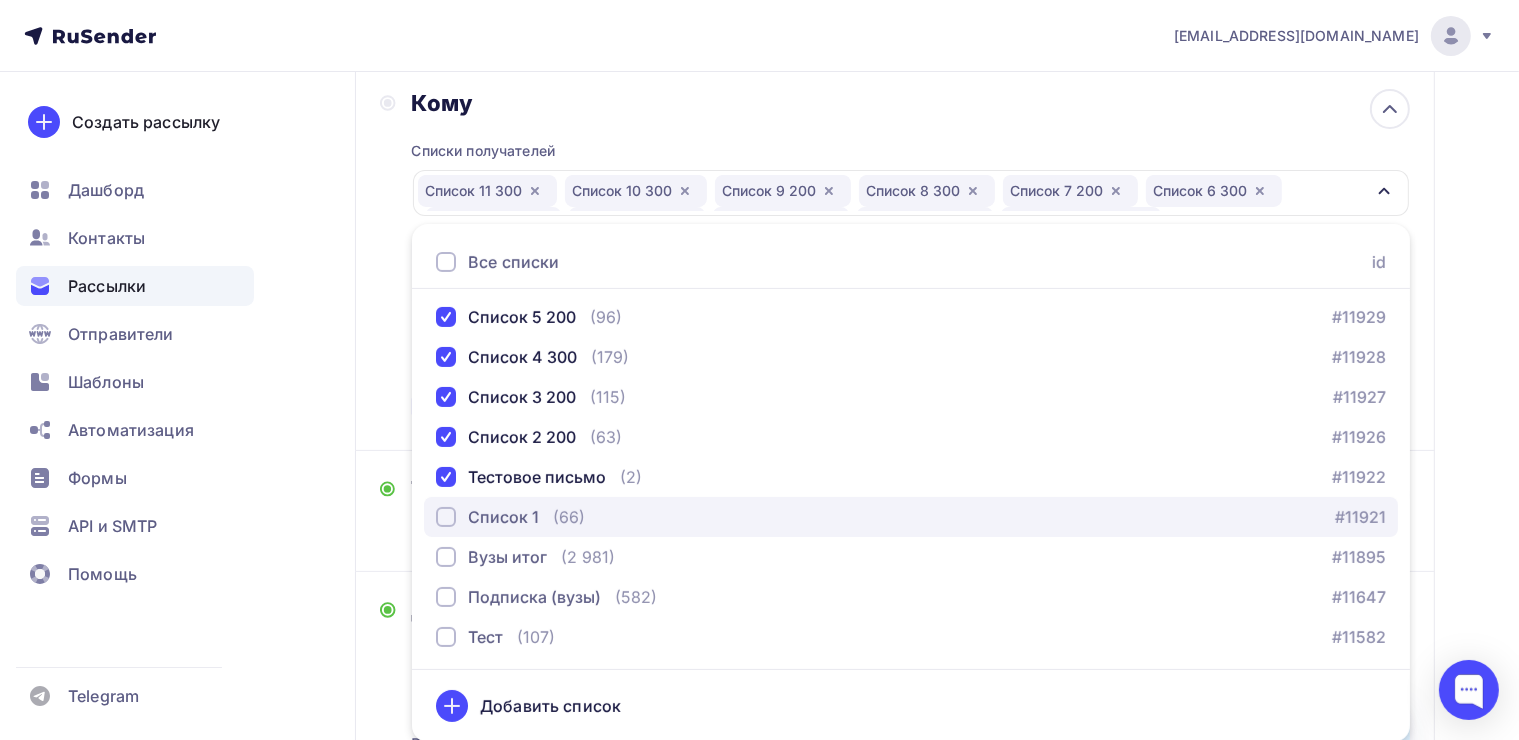 click at bounding box center (446, 517) 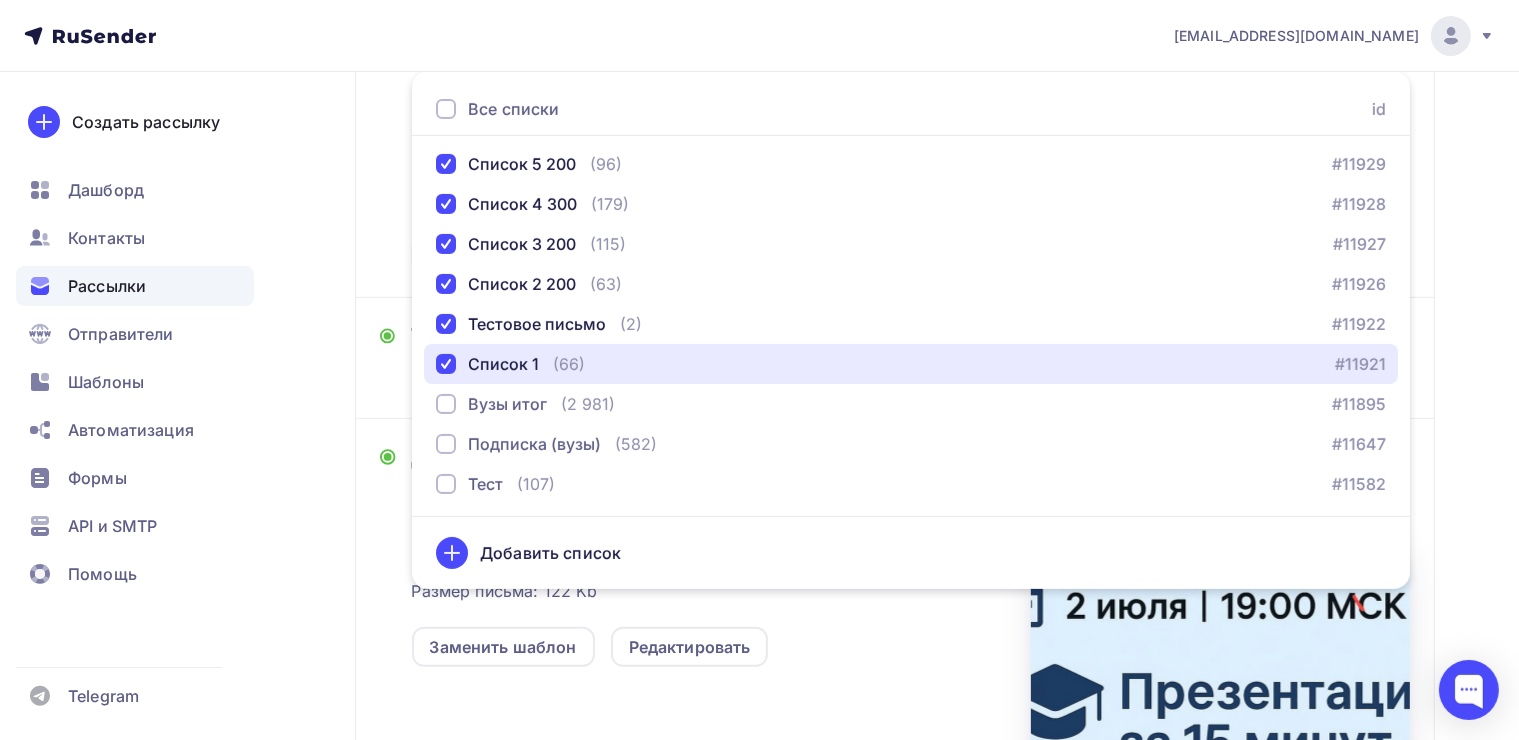 scroll, scrollTop: 420, scrollLeft: 0, axis: vertical 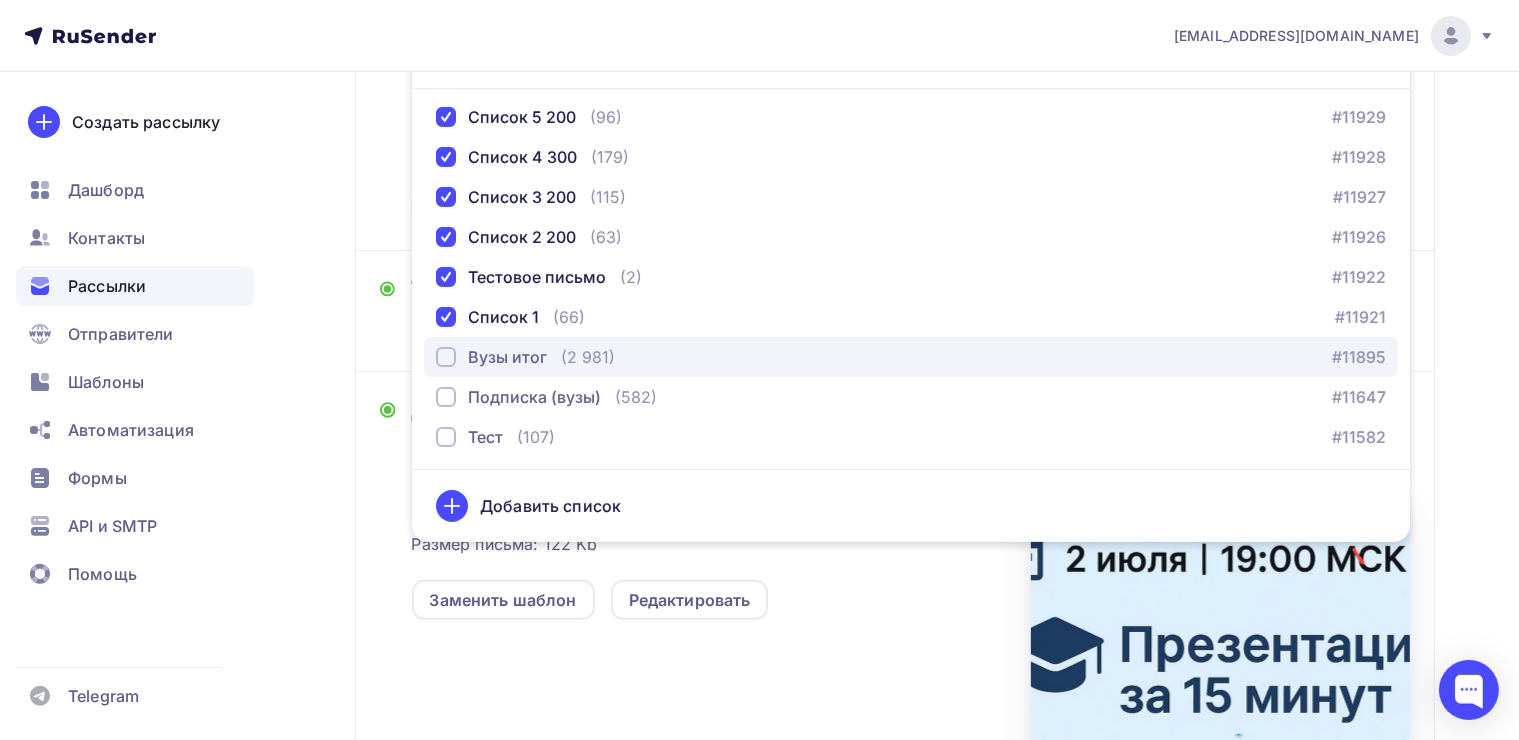 click at bounding box center [446, 357] 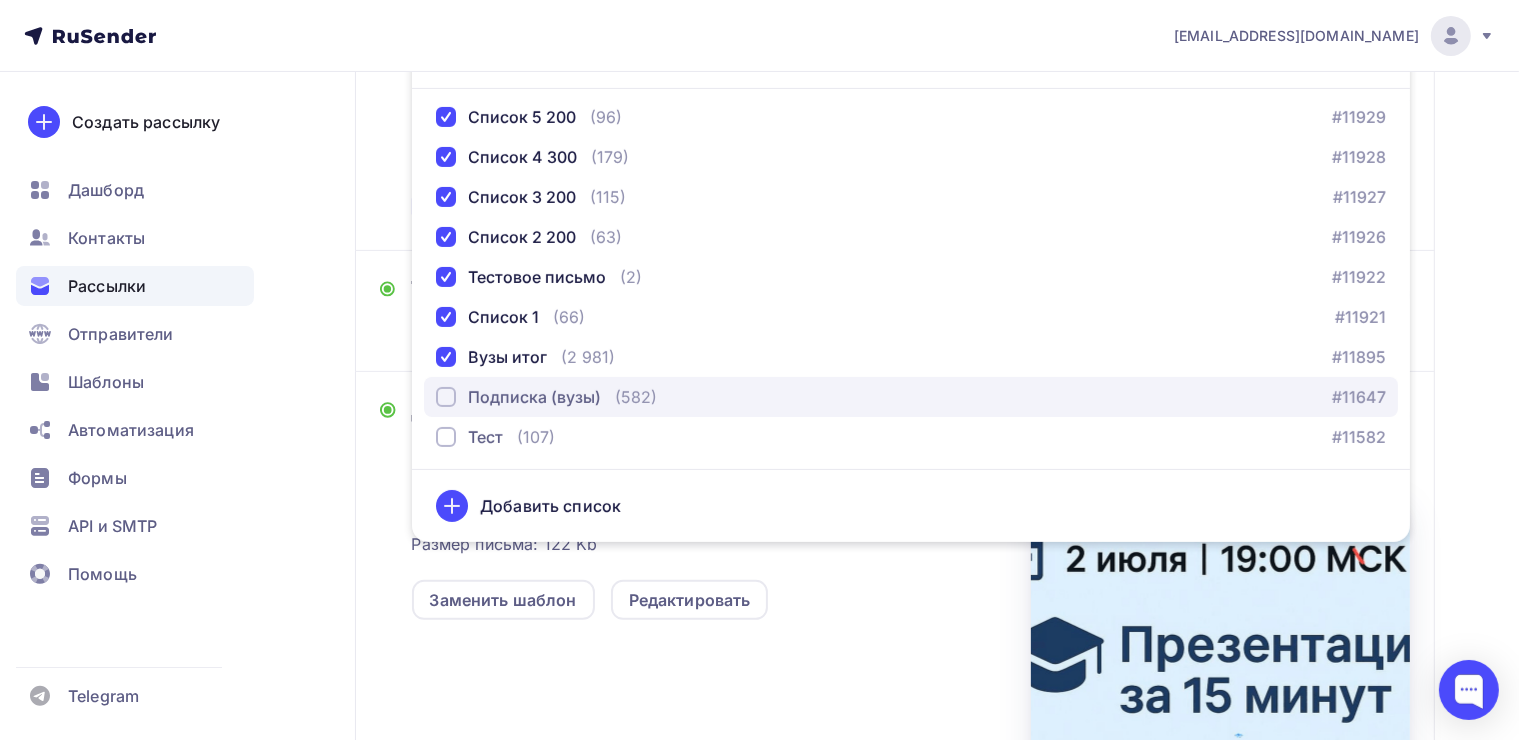 click at bounding box center (446, 397) 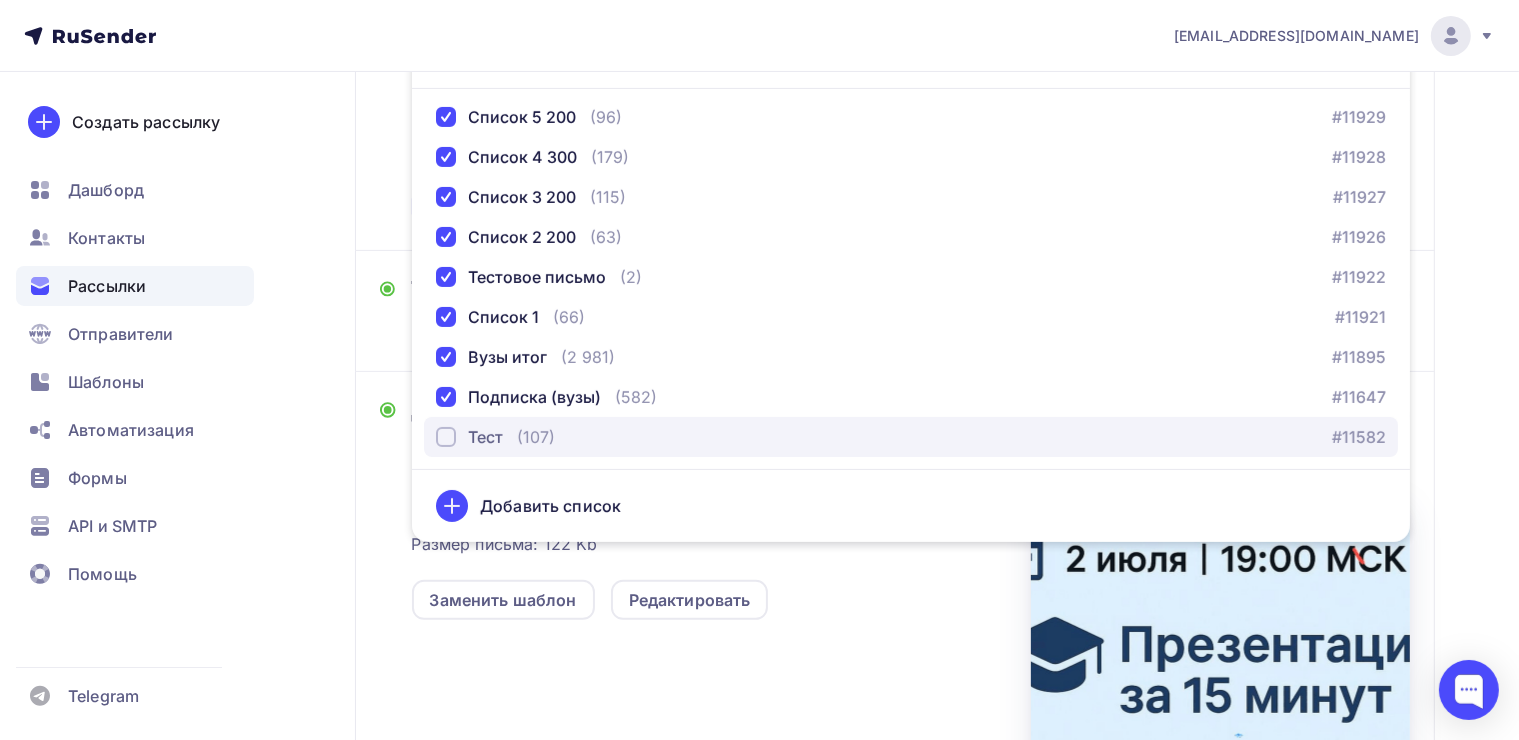 click at bounding box center [446, 437] 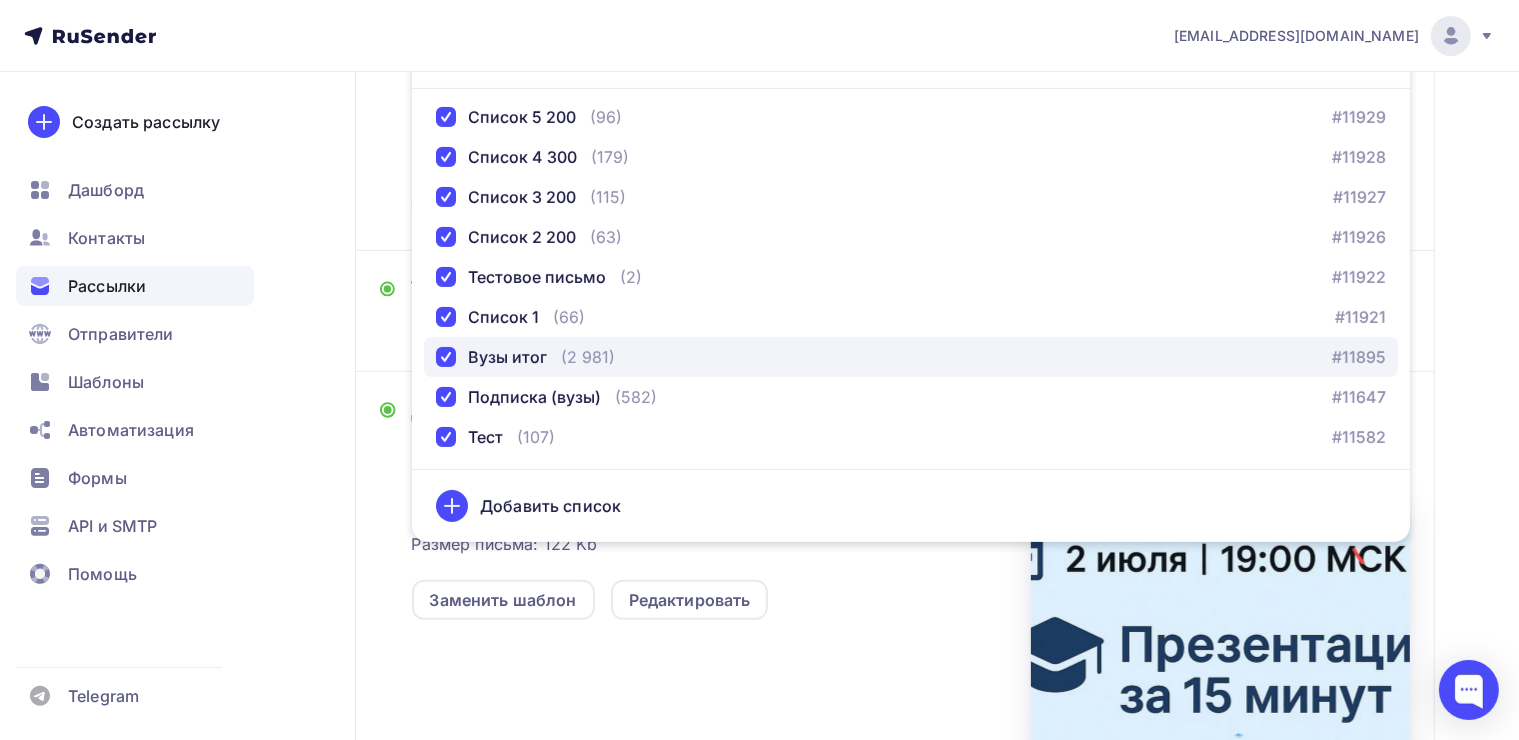 click at bounding box center [446, 357] 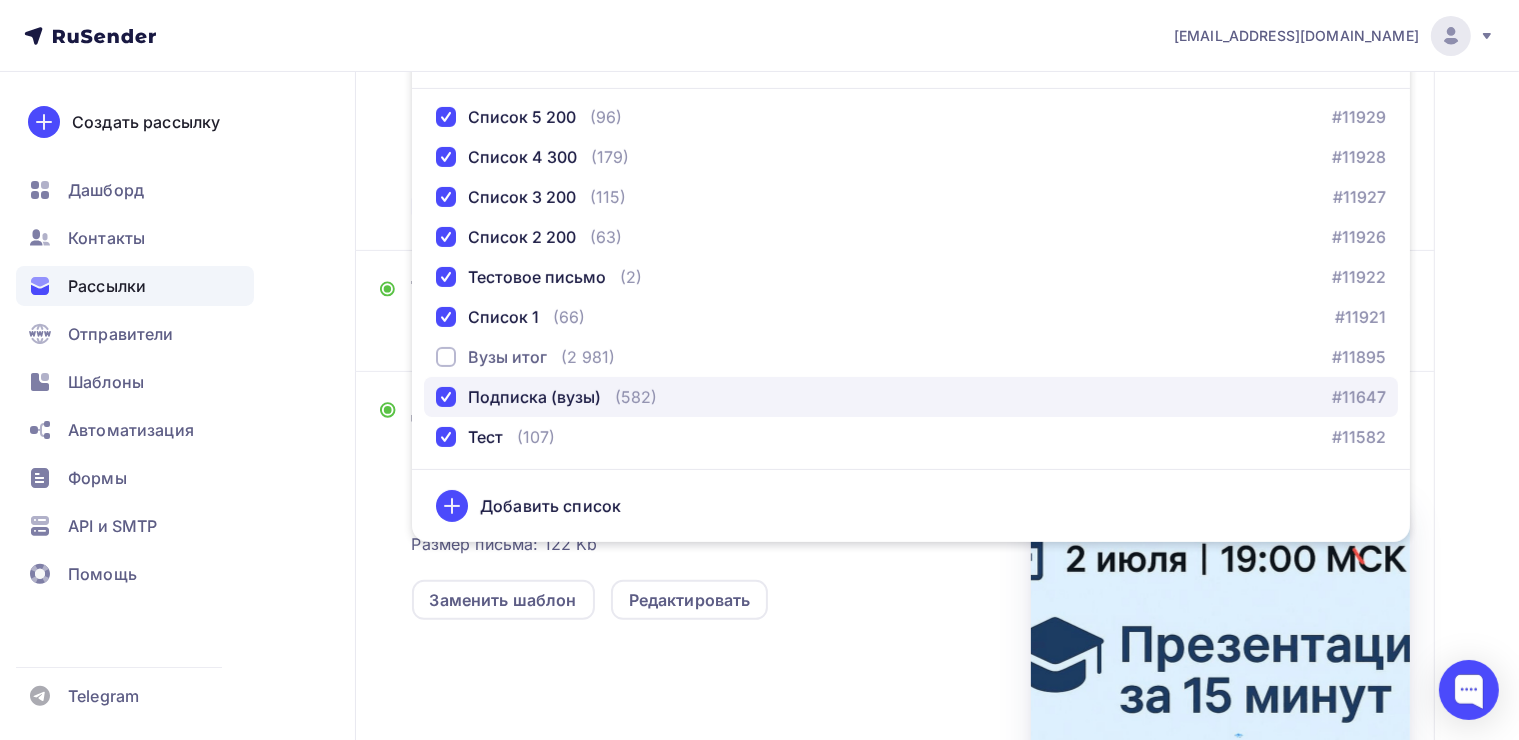 click on "Подписка (вузы)" at bounding box center (518, 397) 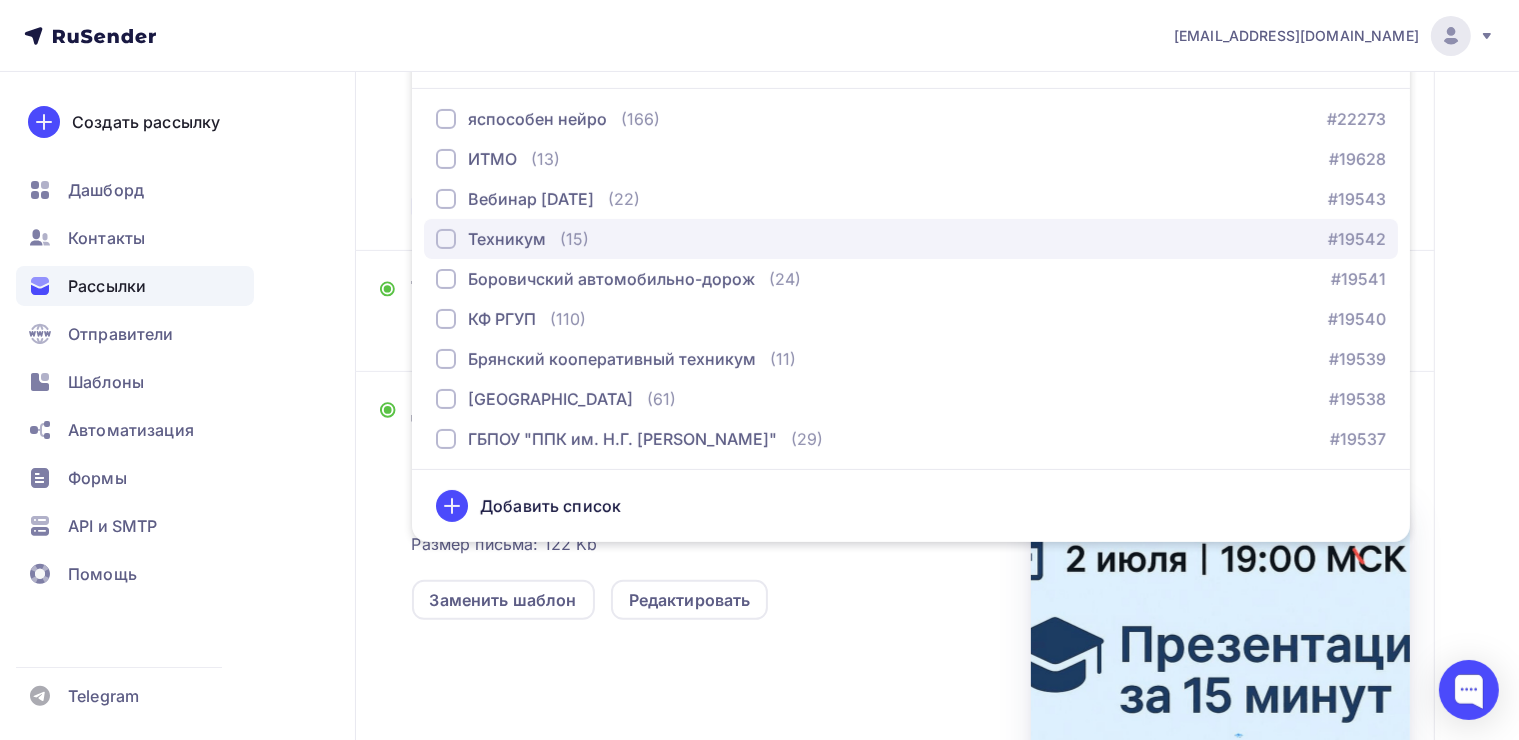 scroll, scrollTop: 0, scrollLeft: 0, axis: both 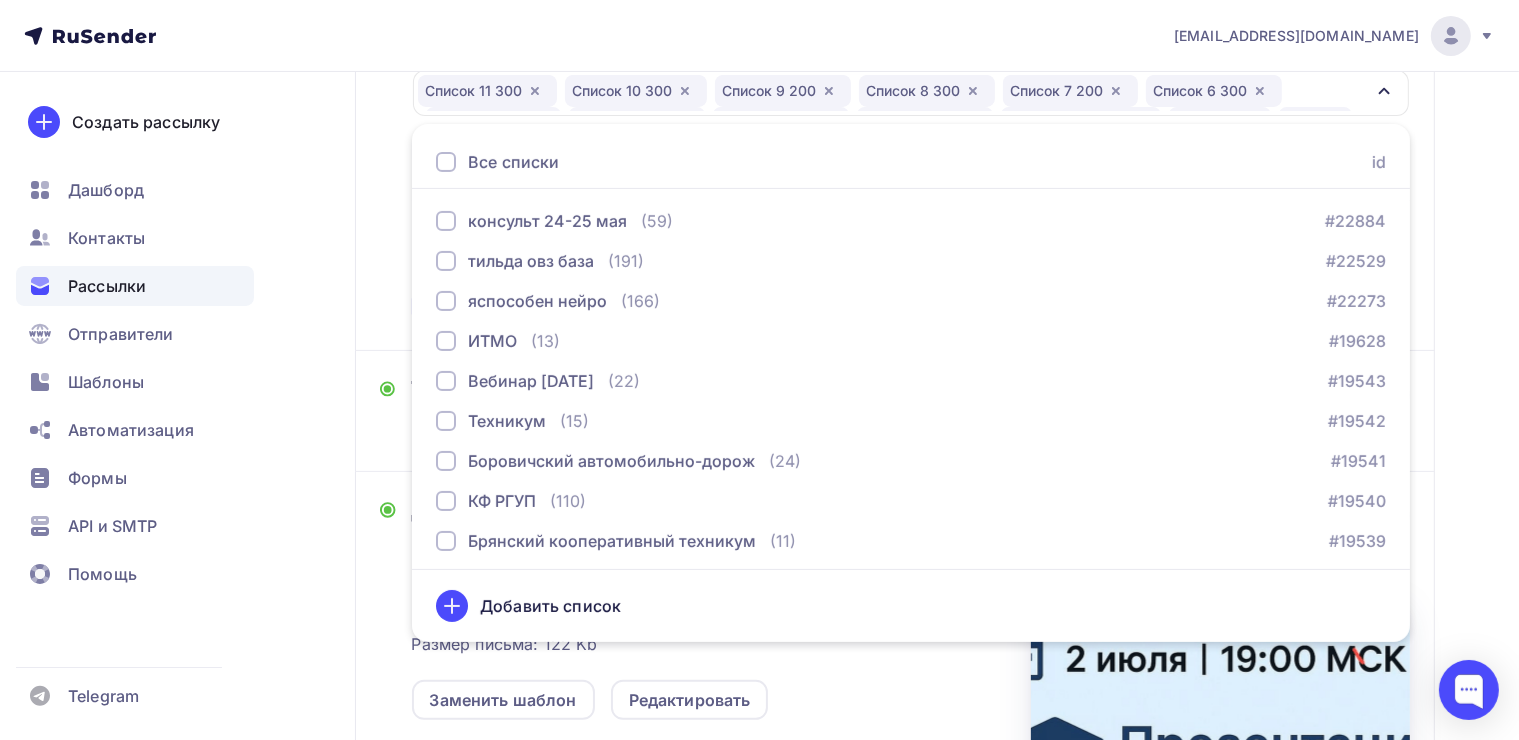 click on "Назад
Копия 02/07 Открытый урок
Копия 02/07 Открытый урок
Закончить позже
Переименовать рассылку
Удалить
Далее
Отправитель
Клуб "ИИ в образованИИ"
Email  *
hello@yasposoben.online
hello@yasposoben.online           yasposobenon@yandex.ru               Добавить отправителя
Рекомендуем  добавить почту на домене , чтобы рассылка не попала в «Спам»
Имя                 Сохранить
12:45         Кому" at bounding box center (759, 448) 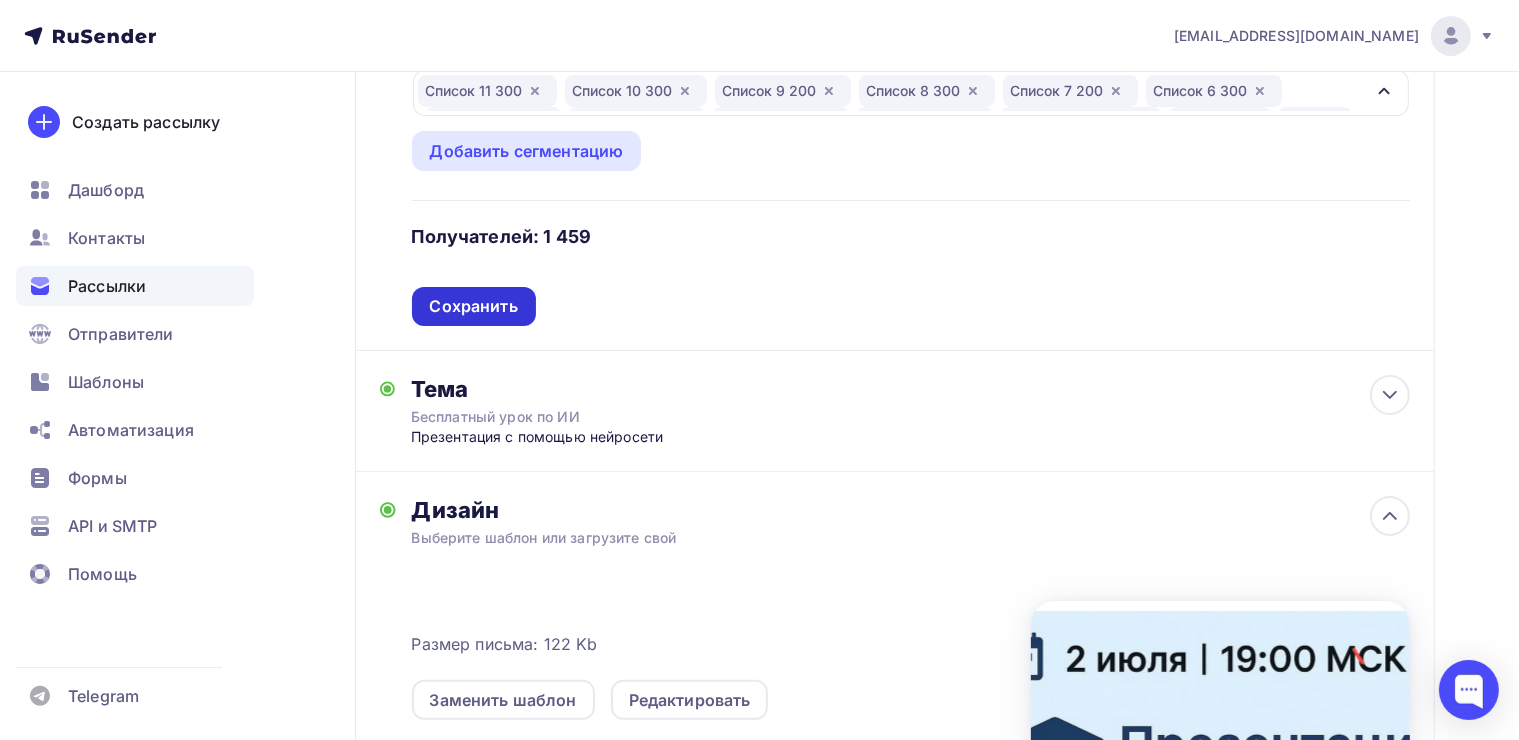click on "Сохранить" at bounding box center (474, 306) 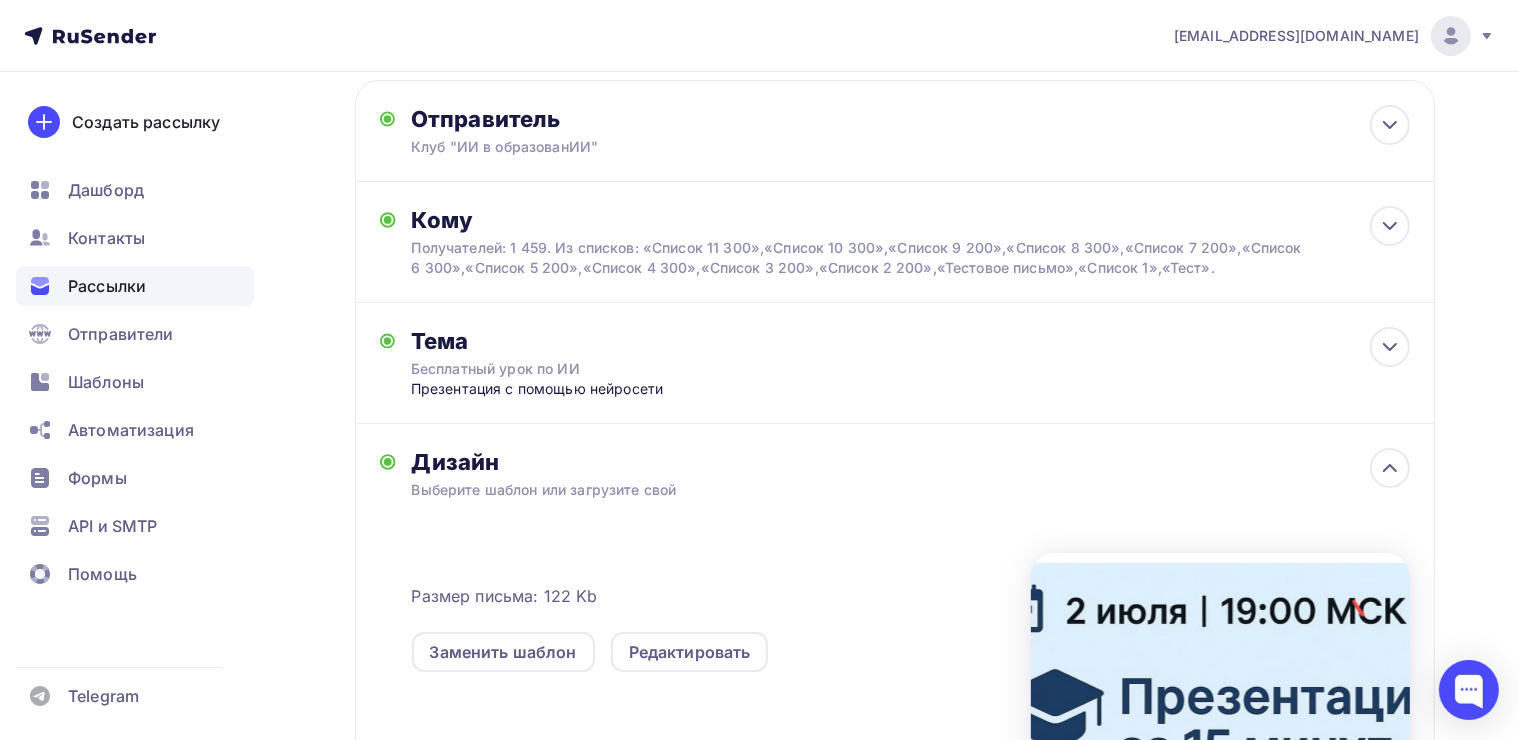 scroll, scrollTop: 200, scrollLeft: 0, axis: vertical 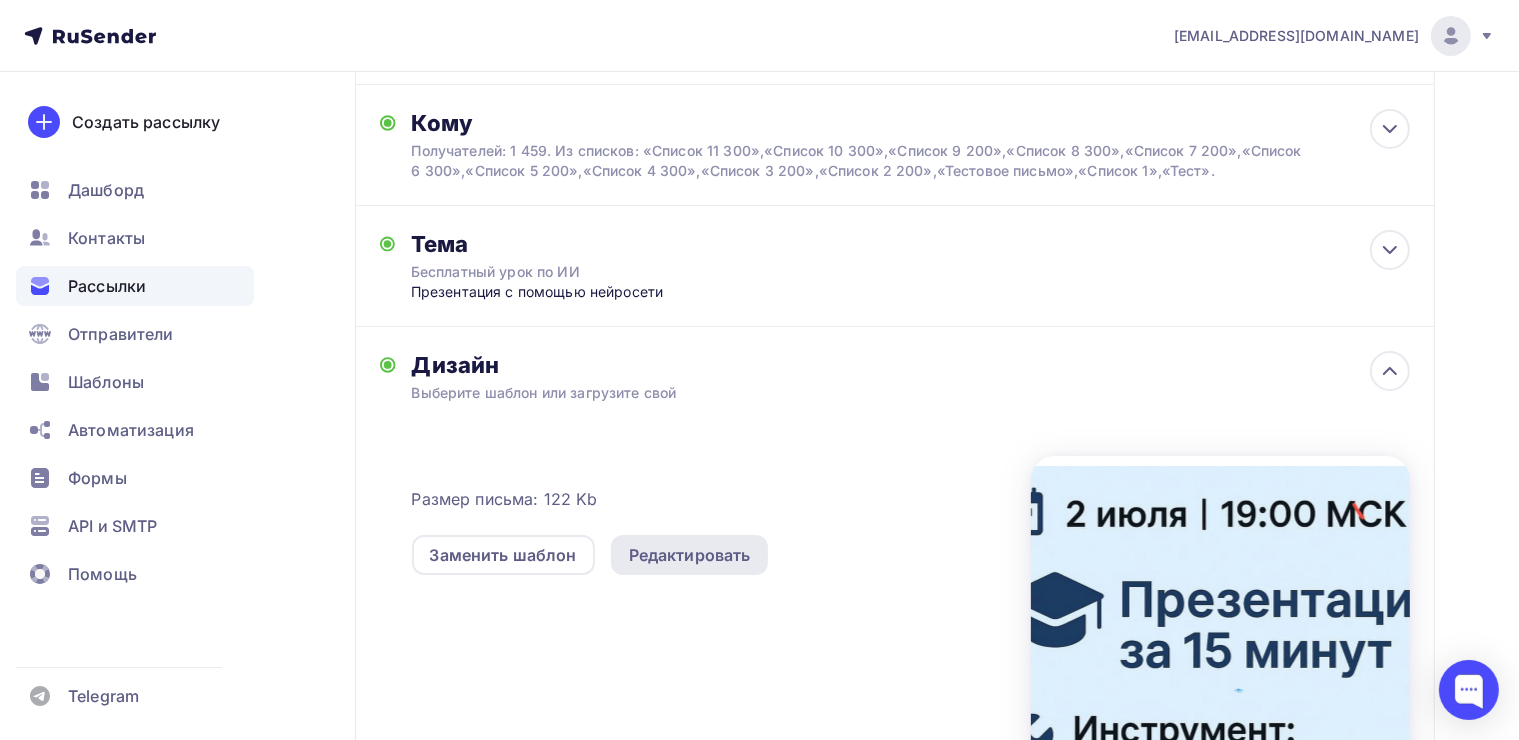 click on "Редактировать" at bounding box center [690, 555] 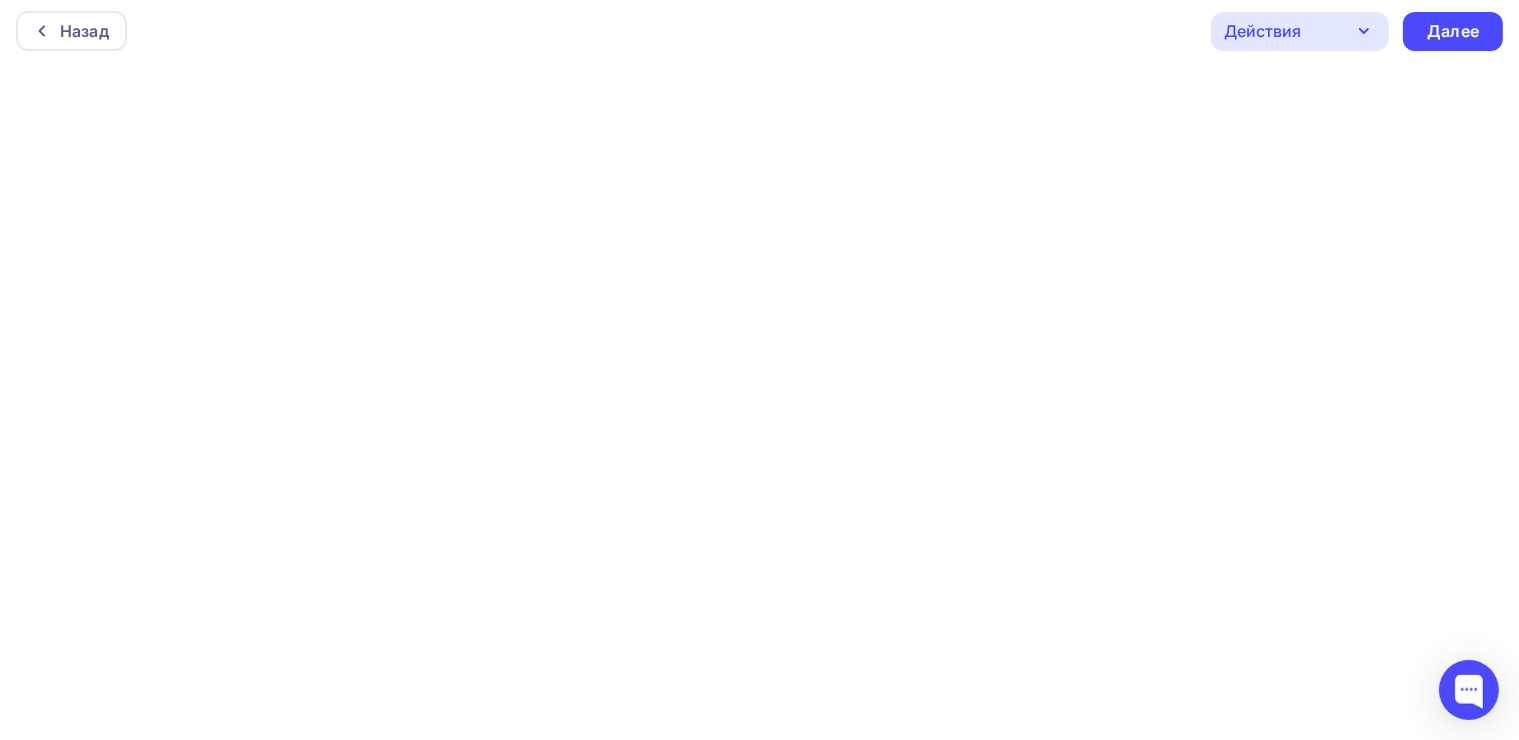 scroll, scrollTop: 0, scrollLeft: 0, axis: both 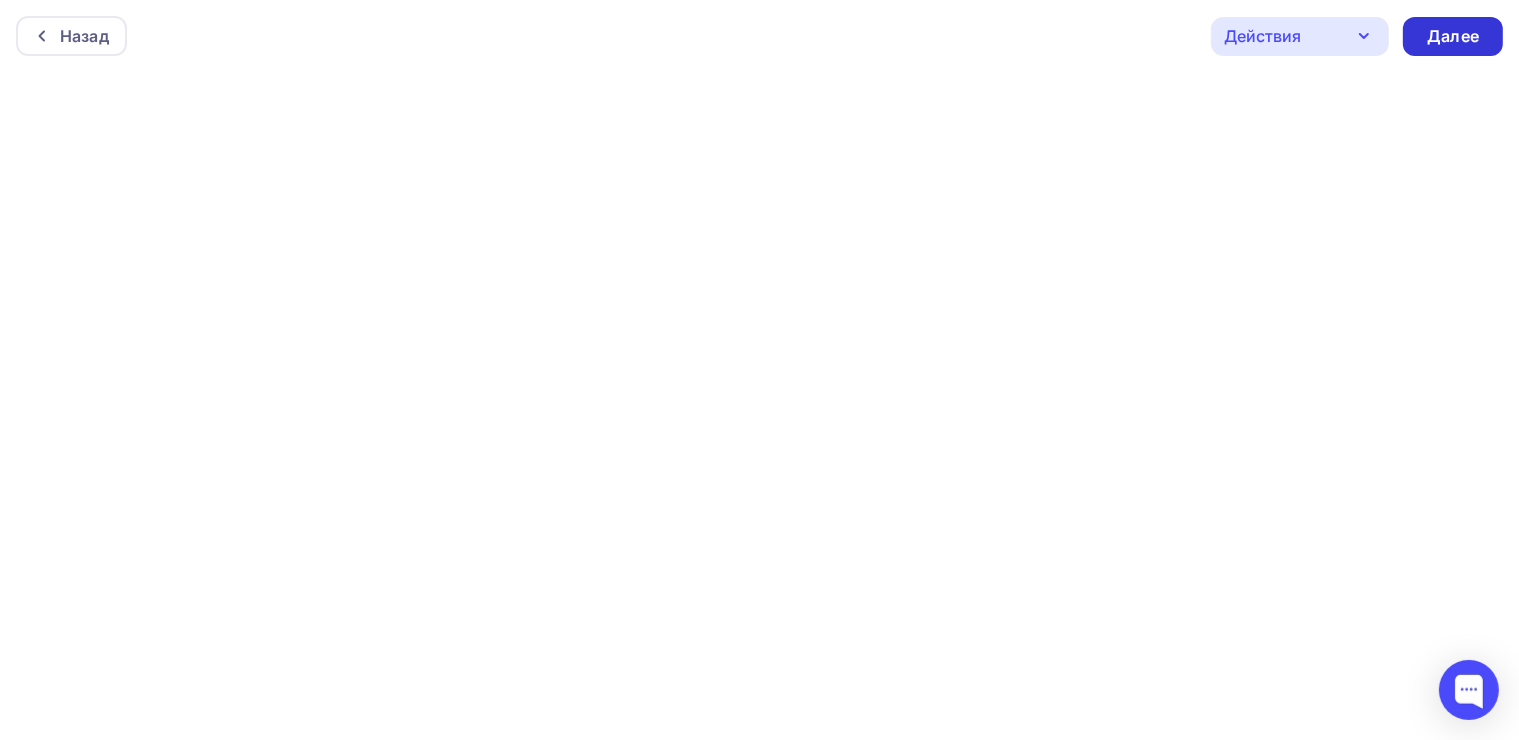 click on "Далее" at bounding box center (1453, 36) 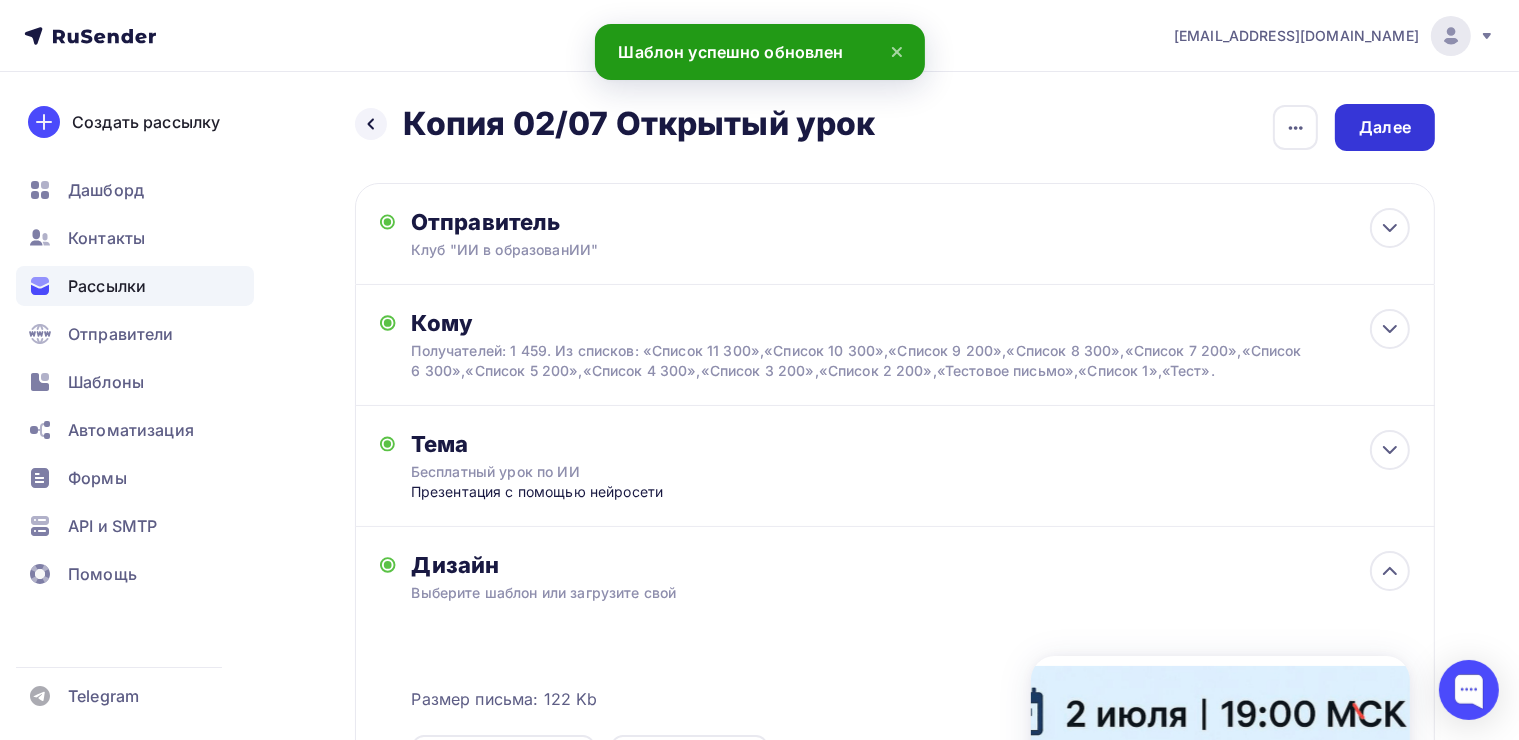 click on "Далее" at bounding box center [1385, 127] 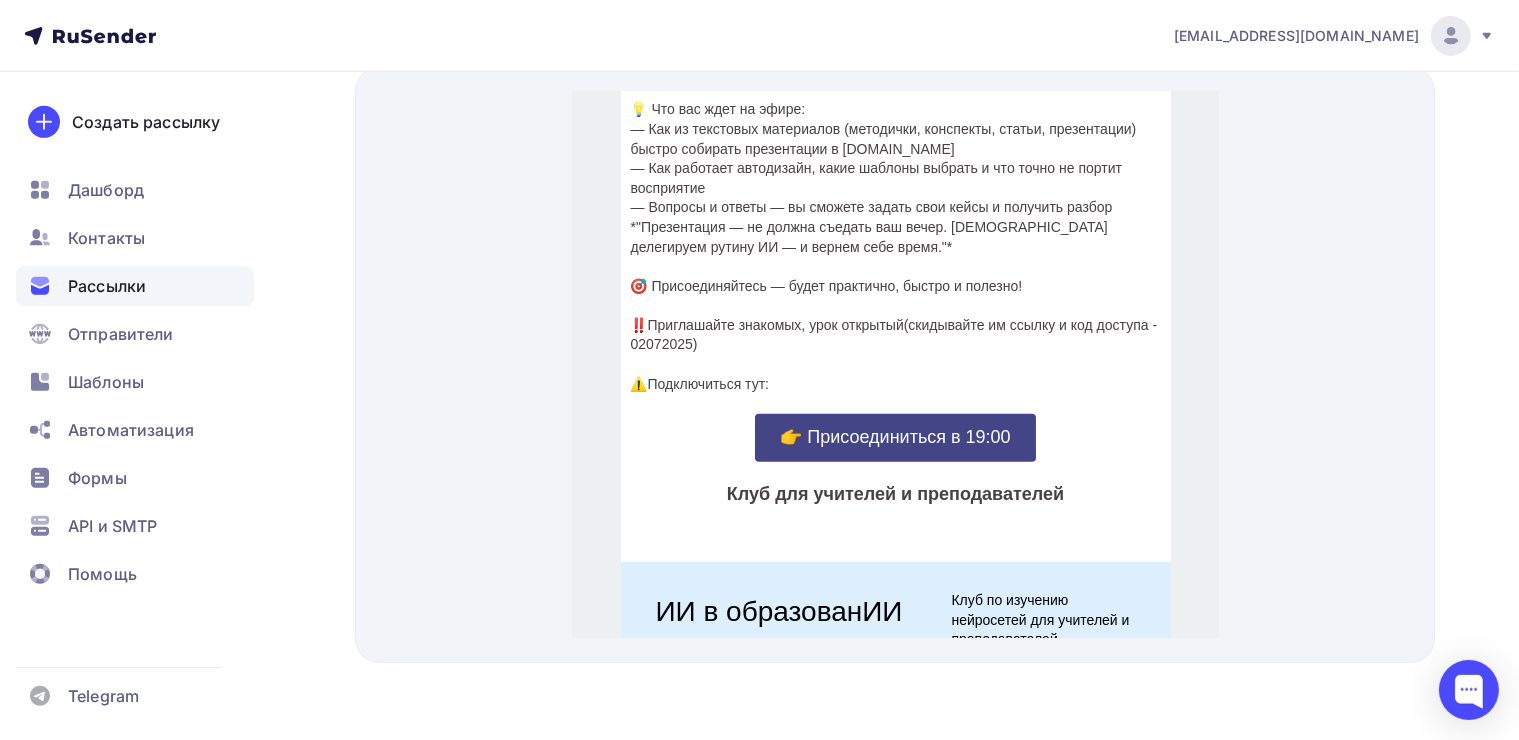scroll, scrollTop: 800, scrollLeft: 0, axis: vertical 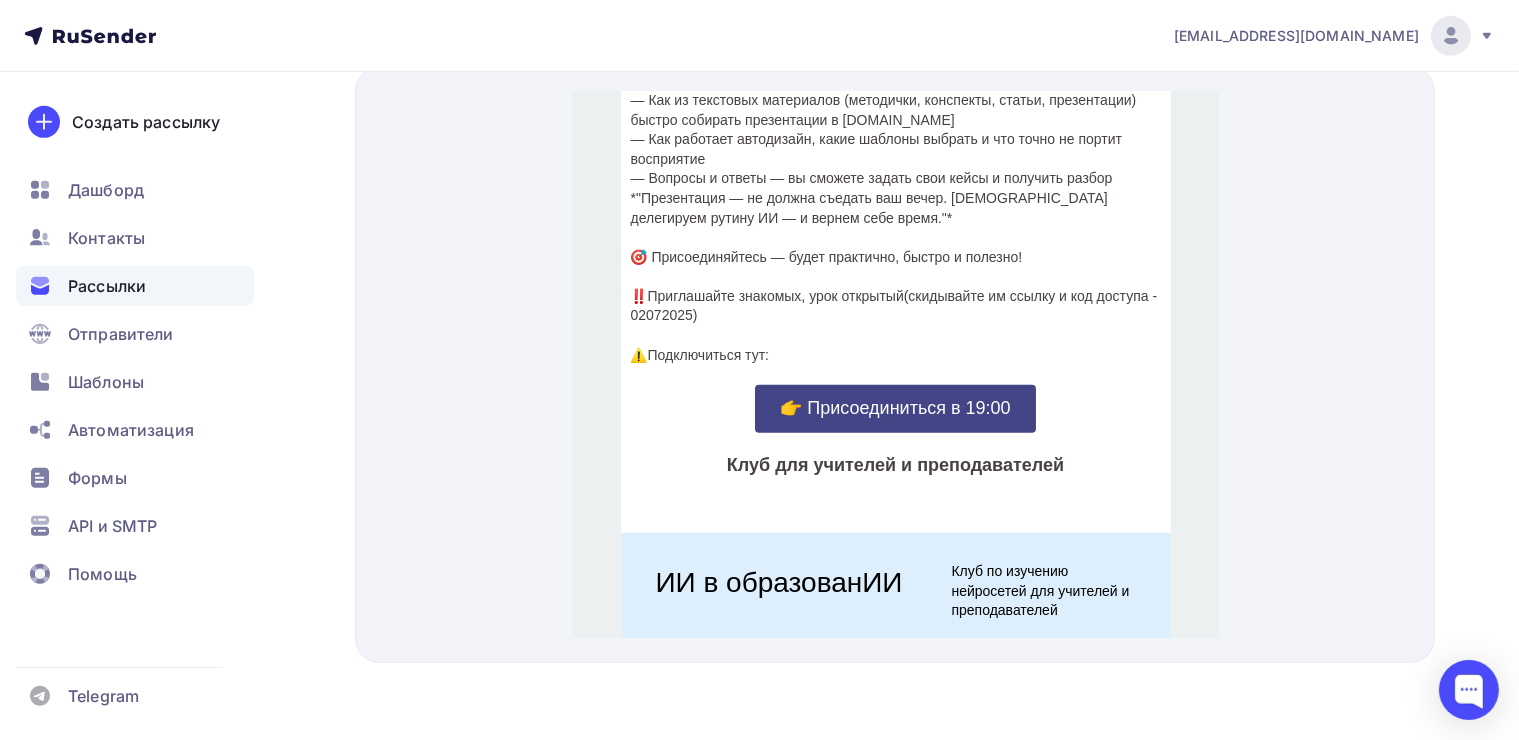 click on "👉 Присоединиться в 19:00" at bounding box center (894, 385) 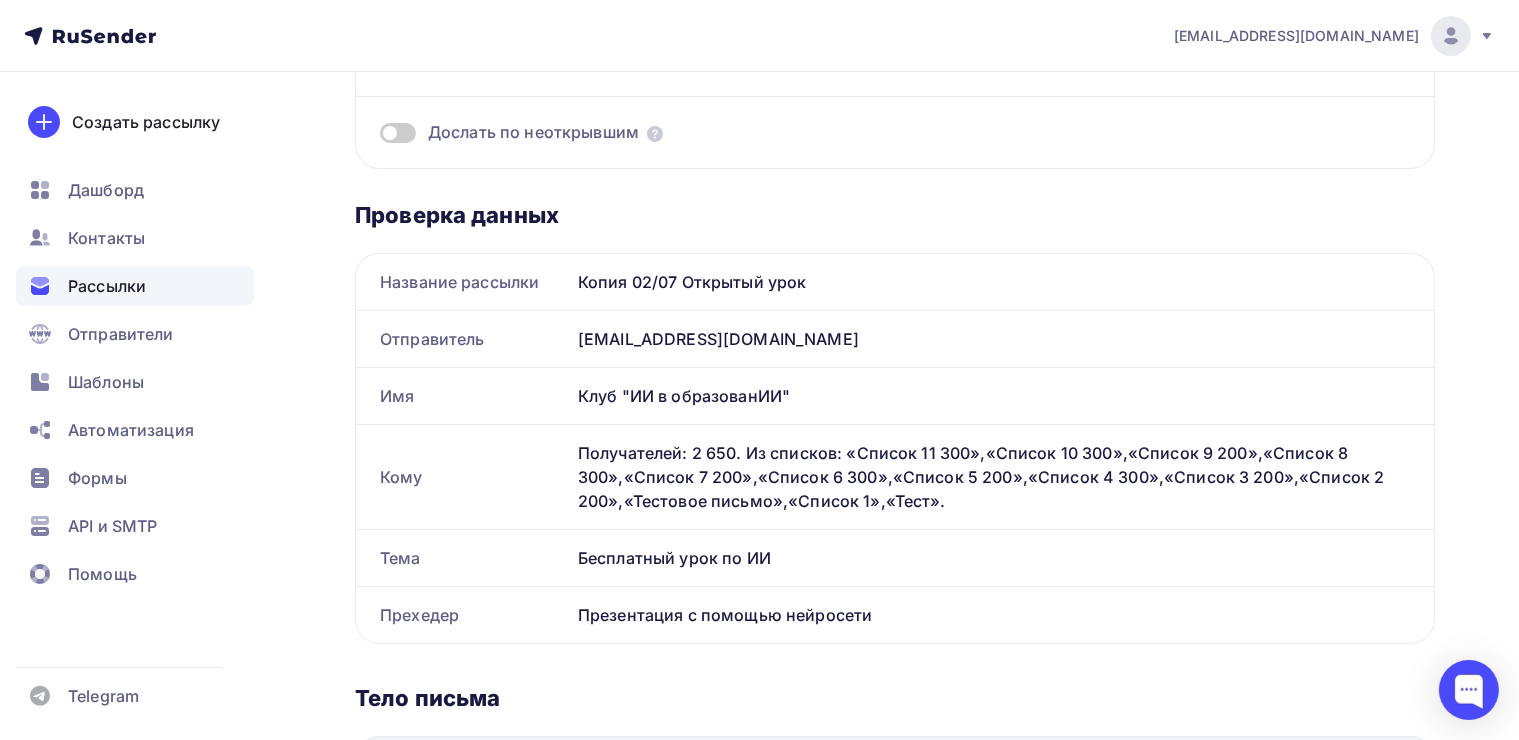 scroll, scrollTop: 41, scrollLeft: 0, axis: vertical 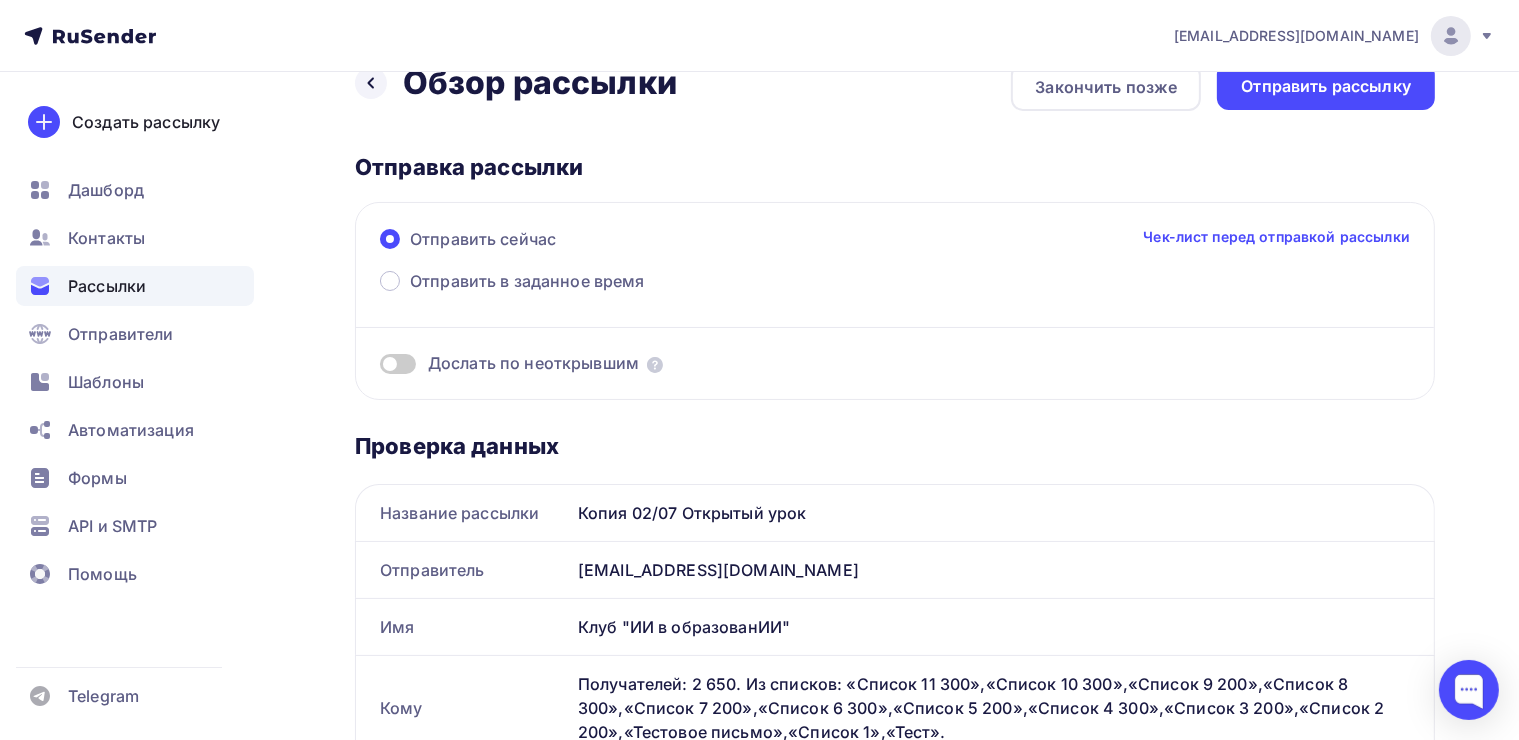 drag, startPoint x: 1318, startPoint y: 90, endPoint x: 1273, endPoint y: 407, distance: 320.17807 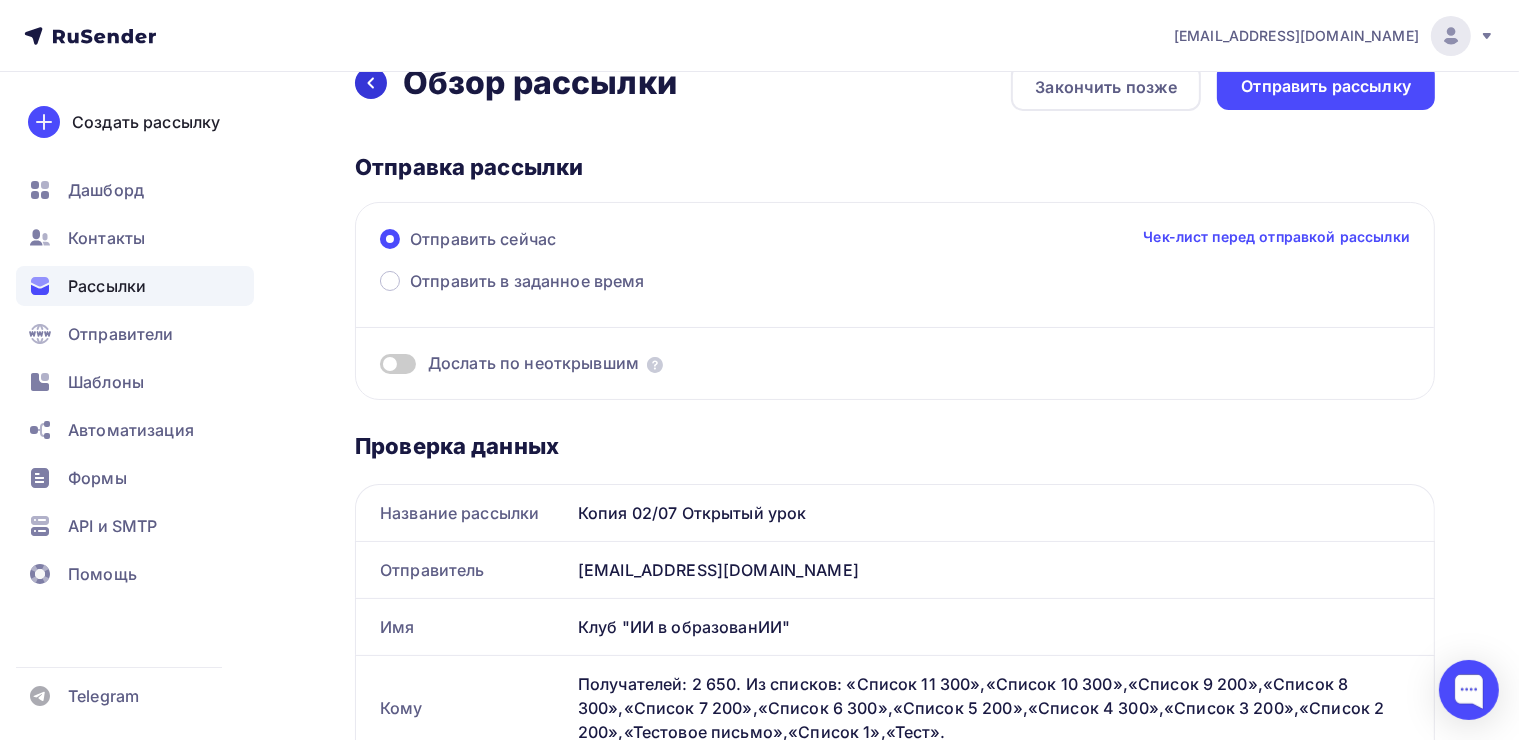 click 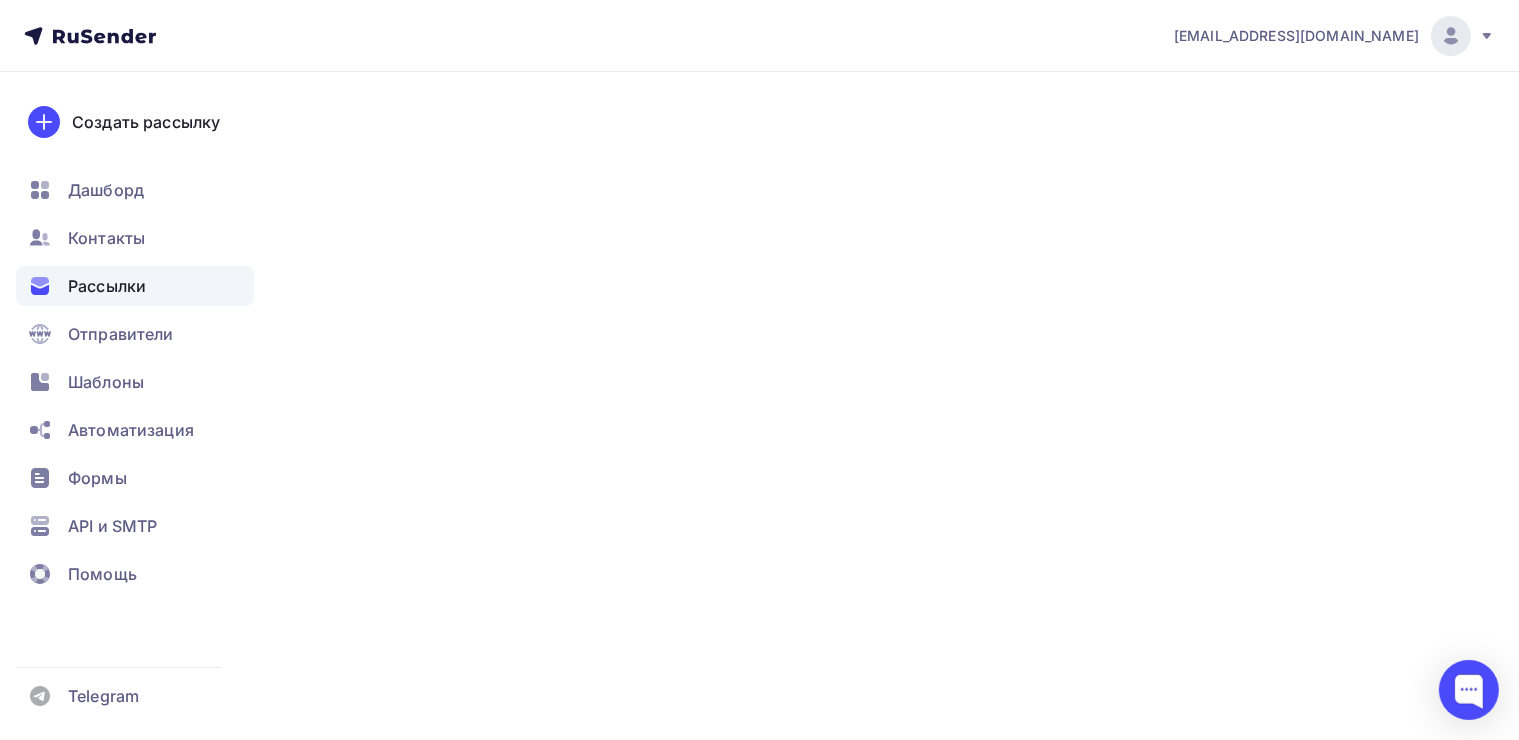 scroll, scrollTop: 0, scrollLeft: 0, axis: both 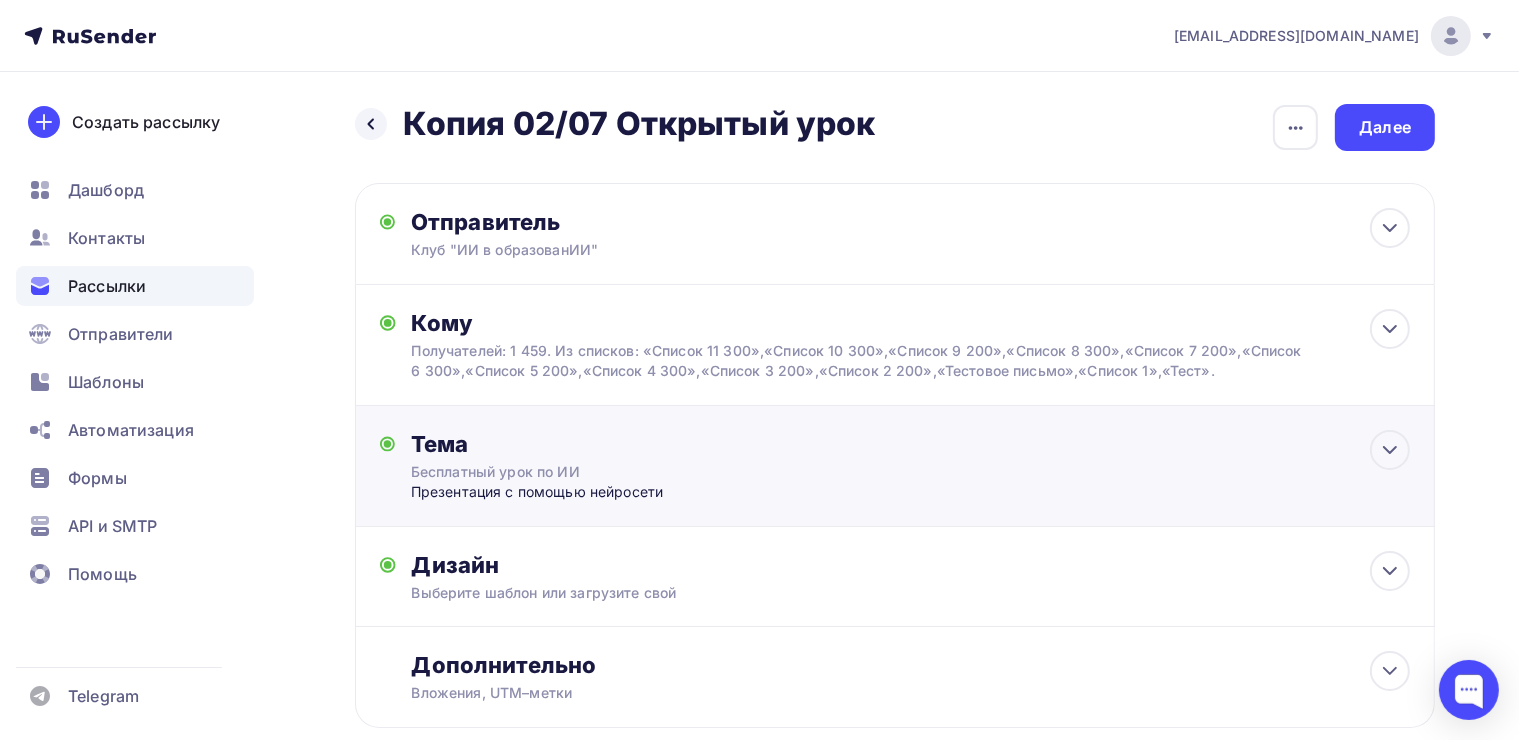 click on "Презентация с помощью нейросети" at bounding box center (608, 492) 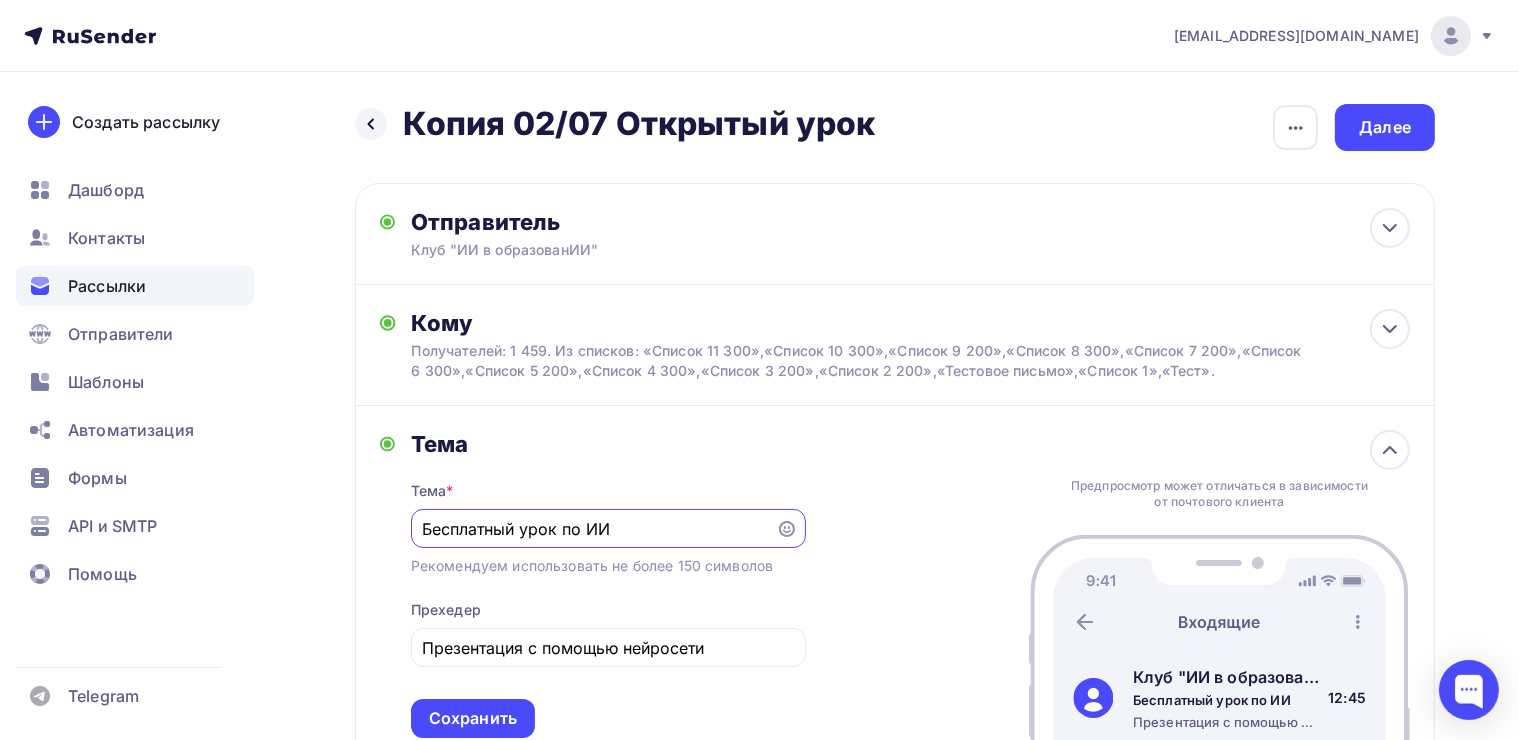 scroll, scrollTop: 0, scrollLeft: 0, axis: both 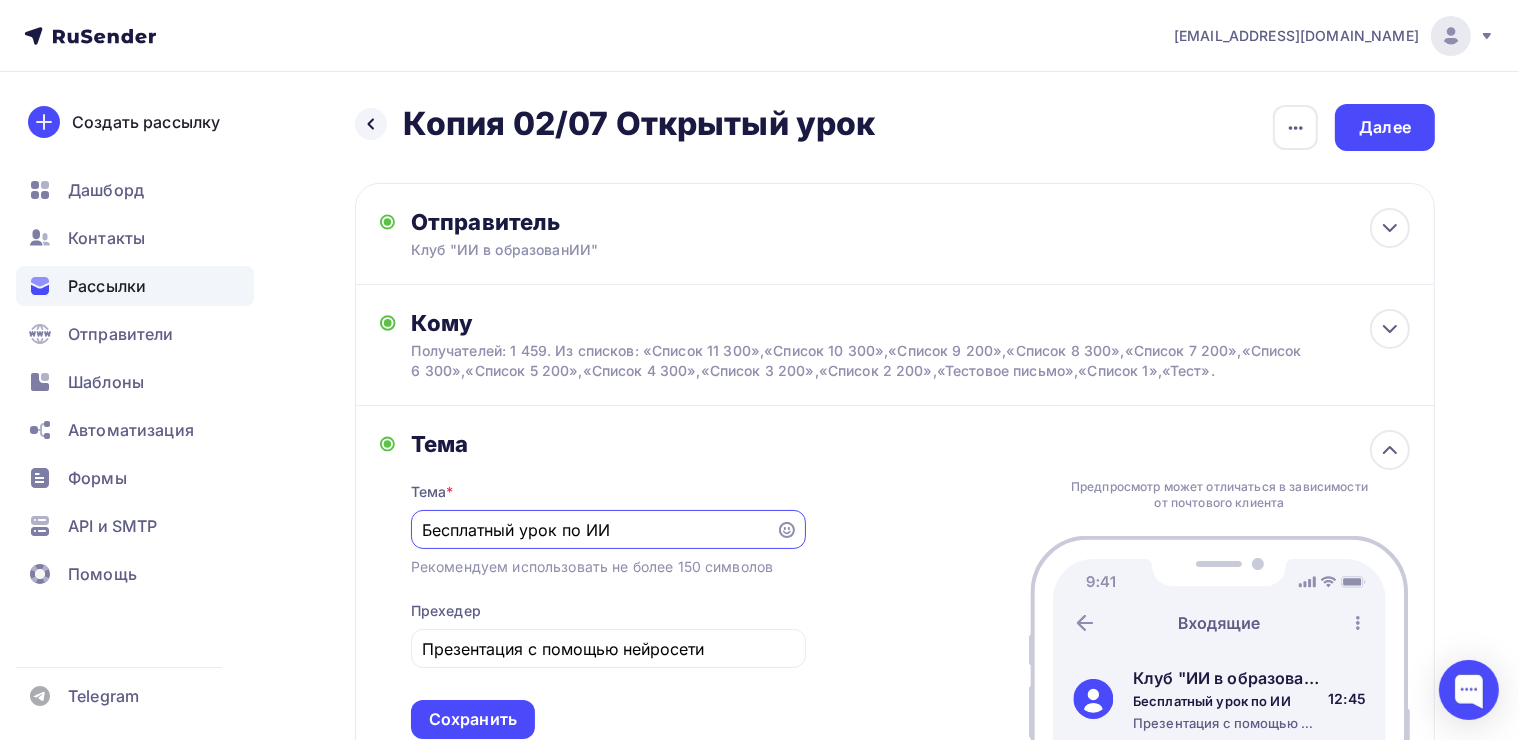 drag, startPoint x: 629, startPoint y: 523, endPoint x: 335, endPoint y: 520, distance: 294.01532 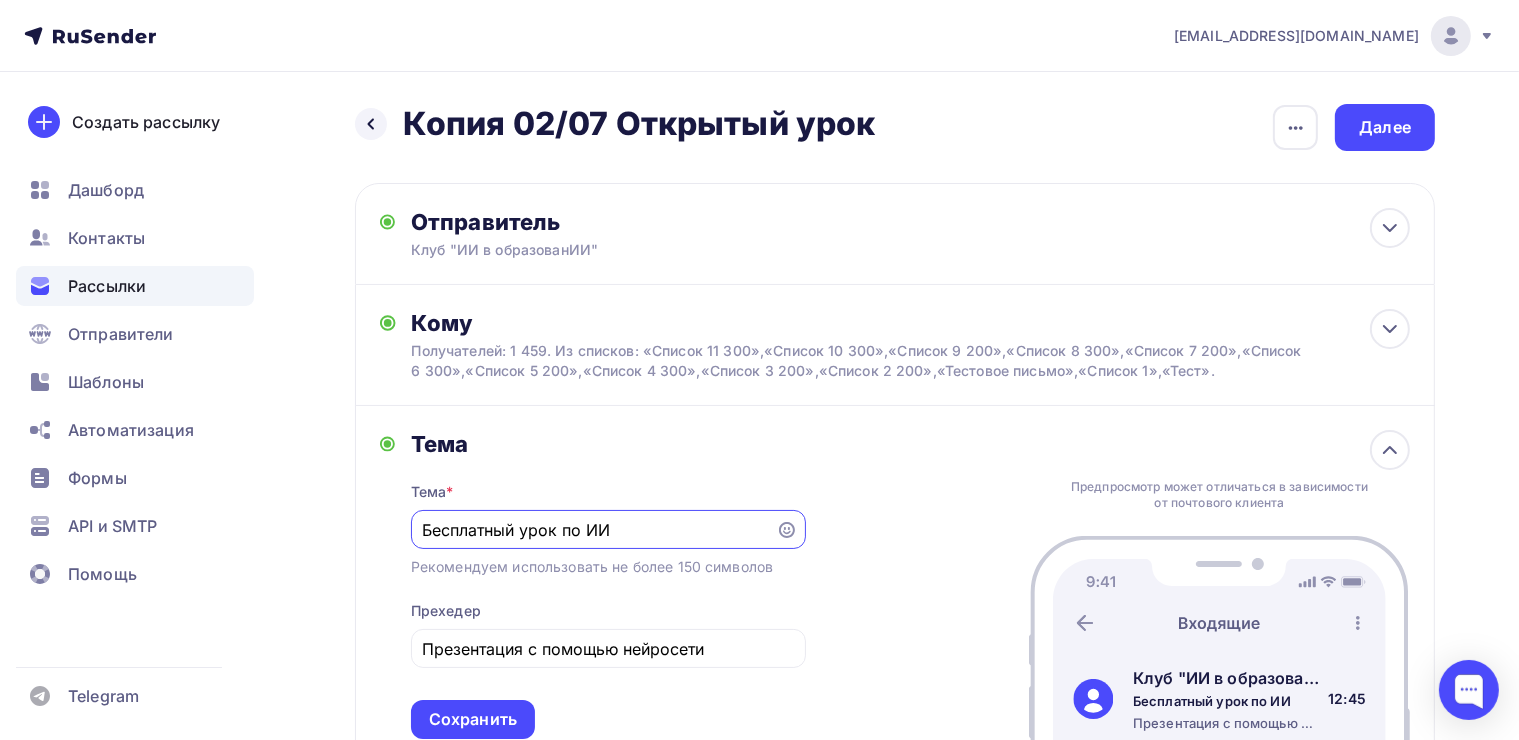click on "Назад
Копия 02/07 Открытый урок
Копия 02/07 Открытый урок
Закончить позже
Переименовать рассылку
Удалить
Далее
Отправитель
Клуб "ИИ в образованИИ"
Email  *
yasposobenon@yandex.ru
hello@yasposoben.online           yasposobenon@yandex.ru               Добавить отправителя
Рекомендуем  добавить почту на домене , чтобы рассылка не попала в «Спам»
Имя                 Сохранить
12:45         Кому" at bounding box center (759, 583) 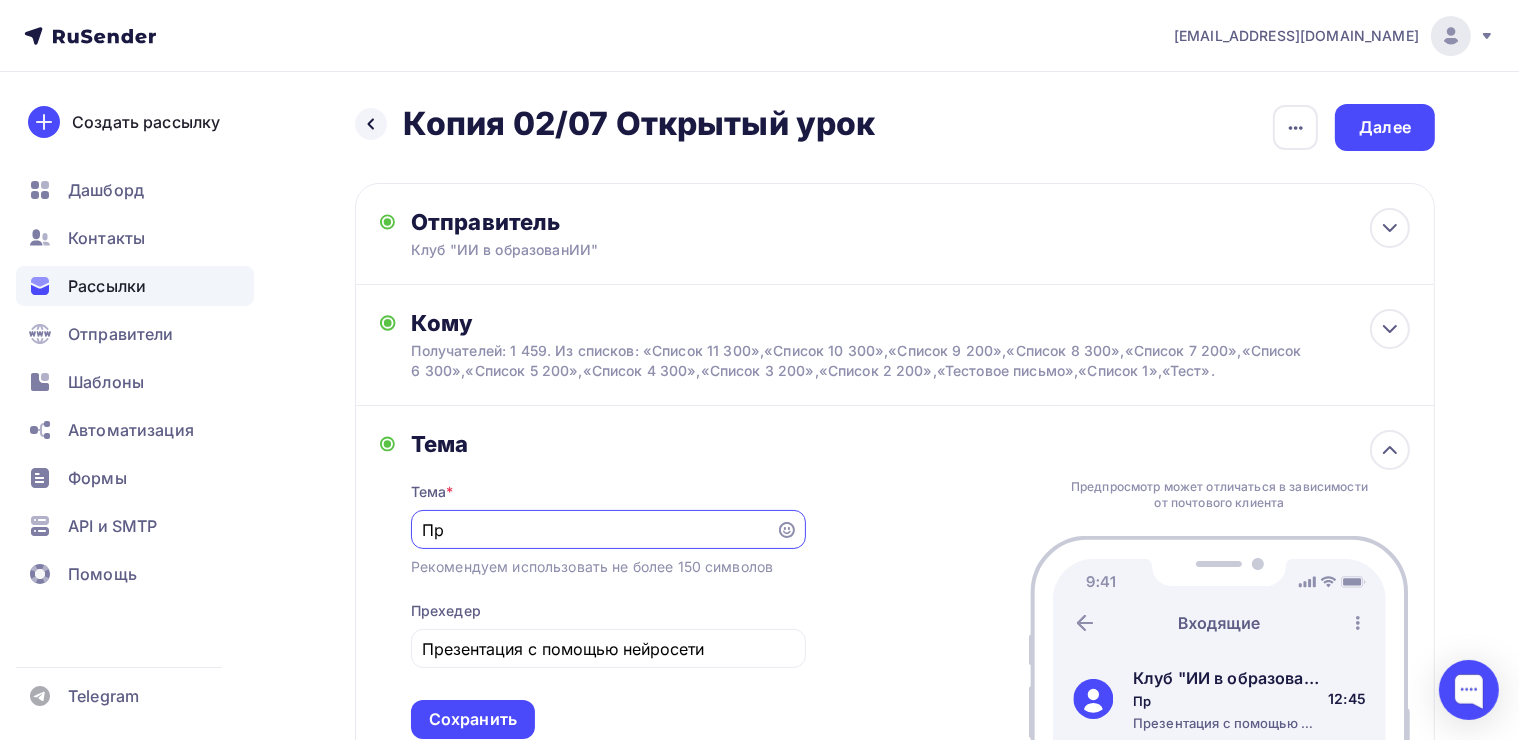 type on "П" 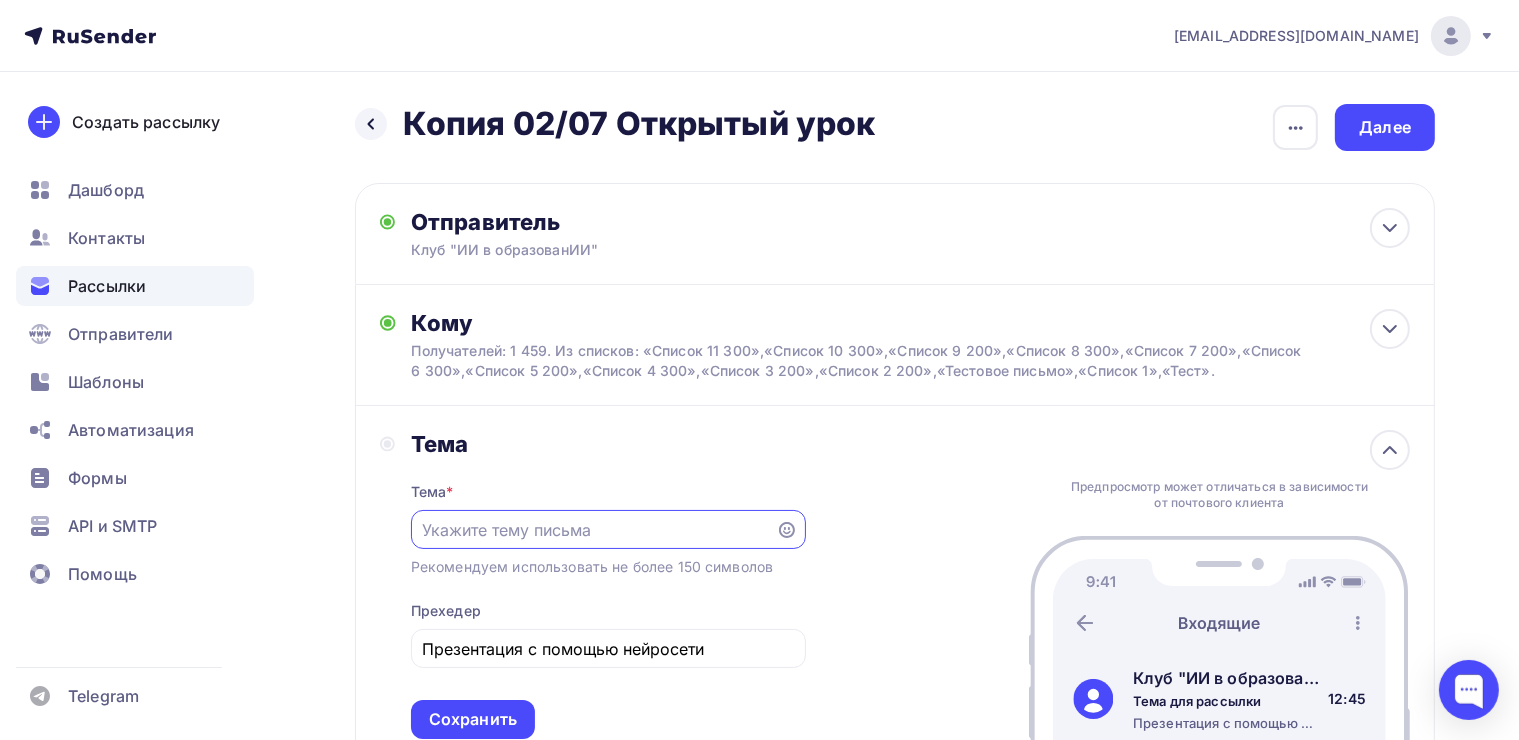 type on "У" 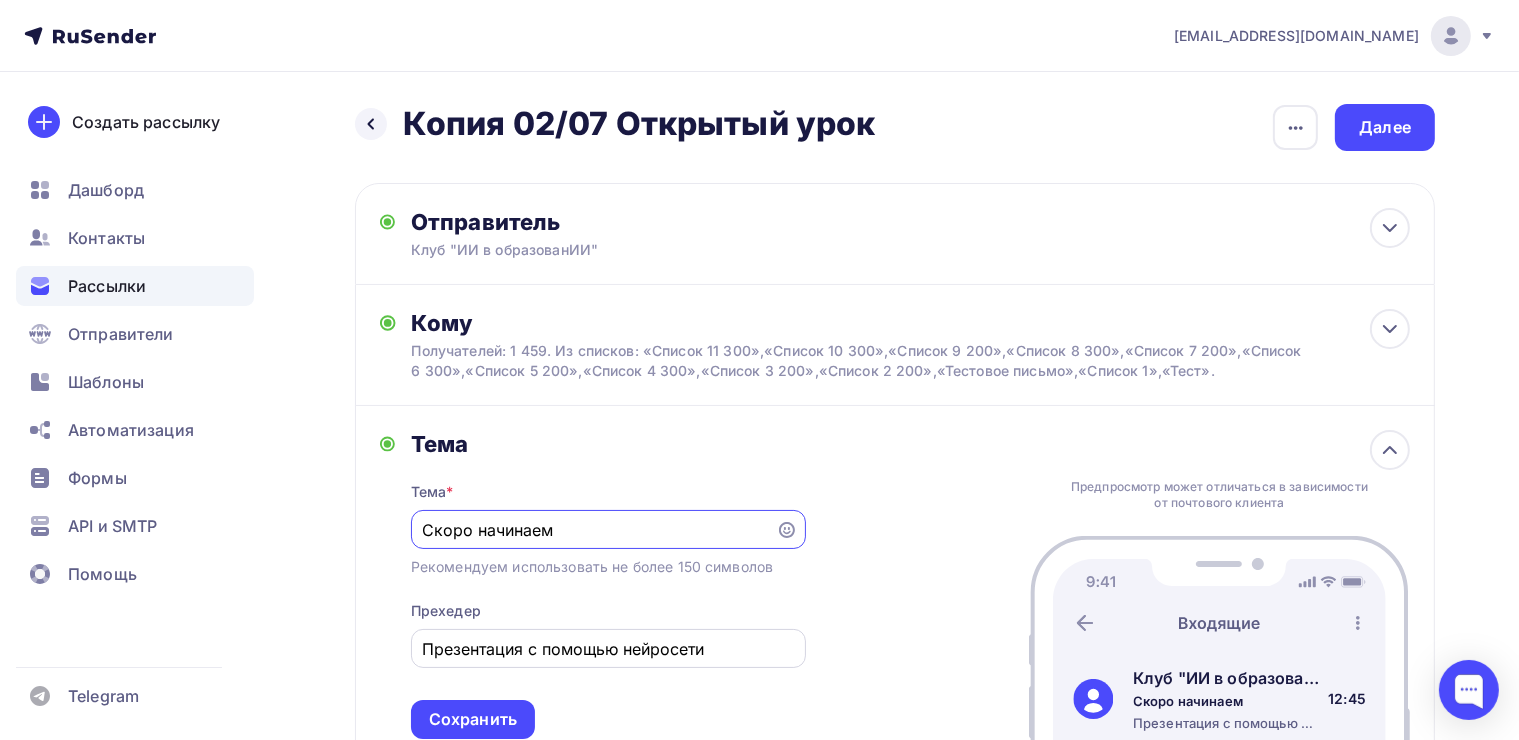 type on "Скоро начинаем" 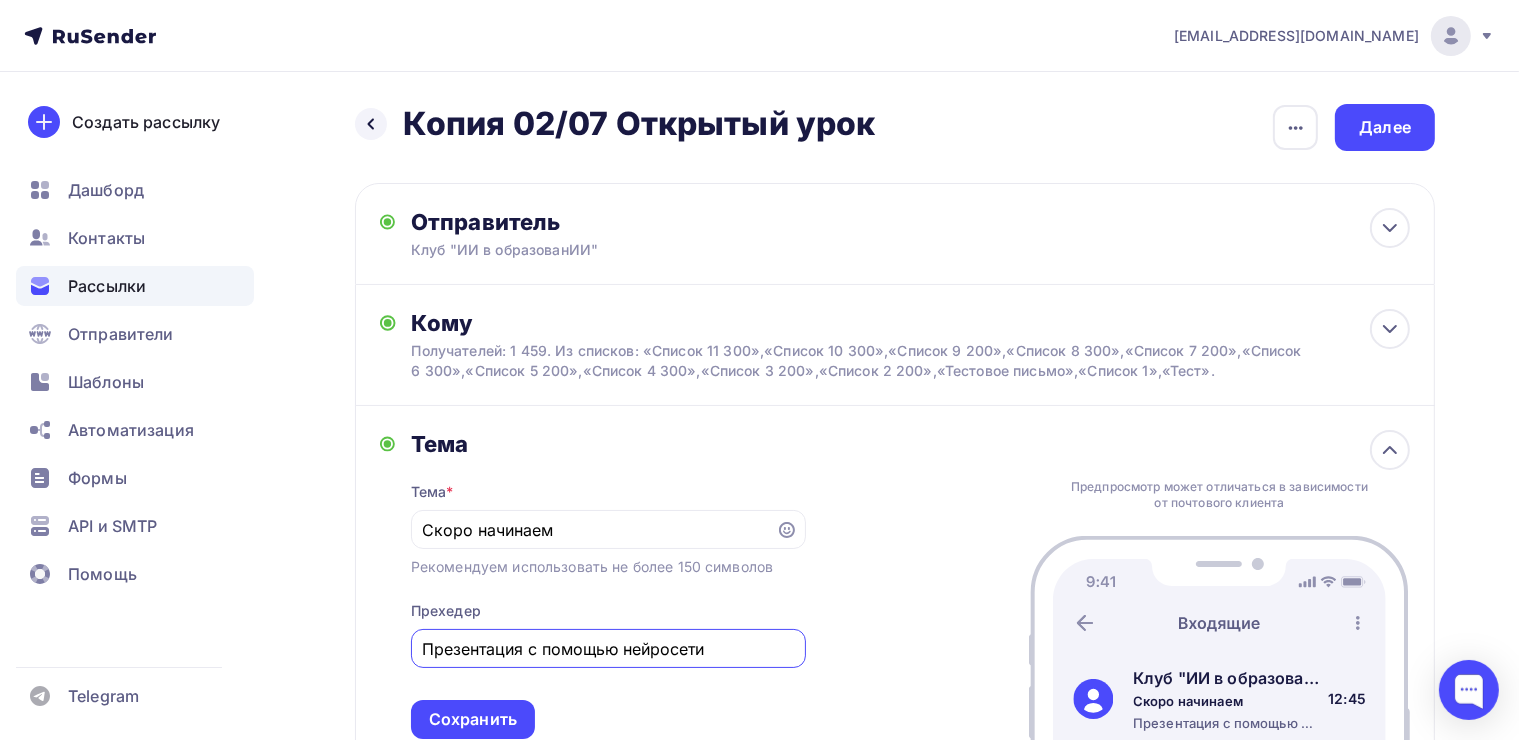drag, startPoint x: 528, startPoint y: 650, endPoint x: 730, endPoint y: 644, distance: 202.0891 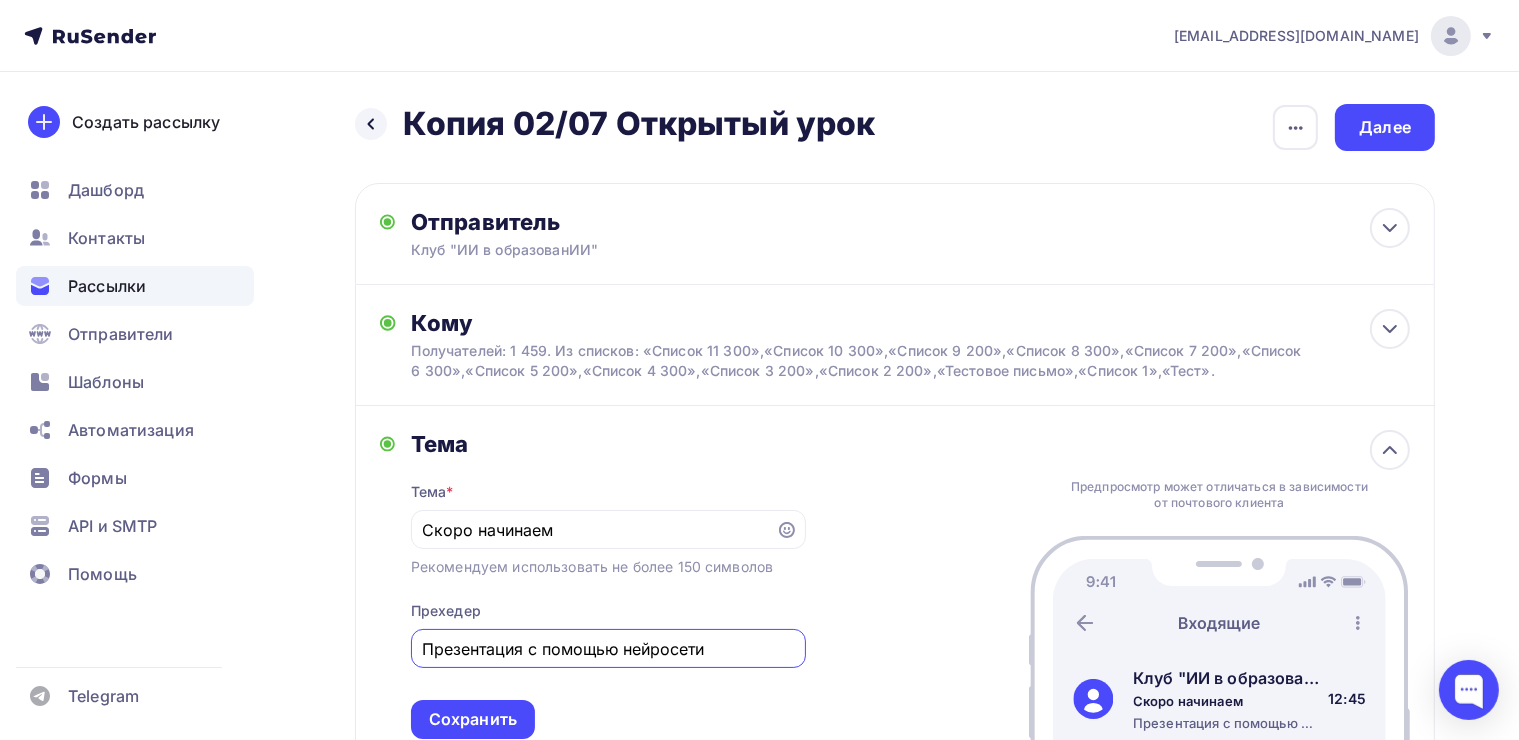 click on "Презентация с помощью нейросети" at bounding box center (608, 649) 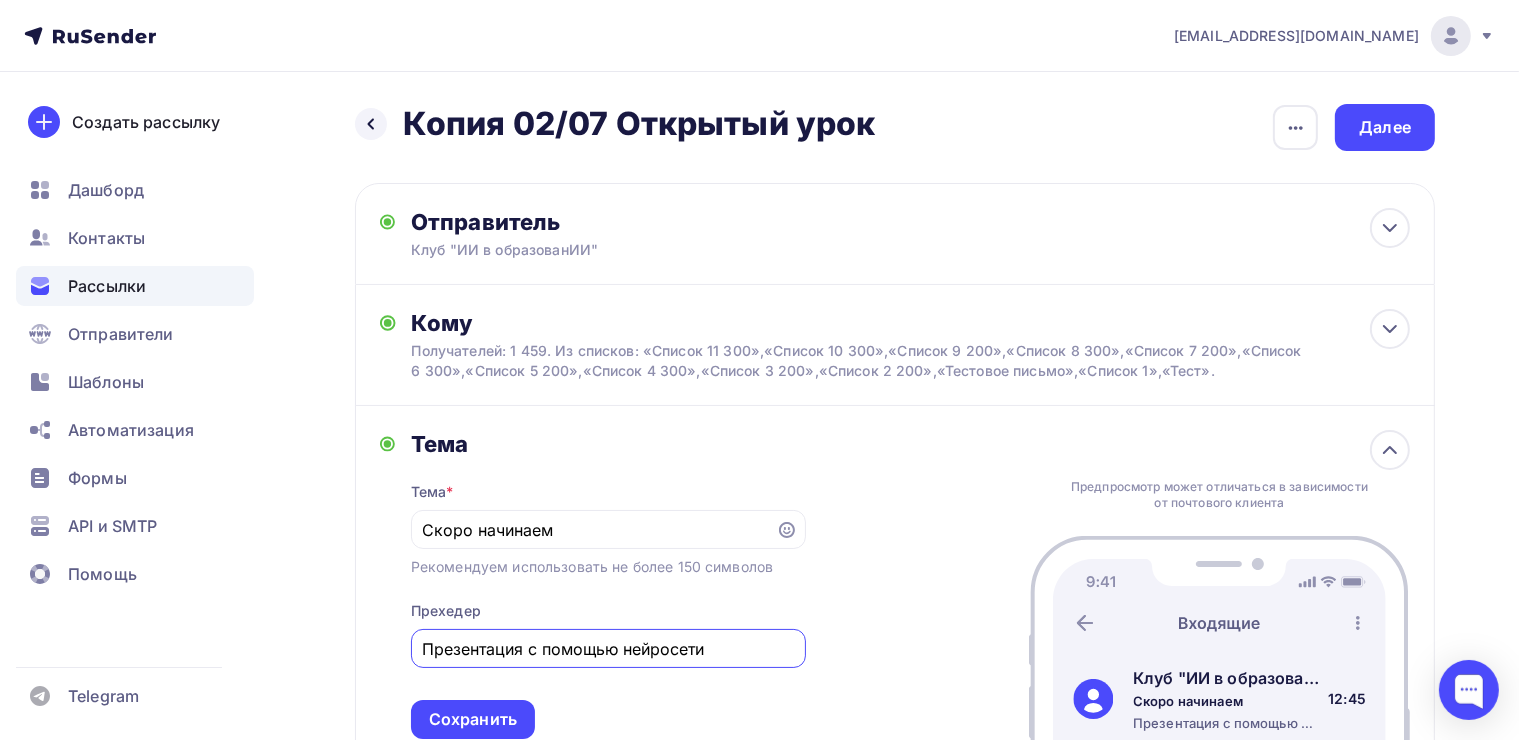 click on "Презентация с помощью нейросети" at bounding box center [608, 649] 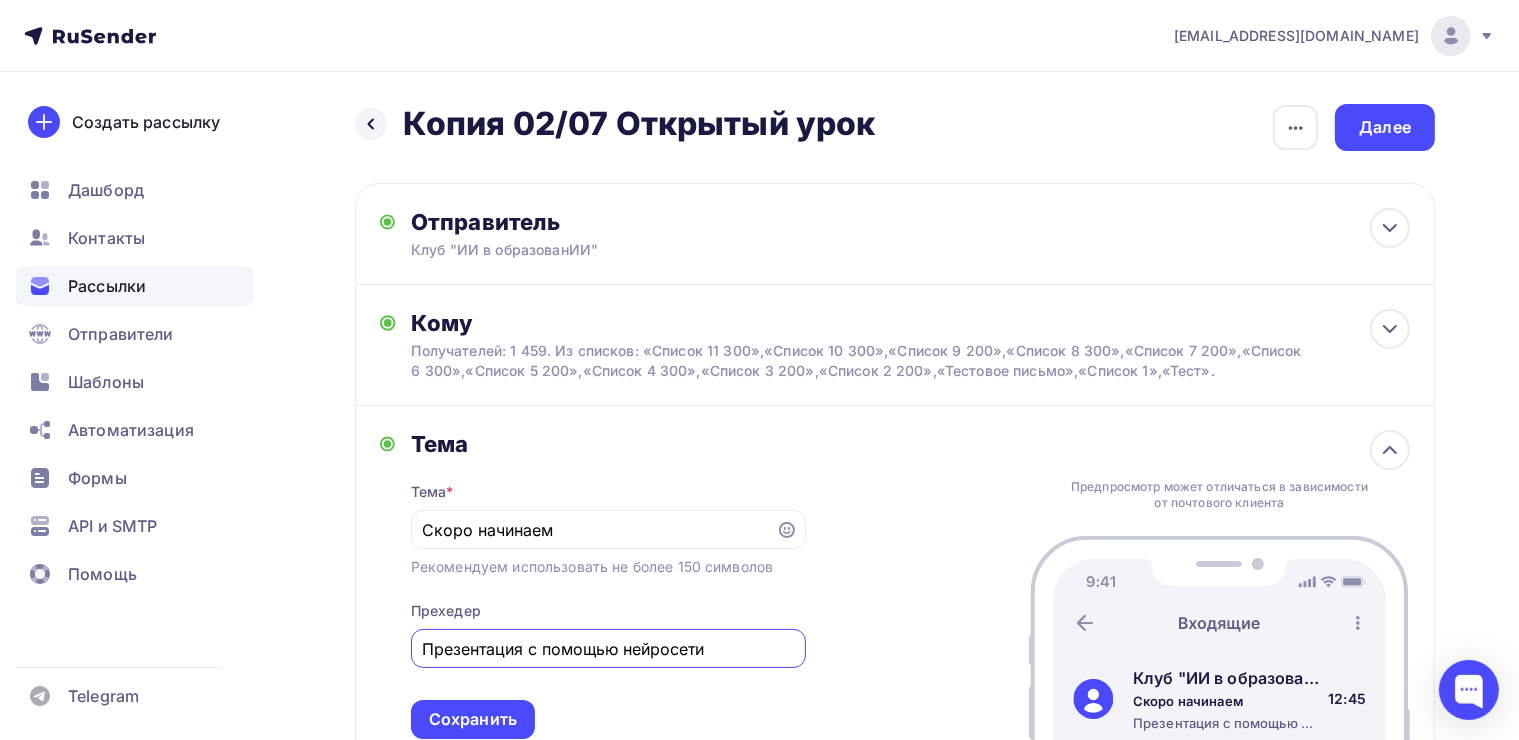 drag, startPoint x: 690, startPoint y: 644, endPoint x: 546, endPoint y: 653, distance: 144.28098 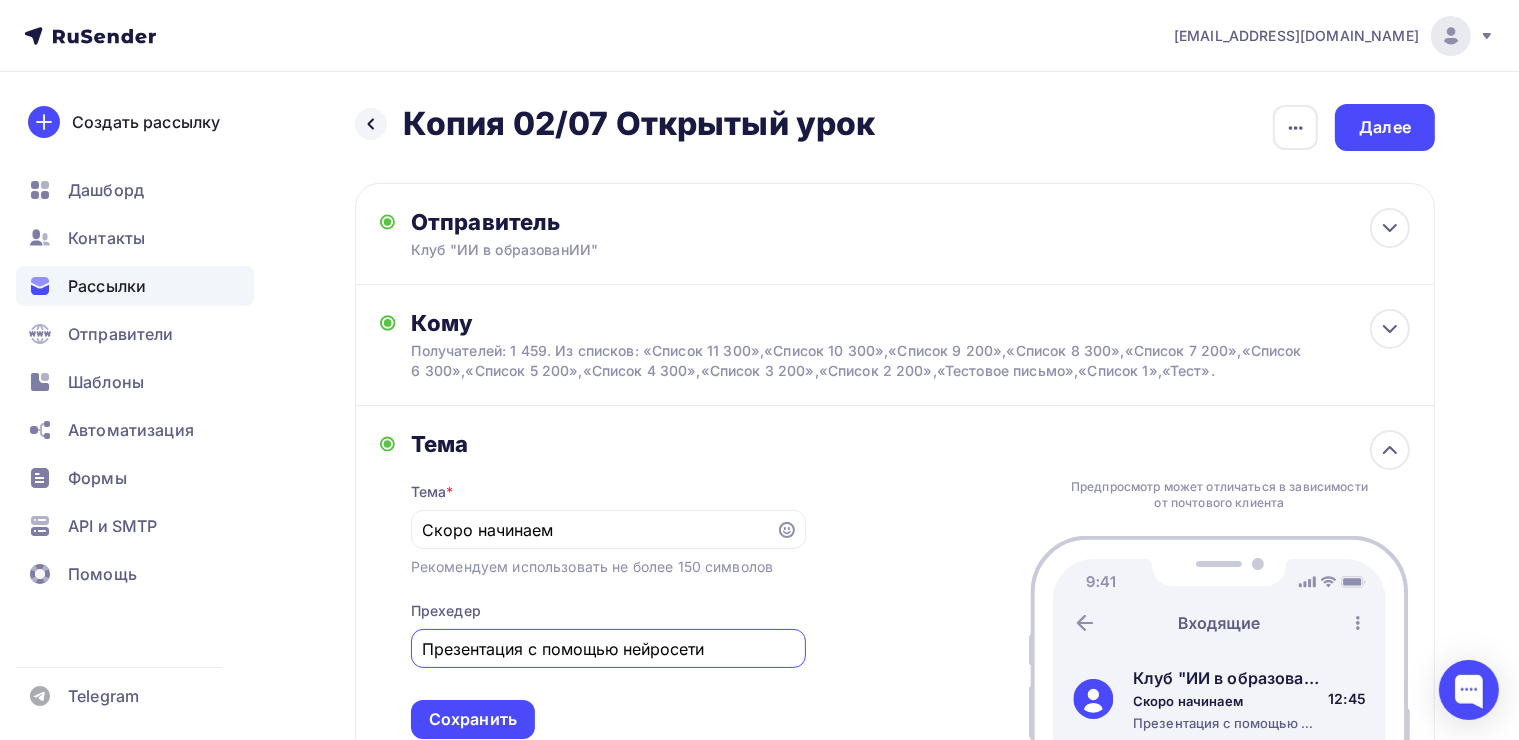 click on "Презентация с помощью нейросети" at bounding box center [608, 649] 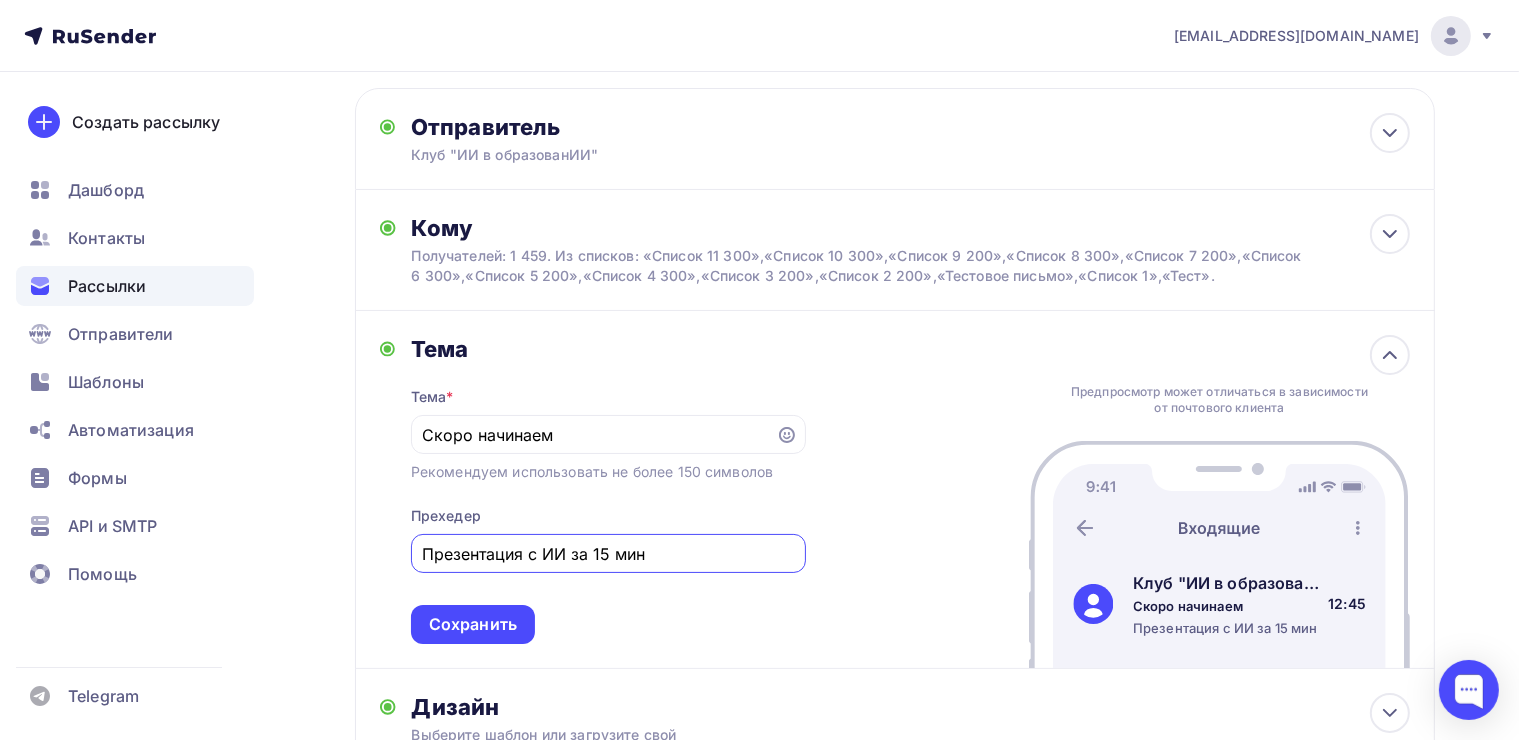 scroll, scrollTop: 100, scrollLeft: 0, axis: vertical 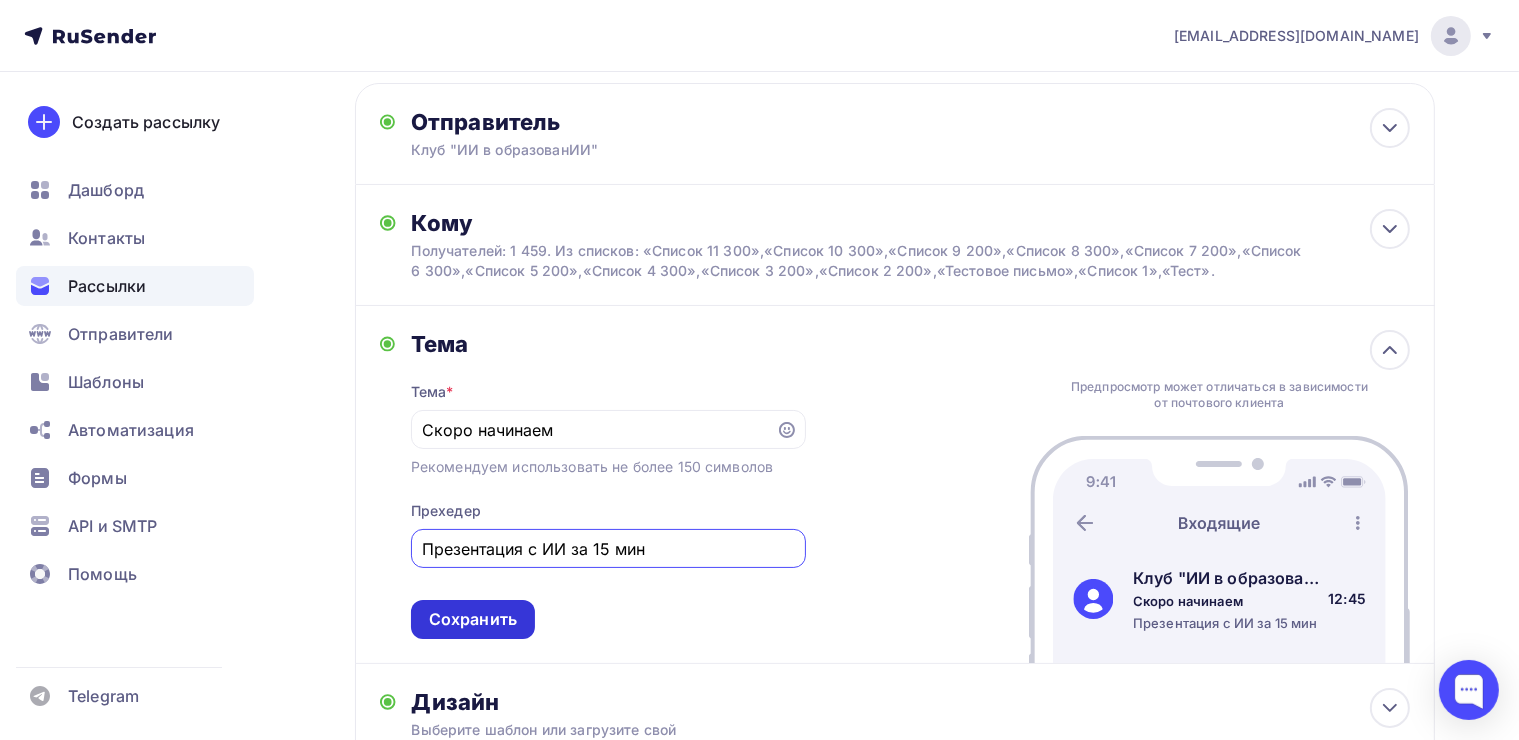 type on "Презентация с ИИ за 15 мин" 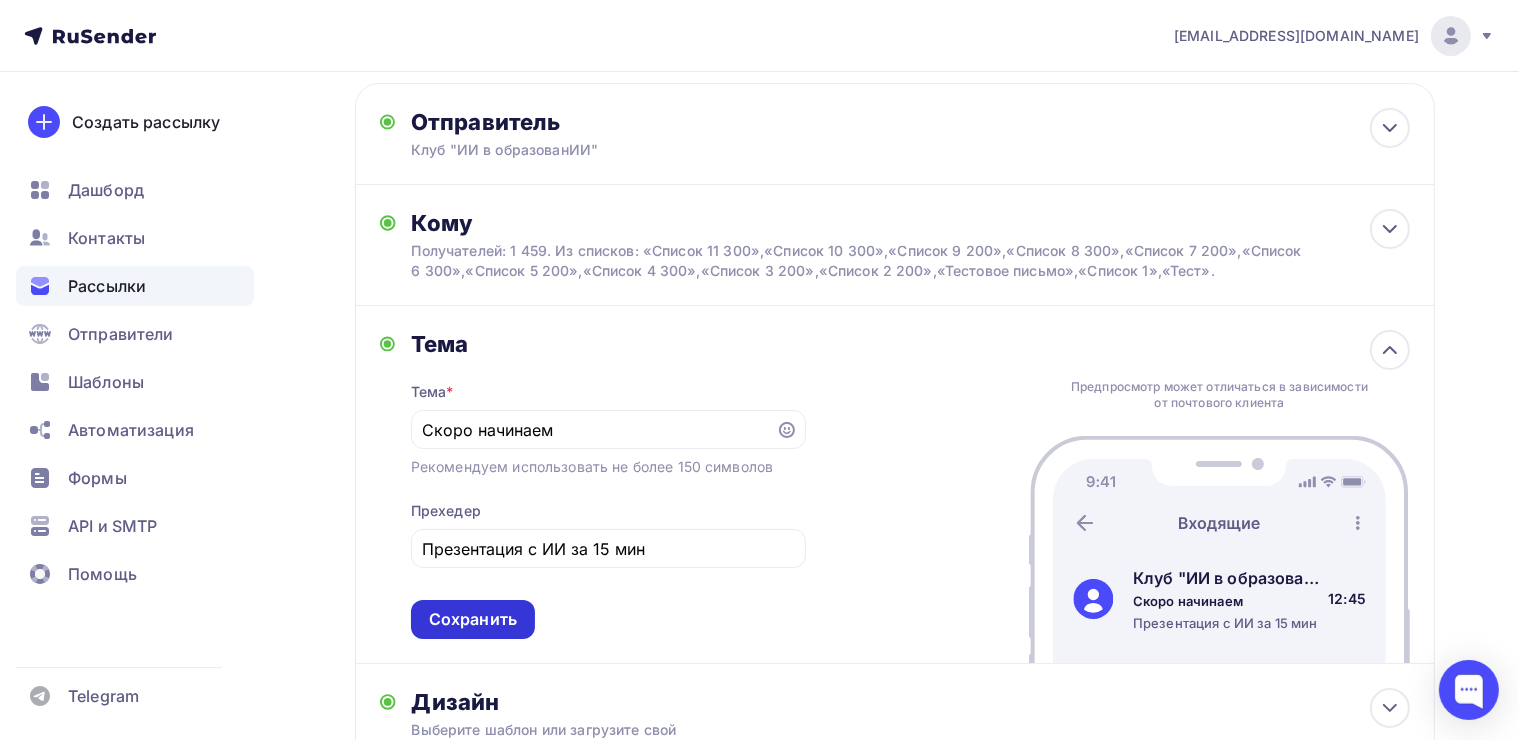 click on "Сохранить" at bounding box center [473, 619] 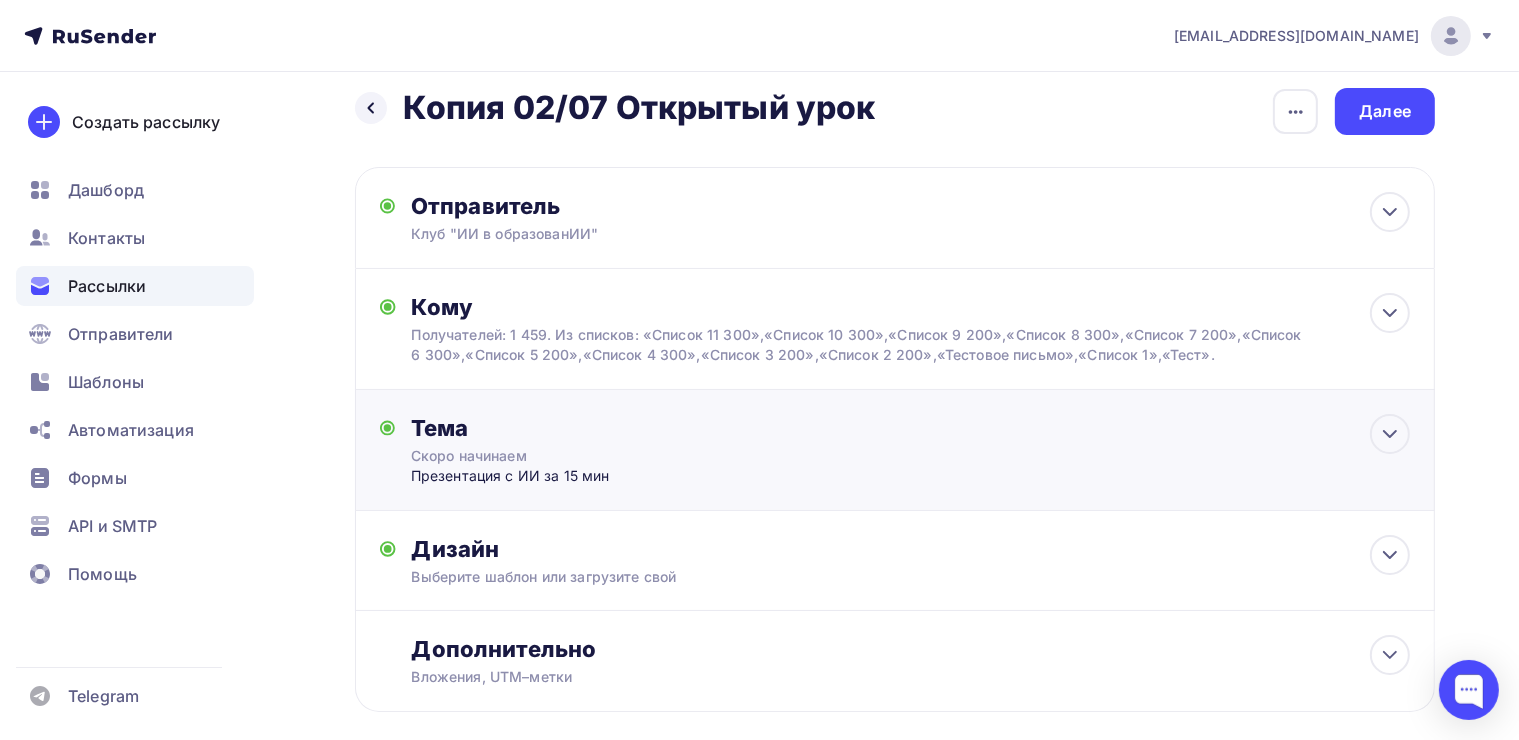 scroll, scrollTop: 0, scrollLeft: 0, axis: both 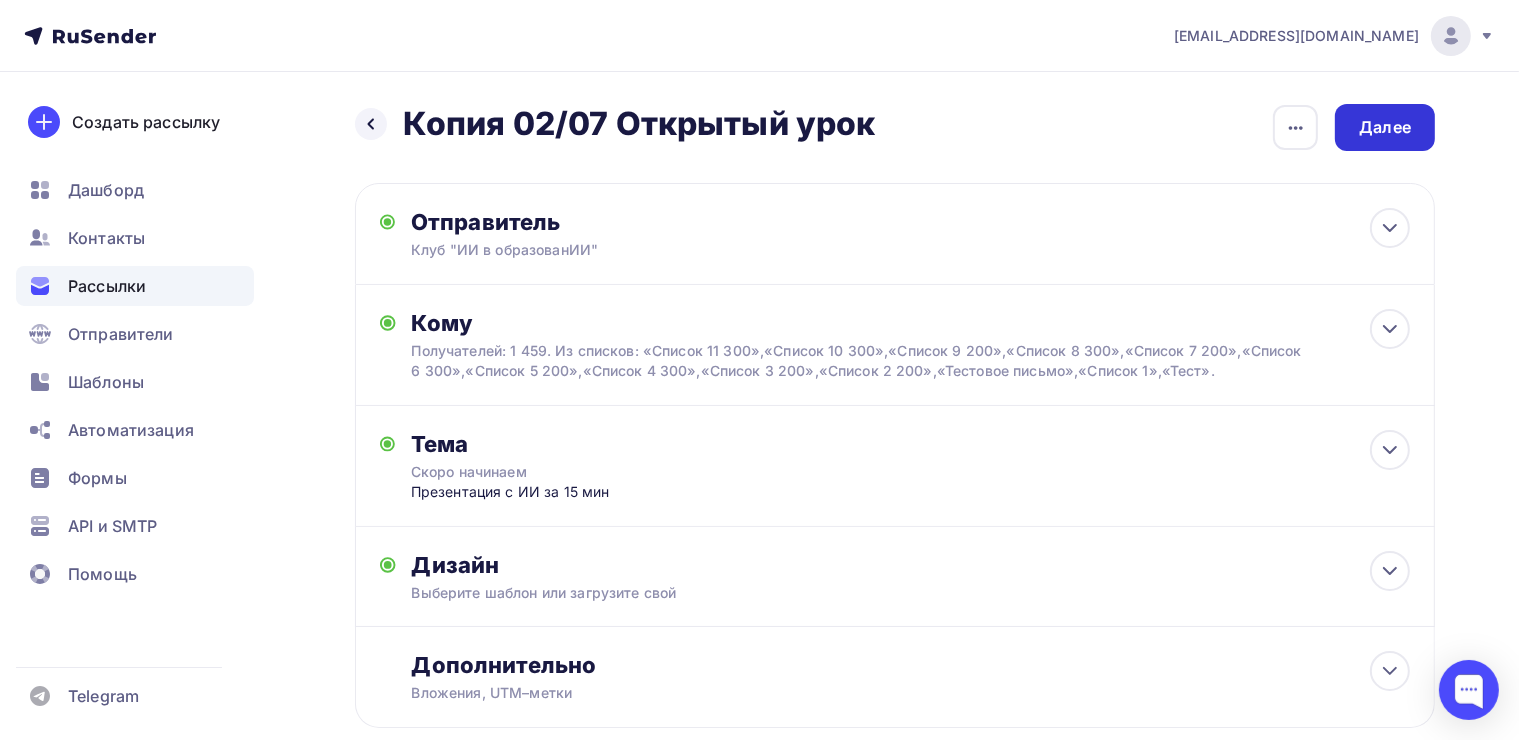 click on "Далее" at bounding box center (1385, 127) 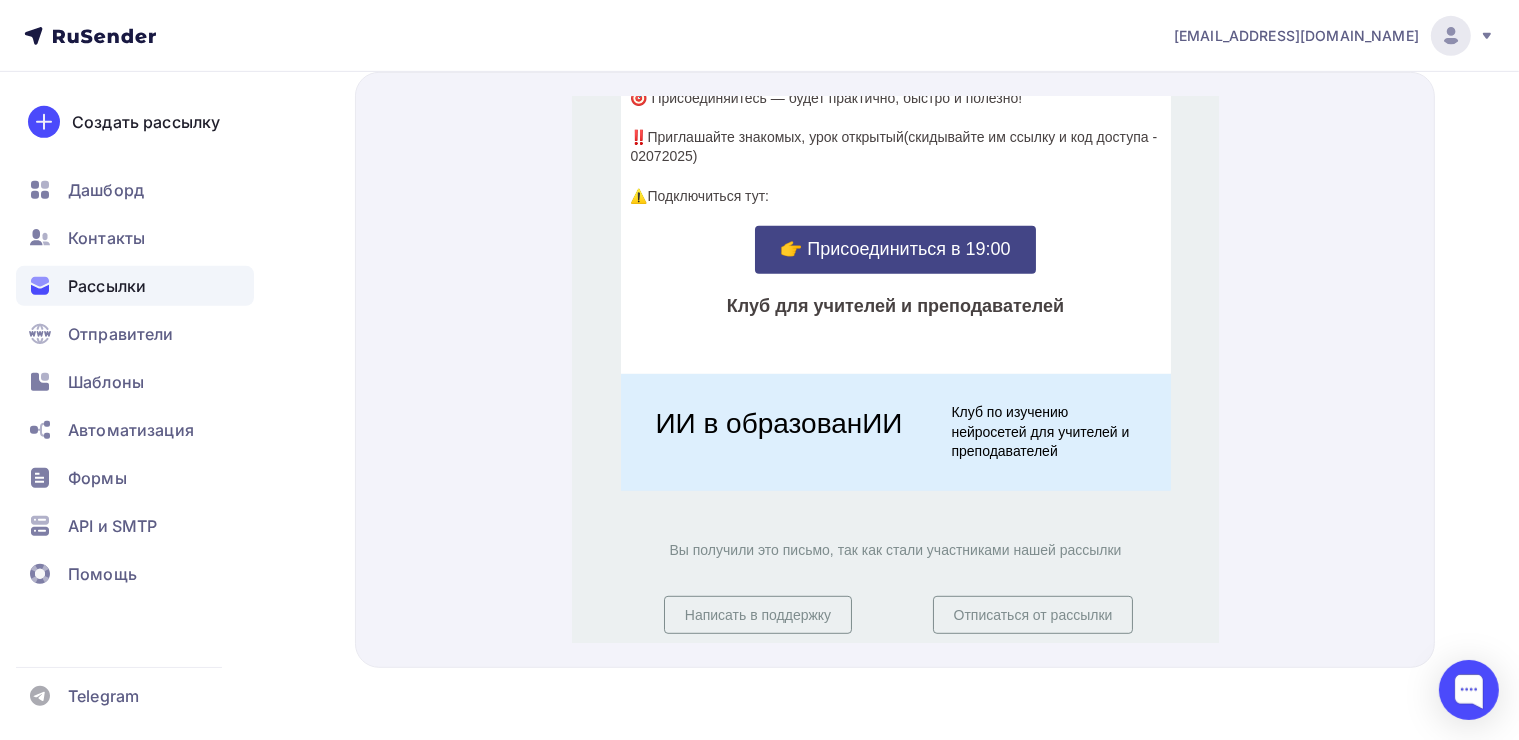 scroll, scrollTop: 941, scrollLeft: 0, axis: vertical 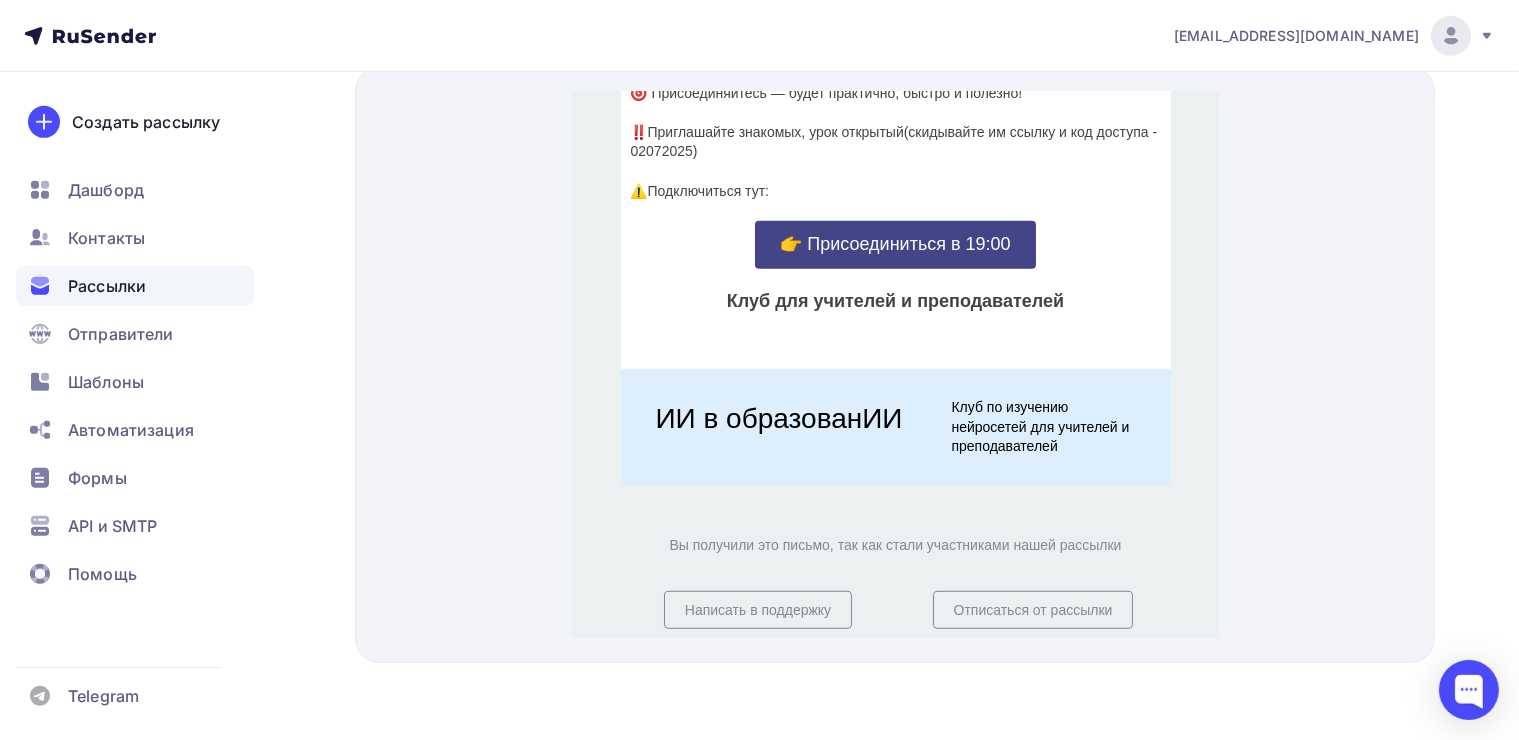 click on "👉 Присоединиться в 19:00" at bounding box center (894, 220) 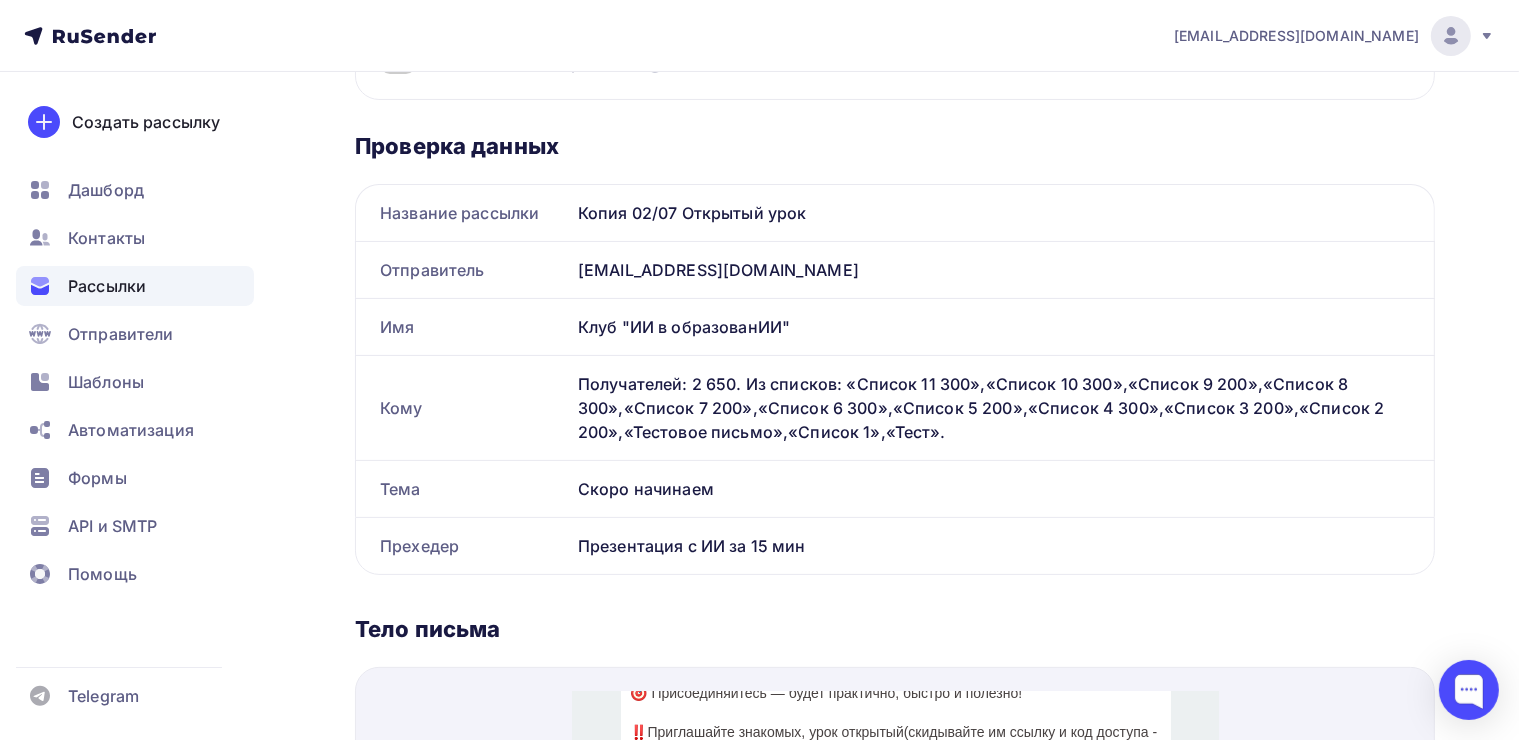 scroll, scrollTop: 0, scrollLeft: 0, axis: both 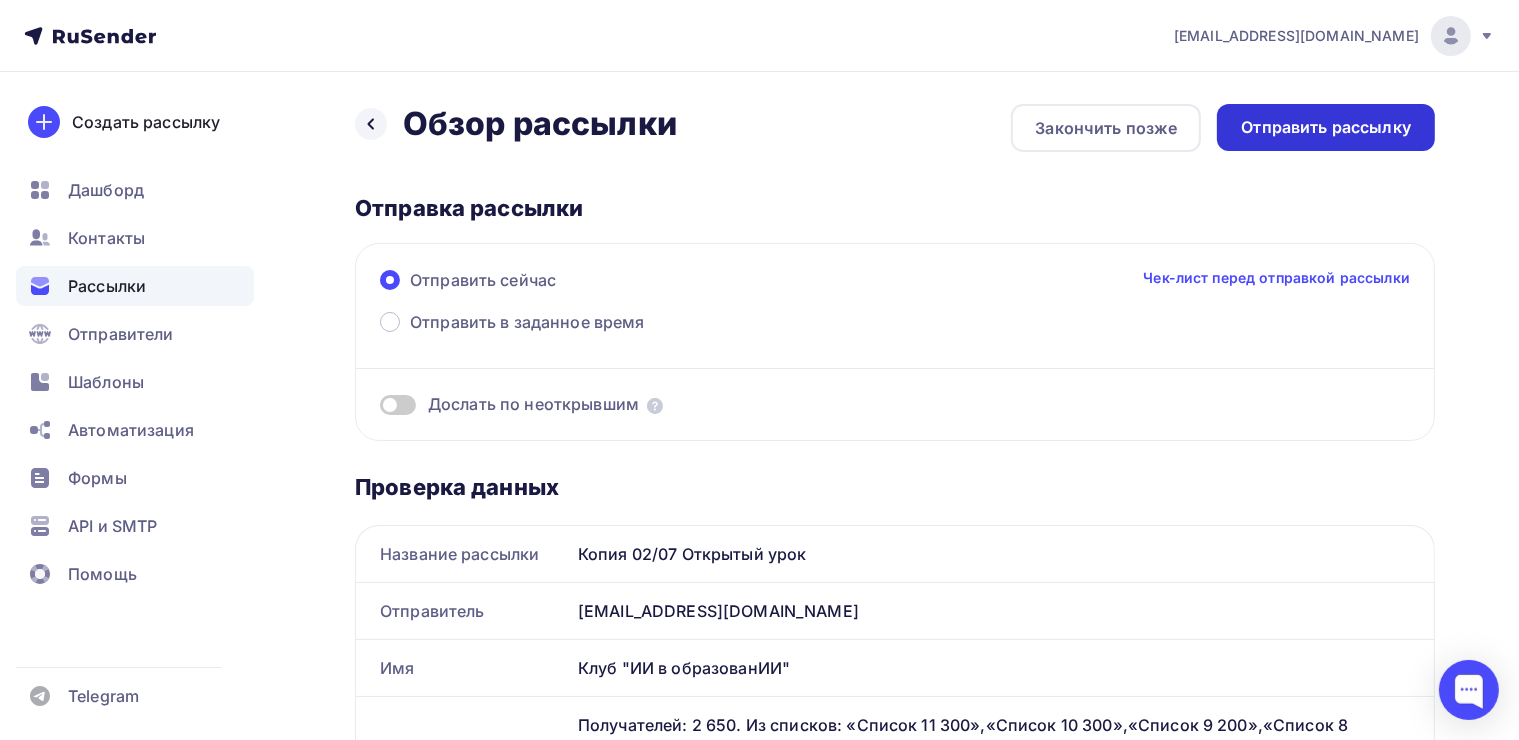 click on "Отправить рассылку" at bounding box center (1326, 127) 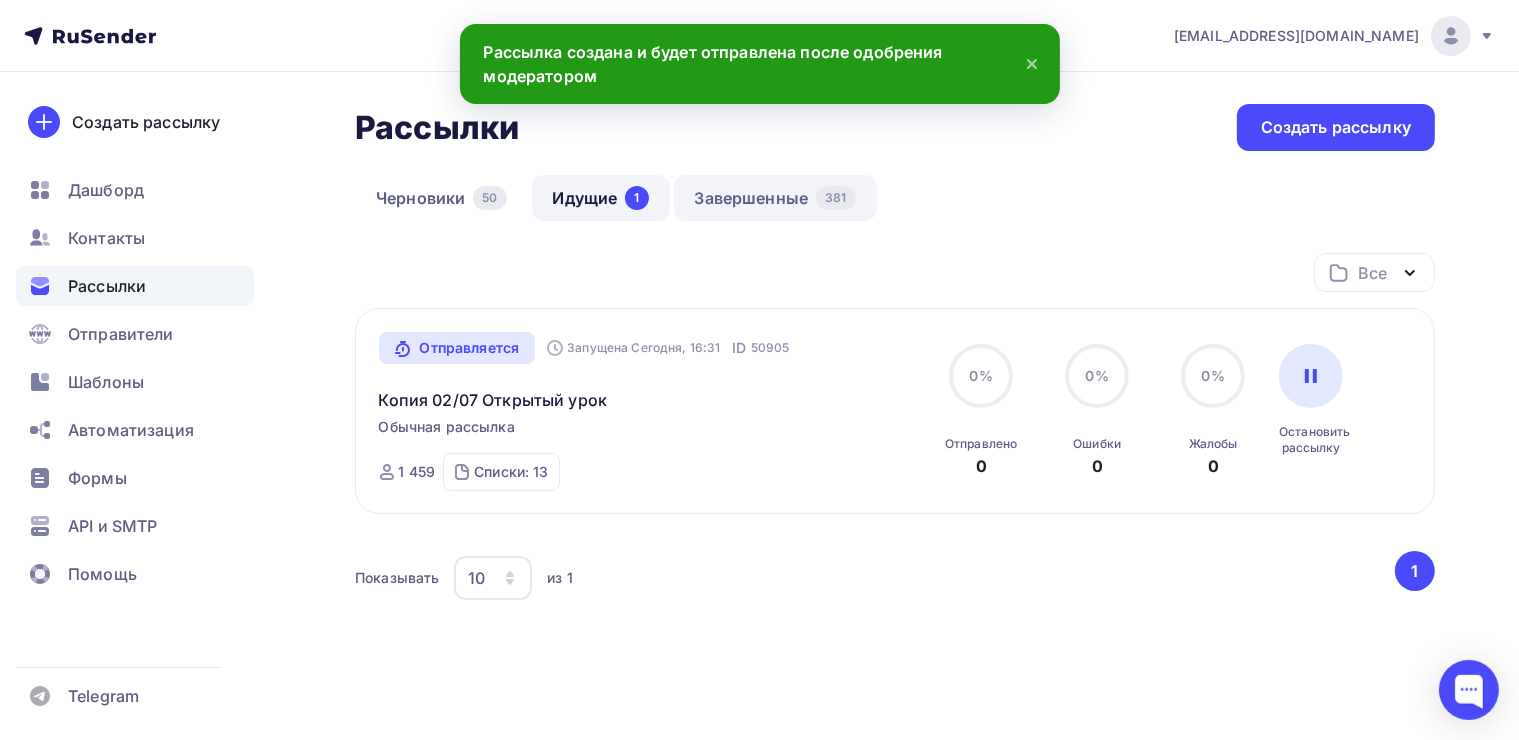 click on "Завершенные
381" at bounding box center [775, 198] 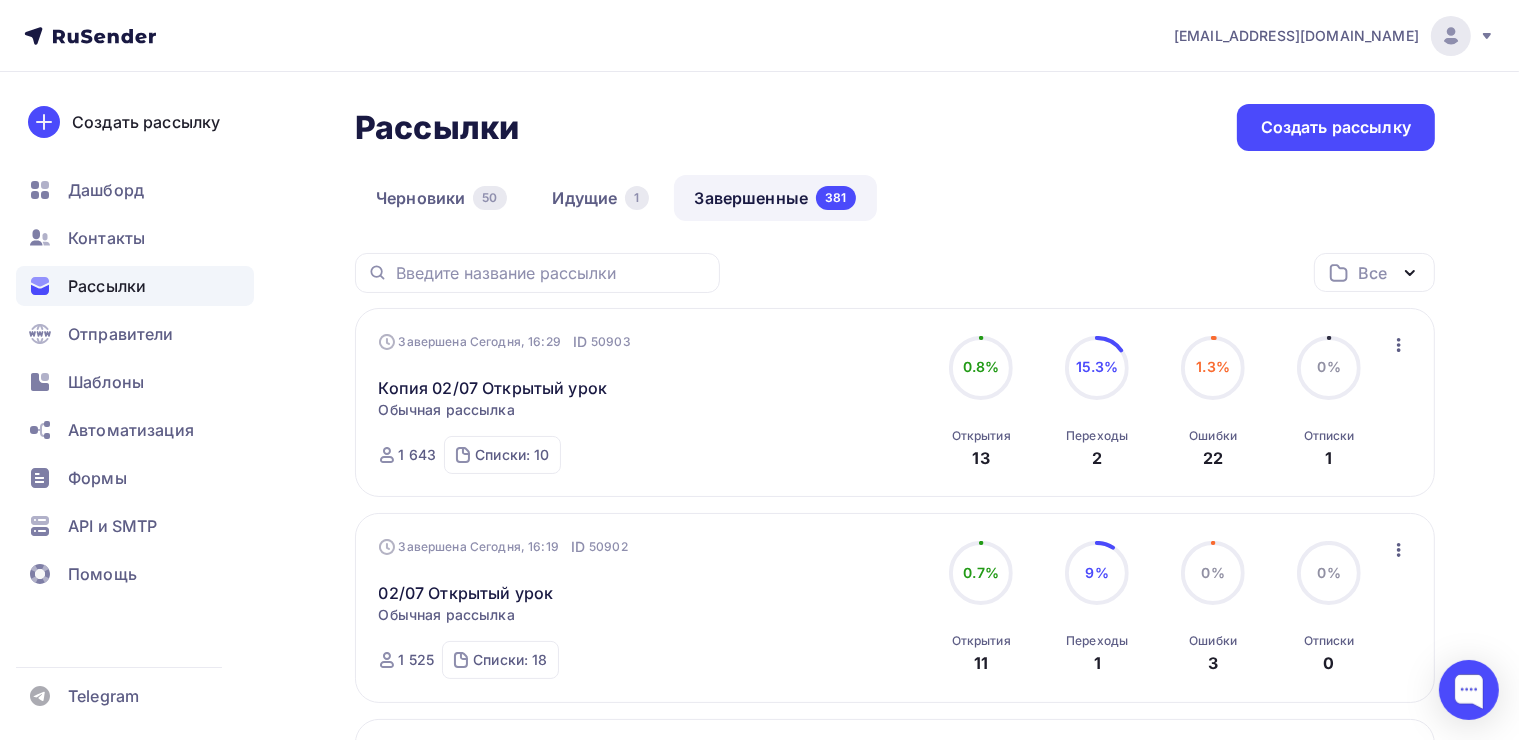 click 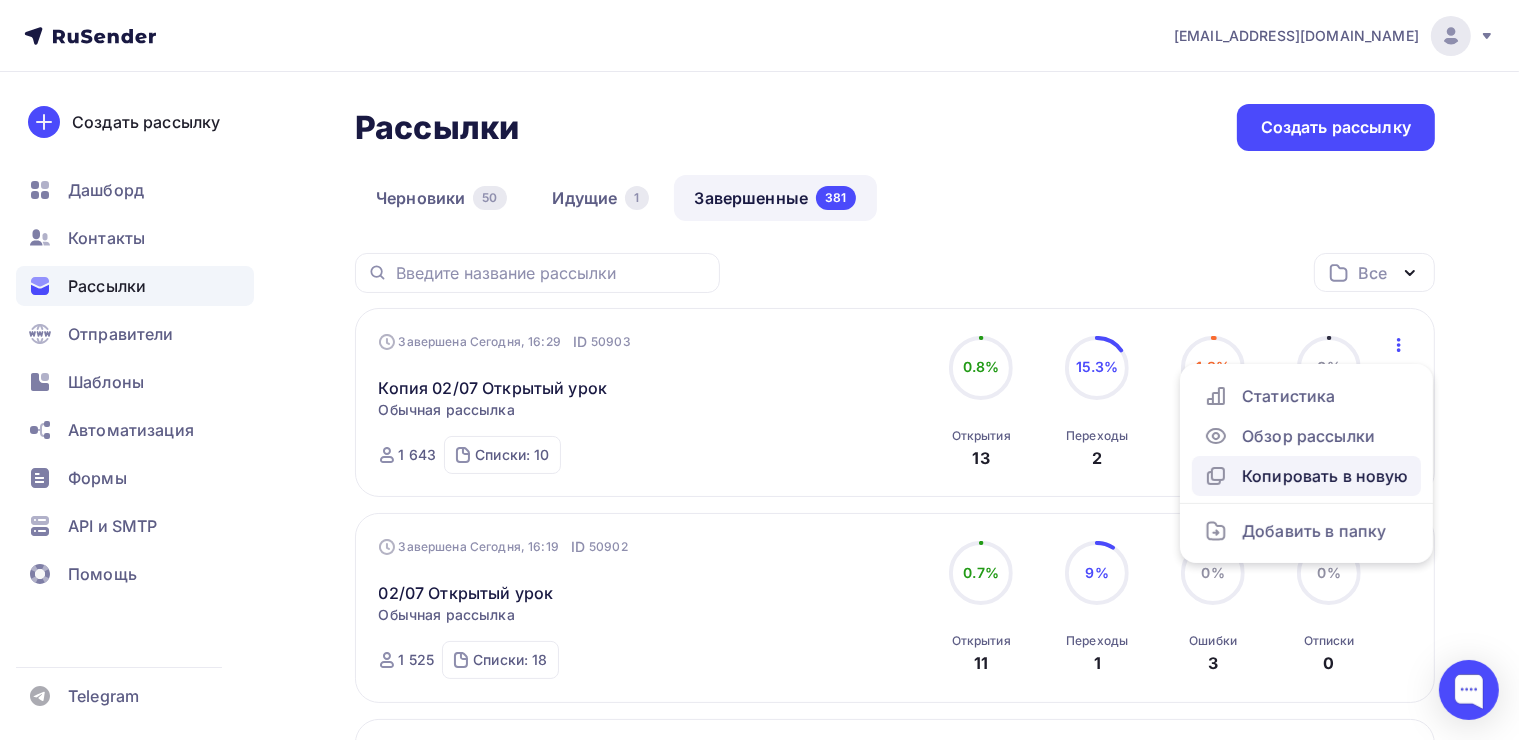 click on "Копировать в новую" at bounding box center (1306, 476) 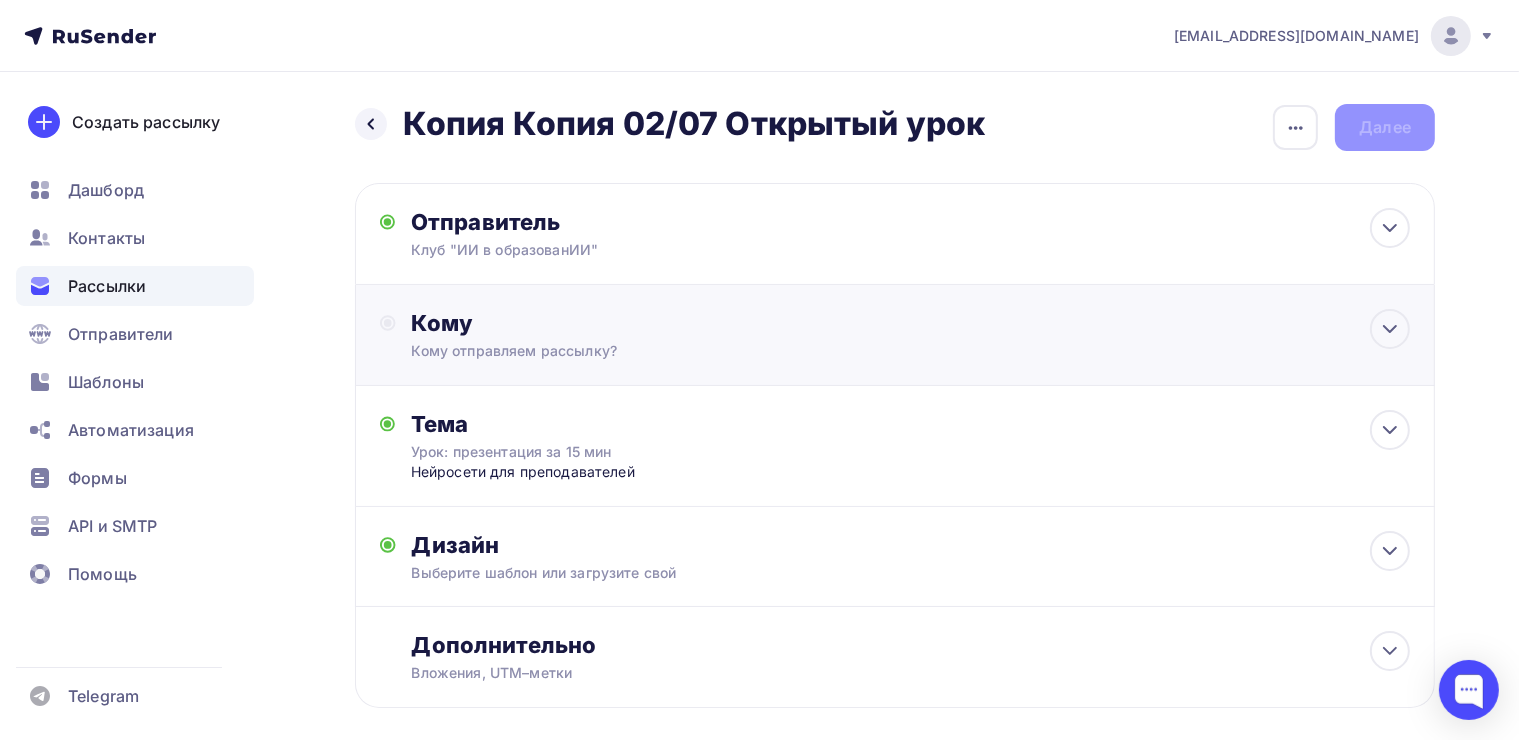 click 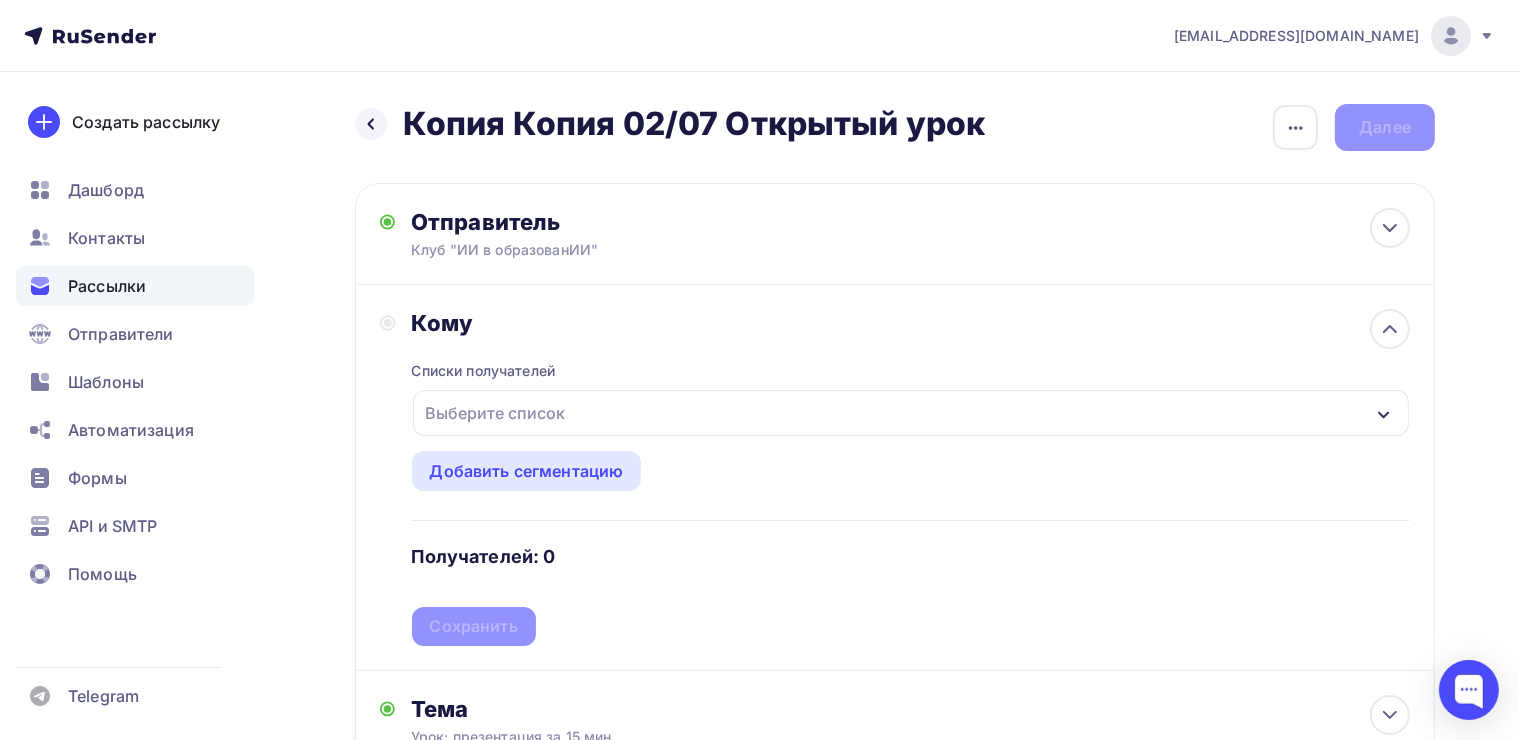 click on "Выберите список" at bounding box center [496, 413] 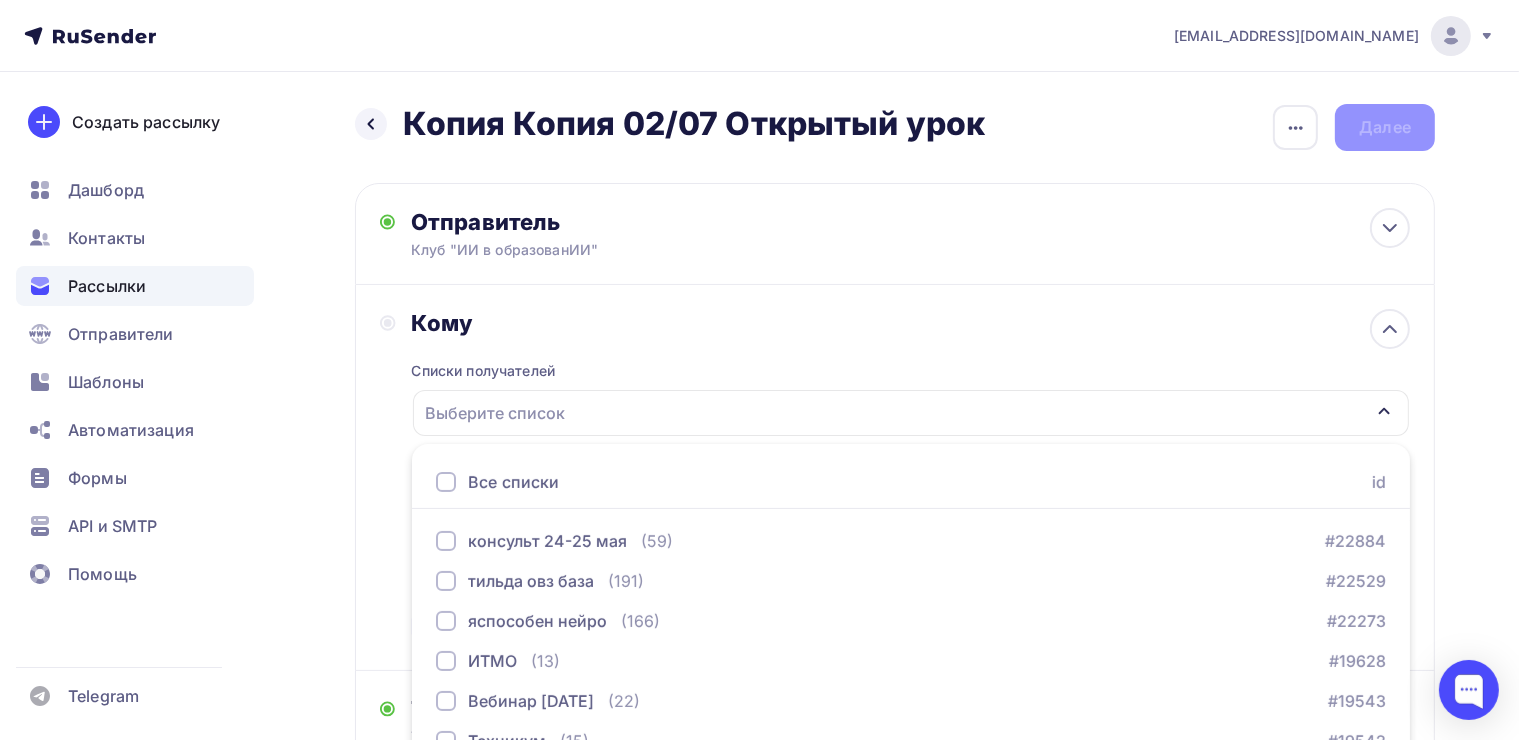 scroll, scrollTop: 220, scrollLeft: 0, axis: vertical 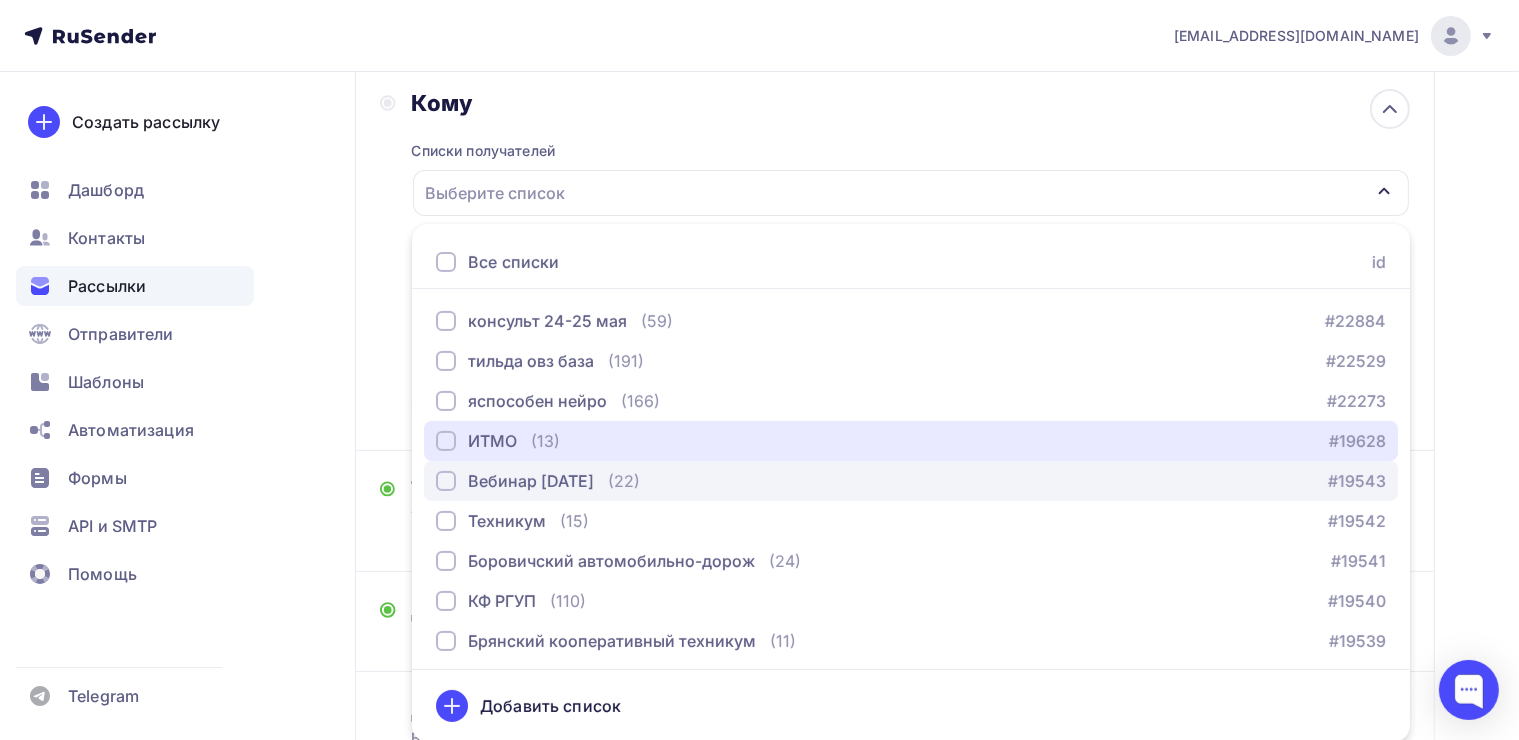 drag, startPoint x: 446, startPoint y: 442, endPoint x: 451, endPoint y: 464, distance: 22.561028 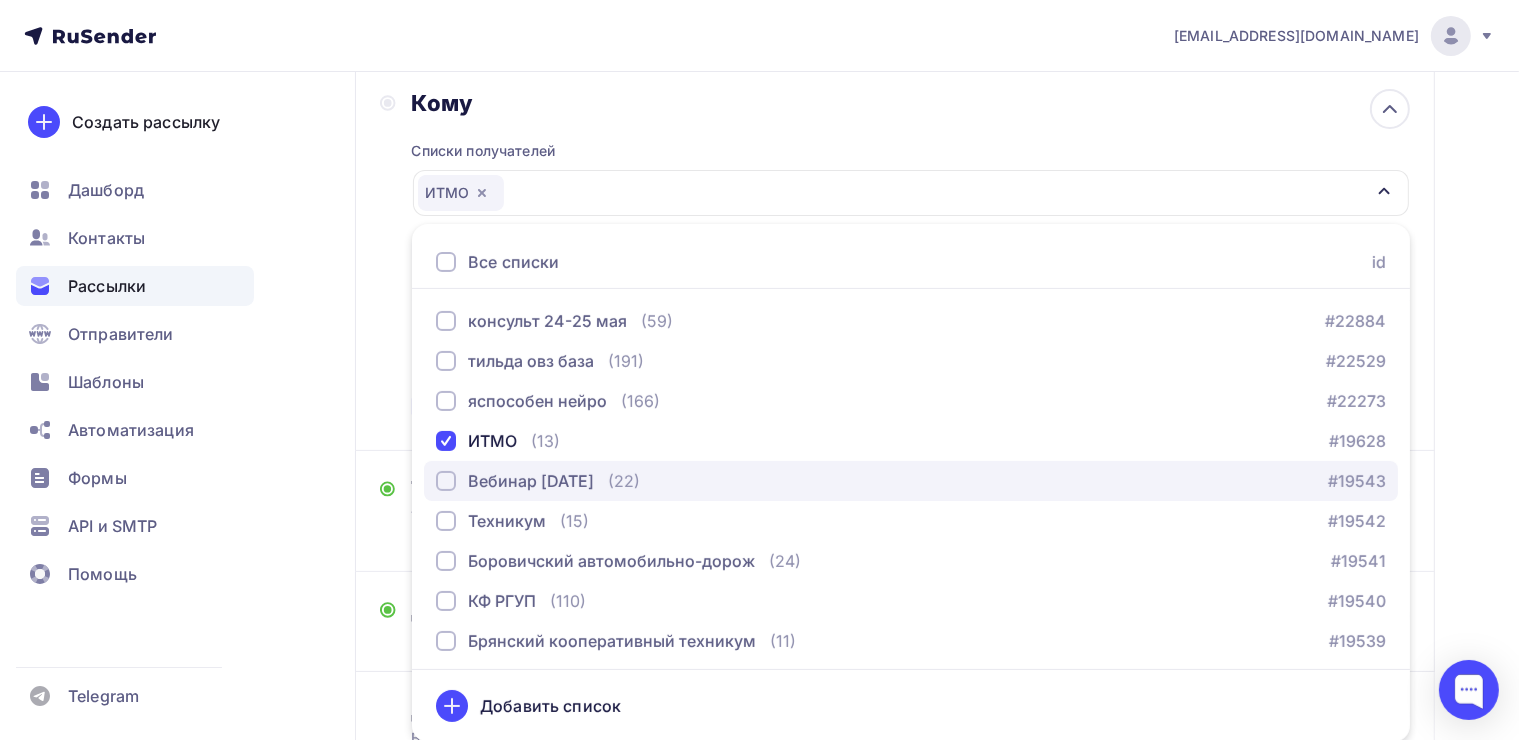 click at bounding box center [446, 481] 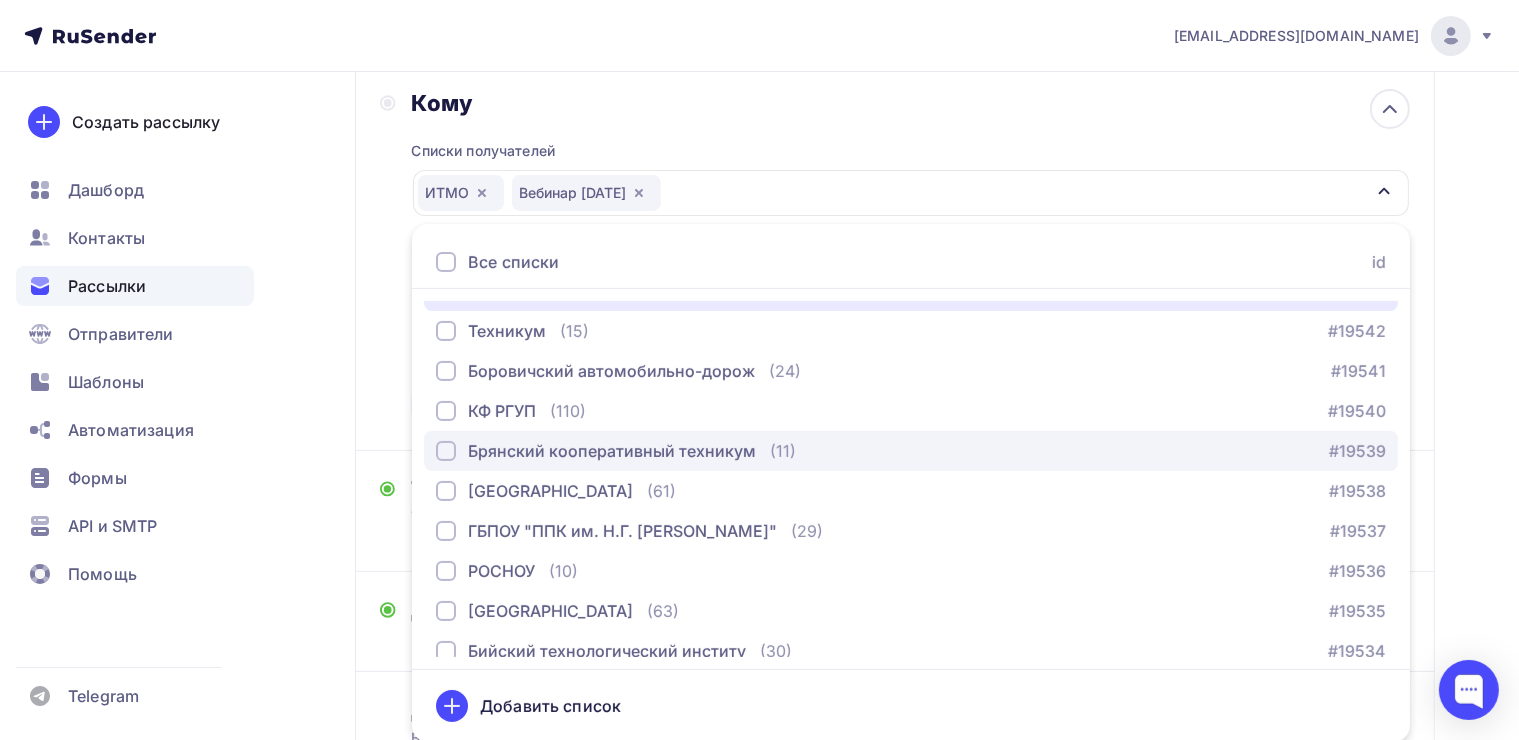 scroll, scrollTop: 200, scrollLeft: 0, axis: vertical 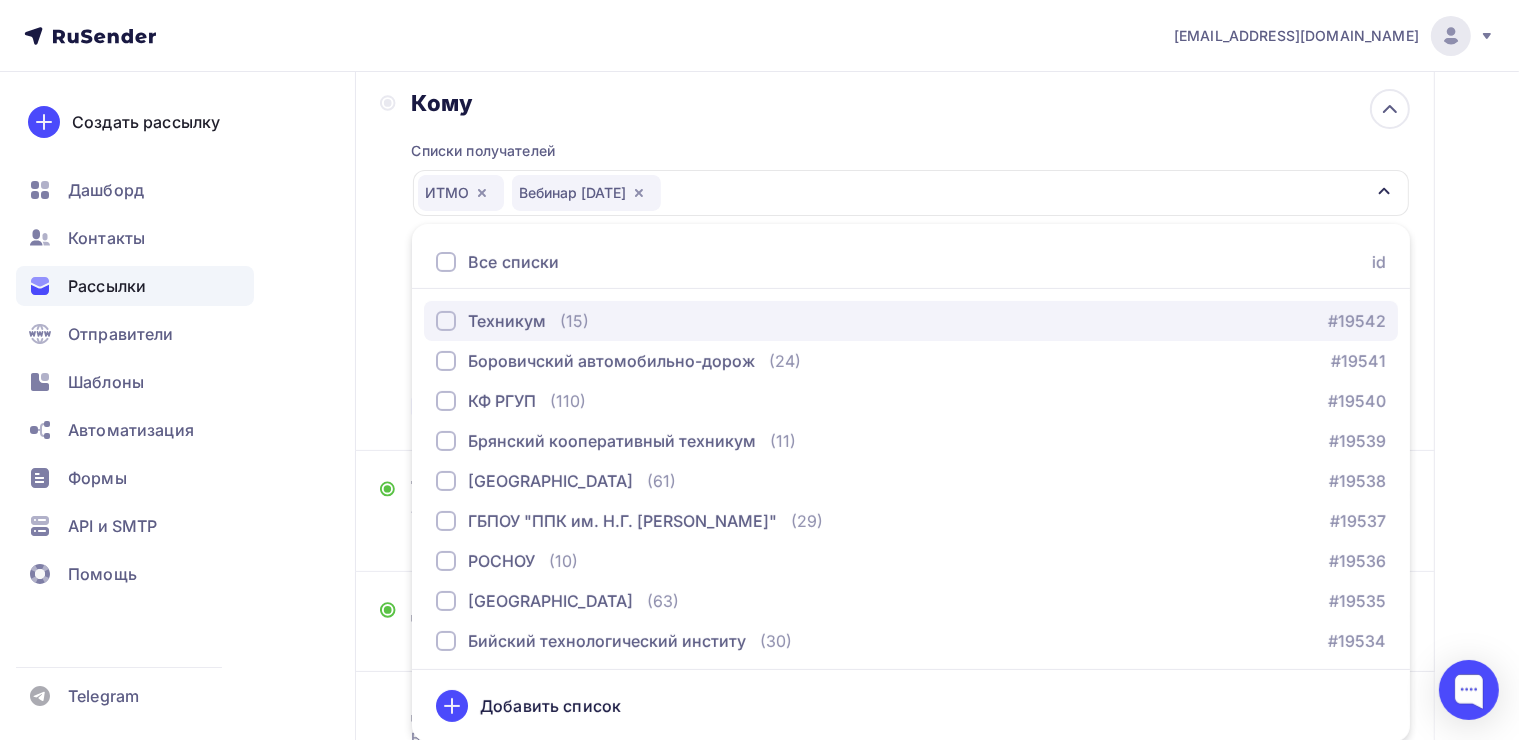 click at bounding box center (446, 321) 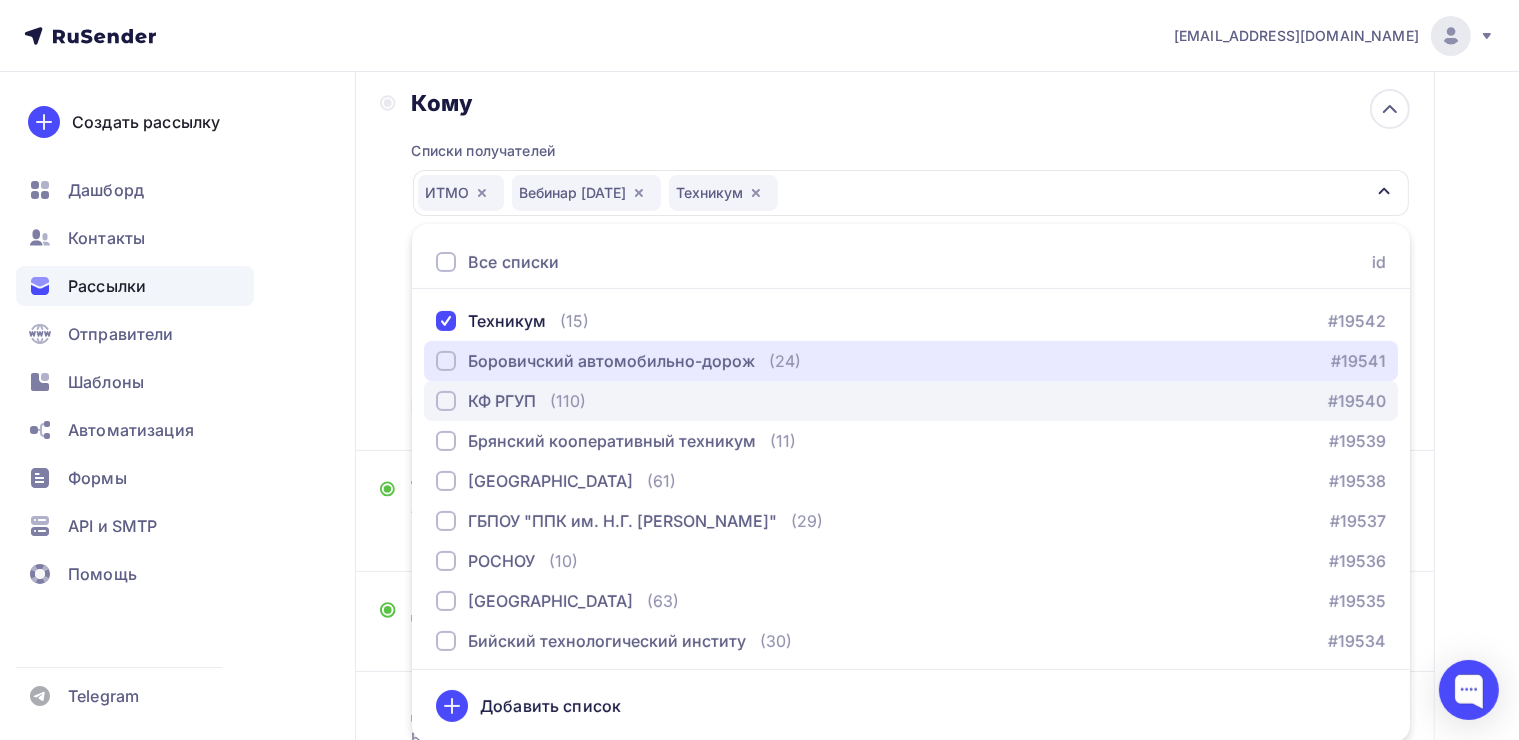 drag, startPoint x: 444, startPoint y: 359, endPoint x: 447, endPoint y: 389, distance: 30.149628 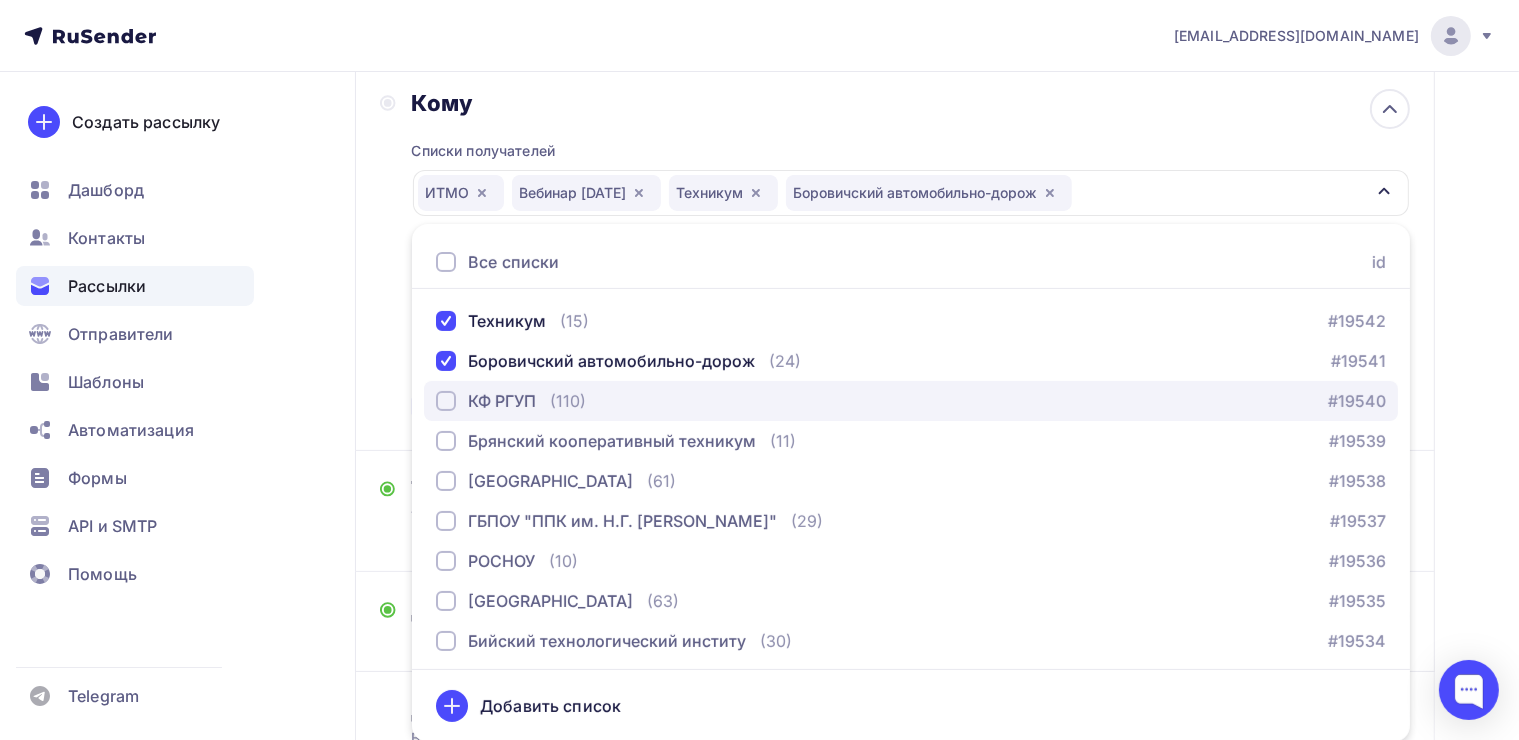 drag, startPoint x: 447, startPoint y: 408, endPoint x: 449, endPoint y: 433, distance: 25.079872 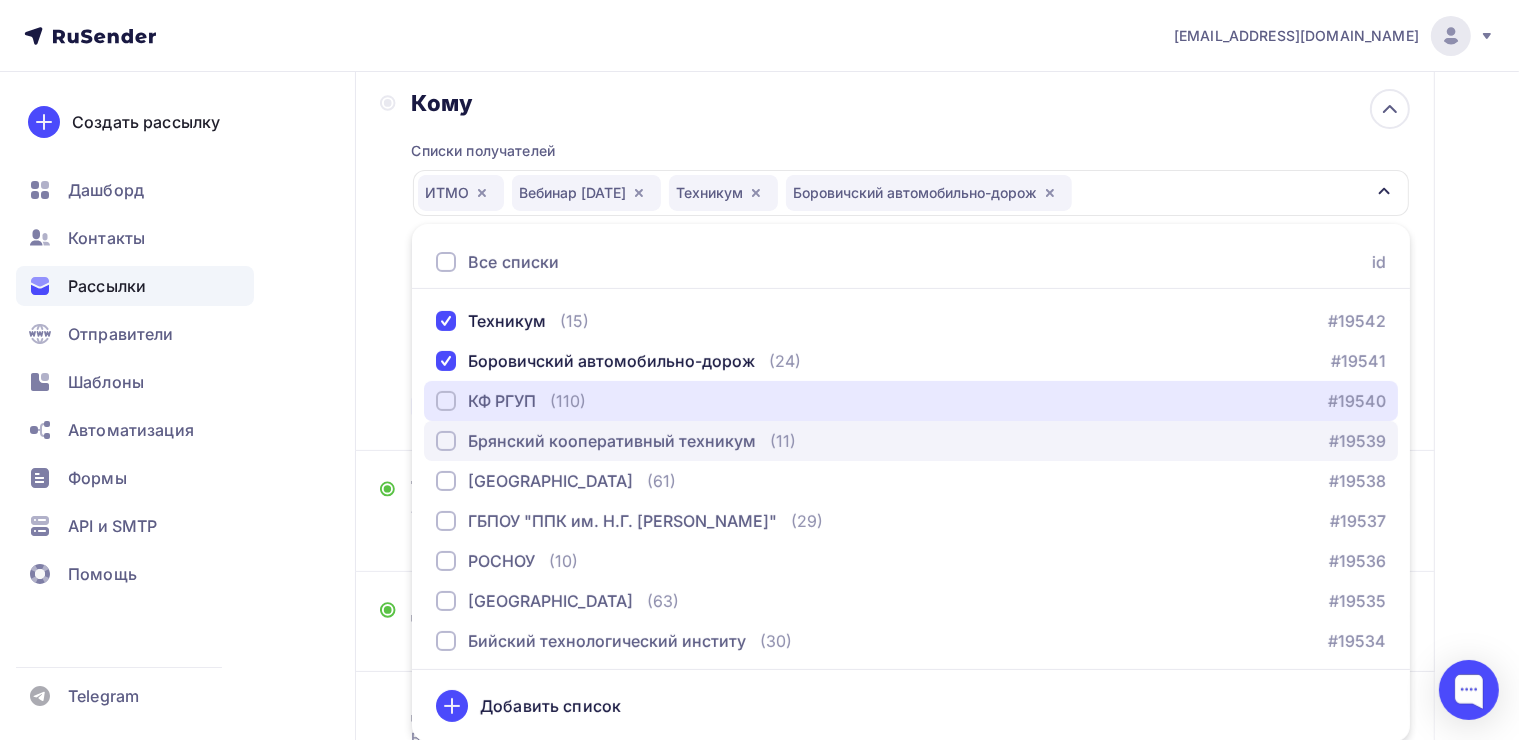 click on "КФ РГУП" at bounding box center (486, 401) 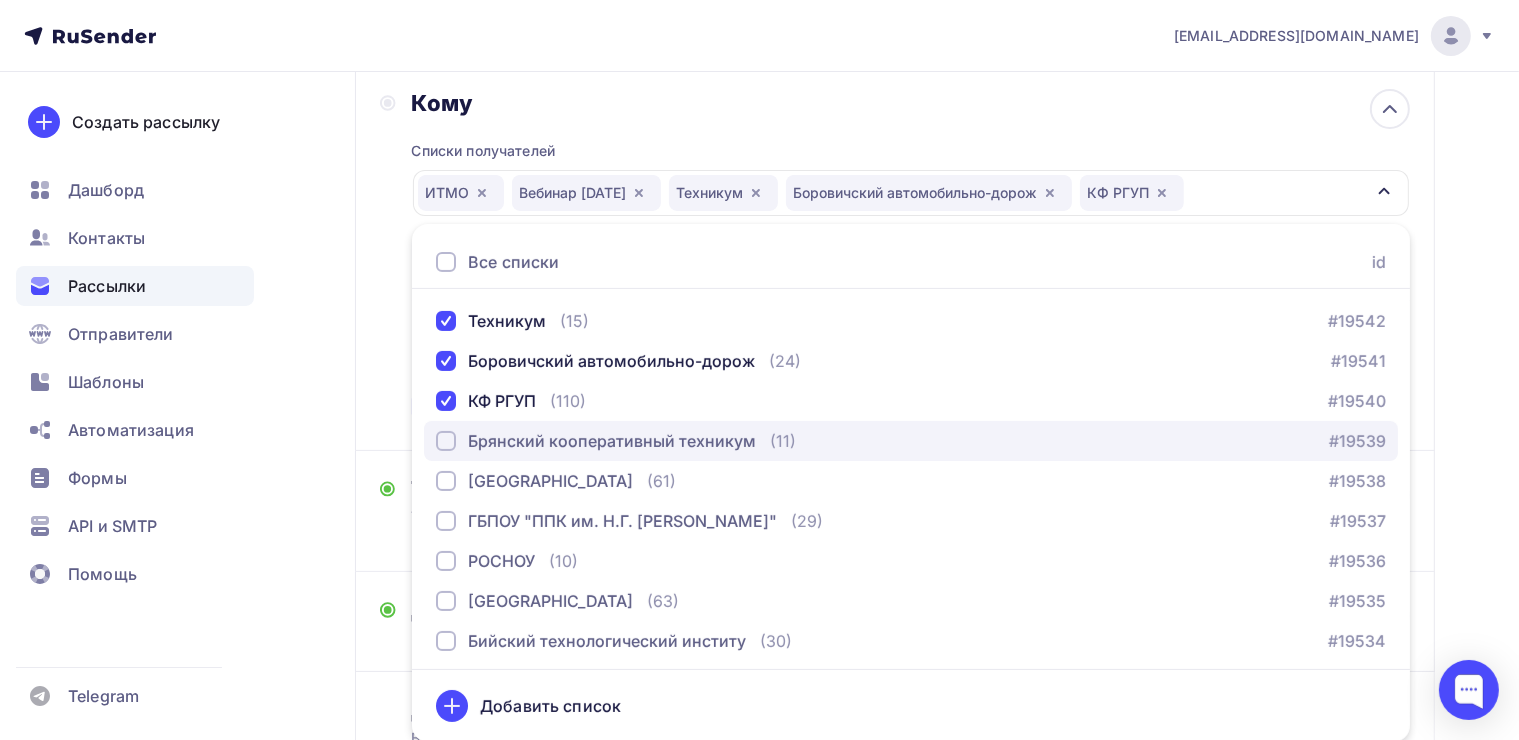 click at bounding box center [446, 441] 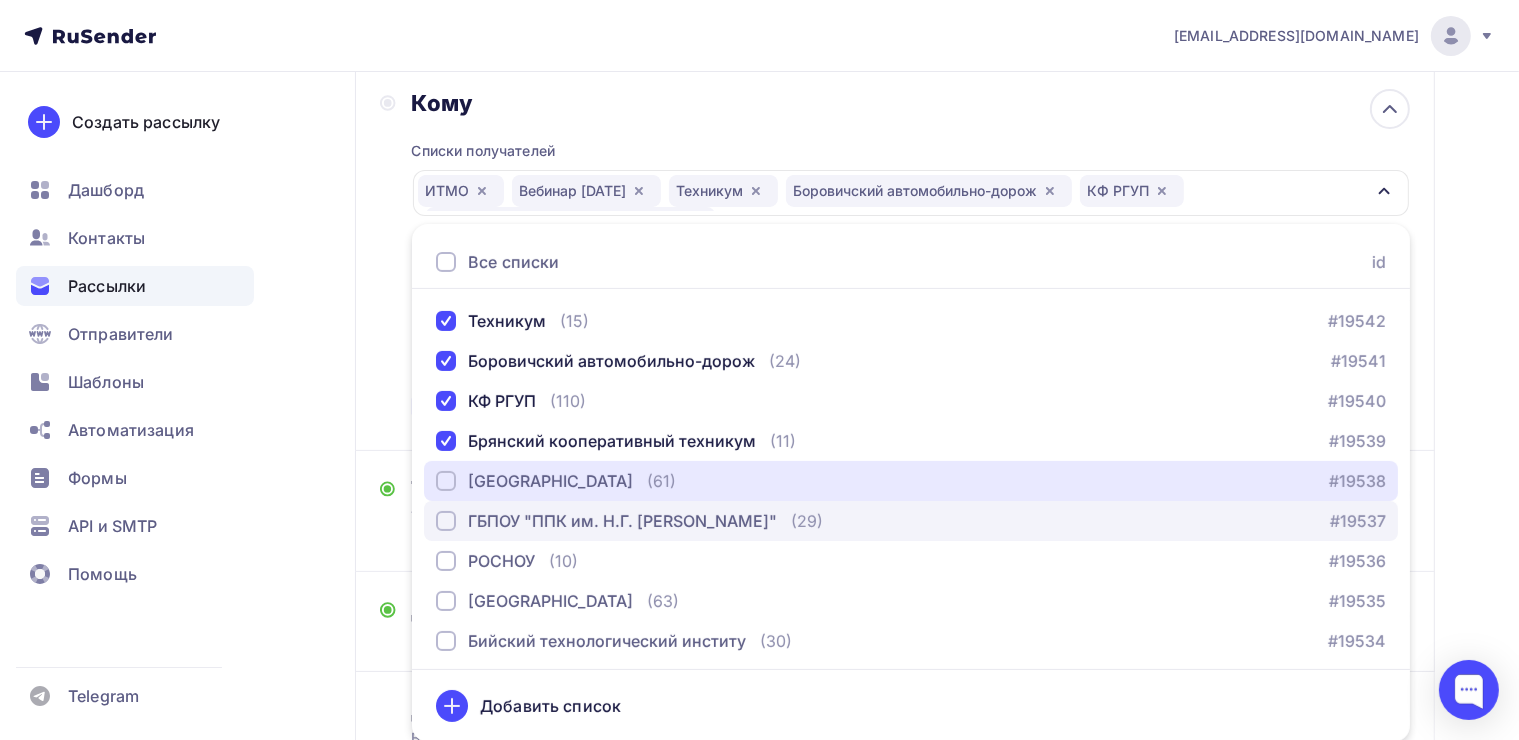 drag, startPoint x: 451, startPoint y: 483, endPoint x: 452, endPoint y: 508, distance: 25.019993 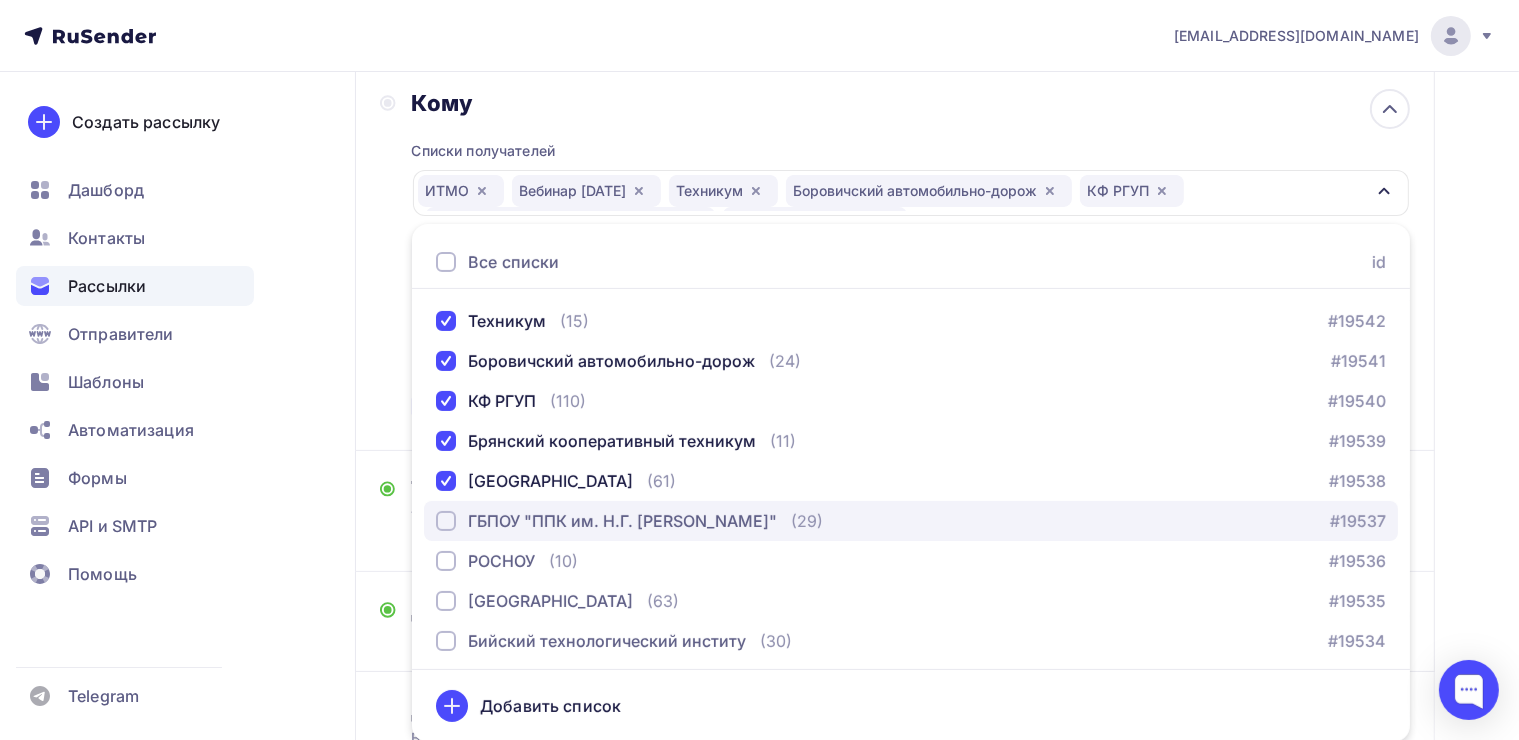 click at bounding box center [446, 521] 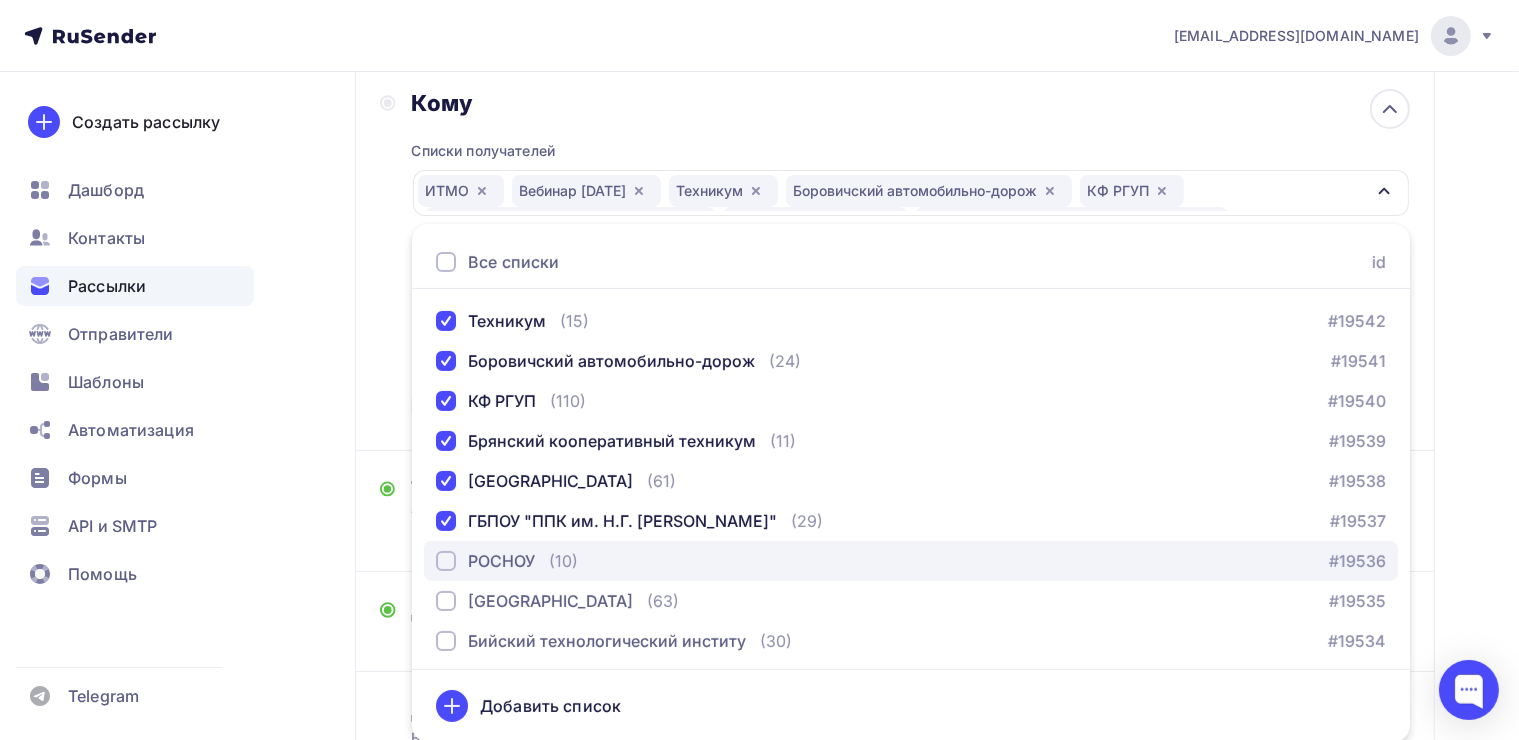 click at bounding box center [446, 561] 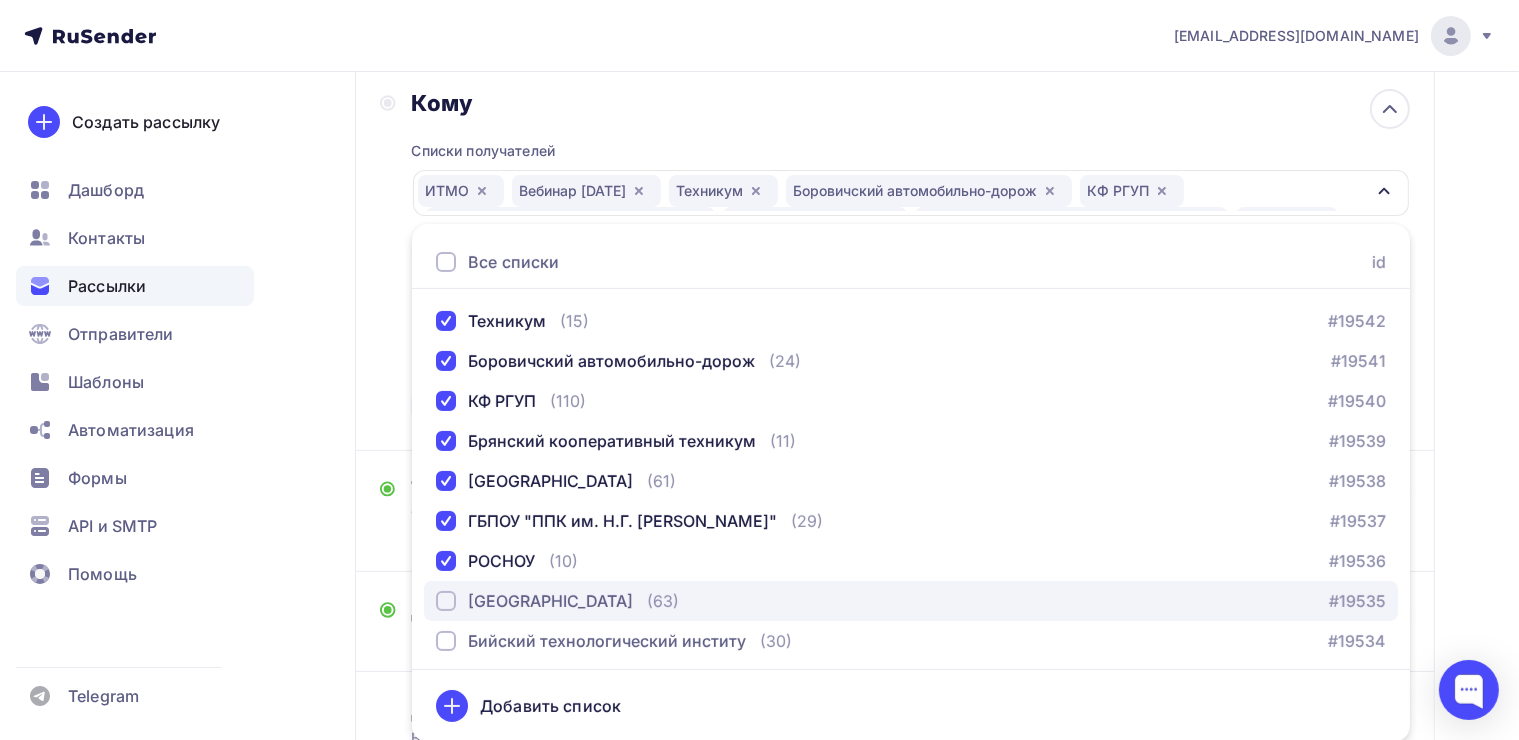 click at bounding box center (446, 601) 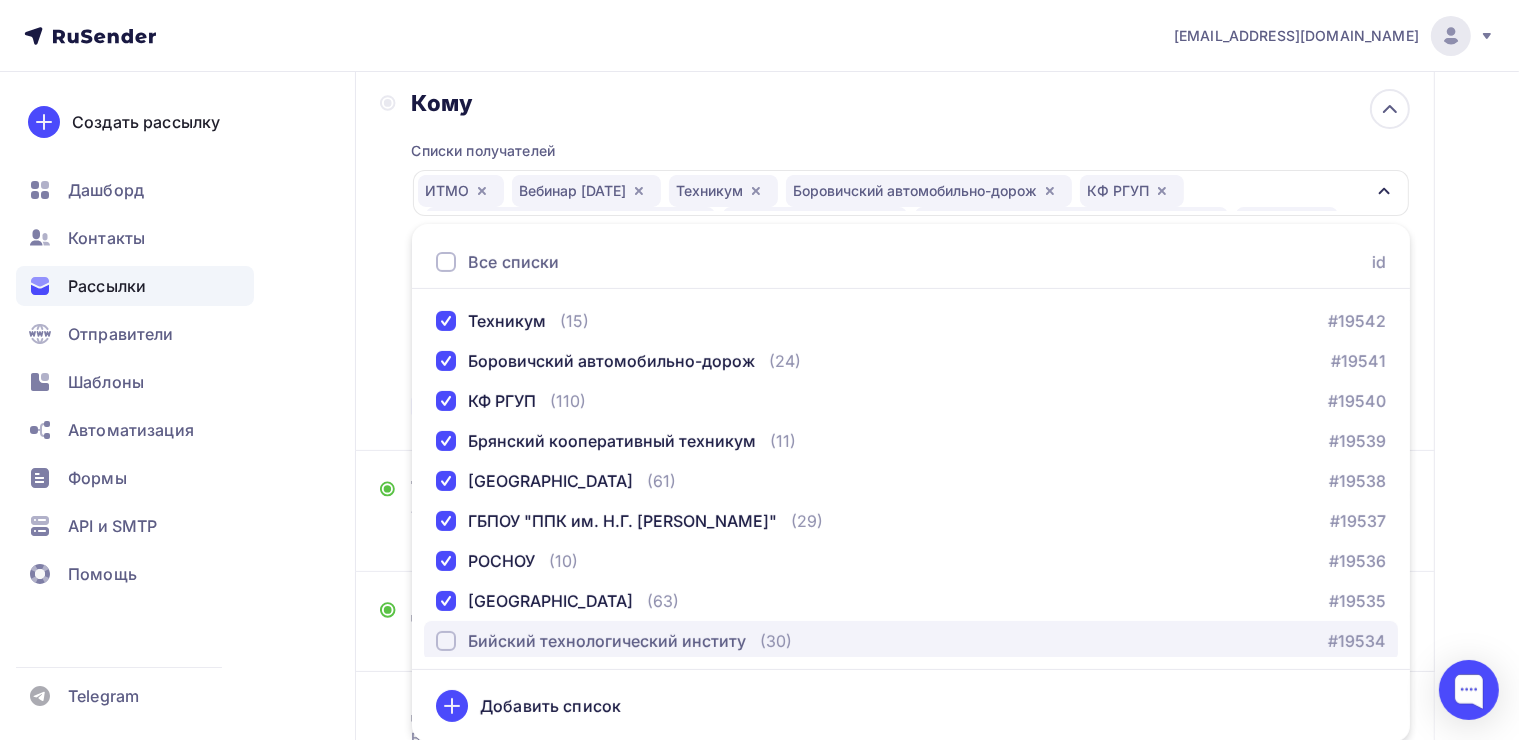 click at bounding box center [446, 641] 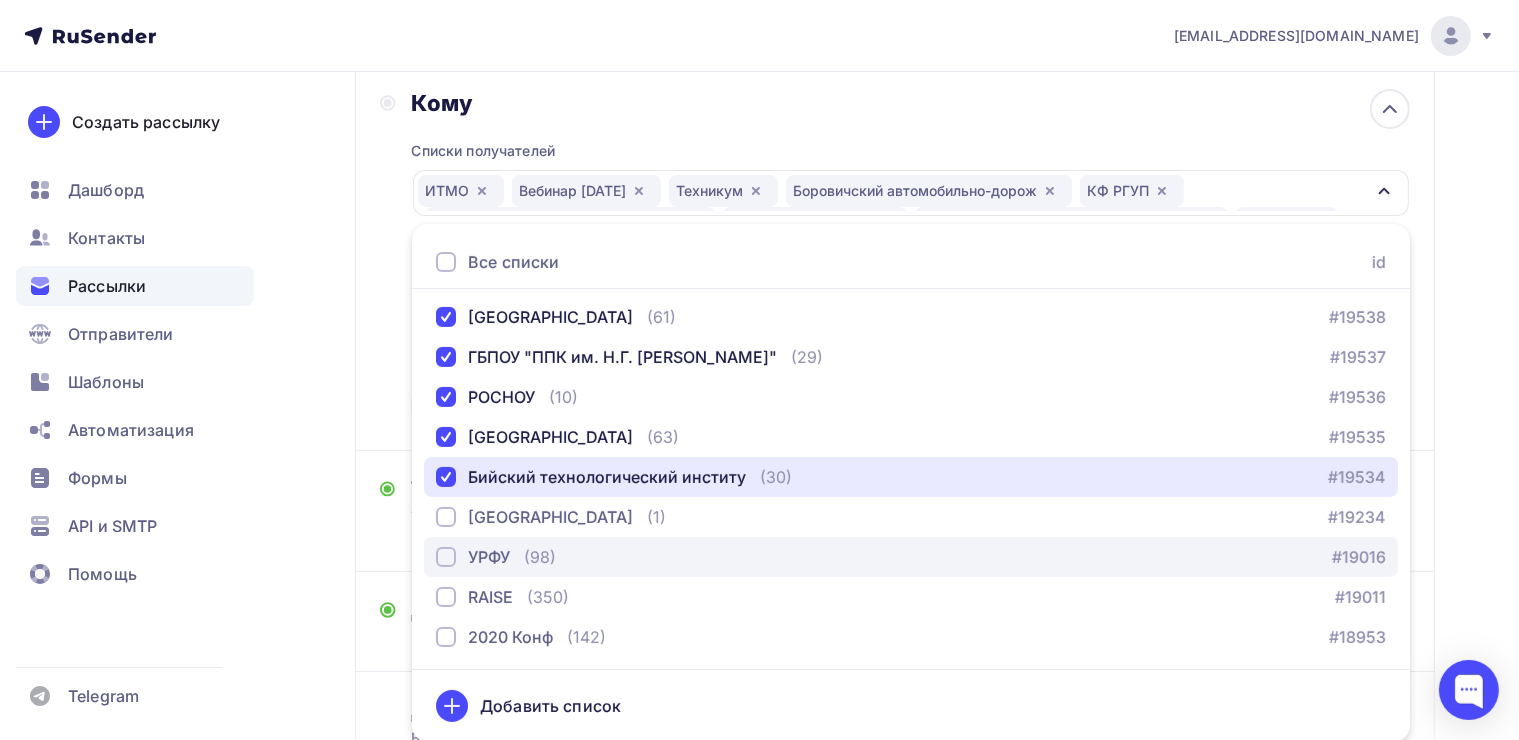 scroll, scrollTop: 400, scrollLeft: 0, axis: vertical 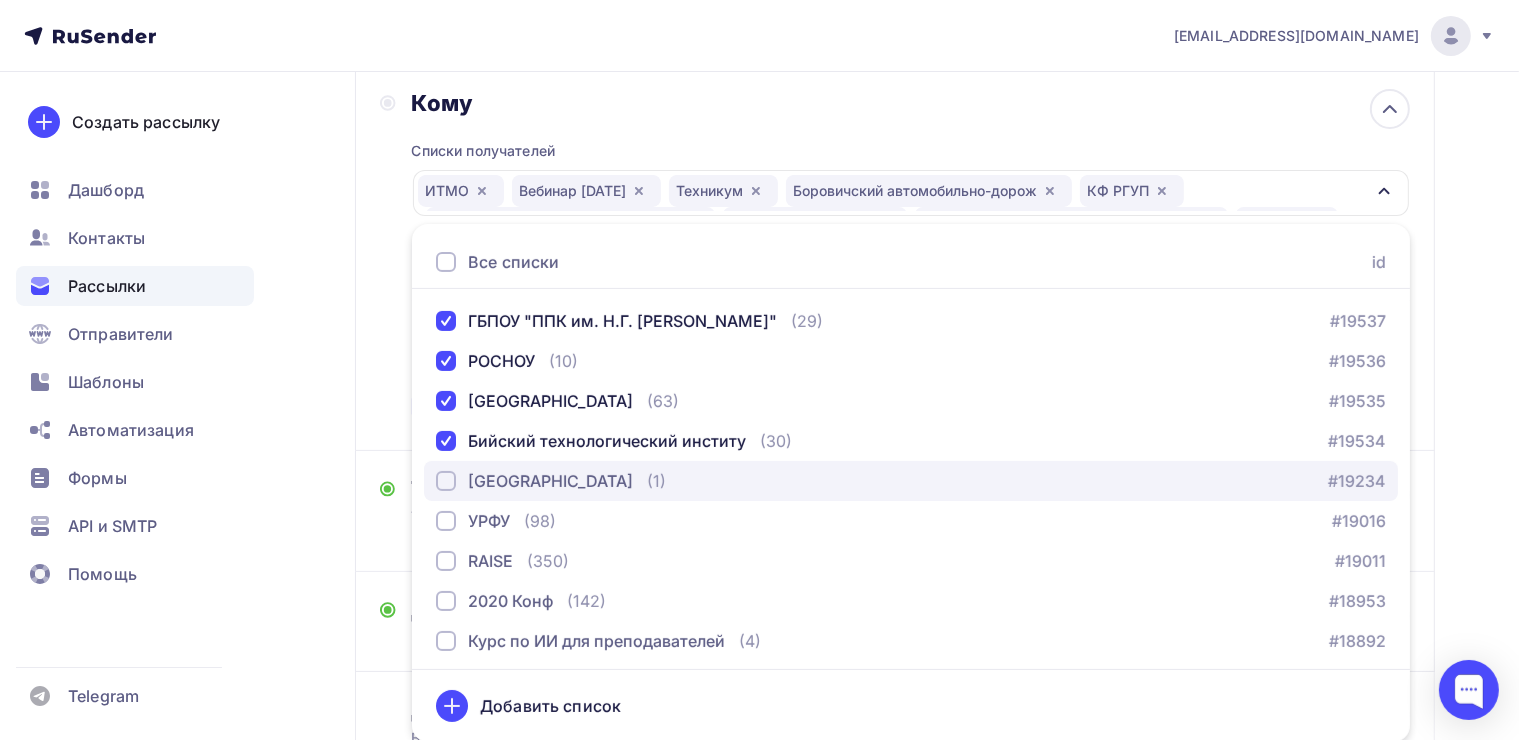 click at bounding box center (446, 481) 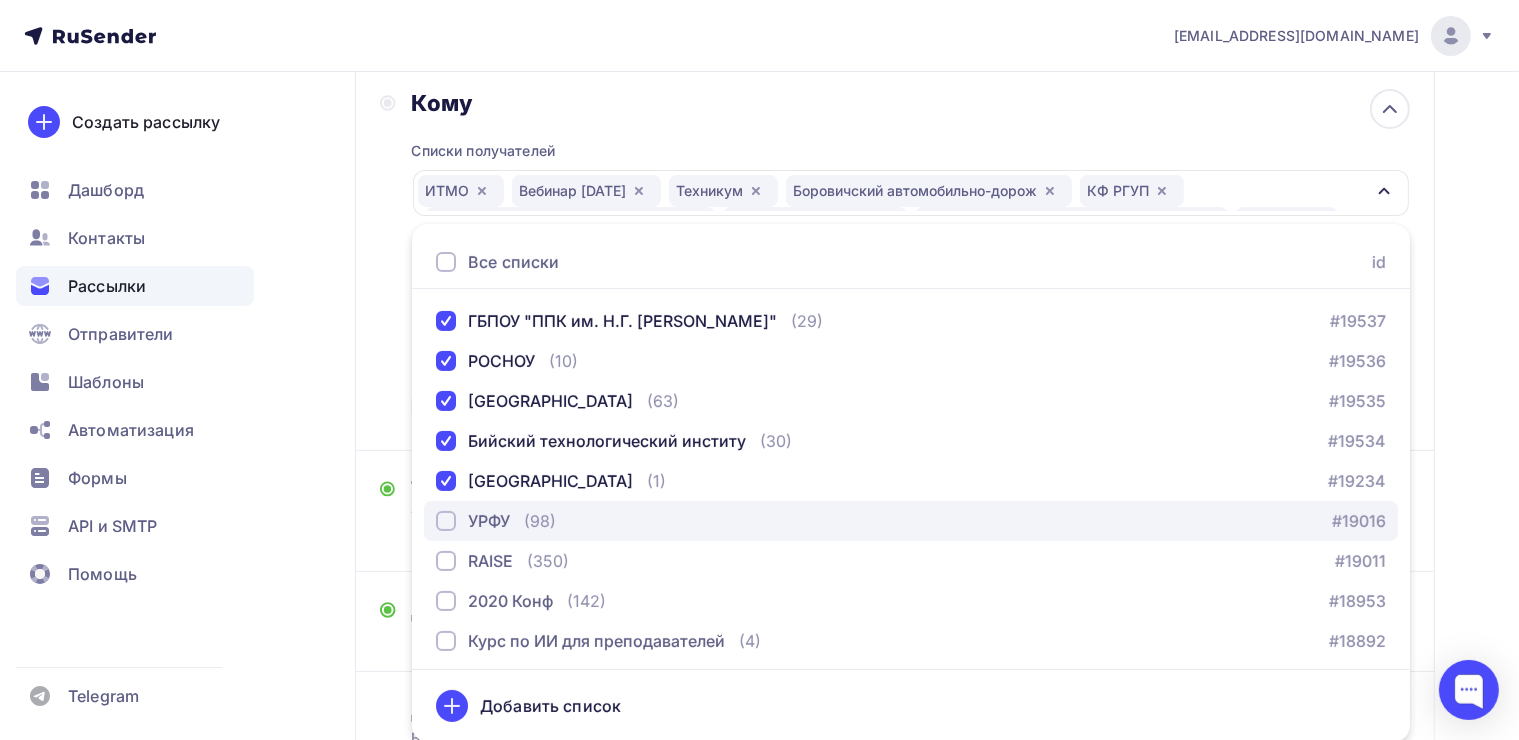 drag, startPoint x: 444, startPoint y: 524, endPoint x: 450, endPoint y: 551, distance: 27.658634 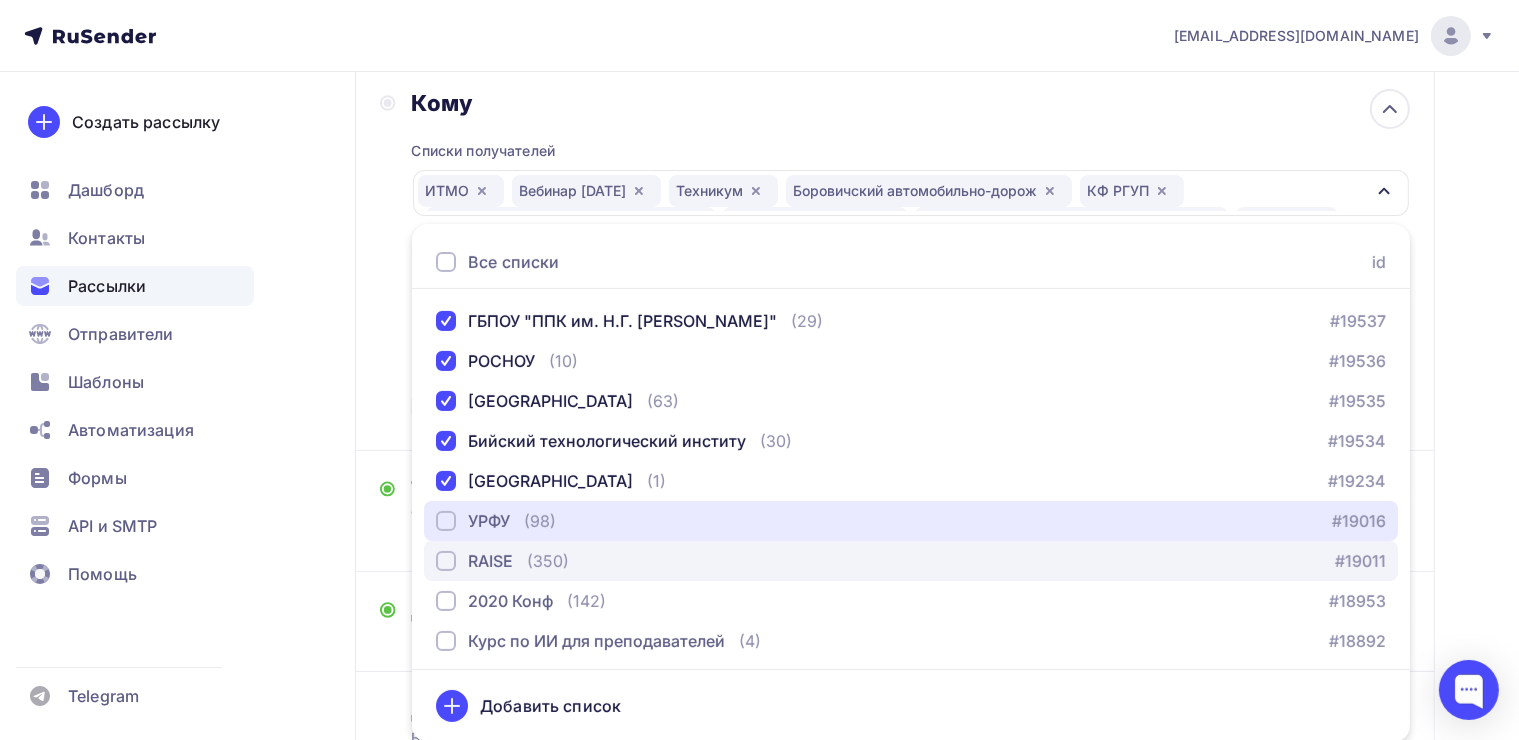 click at bounding box center [446, 521] 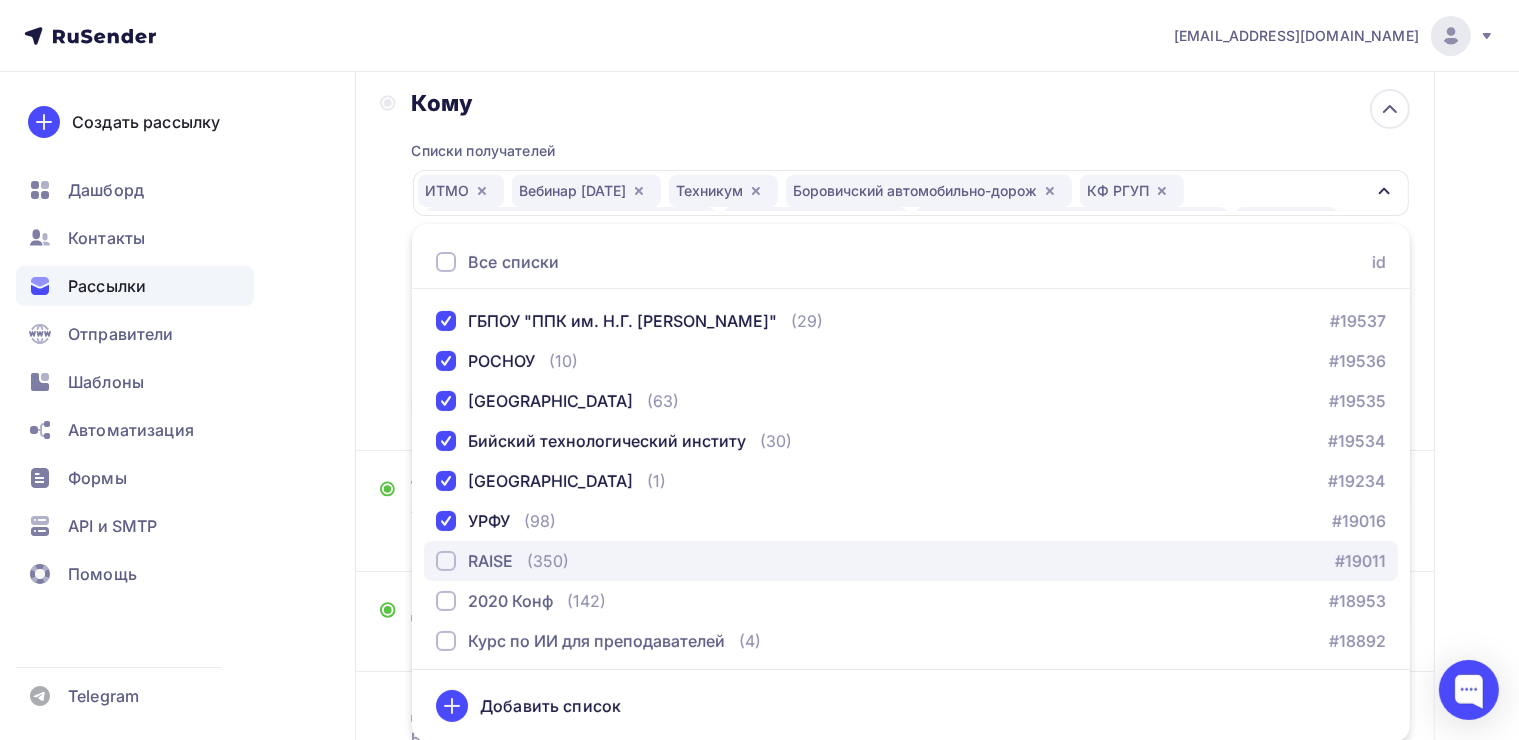click at bounding box center [446, 561] 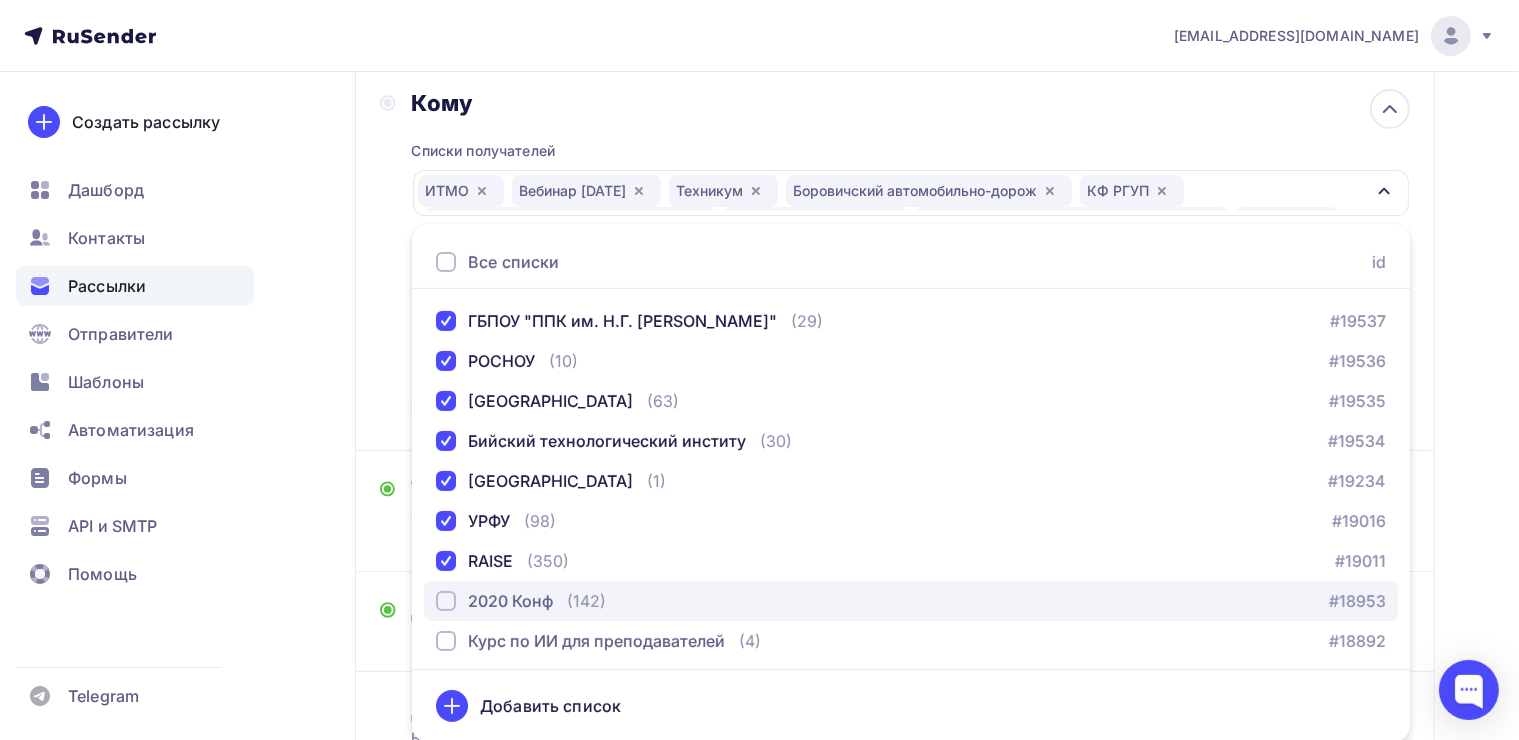 click at bounding box center [446, 601] 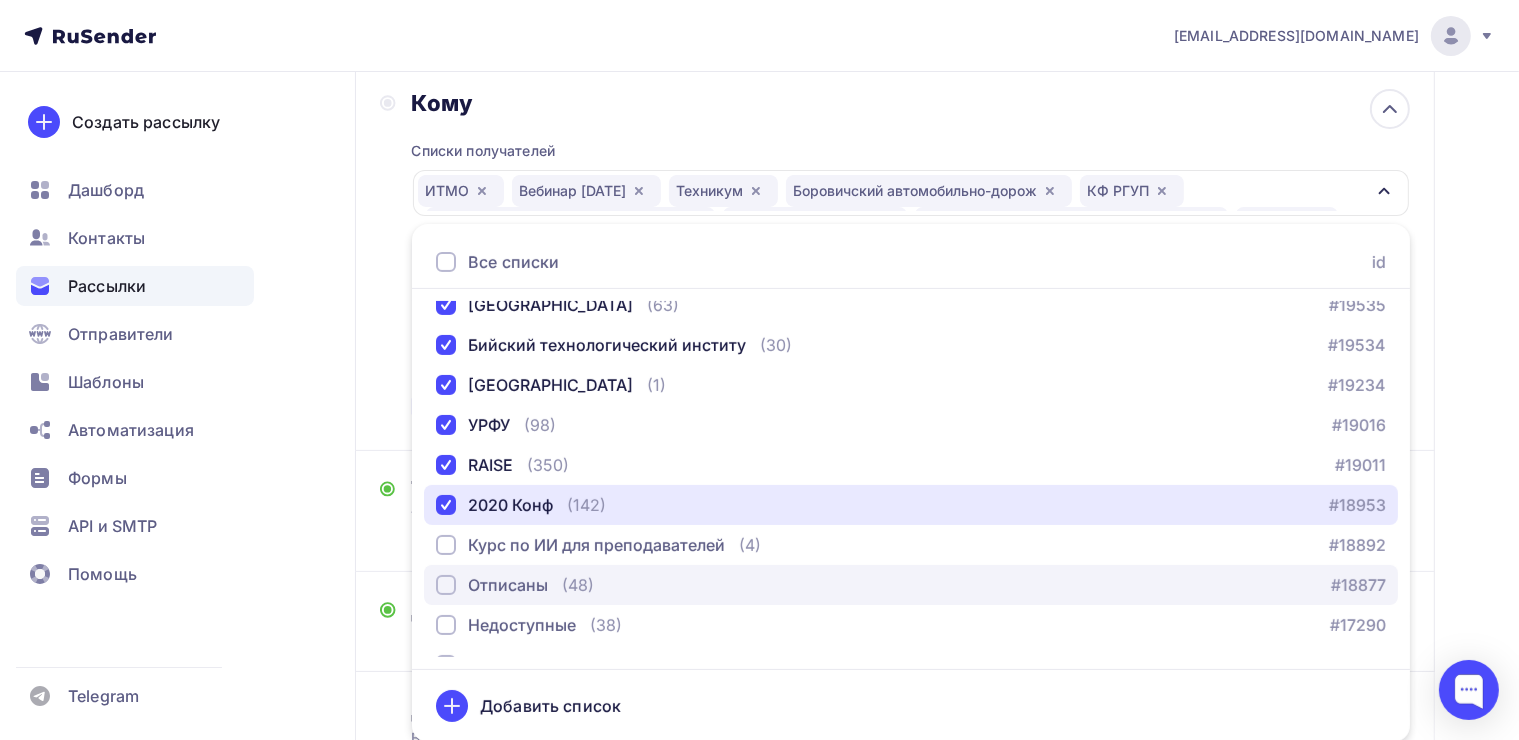 scroll, scrollTop: 500, scrollLeft: 0, axis: vertical 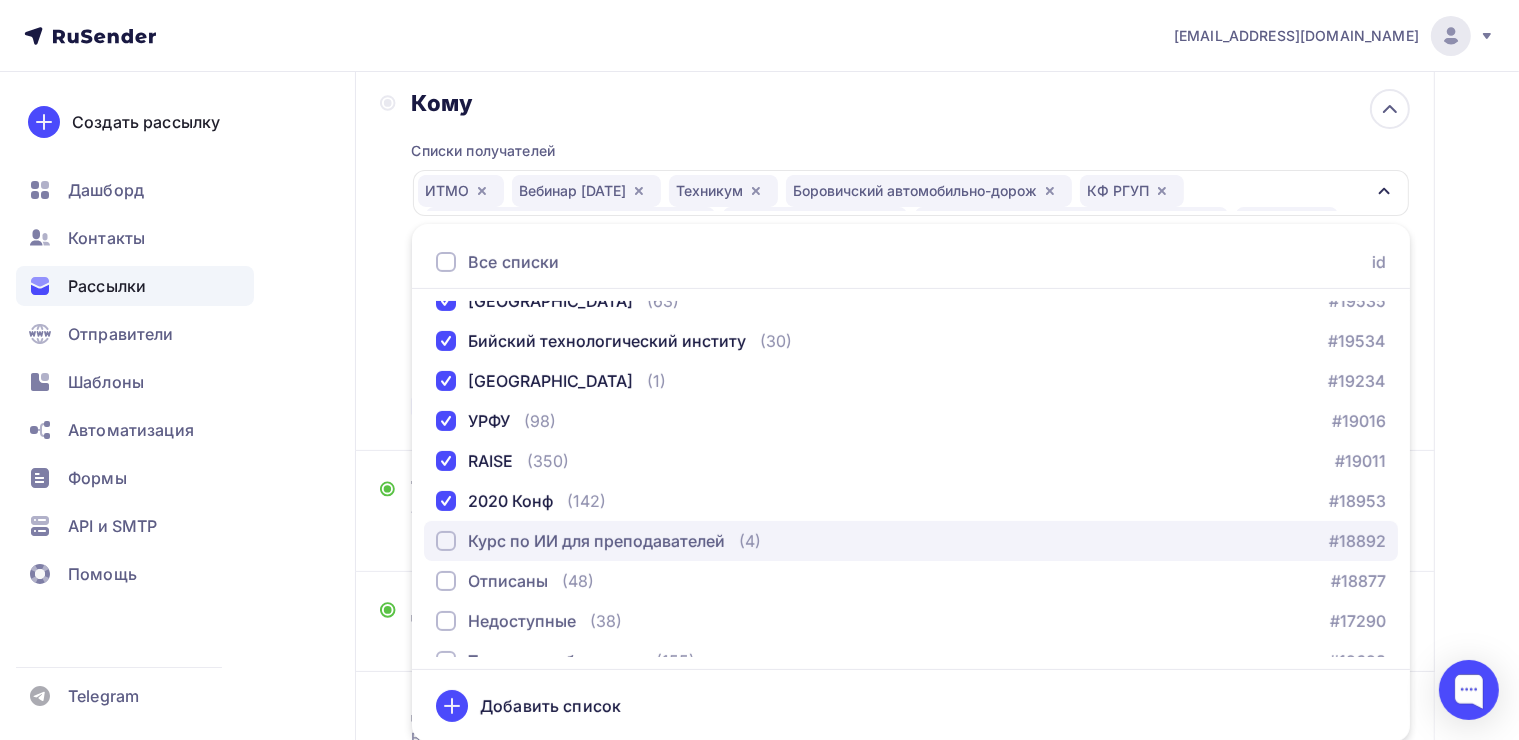 click at bounding box center (446, 541) 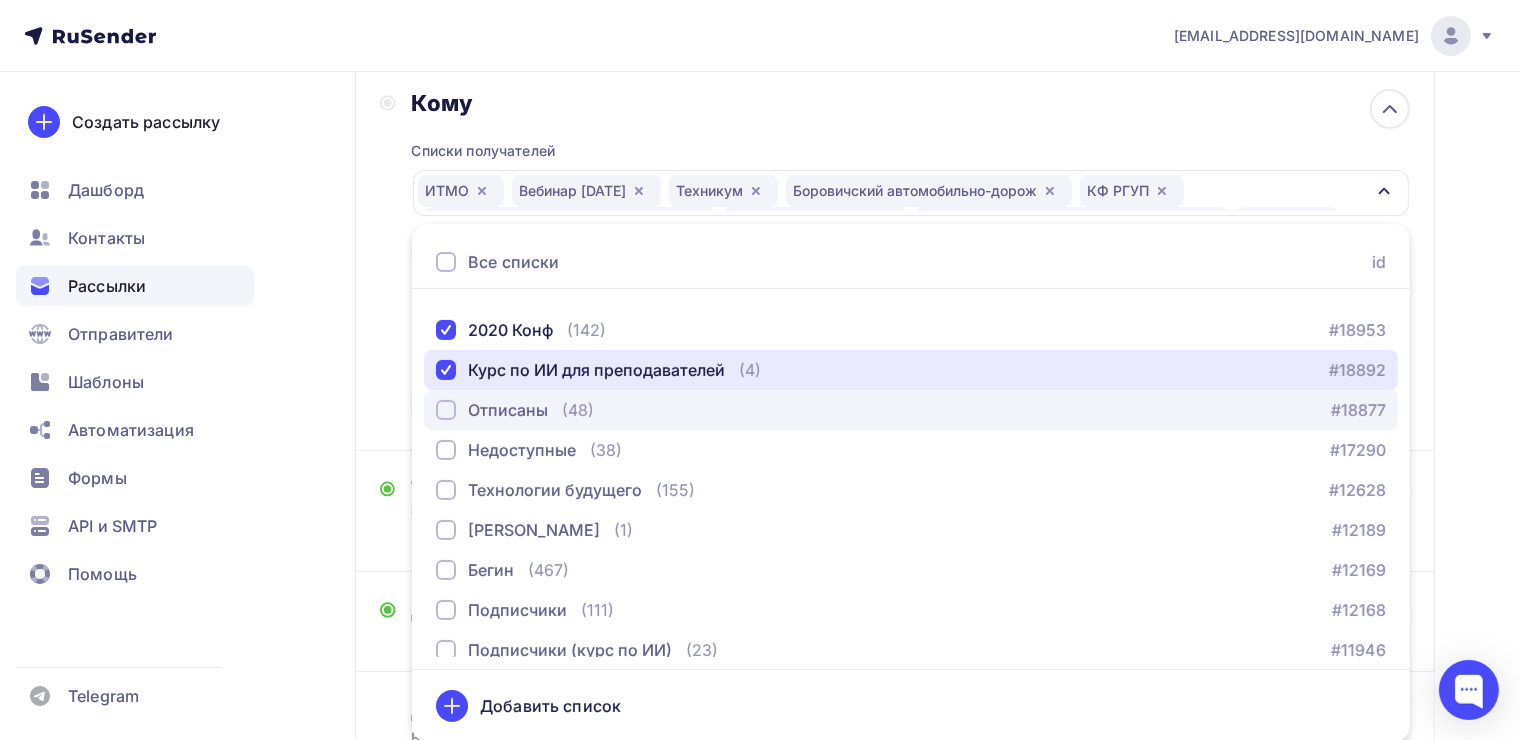 scroll, scrollTop: 700, scrollLeft: 0, axis: vertical 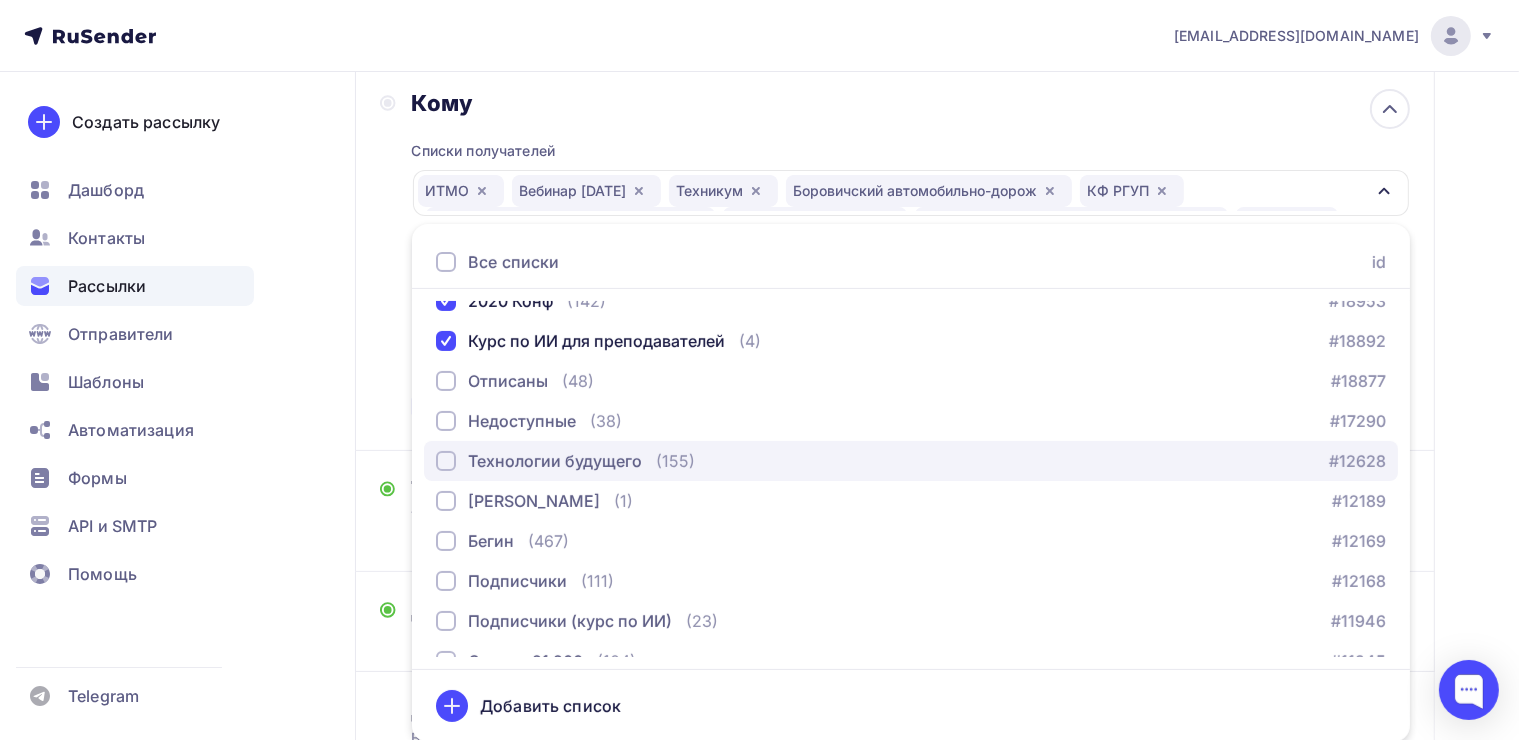 click at bounding box center [446, 461] 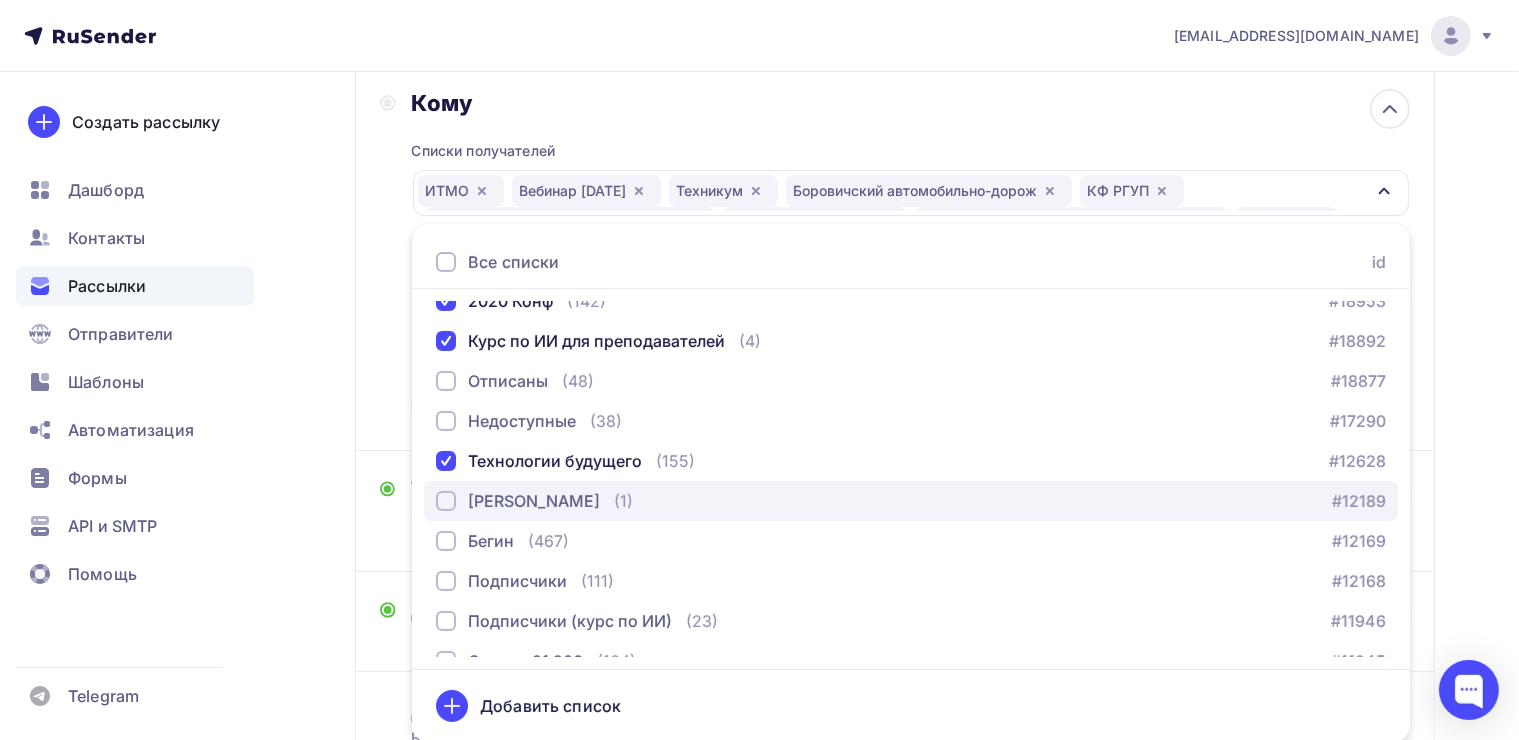 click at bounding box center [446, 501] 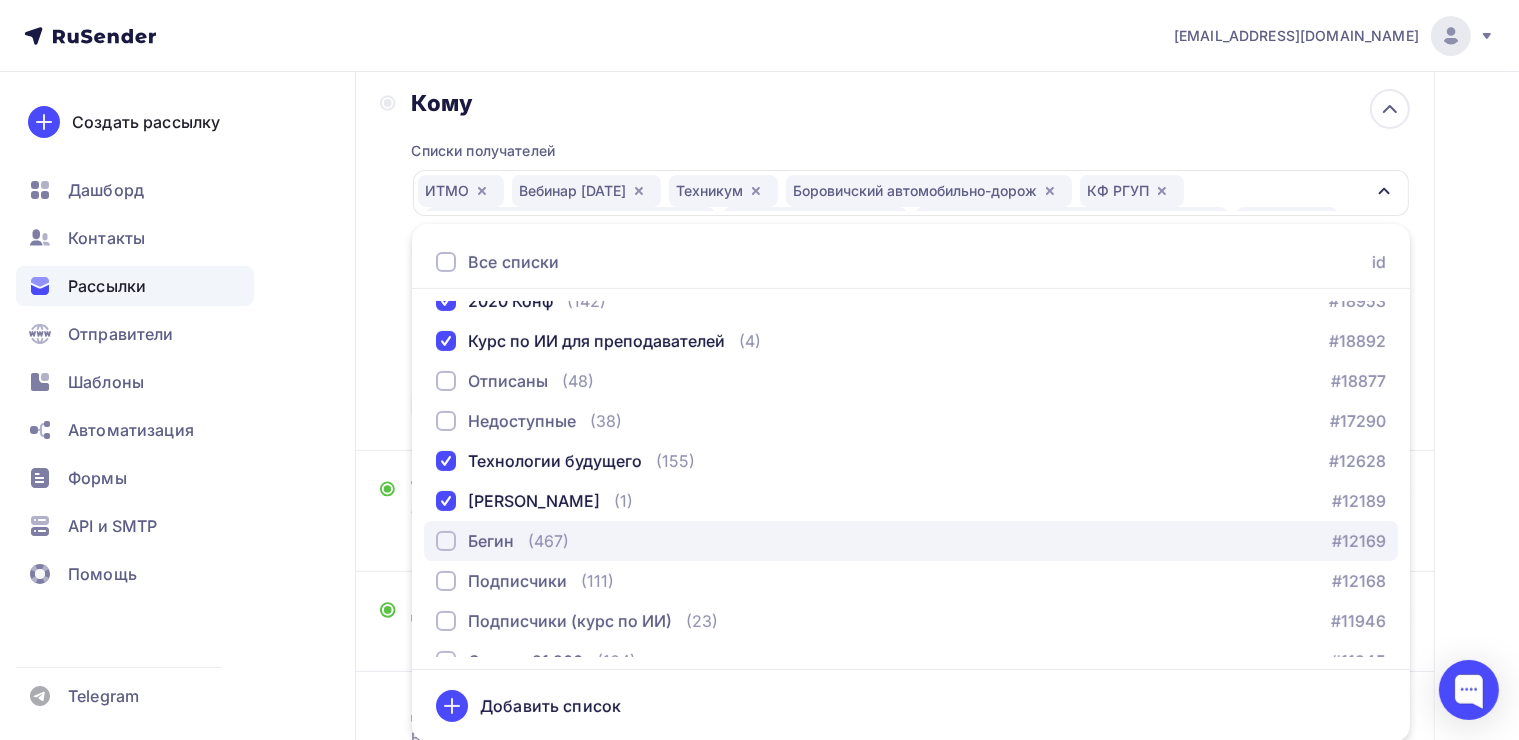click at bounding box center [446, 541] 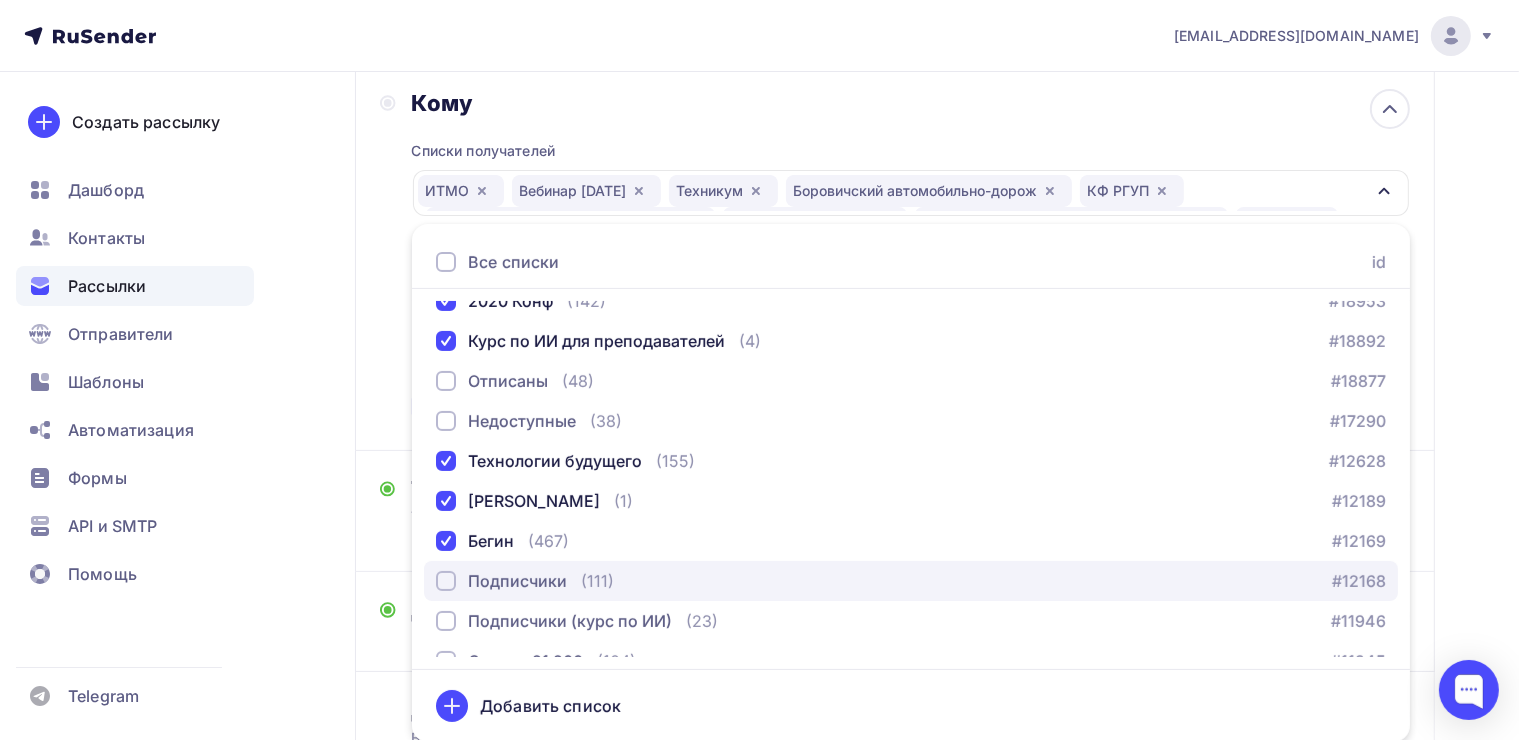 click at bounding box center (446, 581) 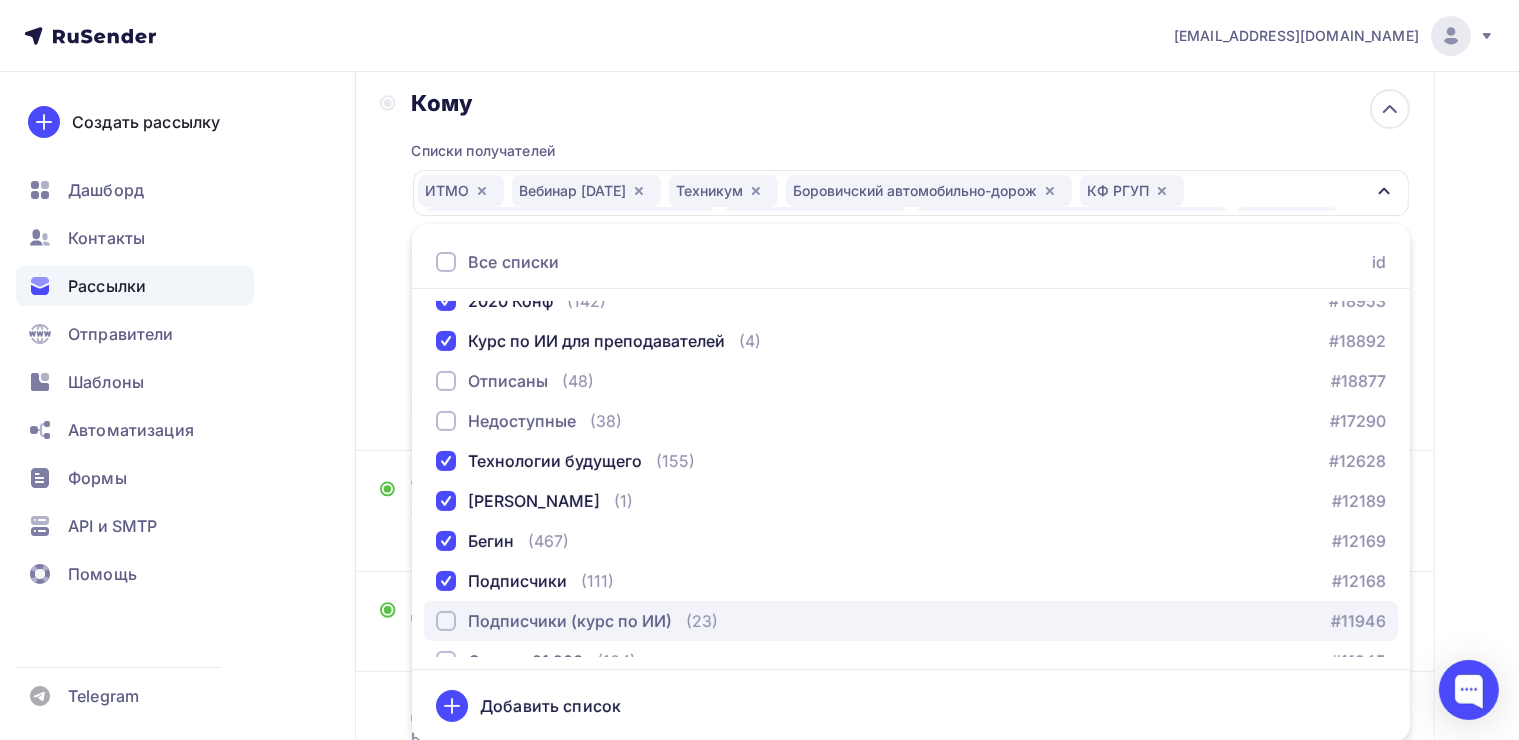 click at bounding box center (446, 621) 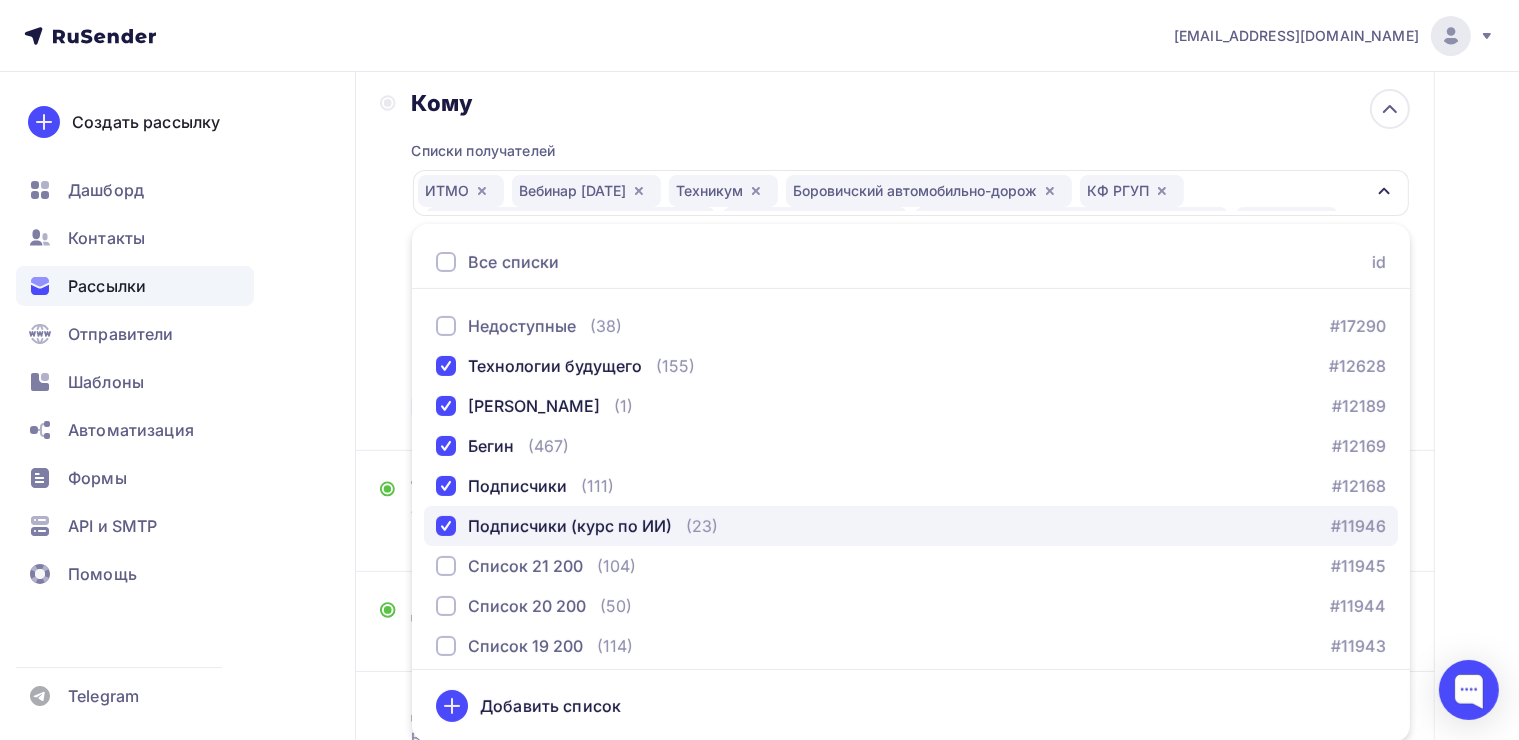 scroll, scrollTop: 800, scrollLeft: 0, axis: vertical 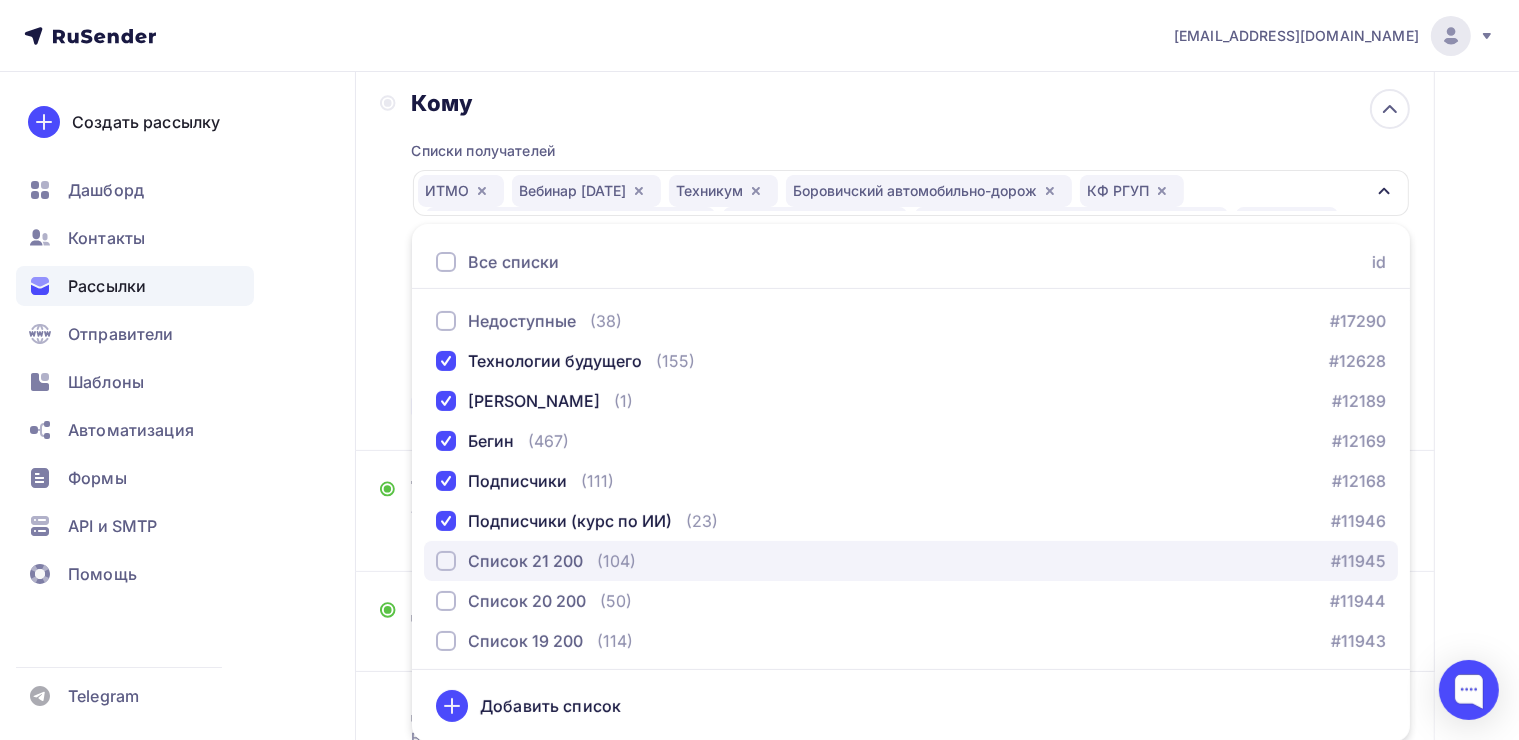 click at bounding box center (446, 561) 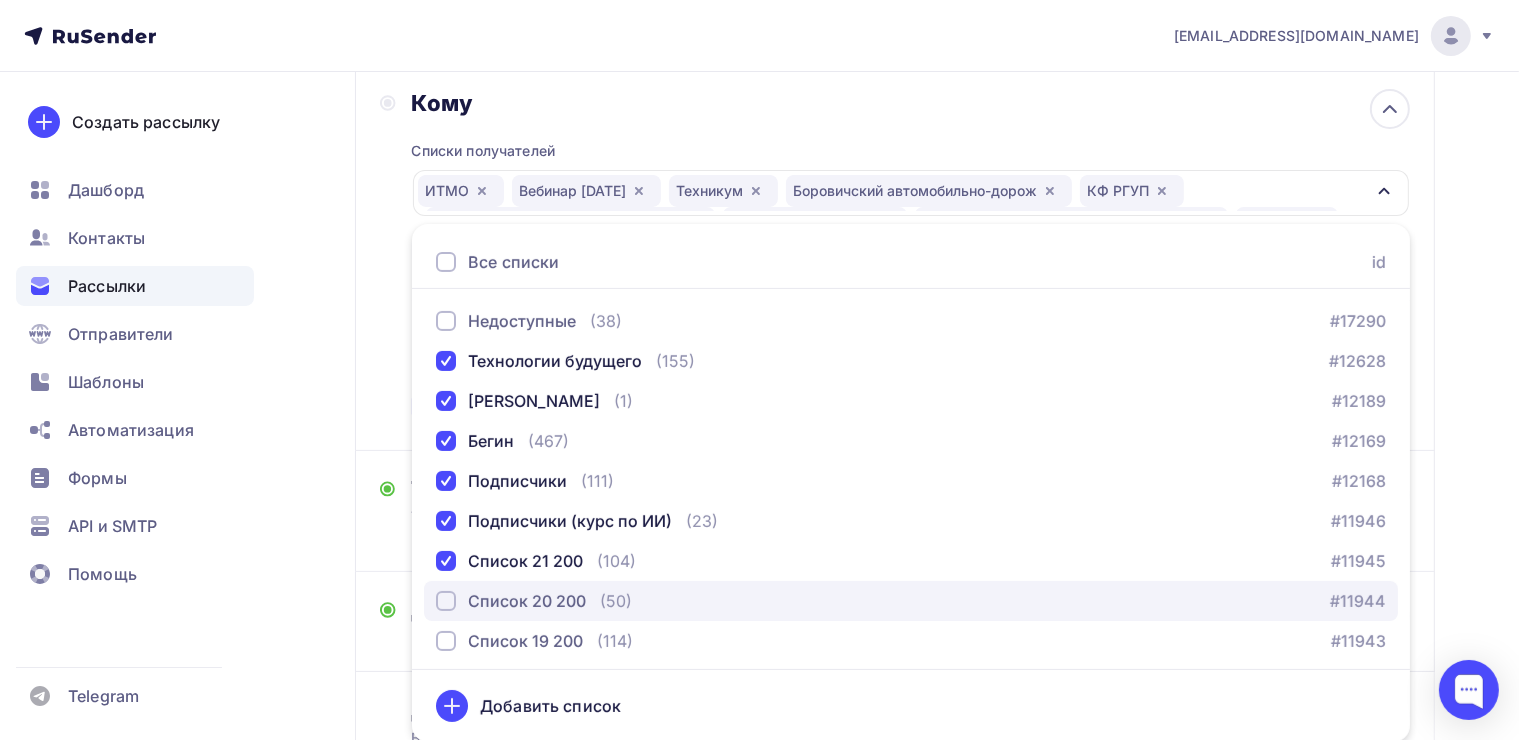 click at bounding box center [446, 601] 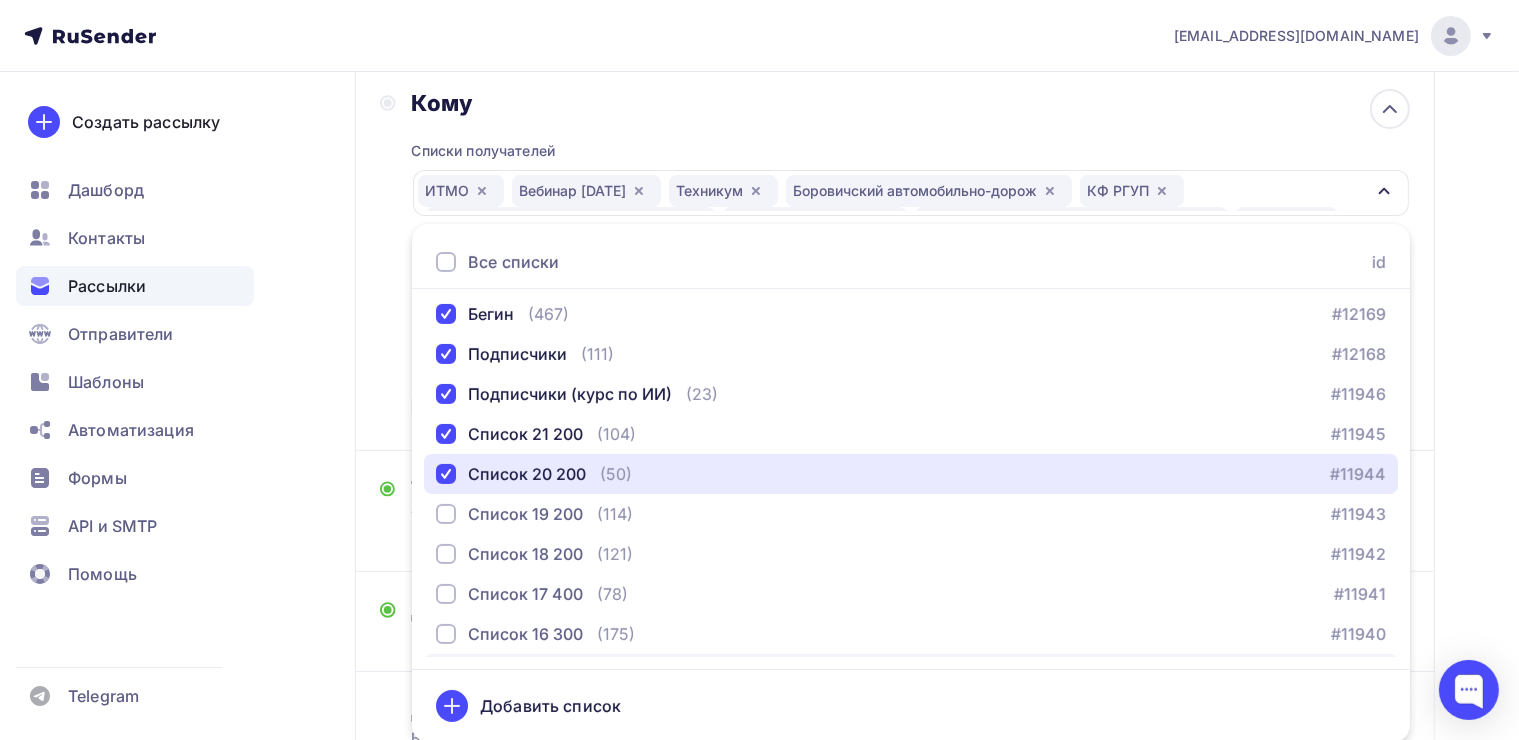 scroll, scrollTop: 1000, scrollLeft: 0, axis: vertical 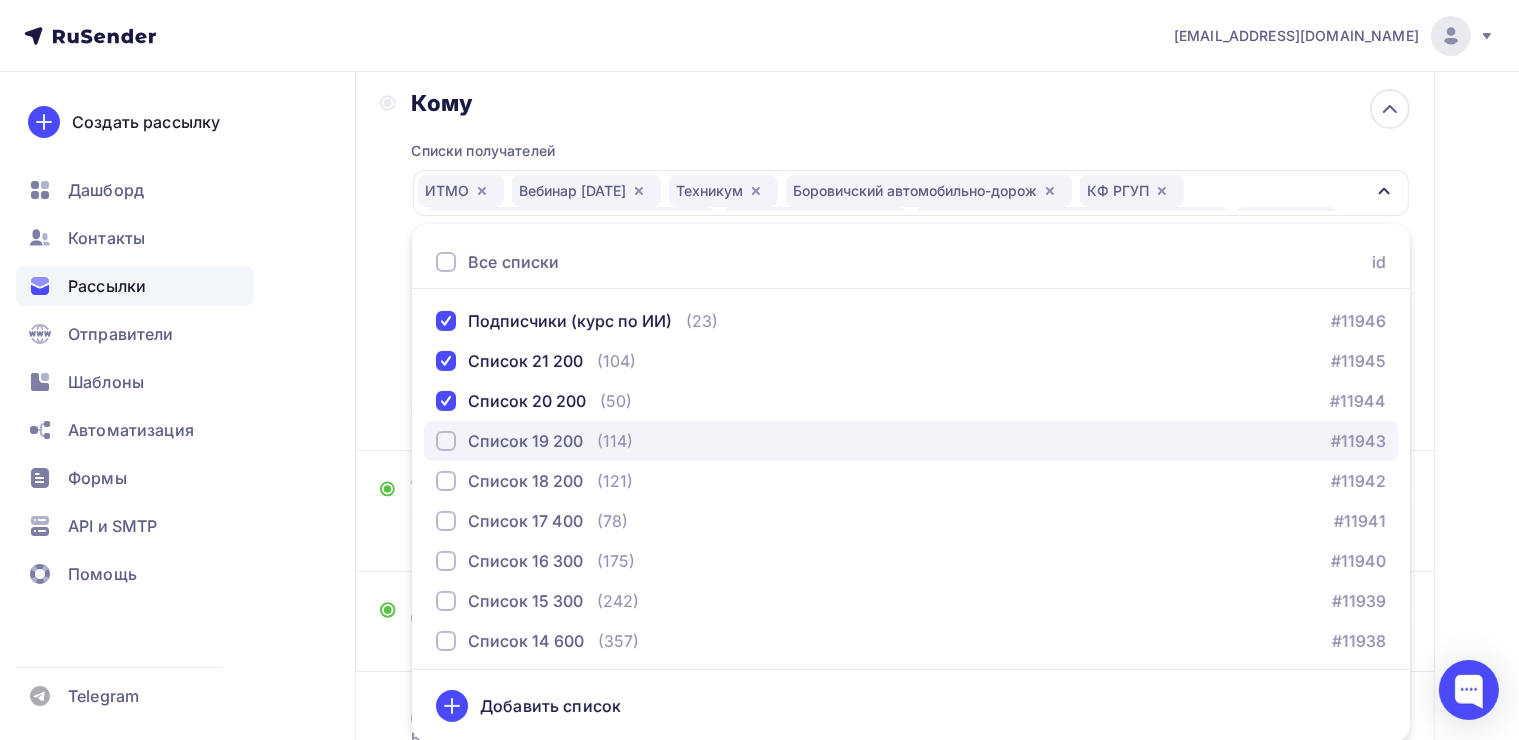 click at bounding box center (446, 441) 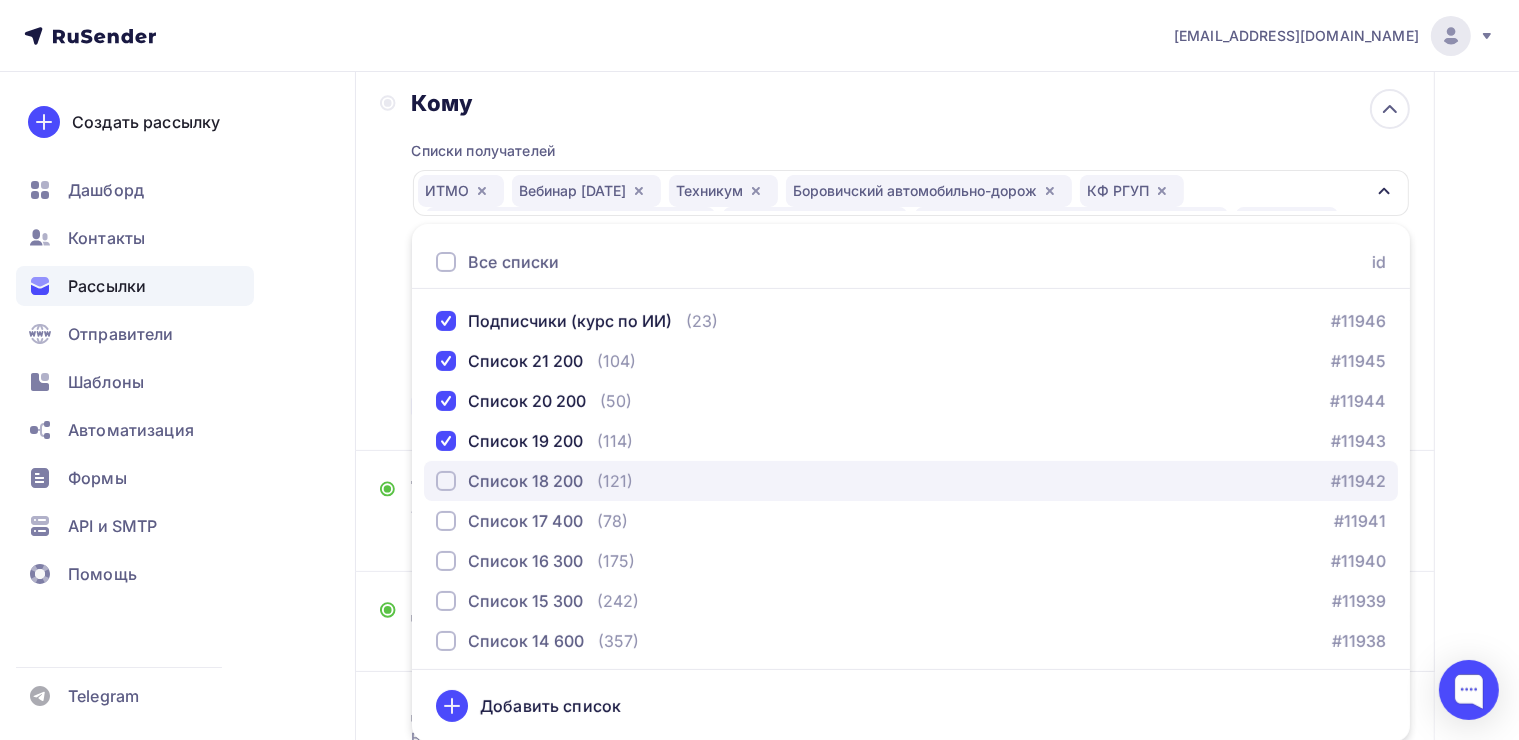 click at bounding box center [446, 481] 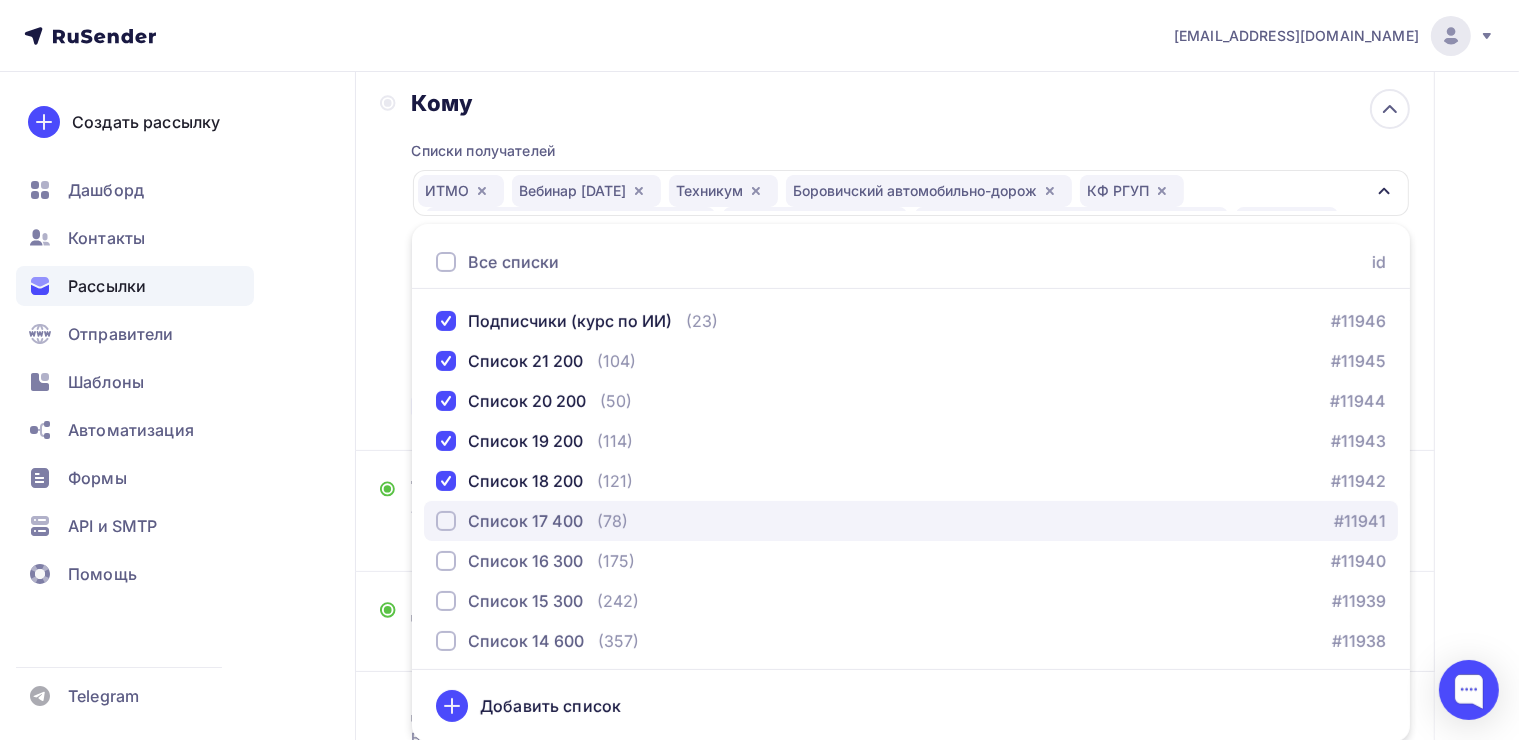 click at bounding box center [446, 521] 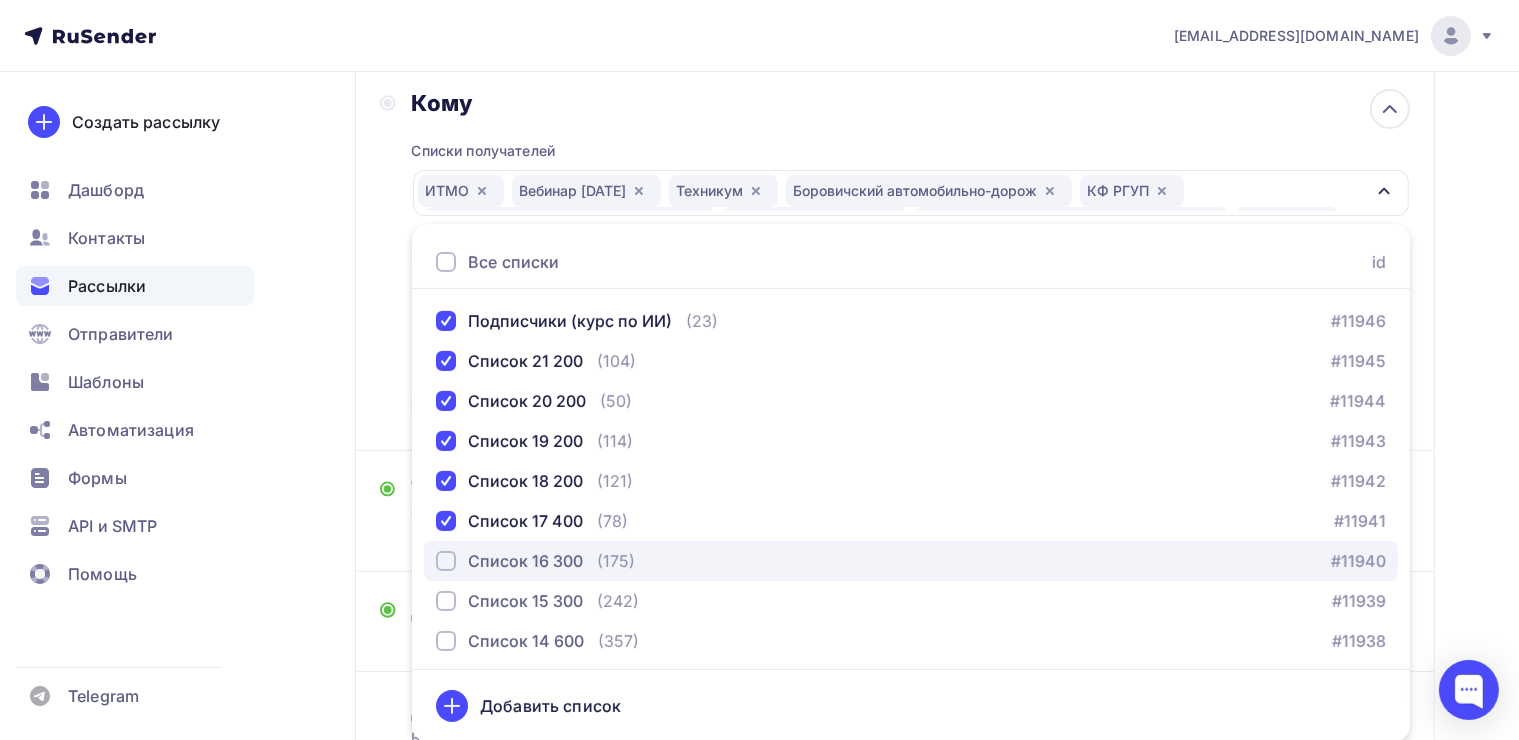 click at bounding box center [446, 561] 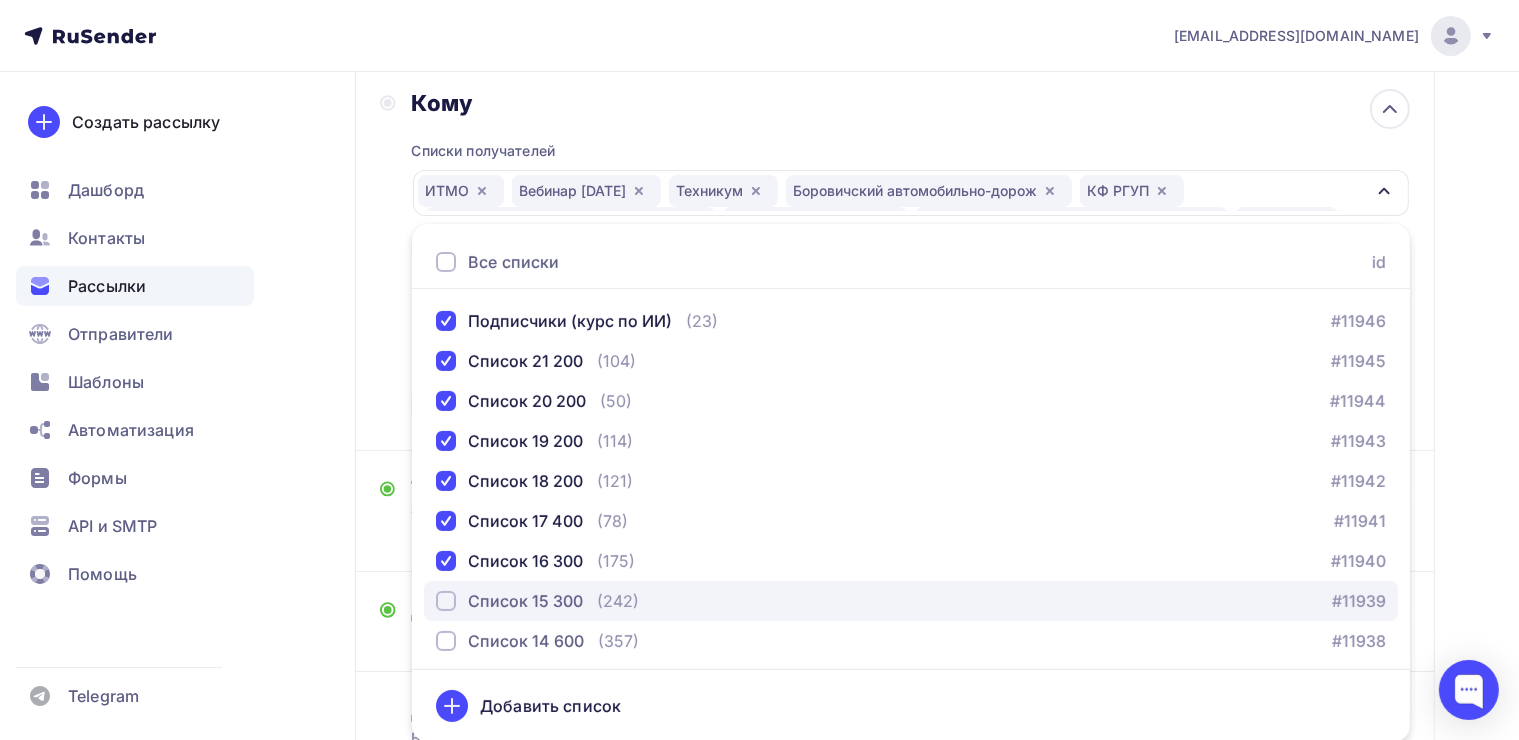 click at bounding box center [446, 601] 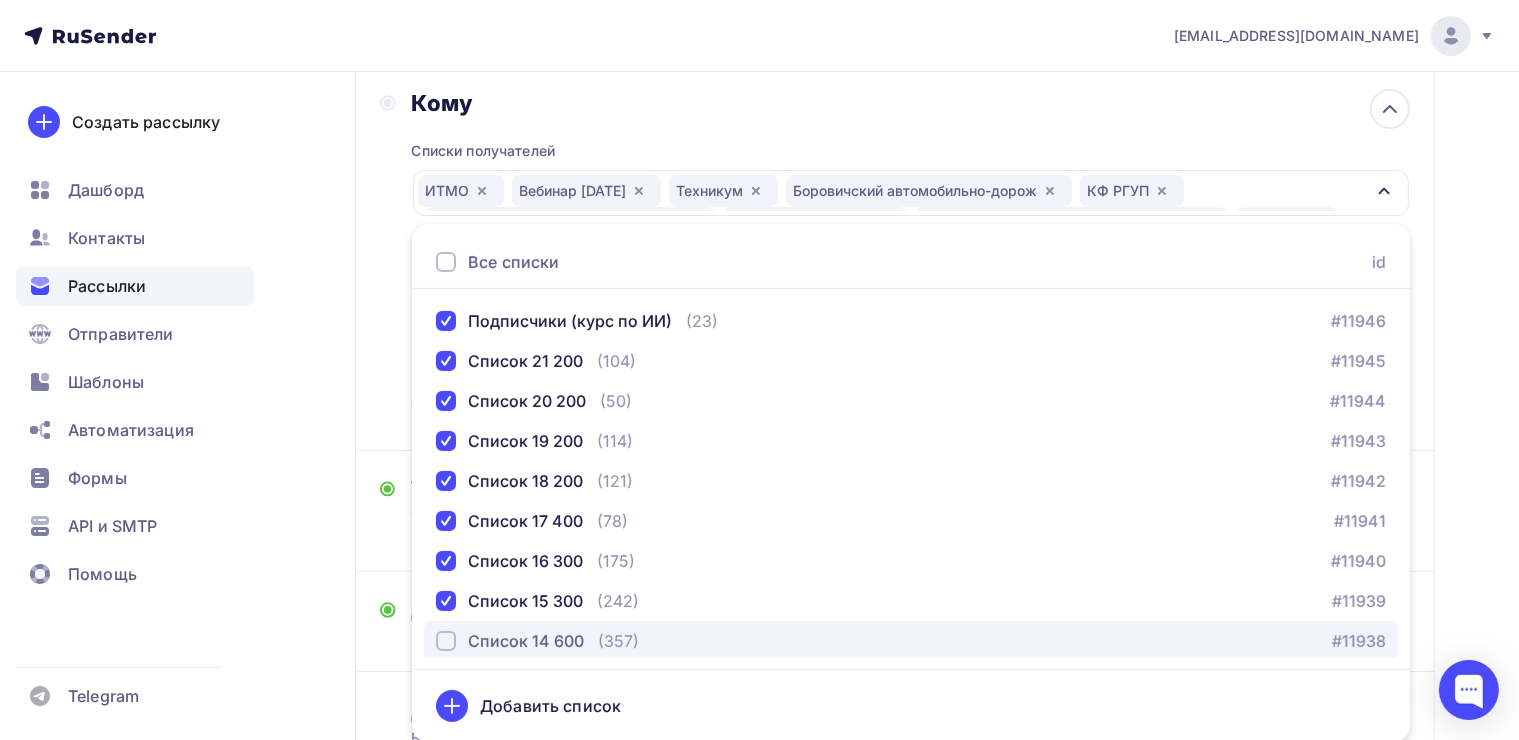 click on "Список 14 600" at bounding box center [510, 641] 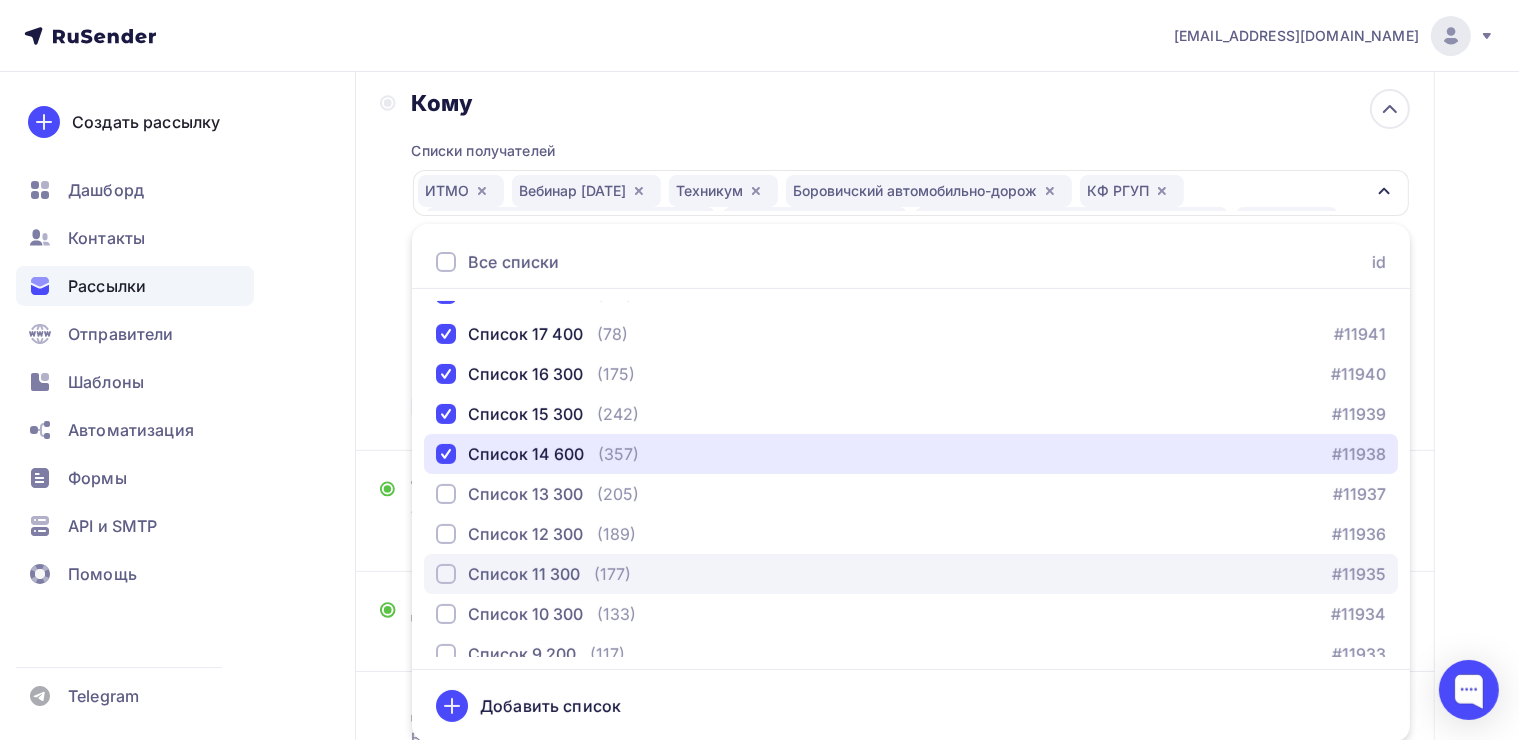 scroll, scrollTop: 1200, scrollLeft: 0, axis: vertical 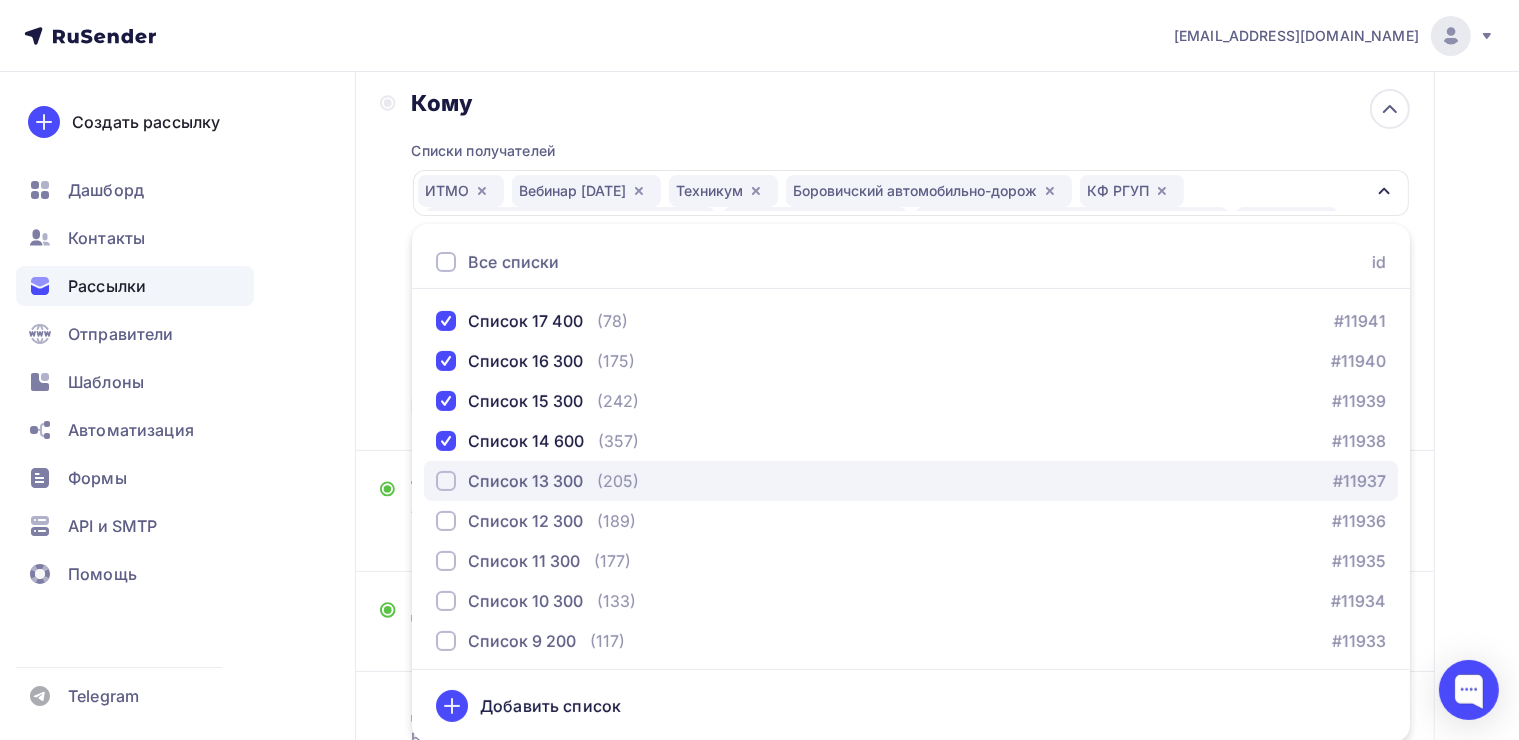 click at bounding box center (446, 481) 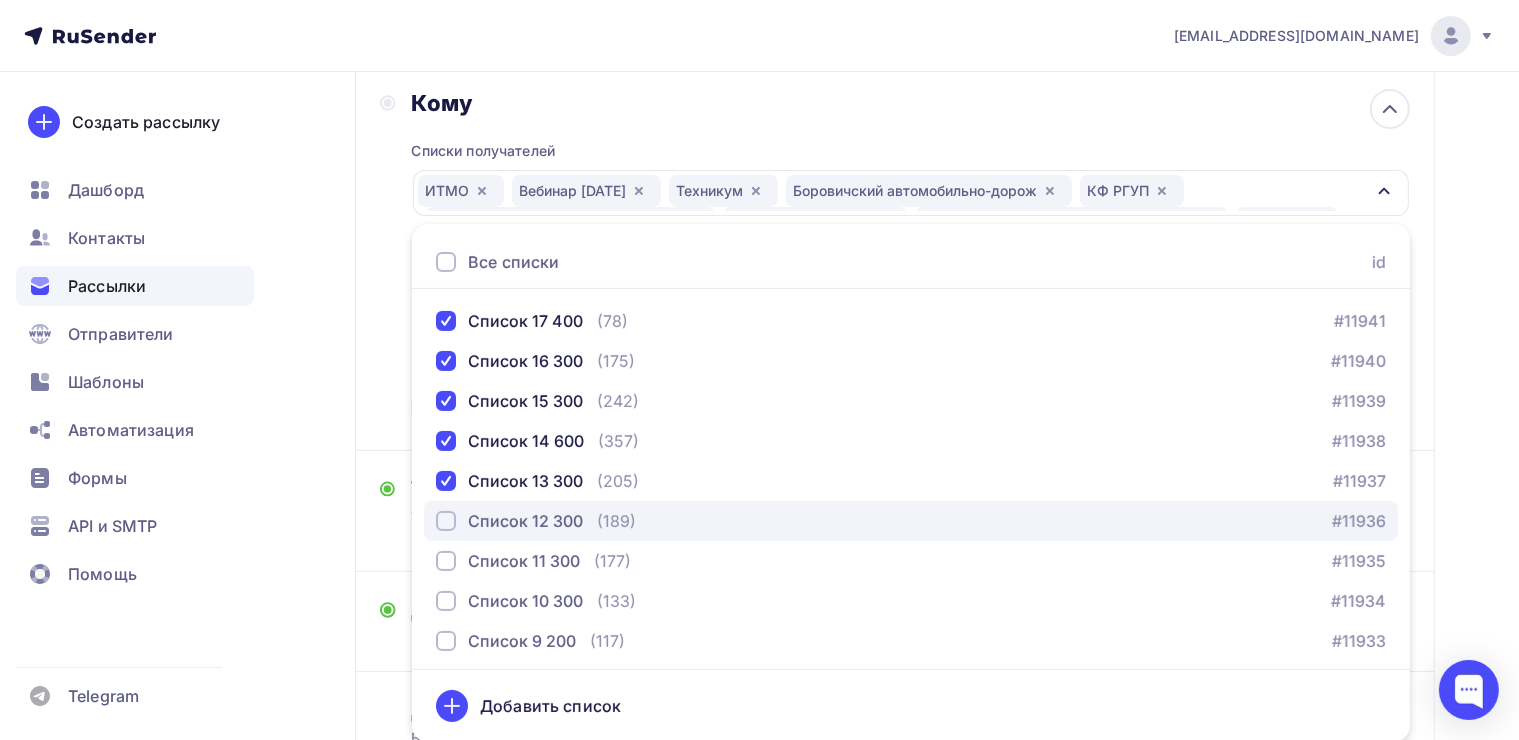 click at bounding box center [446, 521] 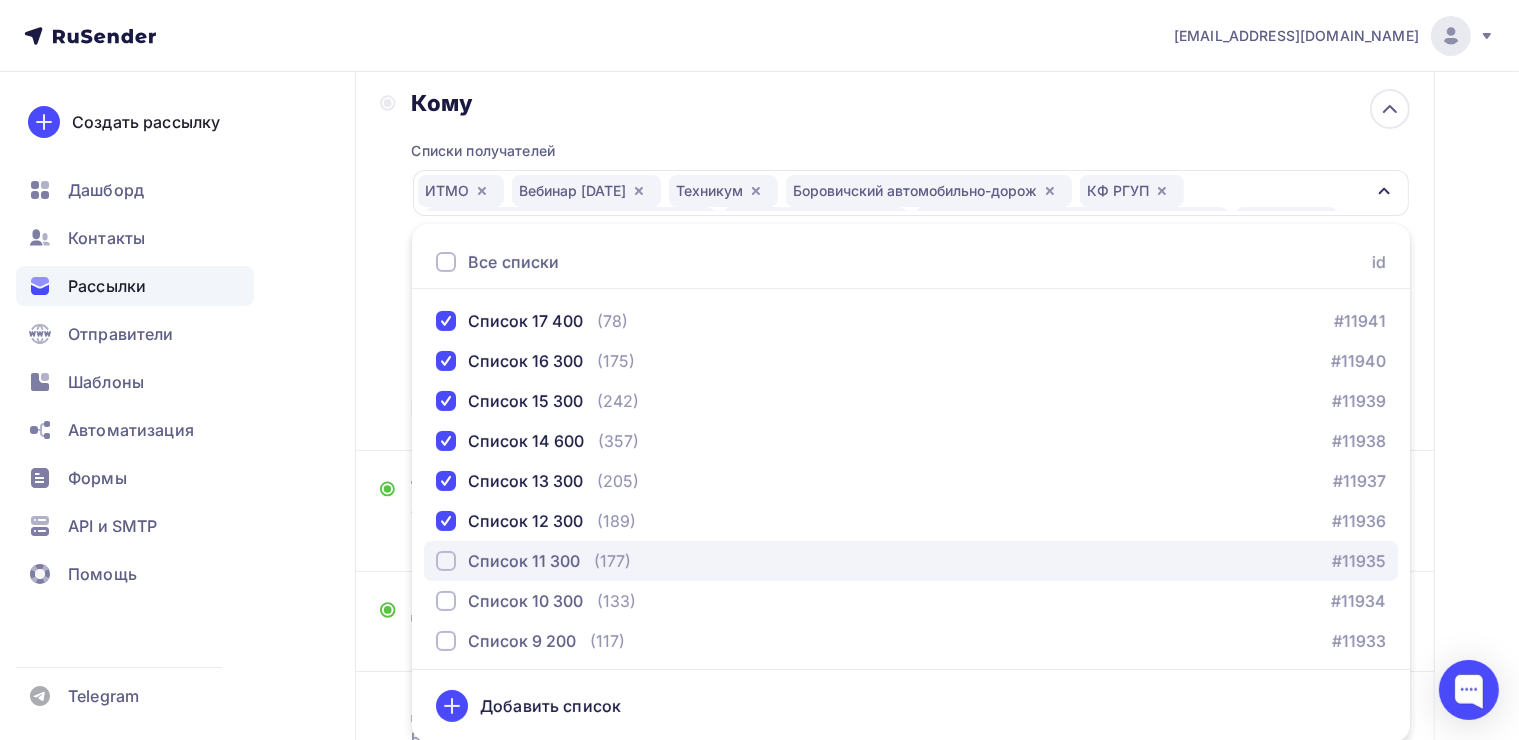 click at bounding box center (446, 561) 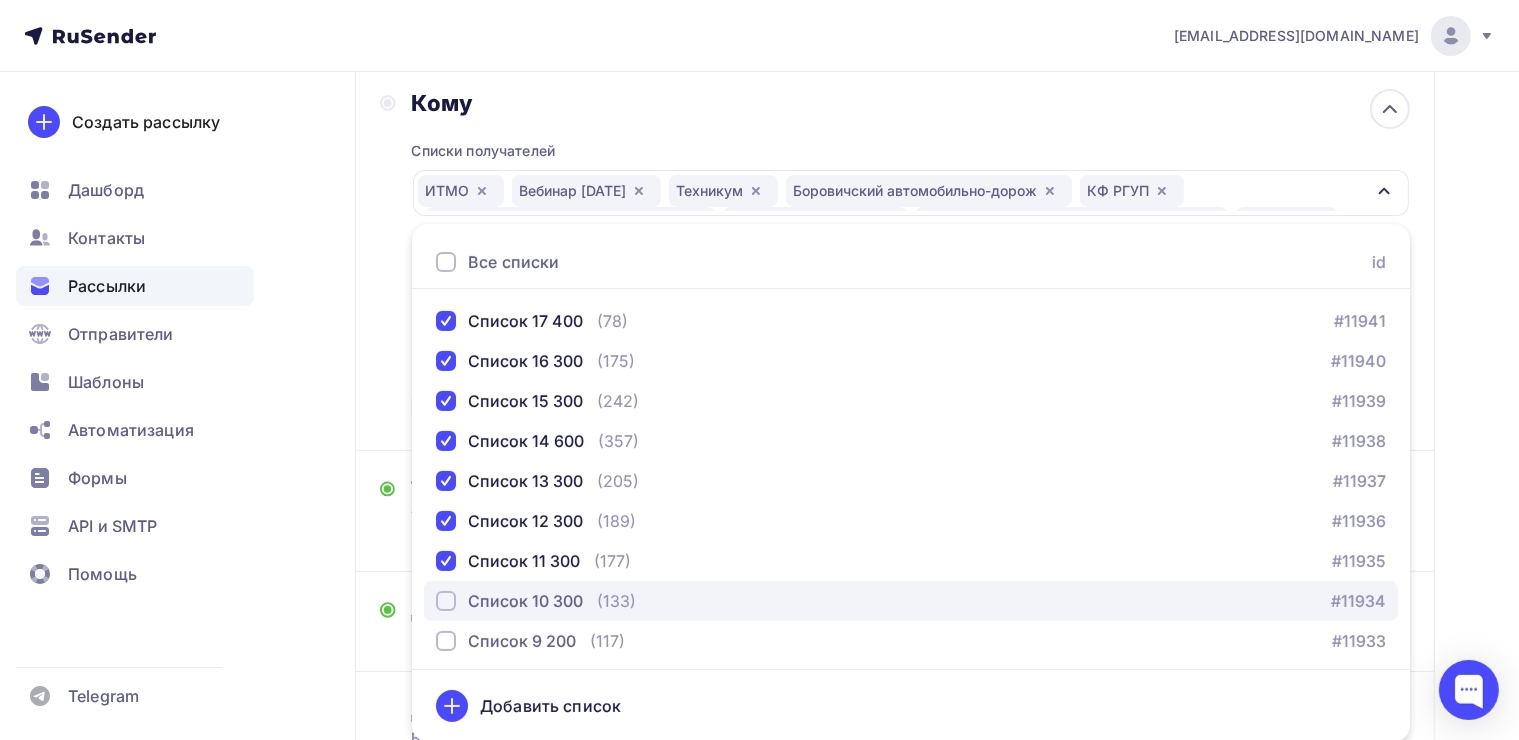 click at bounding box center [446, 601] 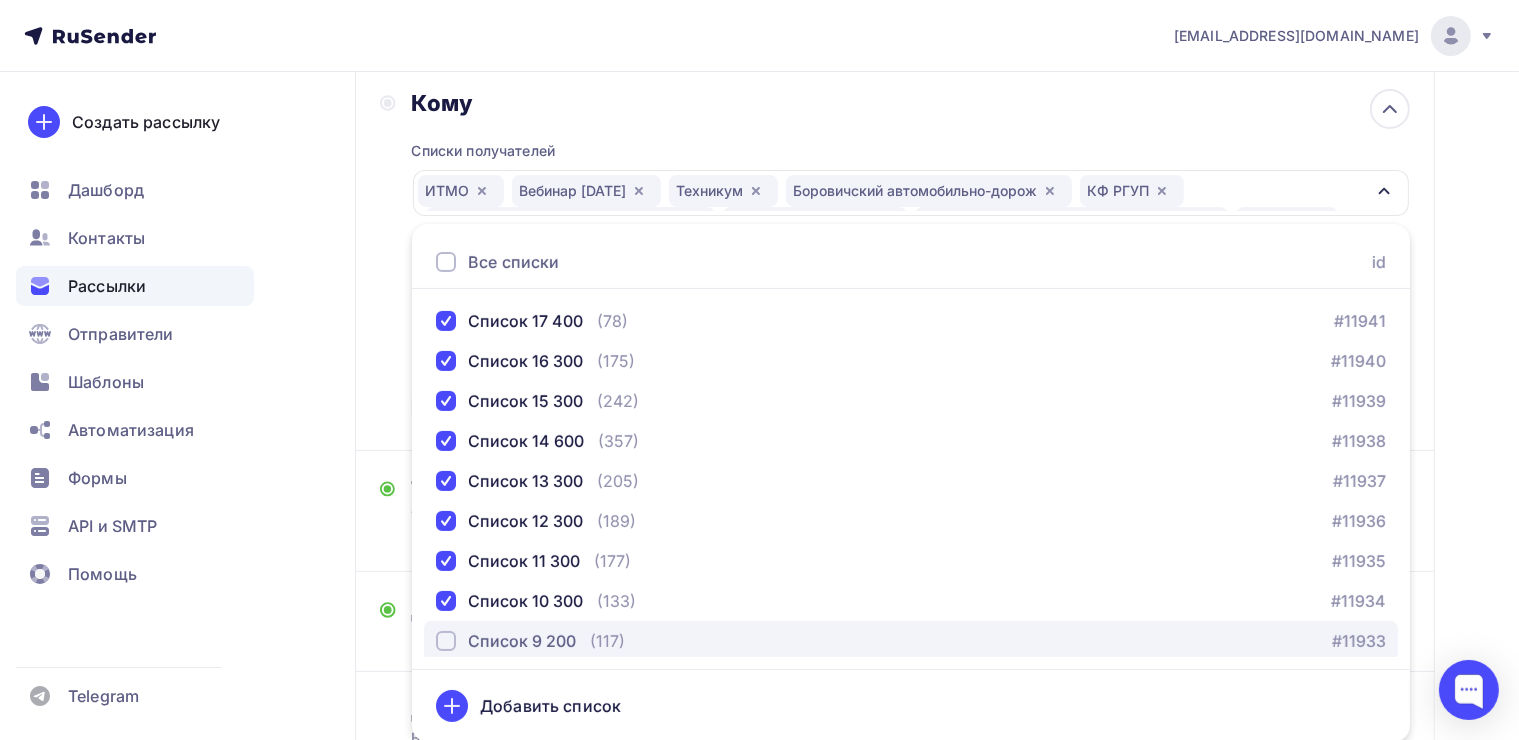 click at bounding box center (446, 641) 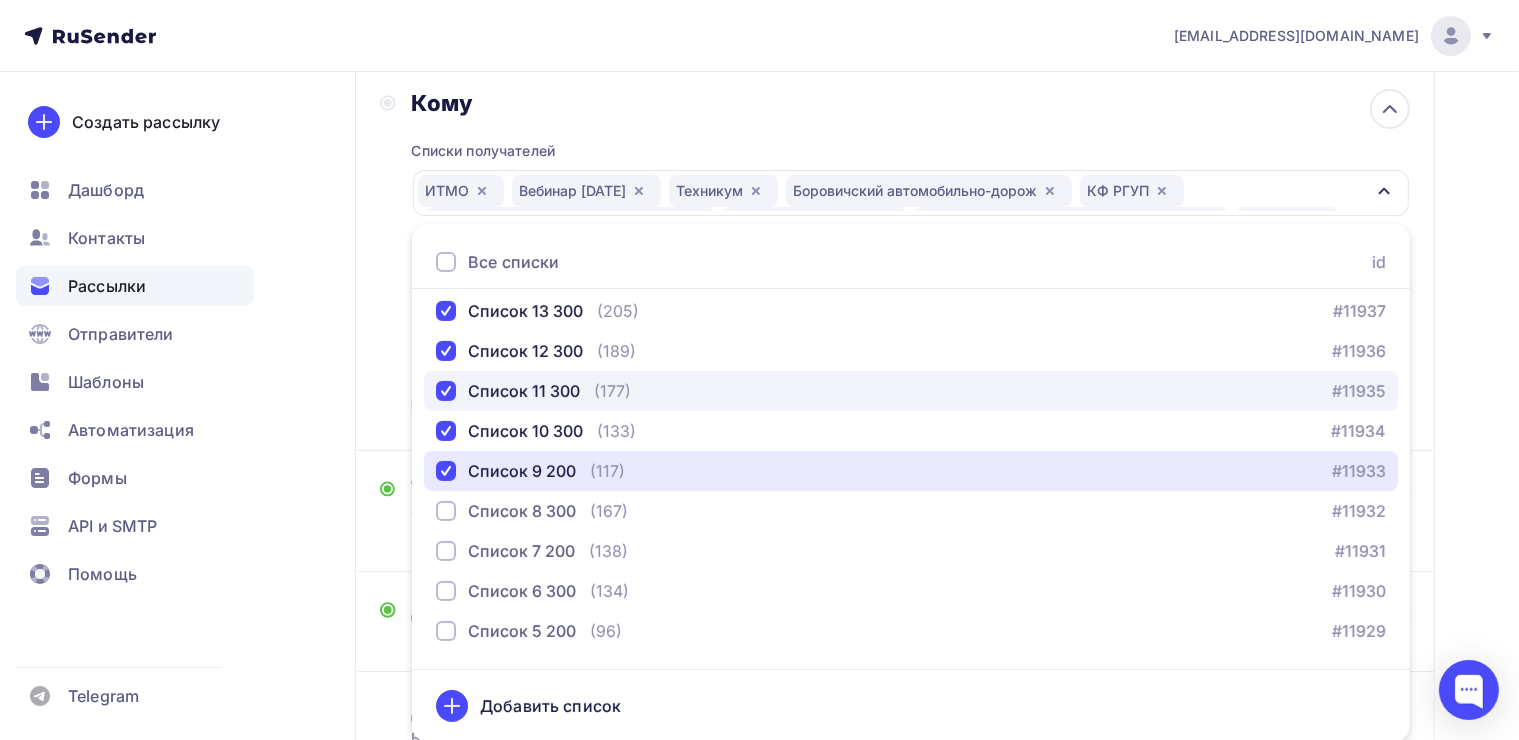 scroll, scrollTop: 1400, scrollLeft: 0, axis: vertical 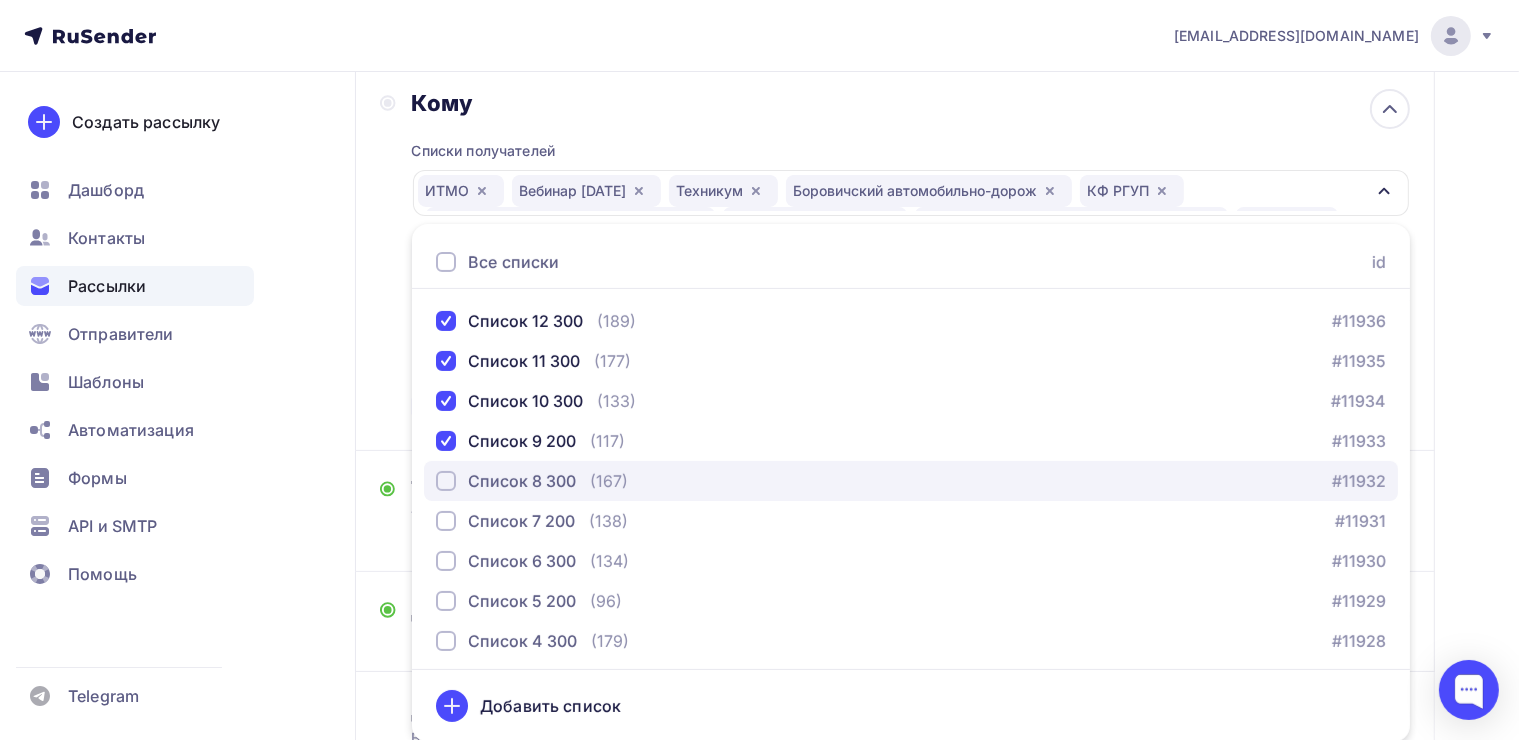 click at bounding box center [446, 481] 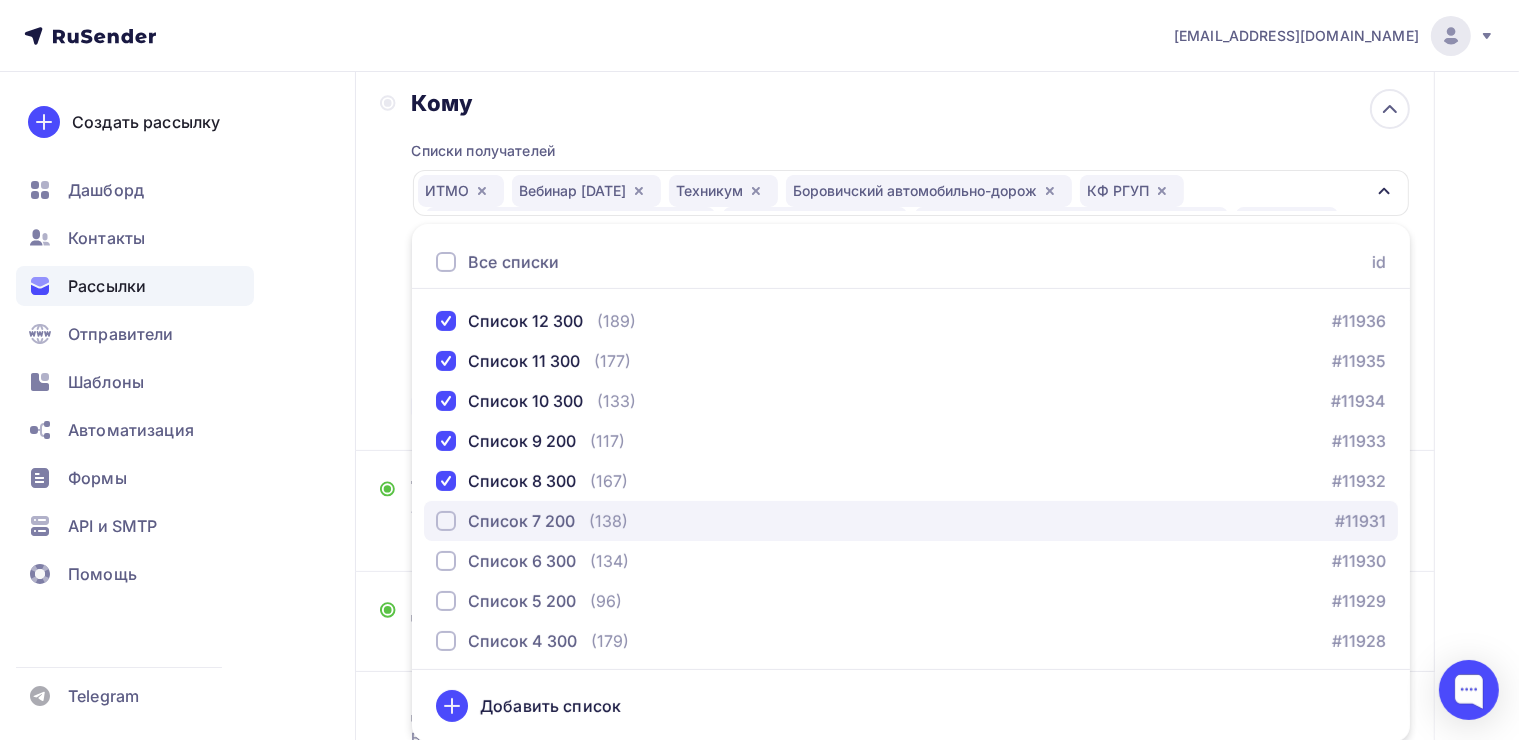 click at bounding box center [446, 521] 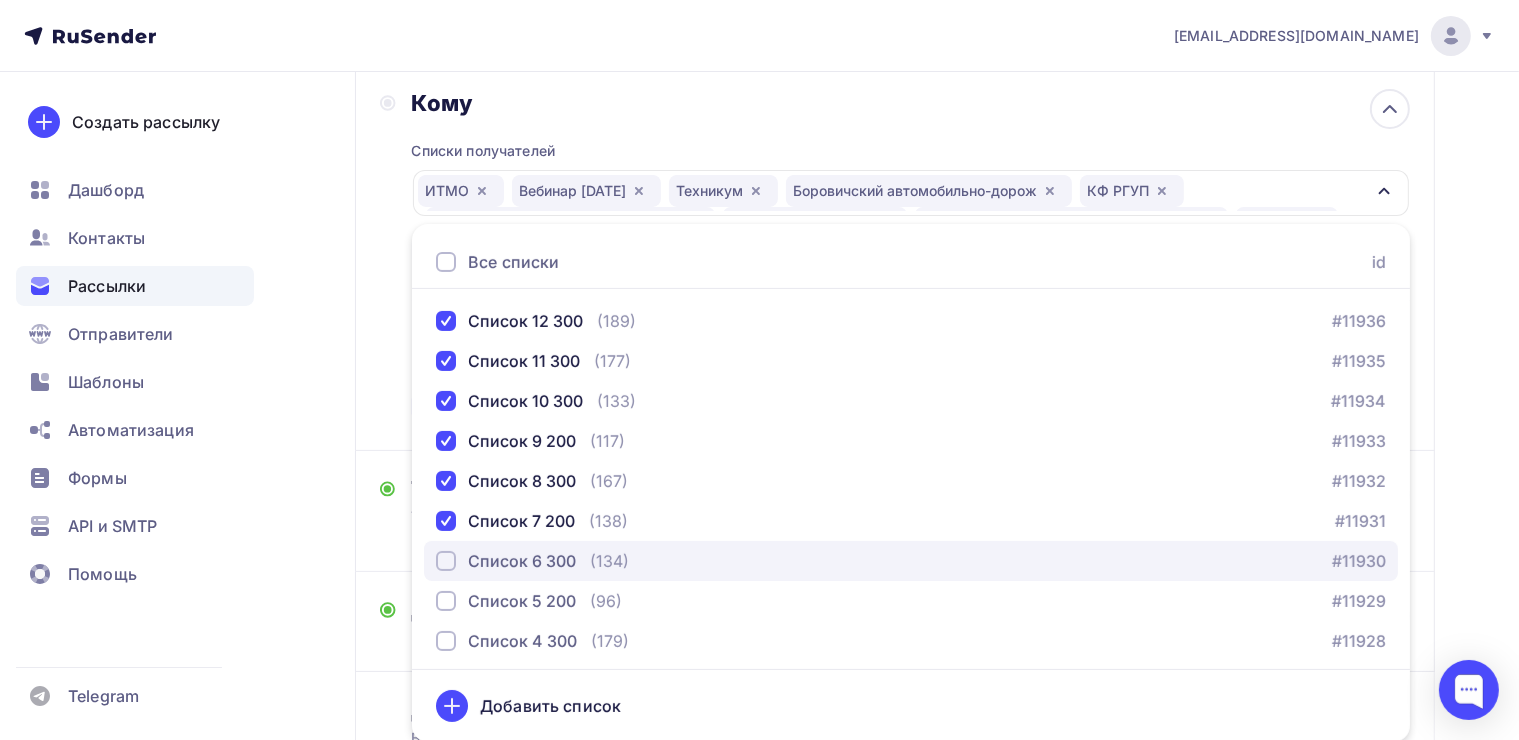 click at bounding box center (446, 561) 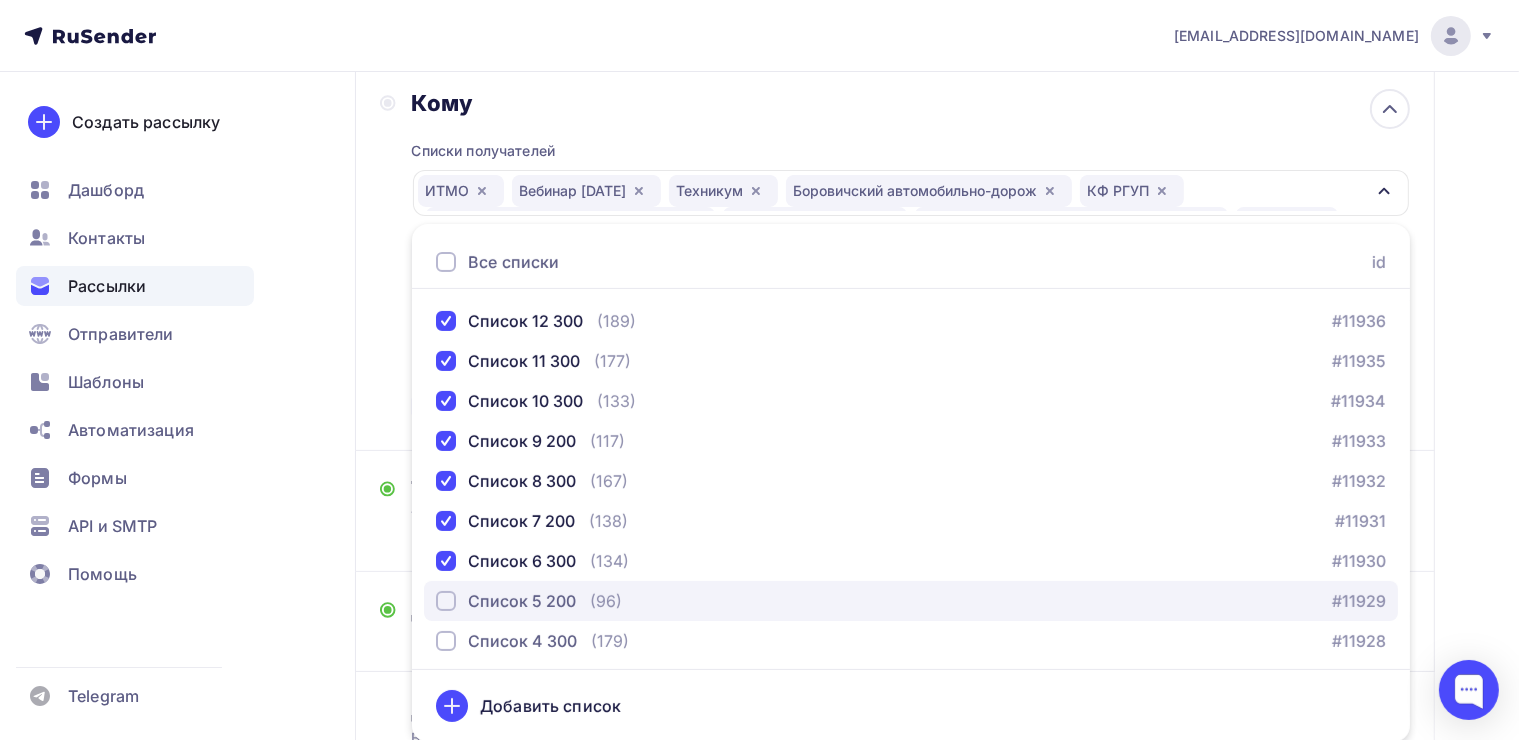 click at bounding box center [446, 601] 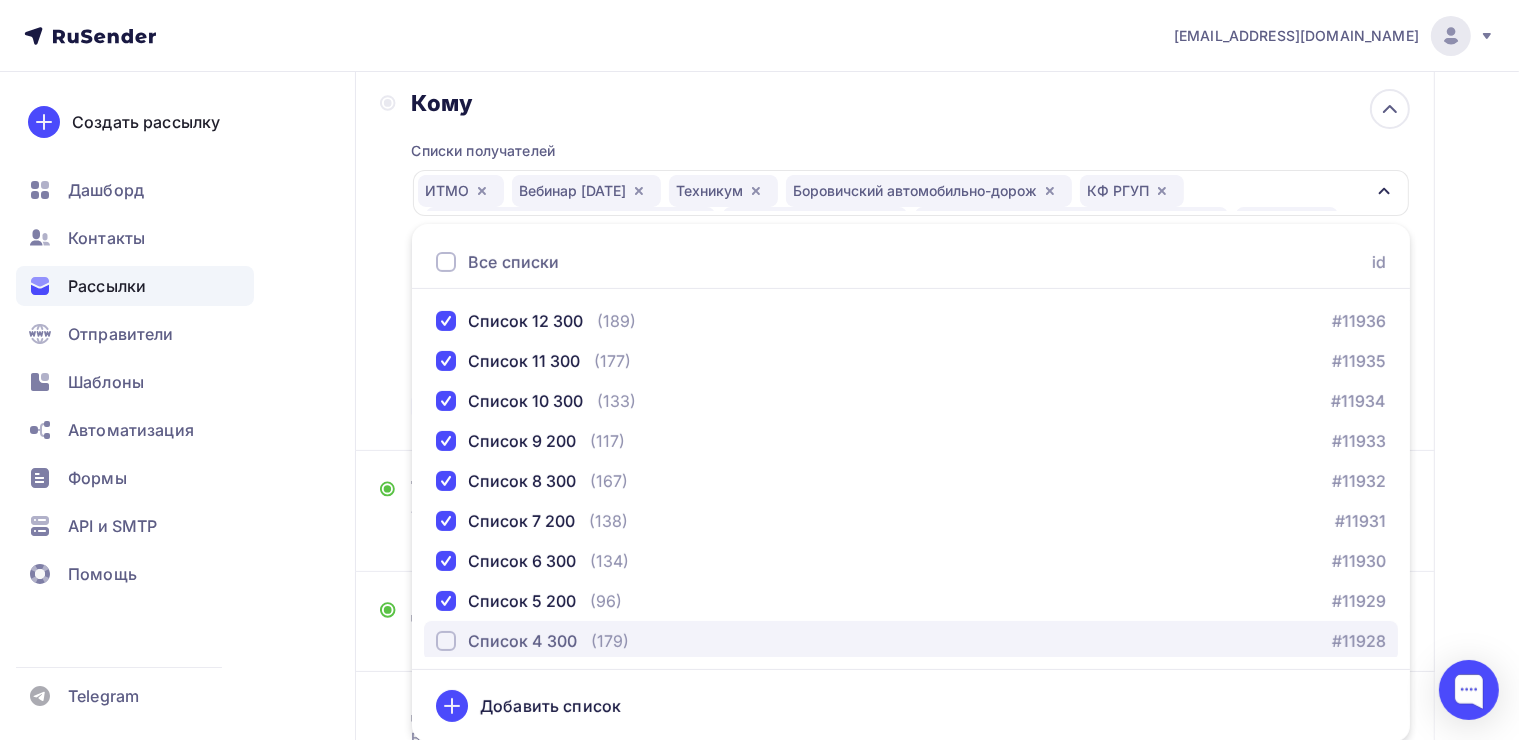 click at bounding box center (446, 641) 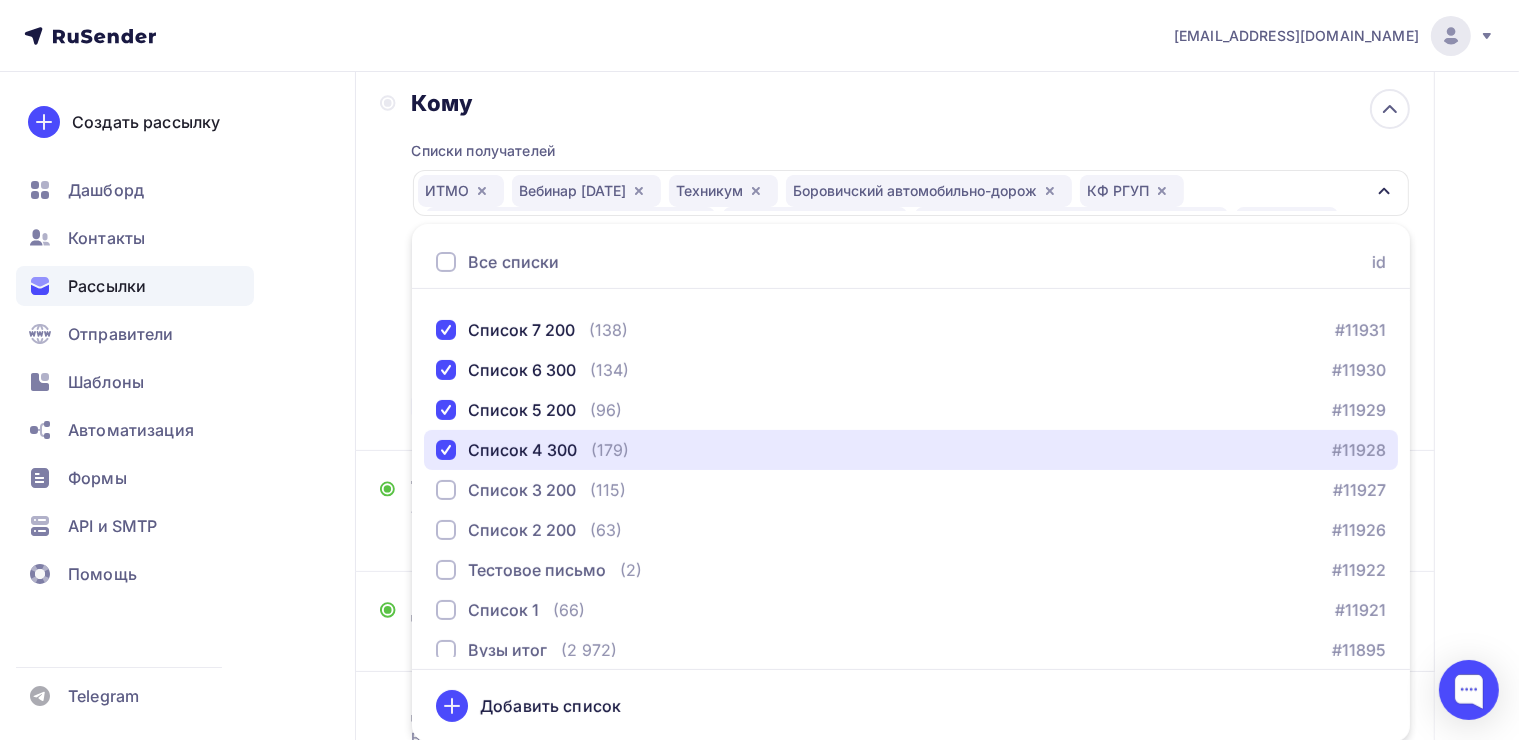 scroll, scrollTop: 1684, scrollLeft: 0, axis: vertical 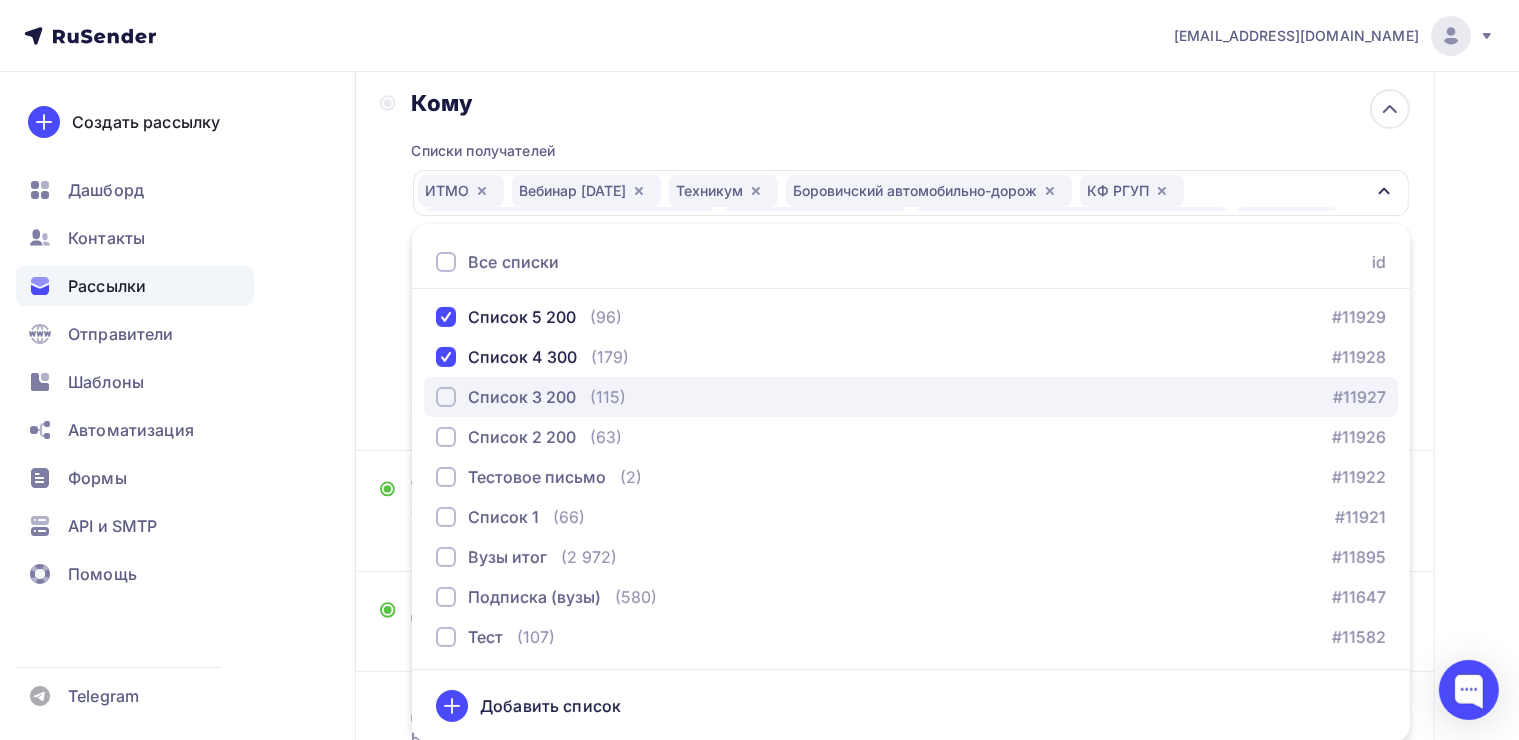 click at bounding box center (446, 397) 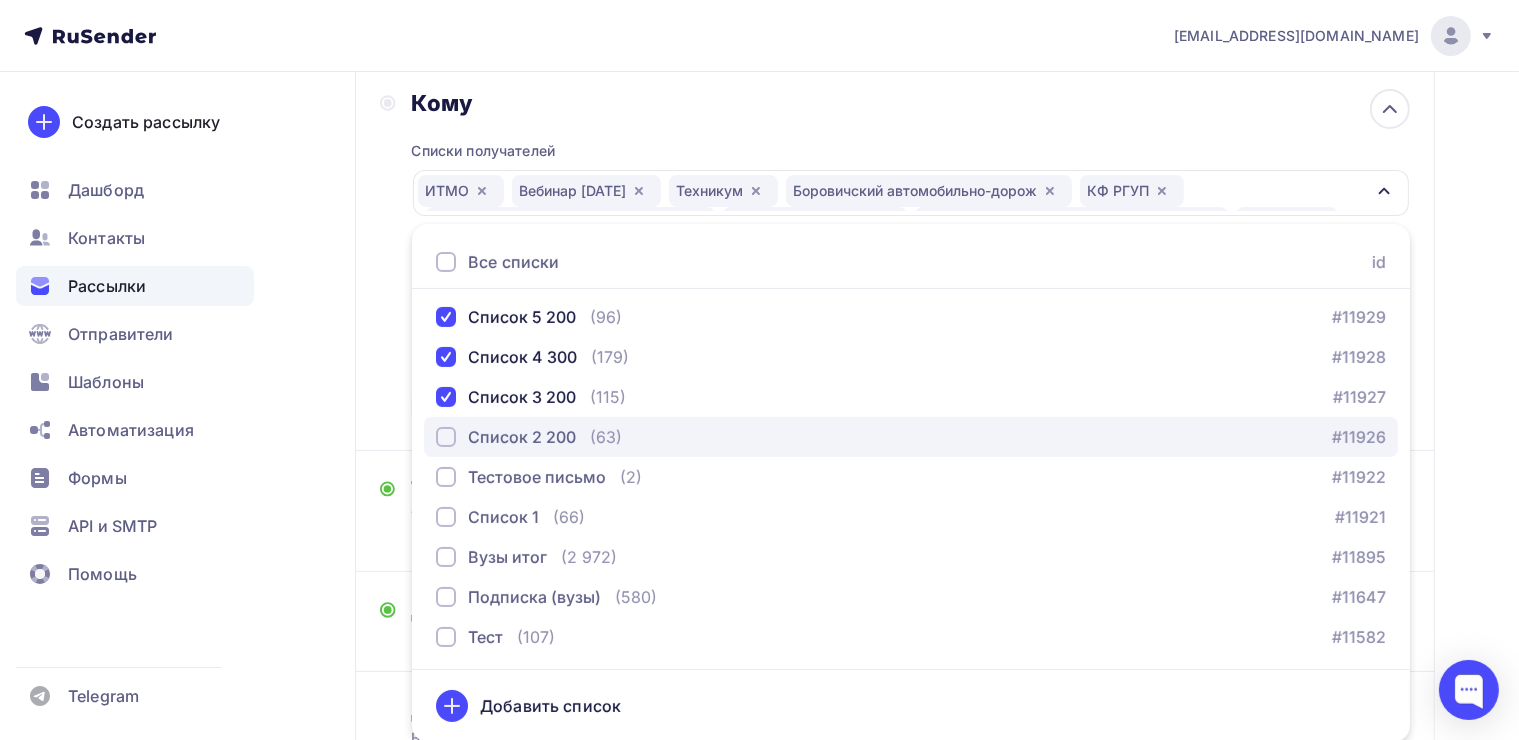 click at bounding box center [446, 437] 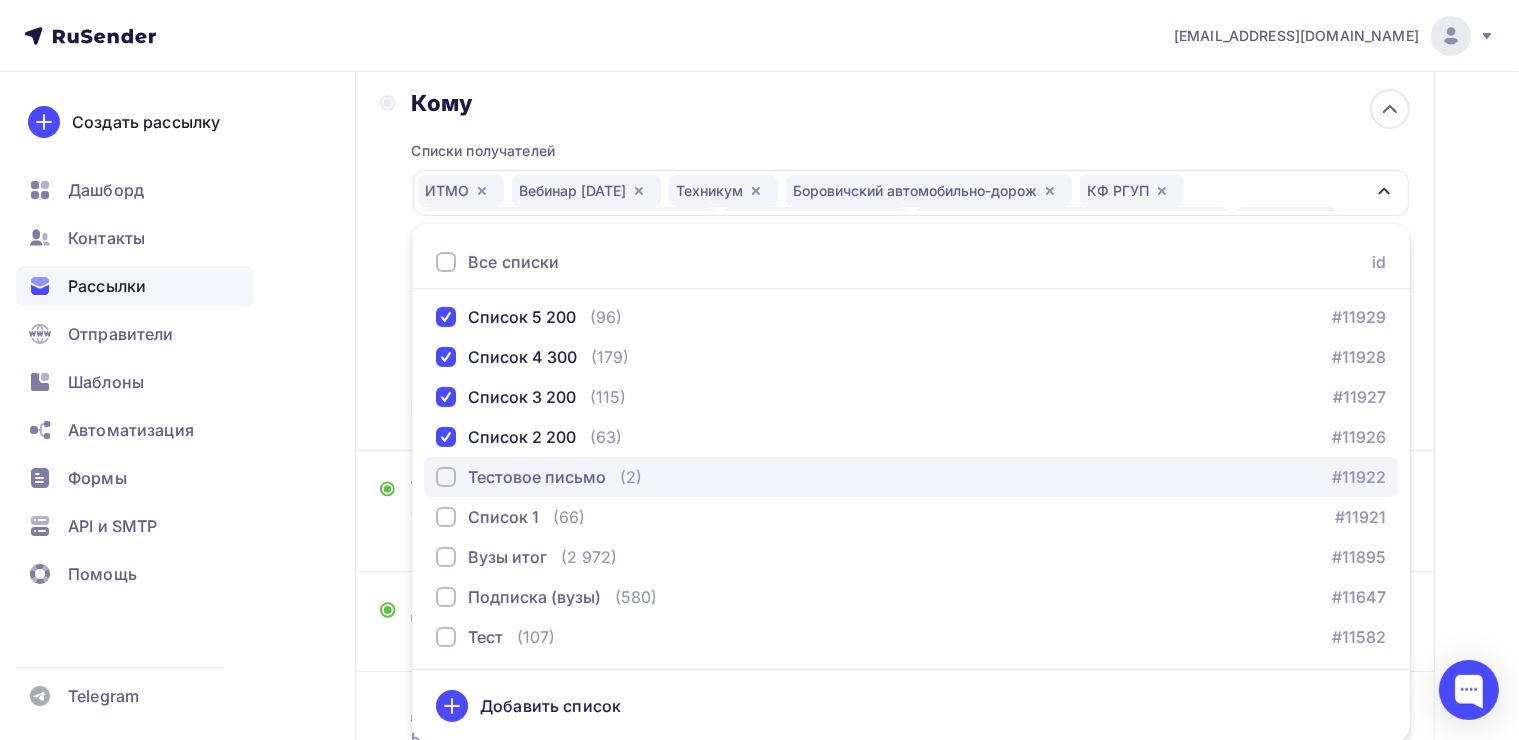 click at bounding box center (446, 477) 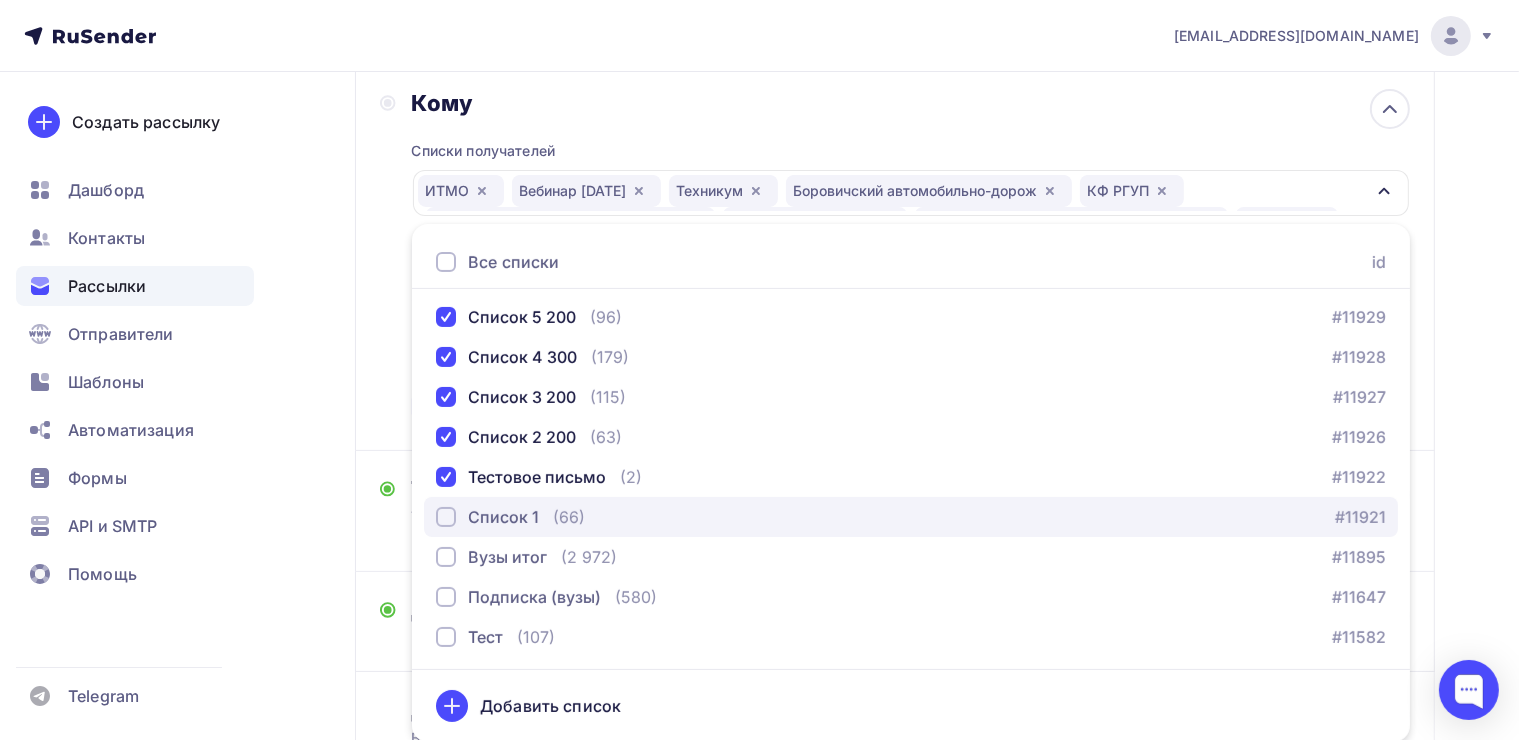 click at bounding box center (446, 517) 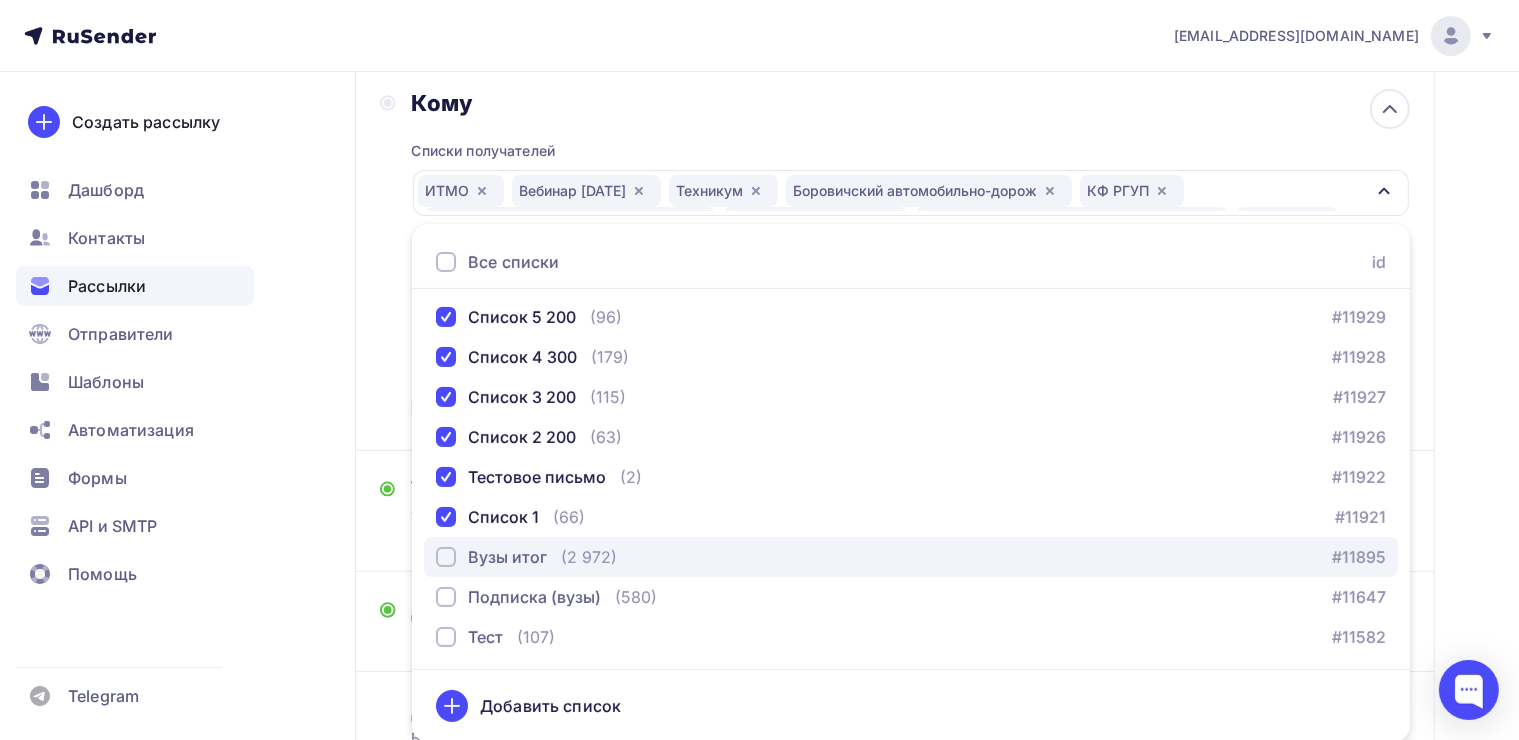 click at bounding box center (446, 557) 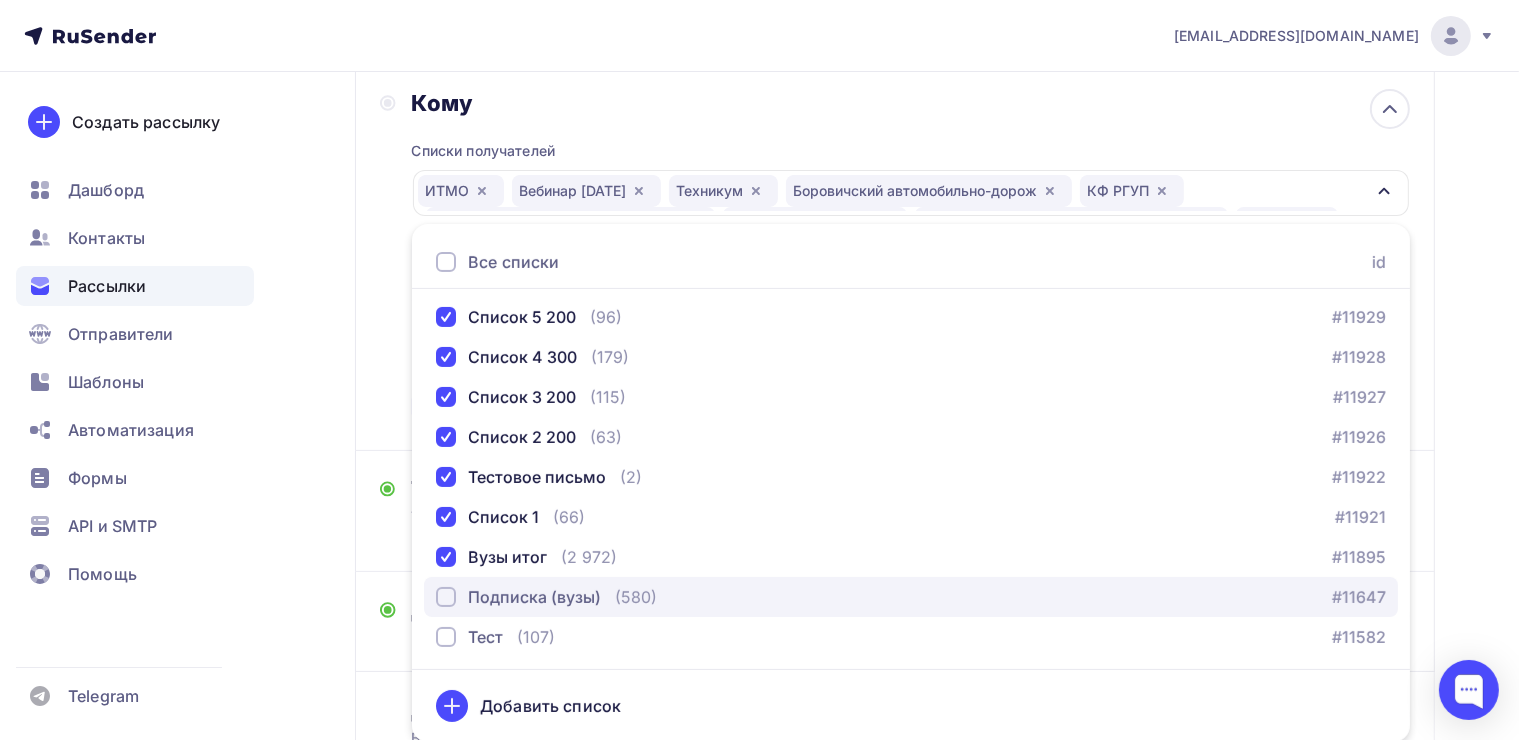 click at bounding box center (446, 597) 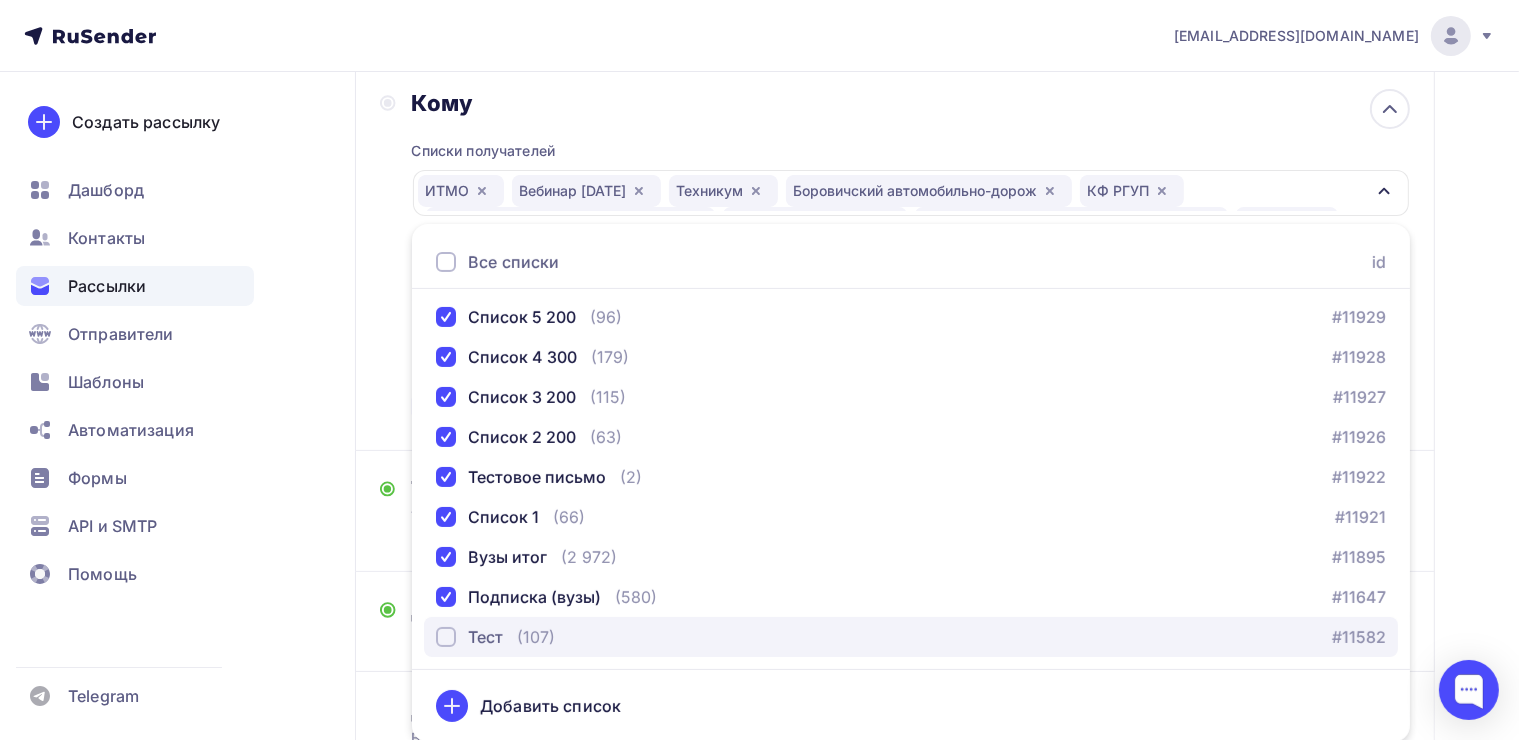 click at bounding box center (446, 637) 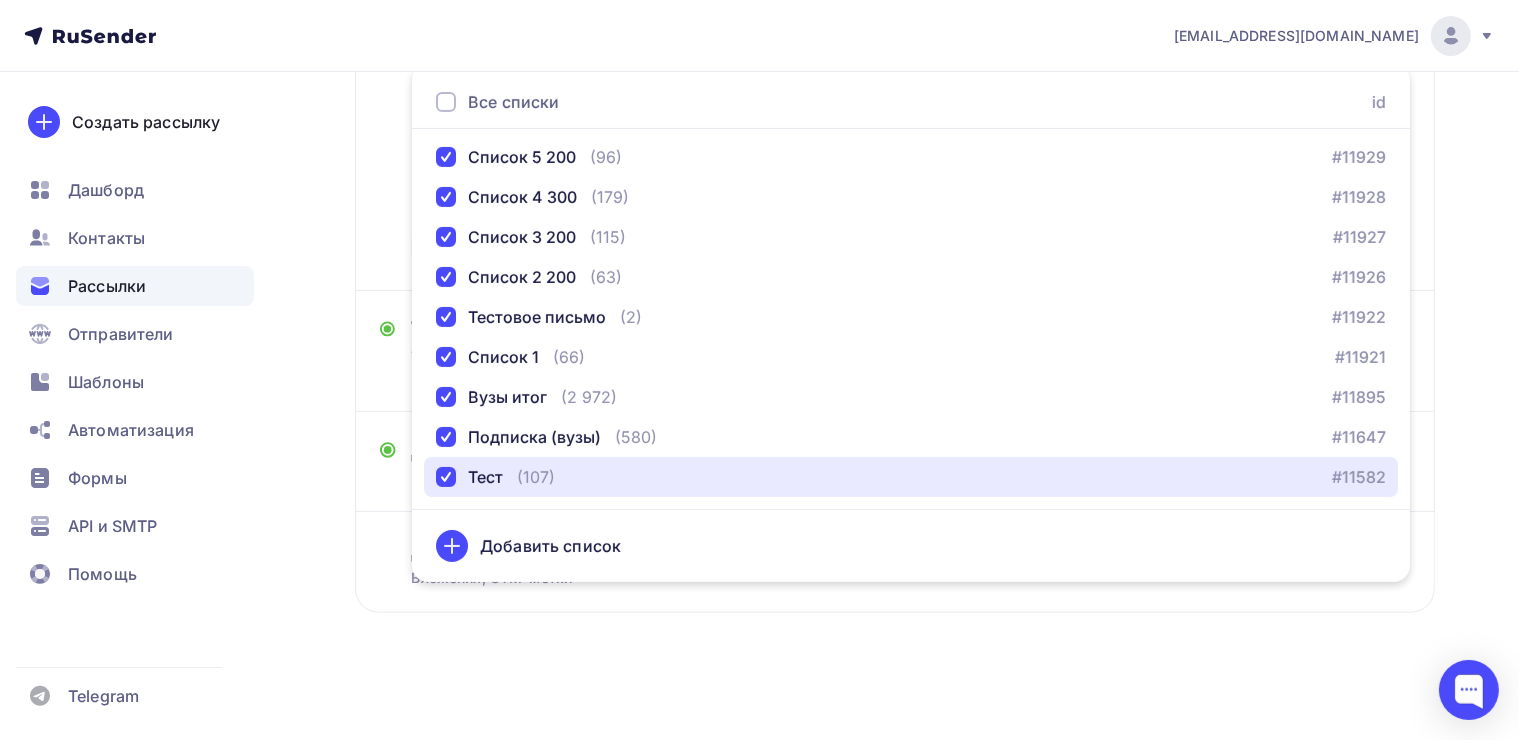 scroll, scrollTop: 380, scrollLeft: 0, axis: vertical 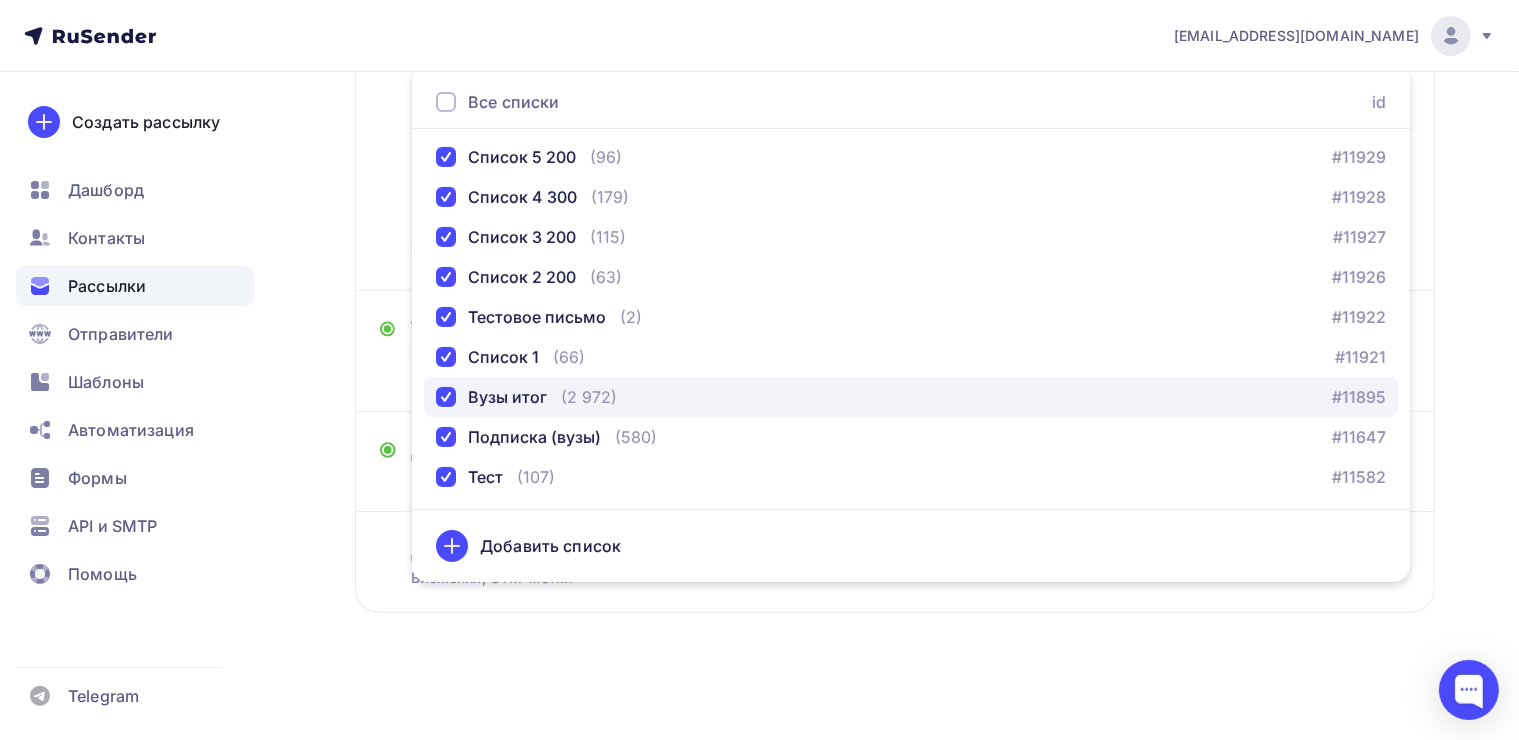 click at bounding box center [446, 397] 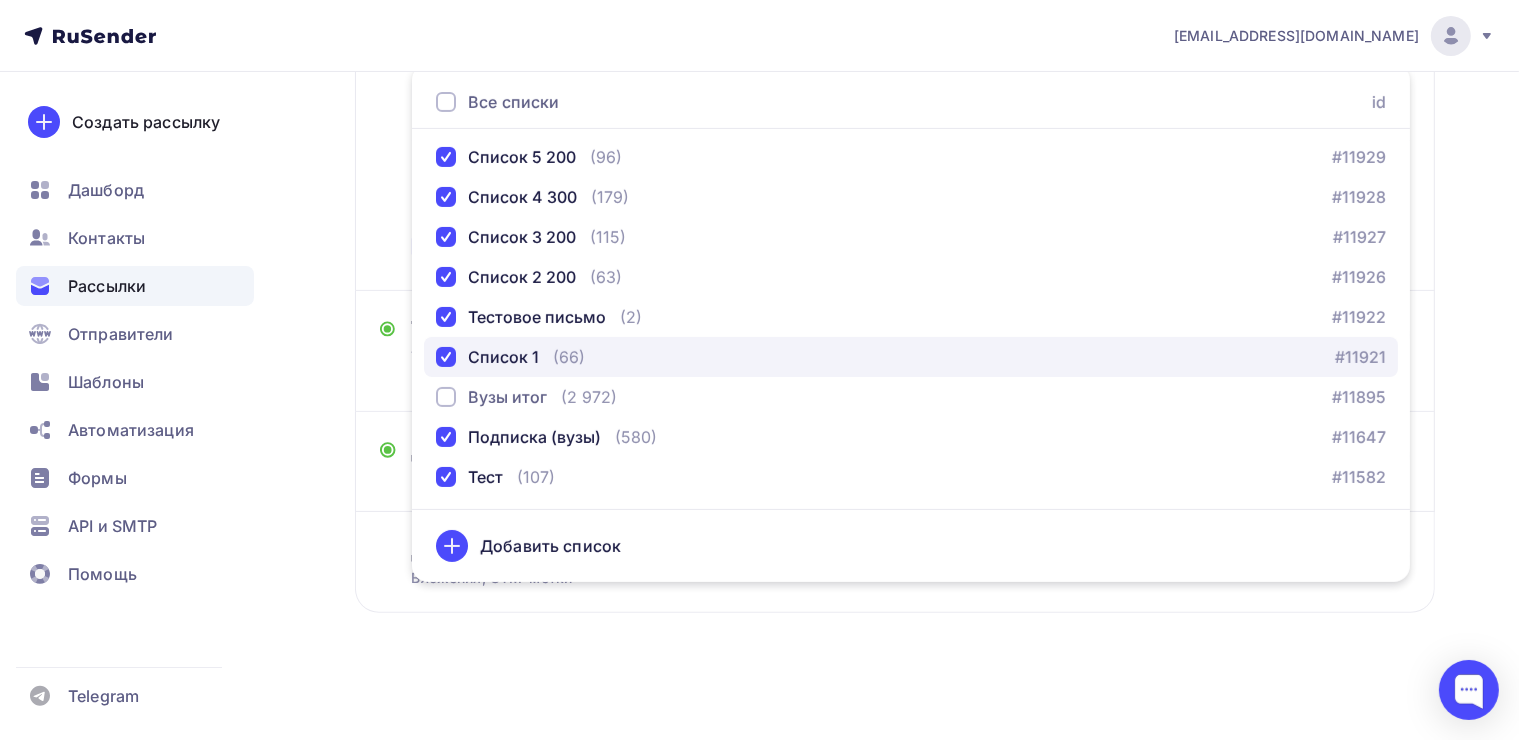 click at bounding box center [446, 357] 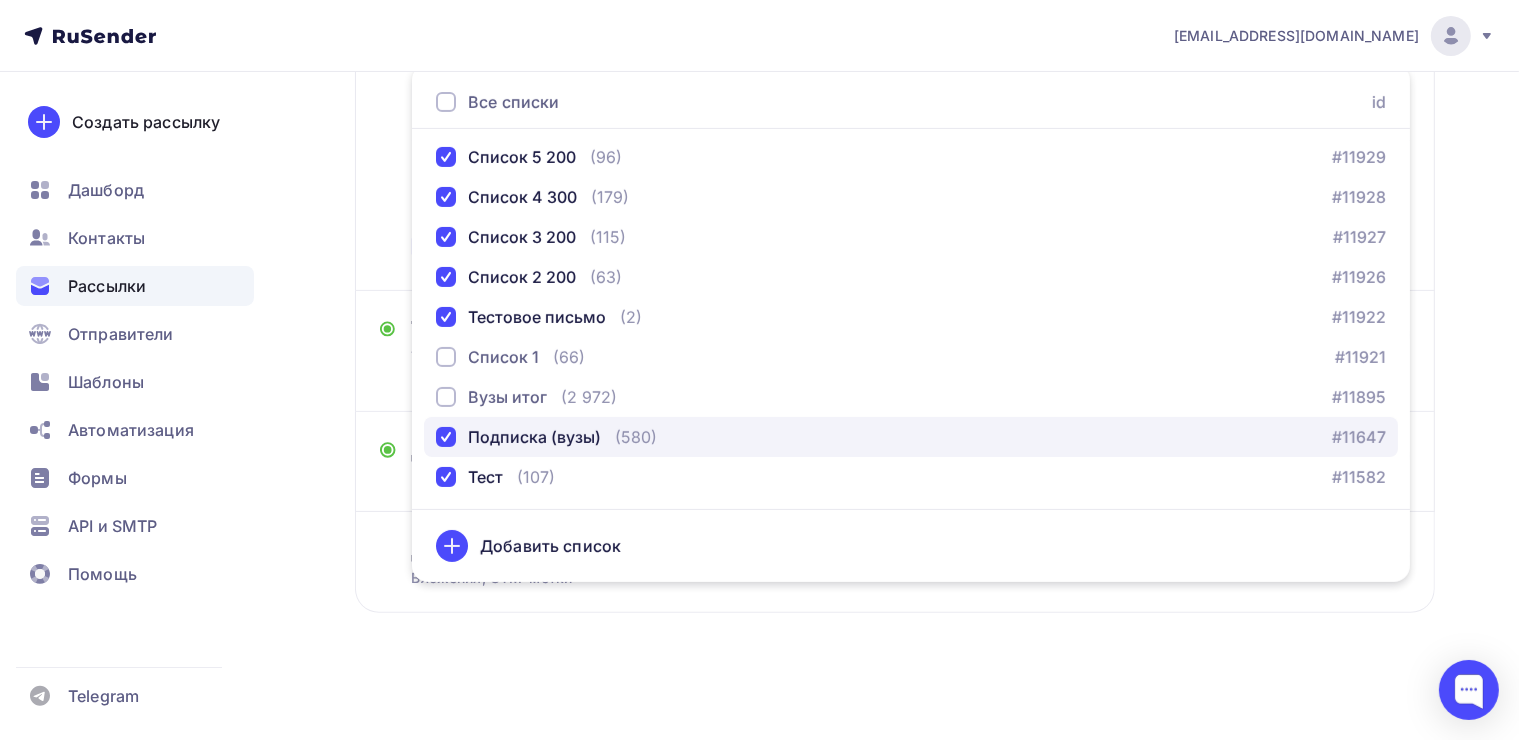 click at bounding box center [446, 437] 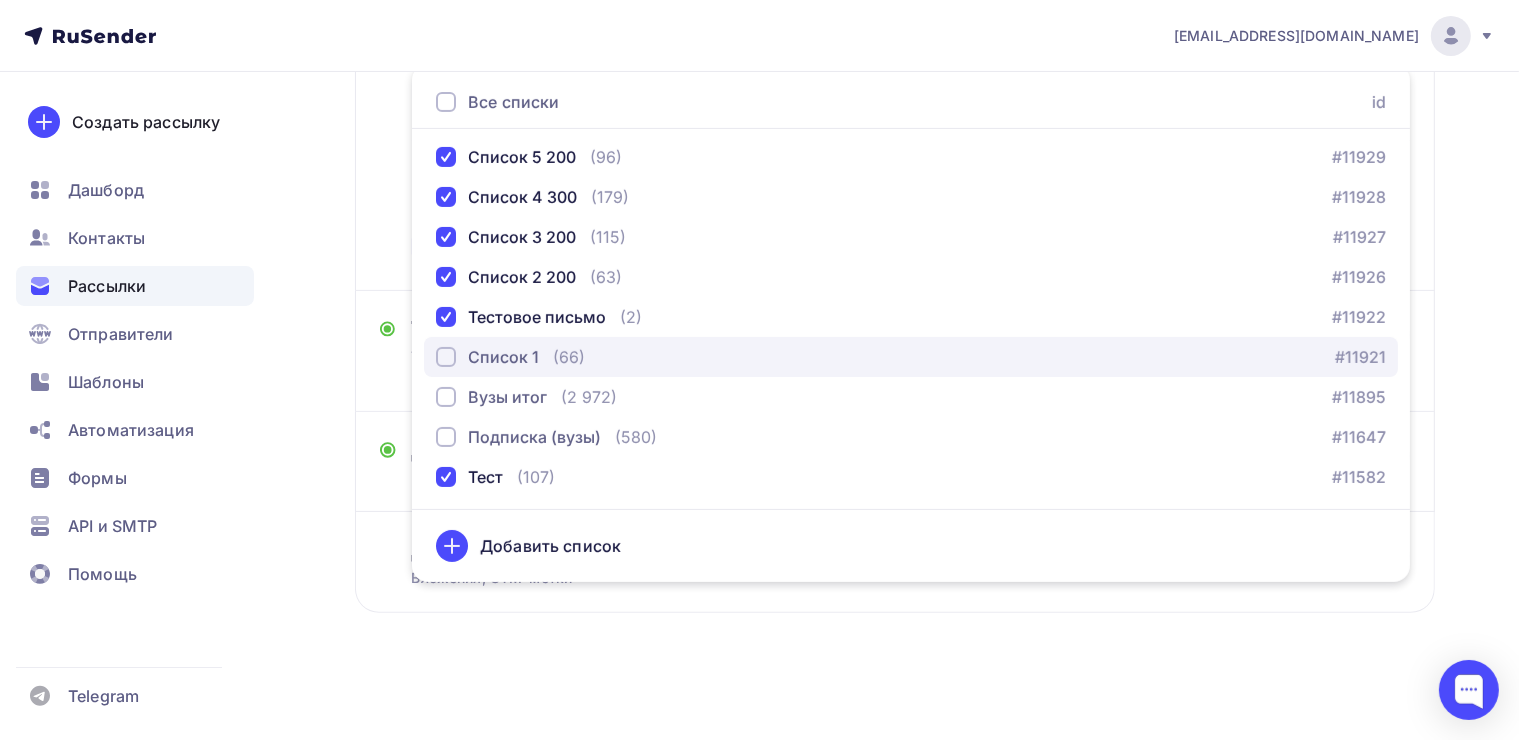click at bounding box center [446, 357] 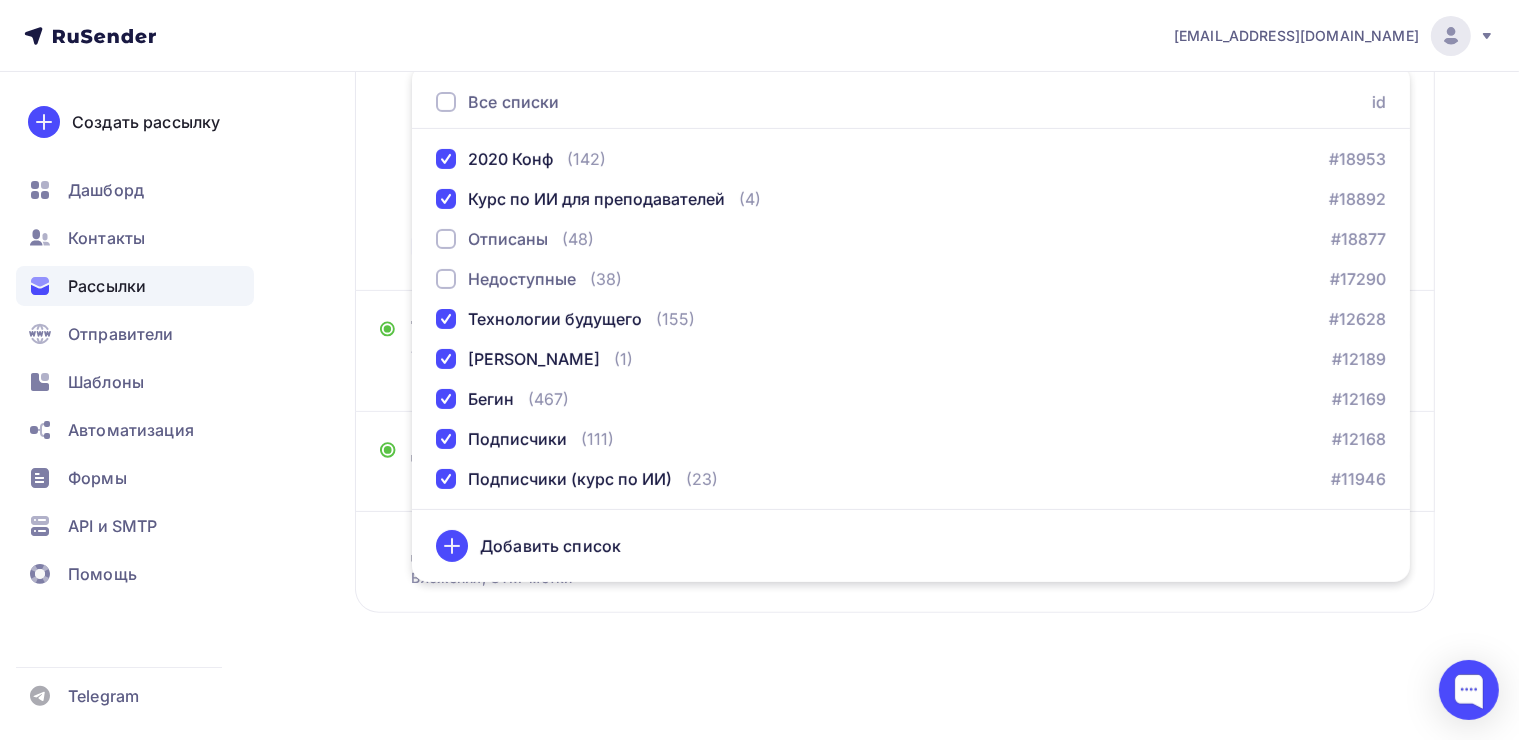 scroll, scrollTop: 584, scrollLeft: 0, axis: vertical 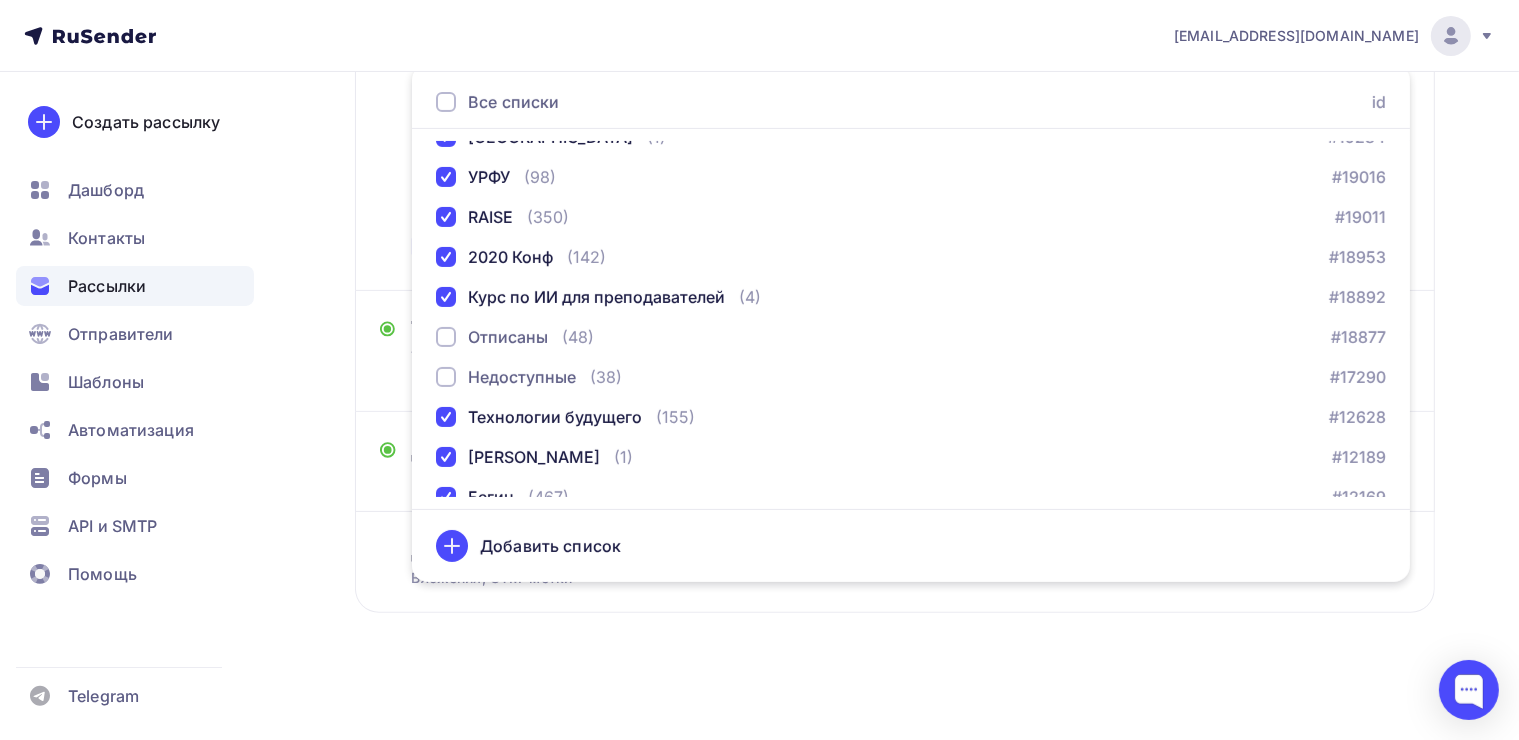 click on "Назад
Копия Копия 02/07 Открытый урок
Копия Копия 02/07 Открытый урок
Закончить позже
Переименовать рассылку
Удалить
Далее
Отправитель
Клуб "ИИ в образованИИ"
Email  *
yasposobenon@yandex.ru
hello@yasposoben.online           yasposobenon@yandex.ru               Добавить отправителя
Рекомендуем  добавить почту на домене , чтобы рассылка не попала в «Спам»
Имя                 Сохранить" at bounding box center [895, 193] 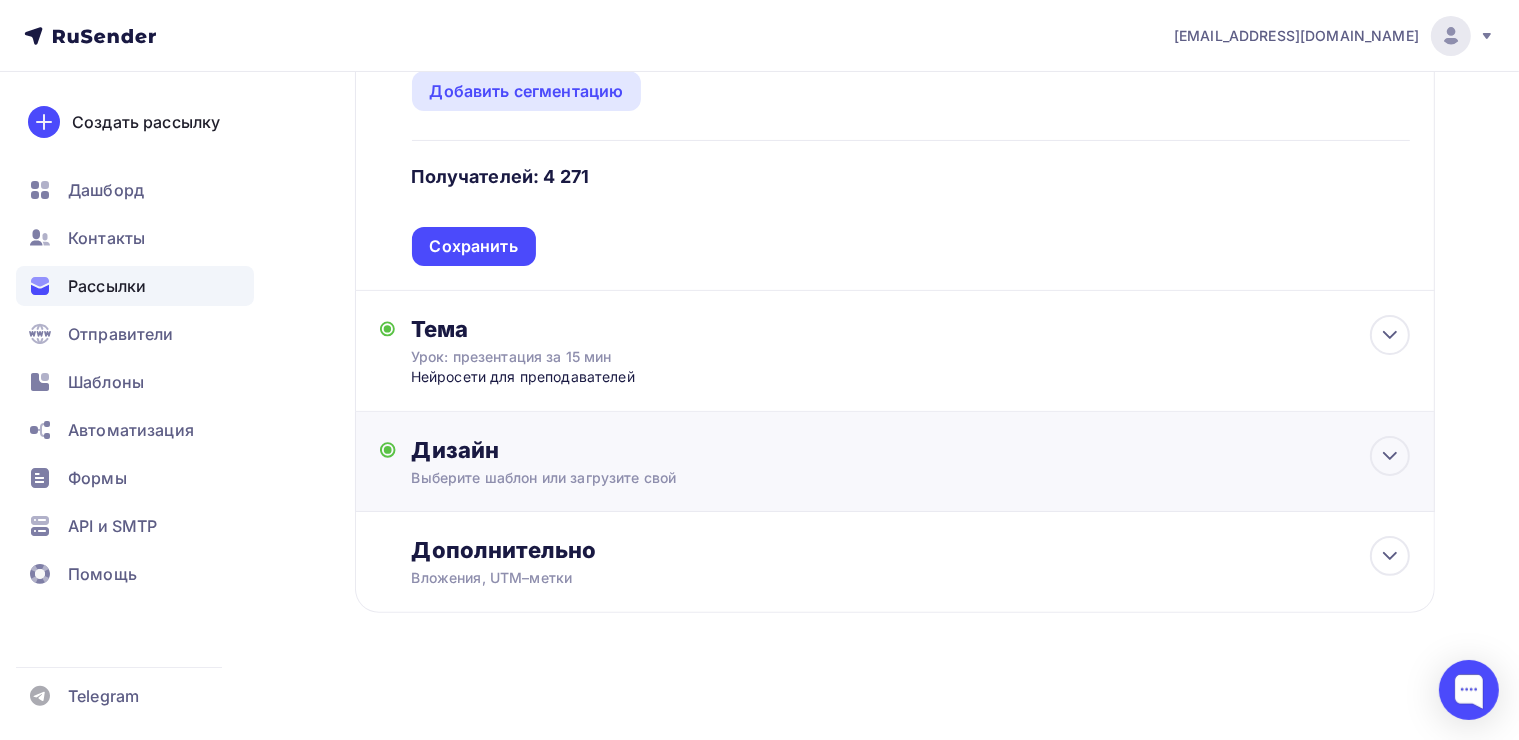 click on "Выберите шаблон или загрузите свой" at bounding box center [861, 478] 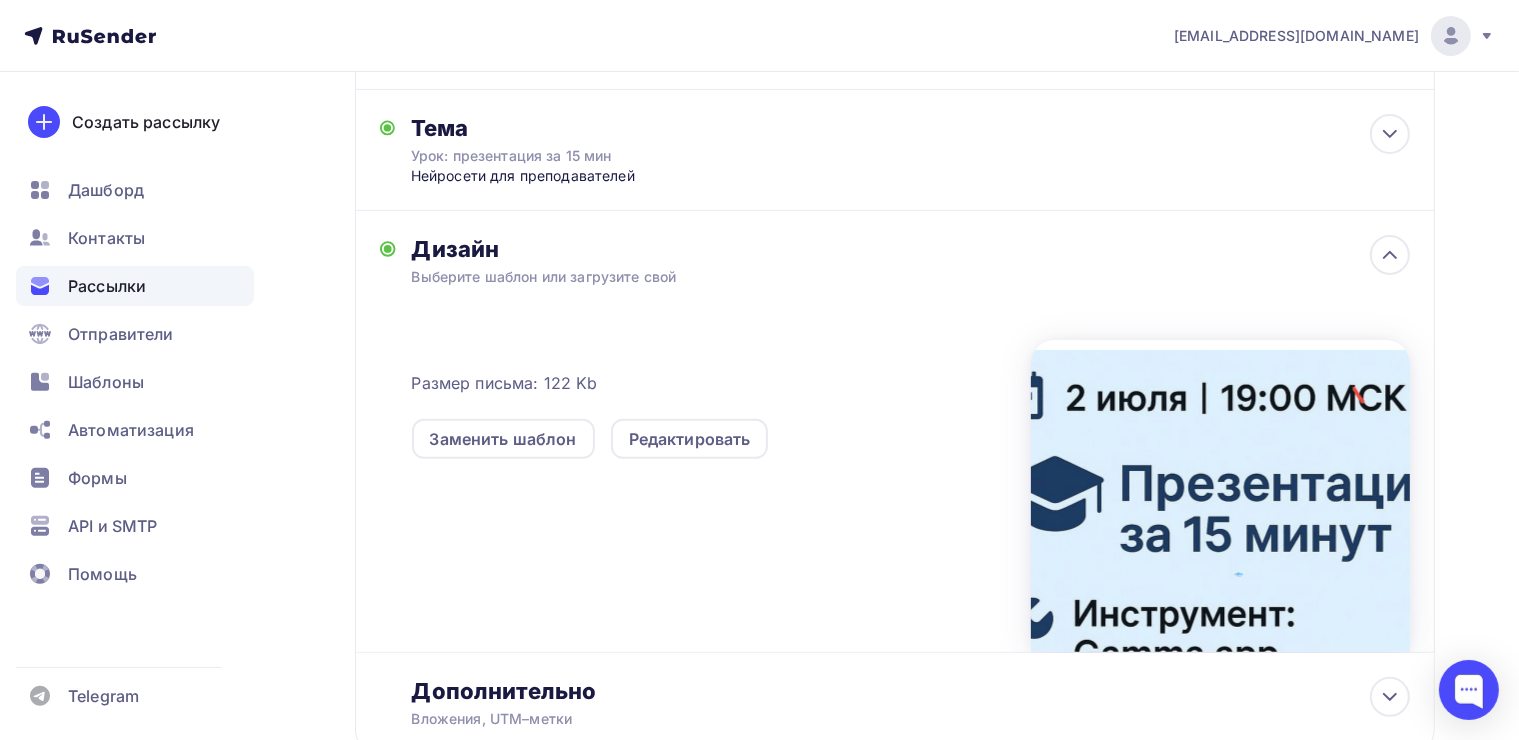 scroll, scrollTop: 680, scrollLeft: 0, axis: vertical 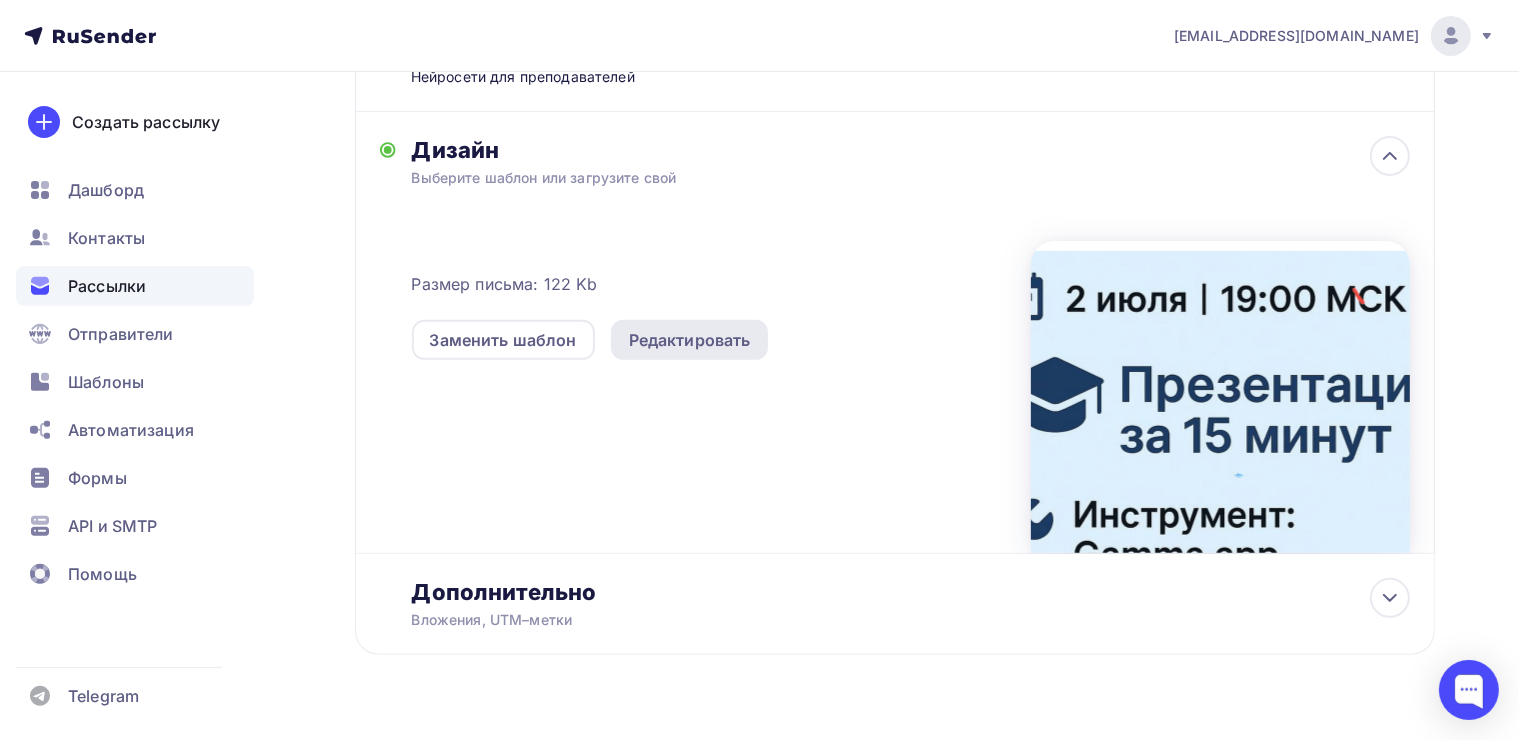click on "Редактировать" at bounding box center (690, 340) 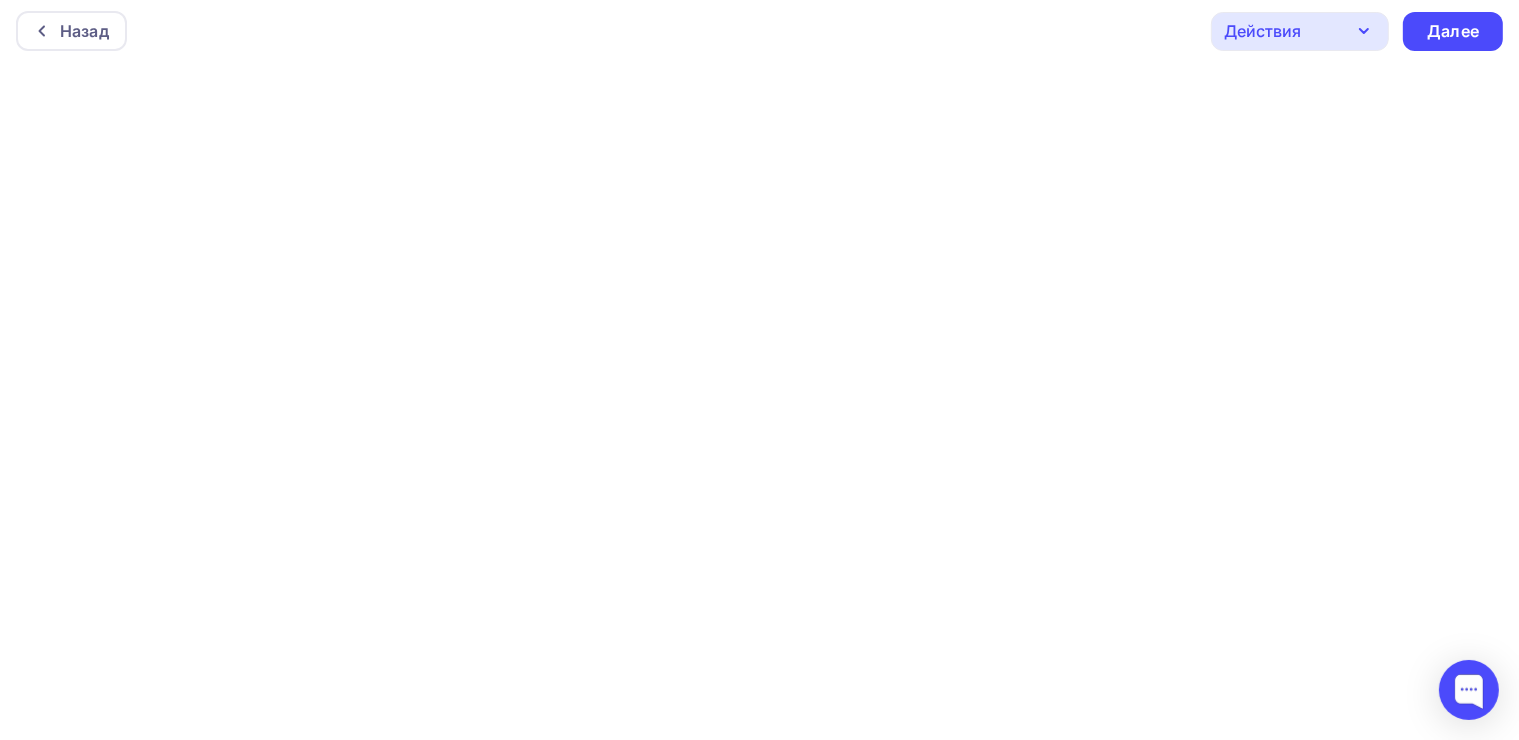 scroll, scrollTop: 0, scrollLeft: 0, axis: both 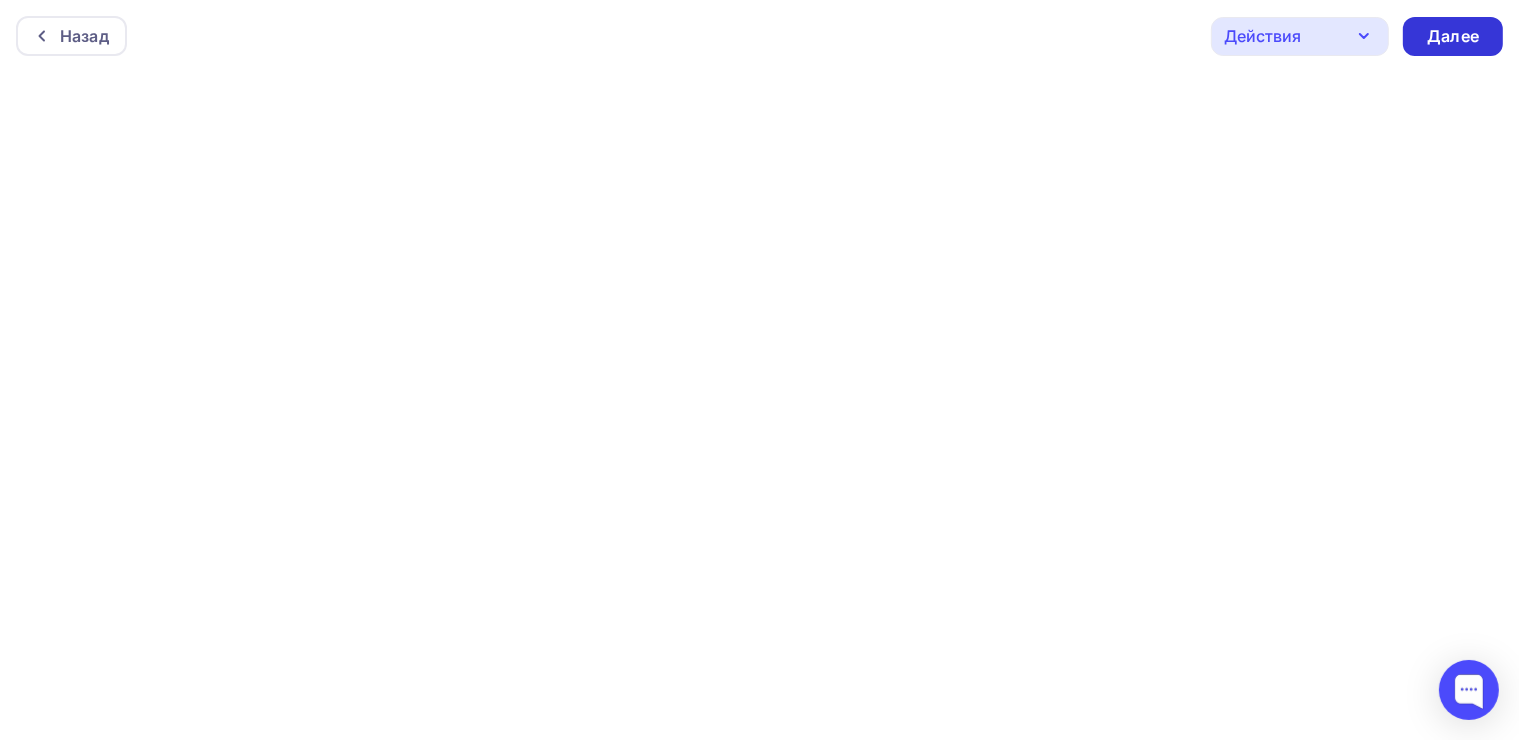 click on "Далее" at bounding box center [1453, 36] 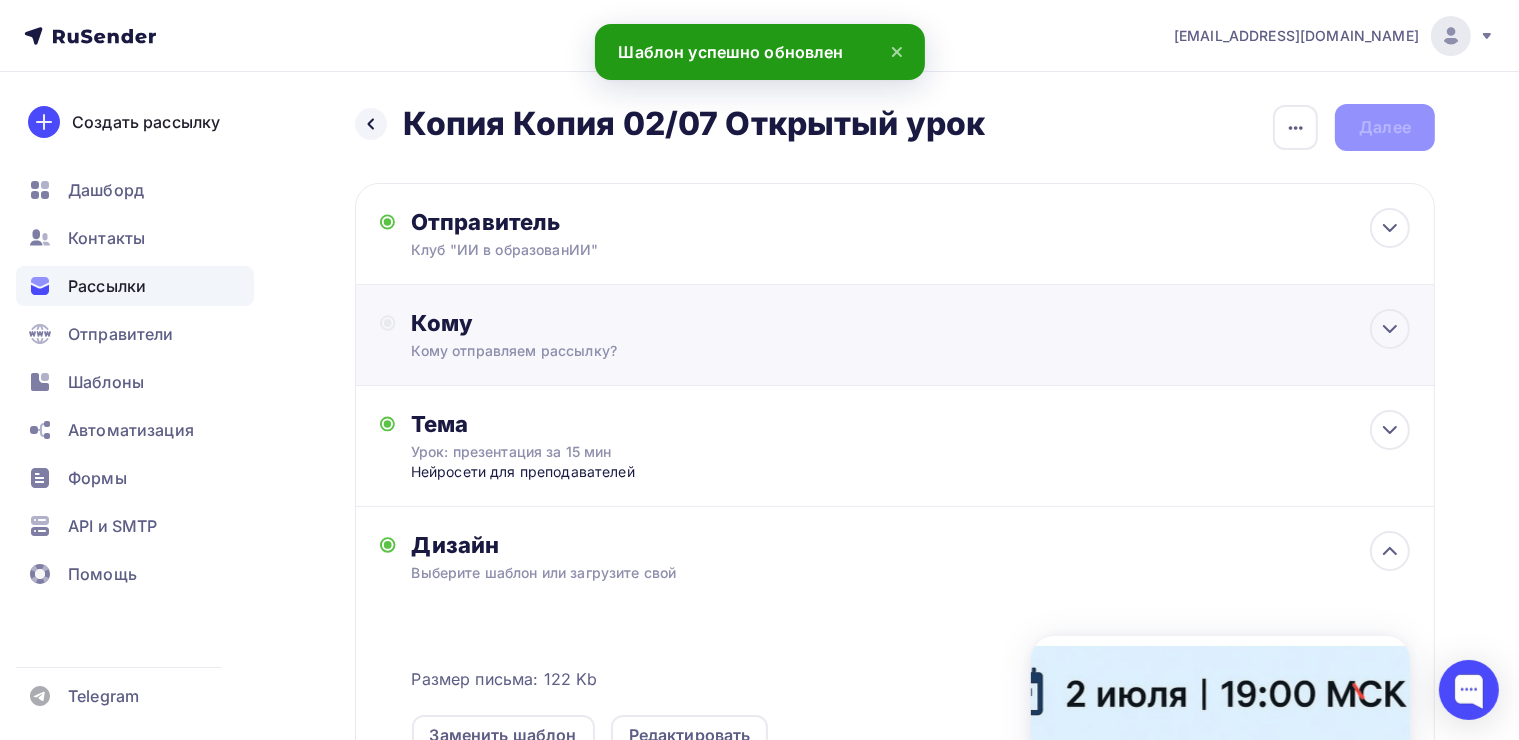 click on "Кому
Кому отправляем рассылку?
Списки получателей
ИТМО
Вебинар 22.02.2025
Техникум
Боровичский автомобильно-дорож
КФ РГУП
Брянский кооперативный техникум
Алексеевский колледж
ГБПОУ "ППК им. Н.Г. Славянова"
РОСНОУ
Приднестровский государственный
Бийский технологический институ
Томский политехнический университет
УРФУ
id" at bounding box center [911, 335] 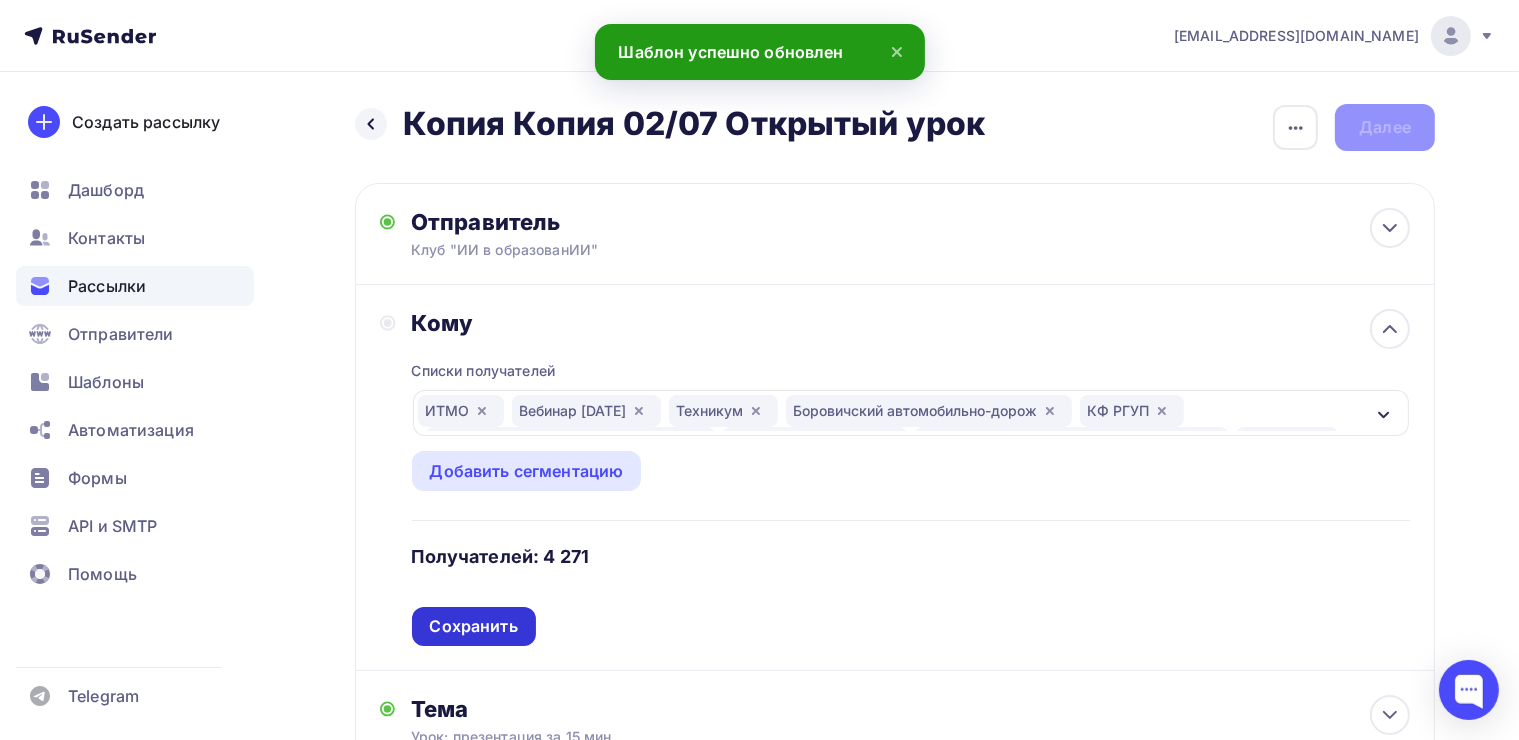 click on "Сохранить" at bounding box center [474, 626] 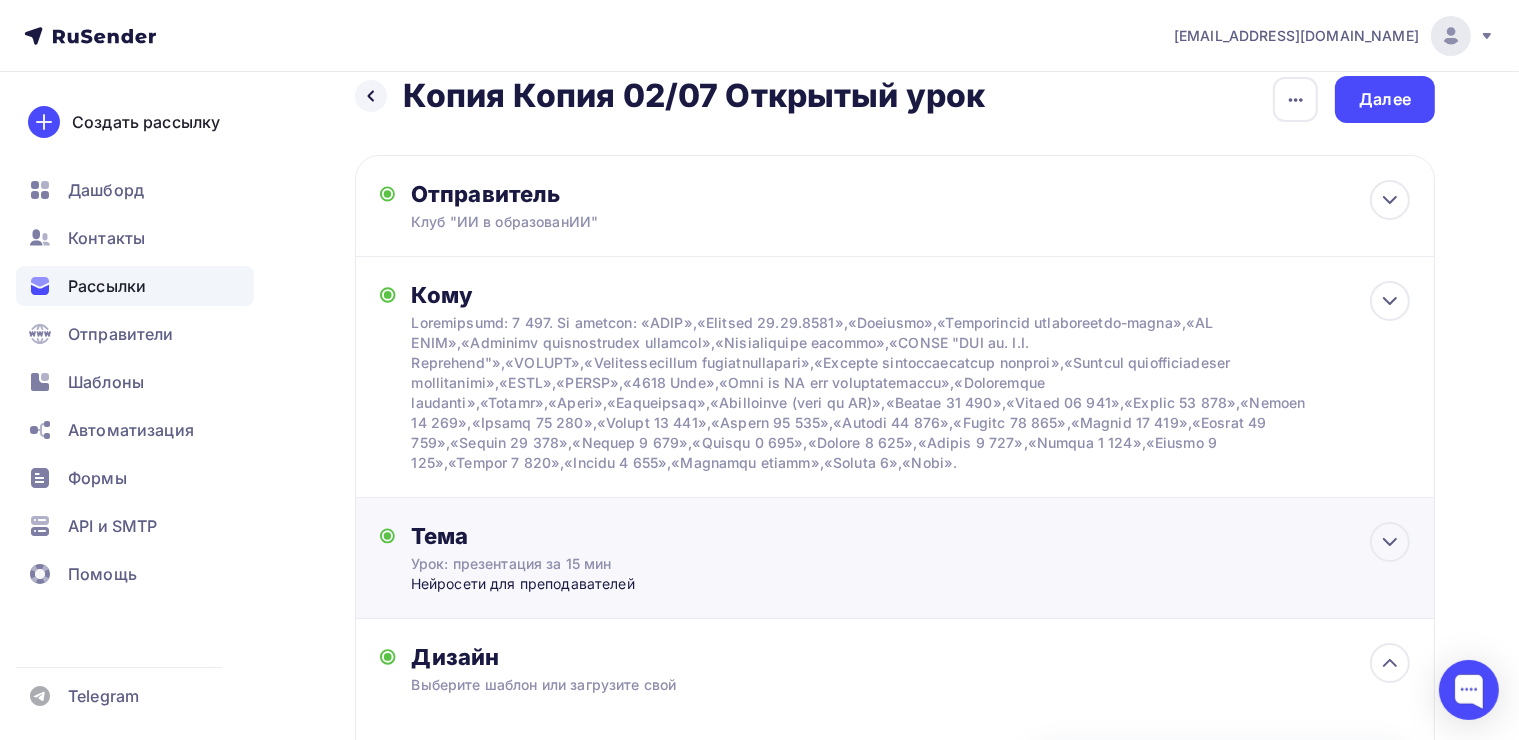 scroll, scrollTop: 0, scrollLeft: 0, axis: both 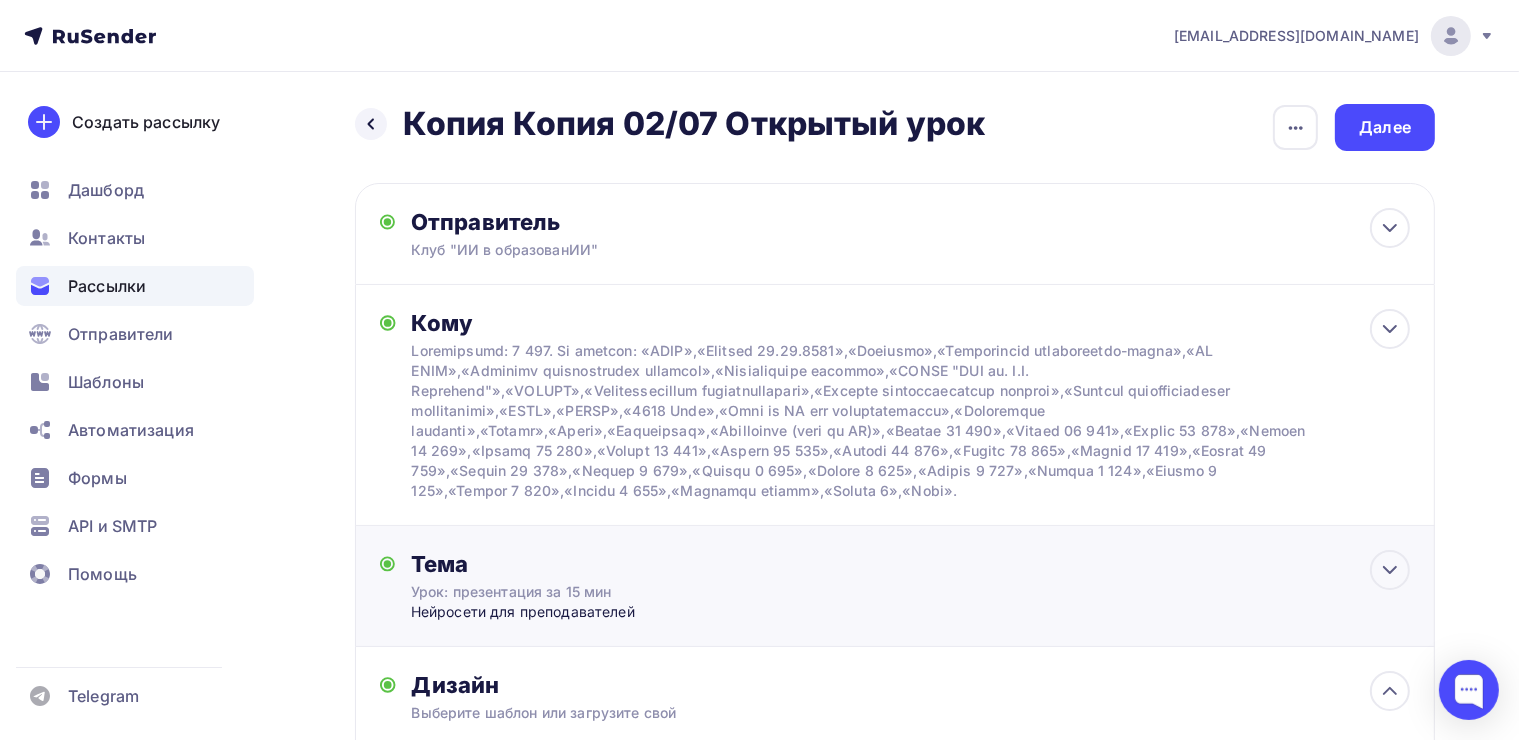 click on "Нейросети для преподавателей" at bounding box center (608, 612) 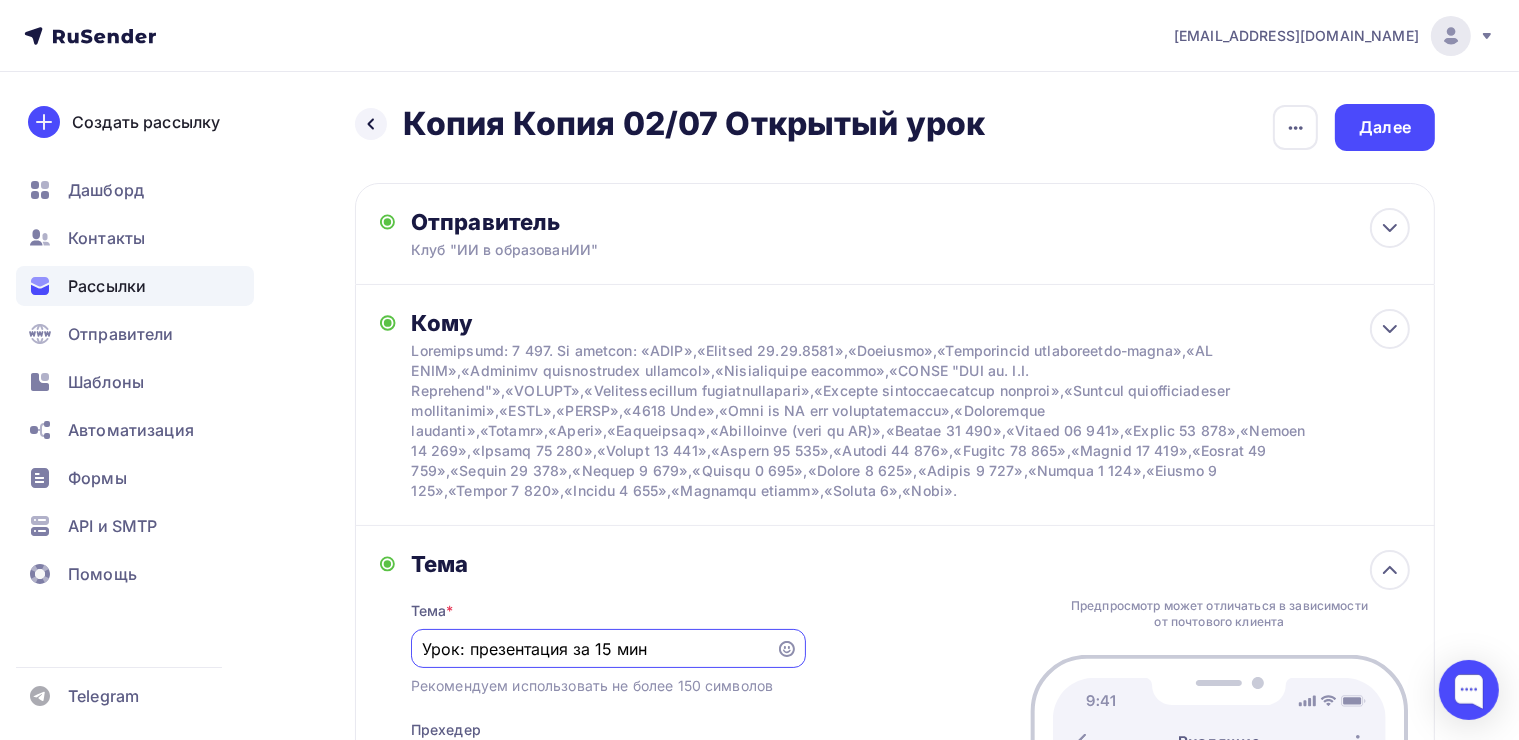 scroll, scrollTop: 0, scrollLeft: 0, axis: both 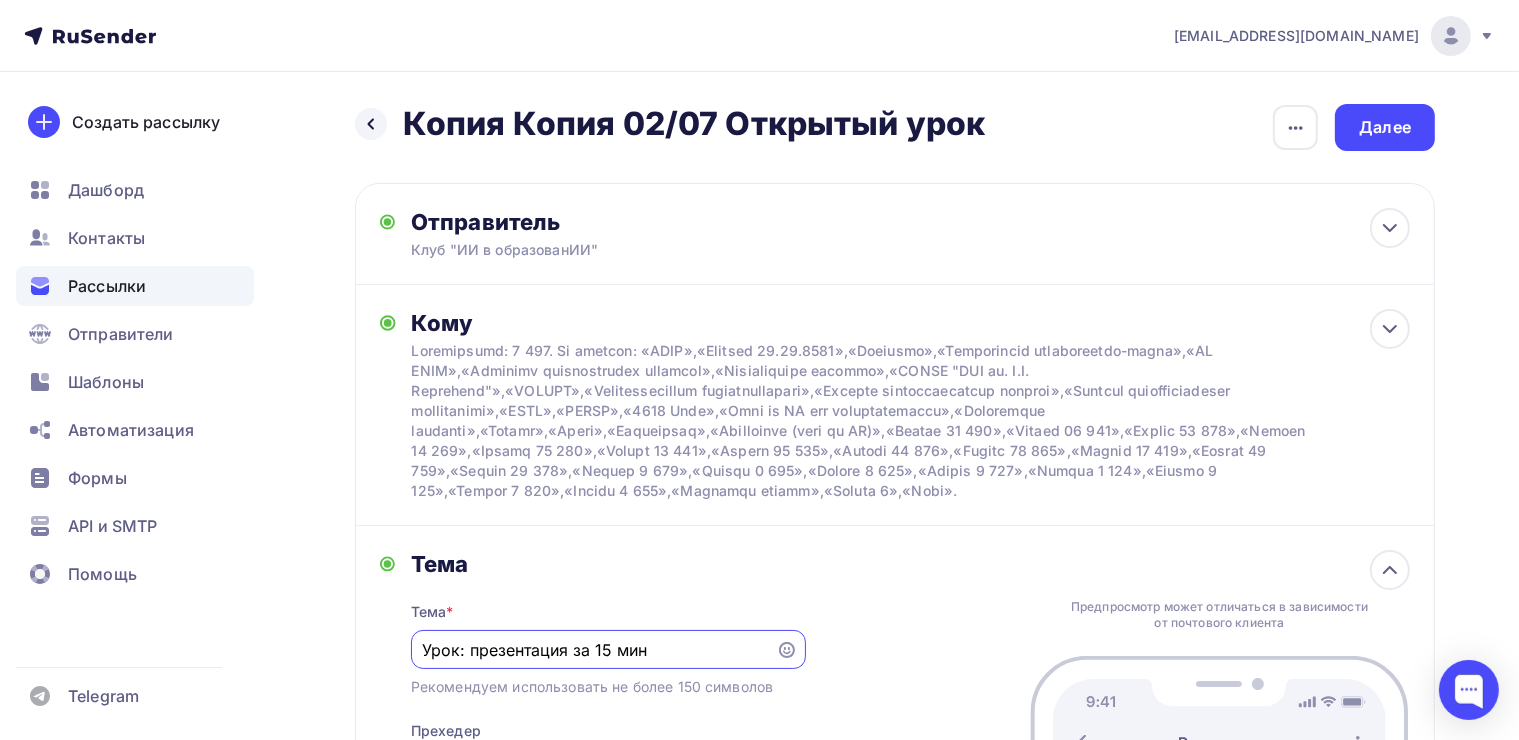 drag, startPoint x: 644, startPoint y: 643, endPoint x: 412, endPoint y: 642, distance: 232.00215 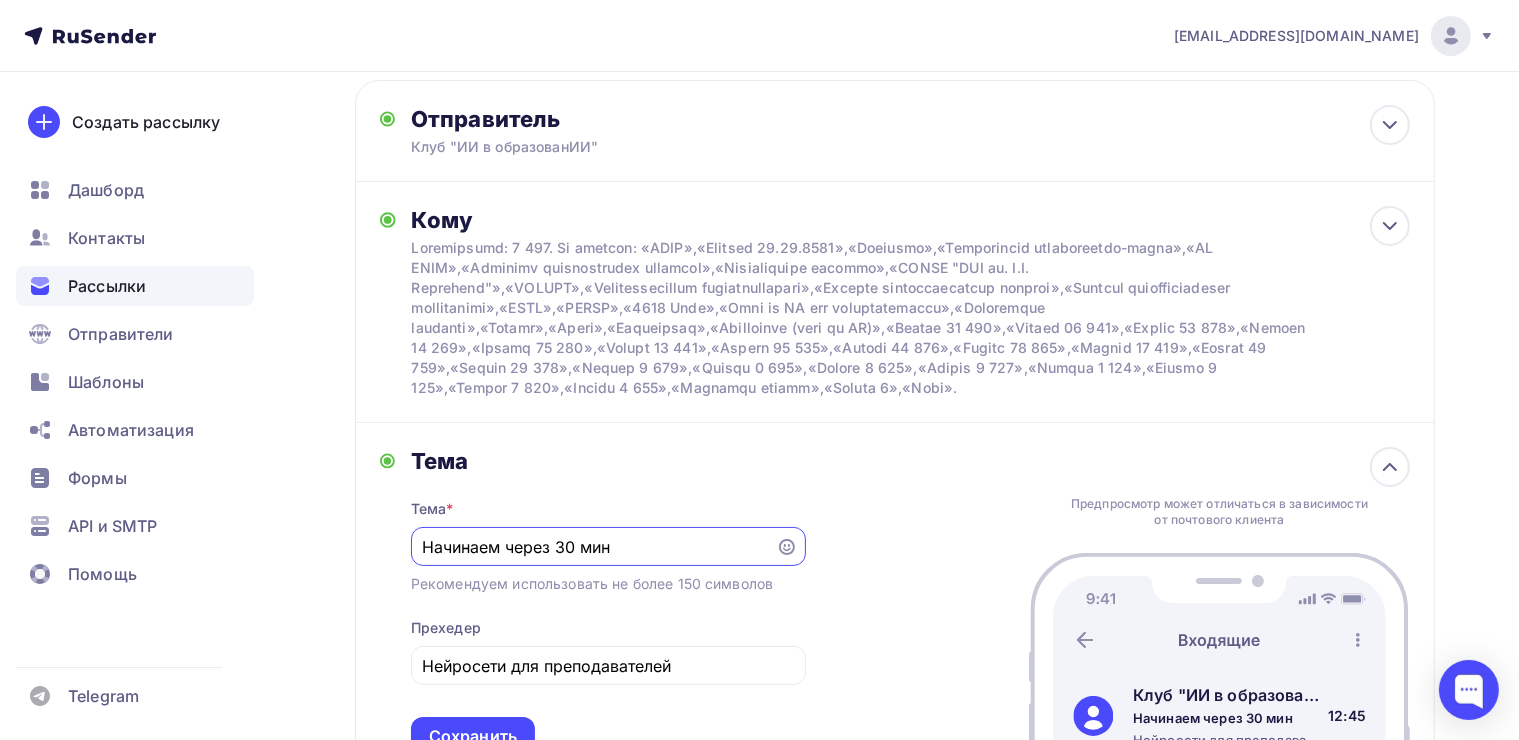 scroll, scrollTop: 200, scrollLeft: 0, axis: vertical 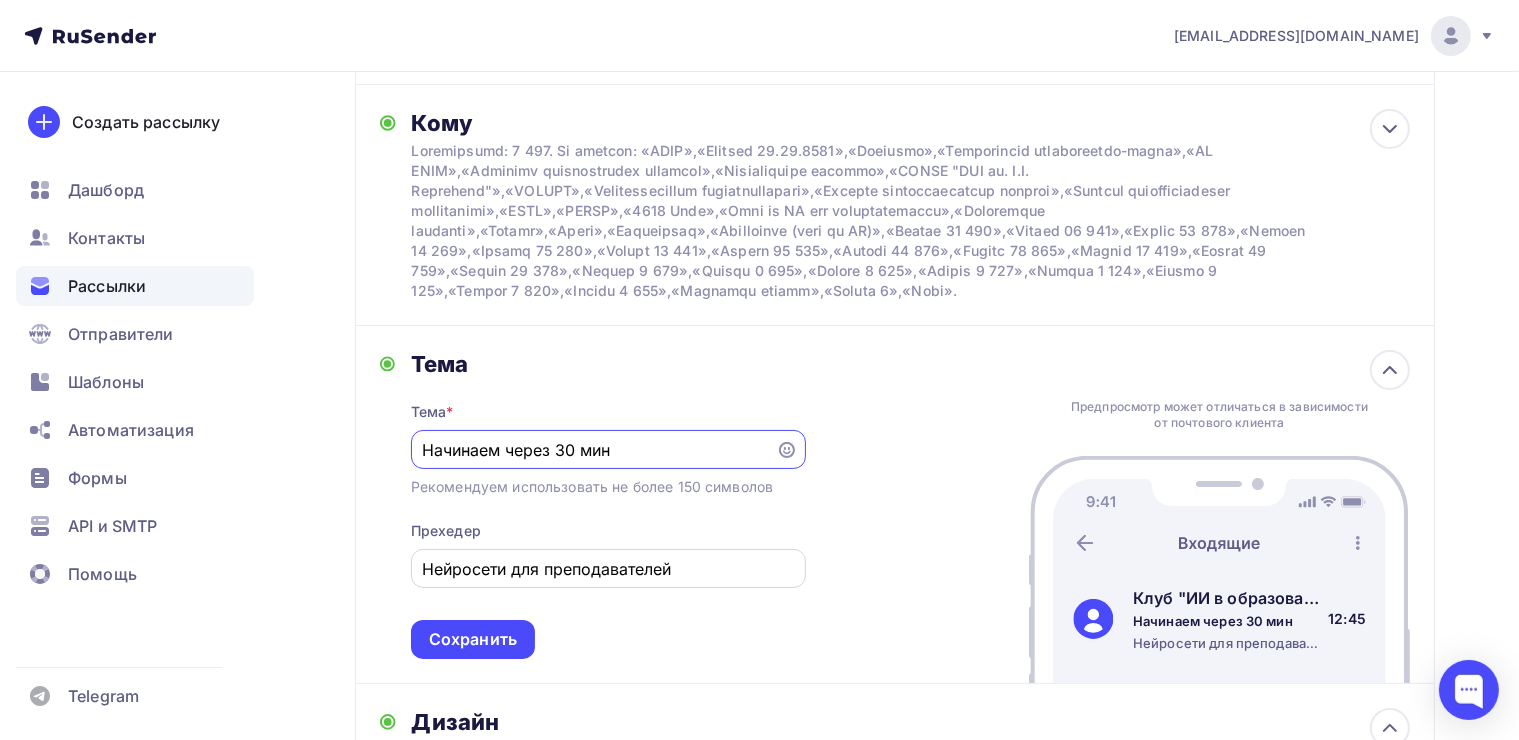 type on "Начинаем через 30 мин" 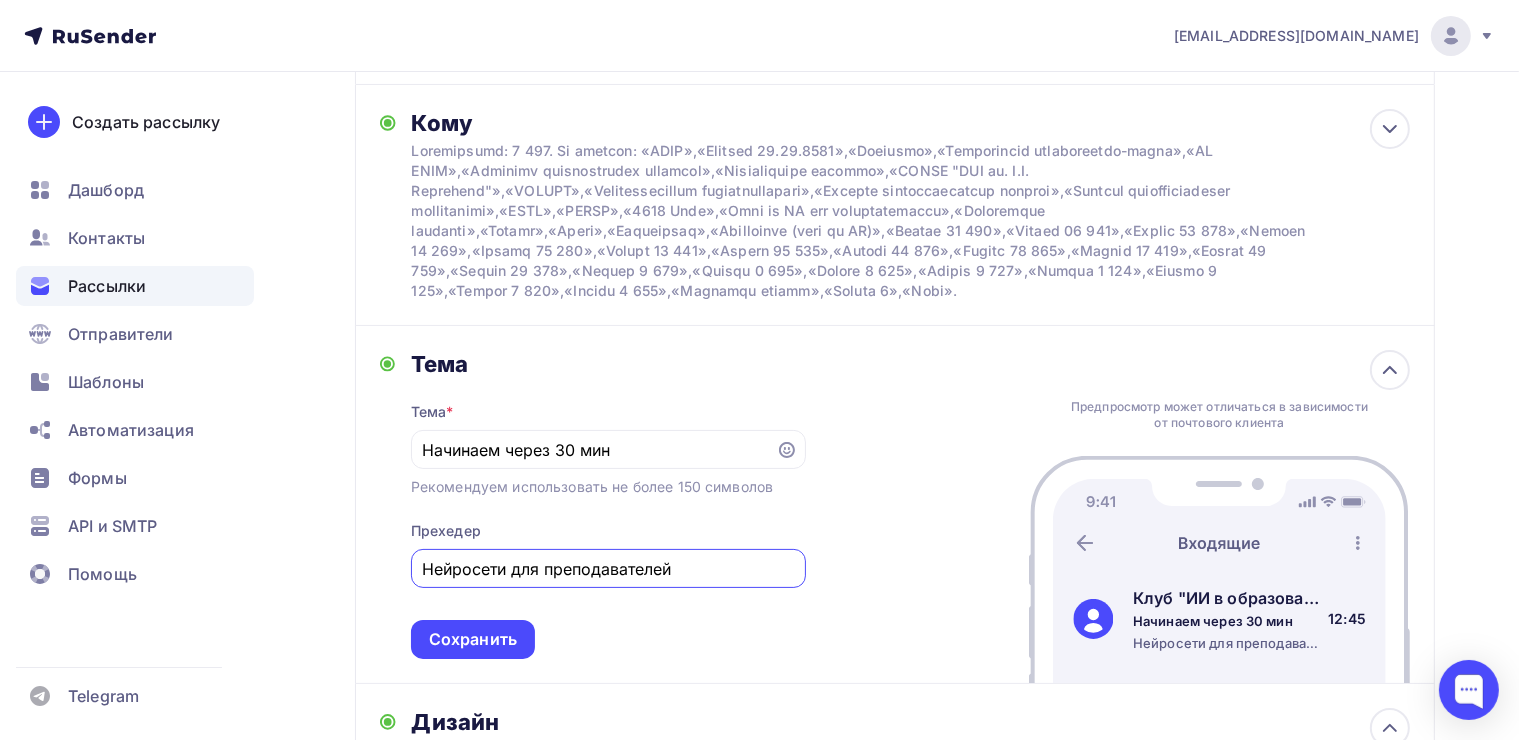drag, startPoint x: 511, startPoint y: 572, endPoint x: 404, endPoint y: 574, distance: 107.01869 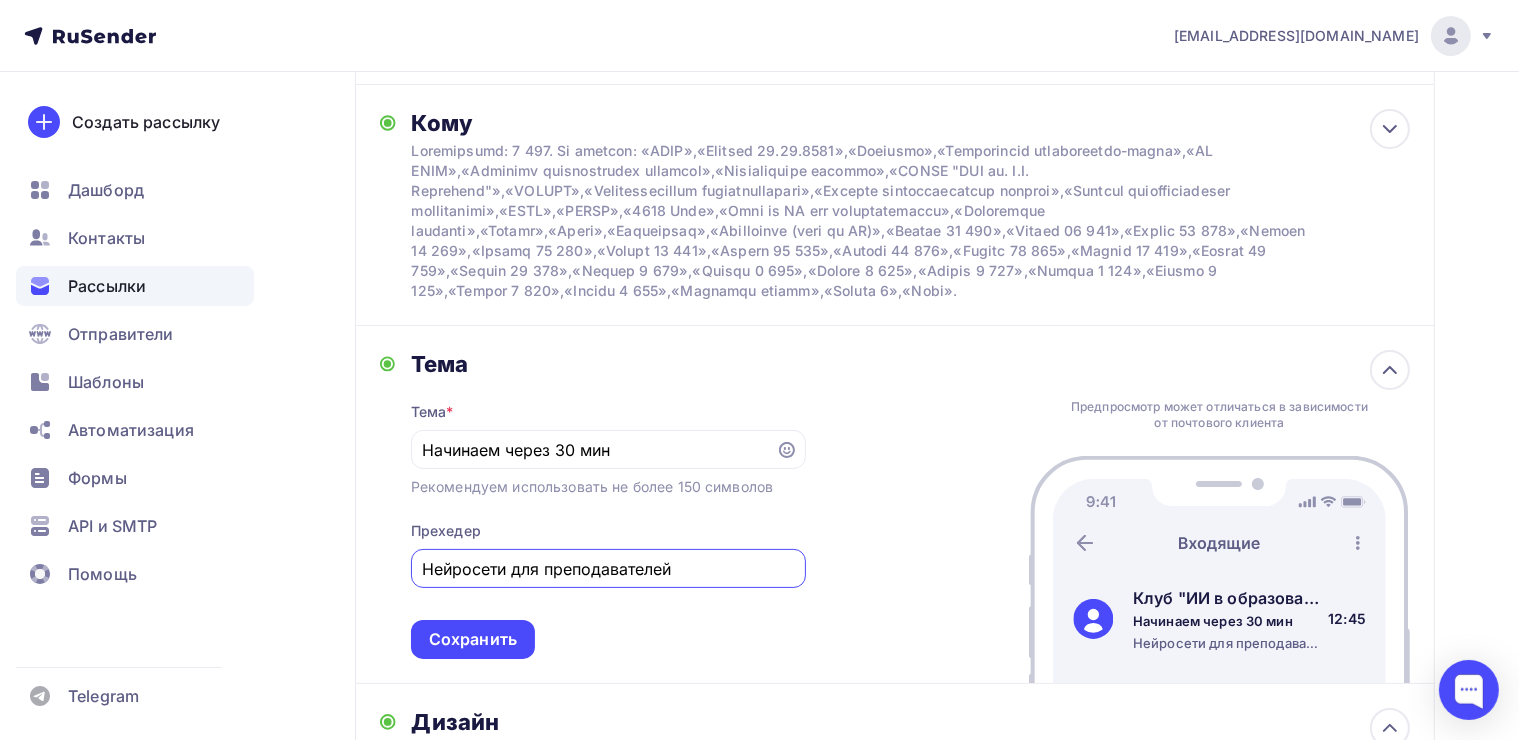 click on "Тема
Тема  *     Начинаем через 30 мин
Рекомендуем использовать не более 150 символов
Прехедер     Нейросети для преподавателей           Сохранить" at bounding box center (593, 504) 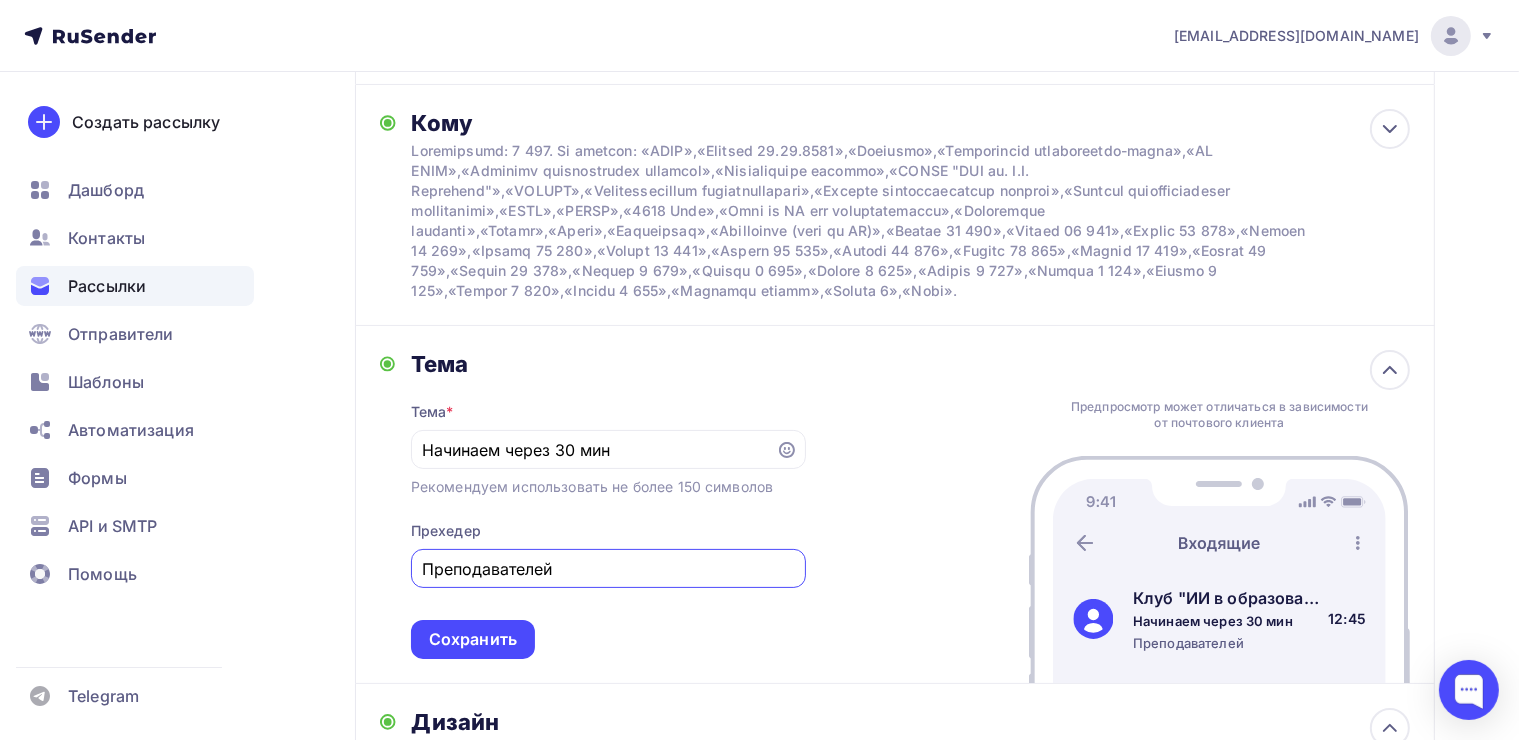 drag, startPoint x: 577, startPoint y: 569, endPoint x: 457, endPoint y: 571, distance: 120.01666 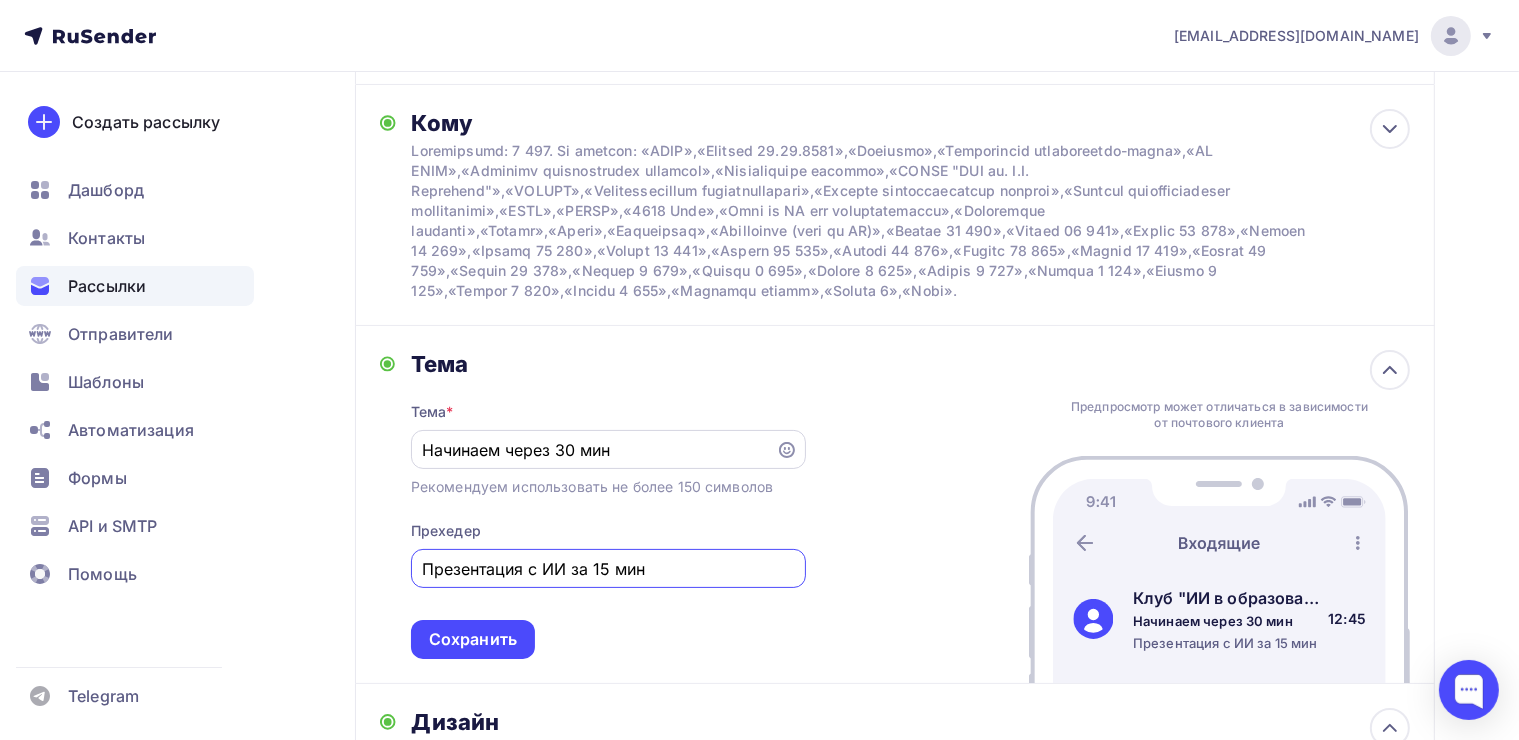 type on "Презентация с ИИ за 15 мин" 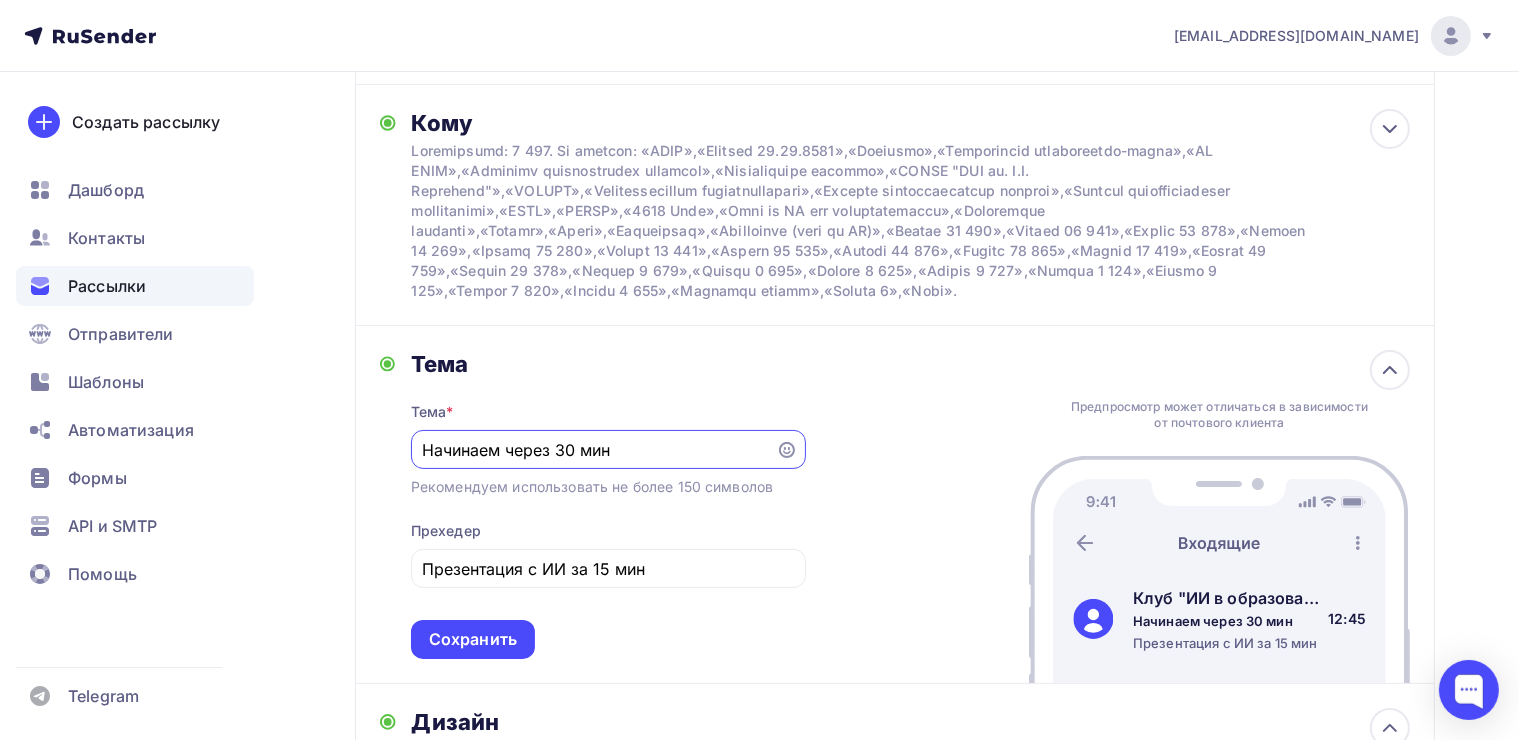click on "Начинаем через 30 мин" at bounding box center (593, 450) 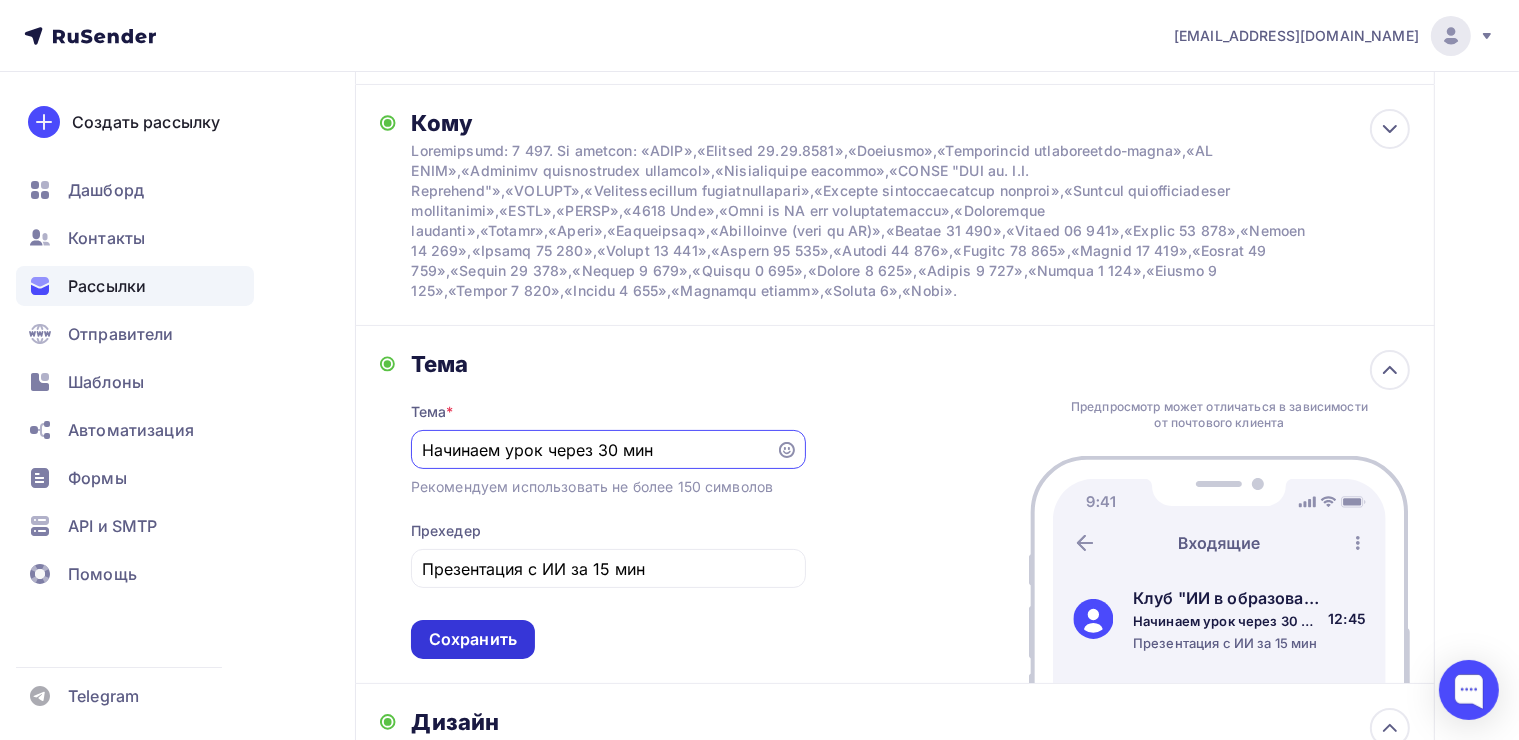 type on "Начинаем урок через 30 мин" 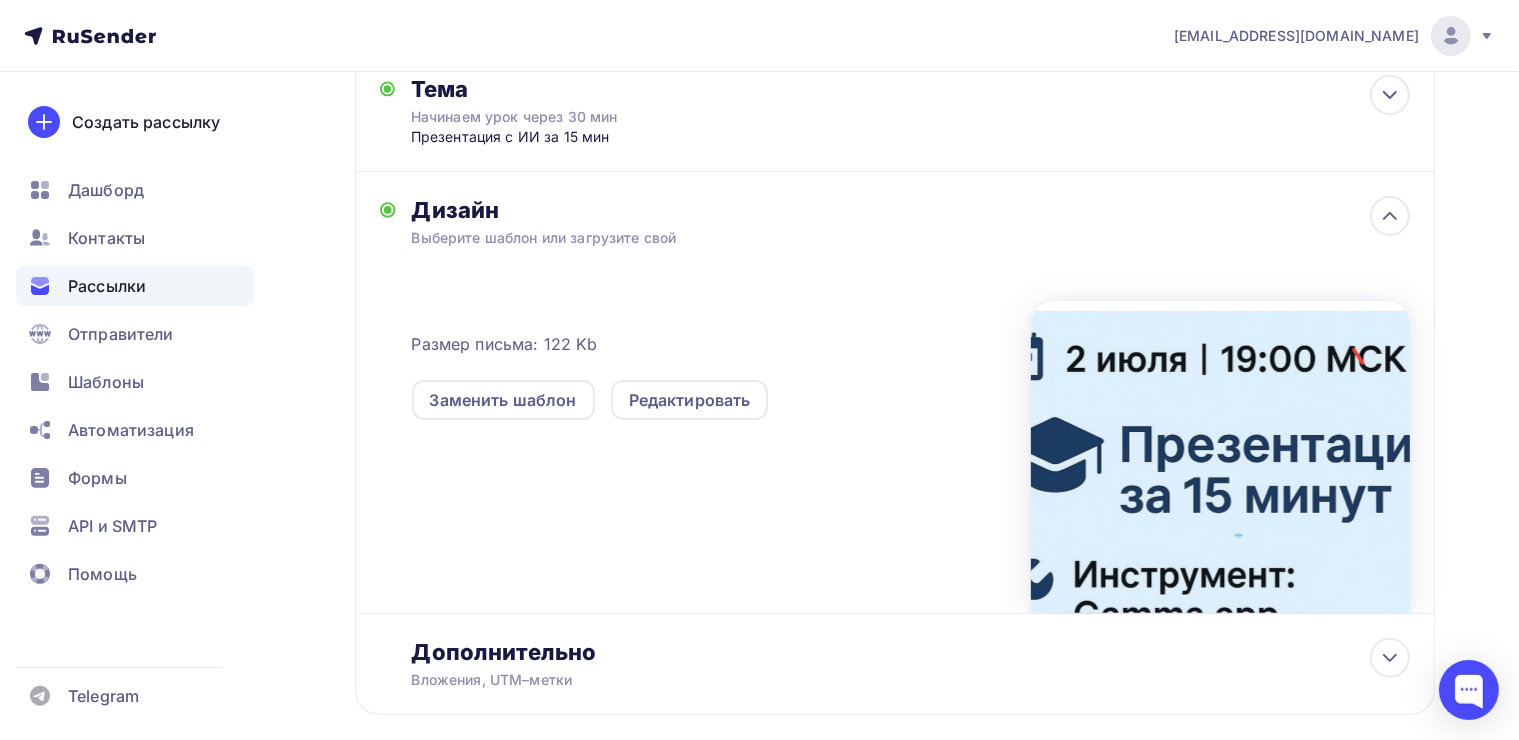 scroll, scrollTop: 0, scrollLeft: 0, axis: both 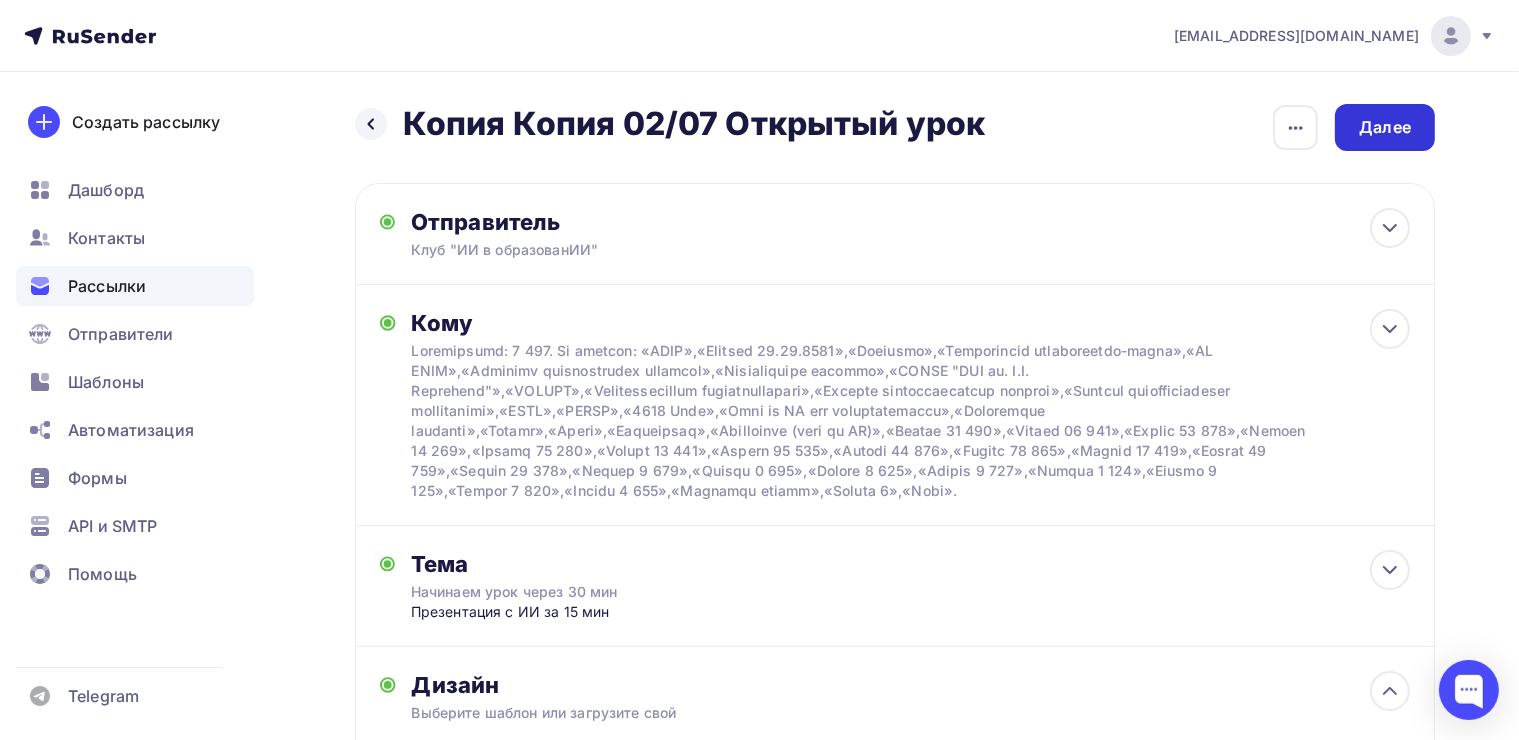 click on "Далее" at bounding box center (1385, 127) 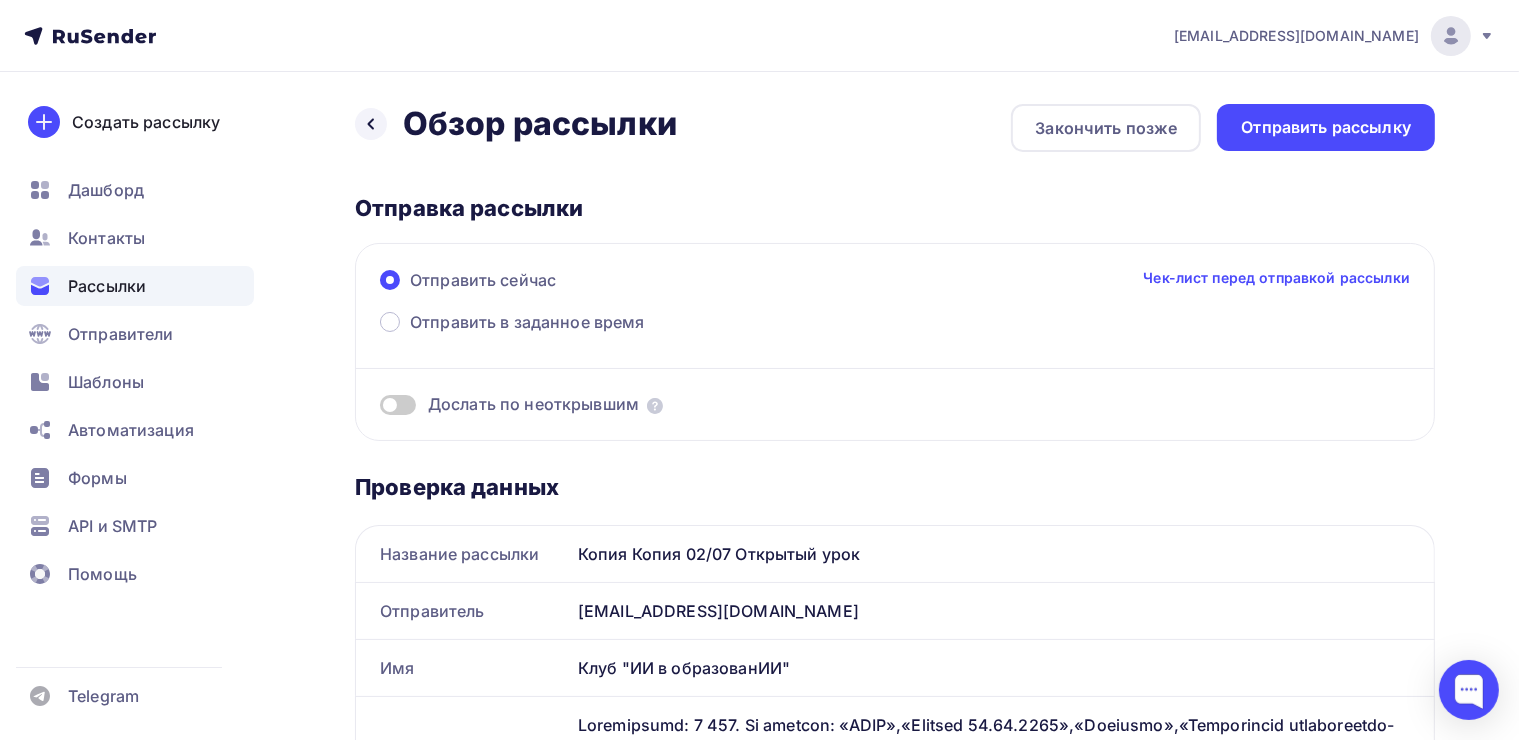 scroll, scrollTop: 0, scrollLeft: 0, axis: both 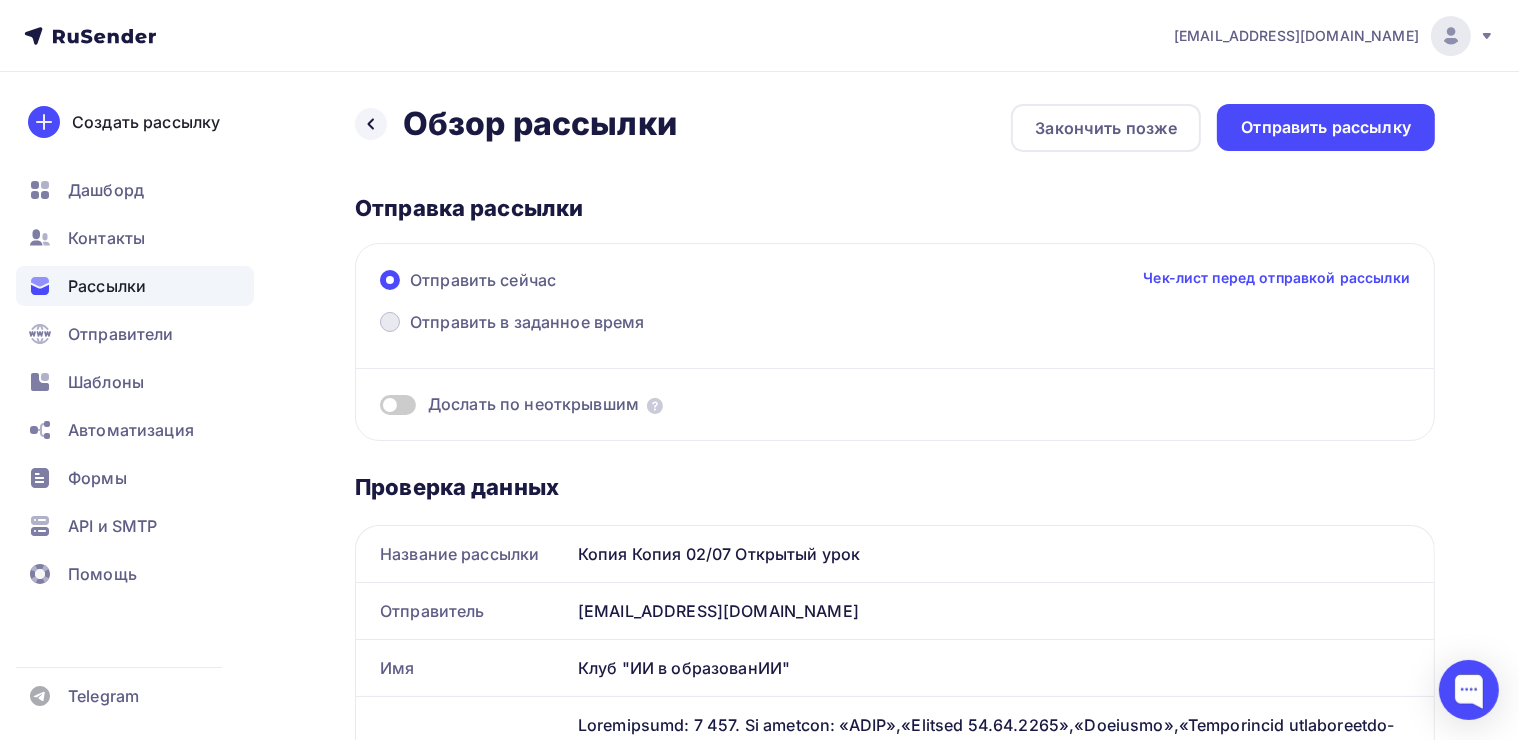 click on "Отправить в заданное время" at bounding box center (512, 324) 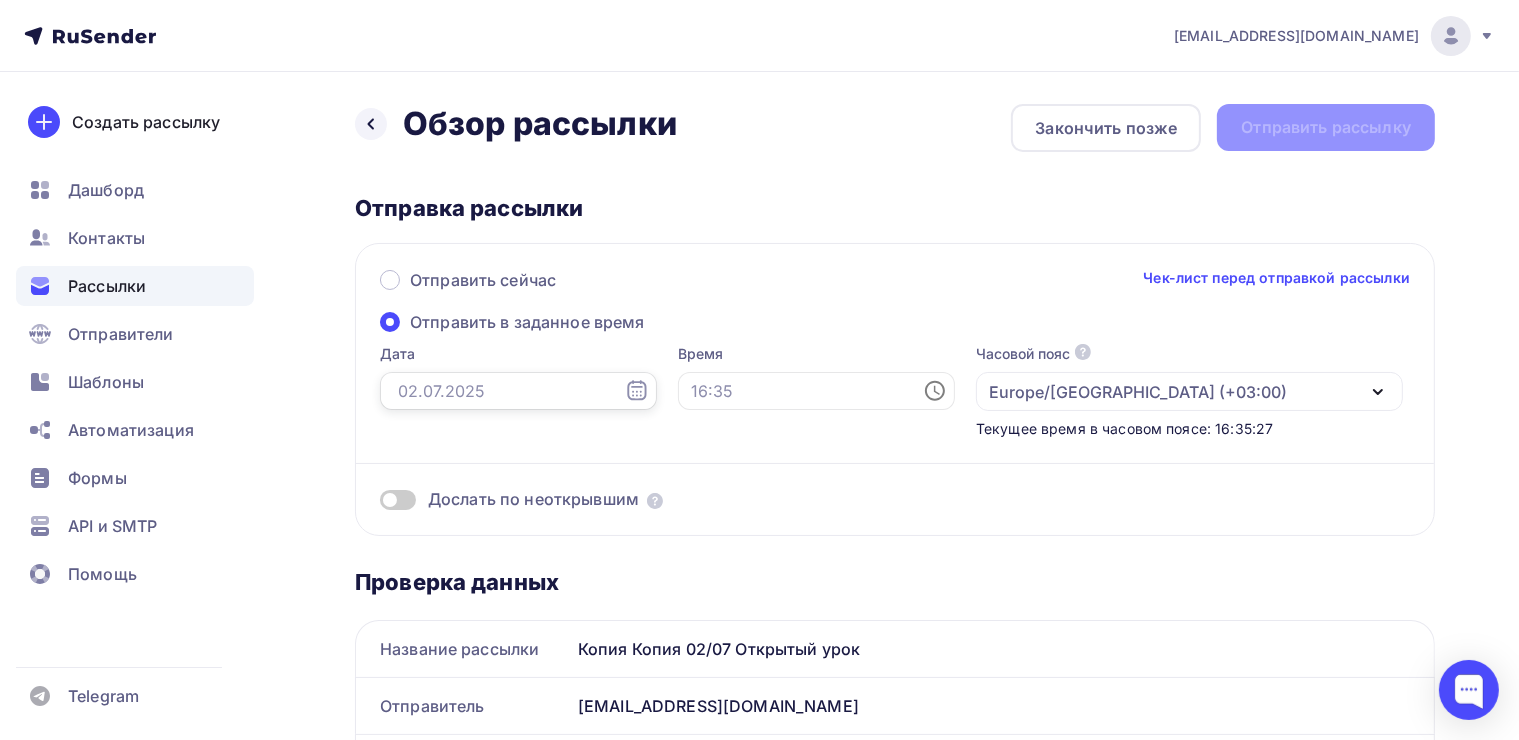click at bounding box center (518, 391) 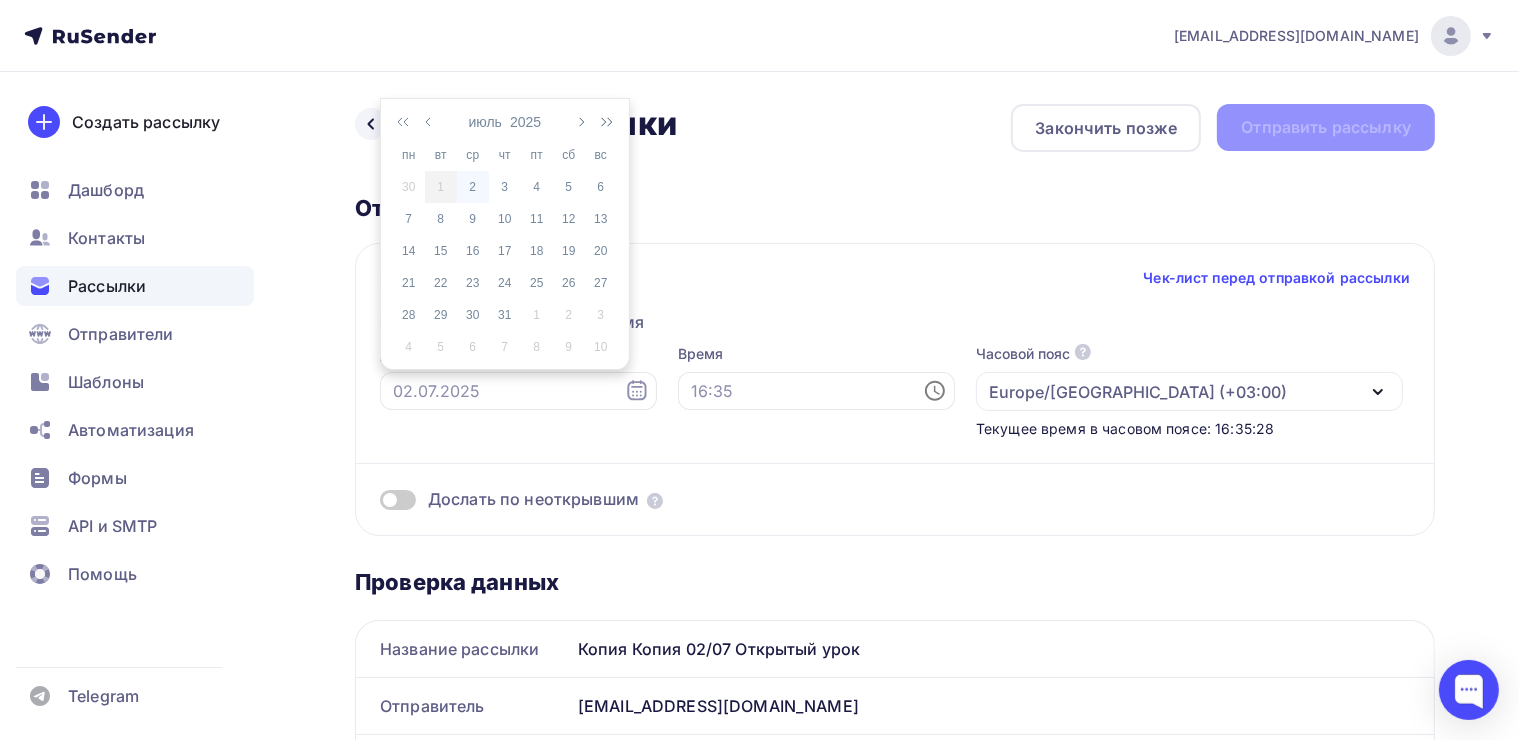 click on "2" at bounding box center (473, 187) 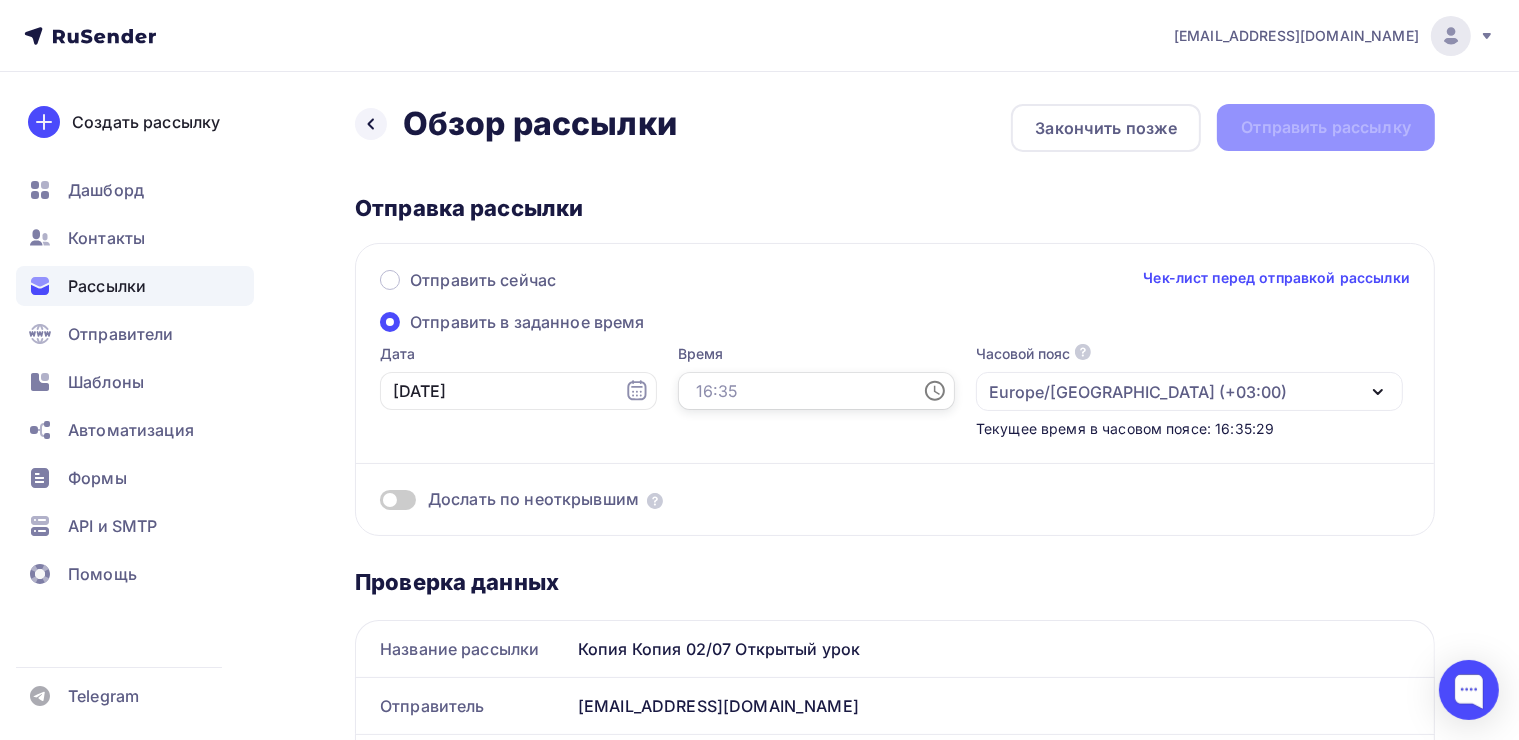 click at bounding box center [816, 391] 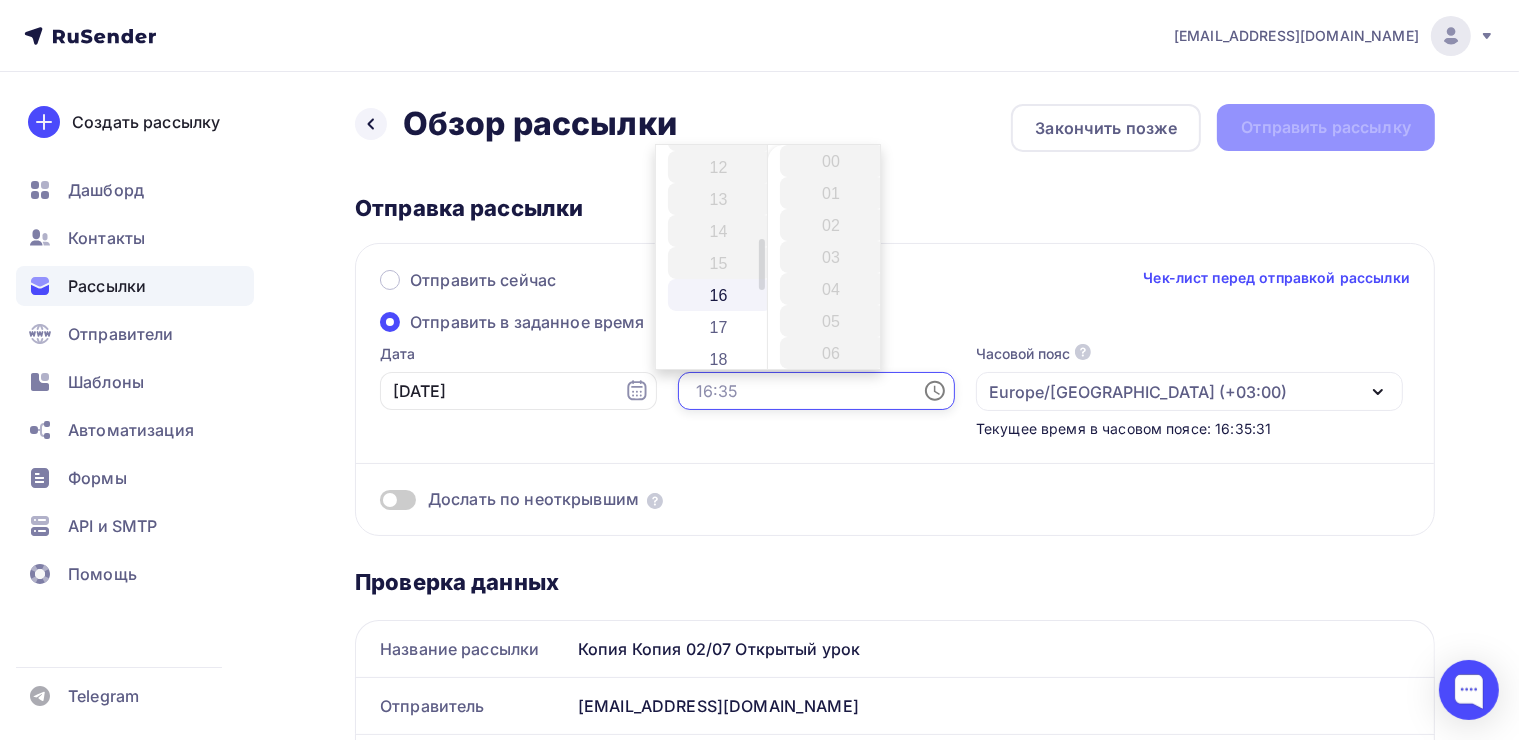 scroll, scrollTop: 400, scrollLeft: 0, axis: vertical 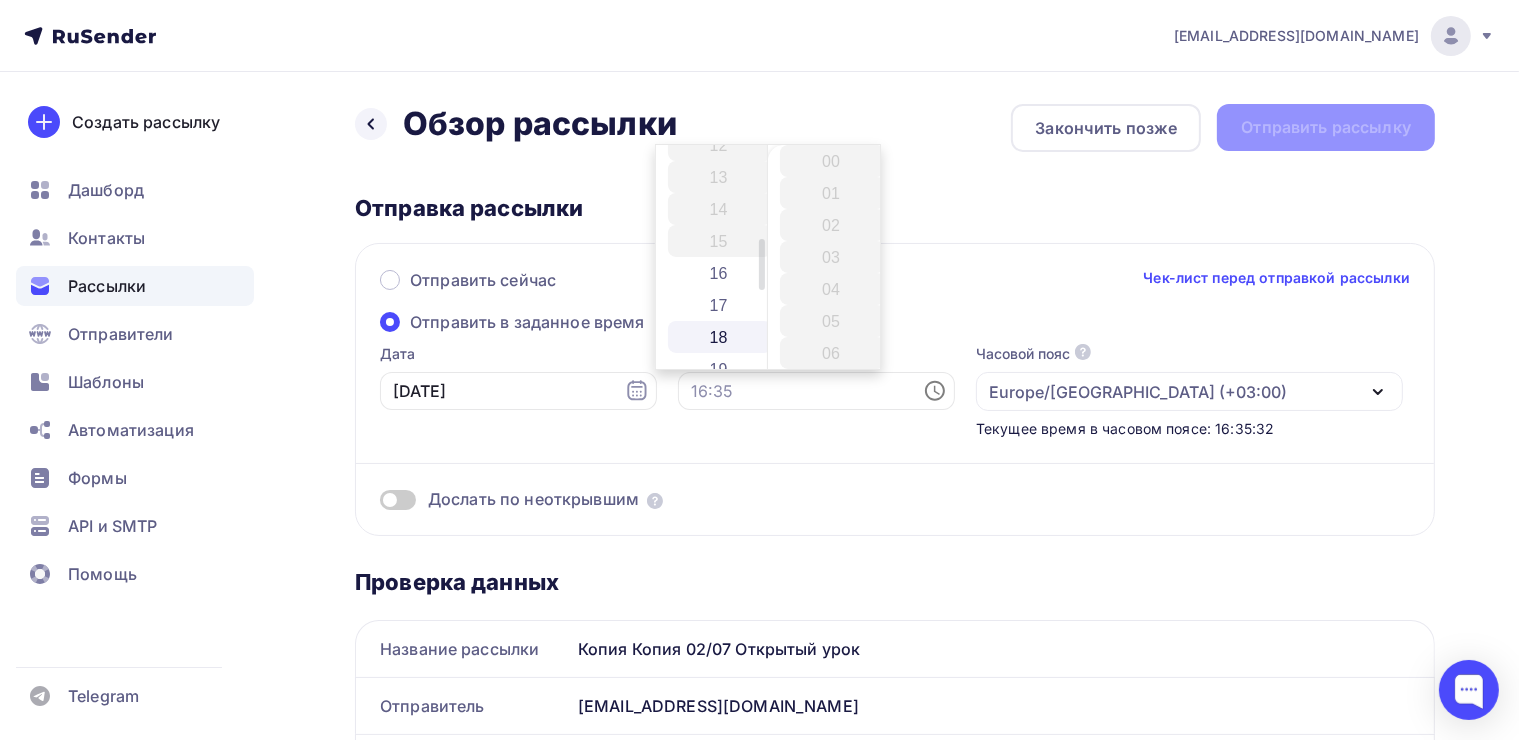 click on "18" at bounding box center (720, 337) 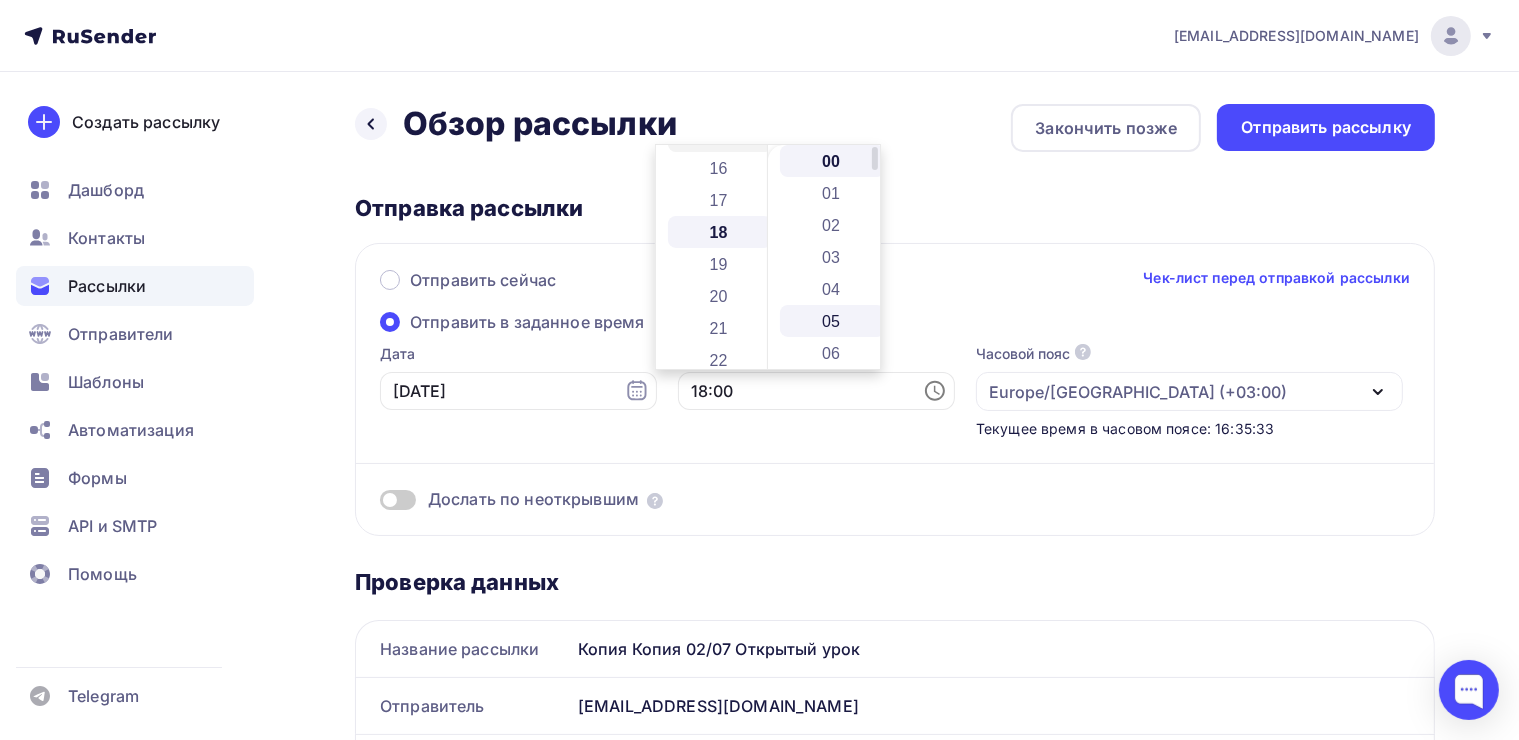 scroll, scrollTop: 576, scrollLeft: 0, axis: vertical 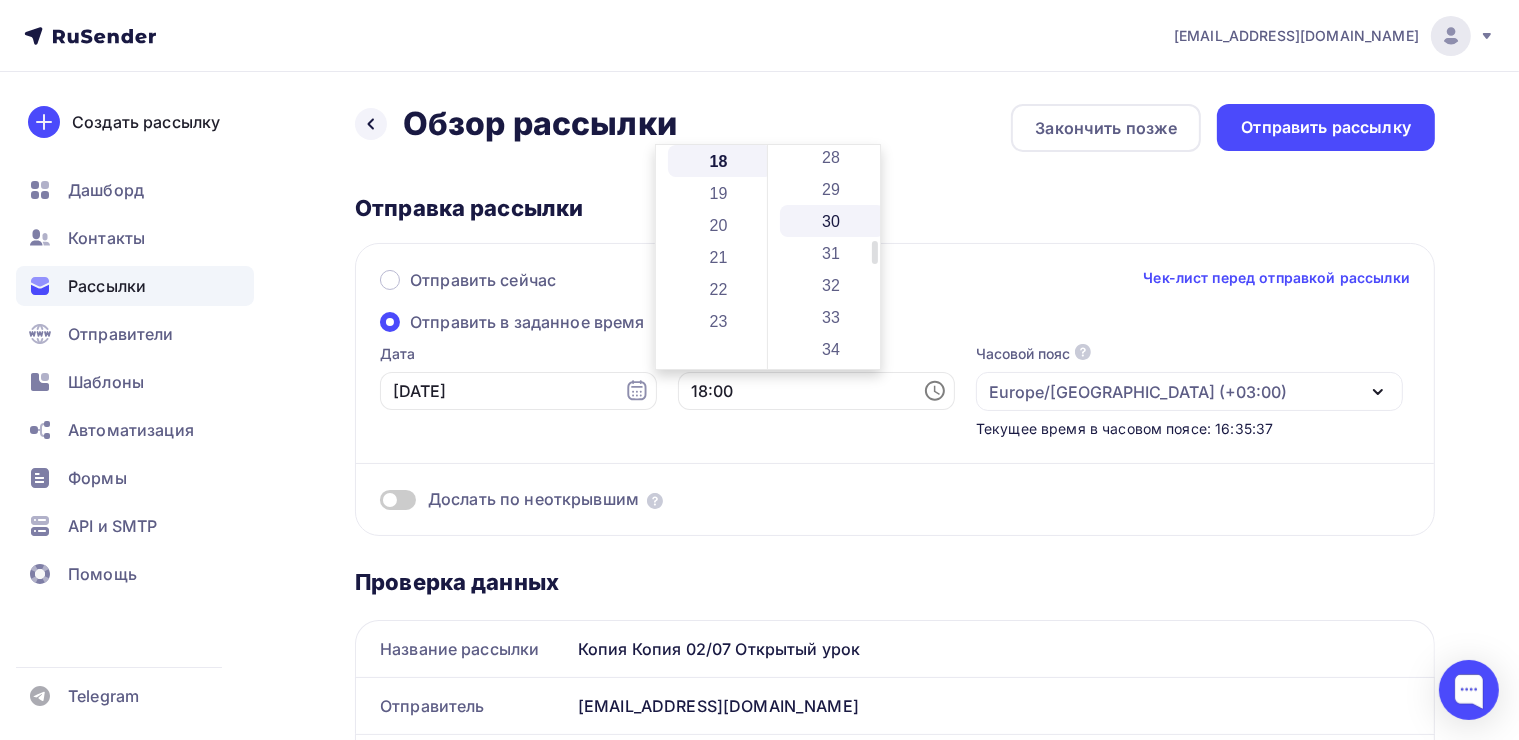 click on "30" at bounding box center (832, 221) 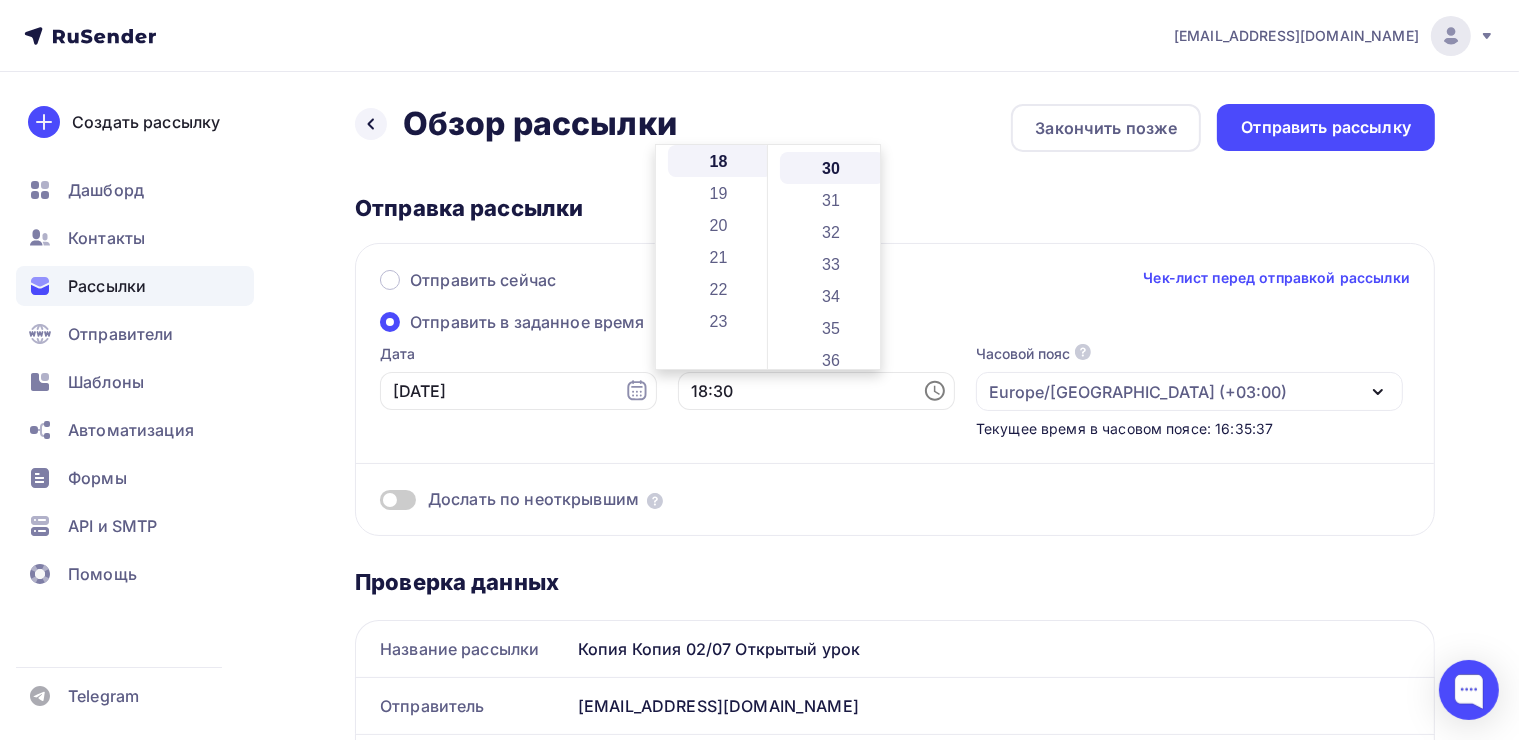 scroll, scrollTop: 960, scrollLeft: 0, axis: vertical 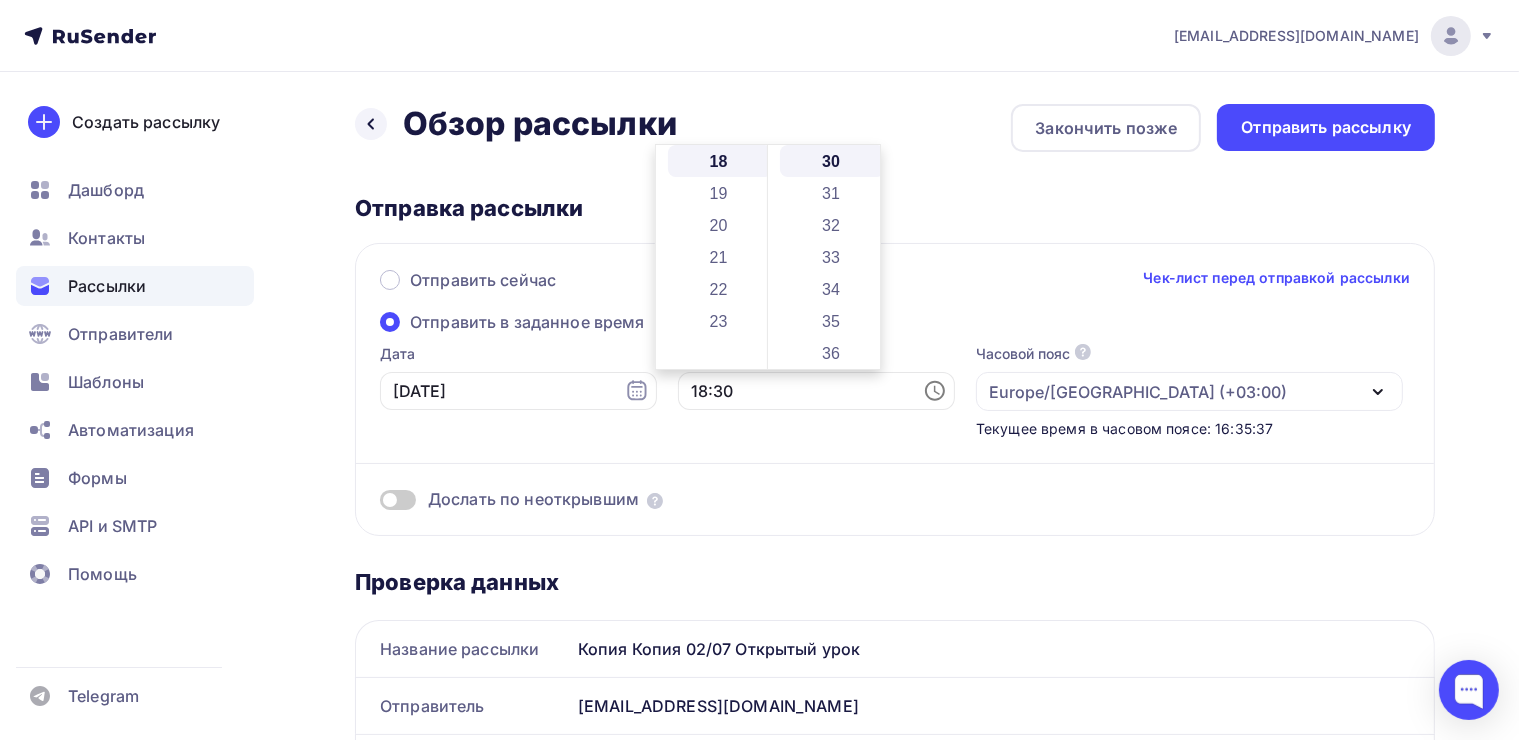 click on "Отправить сейчас
Чек-лист перед отправкой рассылки
Отправить в заданное время
Дата   02.07.2025   Время   18:30
Часовой пояс
По умолчанию используется часовой пояс из настроек вашего акаунта
Europe/Moscow (+03:00)
Africa/Abidjan (+00:00)           Africa/Accra (+00:00)           Africa/Addis_Ababa (+03:00)           Africa/Algiers (+01:00)           Africa/Asmara (+03:00)           Africa/Asmera (+03:00)           Africa/Bamako (+00:00)           Africa/Bangui (+01:00)           Africa/Banjul (+00:00)           Africa/Bissau (+00:00)           Africa/Blantyre (+02:00)           Africa/Brazzaville (+01:00)           Africa/Bujumbura (+02:00)           Africa/Cairo (+02:00)           Africa/Casablanca (+01:00)           Africa/Ceuta (+02:00)" at bounding box center [895, 389] 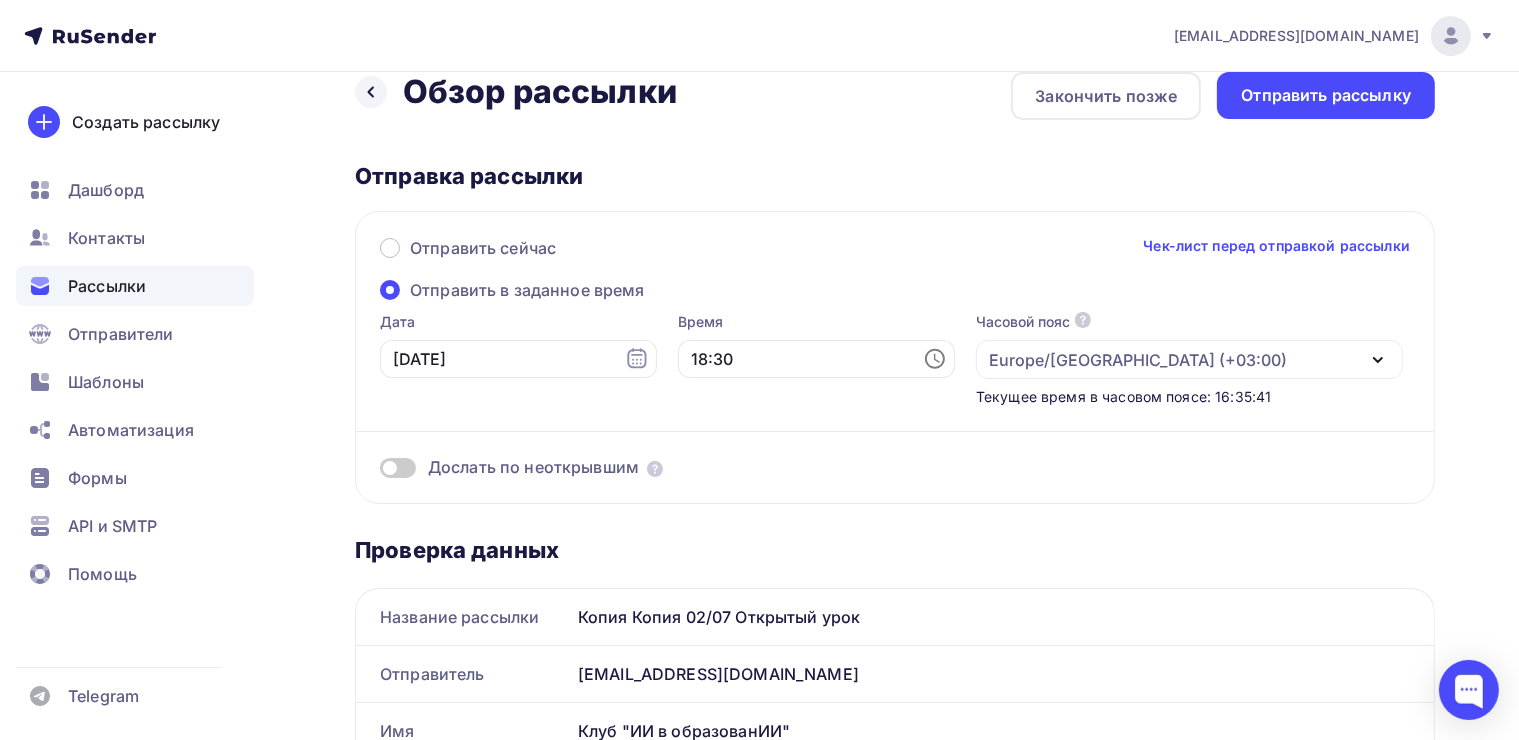 scroll, scrollTop: 0, scrollLeft: 0, axis: both 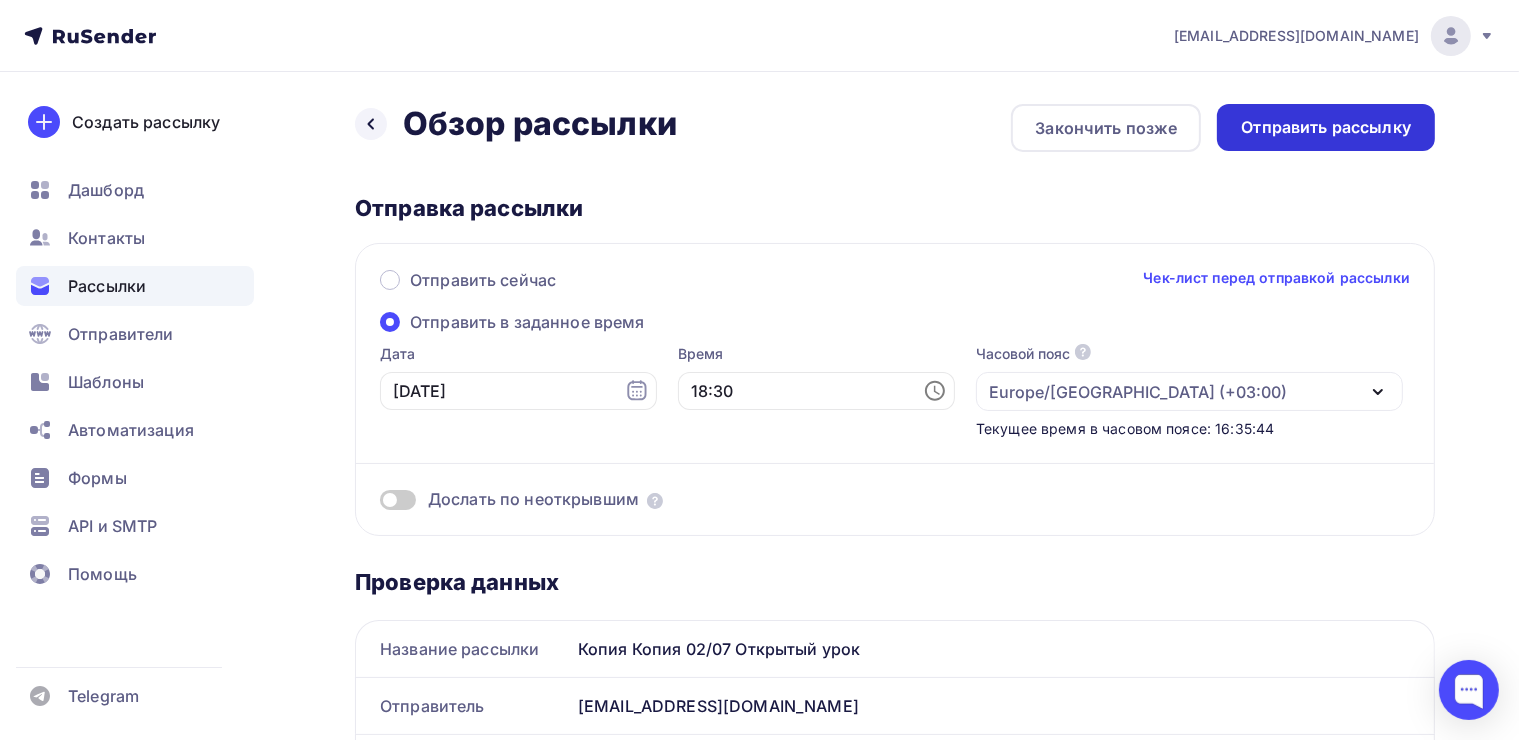 click on "Отправить рассылку" at bounding box center (1326, 127) 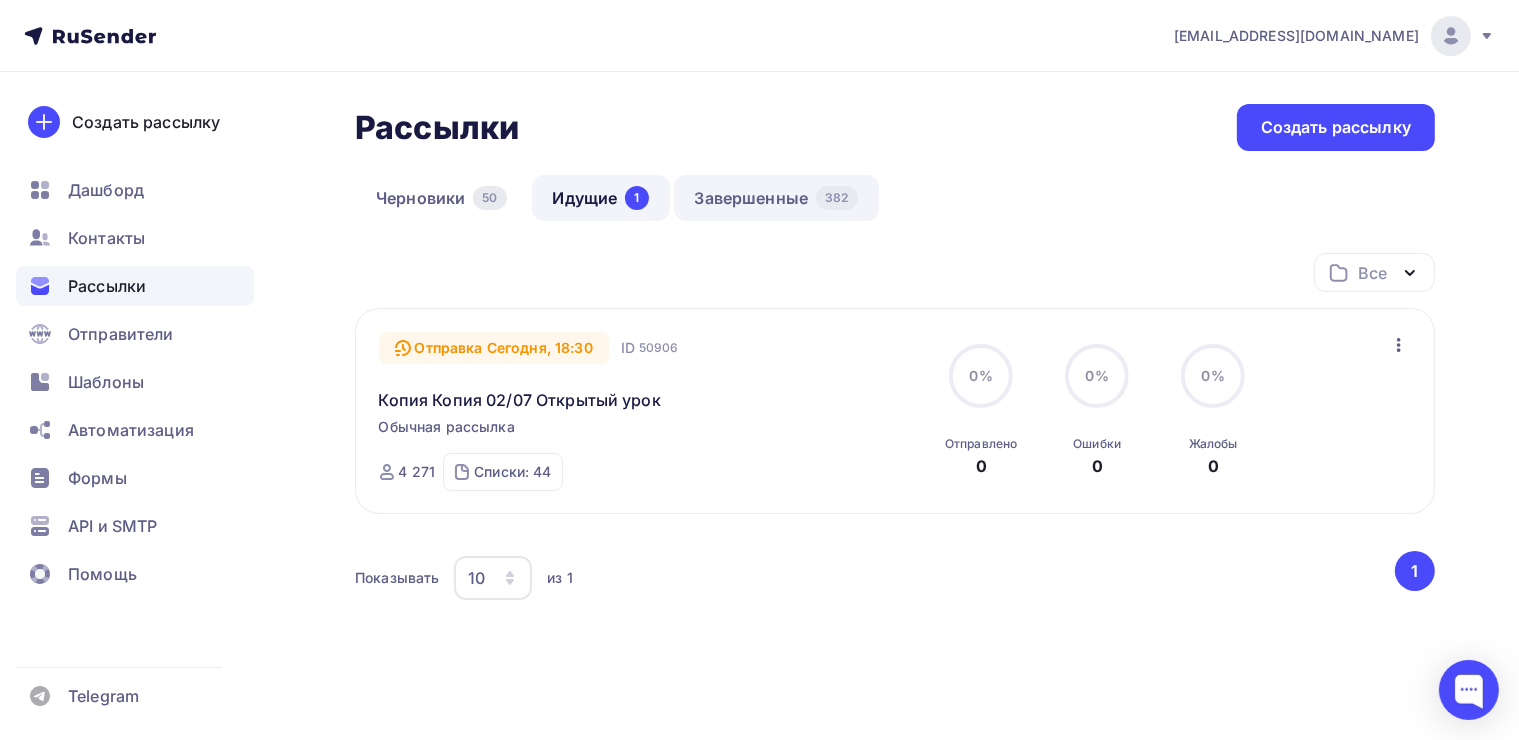 click on "Завершенные
382" at bounding box center (776, 198) 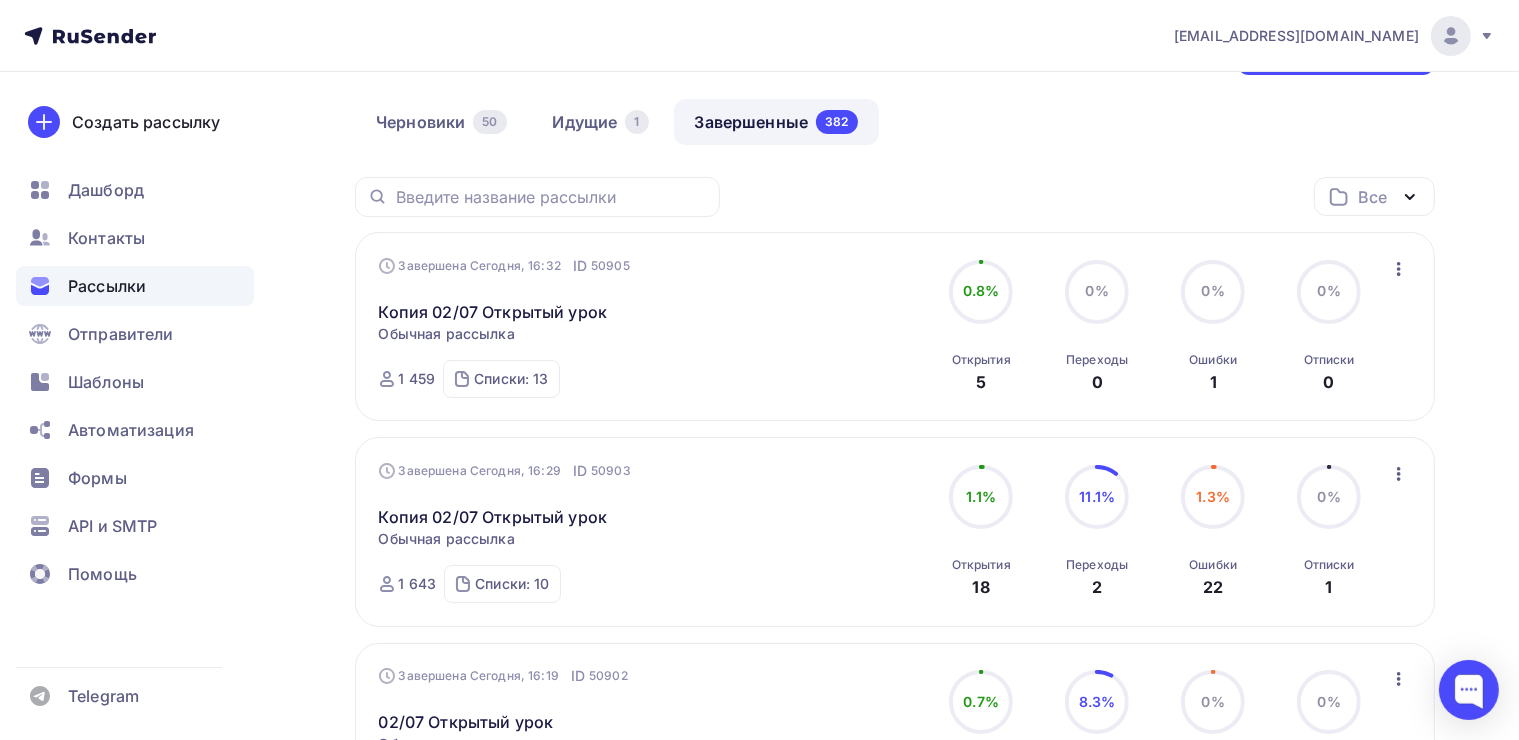 scroll, scrollTop: 0, scrollLeft: 0, axis: both 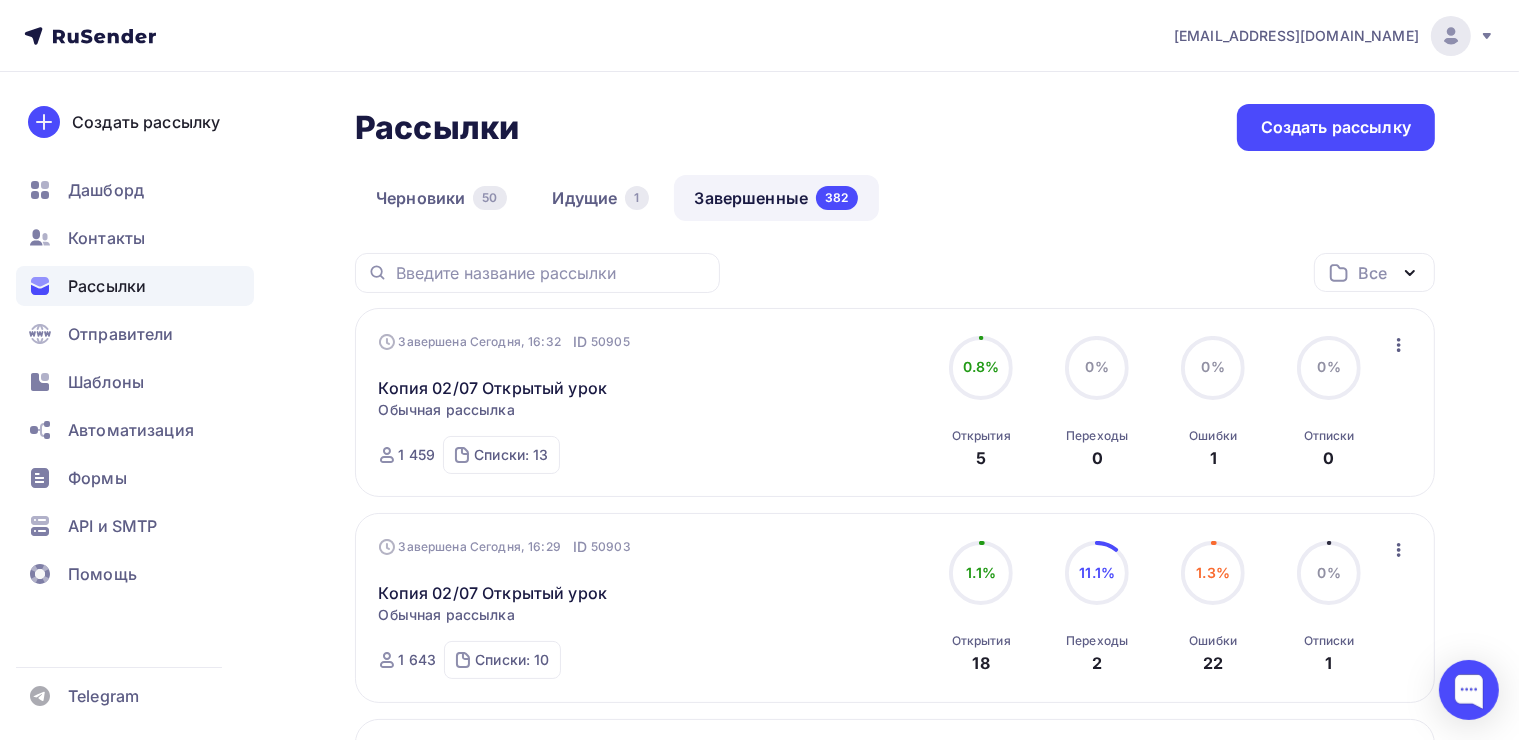 click 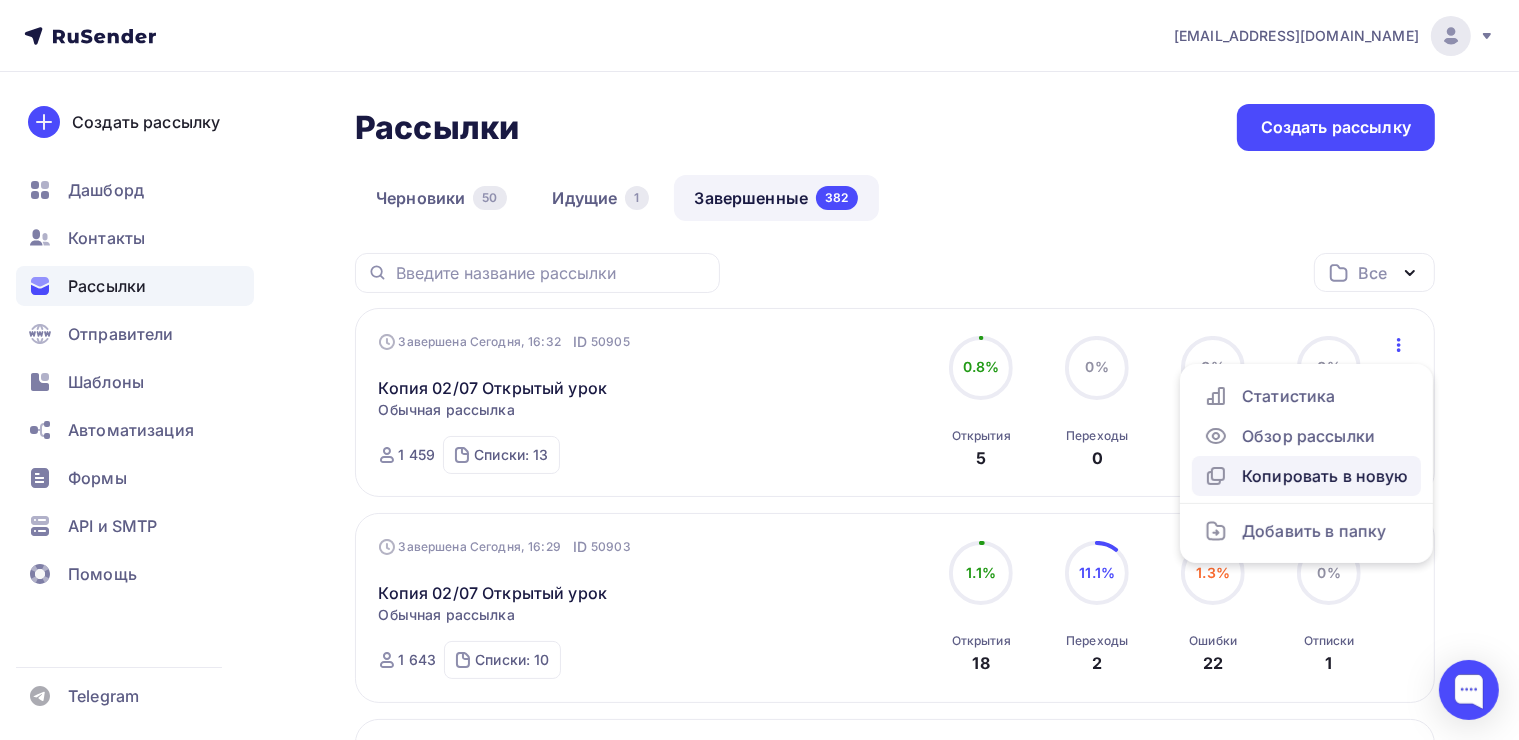 click on "Копировать в новую" at bounding box center (1306, 476) 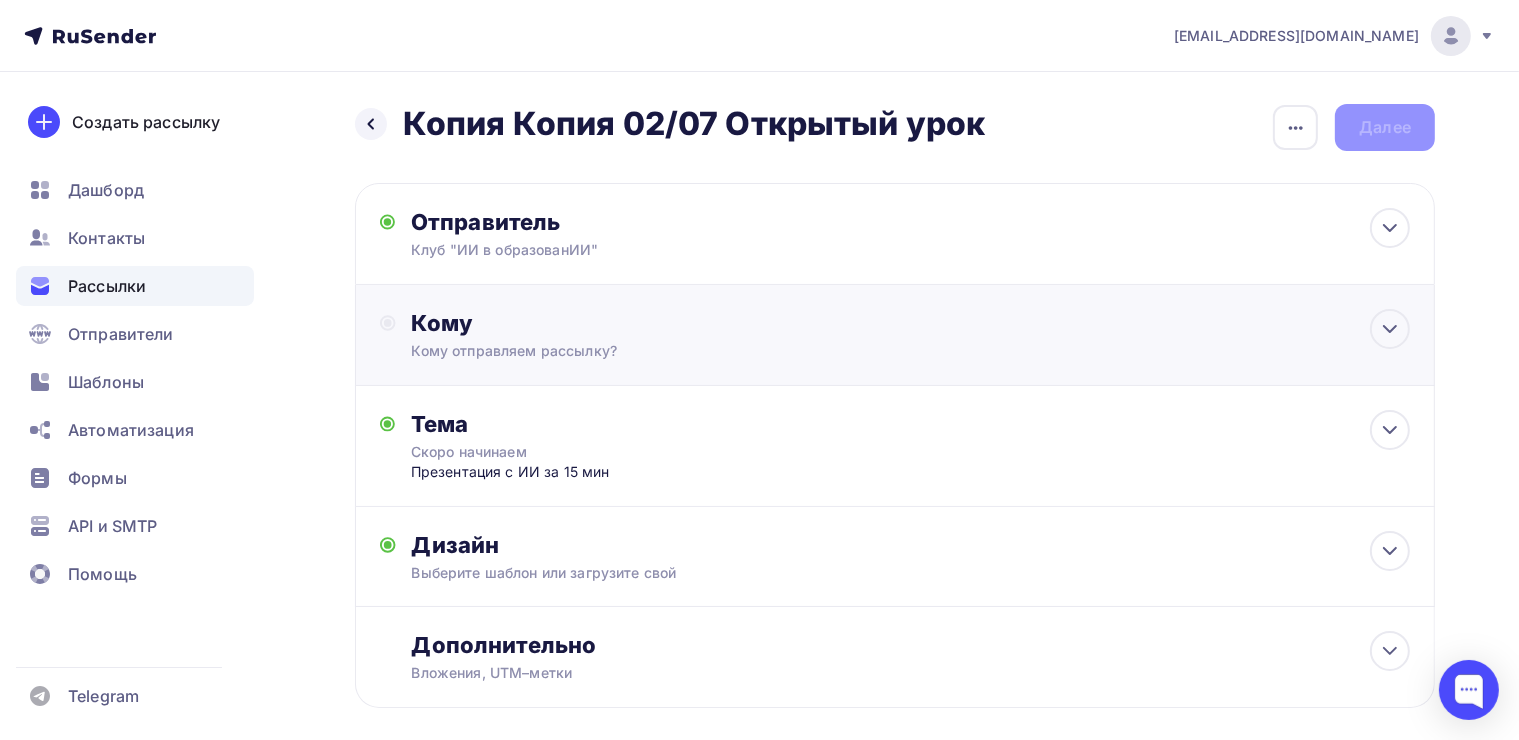 click 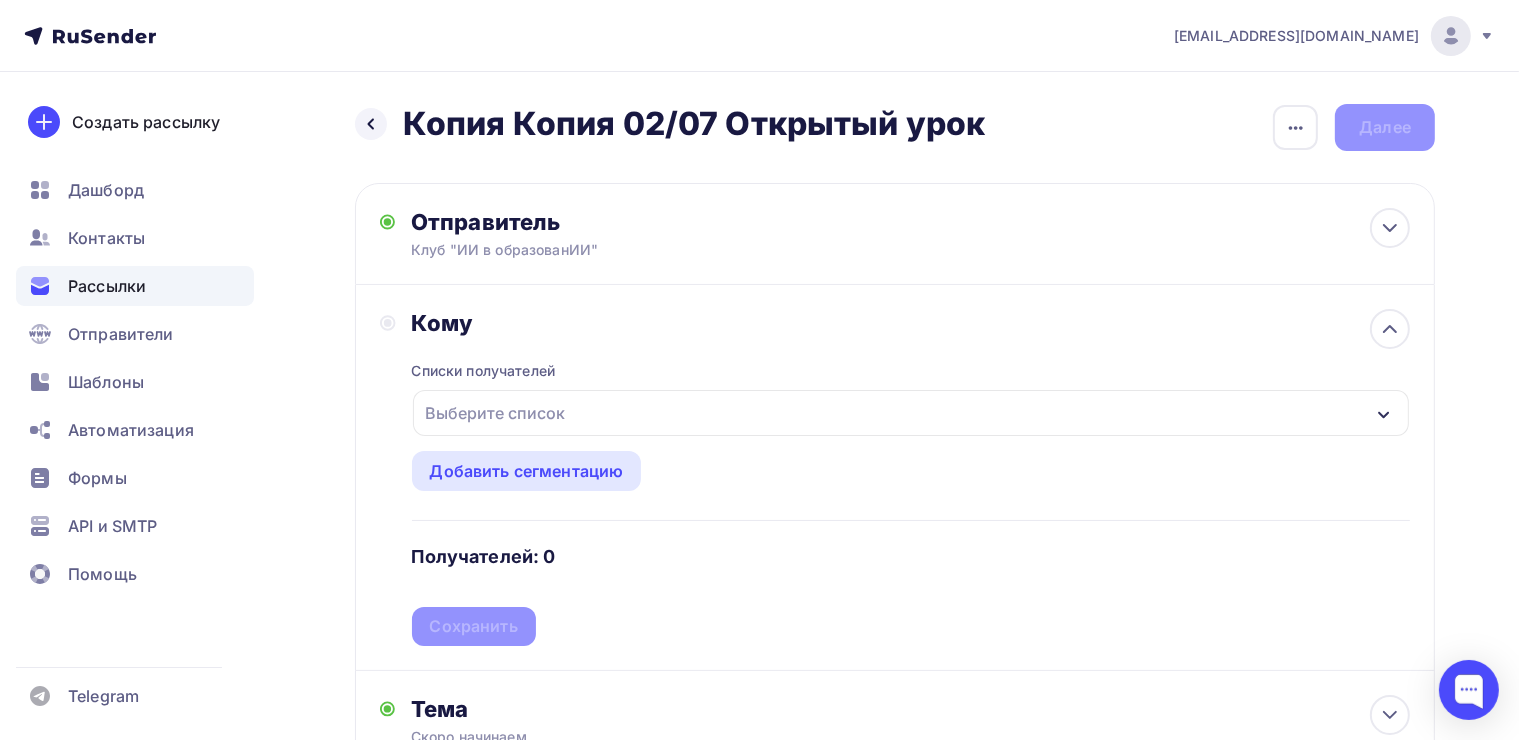 click on "Выберите список" at bounding box center [496, 413] 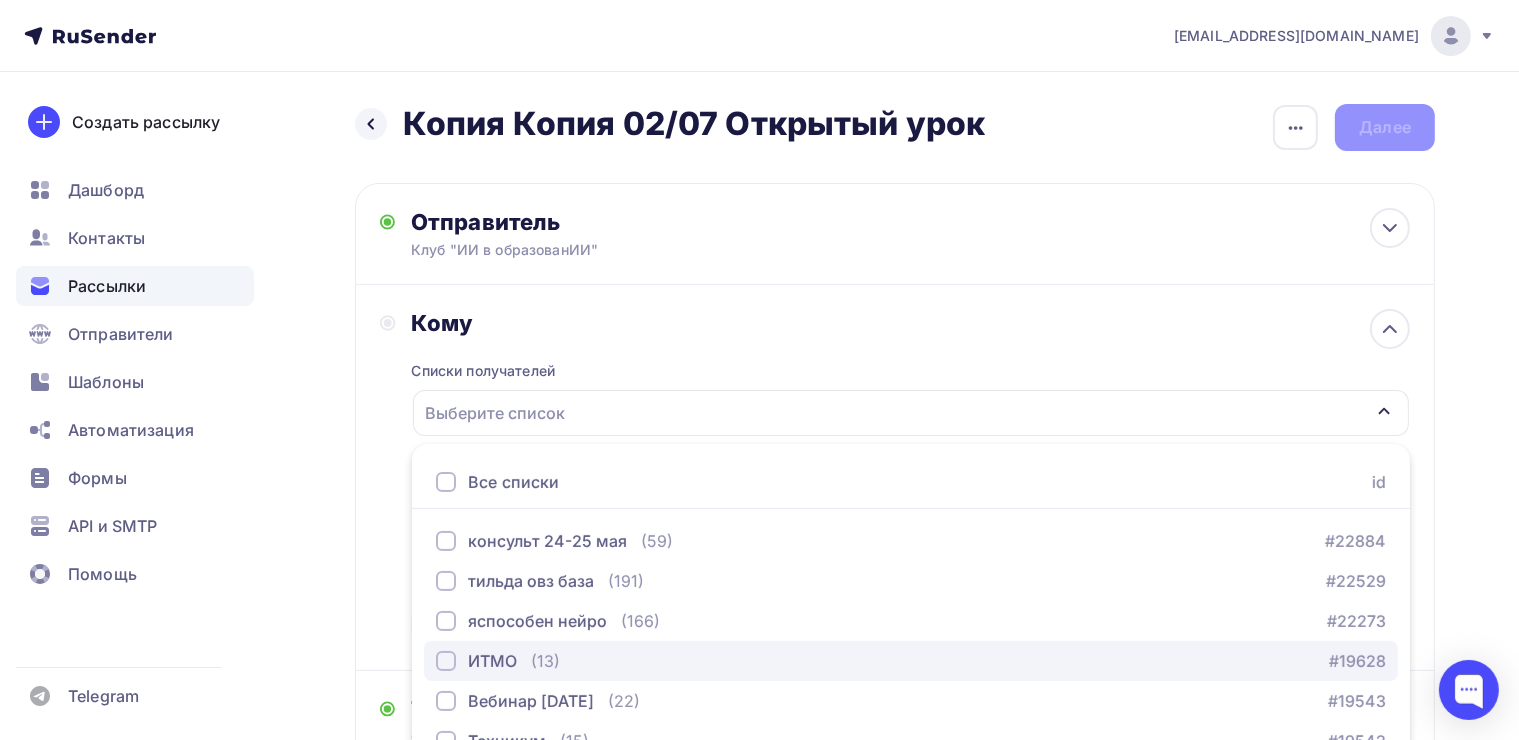 scroll, scrollTop: 220, scrollLeft: 0, axis: vertical 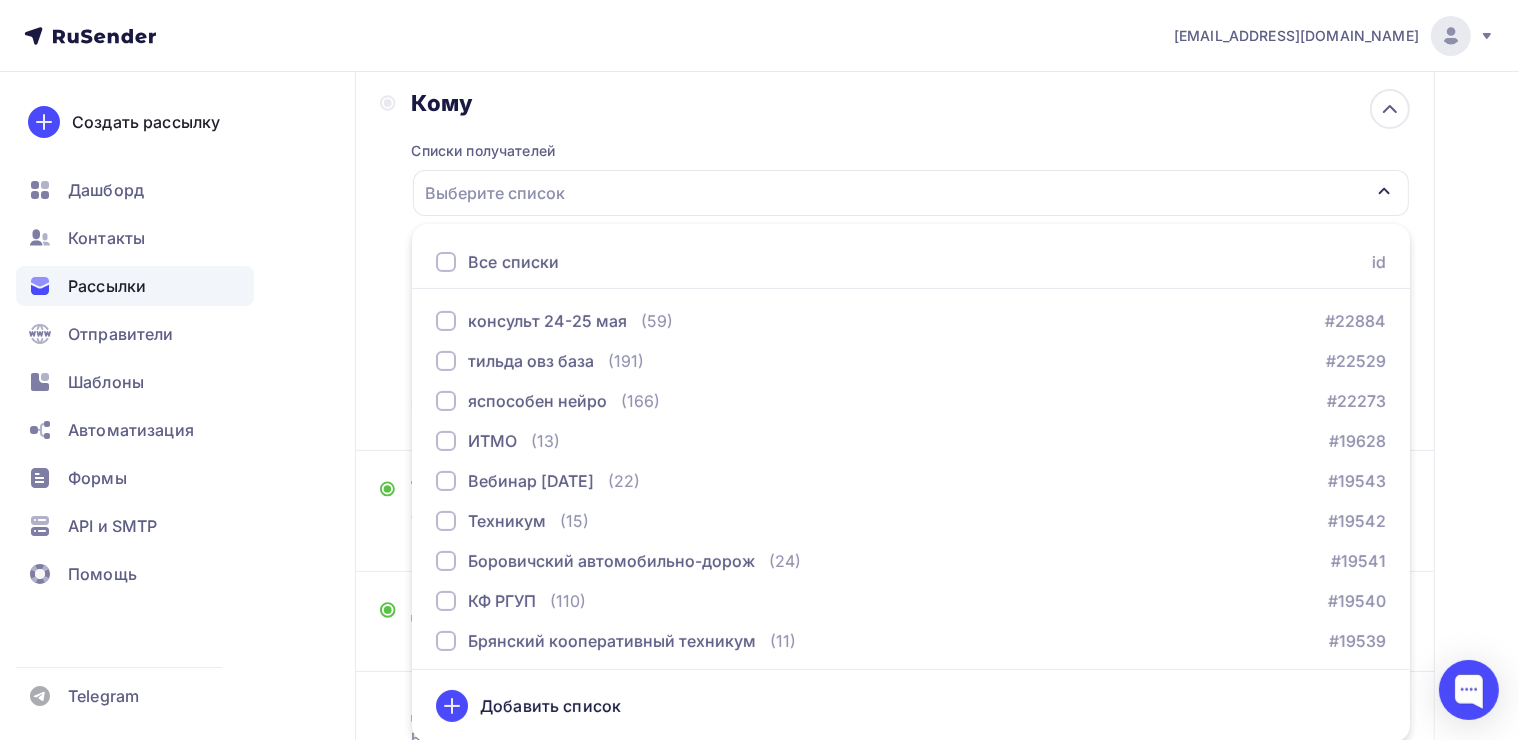 click at bounding box center (446, 262) 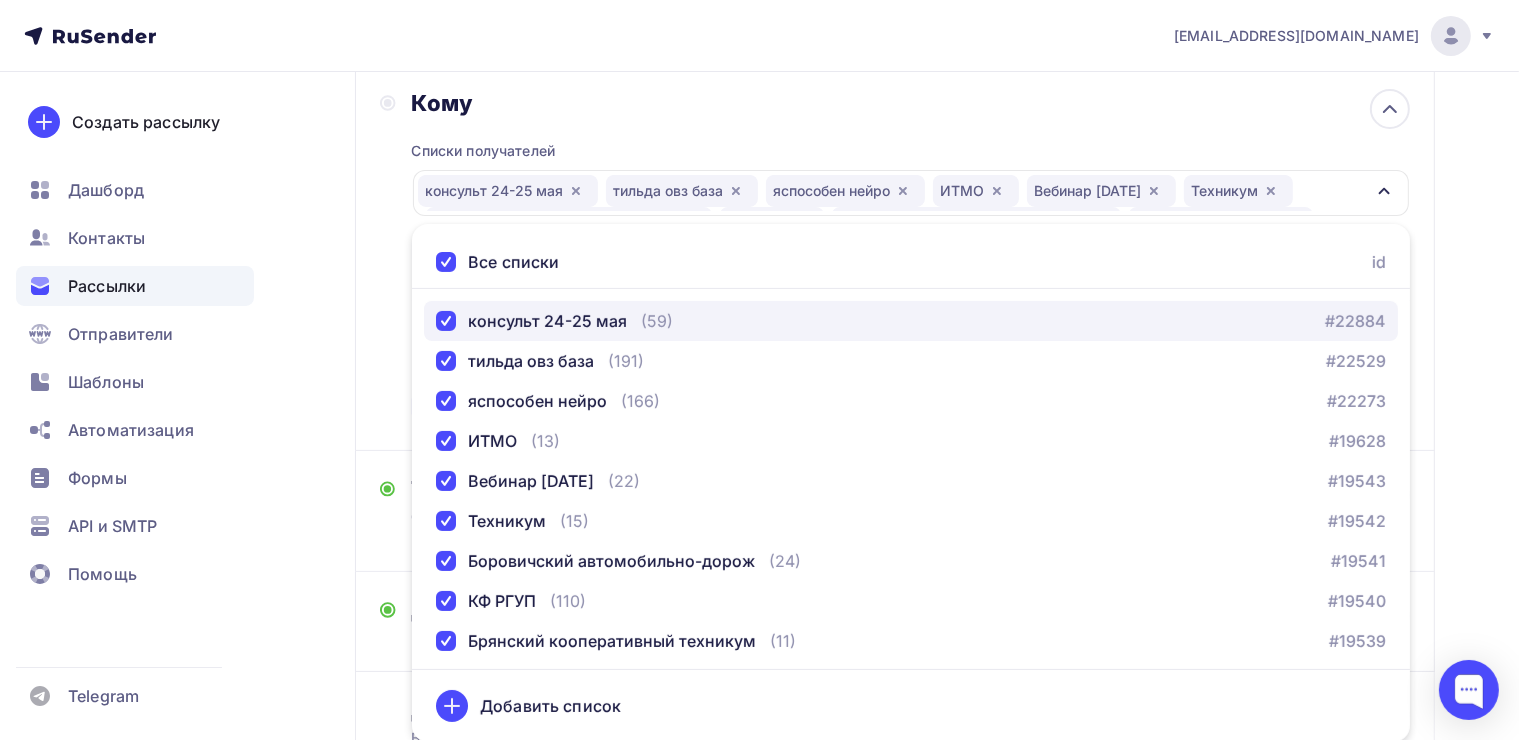 click at bounding box center [446, 321] 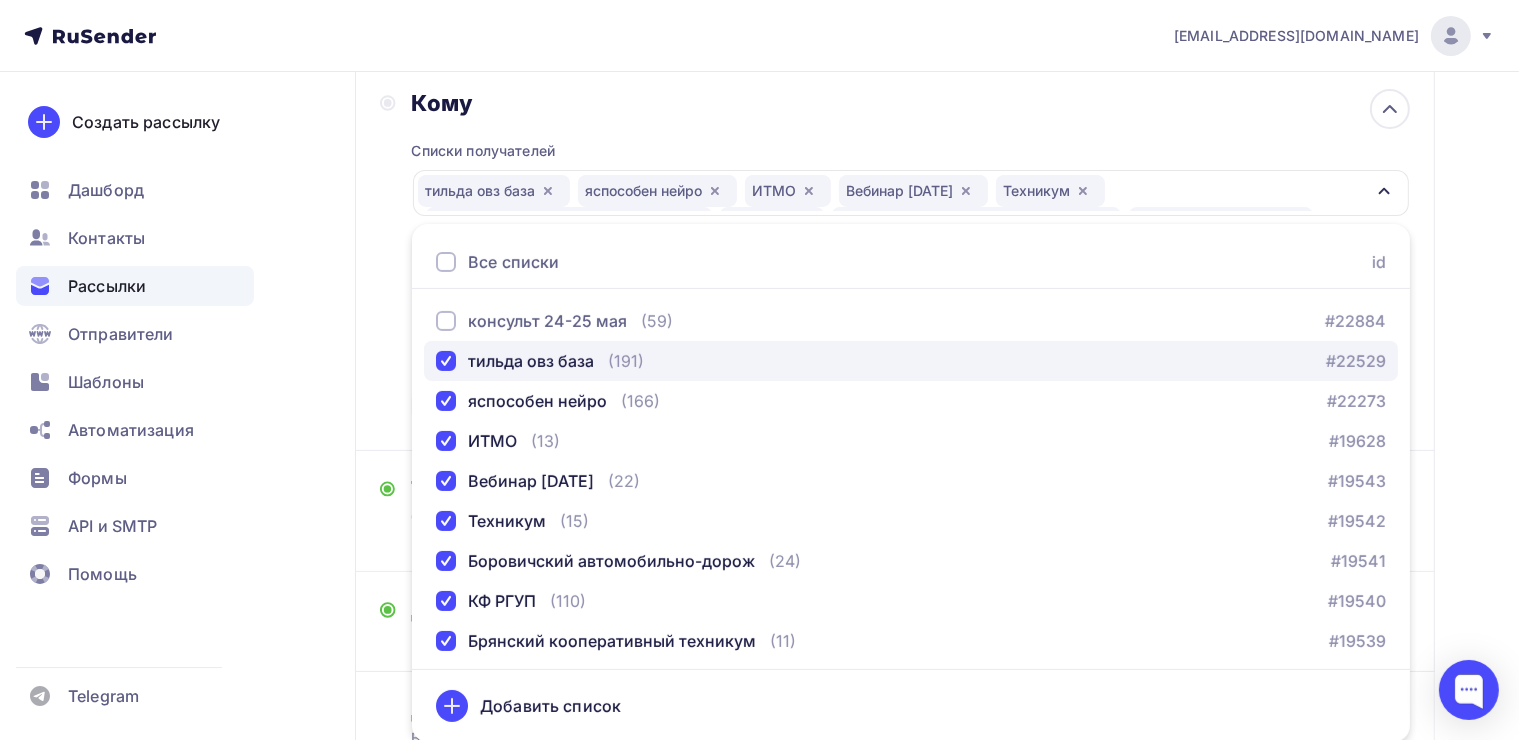 click at bounding box center (446, 361) 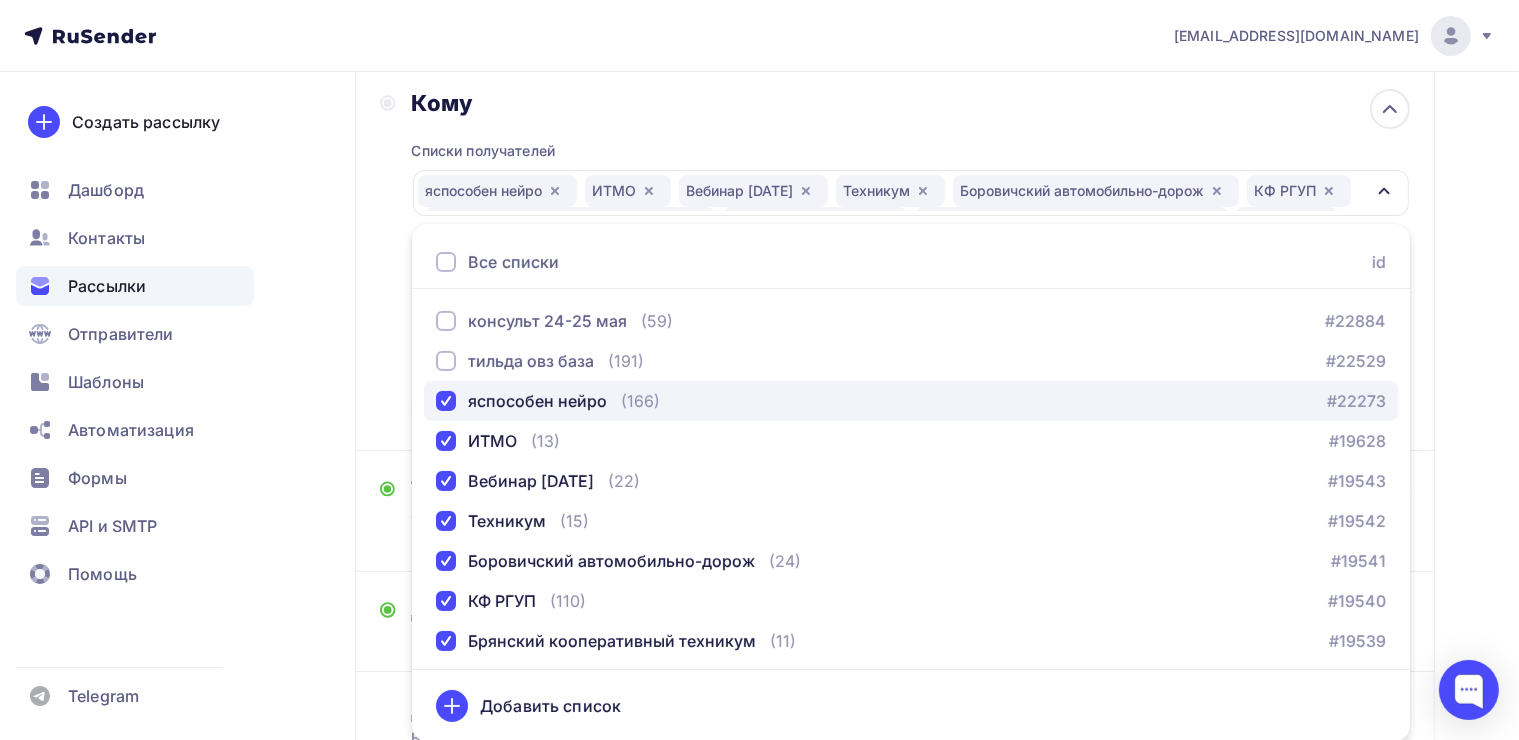 click at bounding box center (446, 401) 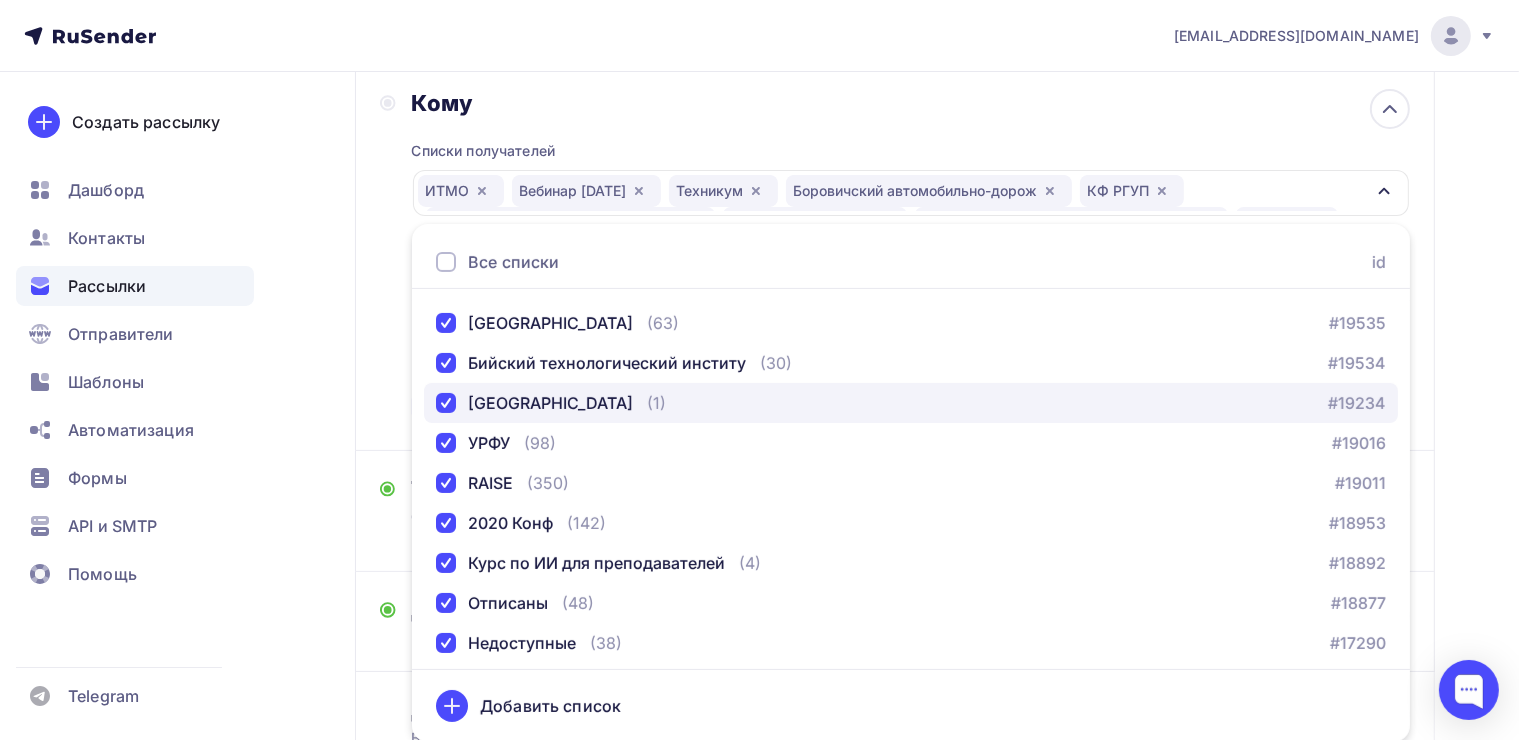 scroll, scrollTop: 500, scrollLeft: 0, axis: vertical 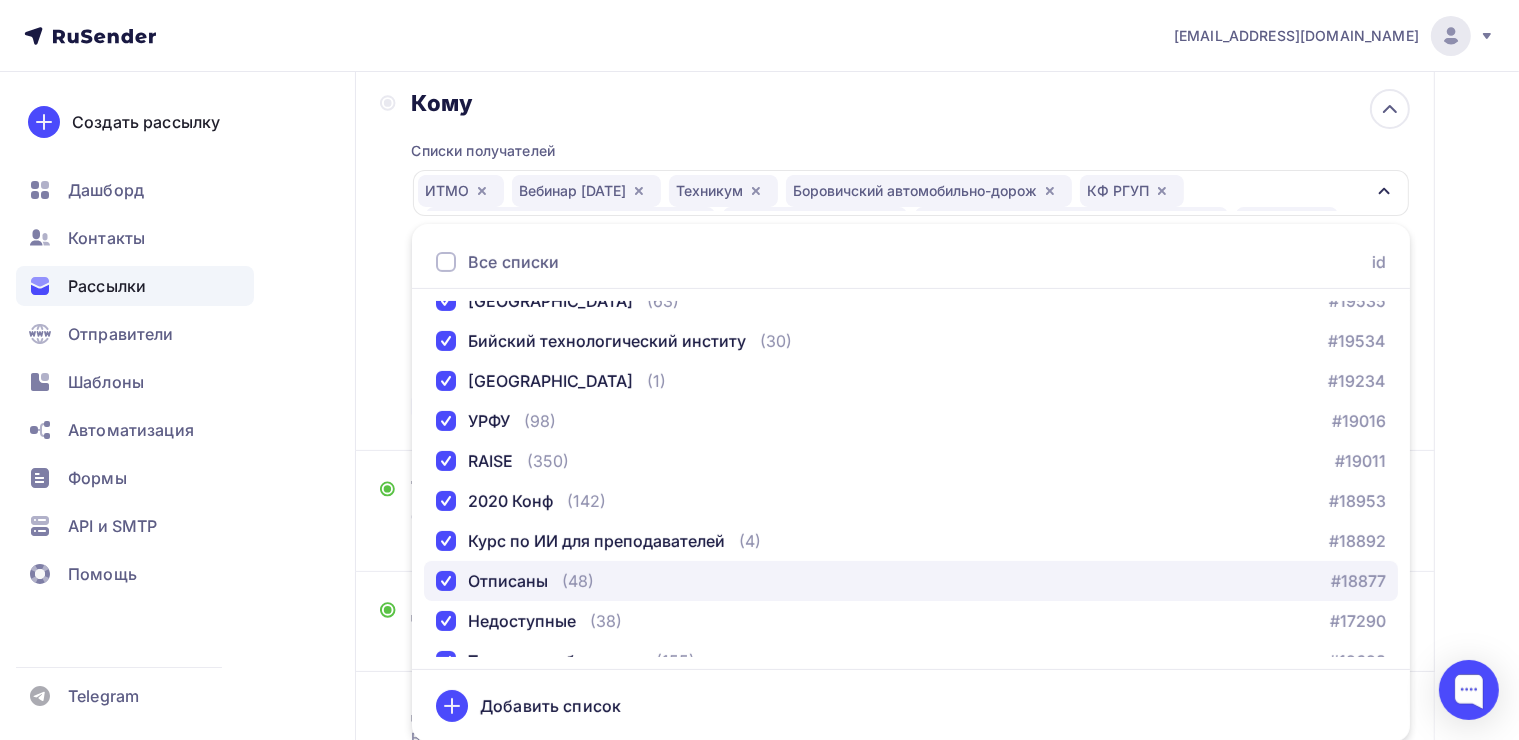 click at bounding box center [446, 581] 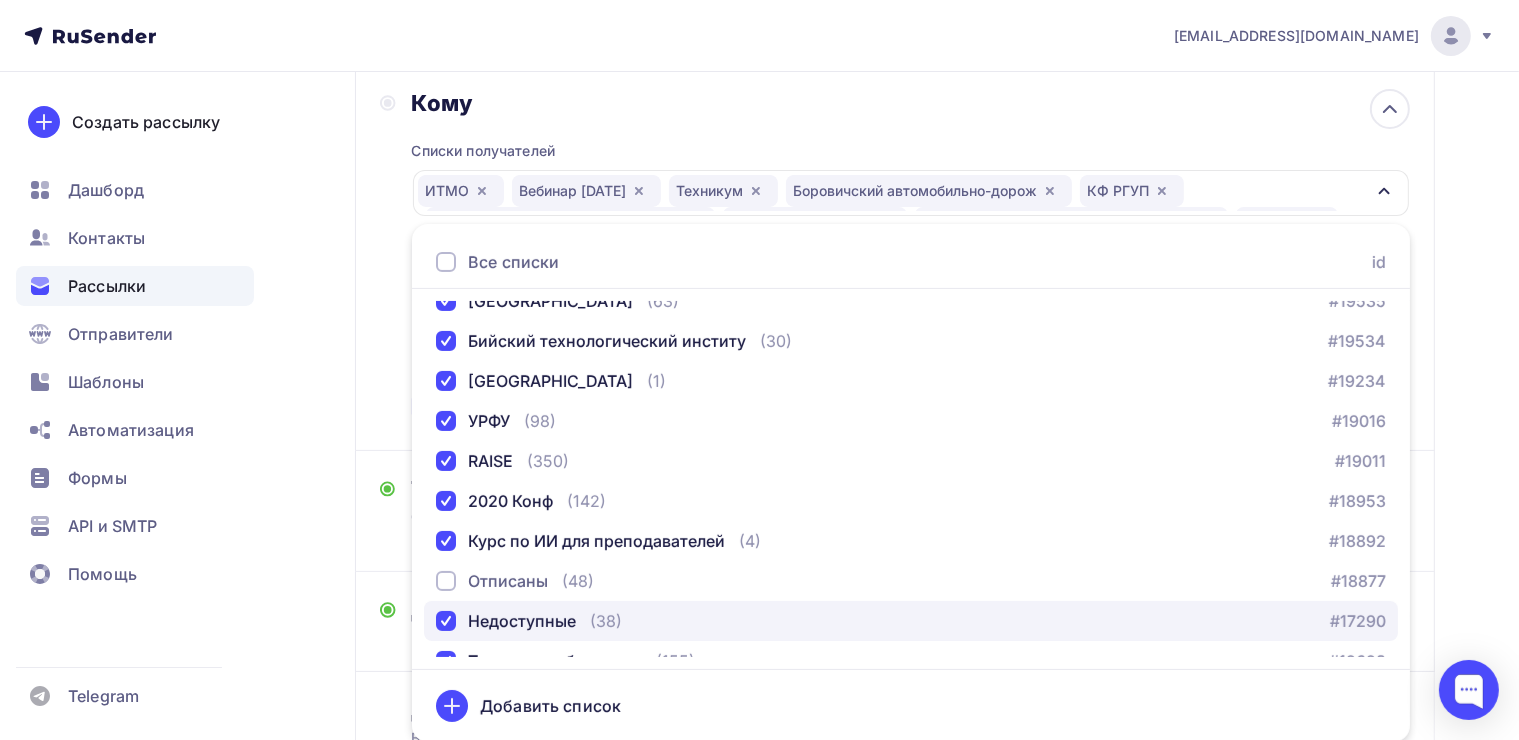click at bounding box center (446, 621) 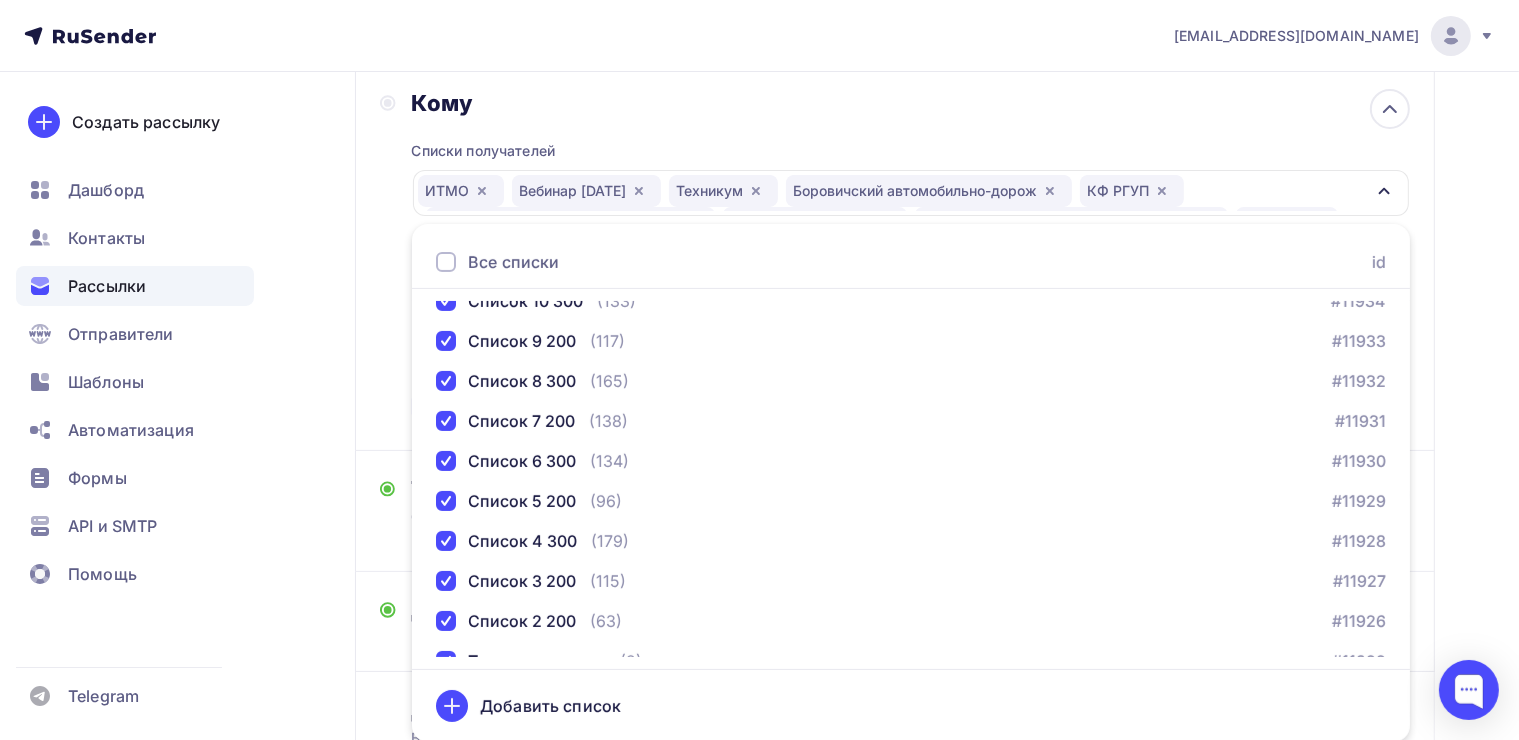 scroll, scrollTop: 1684, scrollLeft: 0, axis: vertical 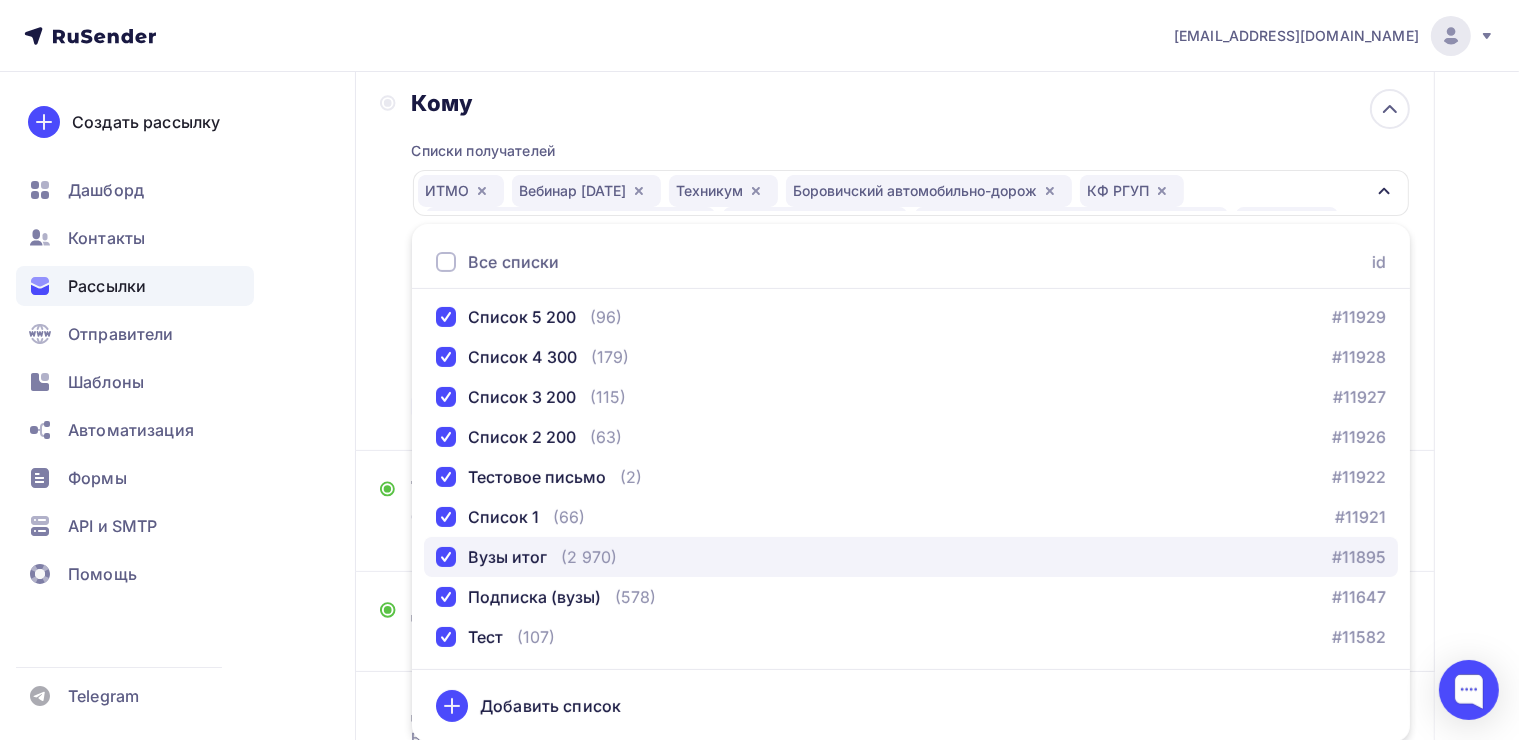 click at bounding box center [446, 557] 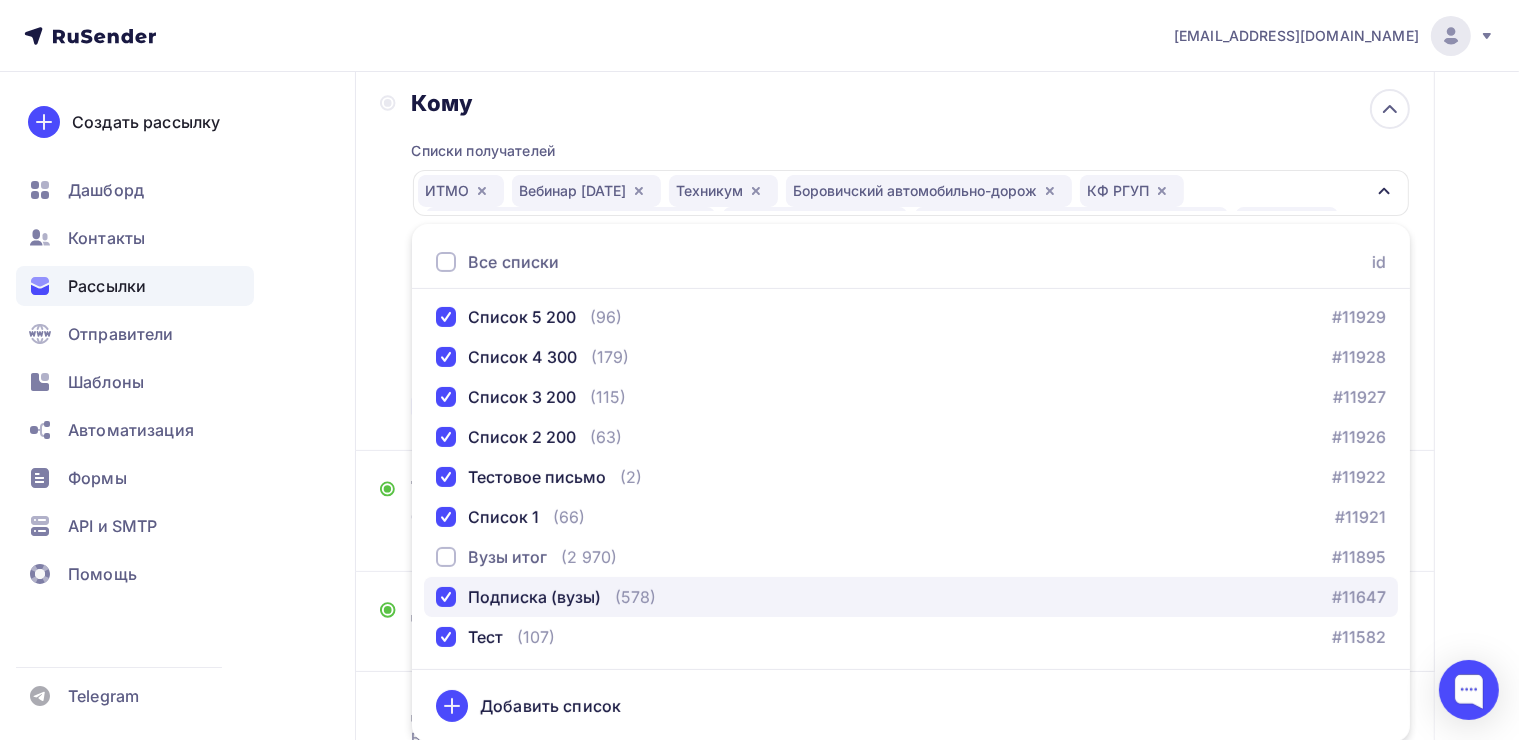 click at bounding box center [446, 597] 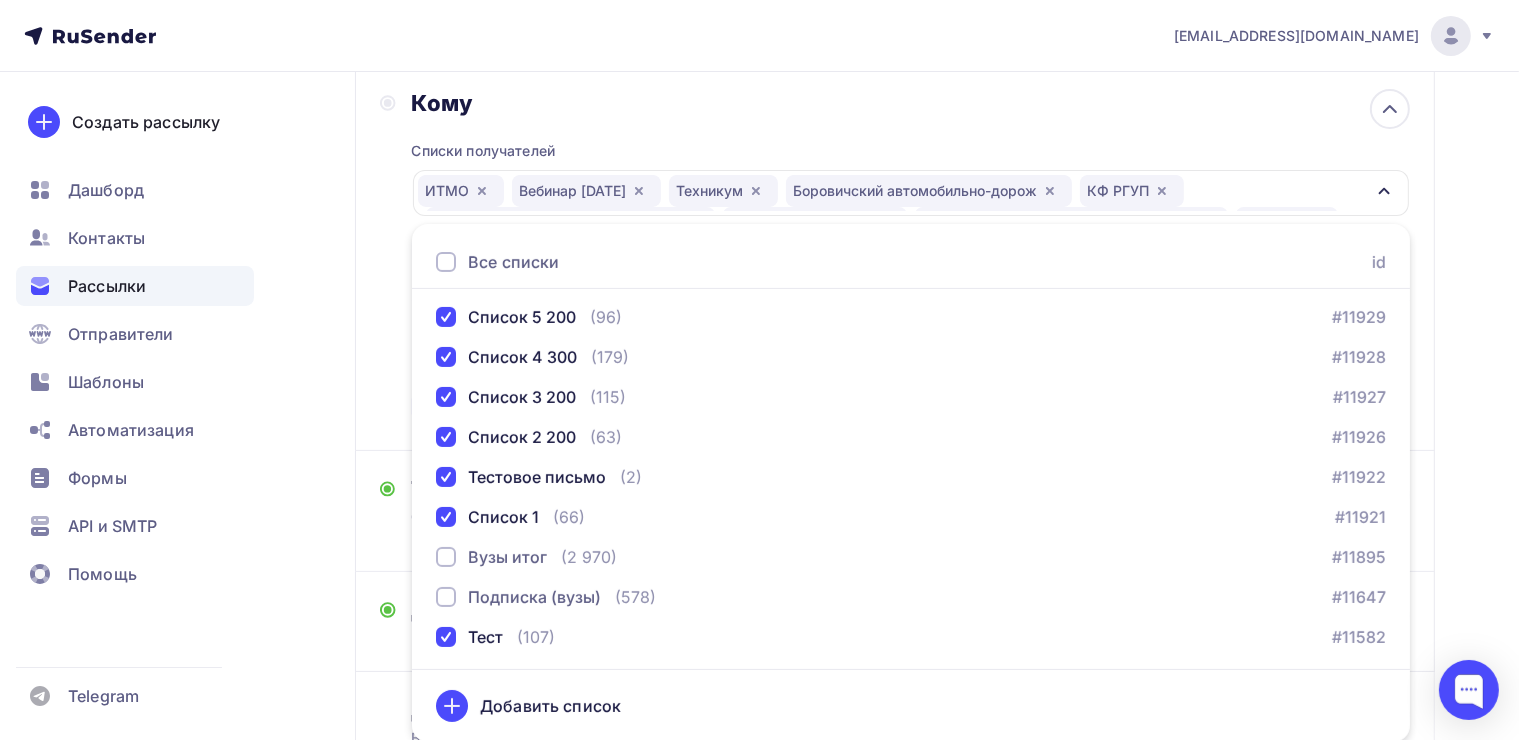click on "Назад
Копия Копия 02/07 Открытый урок
Копия Копия 02/07 Открытый урок
Закончить позже
Переименовать рассылку
Удалить
Далее
Отправитель
Клуб "ИИ в образованИИ"
Email  *
yasposobenon@yandex.ru
hello@yasposoben.online           yasposobenon@yandex.ru               Добавить отправителя
Рекомендуем  добавить почту на домене , чтобы рассылка не попала в «Спам»
Имя                 Сохранить" at bounding box center (759, 377) 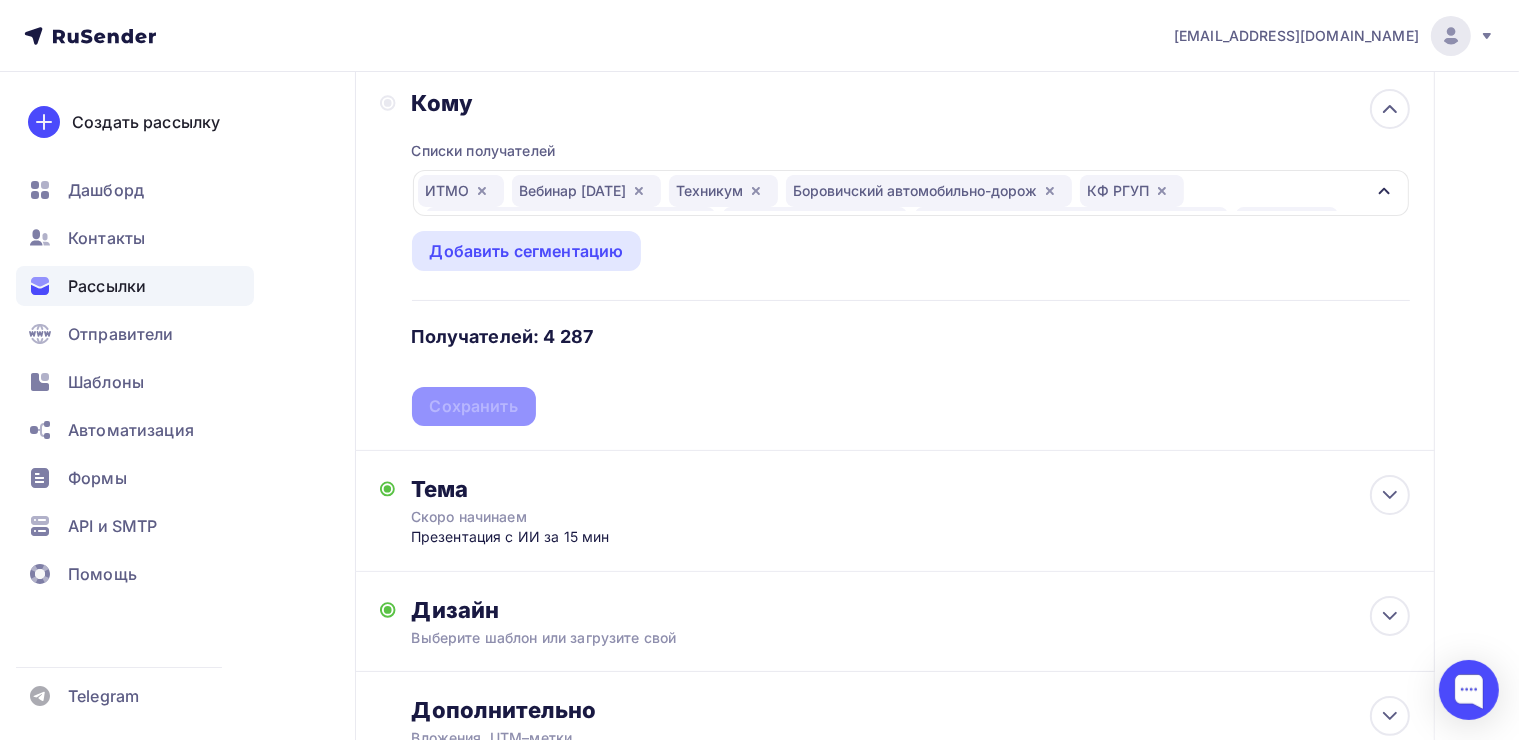 click on "Кому
Списки получателей
ИТМО
Вебинар 22.02.2025
Техникум
Боровичский автомобильно-дорож
КФ РГУП
Брянский кооперативный техникум
Алексеевский колледж
ГБПОУ "ППК им. Н.Г. Славянова"
РОСНОУ
Приднестровский государственный
Бийский технологический институ
Томский политехнический университет
УРФУ
RAISE
2020 Конф
id" at bounding box center [895, 258] 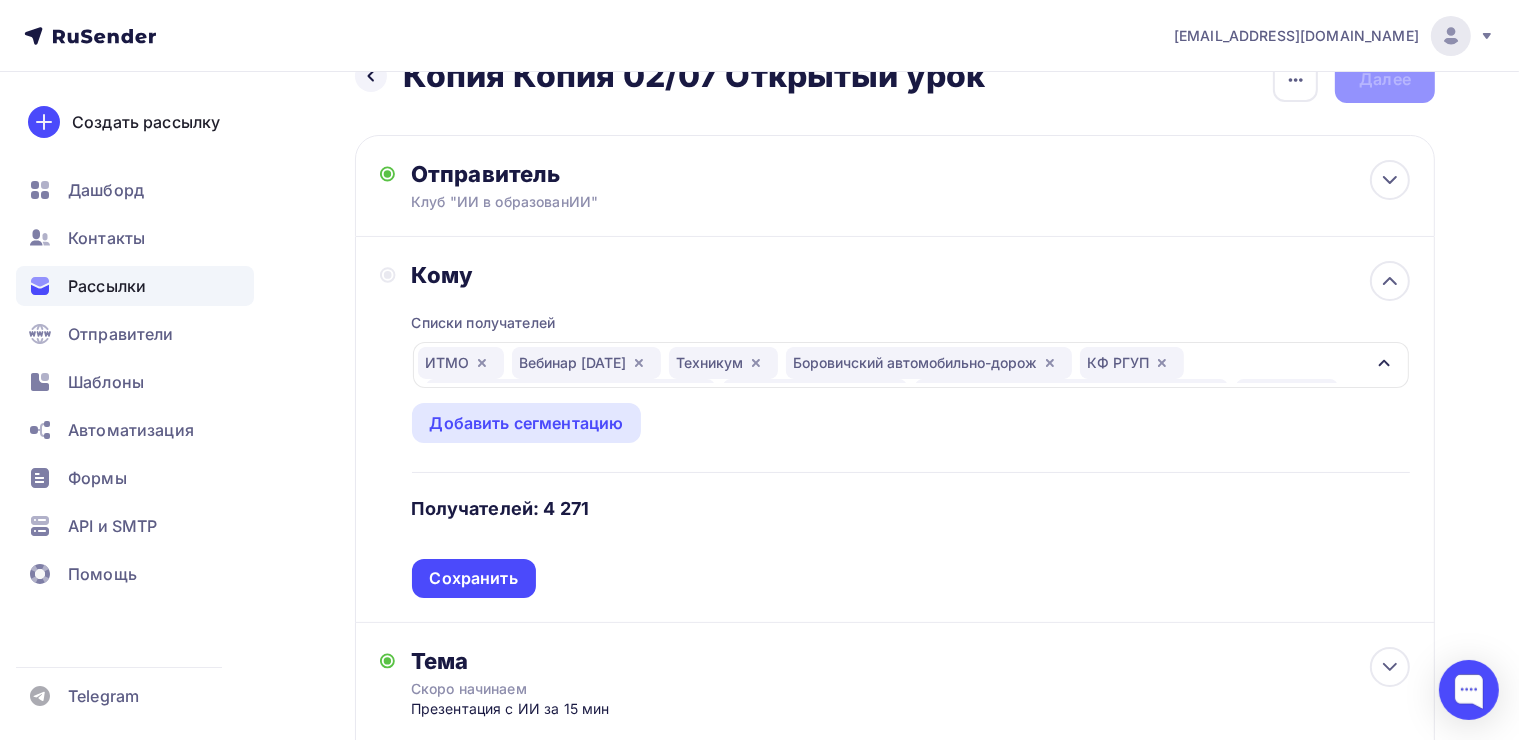 scroll, scrollTop: 0, scrollLeft: 0, axis: both 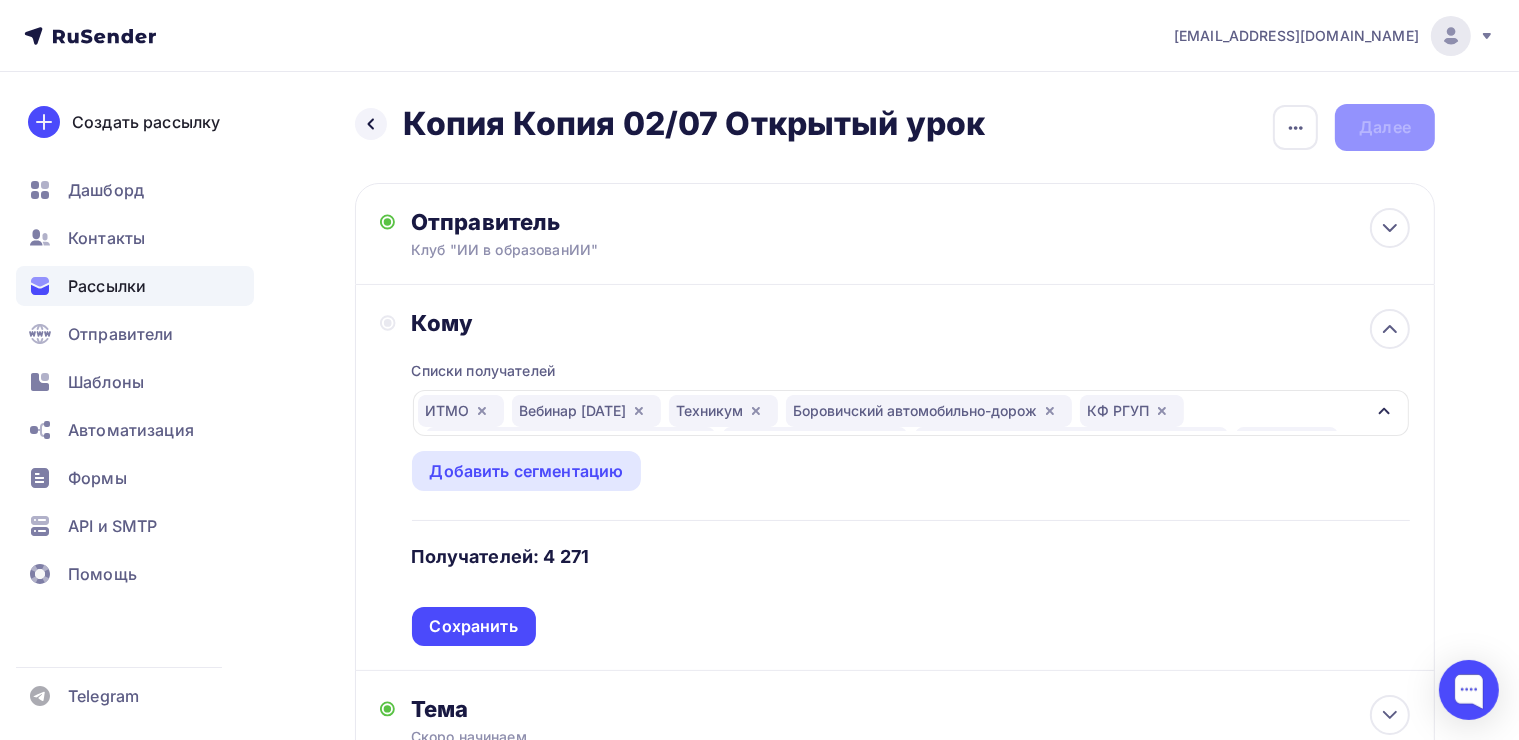 click on "ИТМО
Вебинар 22.02.2025
Техникум
Боровичский автомобильно-дорож
КФ РГУП
Брянский кооперативный техникум
Алексеевский колледж
ГБПОУ "ППК им. Н.Г. Славянова"
РОСНОУ
Приднестровский государственный
Бийский технологический институ
Томский политехнический университет
УРФУ
RAISE
2020 Конф
Курс по ИИ для преподавателей" at bounding box center (891, 413) 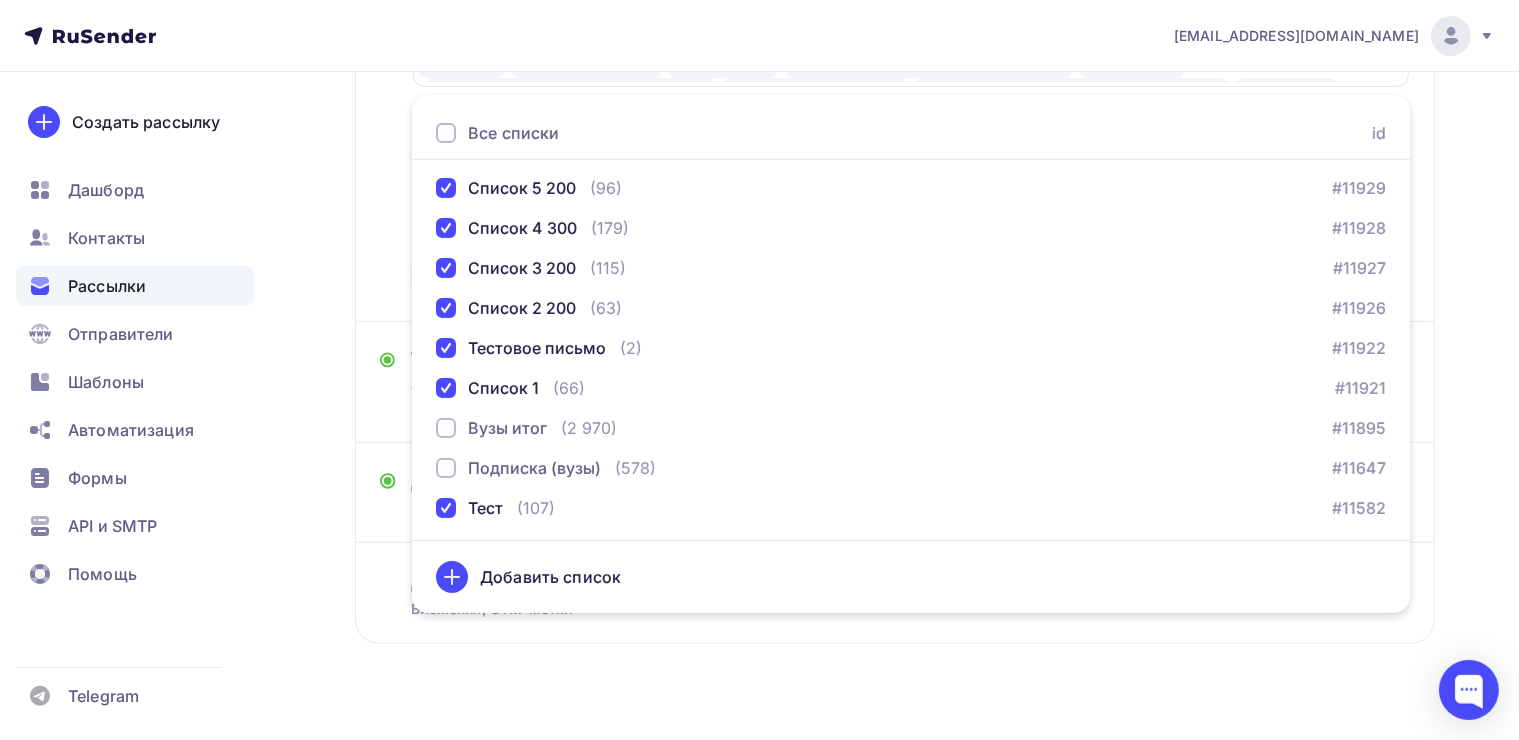 scroll, scrollTop: 380, scrollLeft: 0, axis: vertical 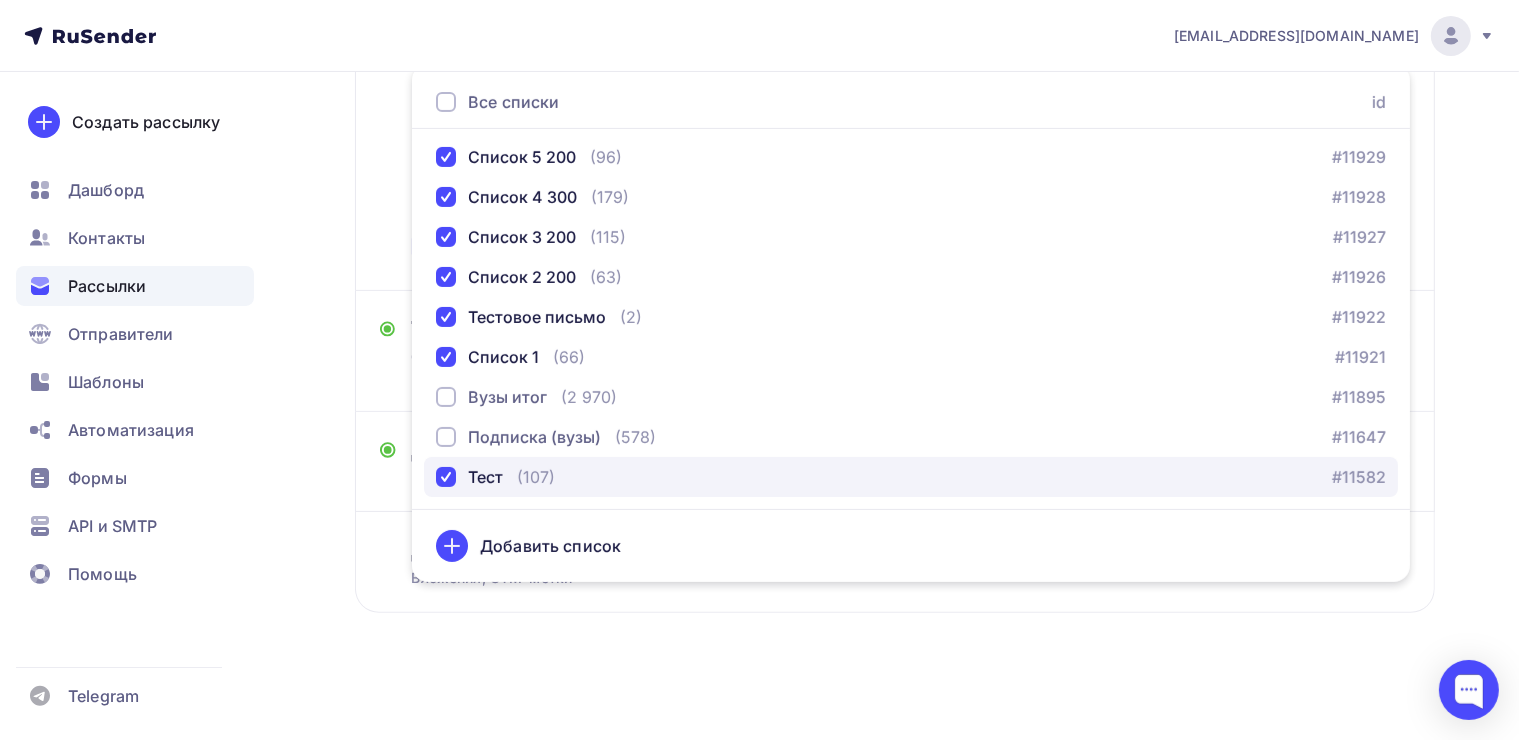 click at bounding box center (446, 477) 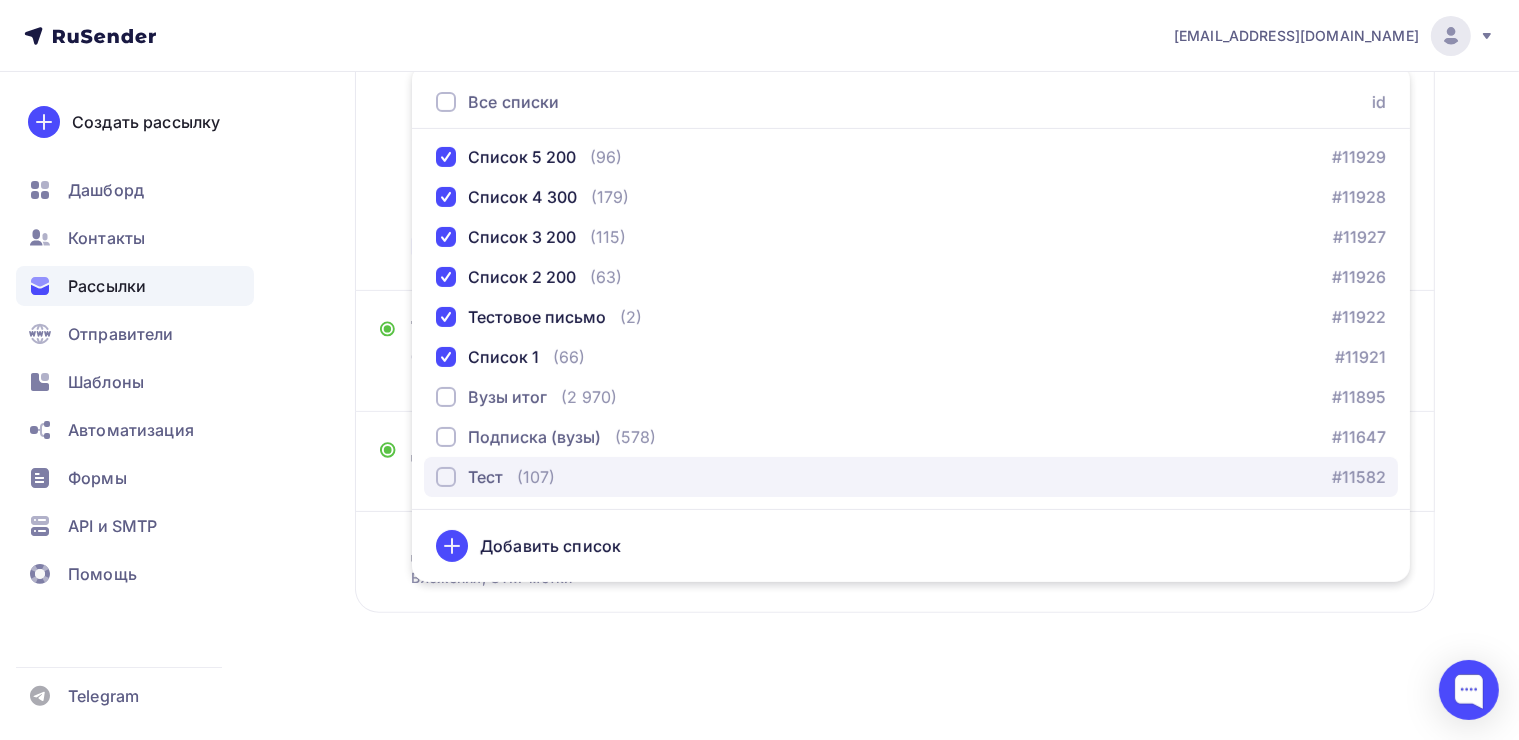 click at bounding box center [446, 477] 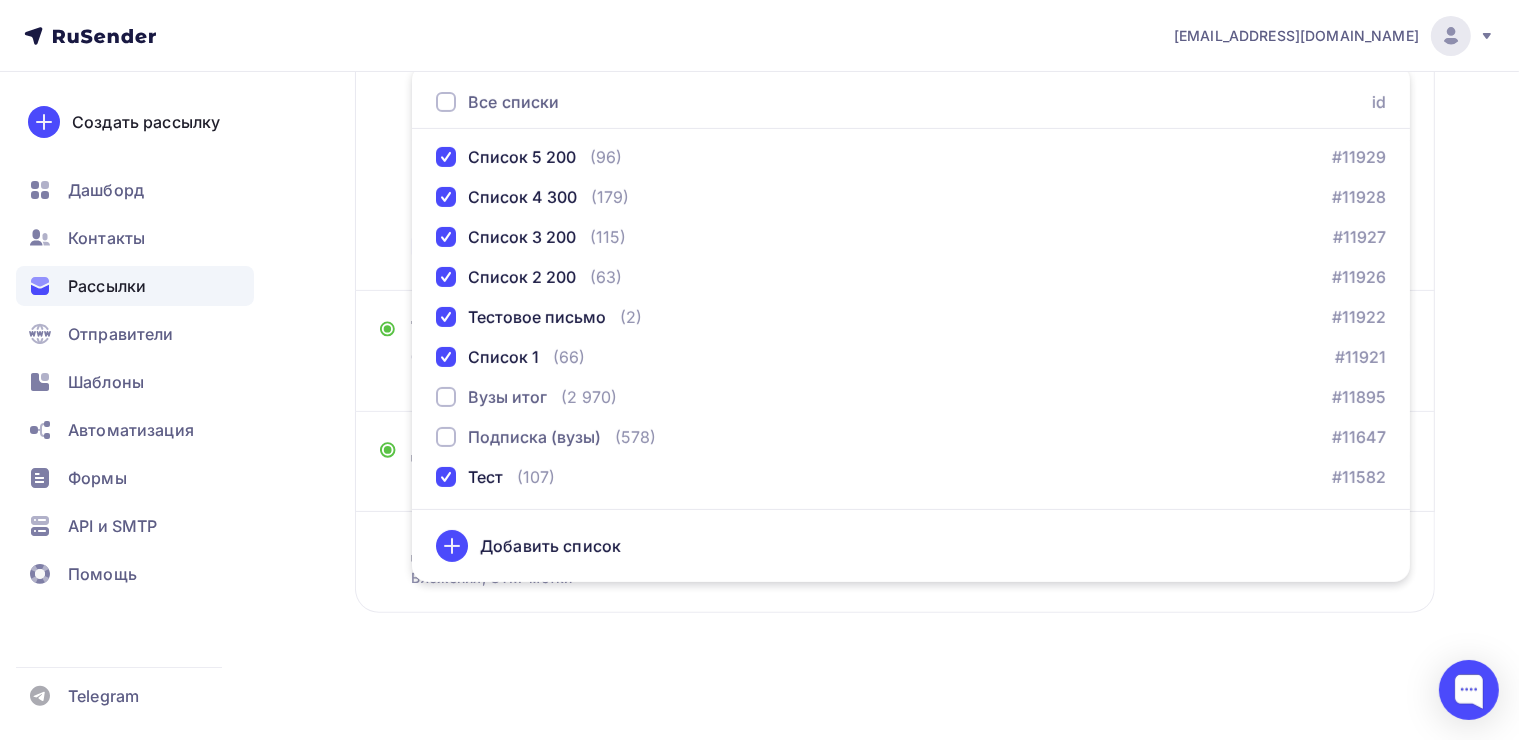 click on "Назад
Копия Копия 02/07 Открытый урок
Копия Копия 02/07 Открытый урок
Закончить позже
Переименовать рассылку
Удалить
Далее
Отправитель
Клуб "ИИ в образованИИ"
Email  *
yasposobenon@yandex.ru
hello@yasposoben.online           yasposobenon@yandex.ru               Добавить отправителя
Рекомендуем  добавить почту на домене , чтобы рассылка не попала в «Спам»
Имя                 Сохранить" at bounding box center (759, 217) 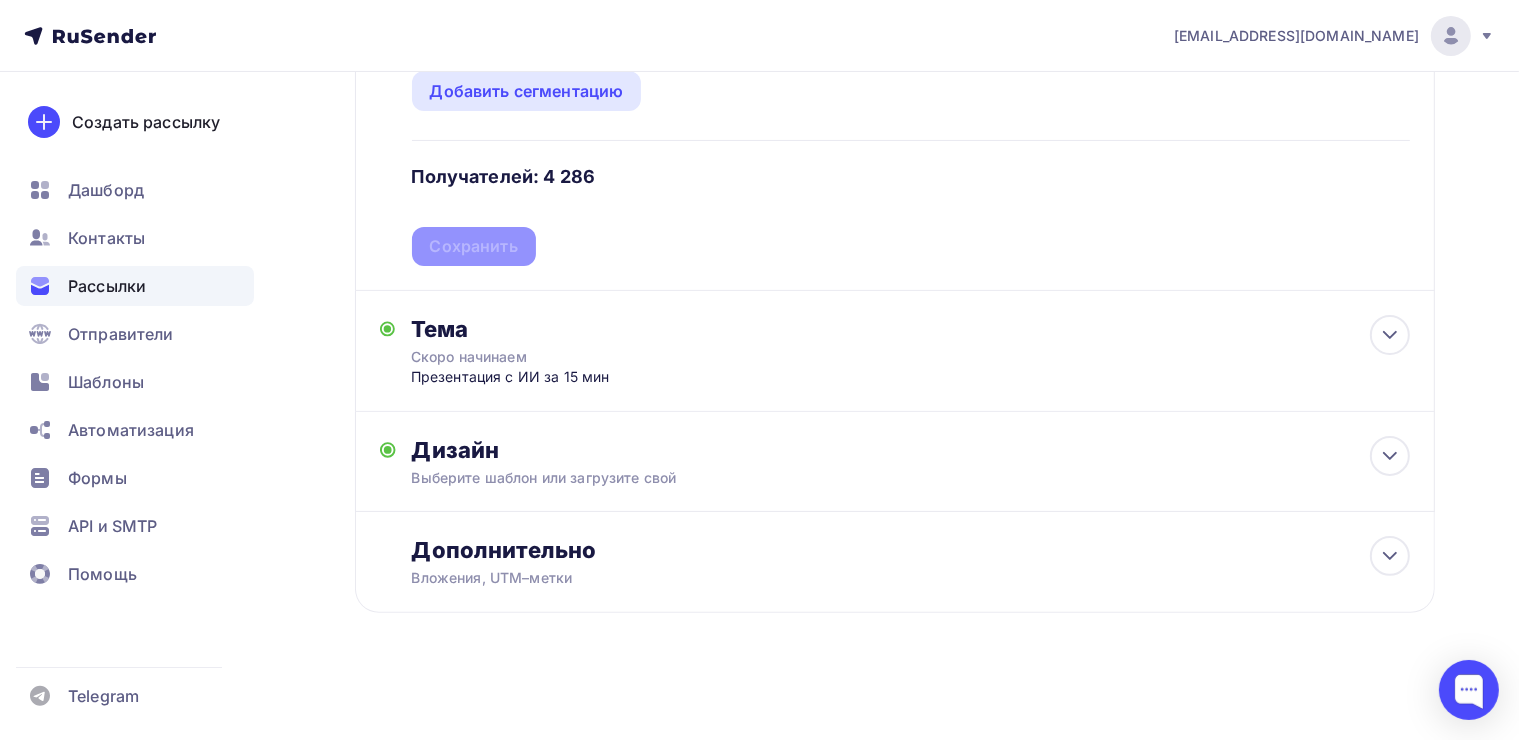 click on "Списки получателей
ИТМО
Вебинар 22.02.2025
Техникум
Боровичский автомобильно-дорож
КФ РГУП
Брянский кооперативный техникум
Алексеевский колледж
ГБПОУ "ППК им. Н.Г. Славянова"
РОСНОУ
Приднестровский государственный
Бийский технологический институ
Томский политехнический университет
УРФУ
RAISE
2020 Конф
Бегин" at bounding box center (911, 111) 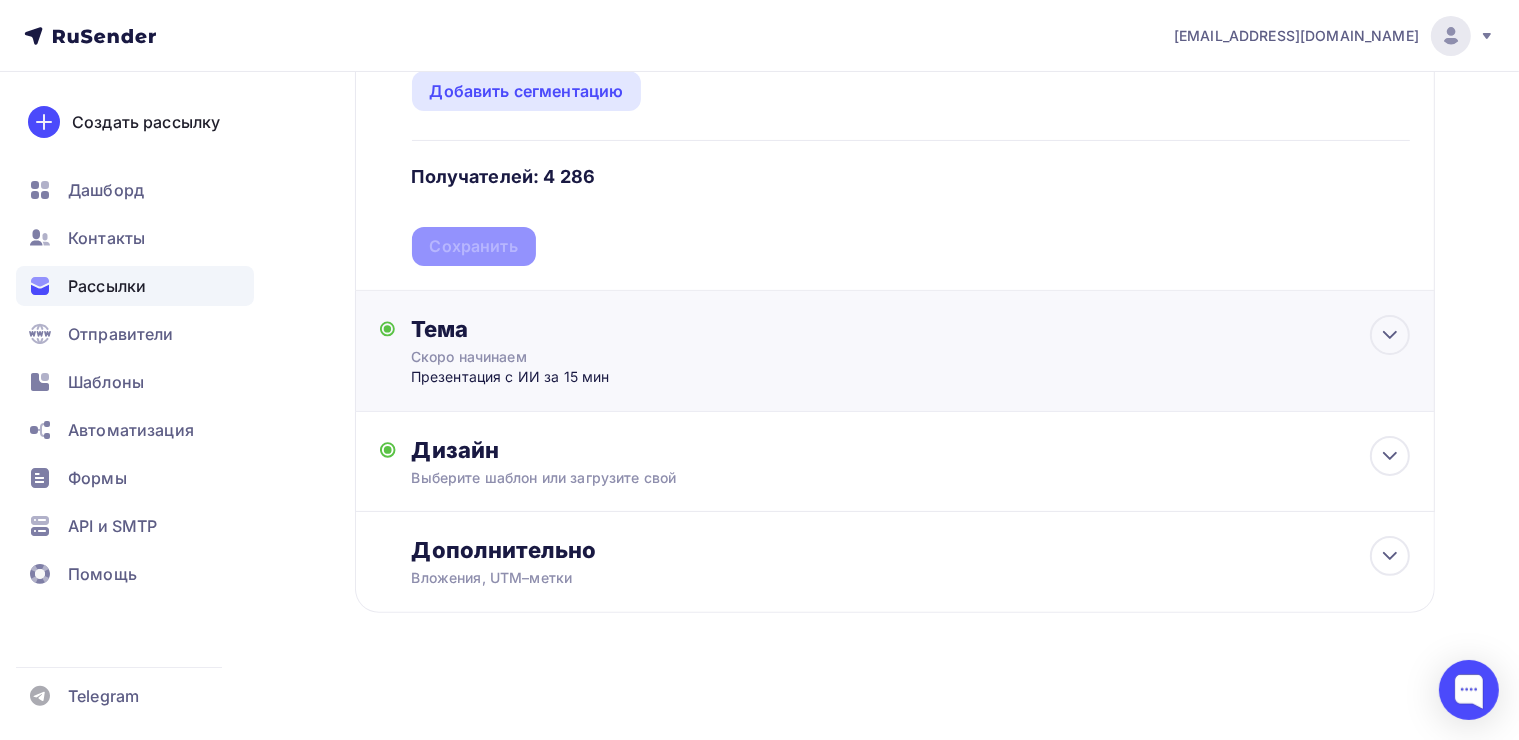click on "Презентация с ИИ за 15 мин" at bounding box center [608, 377] 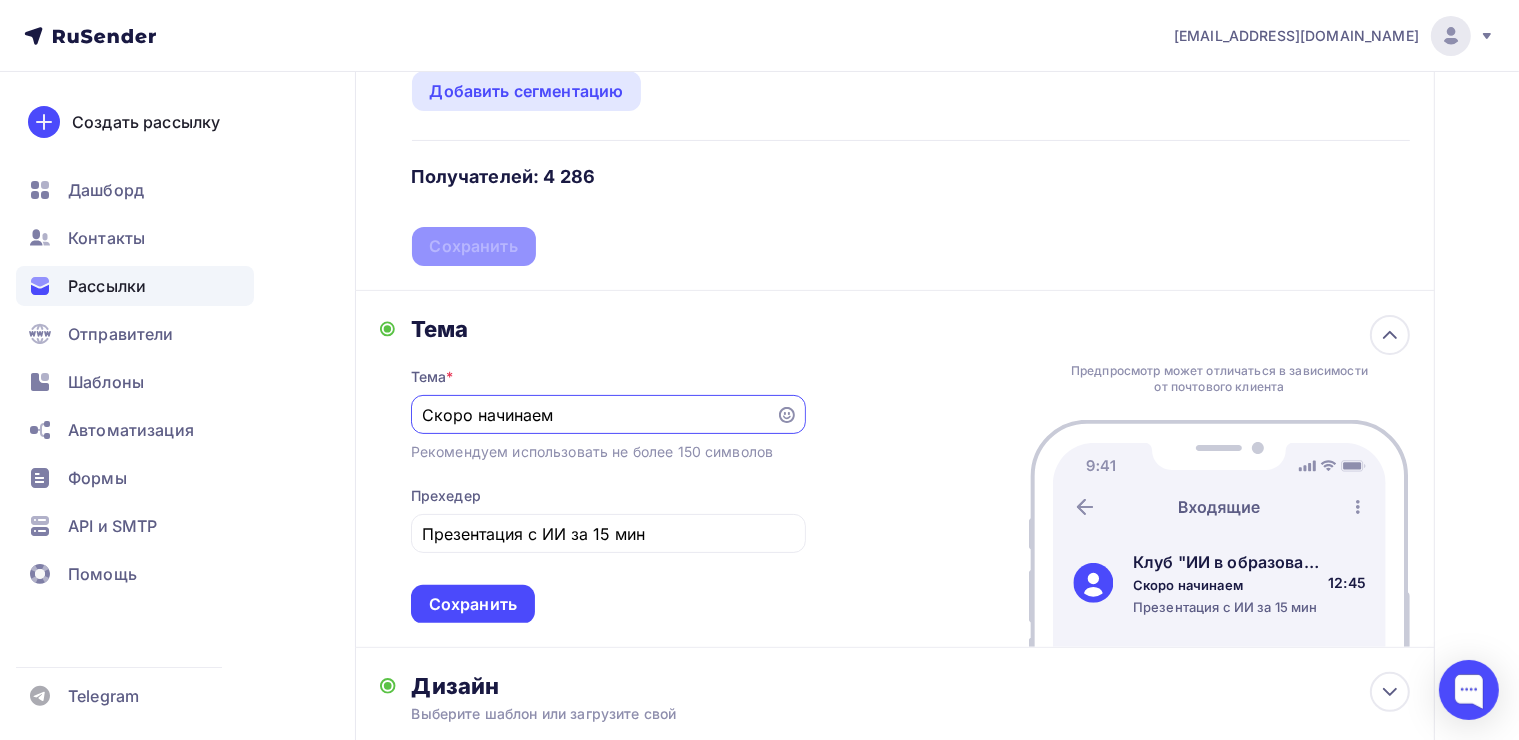 scroll, scrollTop: 359, scrollLeft: 0, axis: vertical 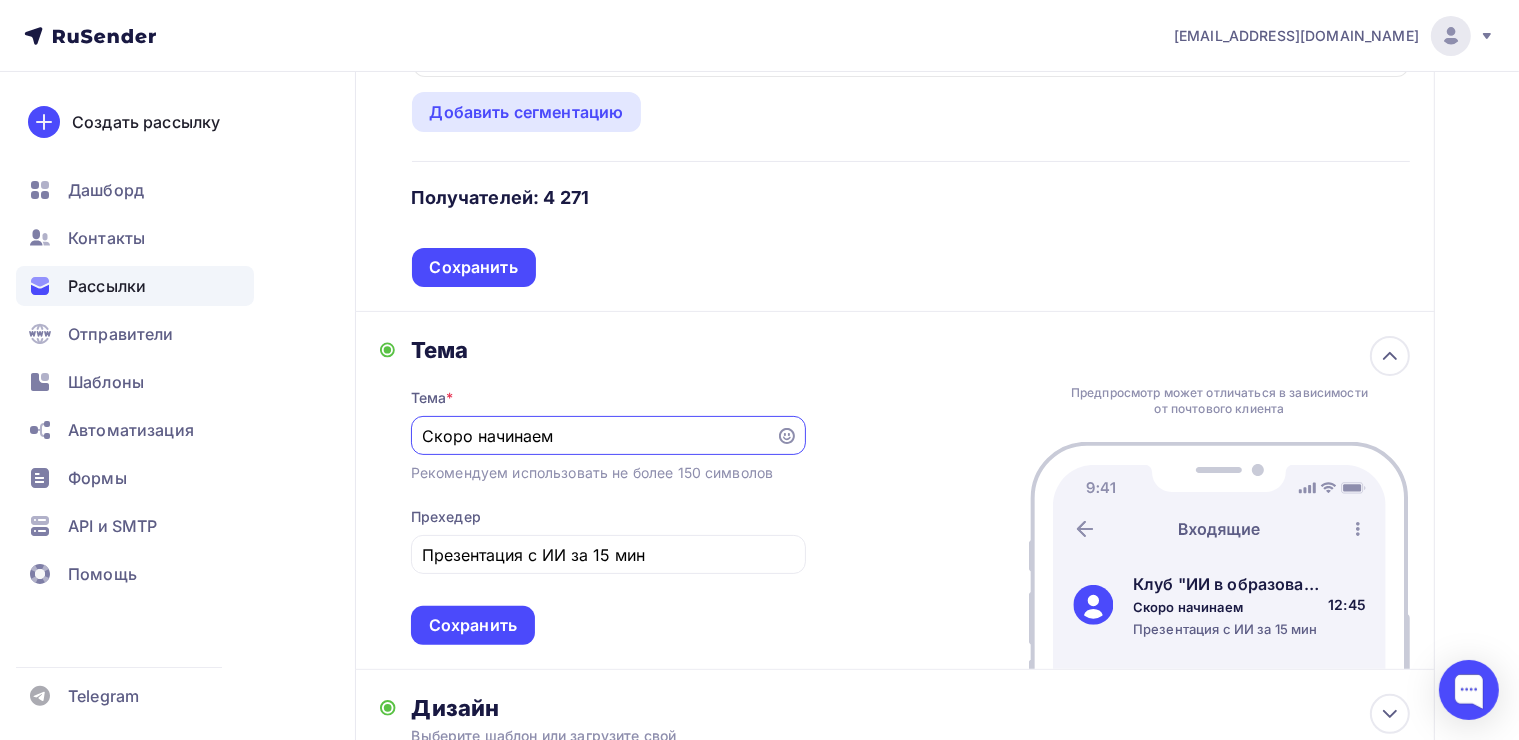 drag, startPoint x: 572, startPoint y: 440, endPoint x: 397, endPoint y: 438, distance: 175.01143 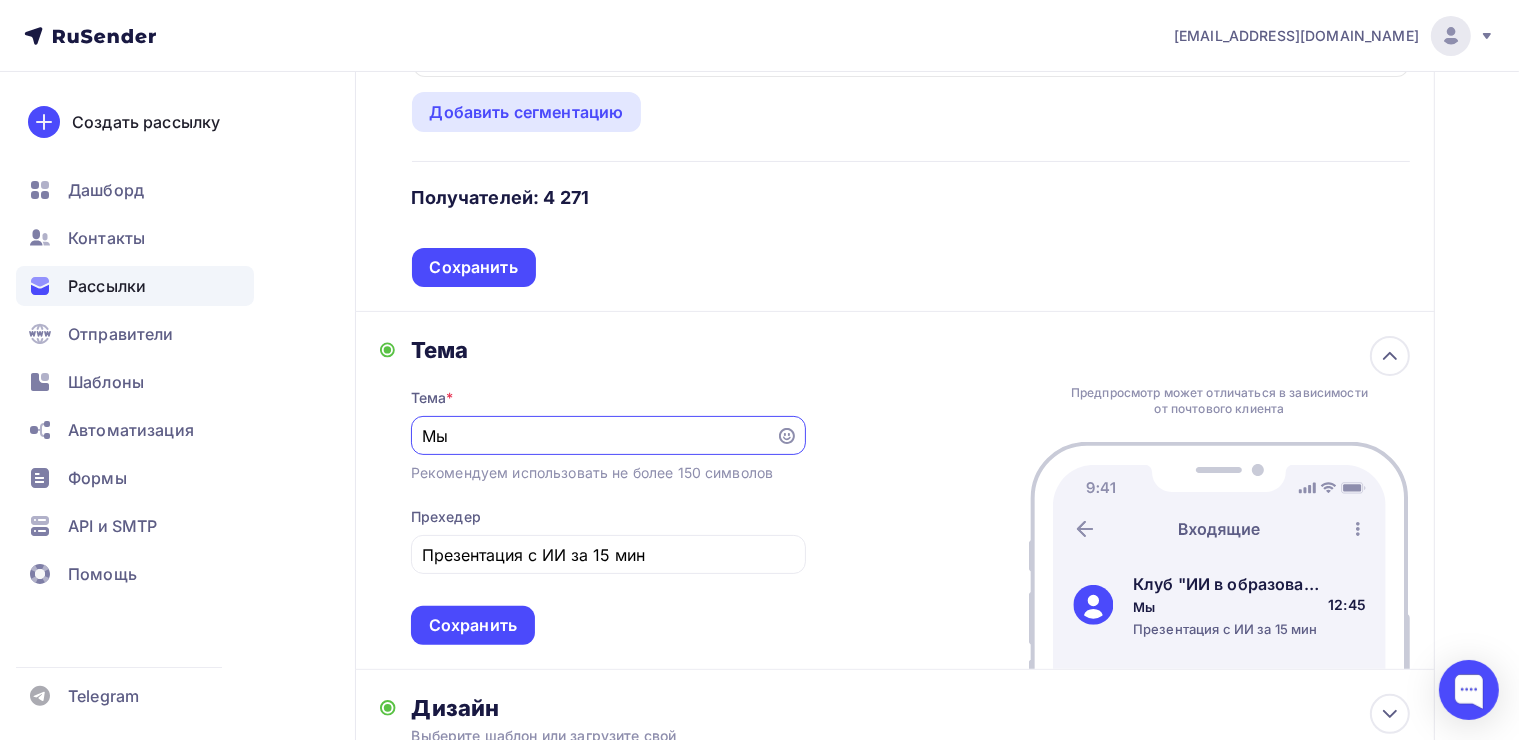 type on "М" 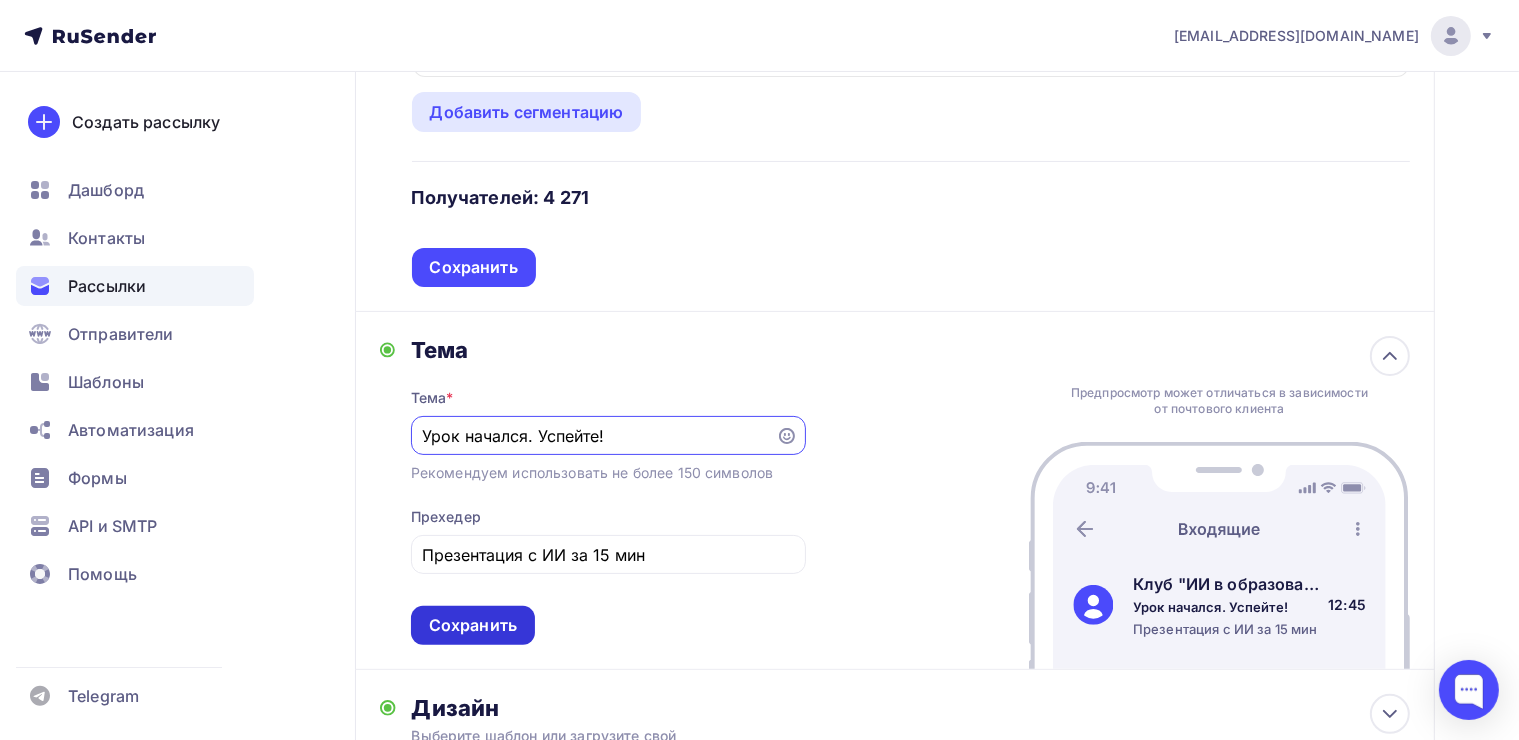 type on "Урок начался. Успейте!" 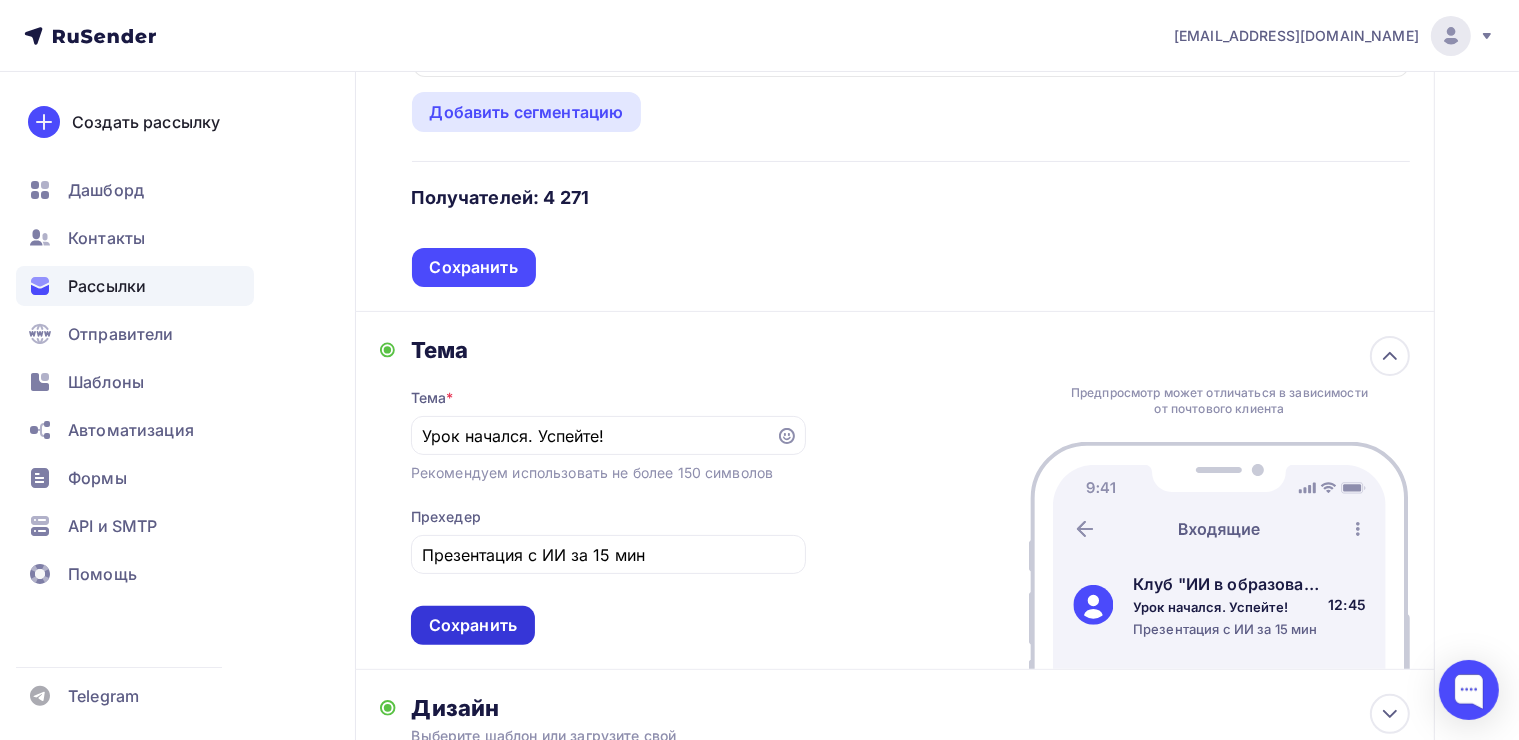 click on "Сохранить" at bounding box center [473, 625] 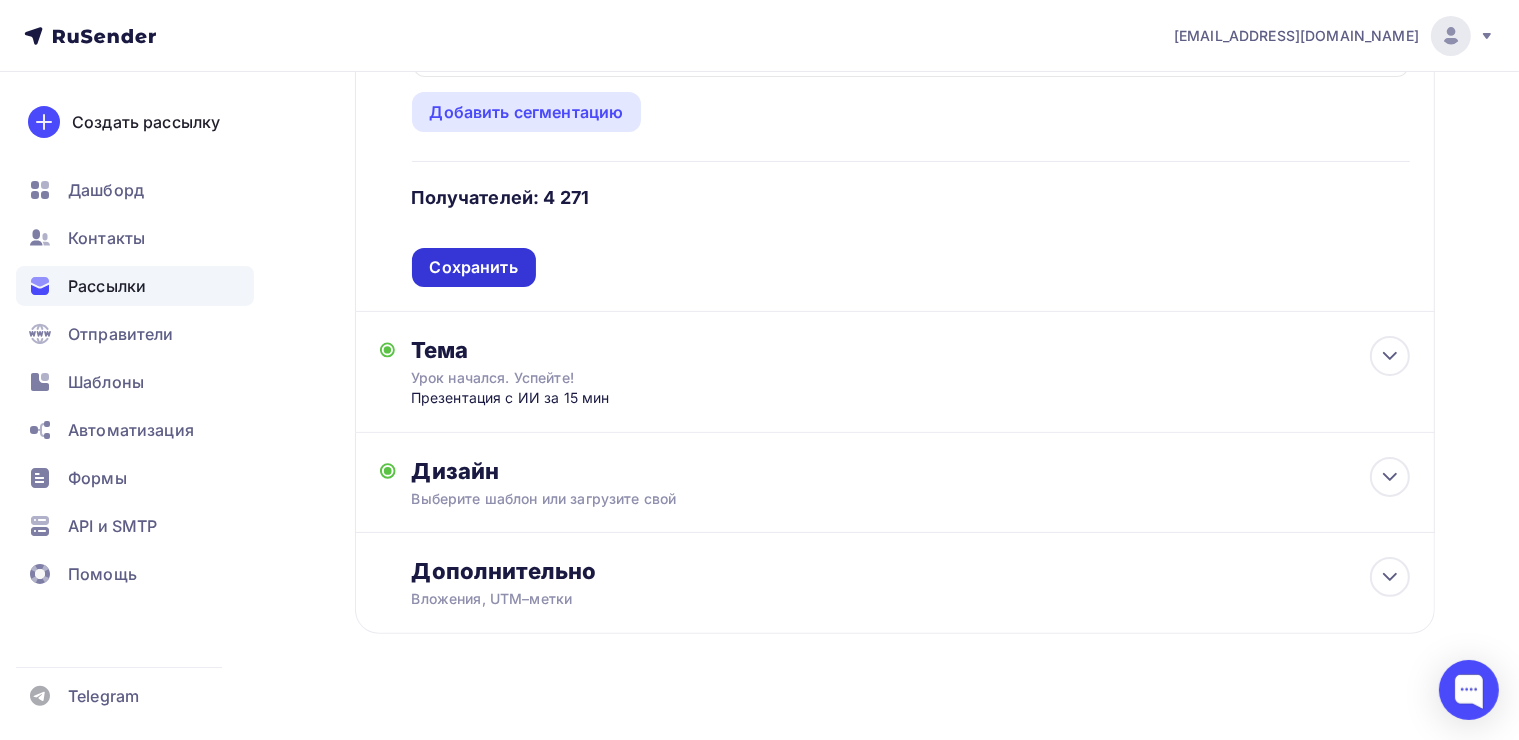 click on "Сохранить" at bounding box center [474, 267] 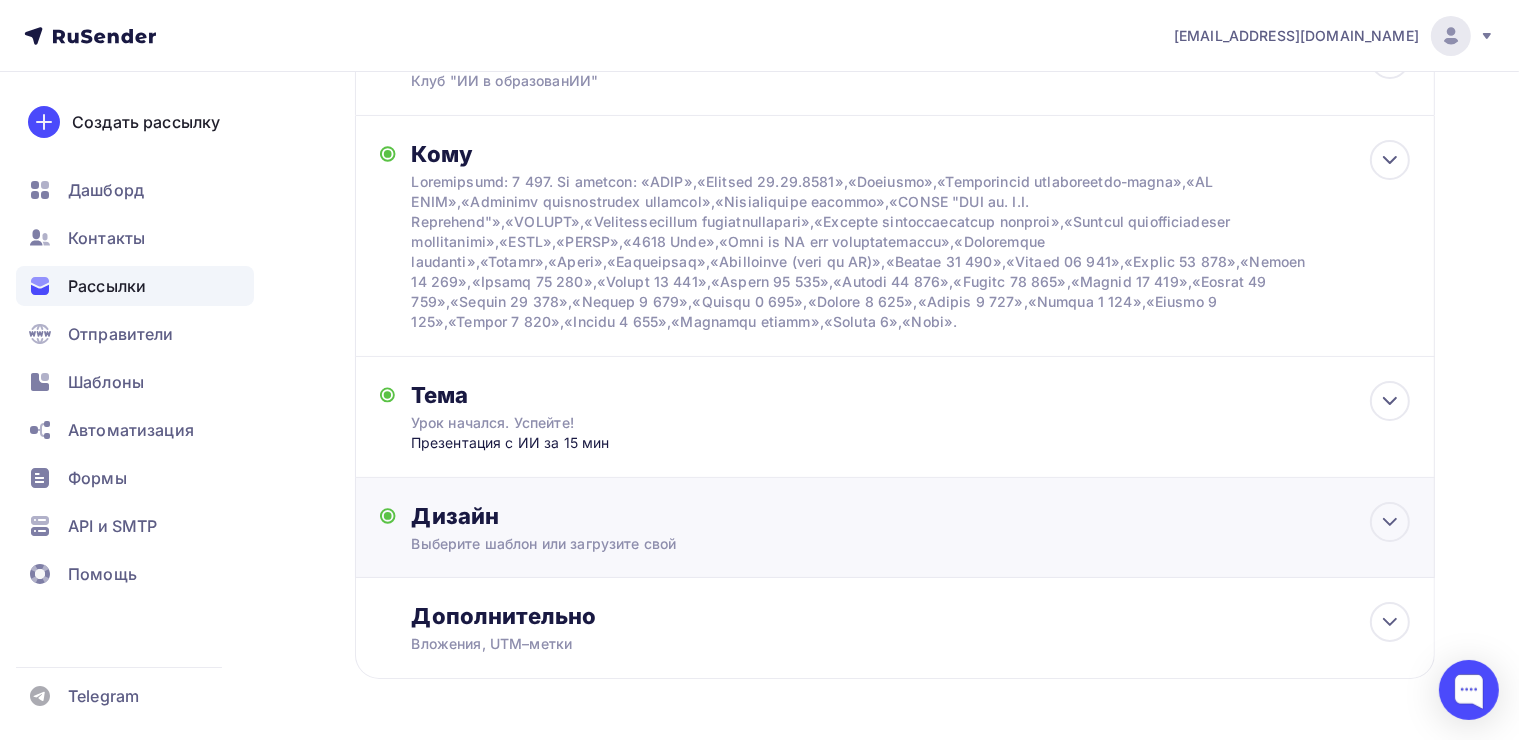scroll, scrollTop: 200, scrollLeft: 0, axis: vertical 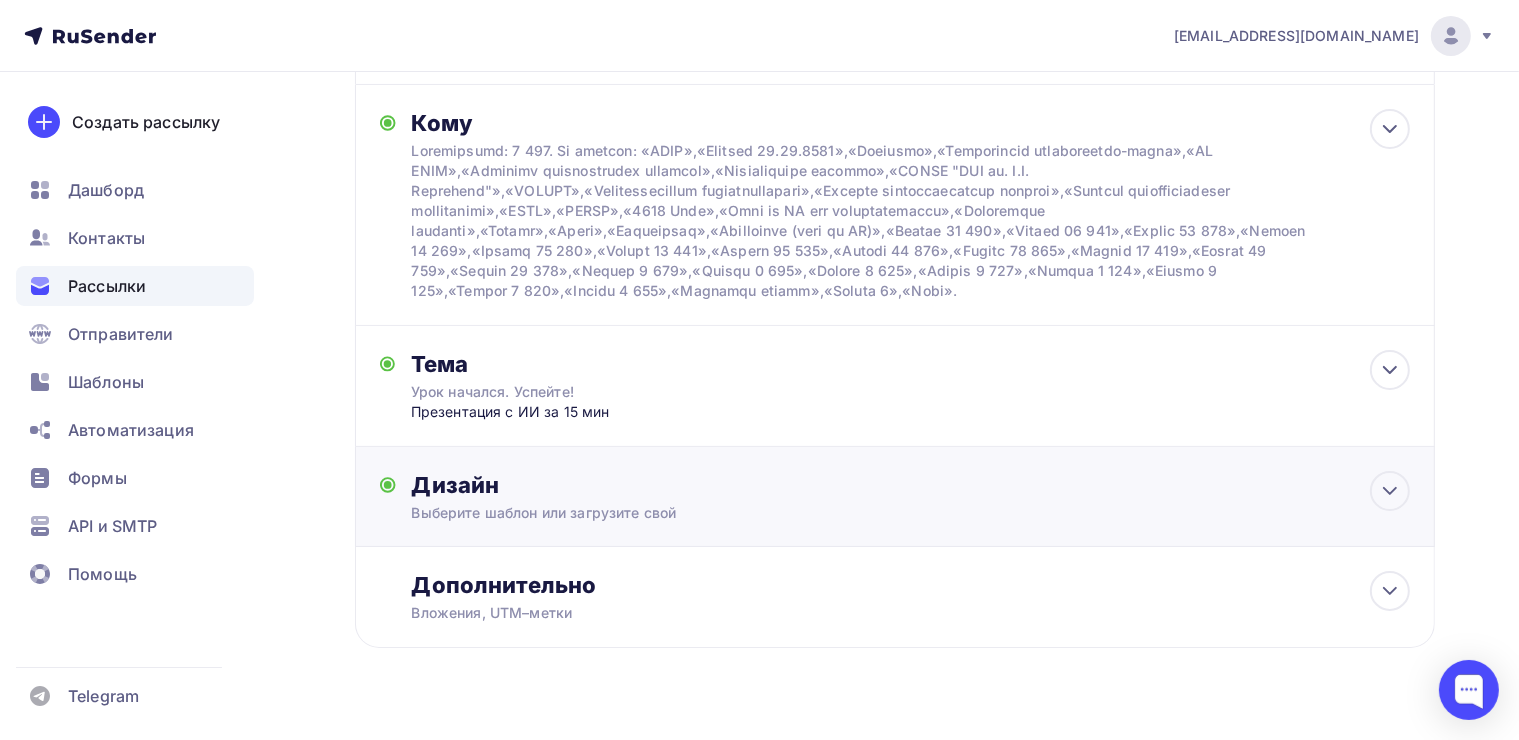 click on "Дизайн   Выберите шаблон или загрузите свой     Размер письма: 122 Kb     Заменить шаблон
Редактировать" at bounding box center [911, 497] 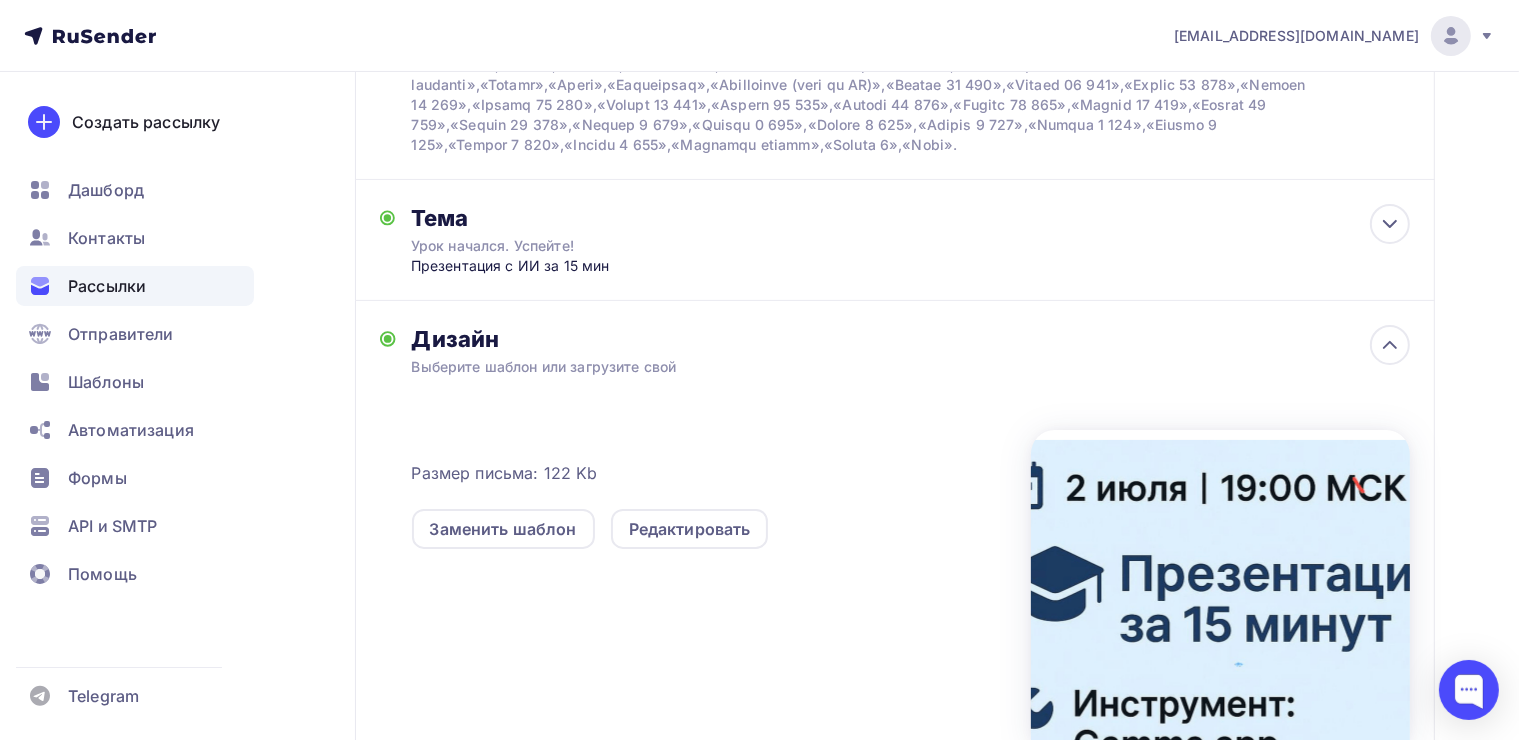 scroll, scrollTop: 400, scrollLeft: 0, axis: vertical 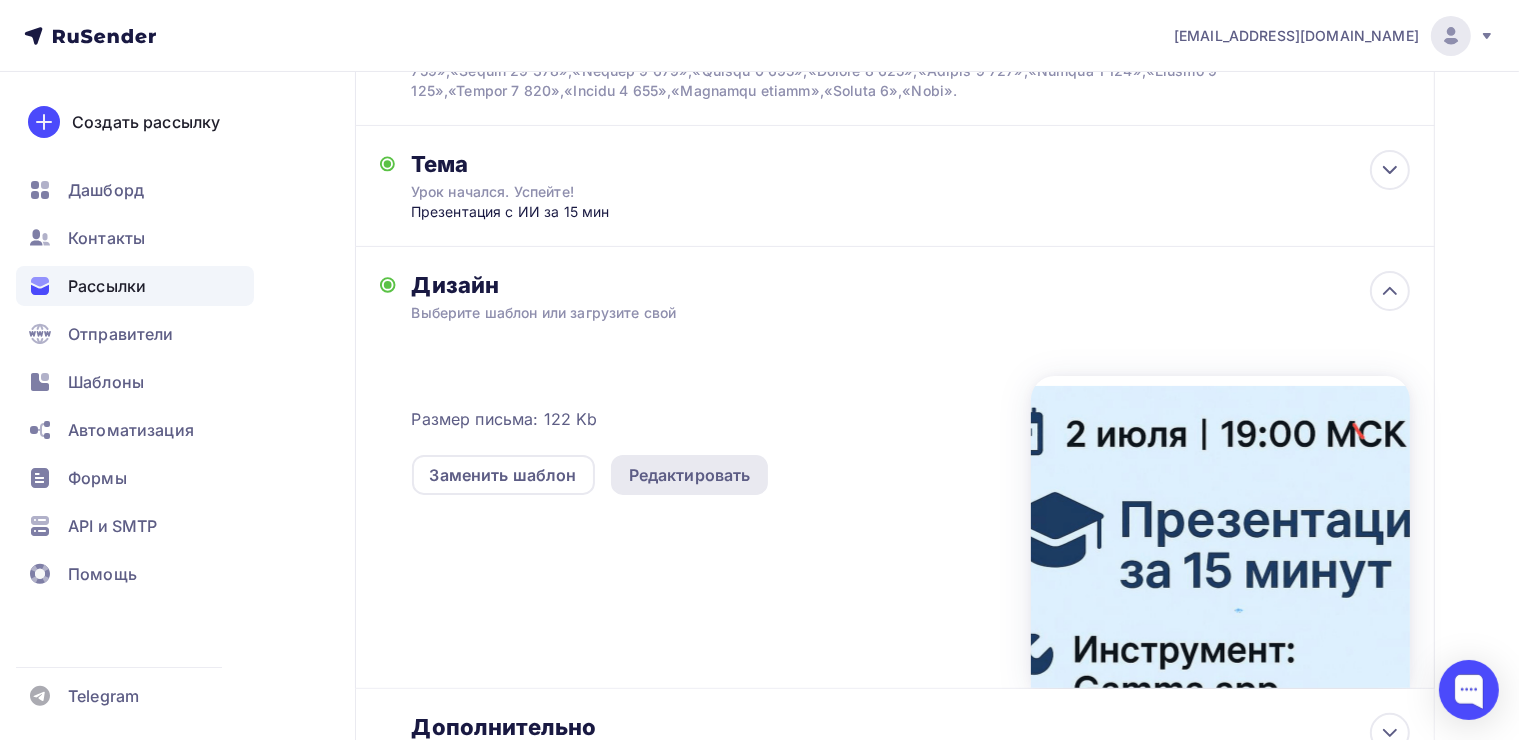 click on "Редактировать" at bounding box center (690, 475) 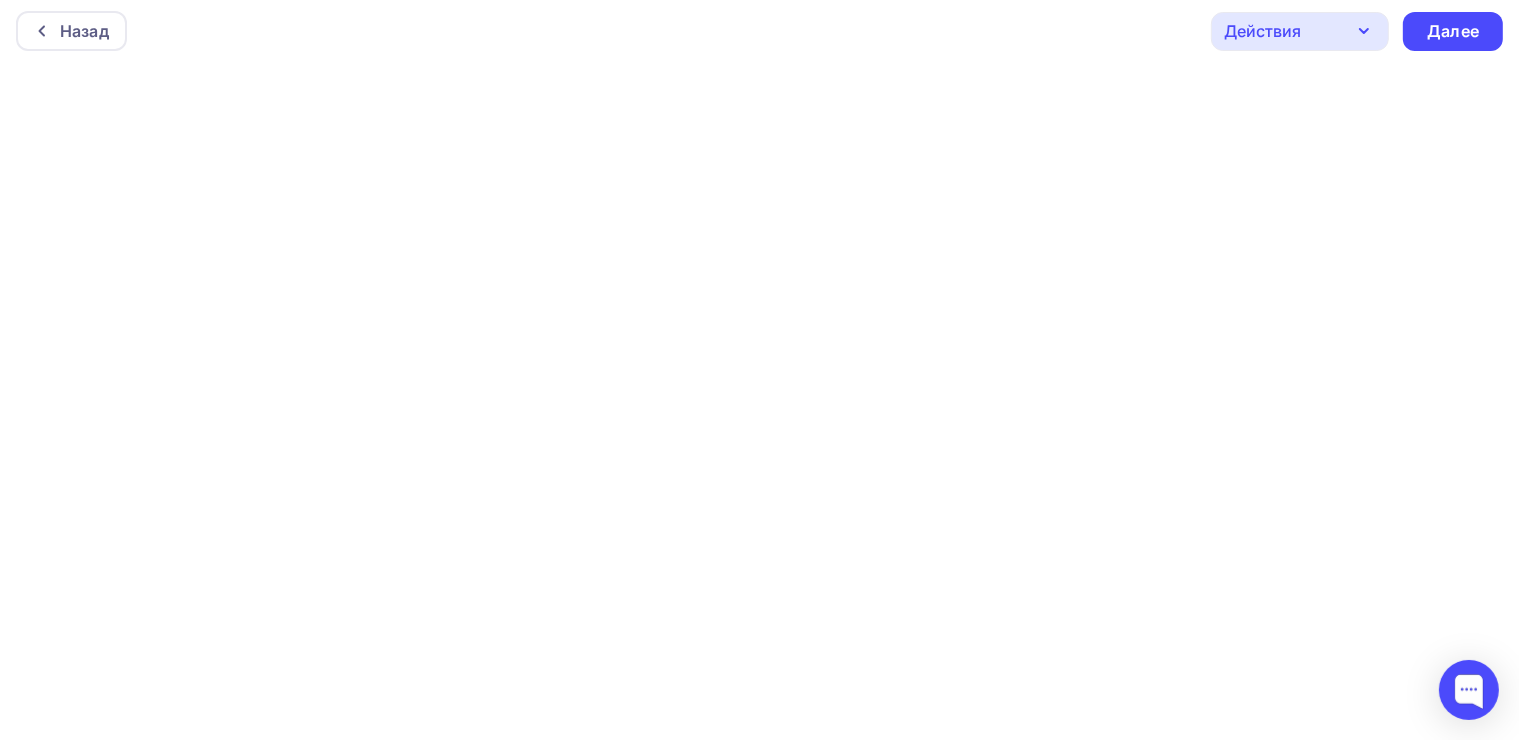 scroll, scrollTop: 0, scrollLeft: 0, axis: both 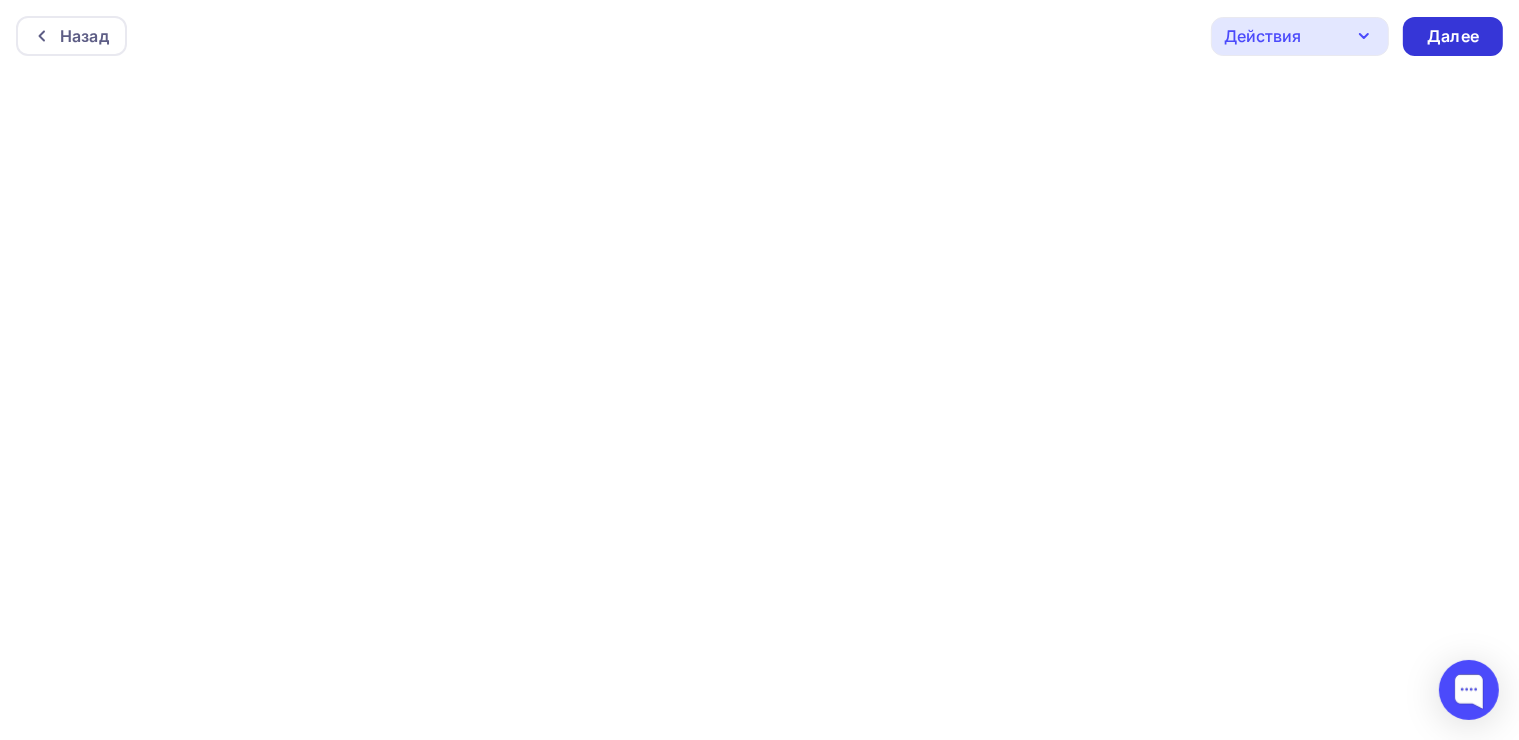 click on "Далее" at bounding box center (1453, 36) 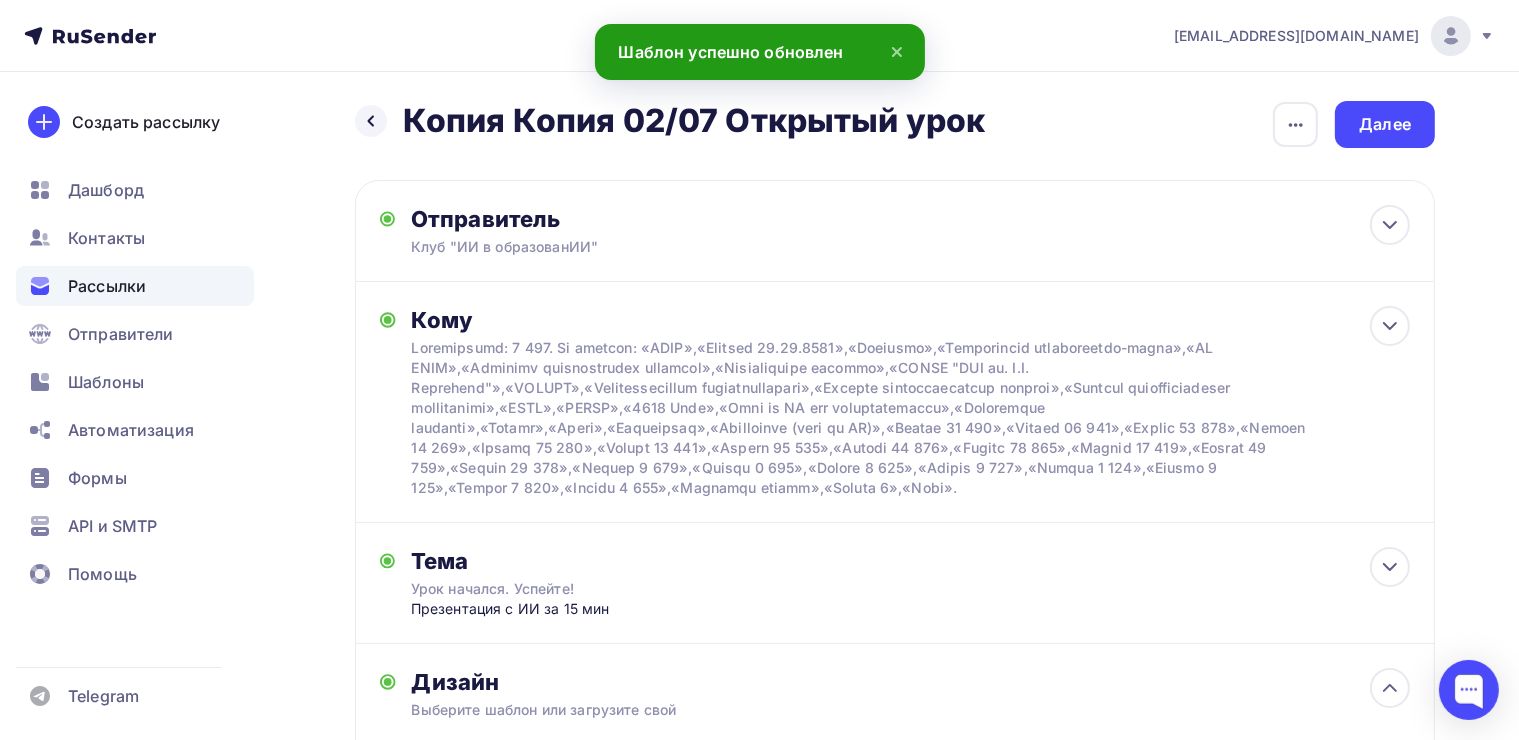 scroll, scrollTop: 0, scrollLeft: 0, axis: both 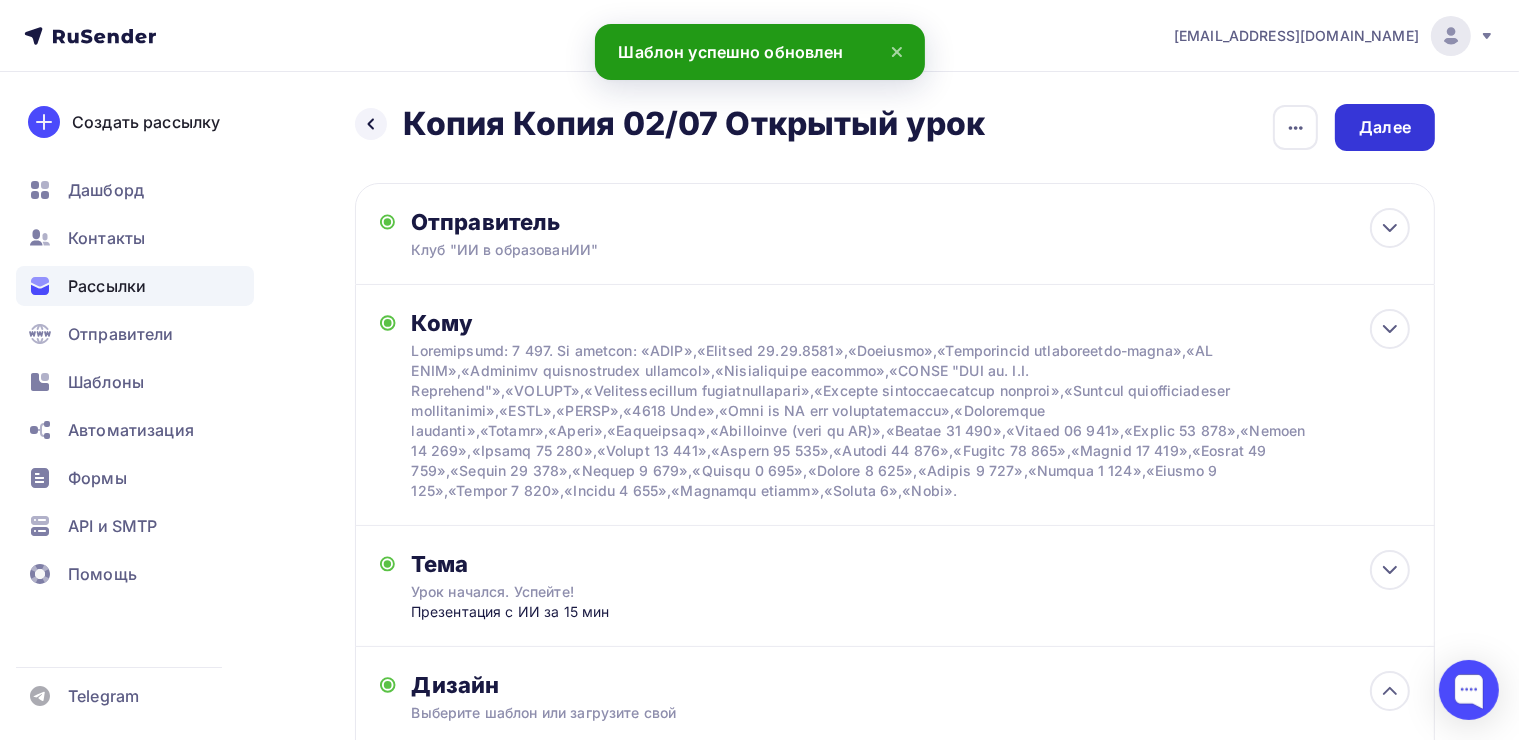 click on "Далее" at bounding box center (1385, 127) 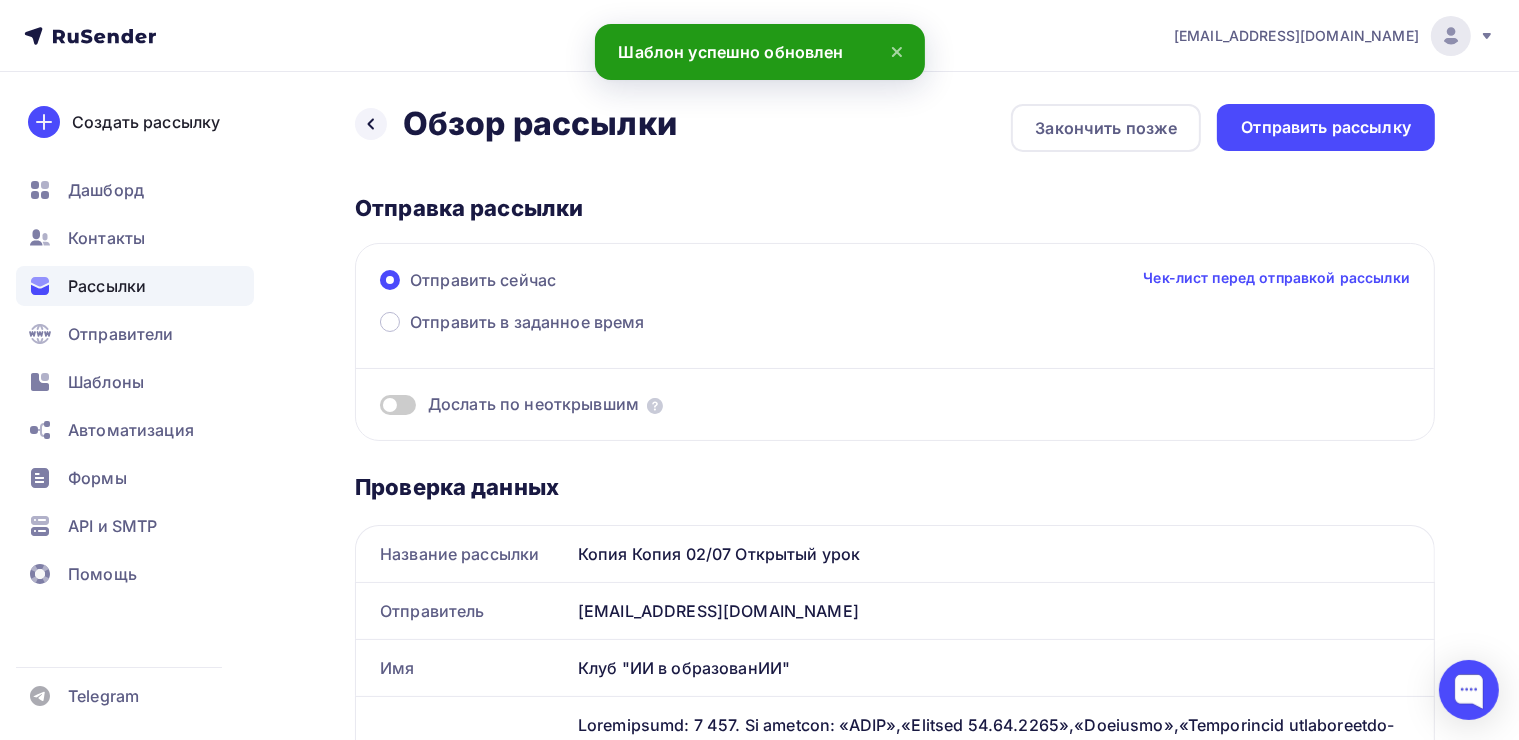 scroll, scrollTop: 0, scrollLeft: 0, axis: both 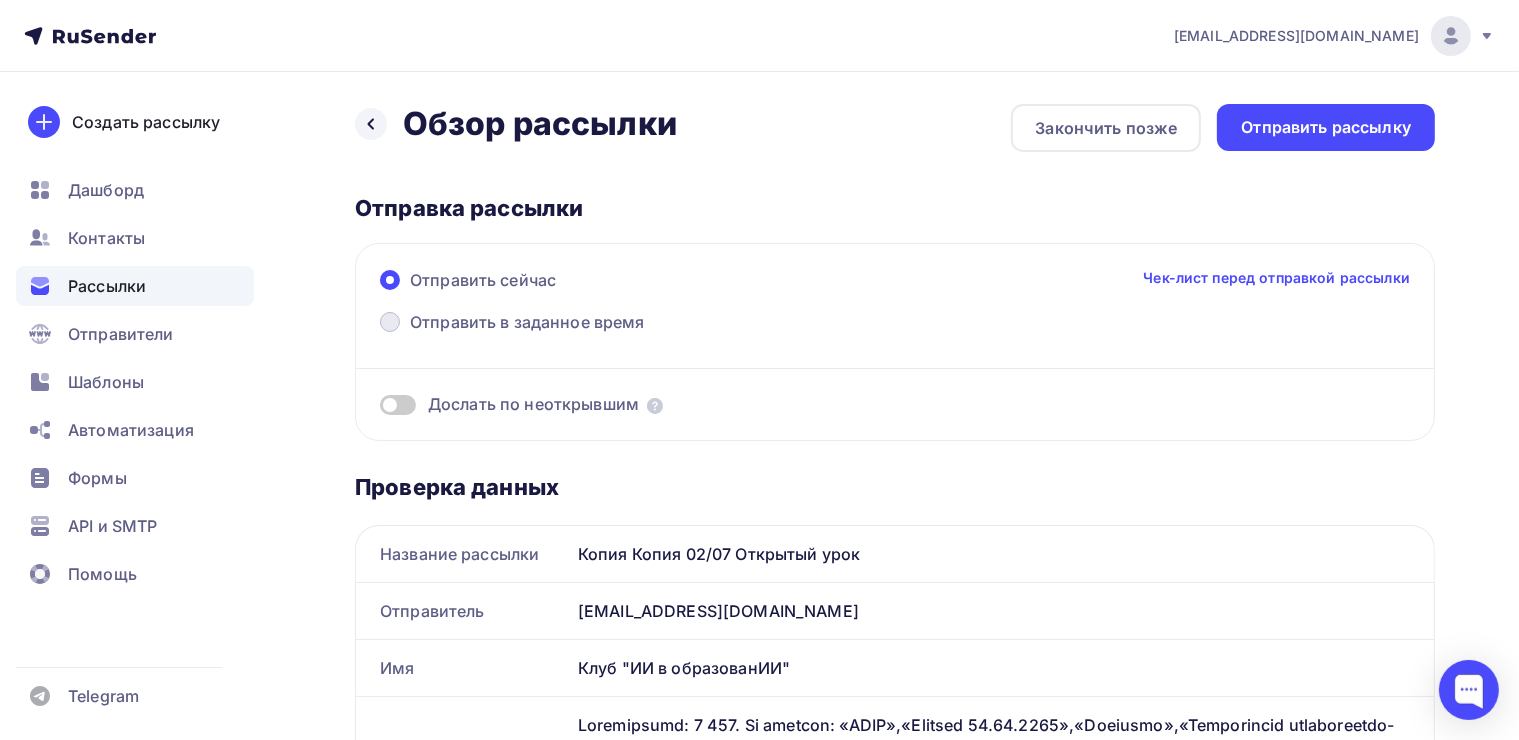 click on "Отправить в заданное время" at bounding box center (512, 324) 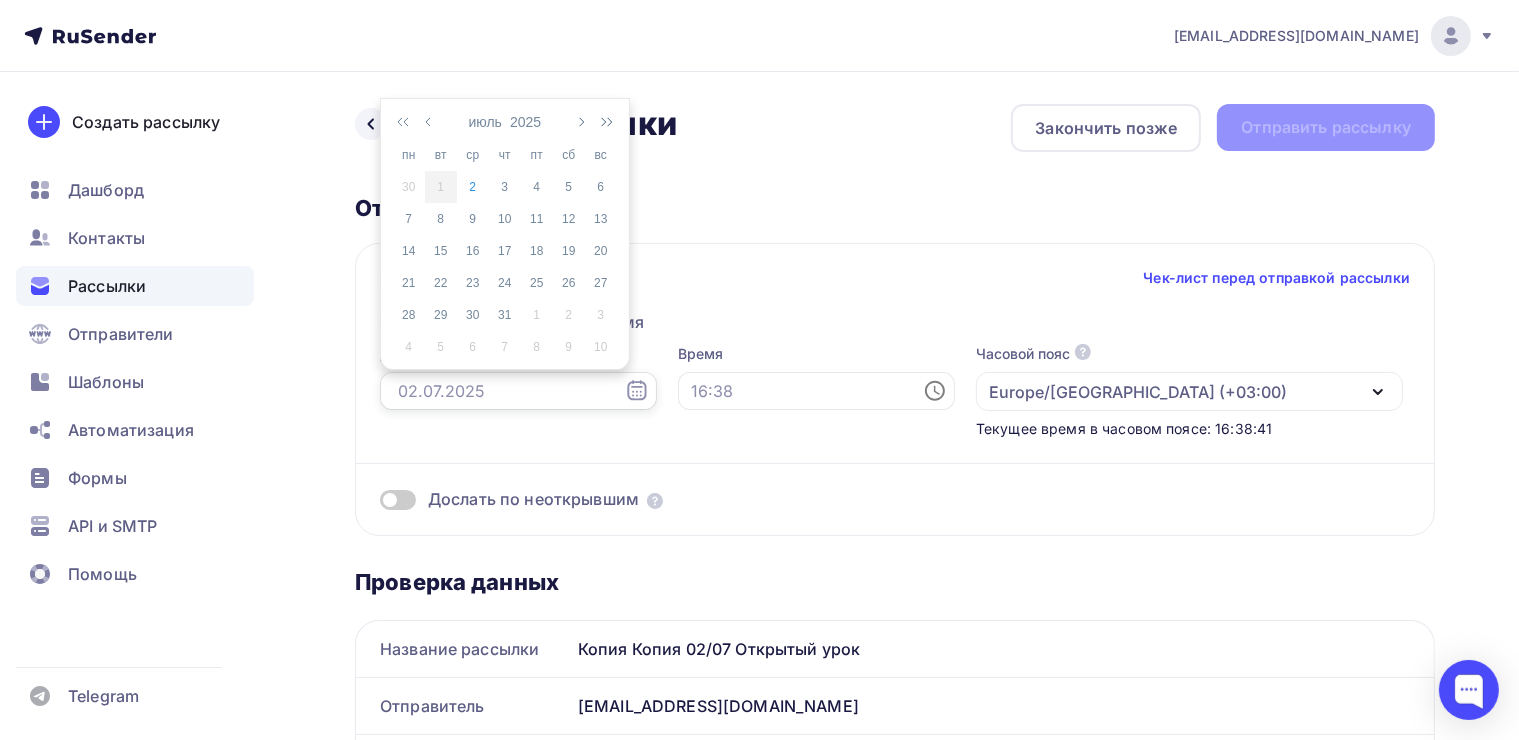 click at bounding box center (518, 391) 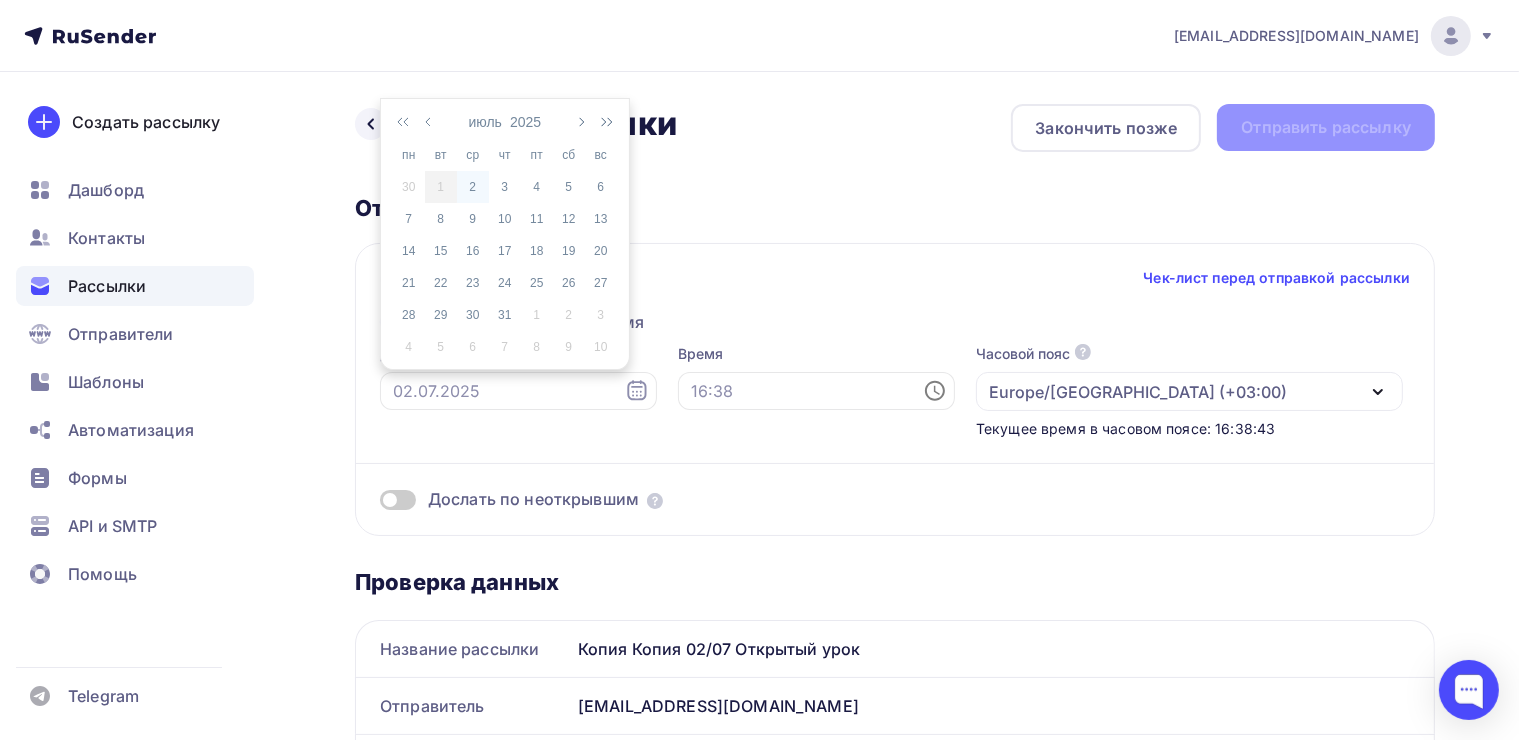click on "2" at bounding box center [473, 187] 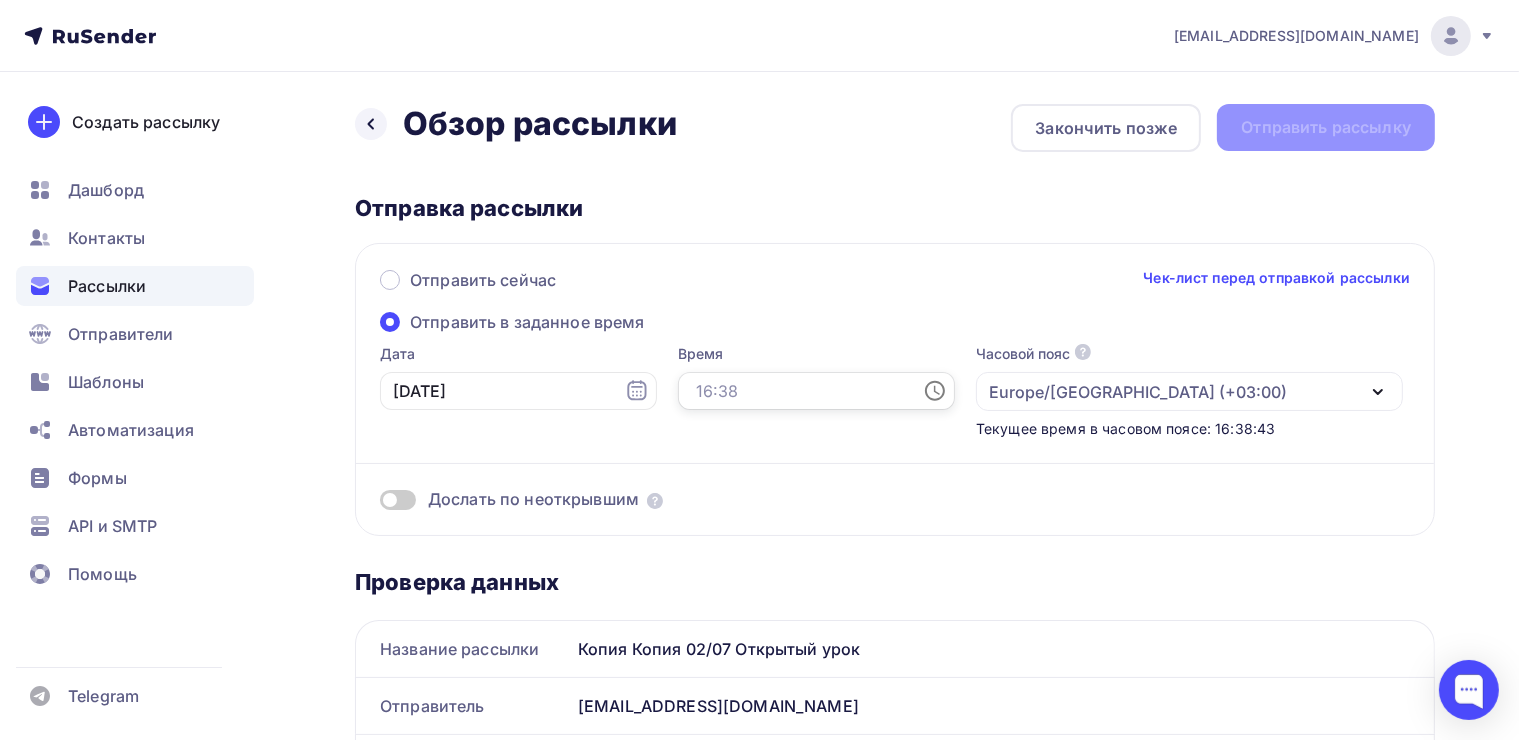 click at bounding box center (816, 391) 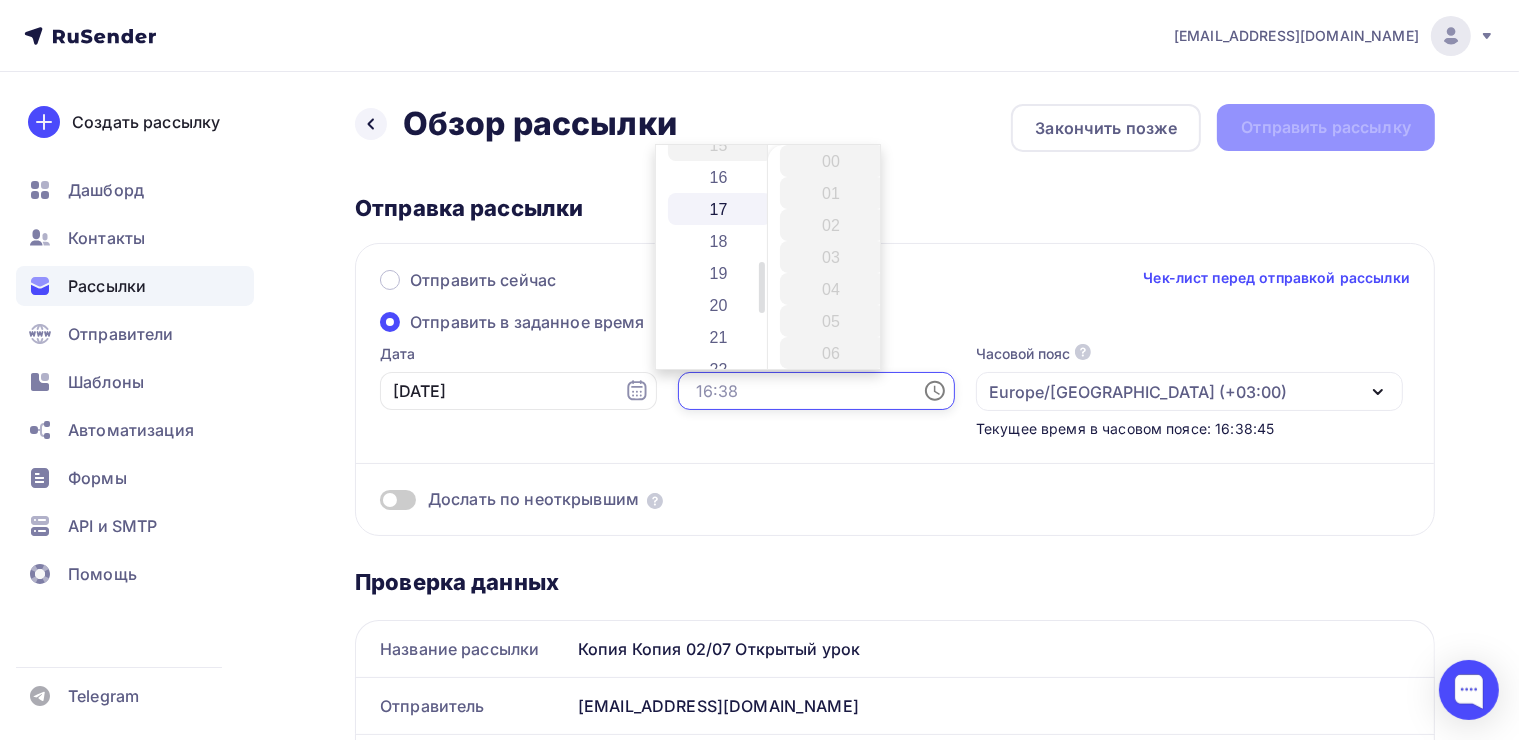 scroll, scrollTop: 500, scrollLeft: 0, axis: vertical 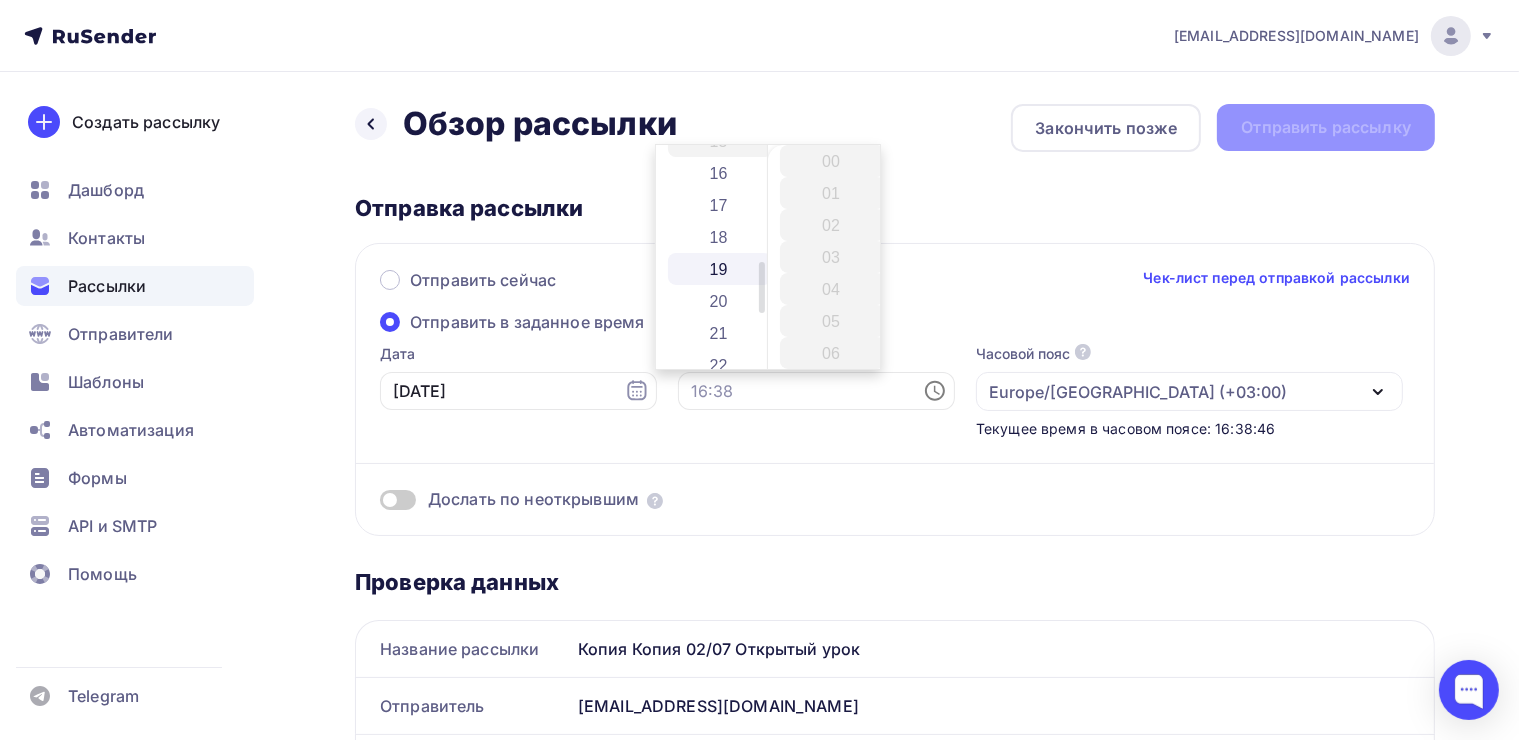 click on "19" at bounding box center [720, 269] 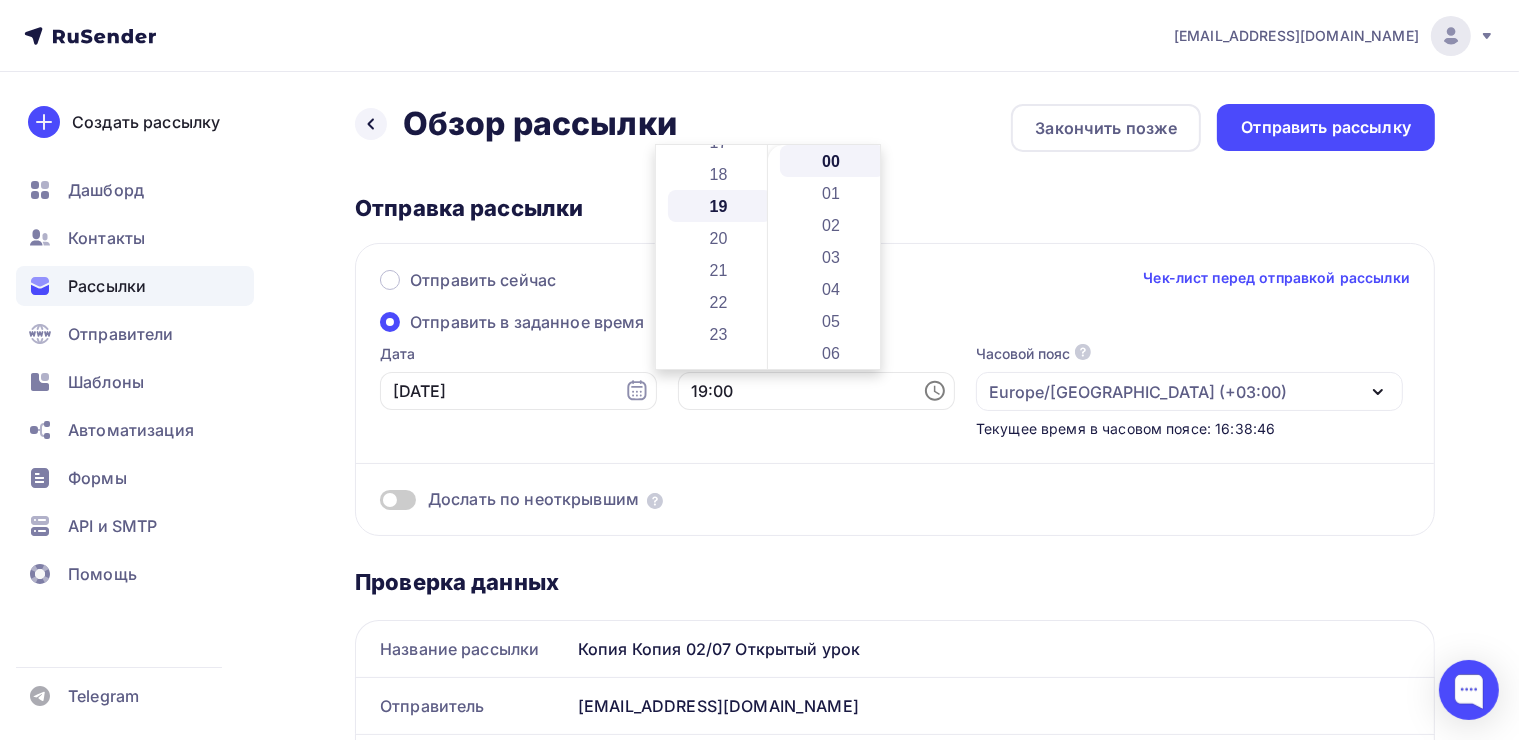 scroll, scrollTop: 608, scrollLeft: 0, axis: vertical 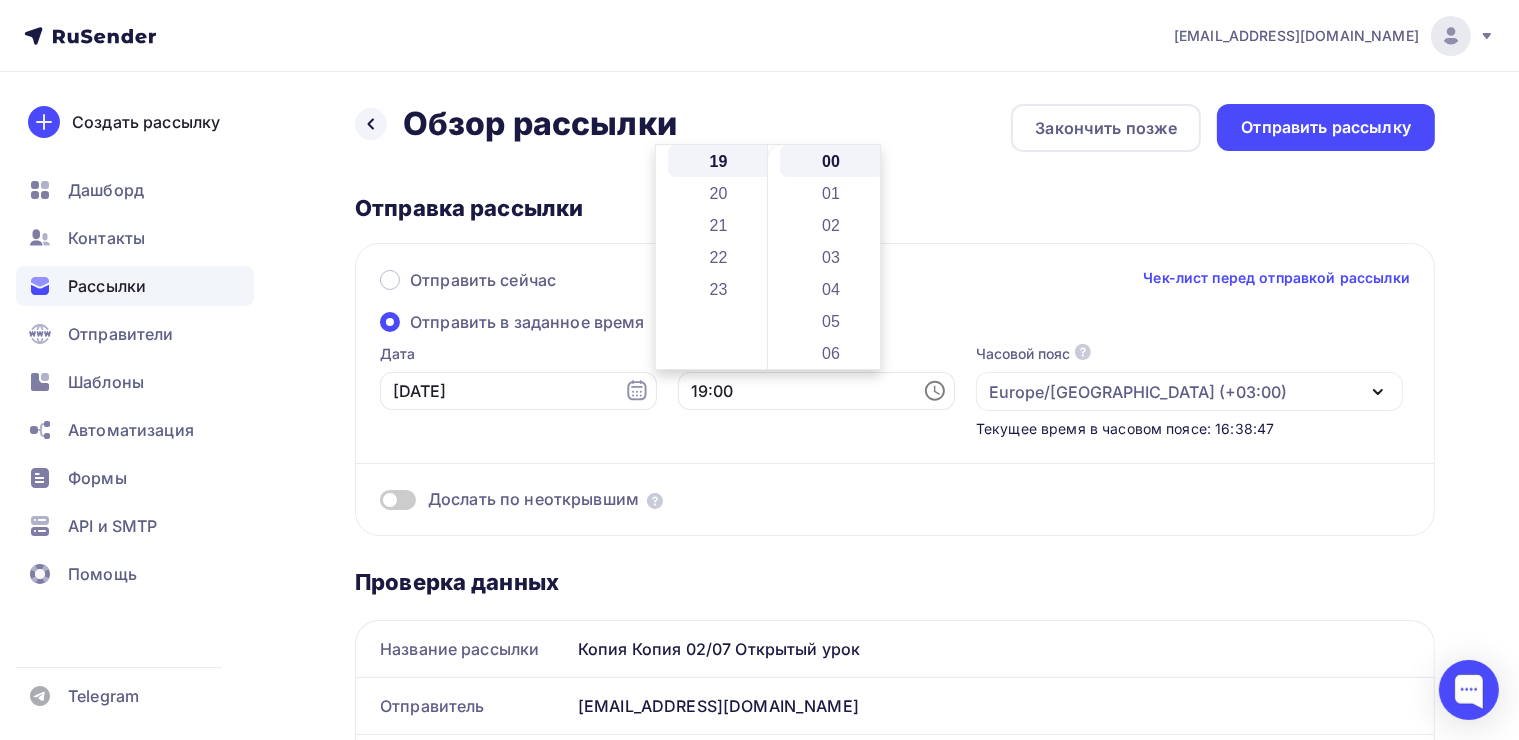 click on "Отправить сейчас
Чек-лист перед отправкой рассылки
Отправить в заданное время
Дата   02.07.2025   Время   19:00
Часовой пояс
По умолчанию используется часовой пояс из настроек вашего акаунта
Europe/Moscow (+03:00)
Africa/Abidjan (+00:00)           Africa/Accra (+00:00)           Africa/Addis_Ababa (+03:00)           Africa/Algiers (+01:00)           Africa/Asmara (+03:00)           Africa/Asmera (+03:00)           Africa/Bamako (+00:00)           Africa/Bangui (+01:00)           Africa/Banjul (+00:00)           Africa/Bissau (+00:00)           Africa/Blantyre (+02:00)           Africa/Brazzaville (+01:00)           Africa/Bujumbura (+02:00)           Africa/Cairo (+02:00)           Africa/Casablanca (+01:00)           Africa/Ceuta (+02:00)" at bounding box center [895, 389] 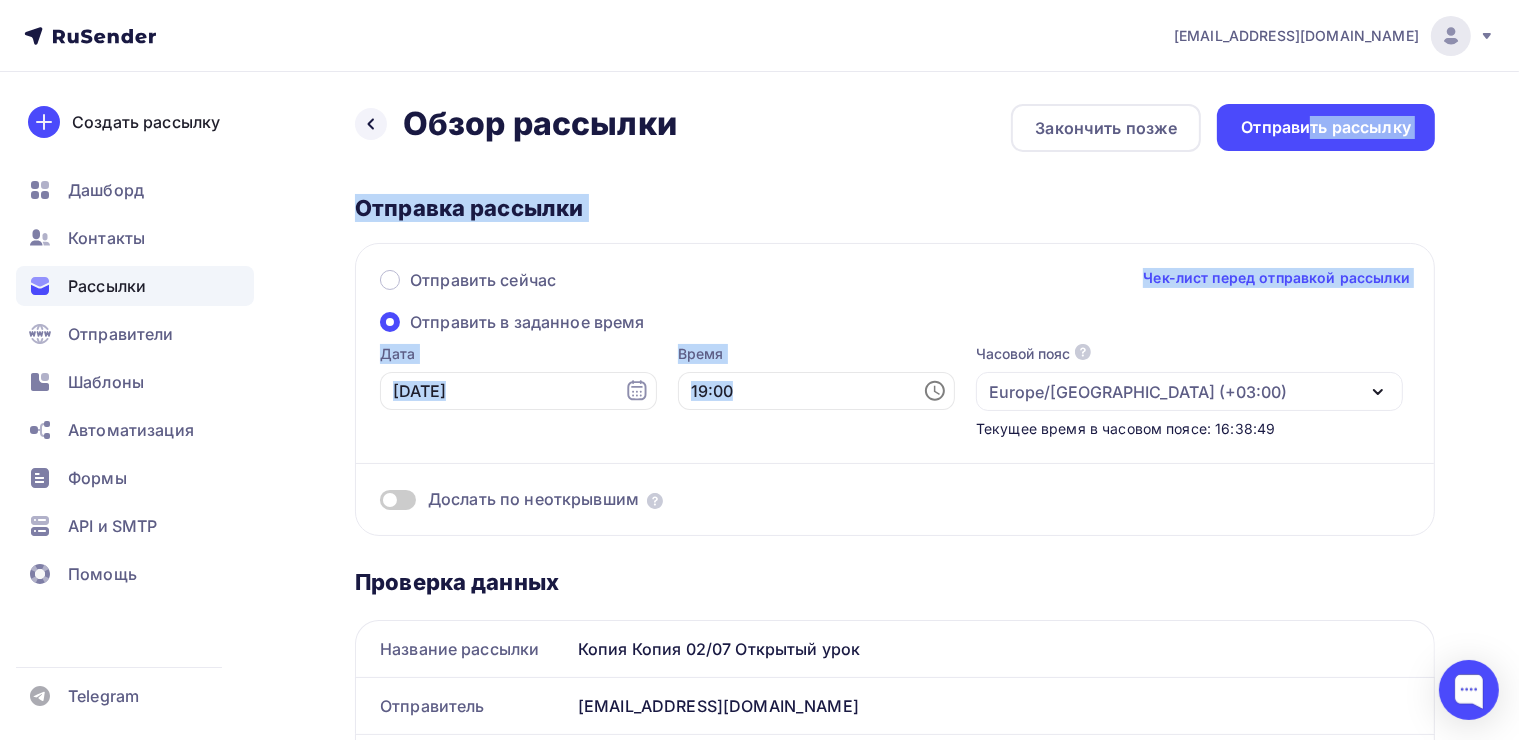 drag, startPoint x: 1311, startPoint y: 130, endPoint x: 1146, endPoint y: 358, distance: 281.44095 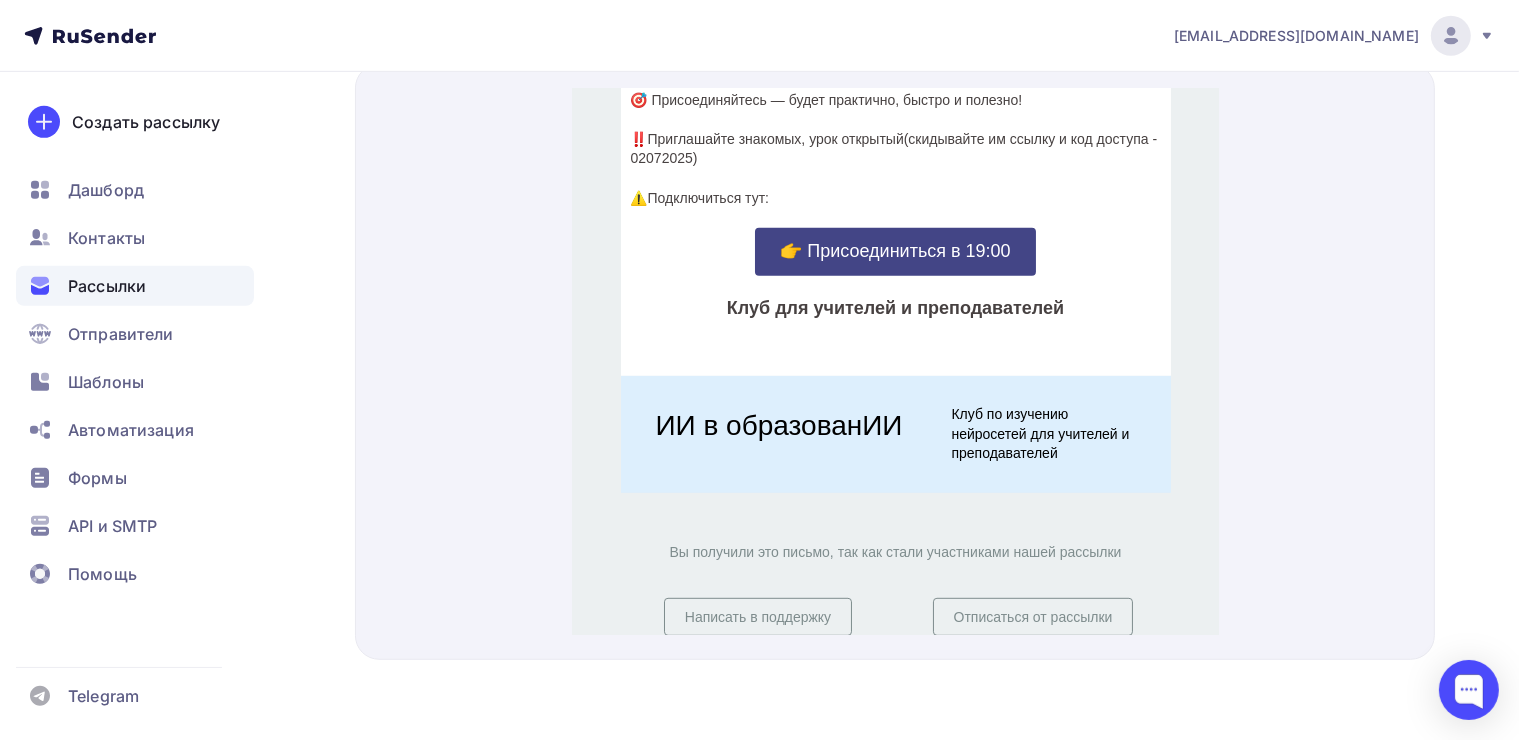 scroll, scrollTop: 964, scrollLeft: 0, axis: vertical 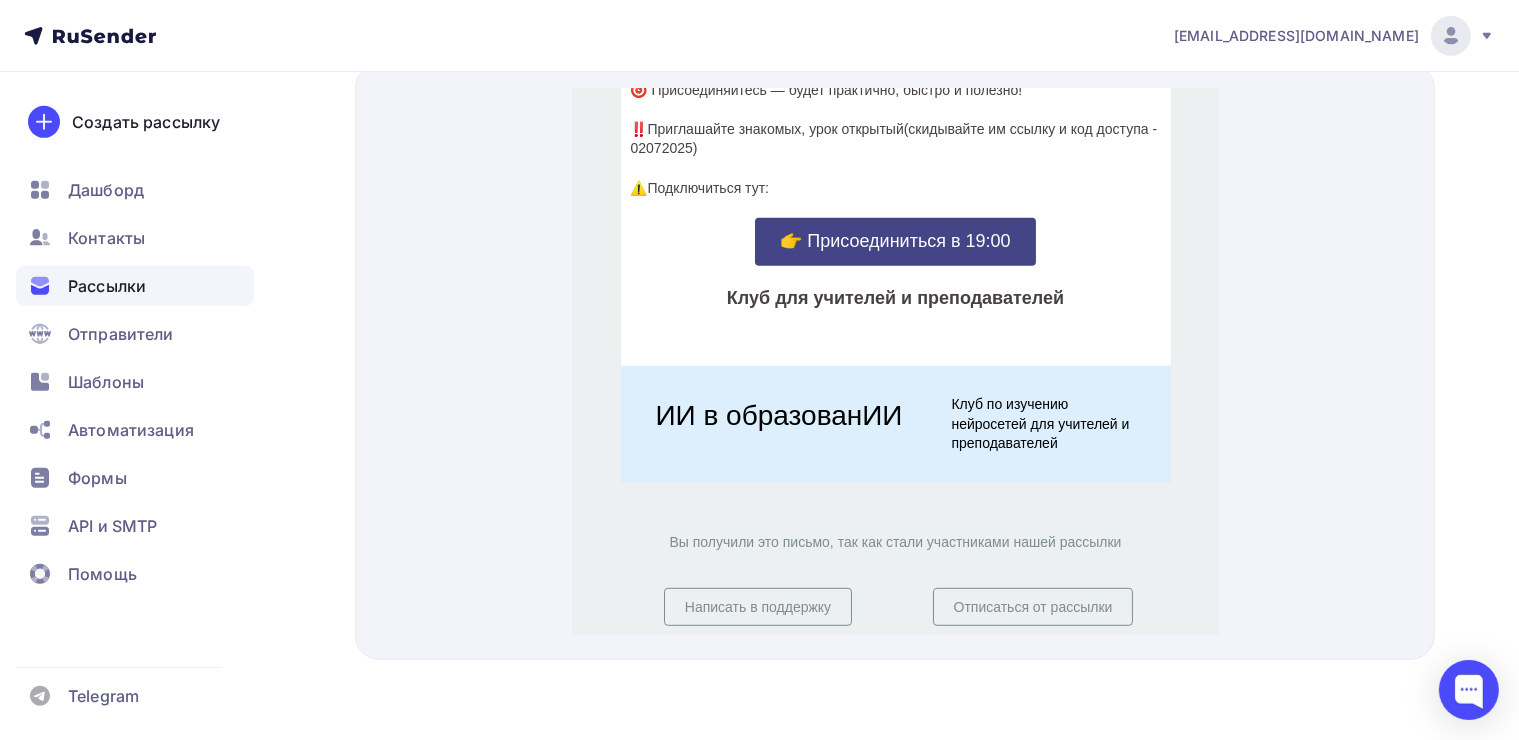 click on "👉 Присоединиться в 19:00" at bounding box center [894, 218] 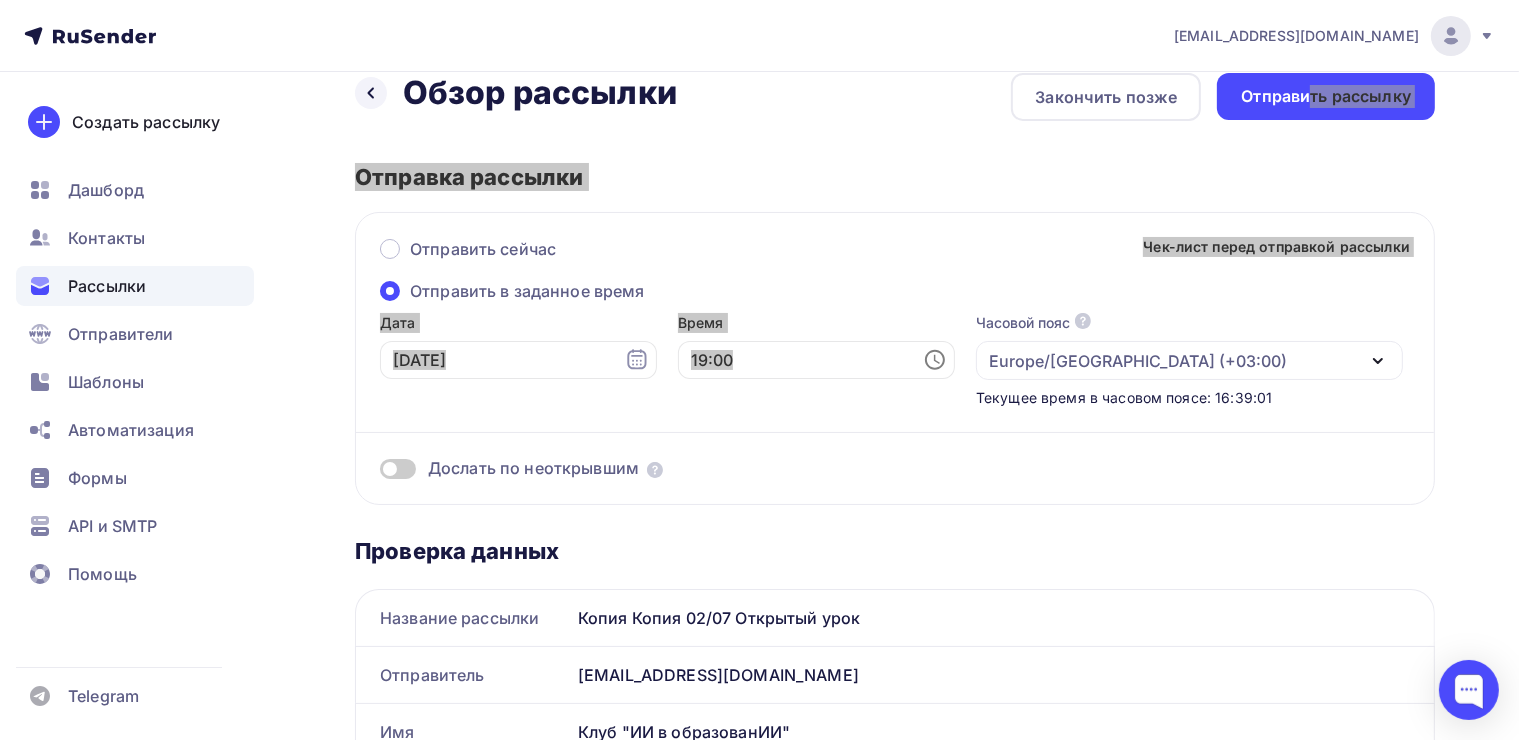 scroll, scrollTop: 0, scrollLeft: 0, axis: both 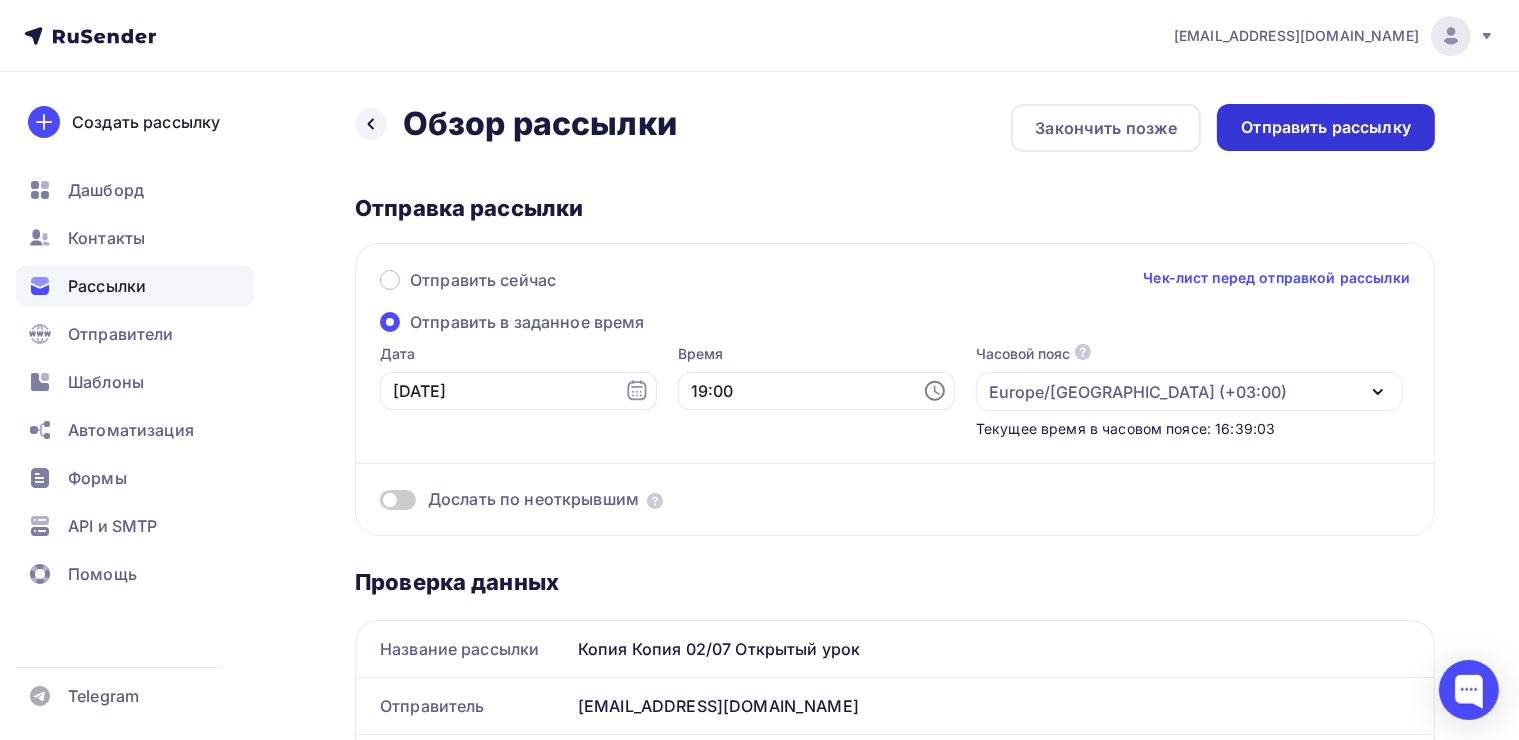 click on "Отправить рассылку" at bounding box center [1326, 127] 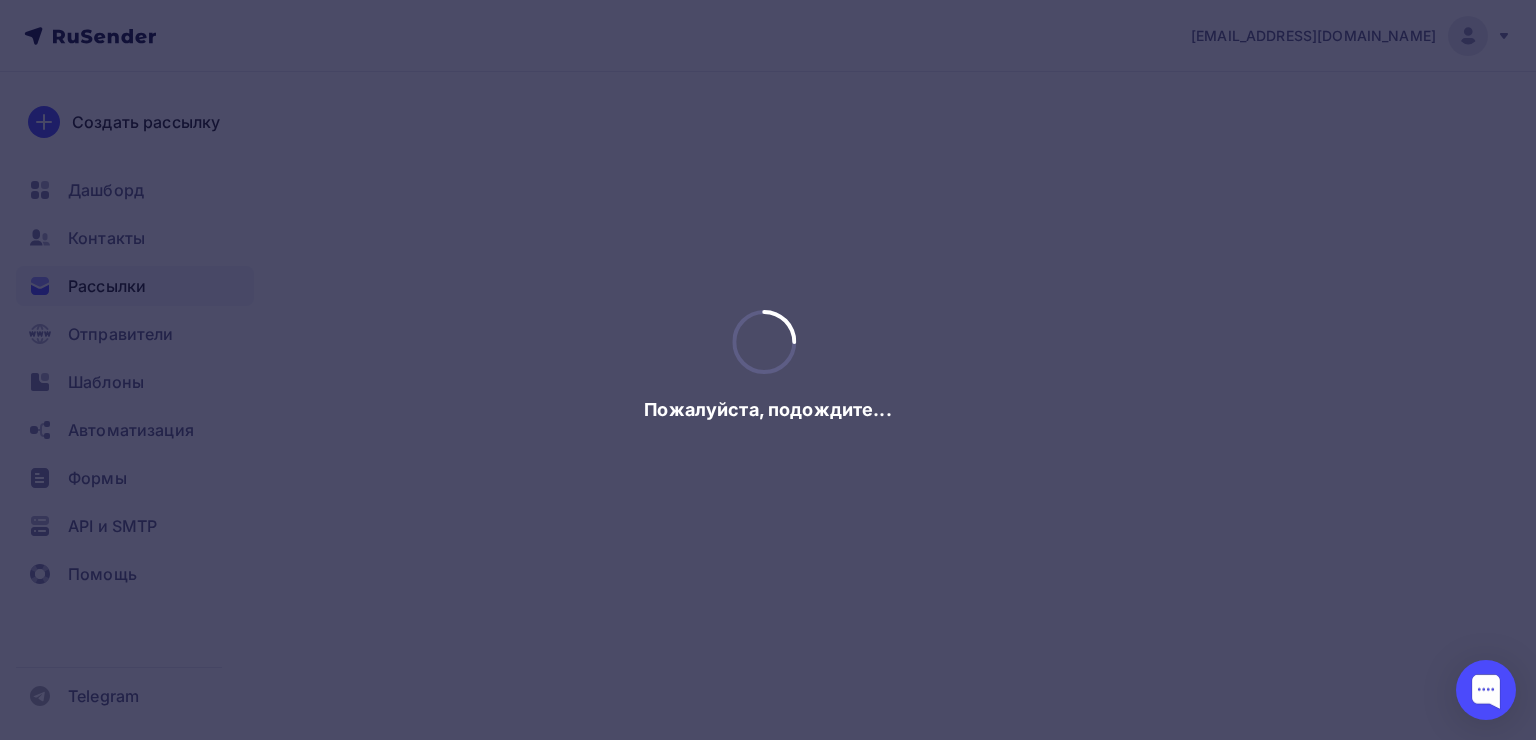 click at bounding box center (768, 370) 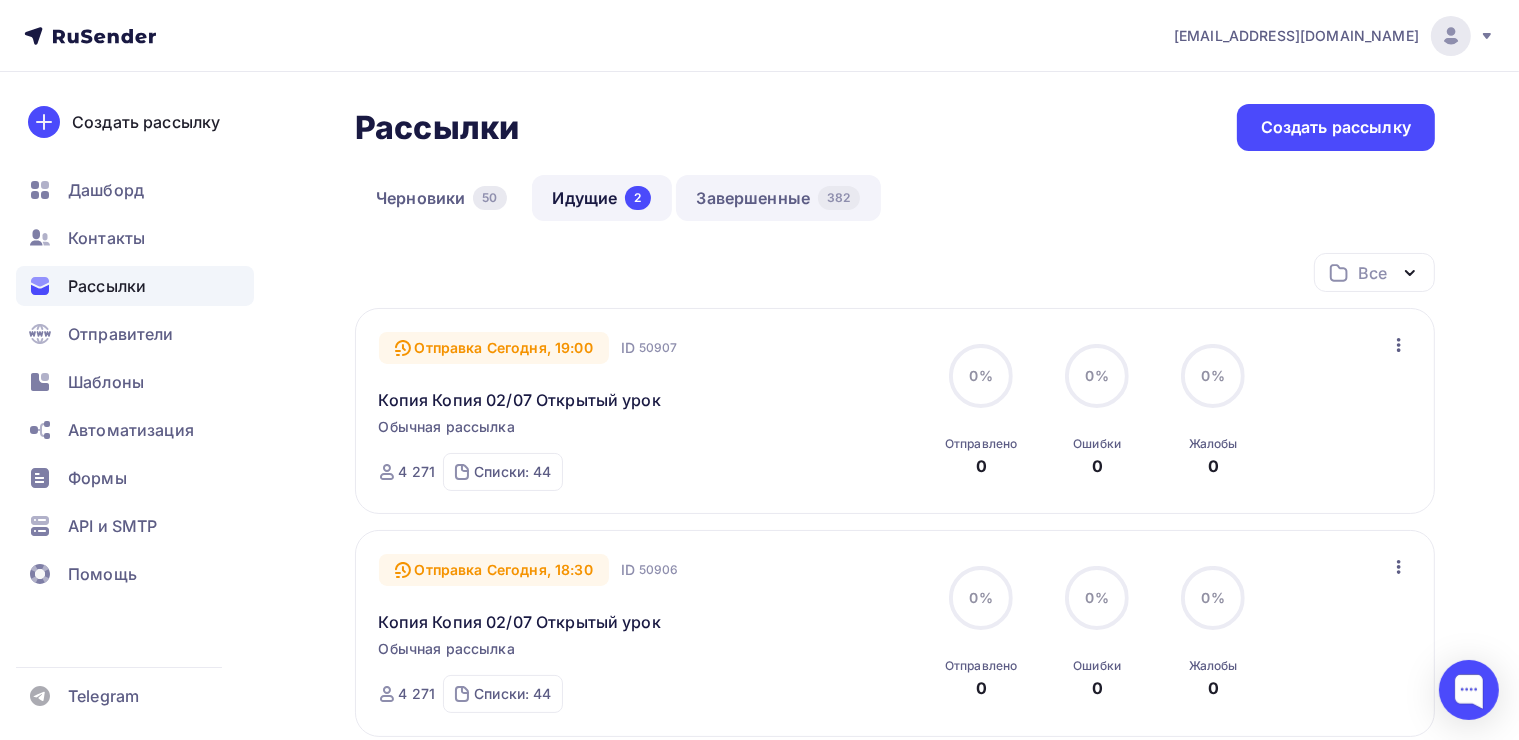 click on "Завершенные
382" at bounding box center [778, 198] 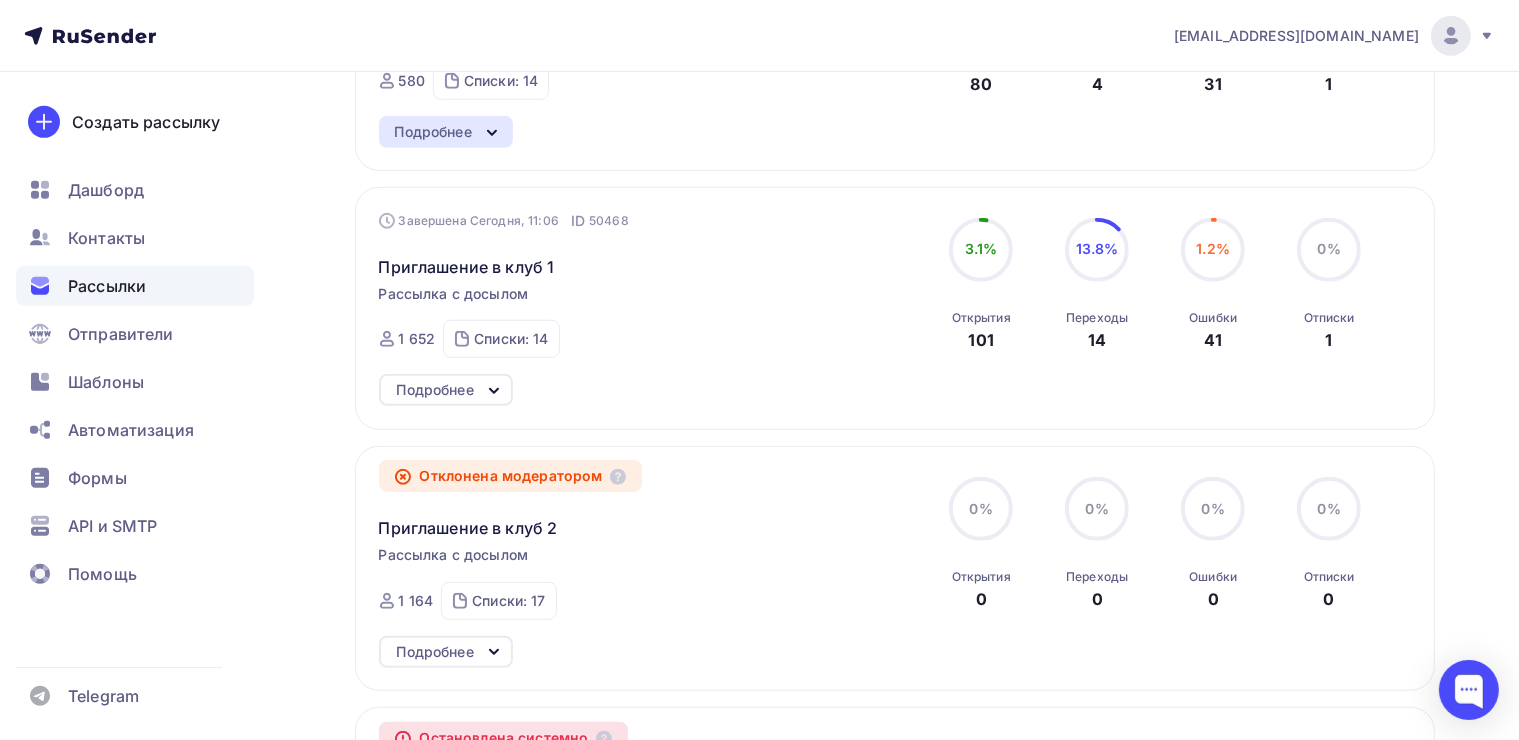 scroll, scrollTop: 1200, scrollLeft: 0, axis: vertical 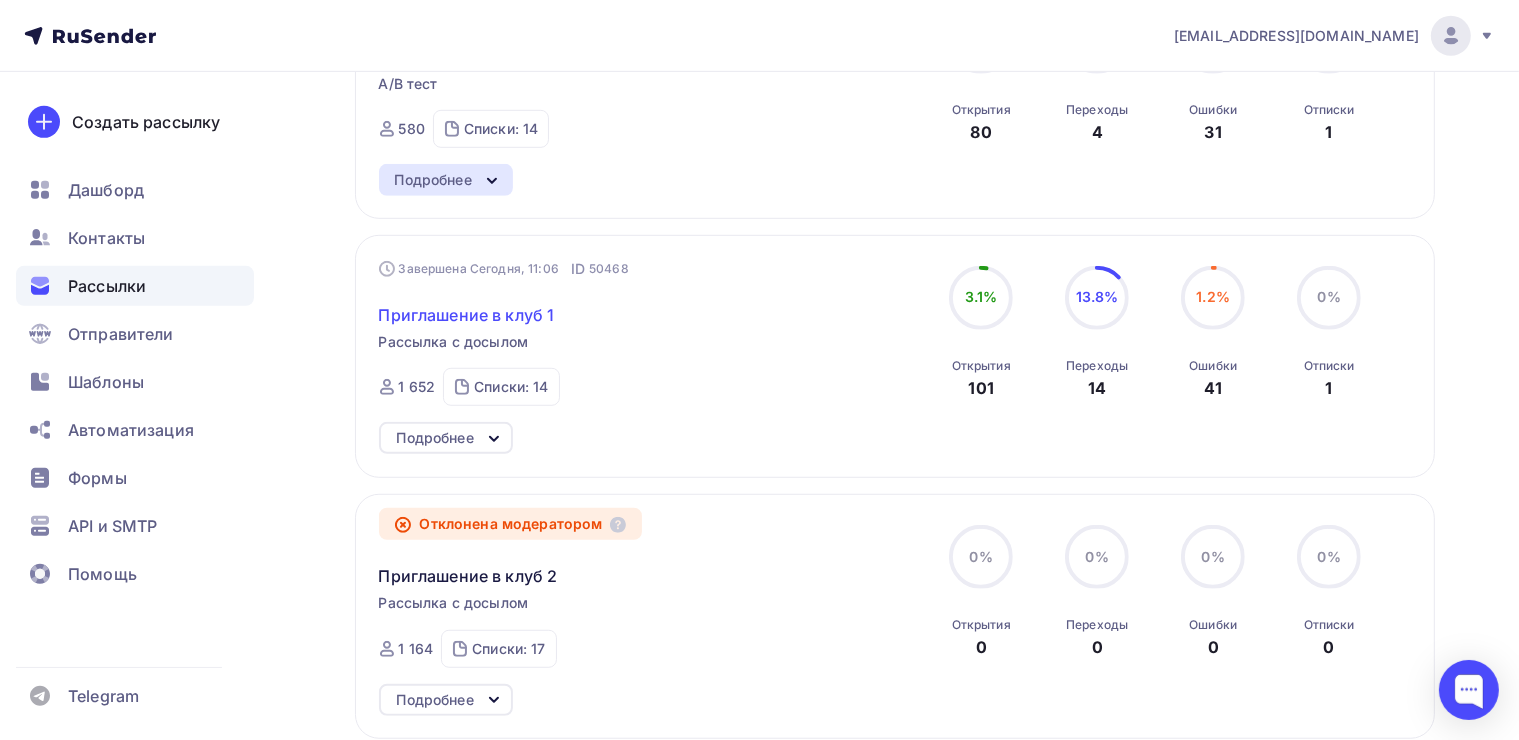 click on "Приглашение в клуб 1" at bounding box center (467, 315) 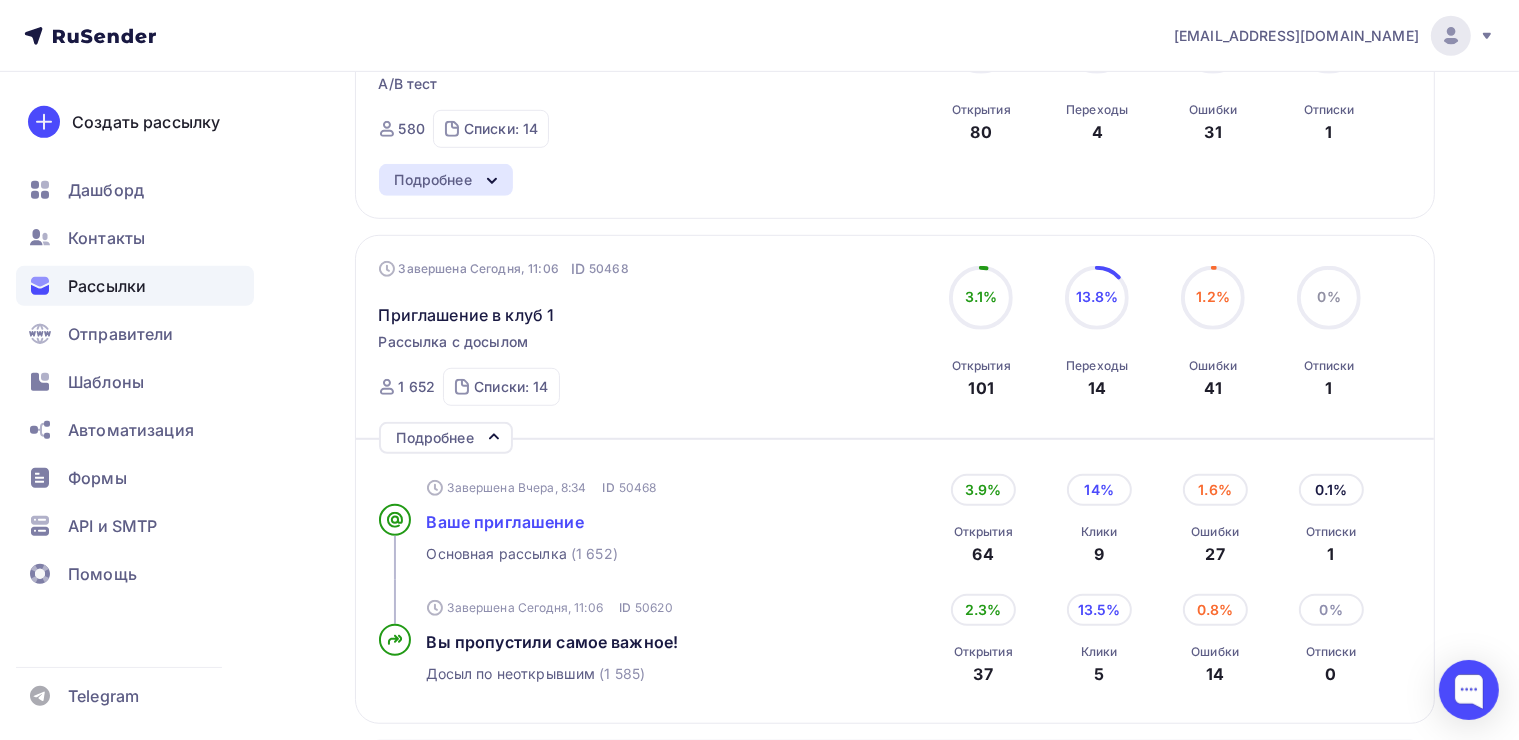 click on "Ваше приглашение" at bounding box center (505, 522) 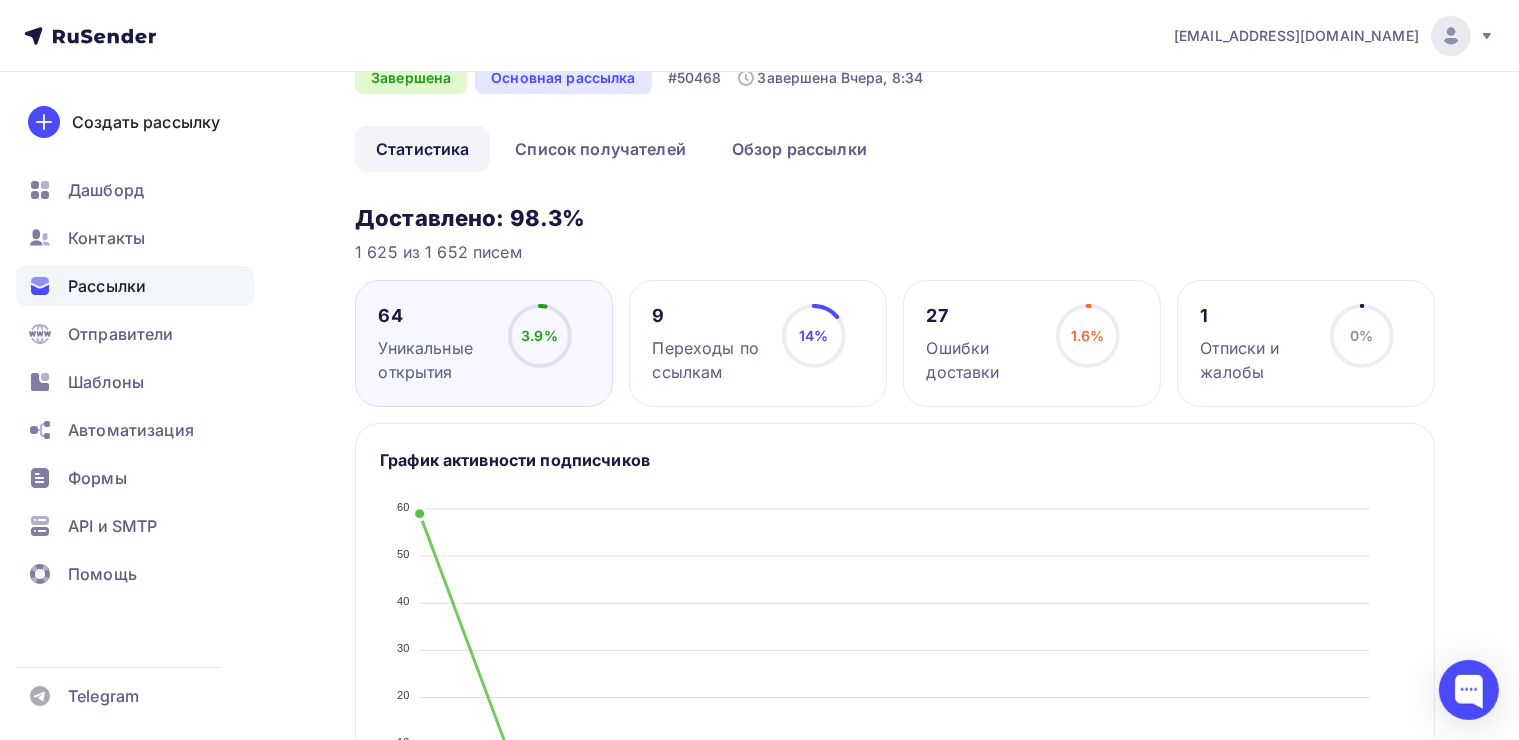 scroll, scrollTop: 0, scrollLeft: 0, axis: both 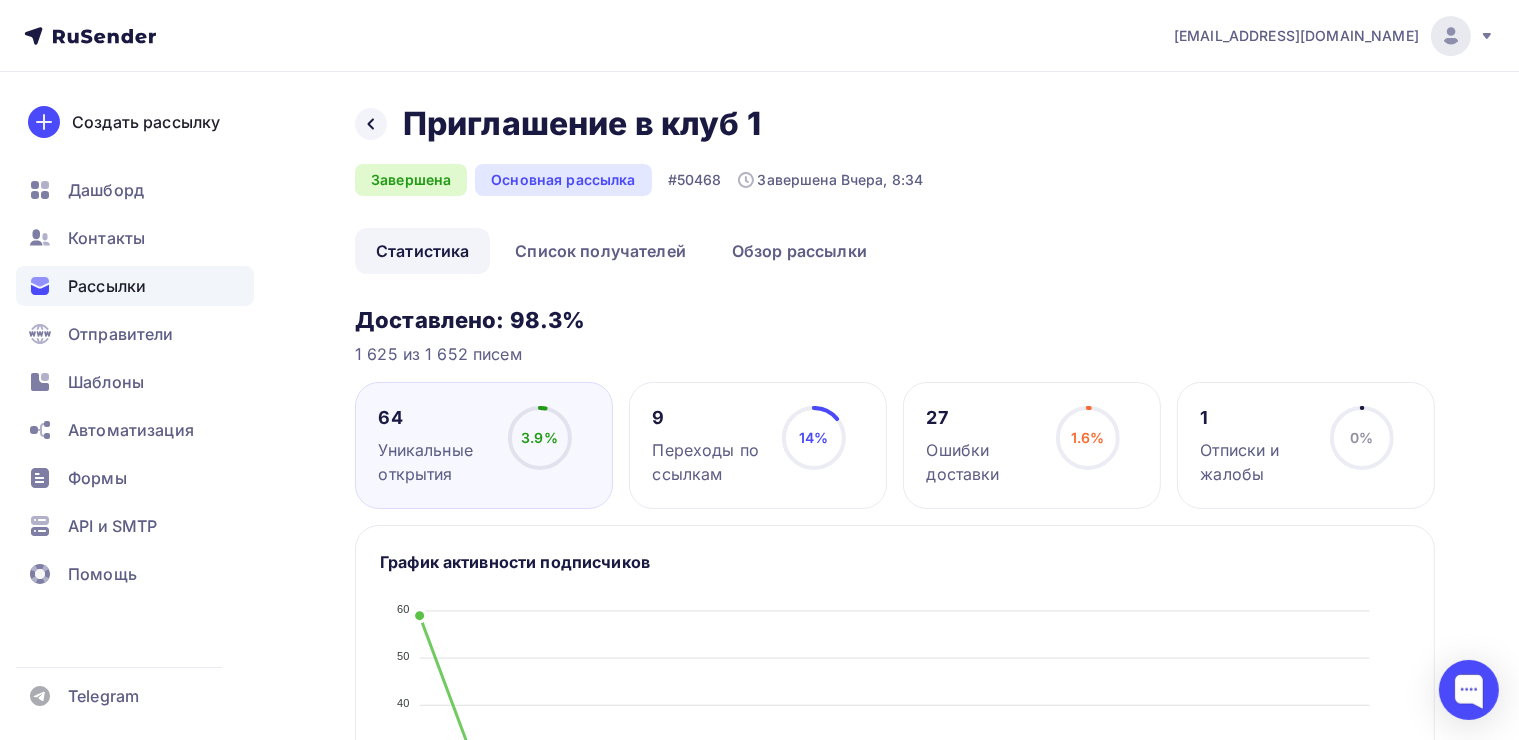click on "Переходы по ссылкам" at bounding box center [708, 462] 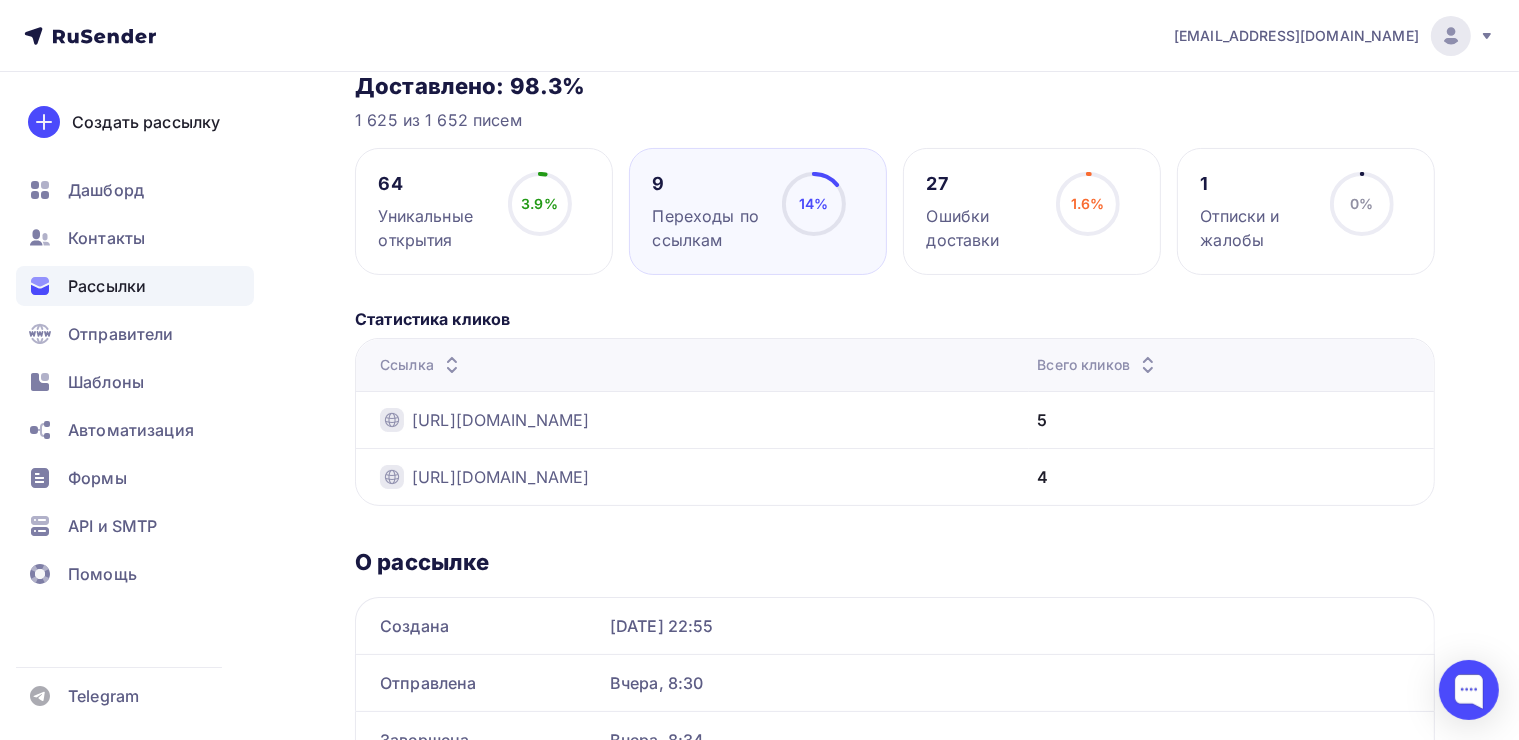 scroll, scrollTop: 0, scrollLeft: 0, axis: both 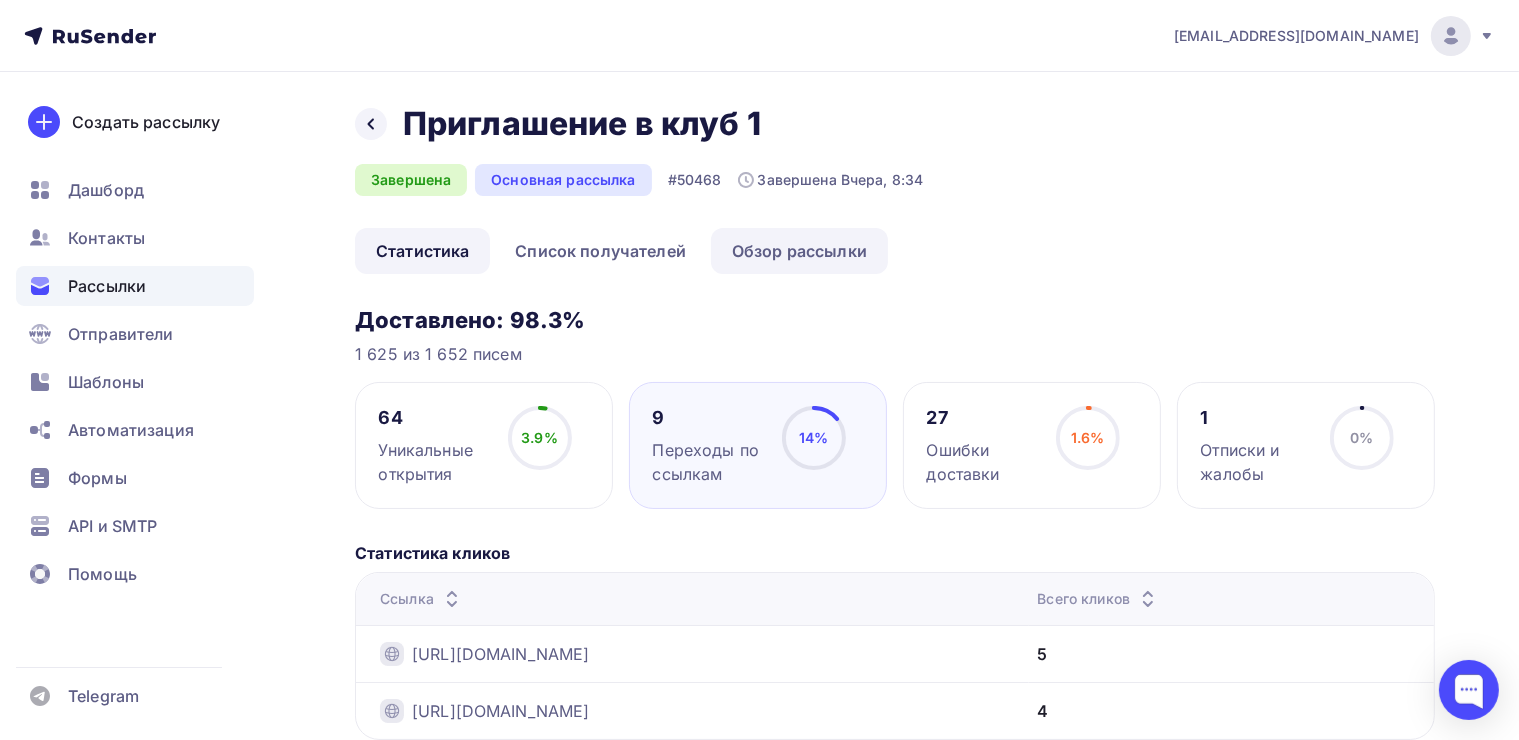 click on "Обзор рассылки" at bounding box center (799, 251) 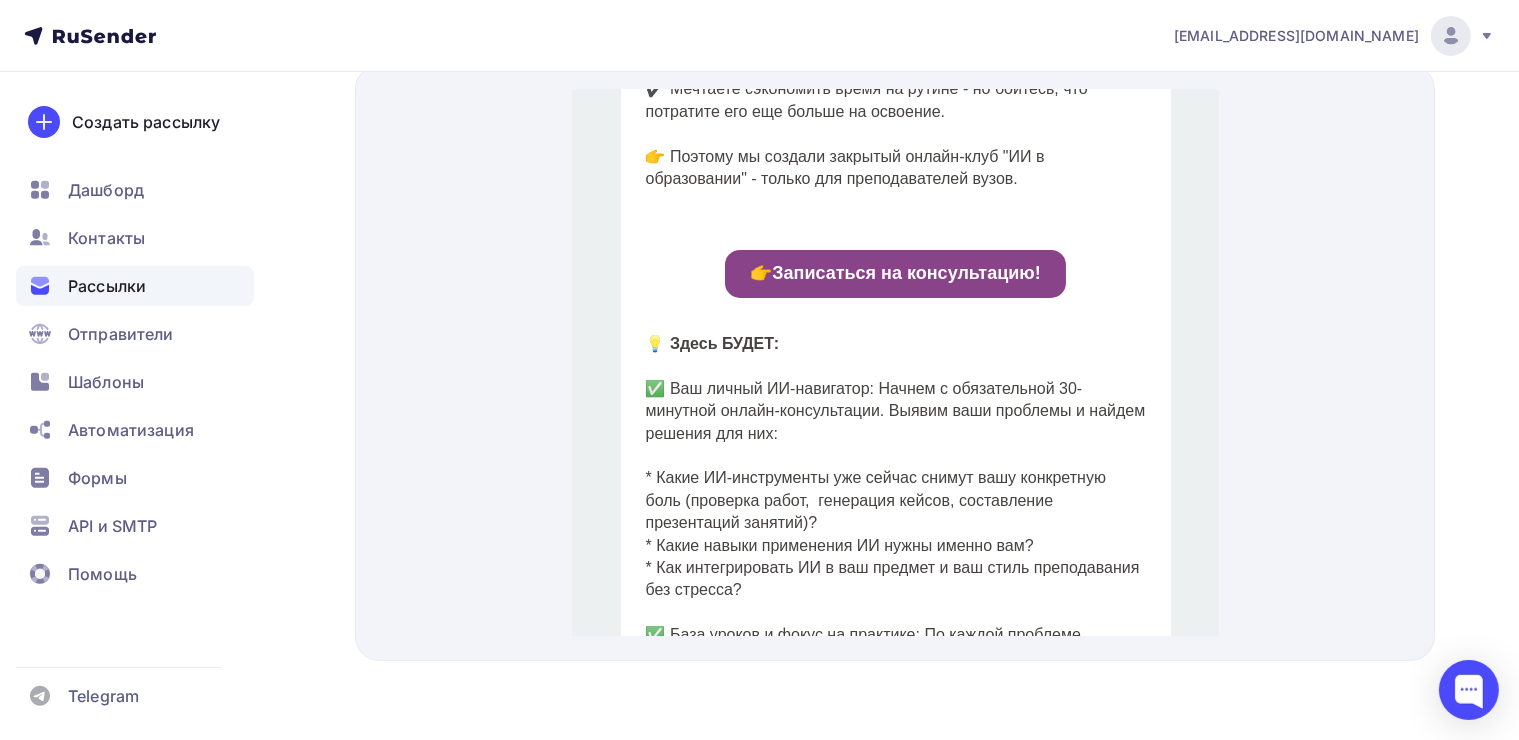 scroll, scrollTop: 600, scrollLeft: 0, axis: vertical 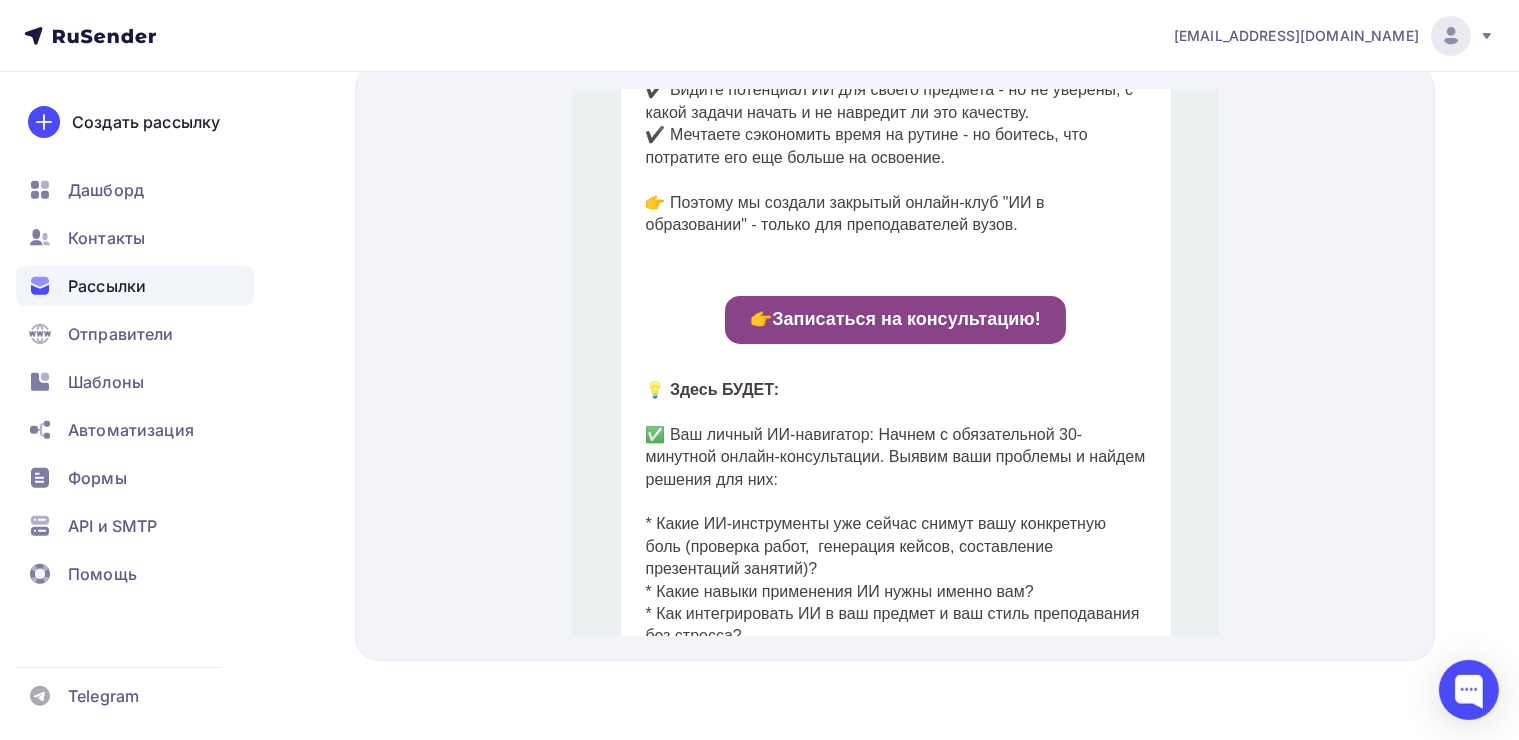 click on "👉  Записаться на консультацию!" at bounding box center (894, 295) 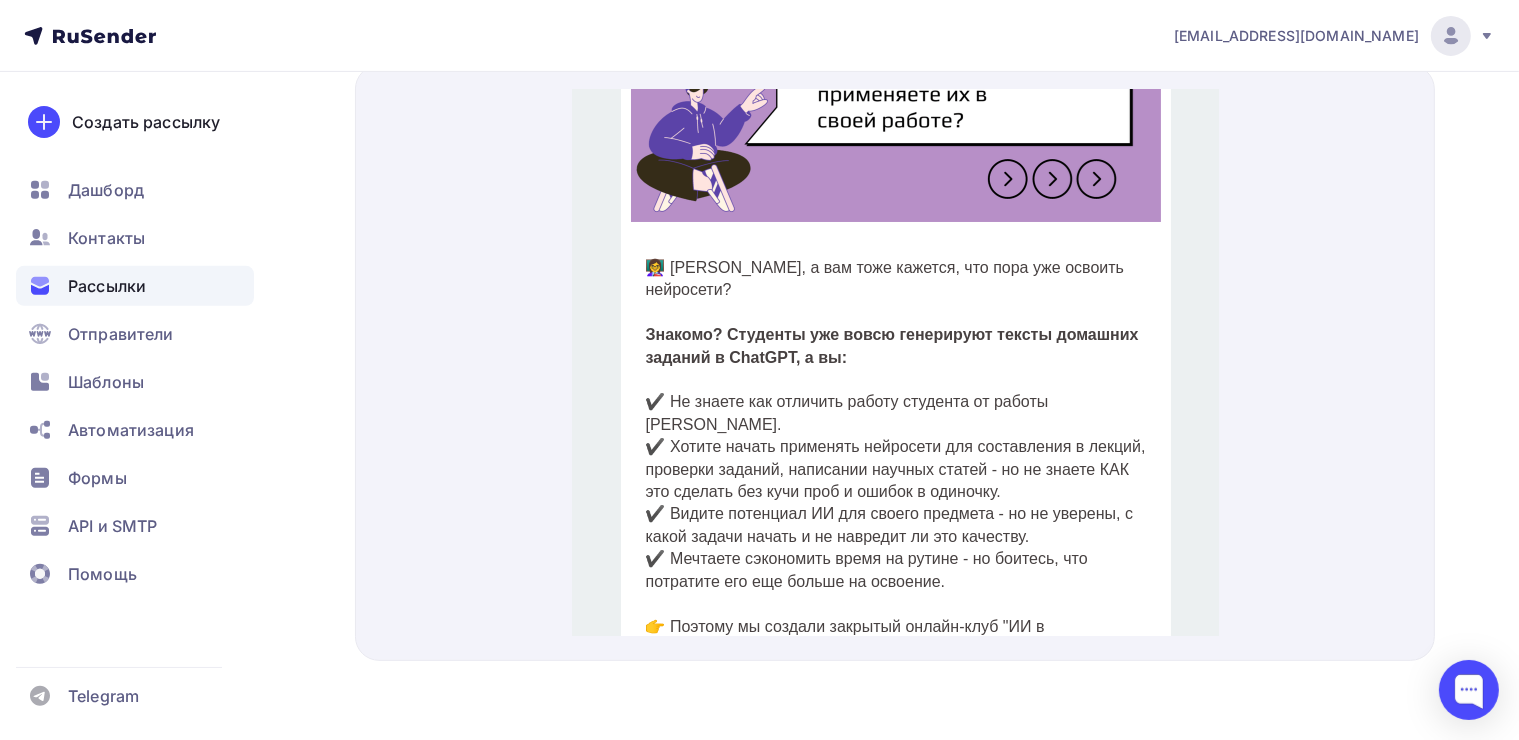 scroll, scrollTop: 0, scrollLeft: 0, axis: both 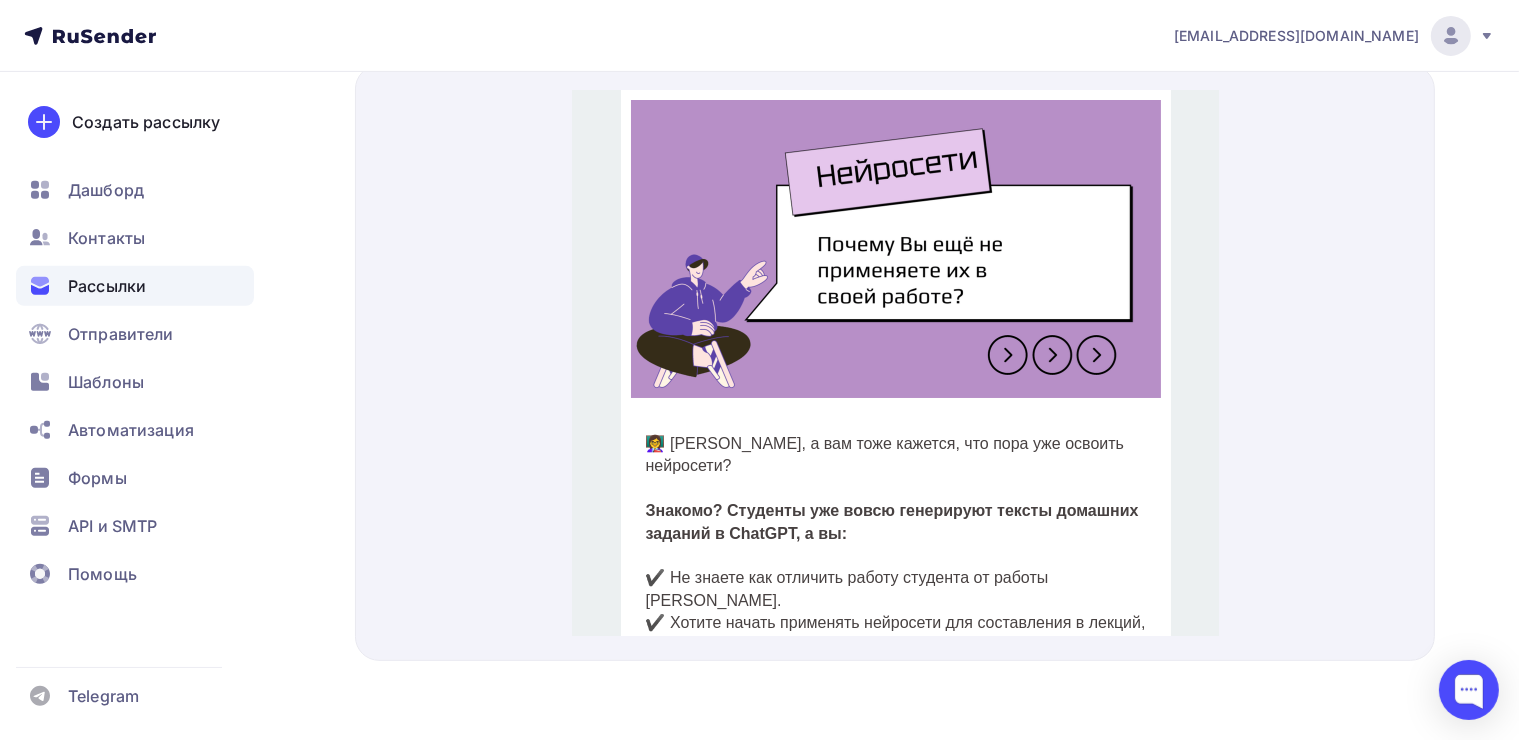 click at bounding box center [895, 225] 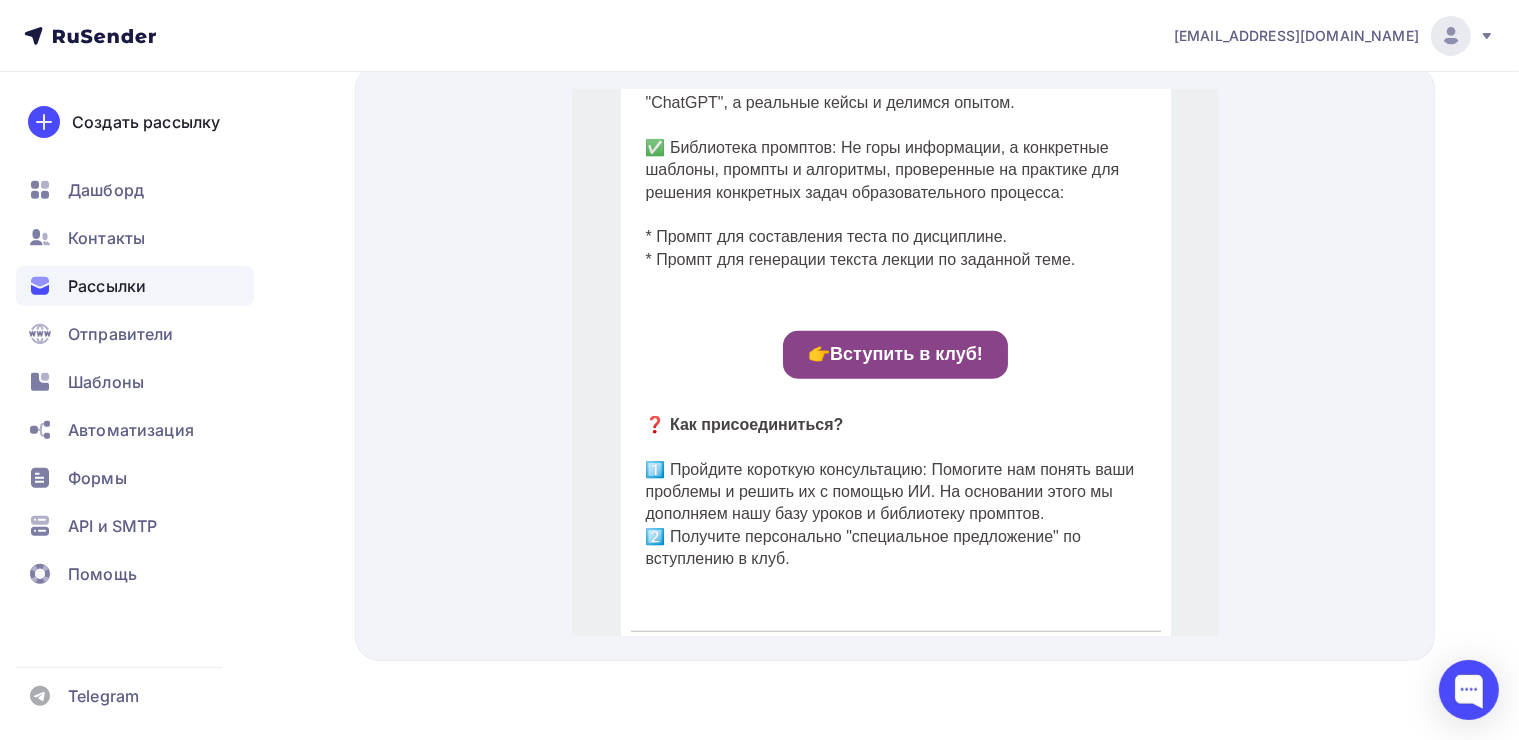 scroll, scrollTop: 1399, scrollLeft: 0, axis: vertical 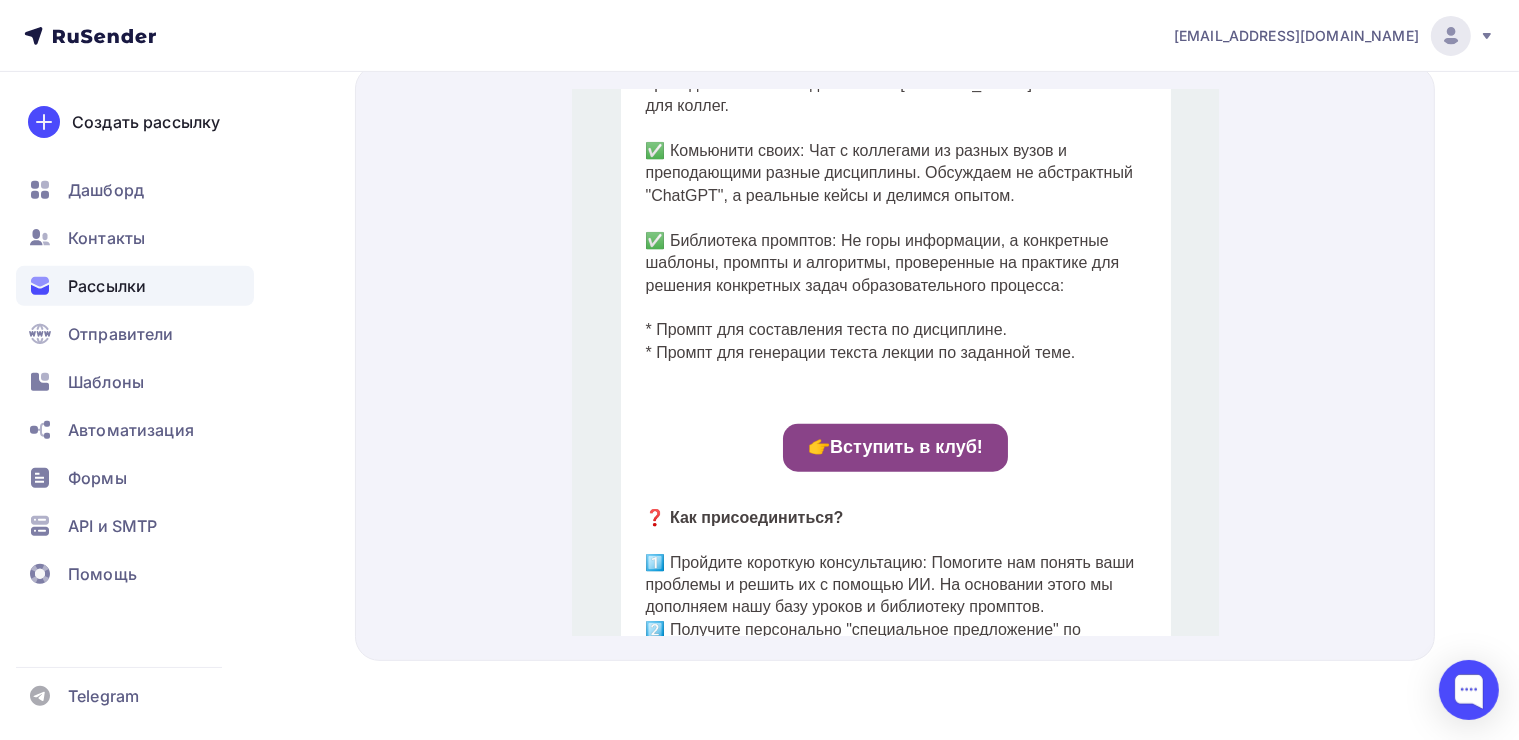 click on "👉  Вступить в клуб!" at bounding box center (894, 424) 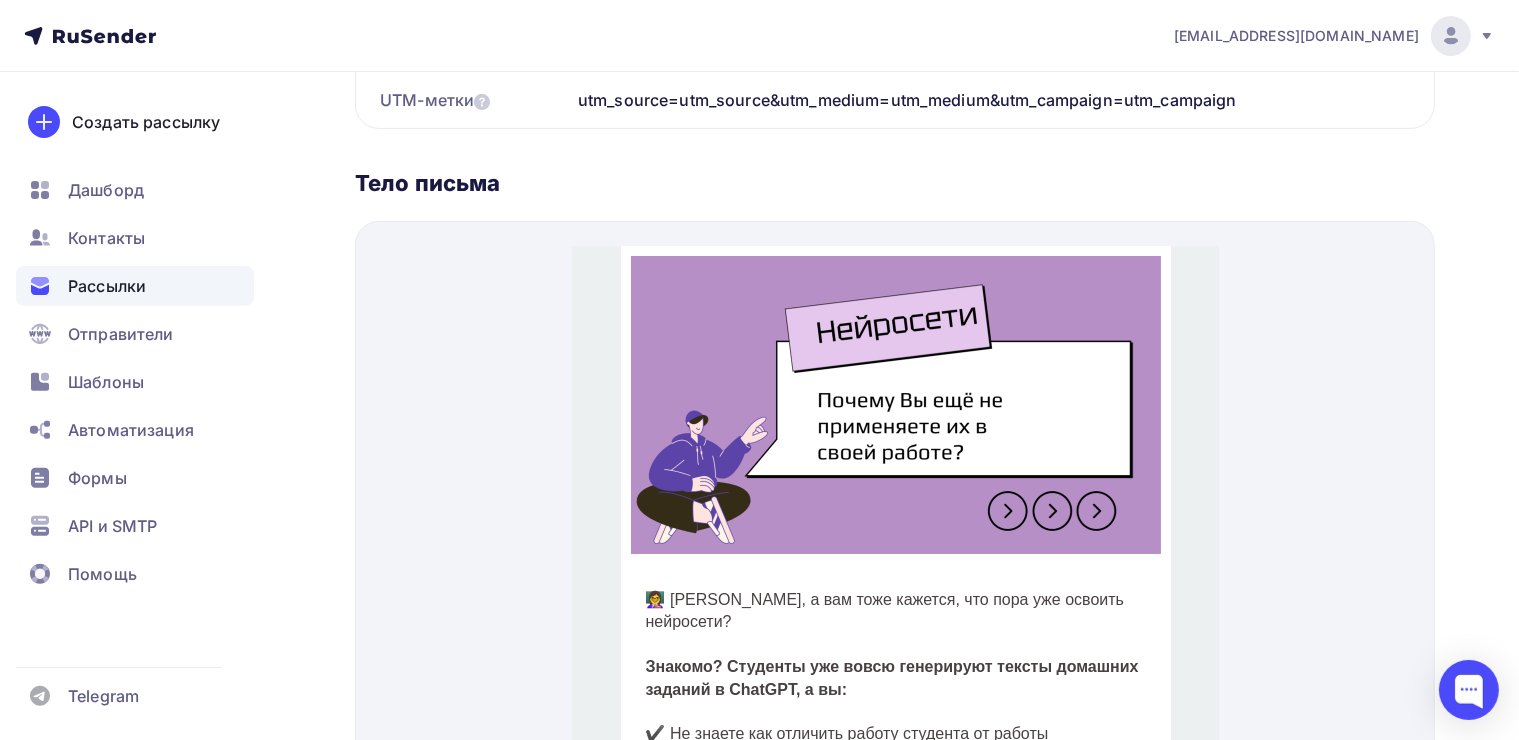 scroll, scrollTop: 508, scrollLeft: 0, axis: vertical 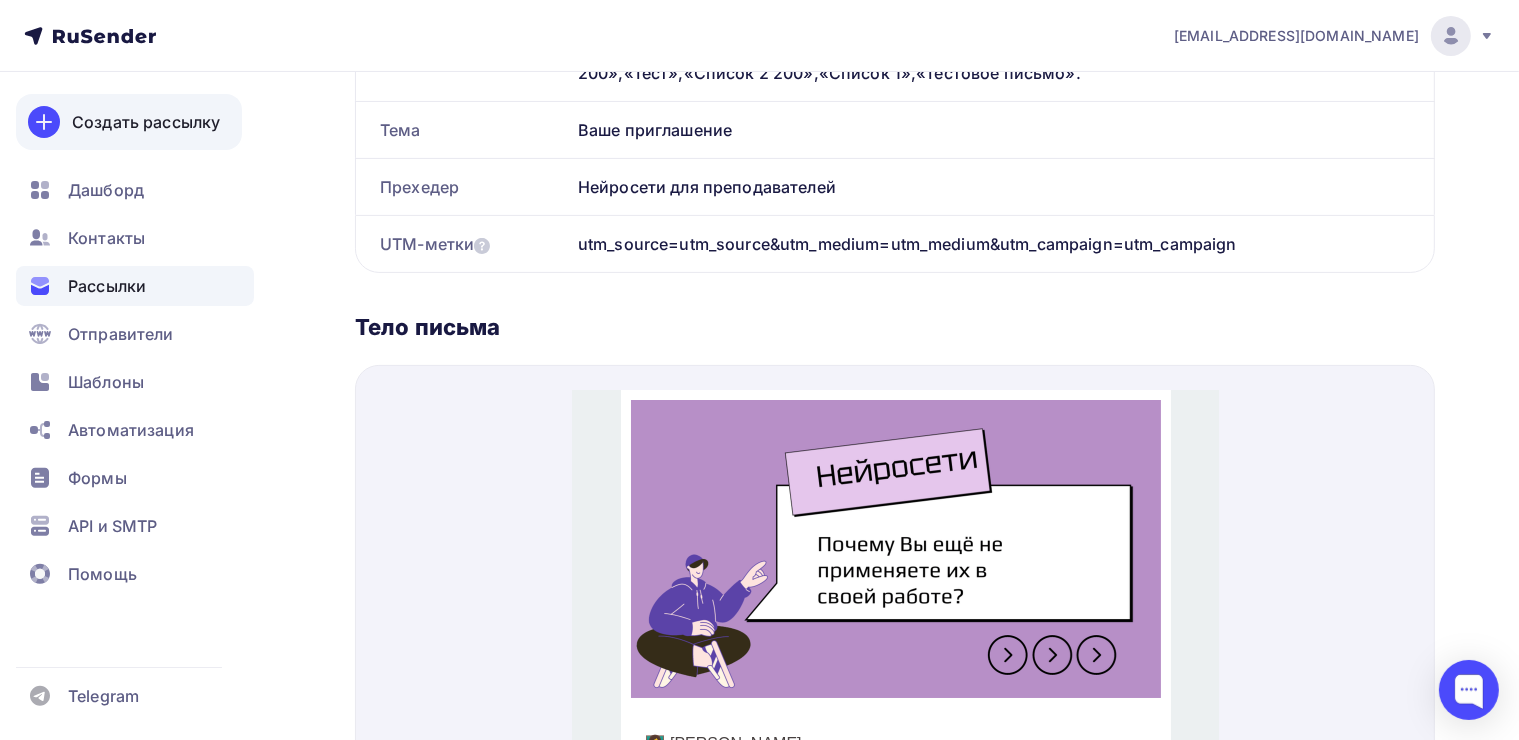 click on "Создать рассылку" at bounding box center (146, 122) 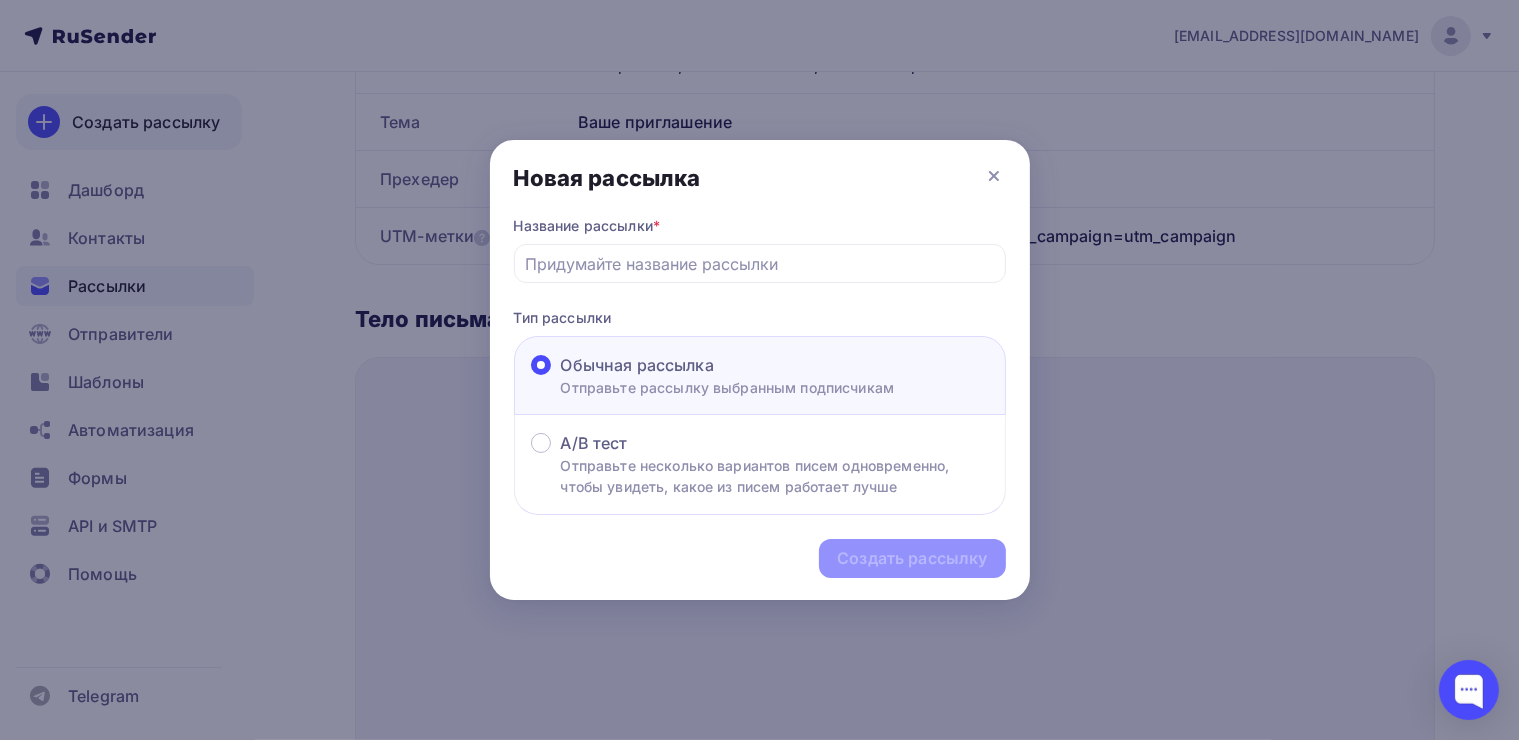 scroll, scrollTop: 500, scrollLeft: 0, axis: vertical 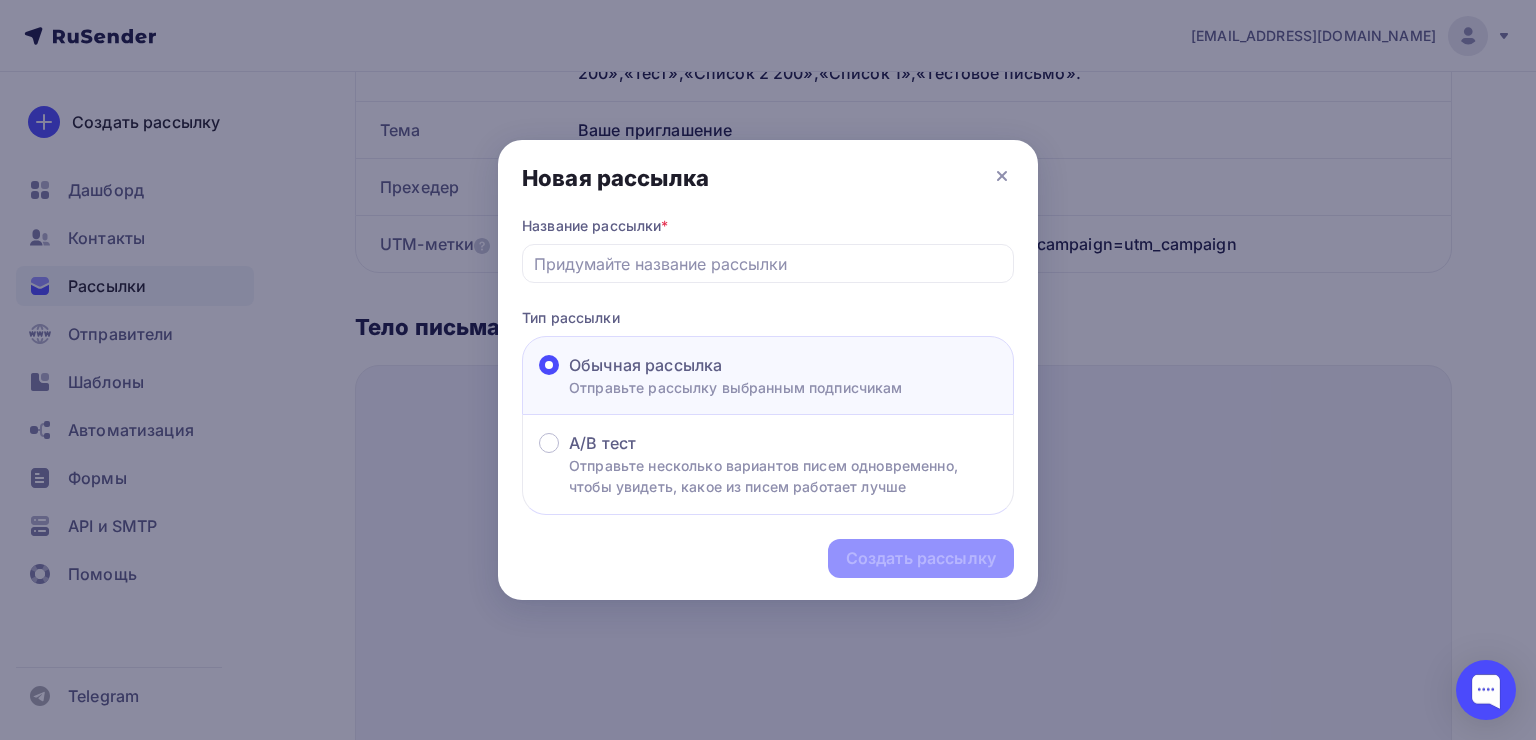 drag, startPoint x: 1246, startPoint y: 207, endPoint x: 1066, endPoint y: 164, distance: 185.06485 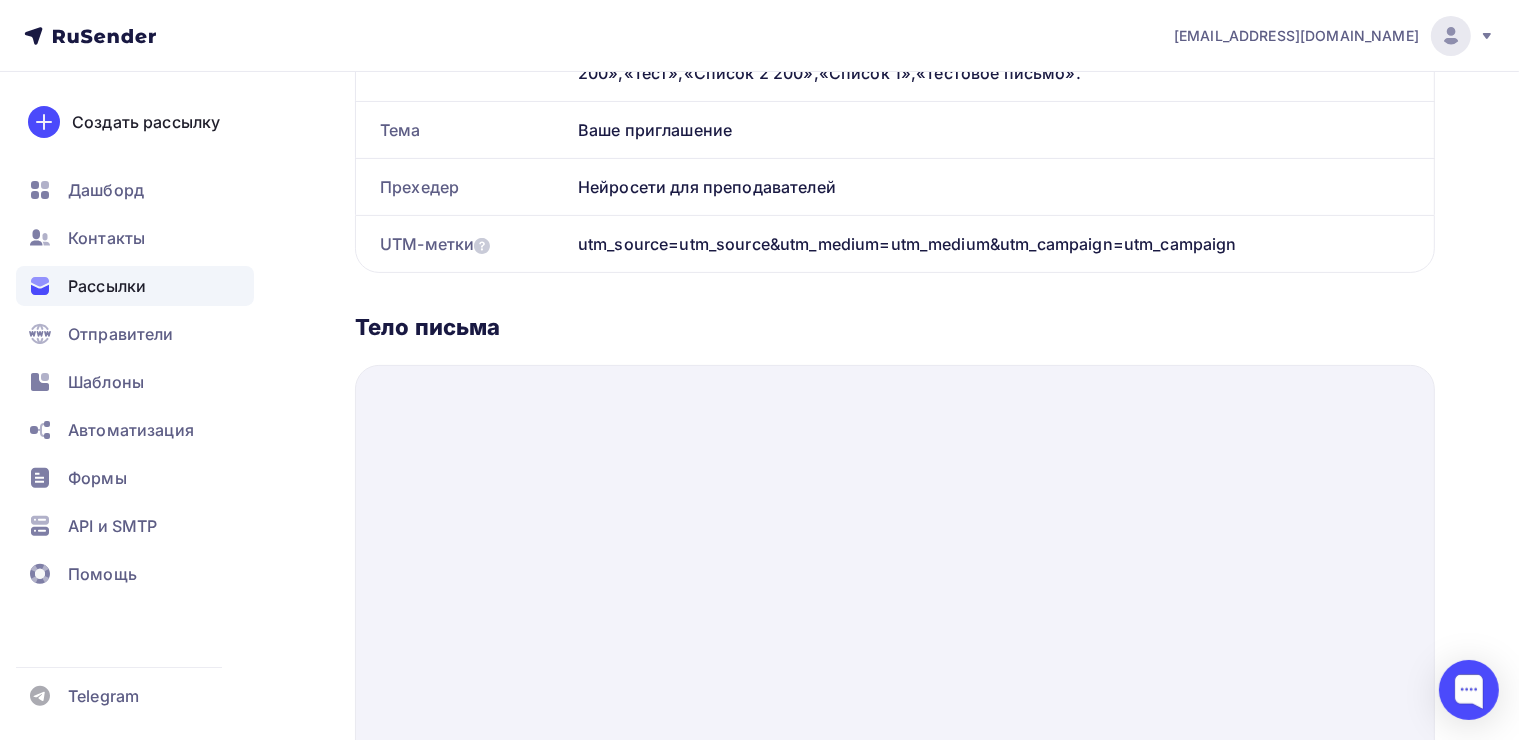 click on "Рассылки" at bounding box center (107, 286) 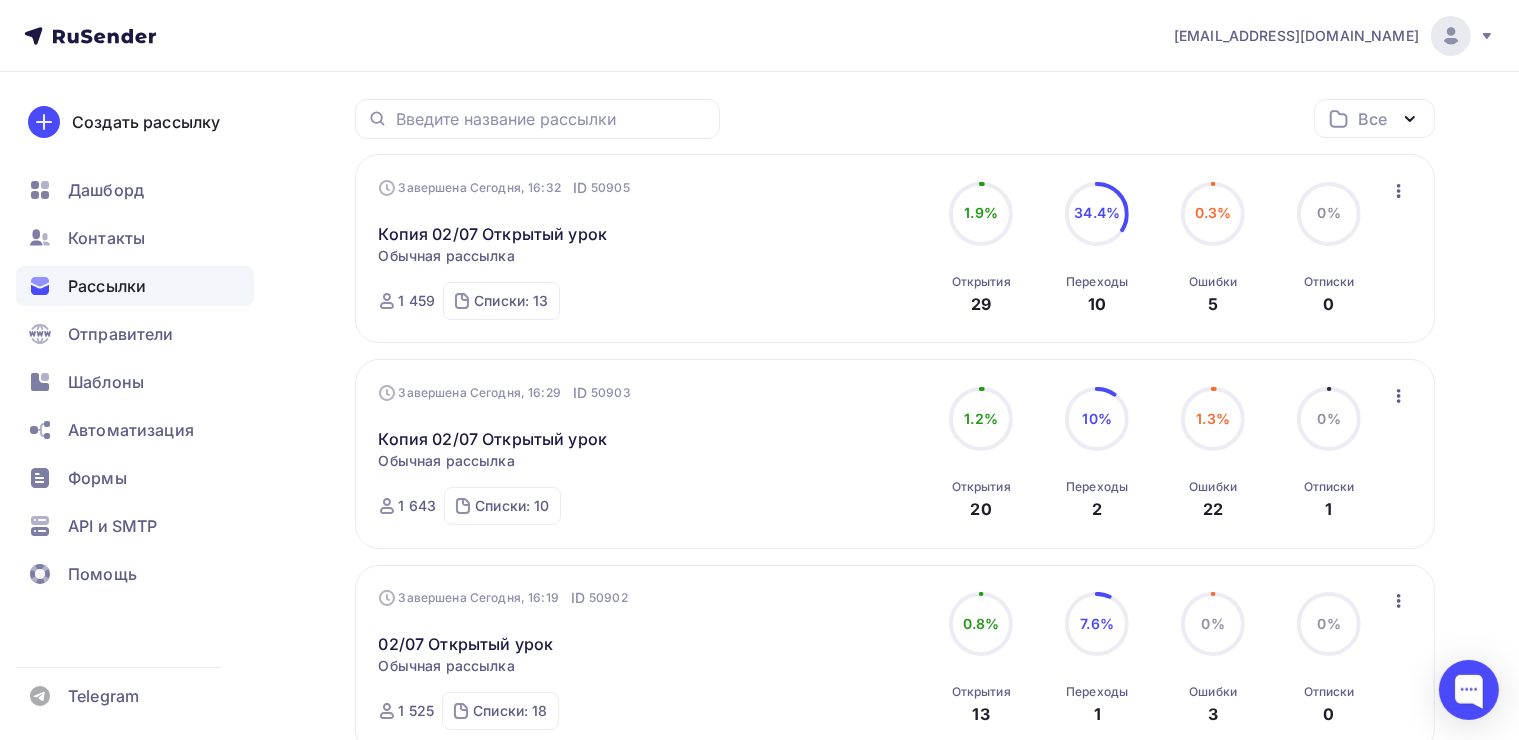 scroll, scrollTop: 100, scrollLeft: 0, axis: vertical 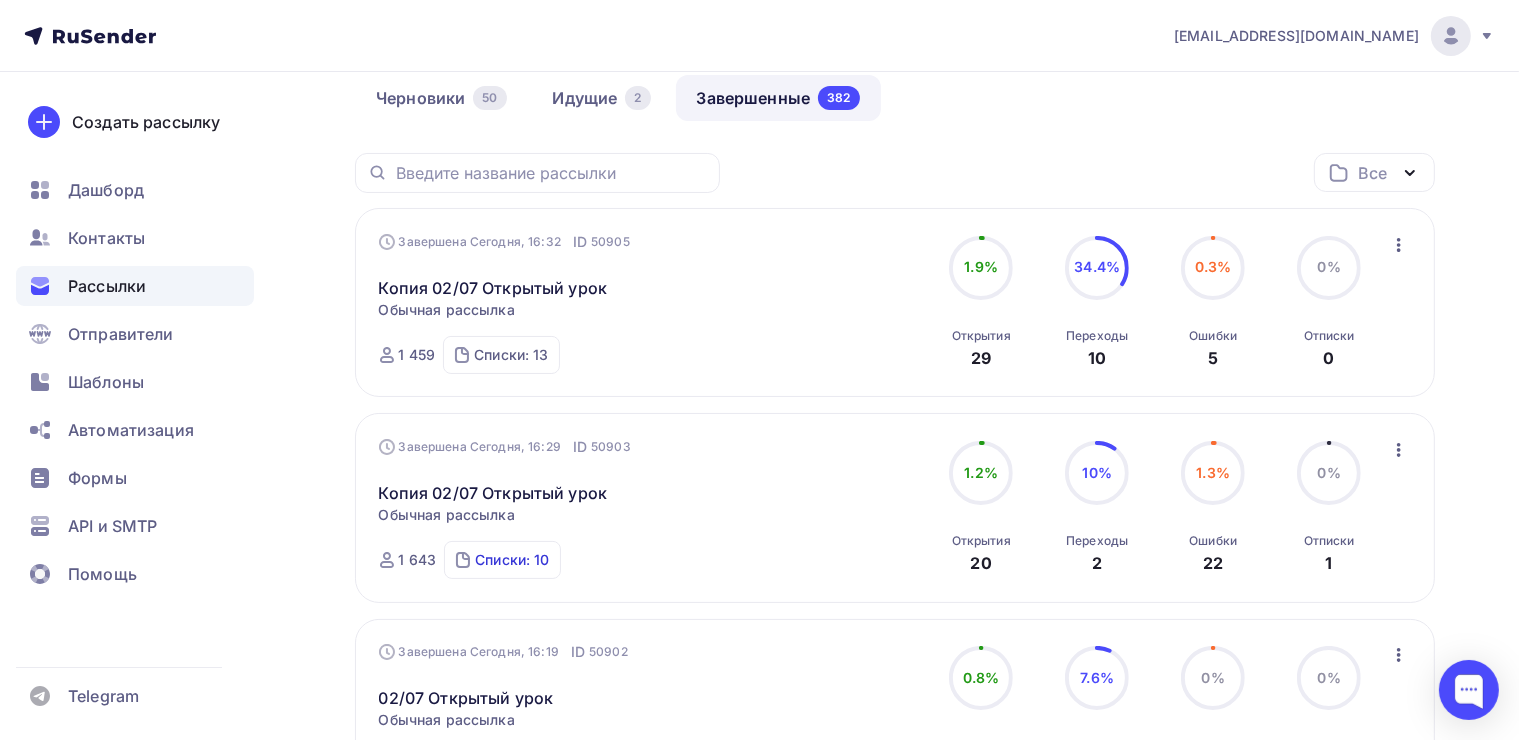 click on "Завершена
Сегодня, 16:29
ID   50903             Копия 02/07 Открытый урок
Статистика
Обзор рассылки
Копировать в новую
Добавить в папку
Обычная рассылка
Завершена
Сегодня, 16:29
ID   50903    Завершена
1 643
Списки: 10   Список 14 600   (499) Список 16 300   (300) Список 15 300   (300) Список 13 300   (300) Список 12 300   (299) Список 20 200   (200) Список 19 200   (200) Список 17 400   (200) Список 18 200   (199) Список 21 200   (189)" at bounding box center (607, 508) 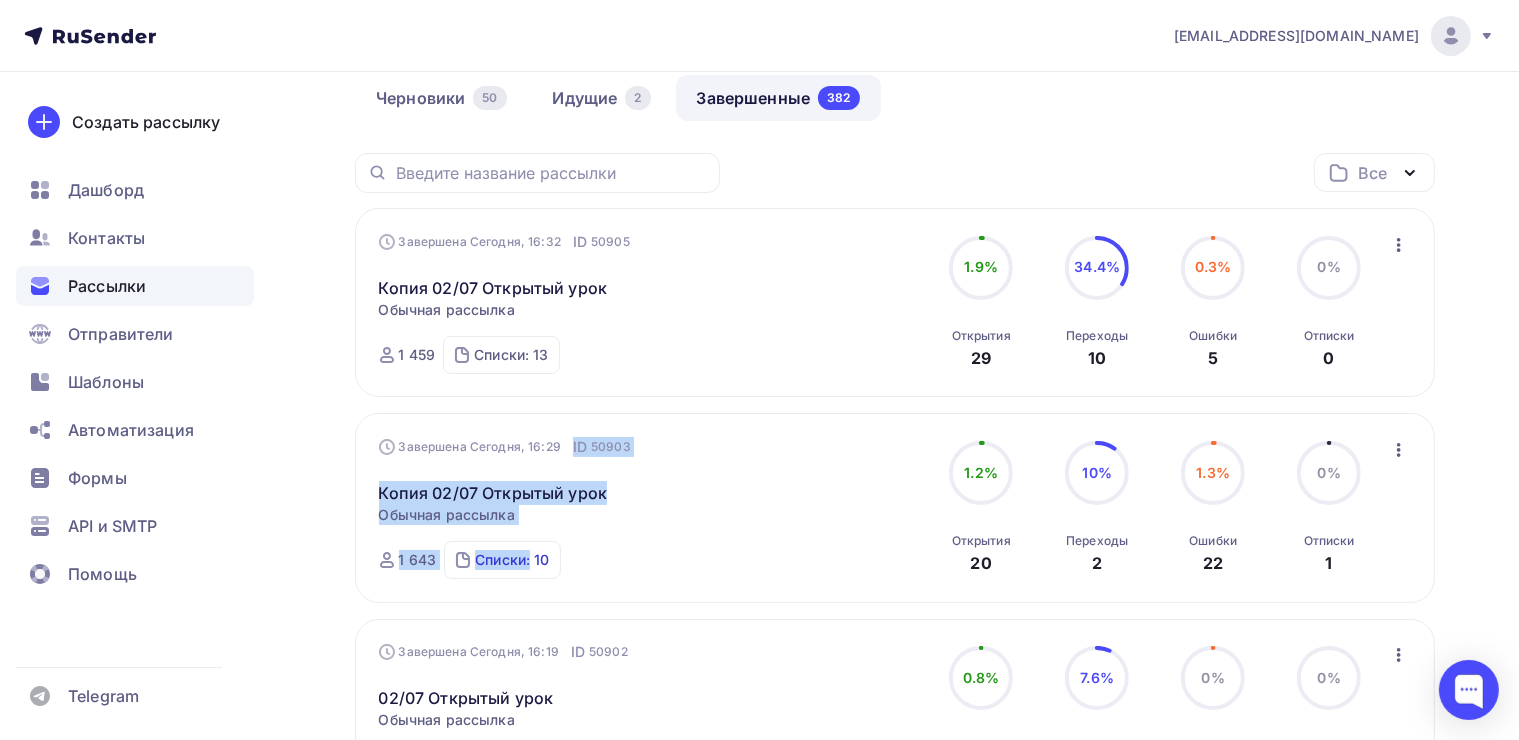 click on "Списки: 10" at bounding box center (512, 560) 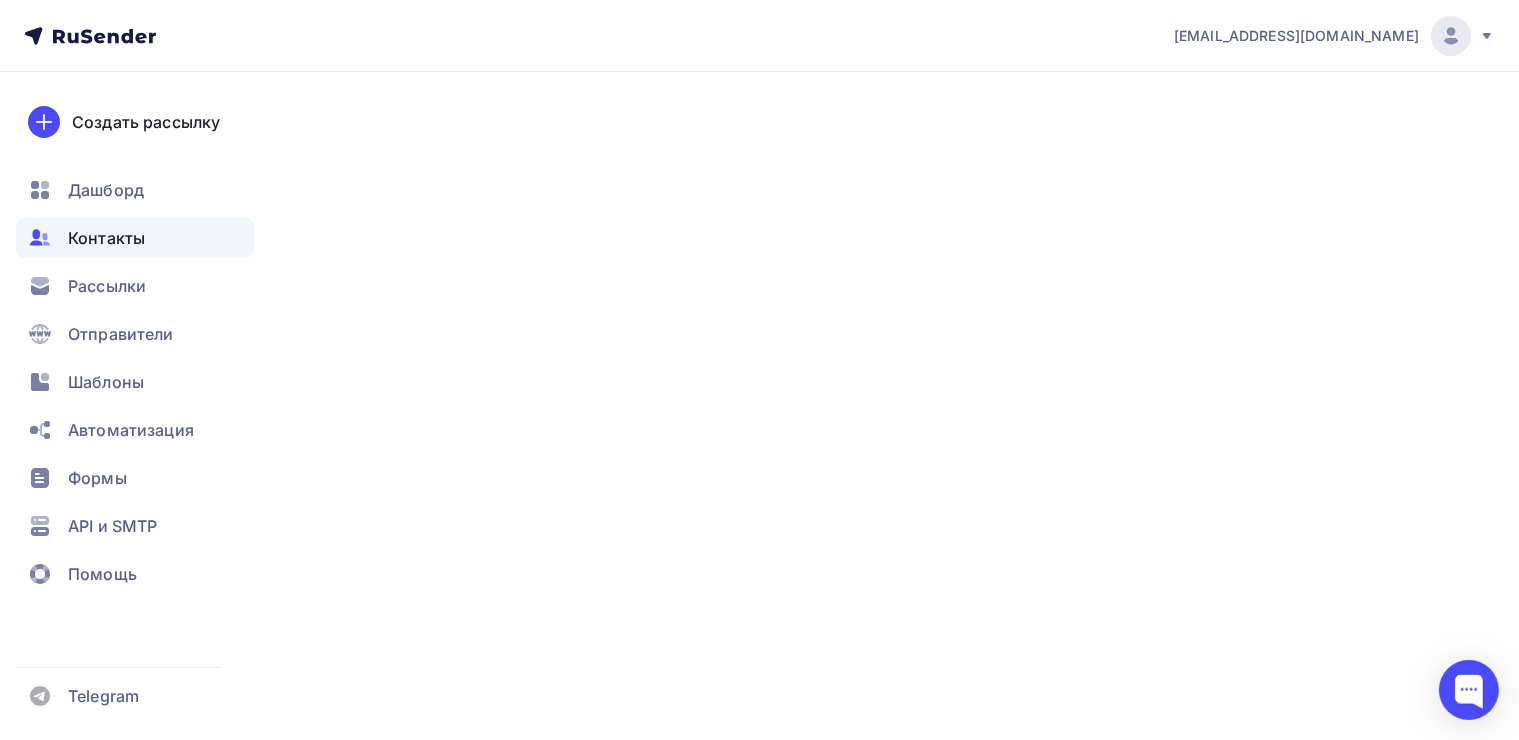 scroll, scrollTop: 0, scrollLeft: 0, axis: both 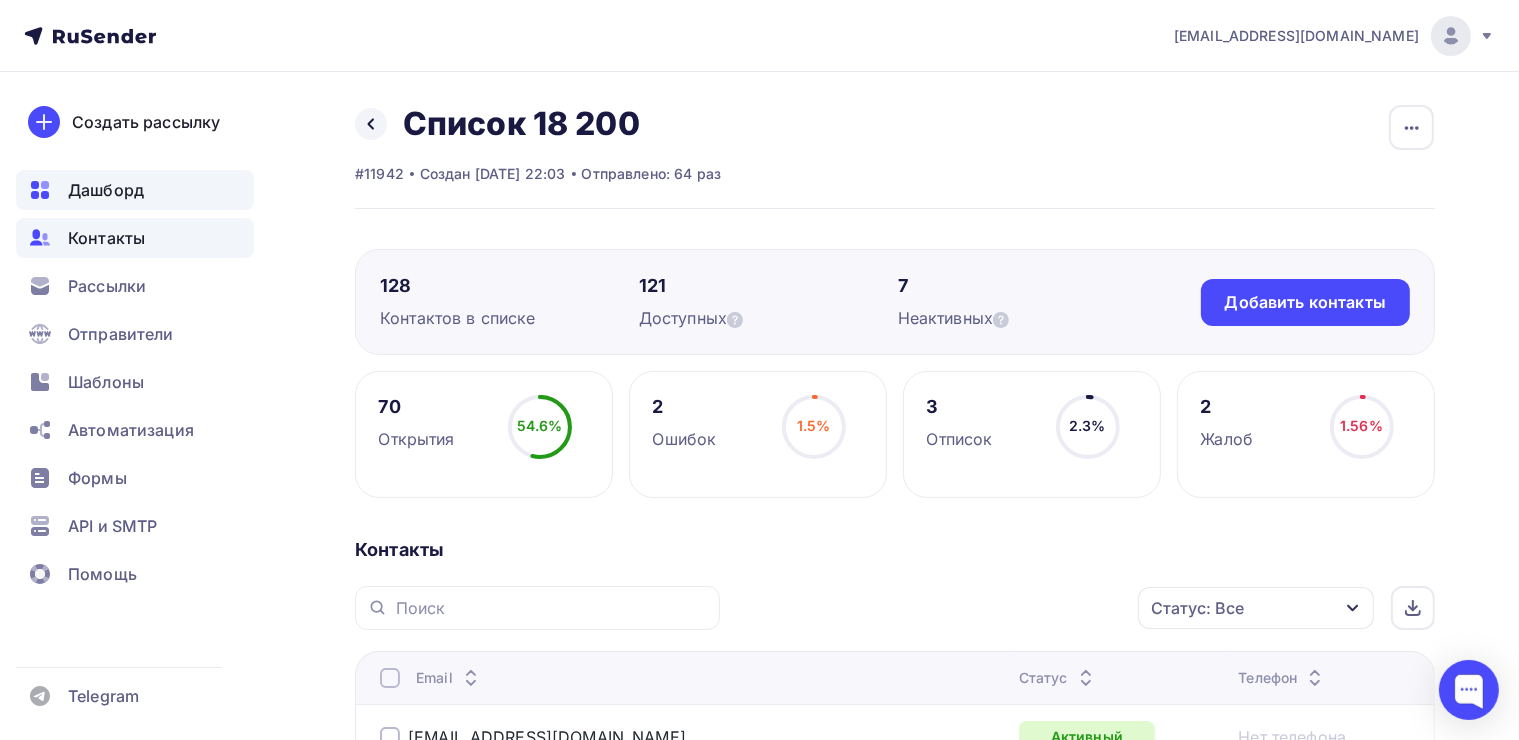 click on "Дашборд" at bounding box center [106, 190] 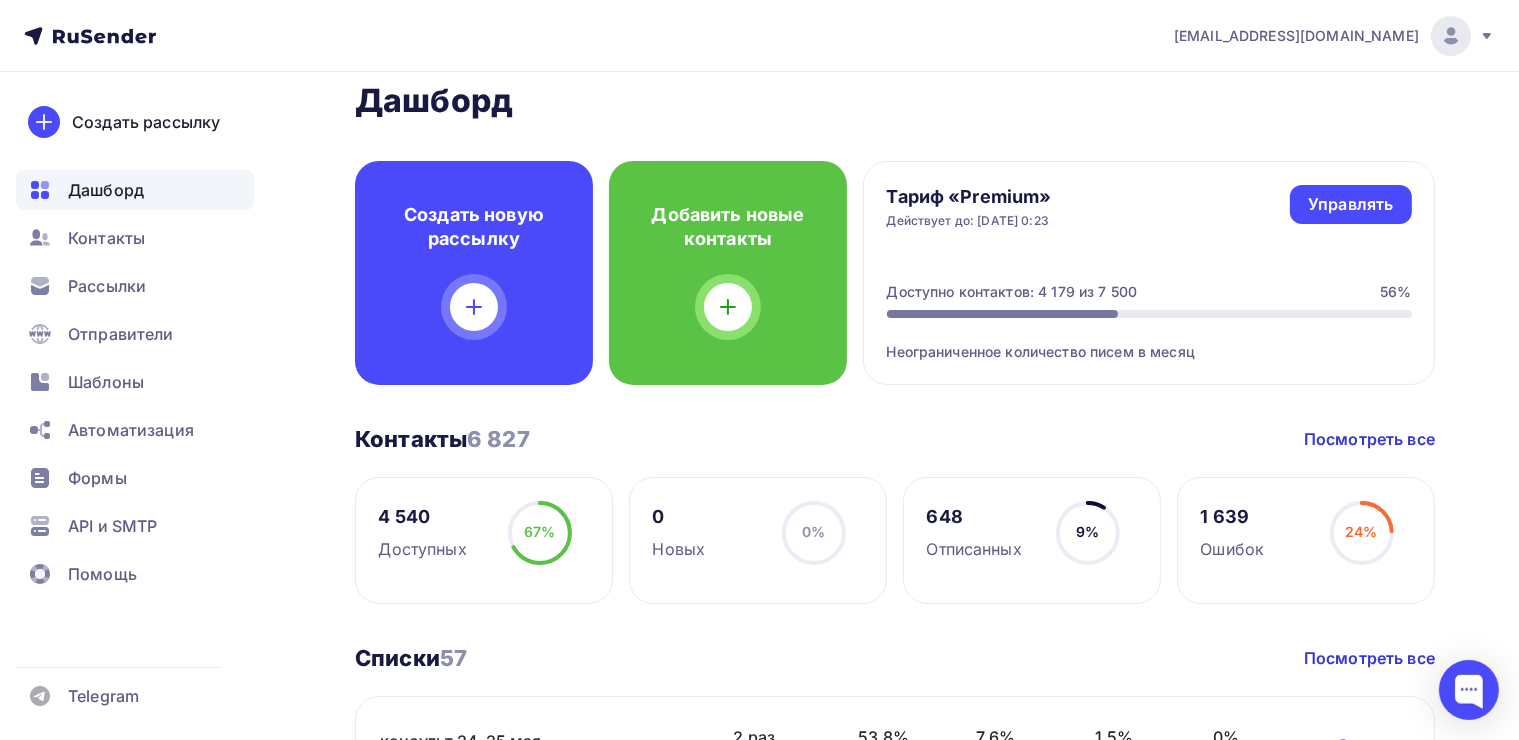 scroll, scrollTop: 0, scrollLeft: 0, axis: both 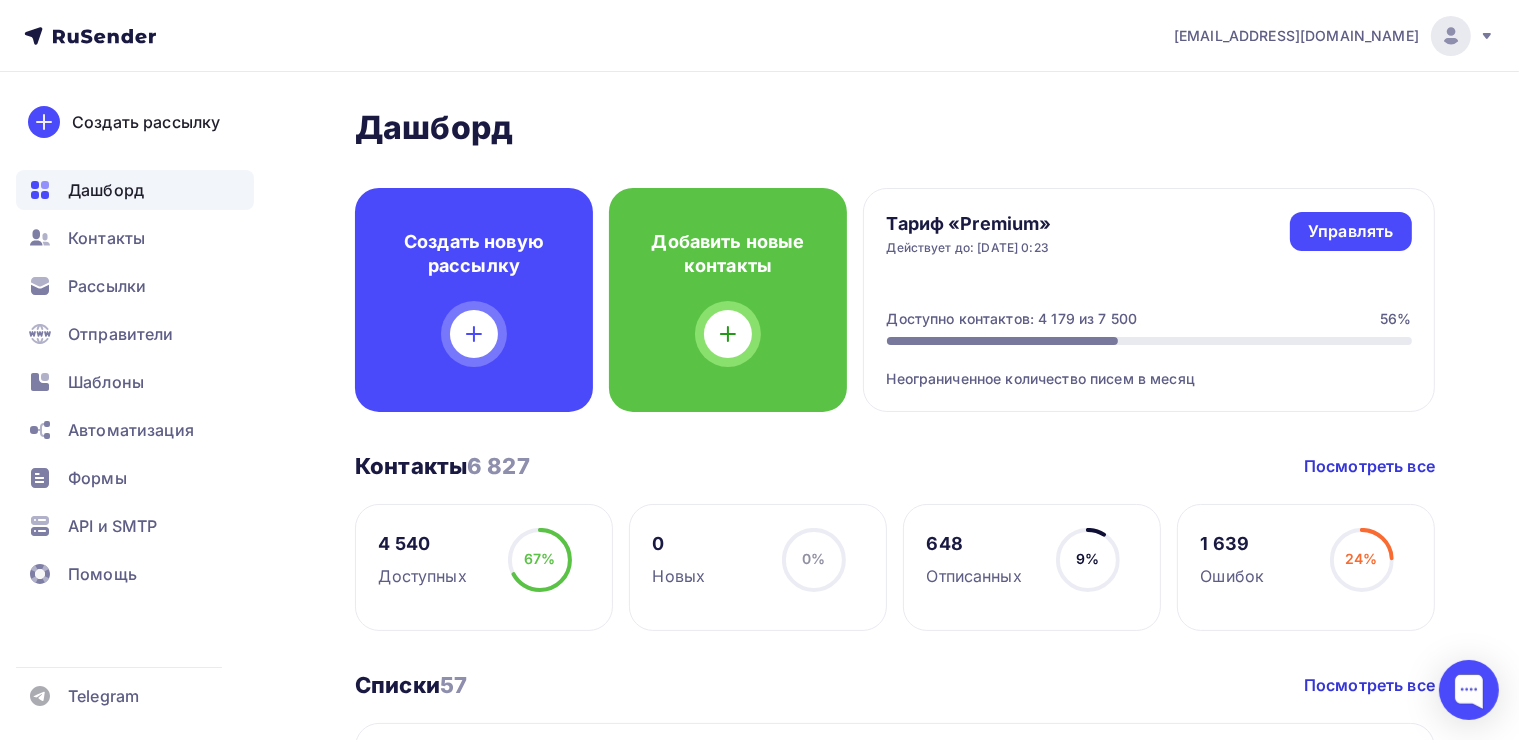 click 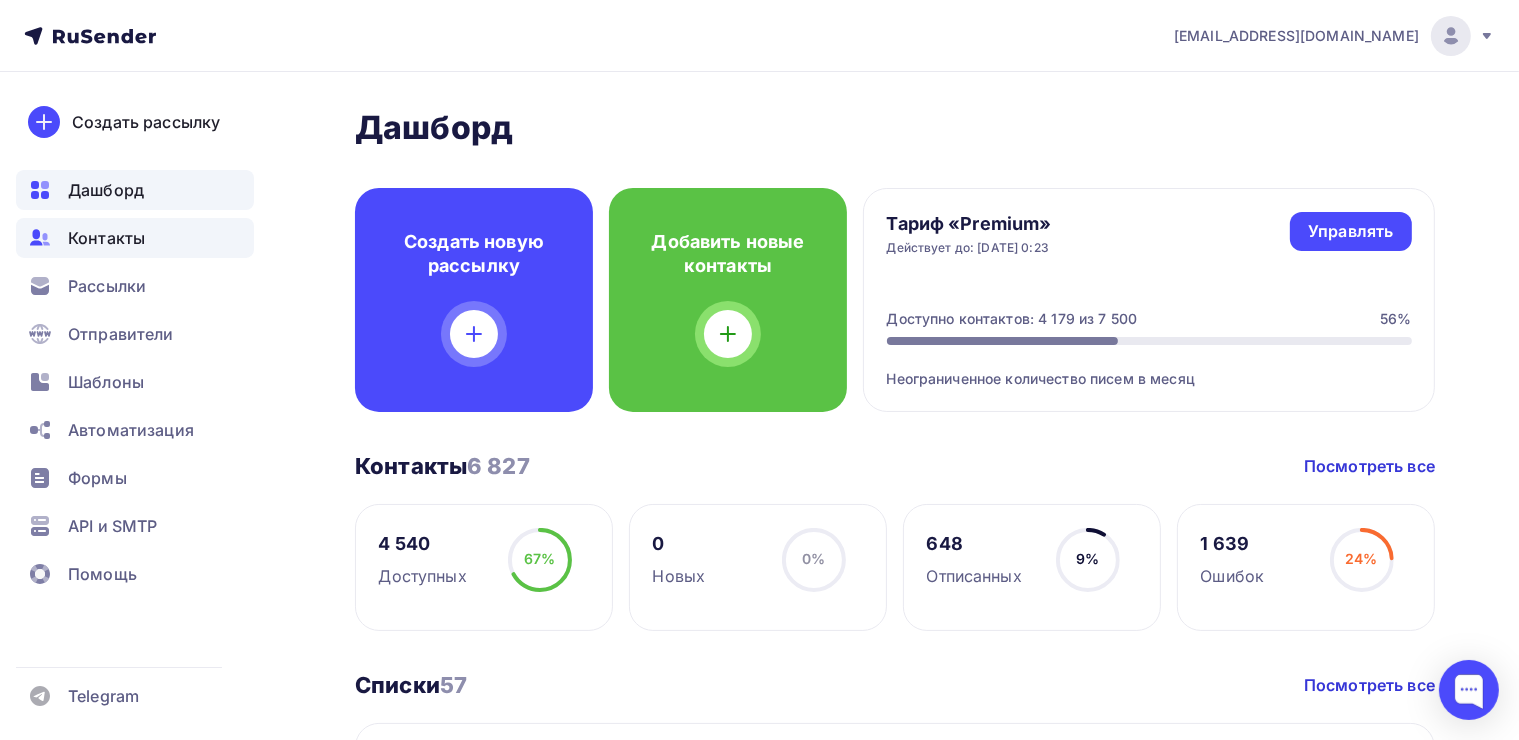 click on "Контакты" at bounding box center [106, 238] 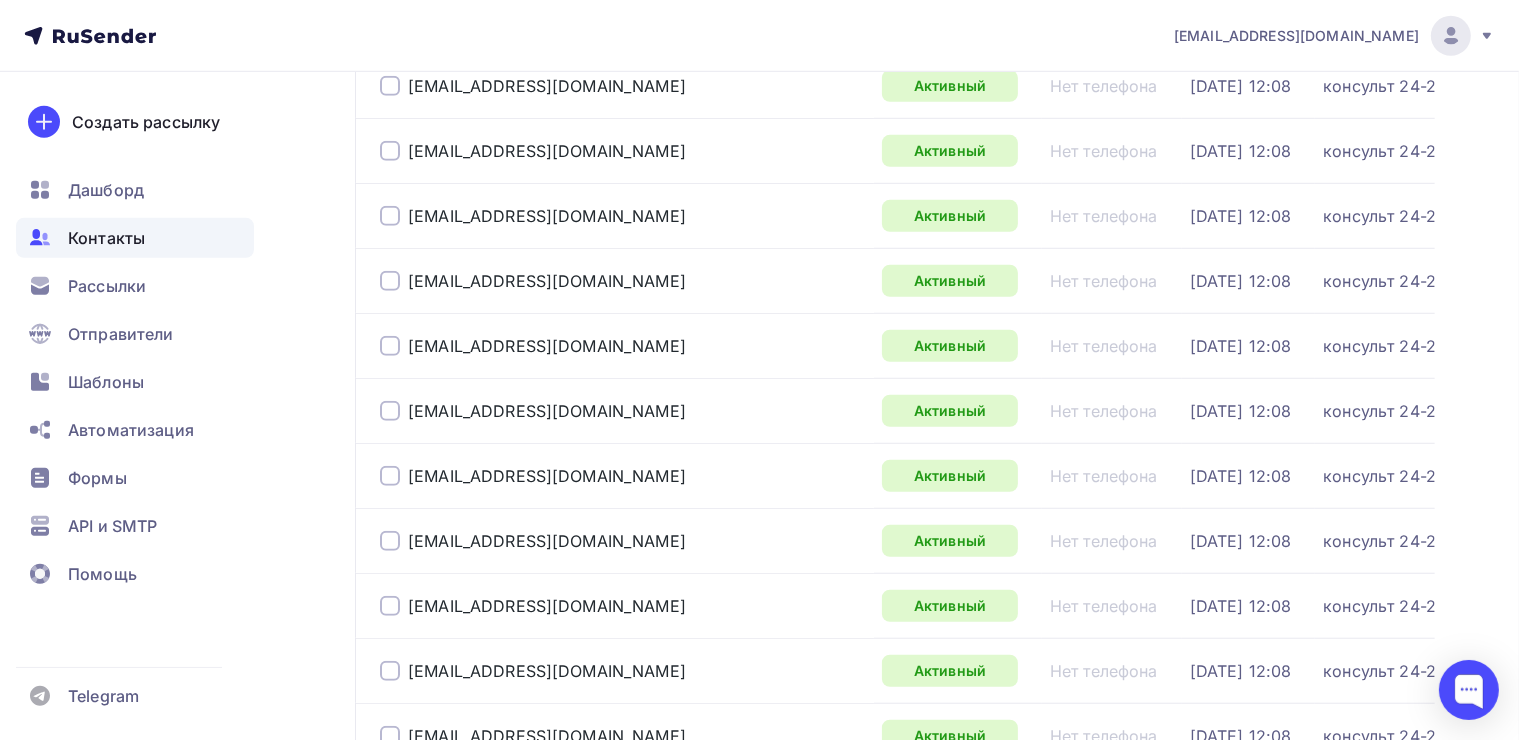 scroll, scrollTop: 1400, scrollLeft: 0, axis: vertical 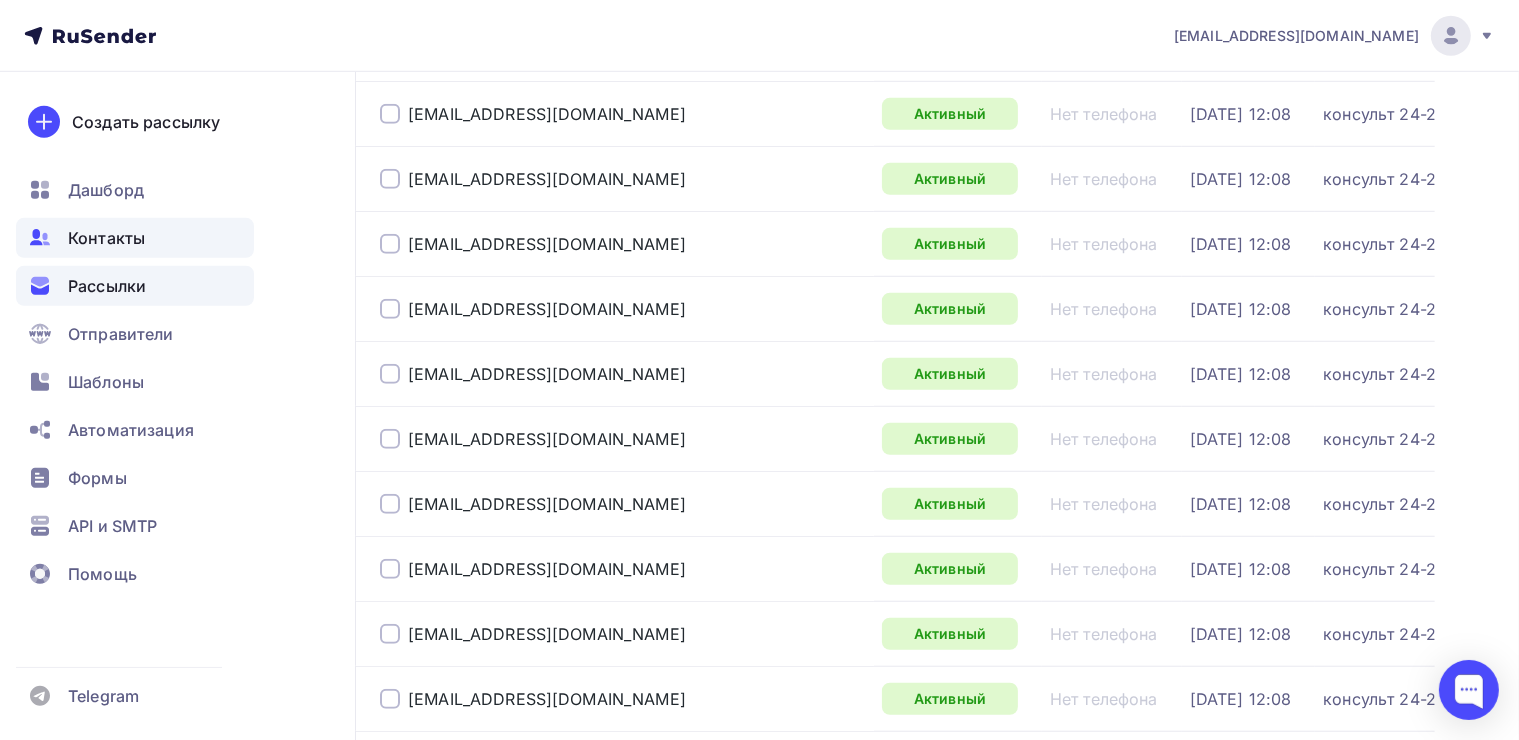 click on "Рассылки" at bounding box center [107, 286] 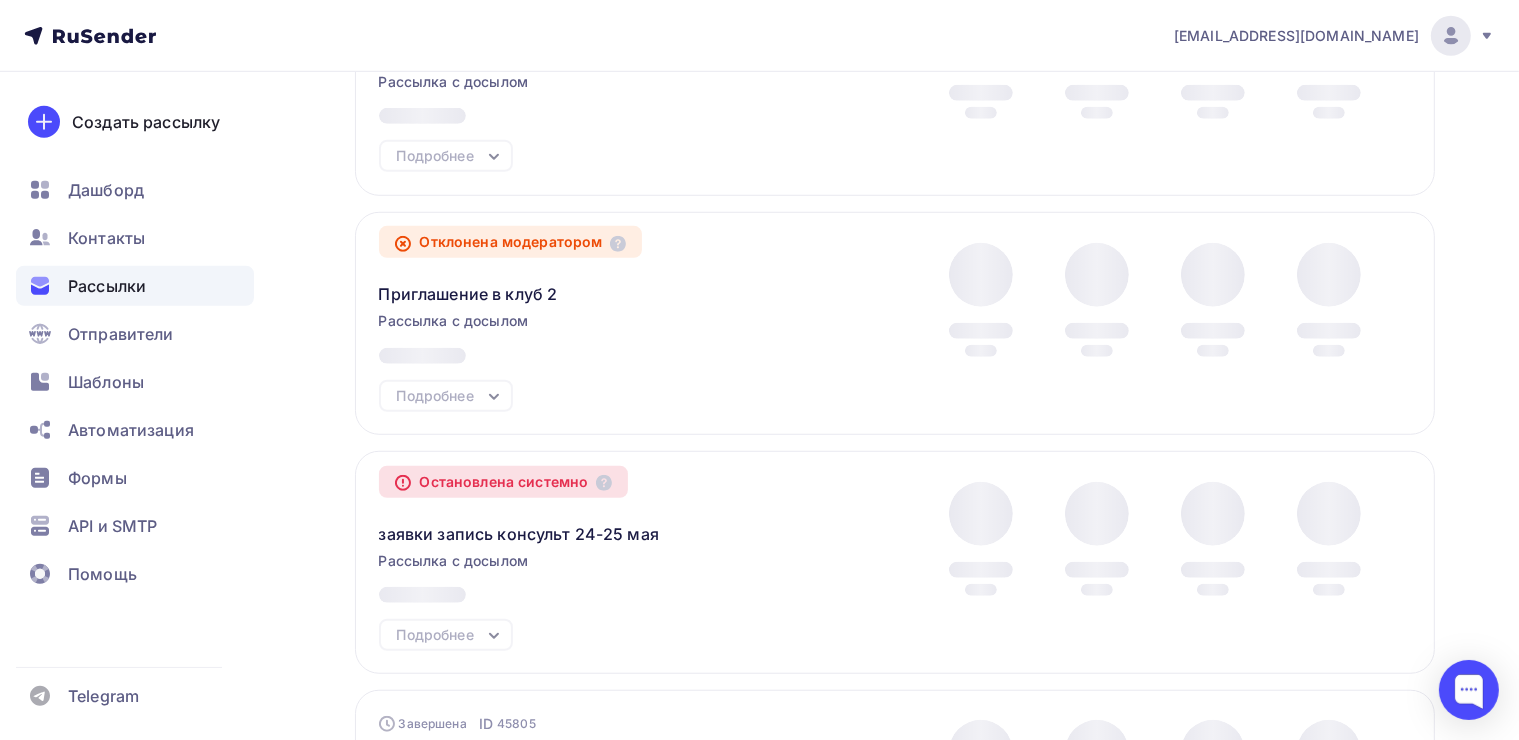 scroll, scrollTop: 0, scrollLeft: 0, axis: both 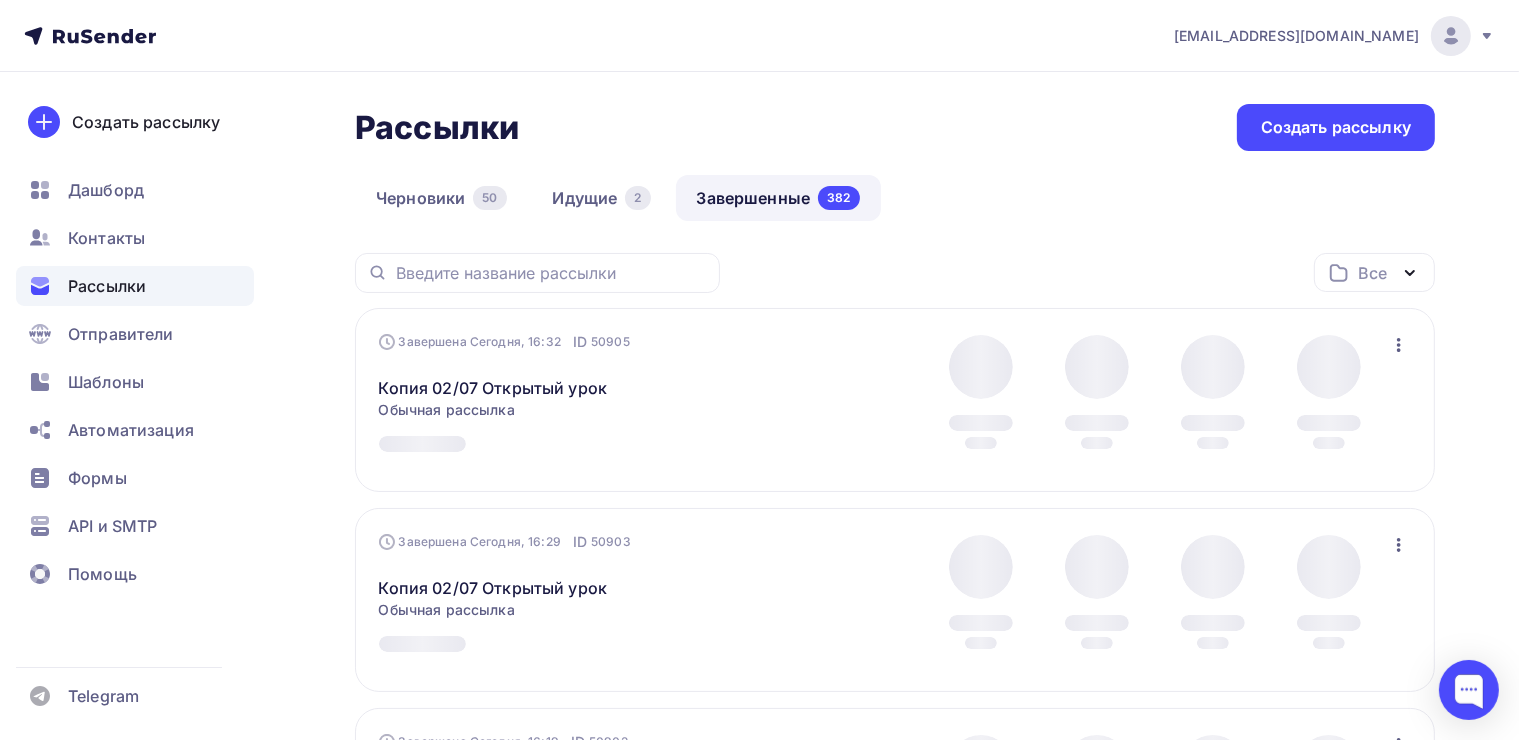 click on "Завершенные
382" at bounding box center (778, 198) 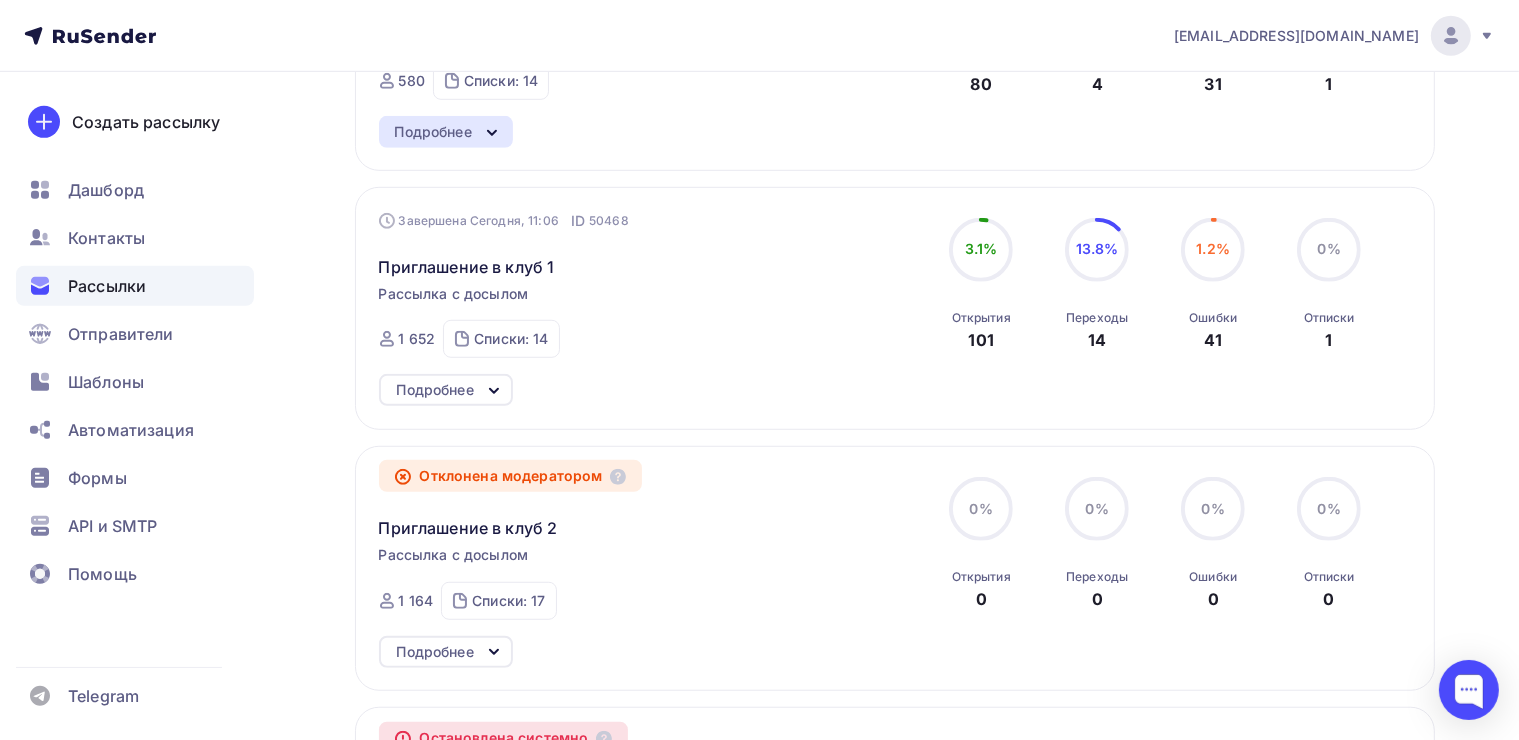 scroll, scrollTop: 1200, scrollLeft: 0, axis: vertical 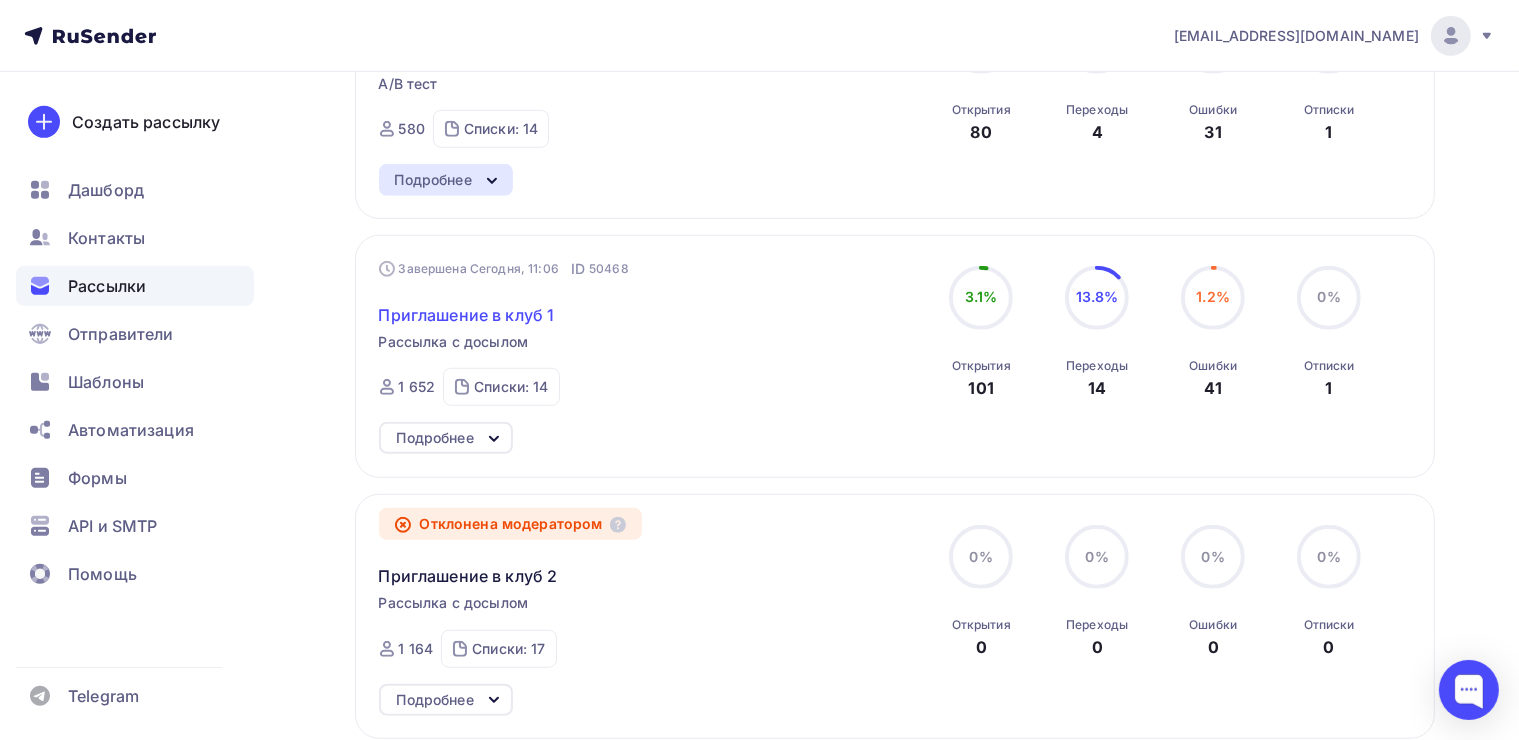 click on "Приглашение в клуб 1" at bounding box center [467, 315] 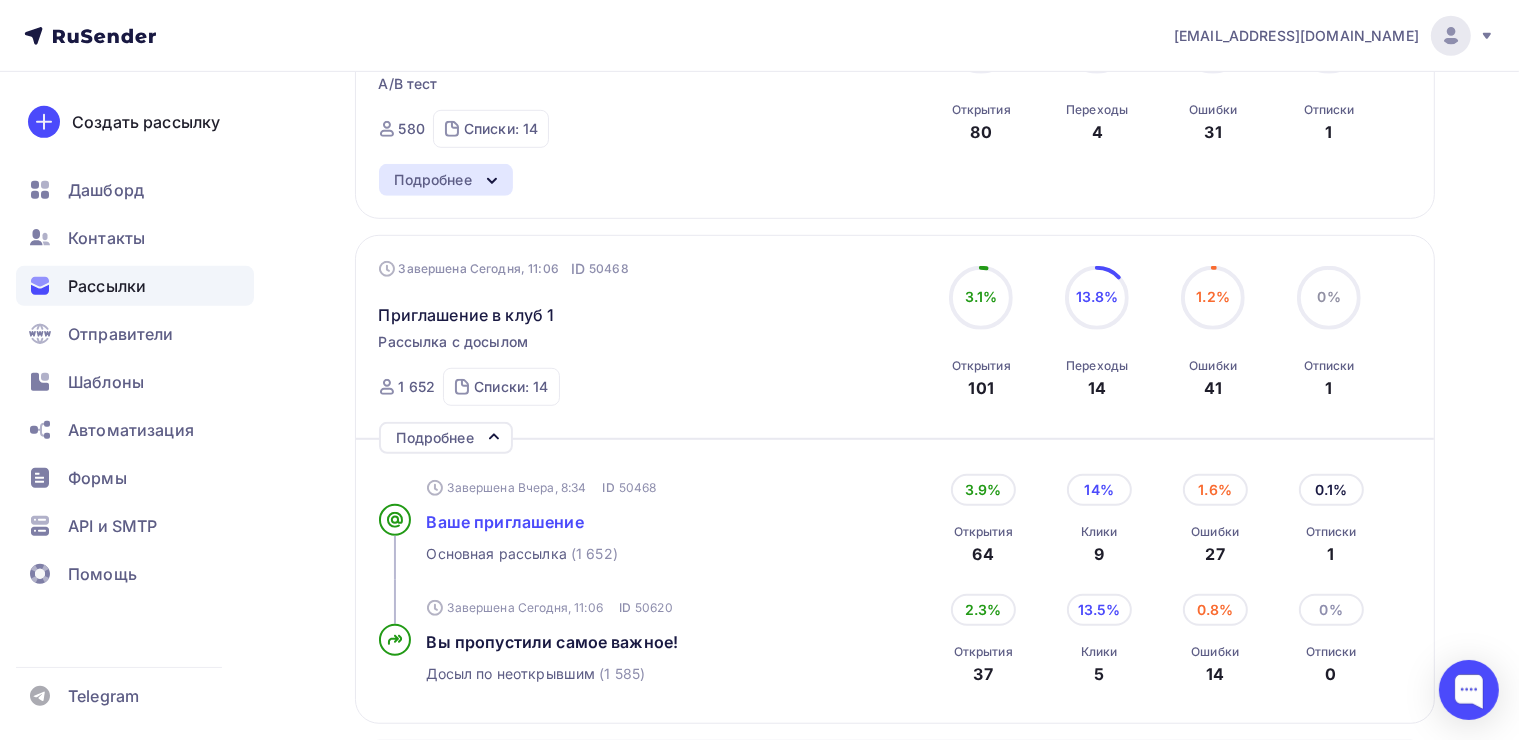 click on "Ваше приглашение" at bounding box center (505, 522) 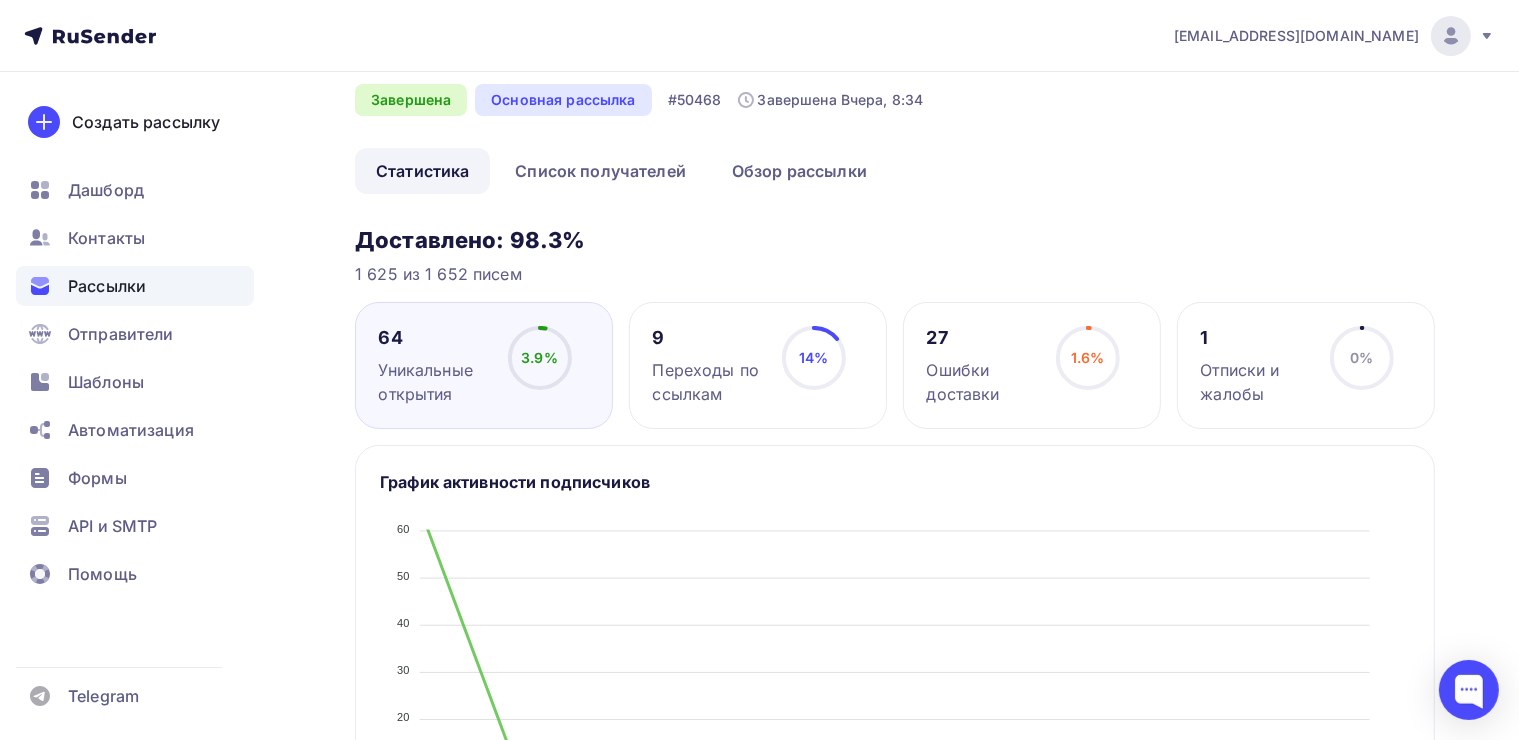 scroll, scrollTop: 0, scrollLeft: 0, axis: both 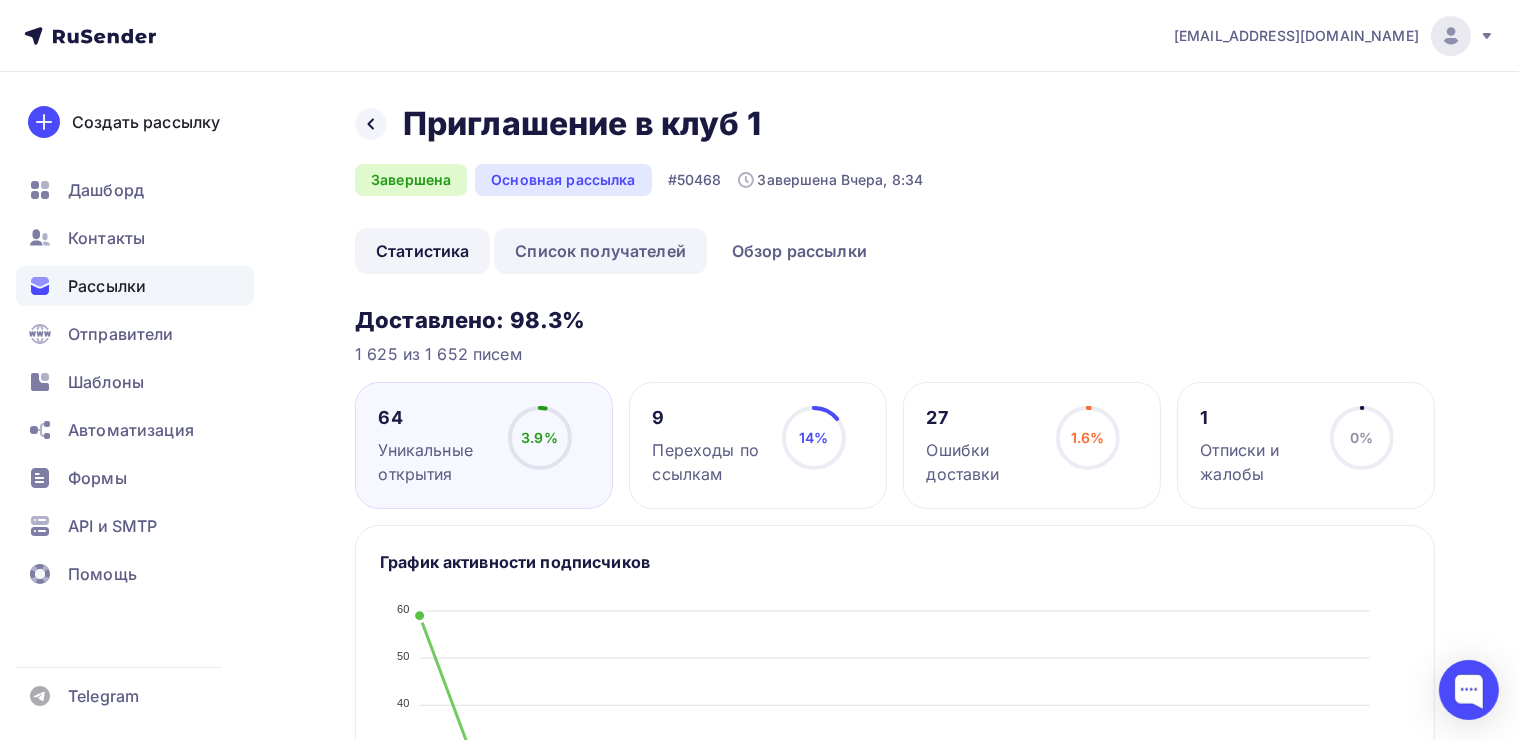 click on "Список получателей" at bounding box center [600, 251] 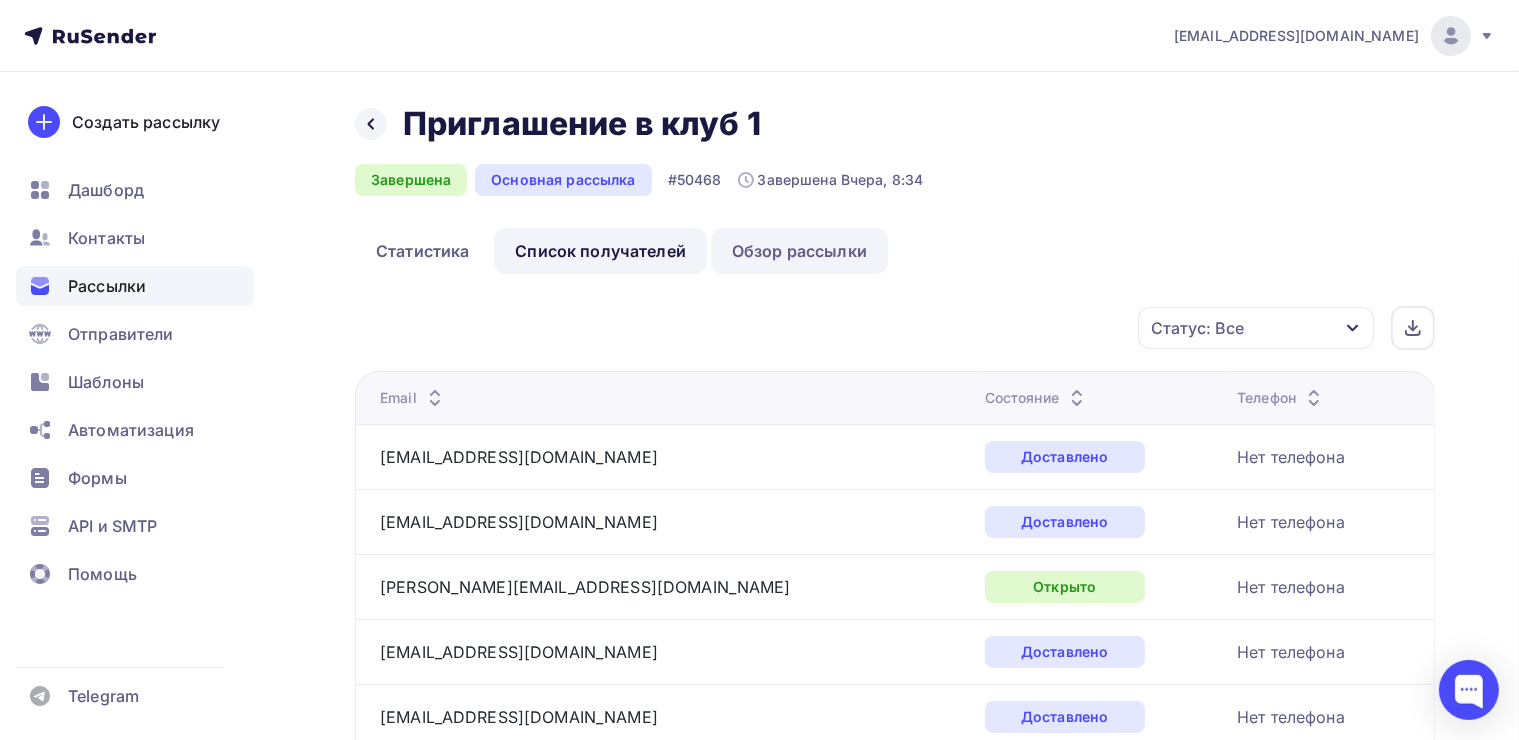 click on "Обзор рассылки" at bounding box center [799, 251] 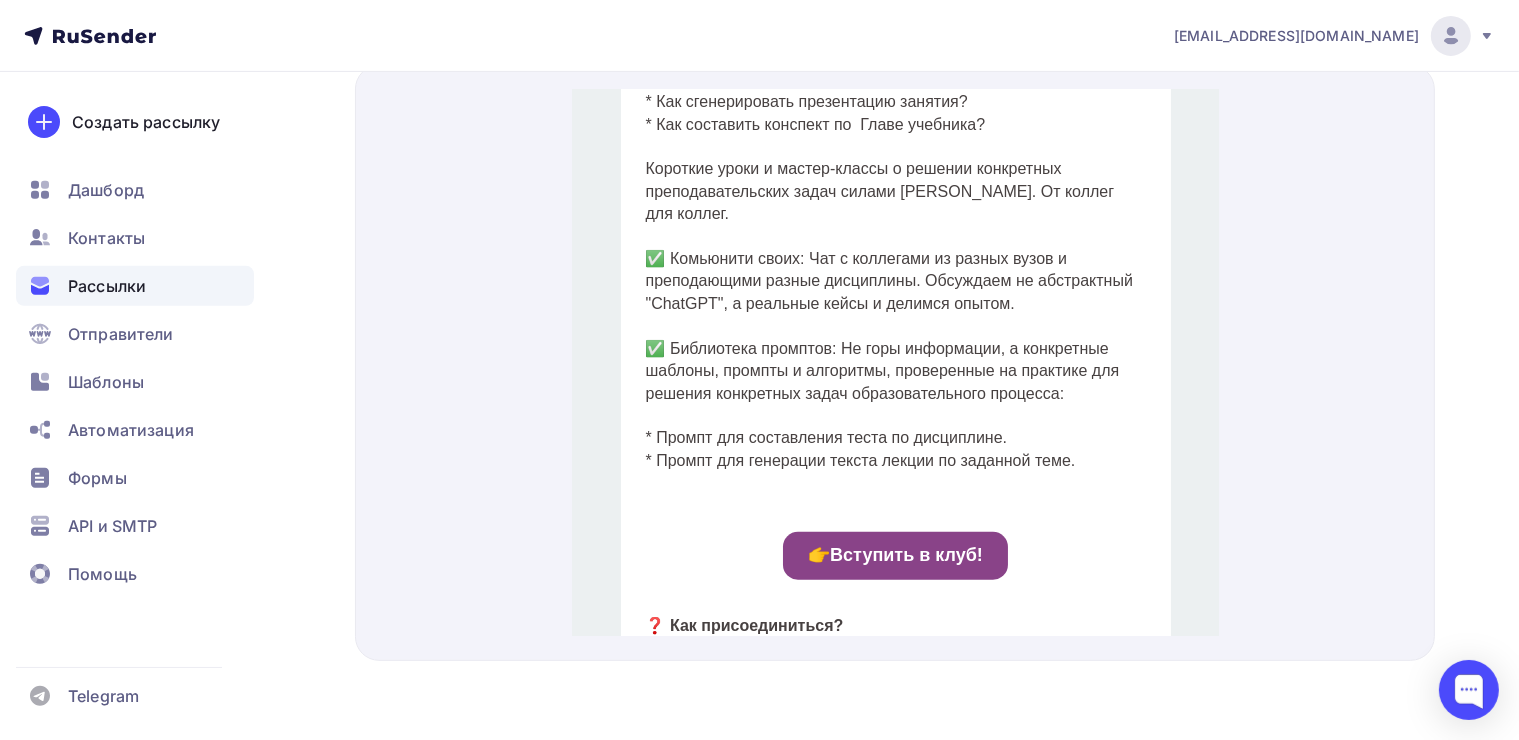 scroll, scrollTop: 1099, scrollLeft: 0, axis: vertical 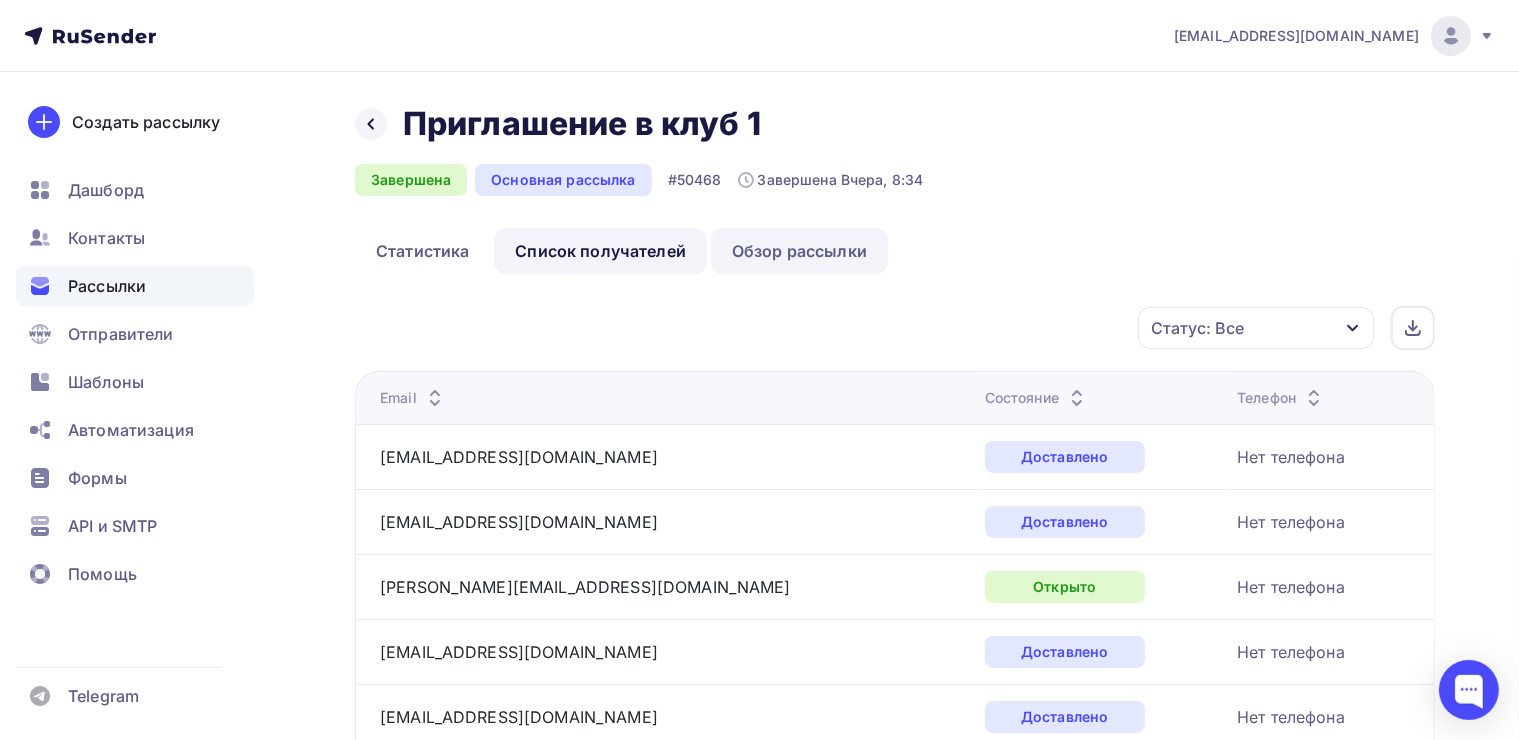 click on "Обзор рассылки" at bounding box center (799, 251) 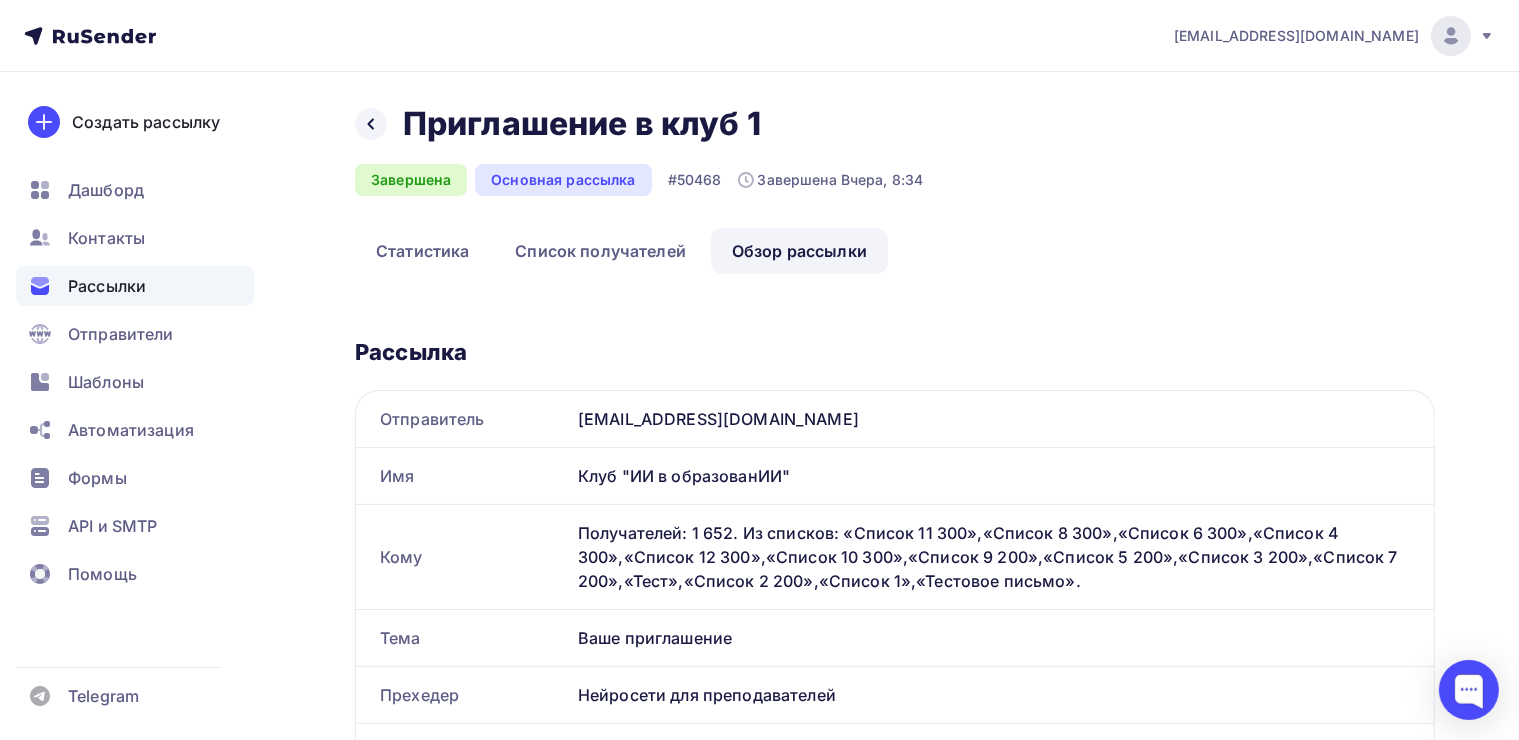 scroll, scrollTop: 0, scrollLeft: 0, axis: both 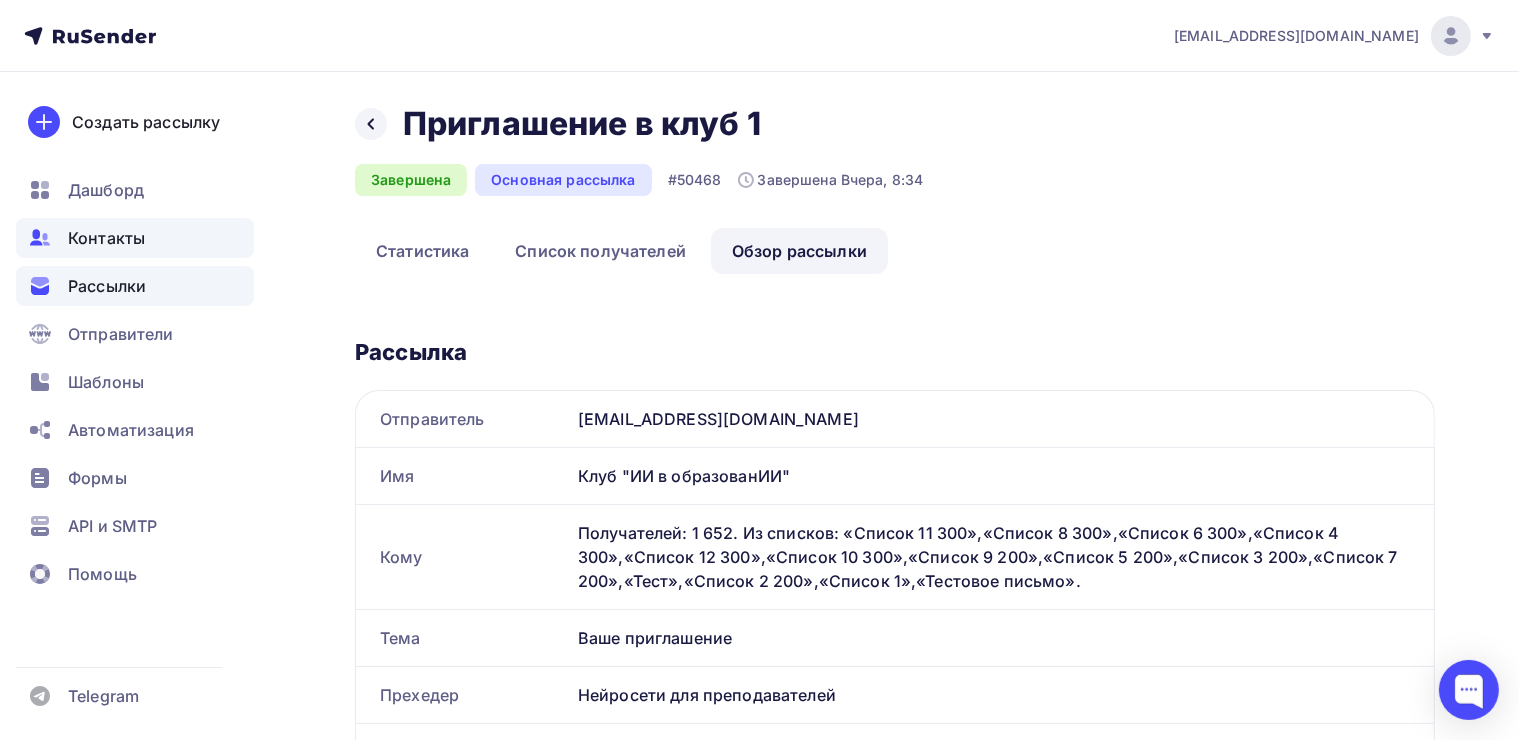 click on "Контакты" at bounding box center (106, 238) 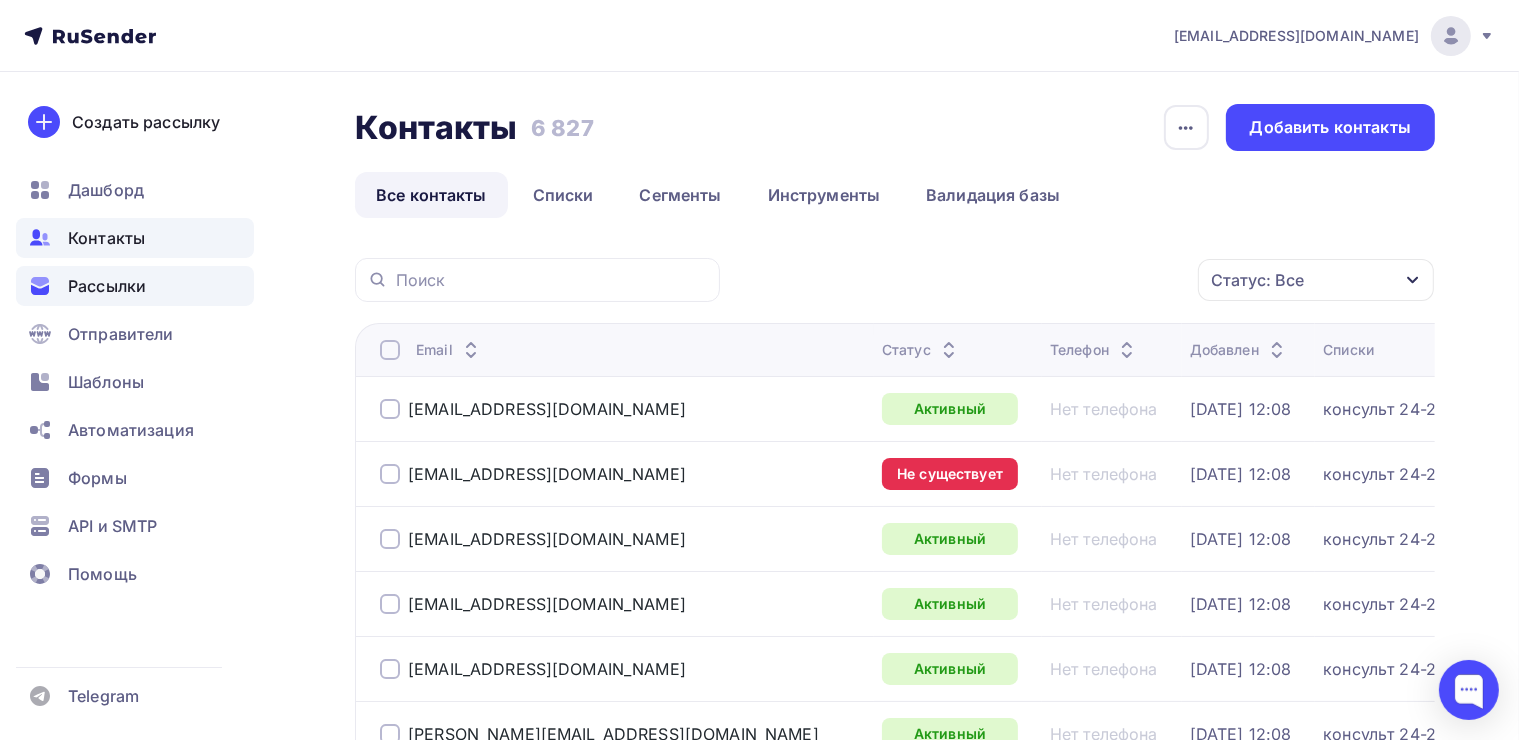 click on "Рассылки" at bounding box center [107, 286] 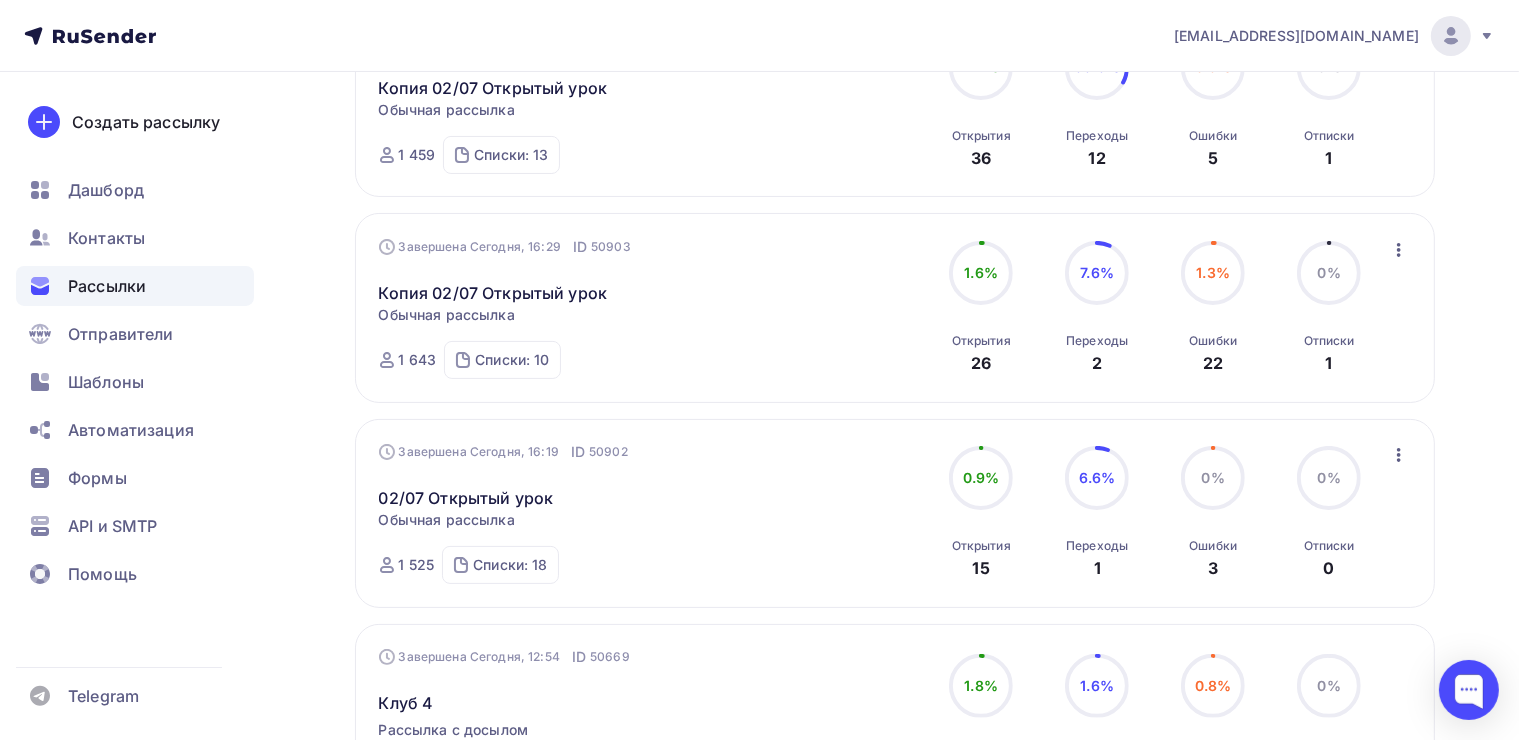 scroll, scrollTop: 100, scrollLeft: 0, axis: vertical 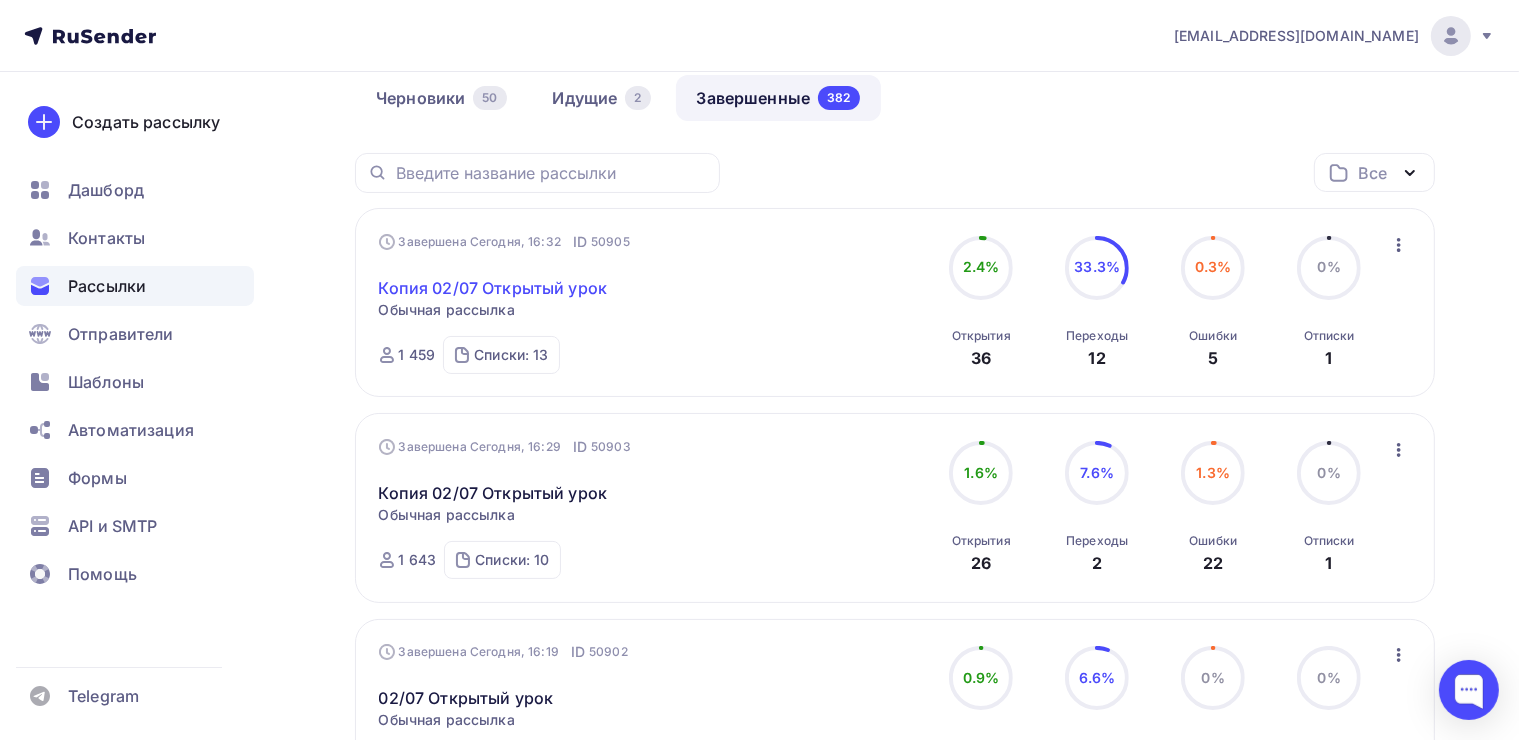 click on "Копия 02/07 Открытый урок" at bounding box center [493, 288] 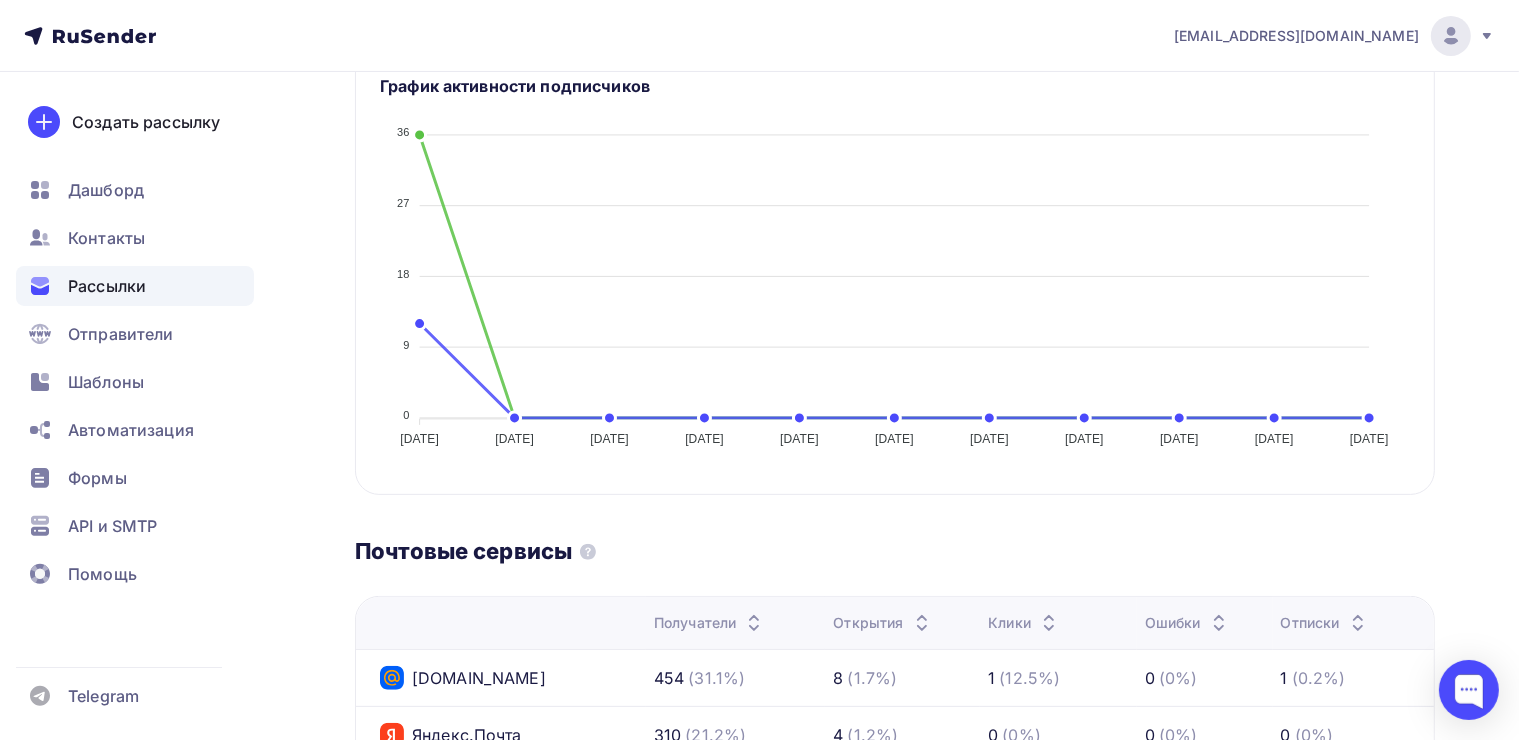 scroll, scrollTop: 500, scrollLeft: 0, axis: vertical 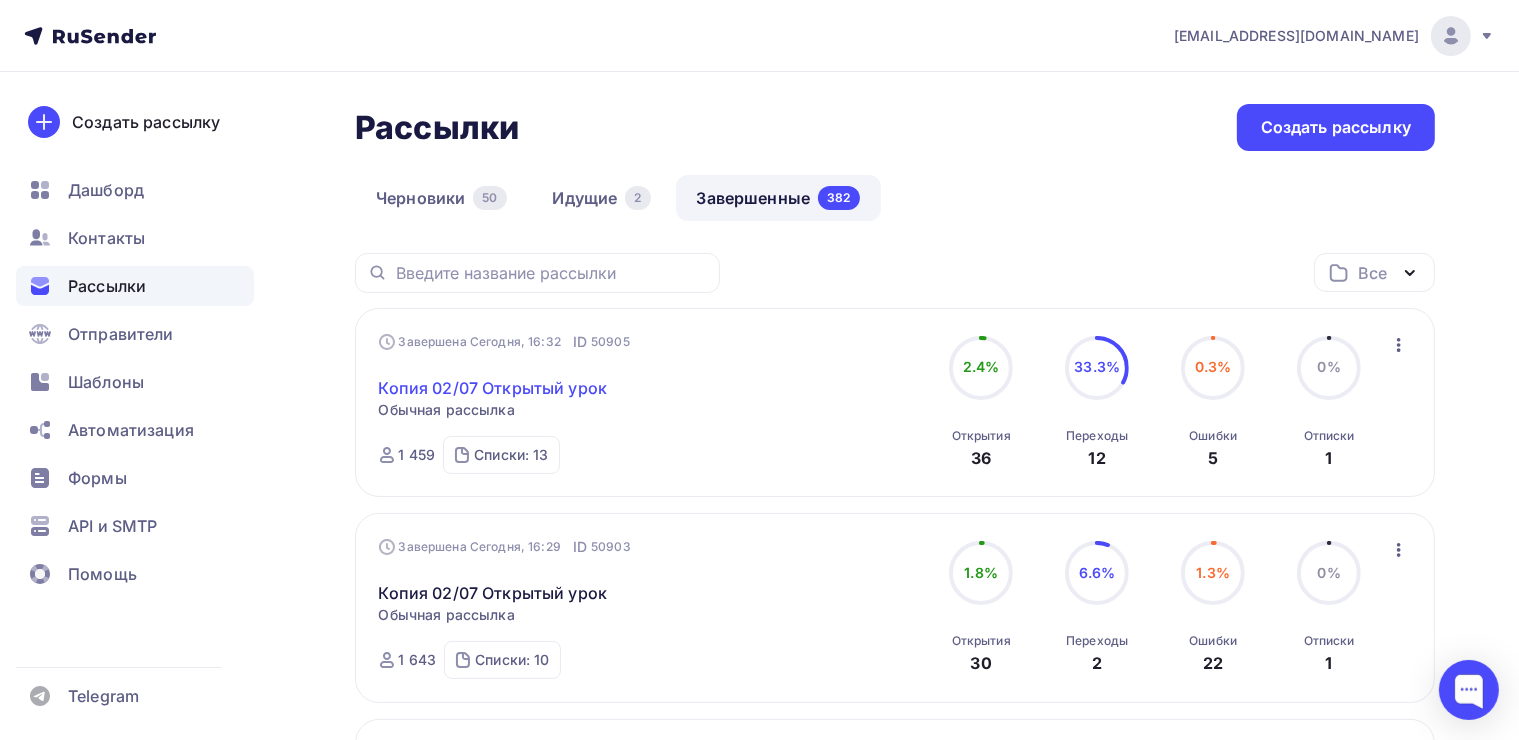 click on "Копия 02/07 Открытый урок" at bounding box center (493, 388) 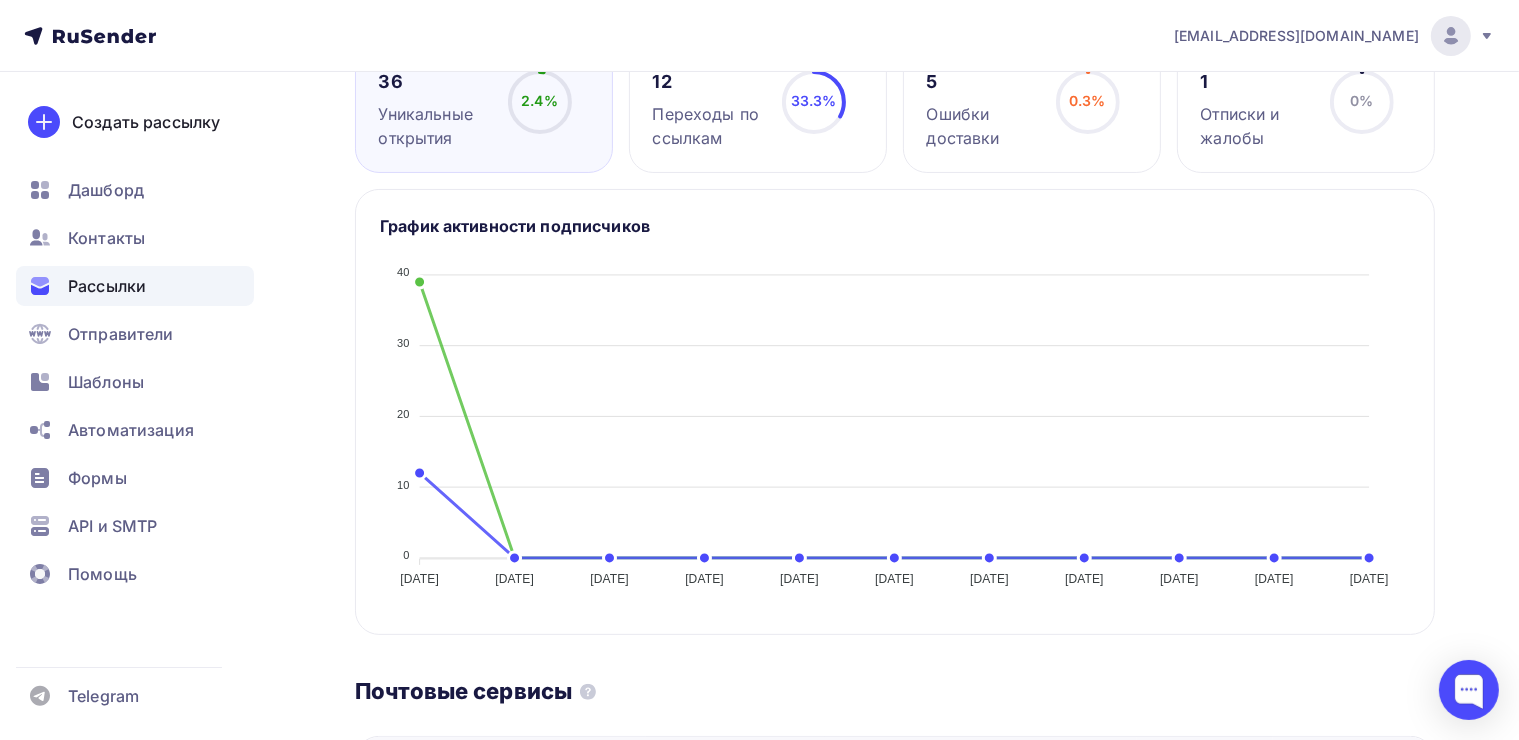 scroll, scrollTop: 281, scrollLeft: 0, axis: vertical 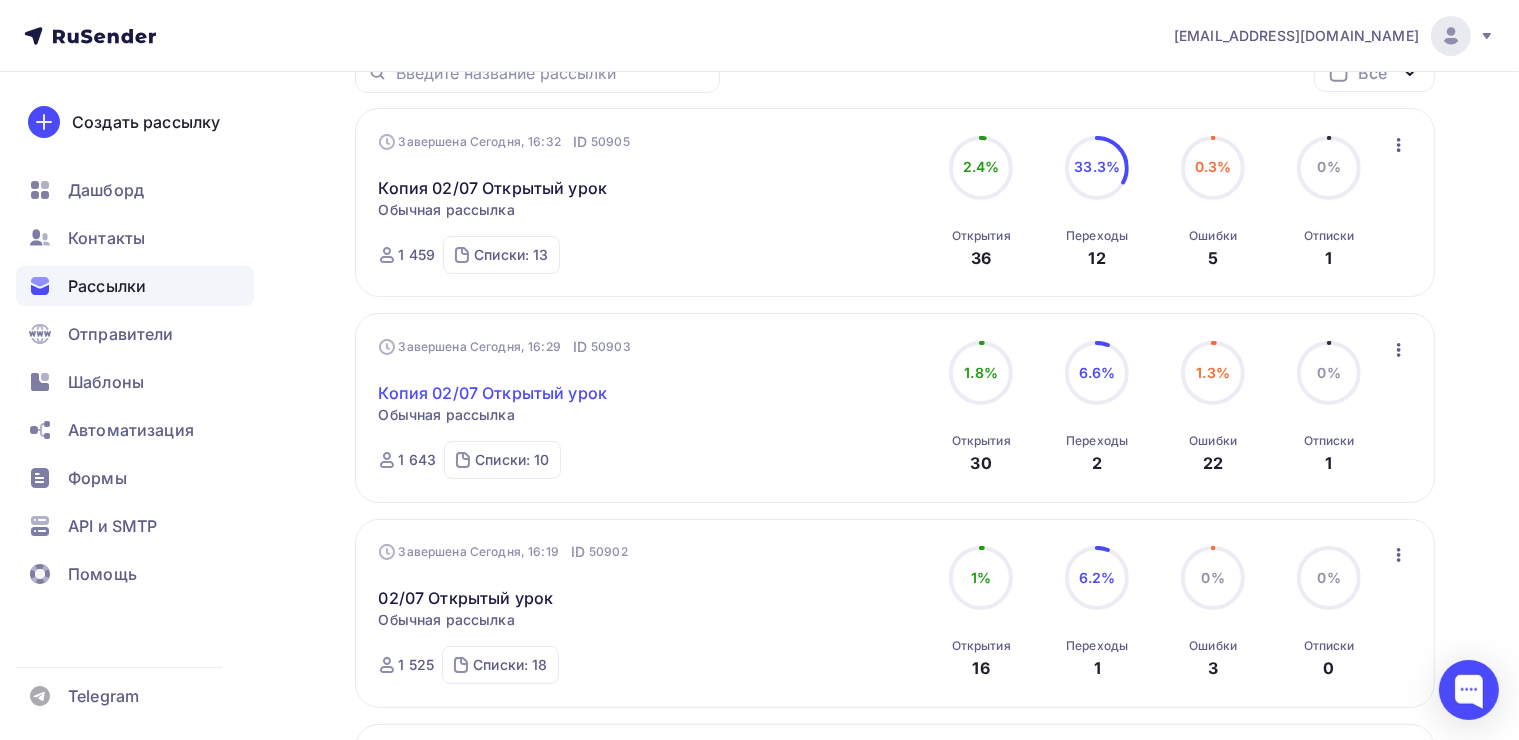 click on "Копия 02/07 Открытый урок" at bounding box center [493, 393] 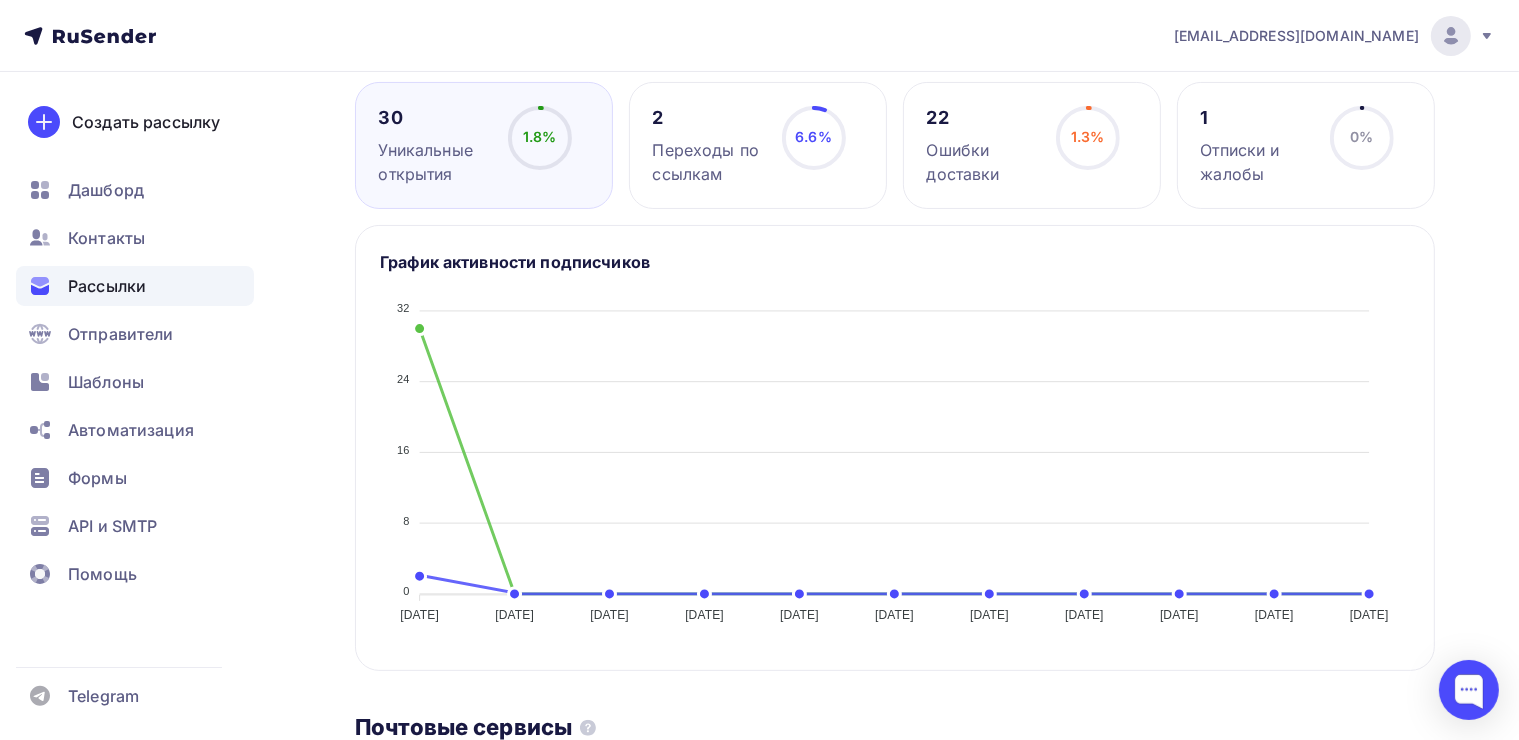 scroll, scrollTop: 0, scrollLeft: 0, axis: both 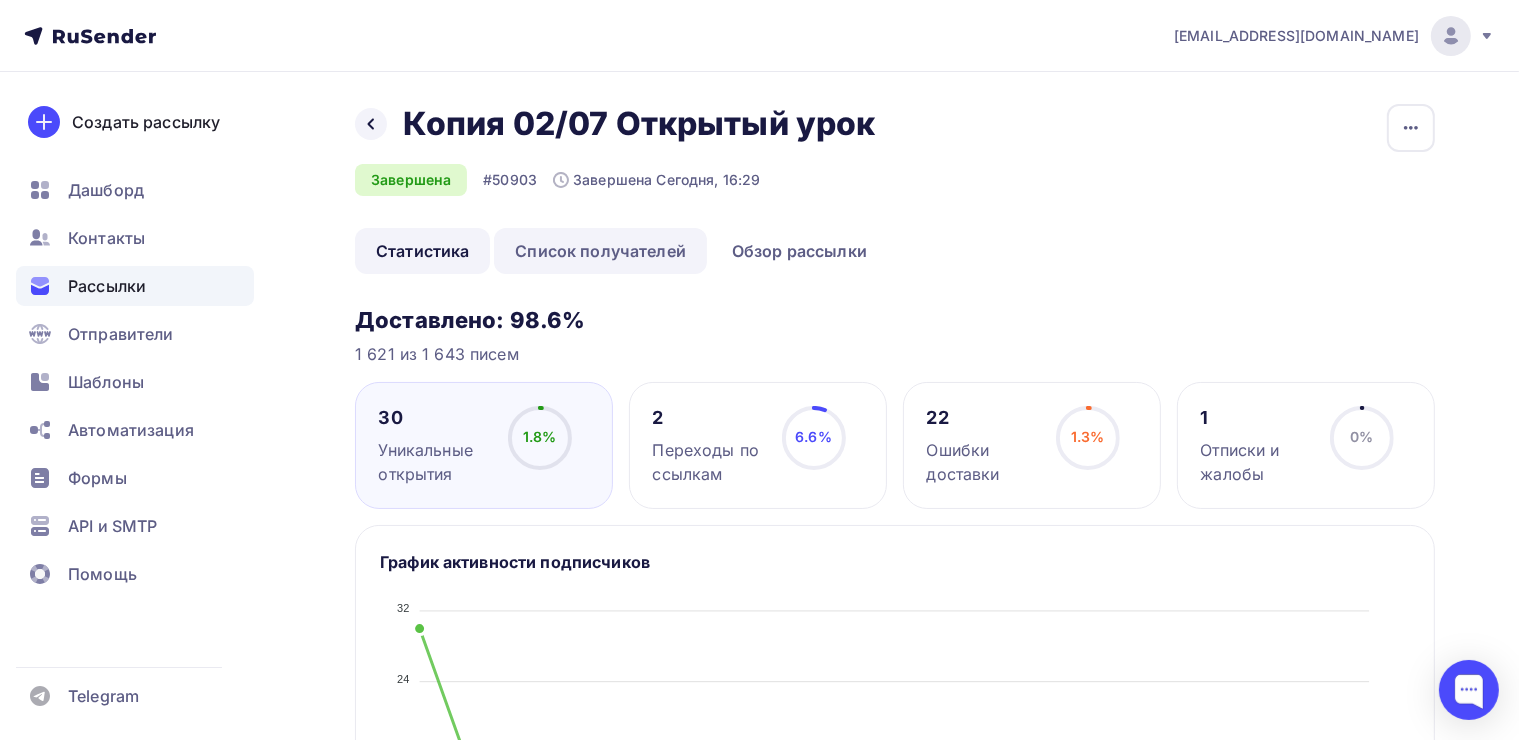 click on "Список получателей" at bounding box center (600, 251) 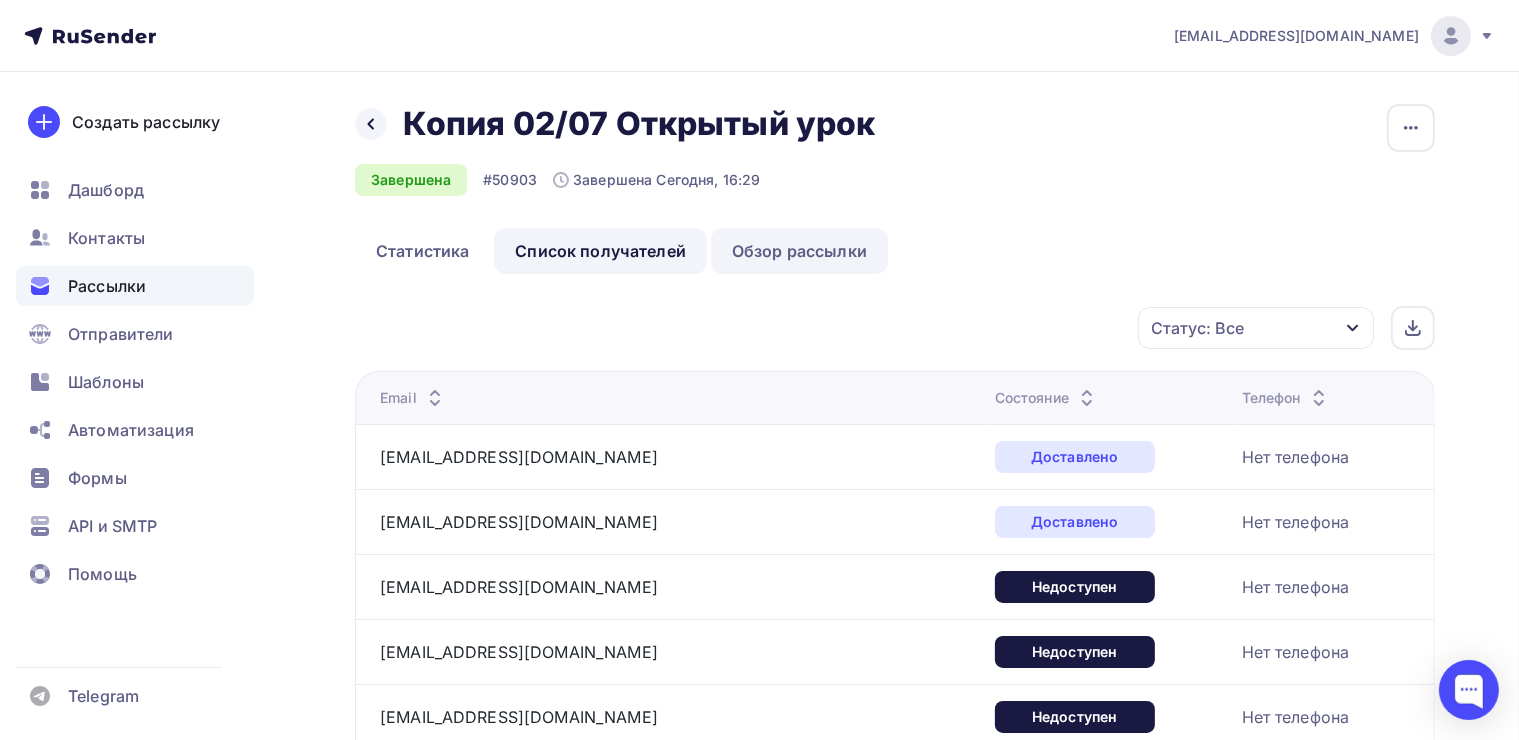 click on "Обзор рассылки" at bounding box center [799, 251] 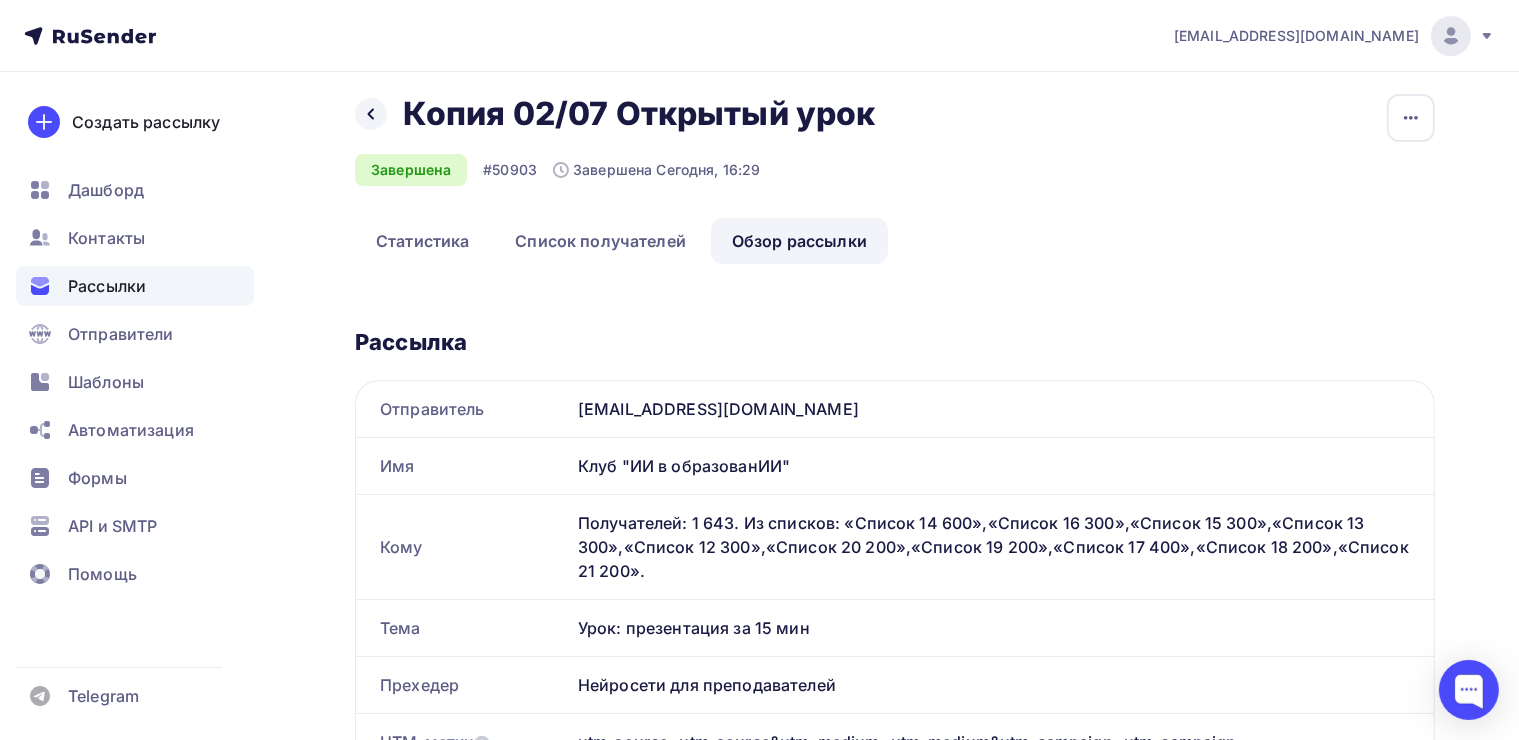 scroll, scrollTop: 0, scrollLeft: 0, axis: both 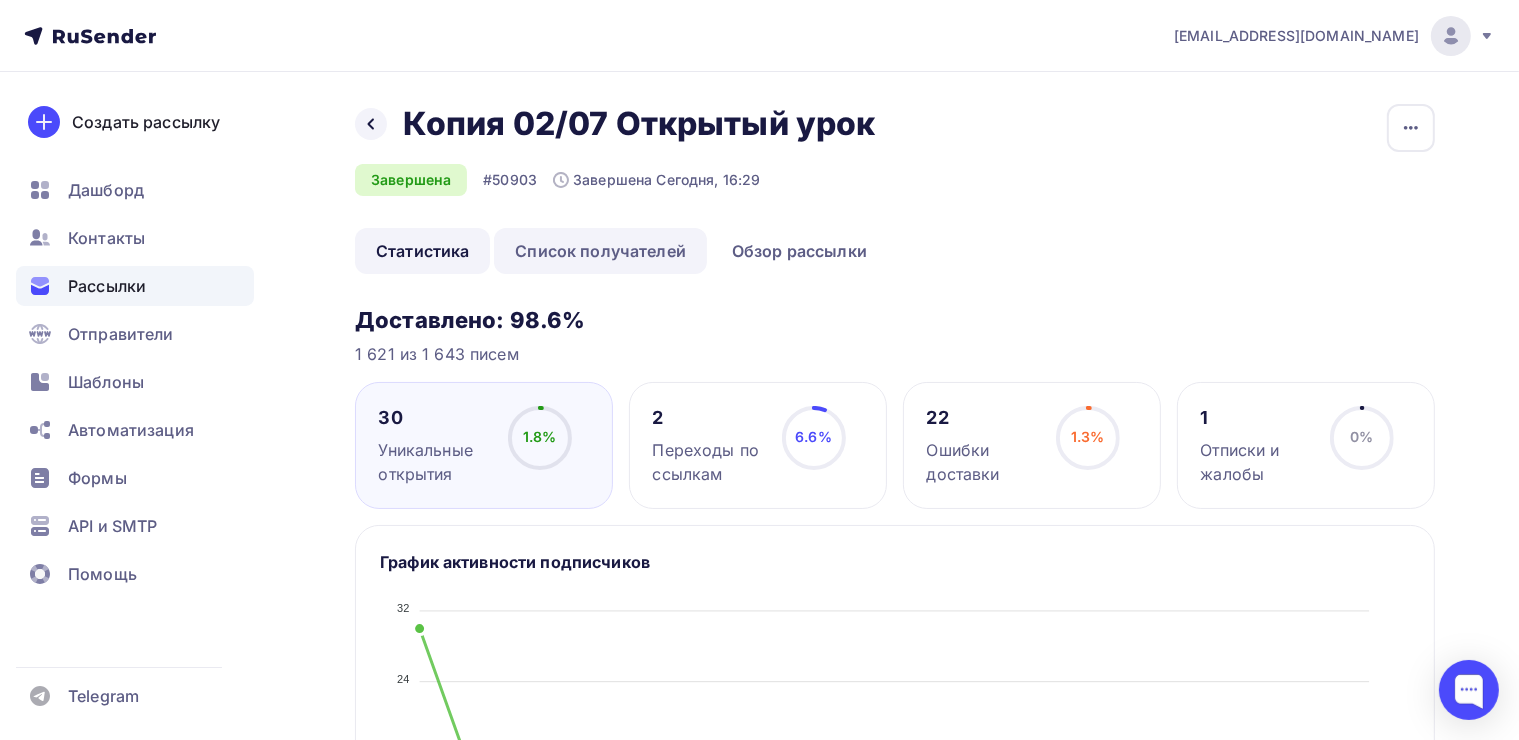 click on "Список получателей" at bounding box center (600, 251) 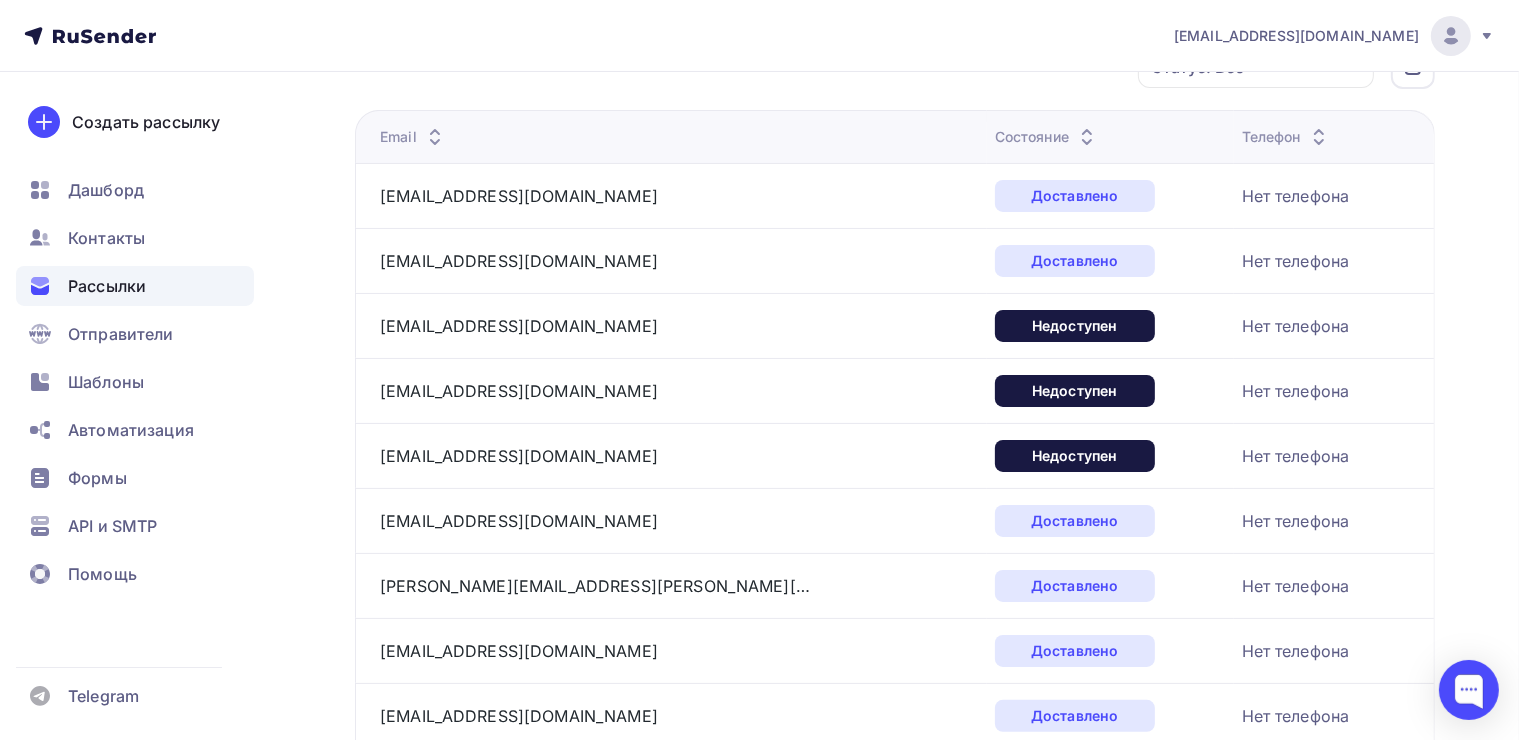 scroll, scrollTop: 400, scrollLeft: 0, axis: vertical 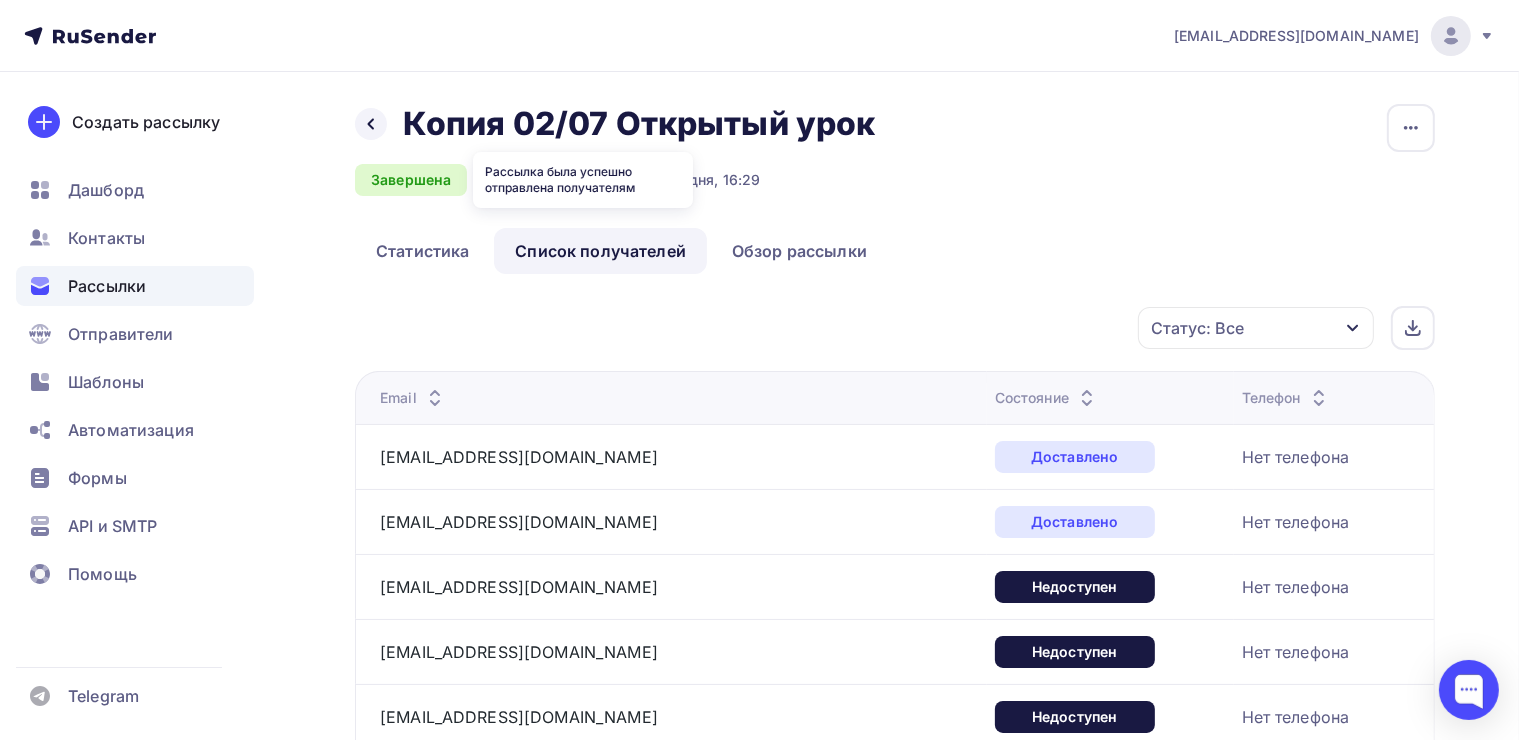 click on "Назад
Копия 02/07 Открытый урок
Копия 02/07 Открытый урок
Завершена
#50903
Завершена
Сегодня, 16:29
Копировать
Добавить в папку
Статистика
Список получателей
Обзор рассылки
Статистика
Список получателей
Обзор рассылки
Копировать
Добавить в папку" at bounding box center (895, 189) 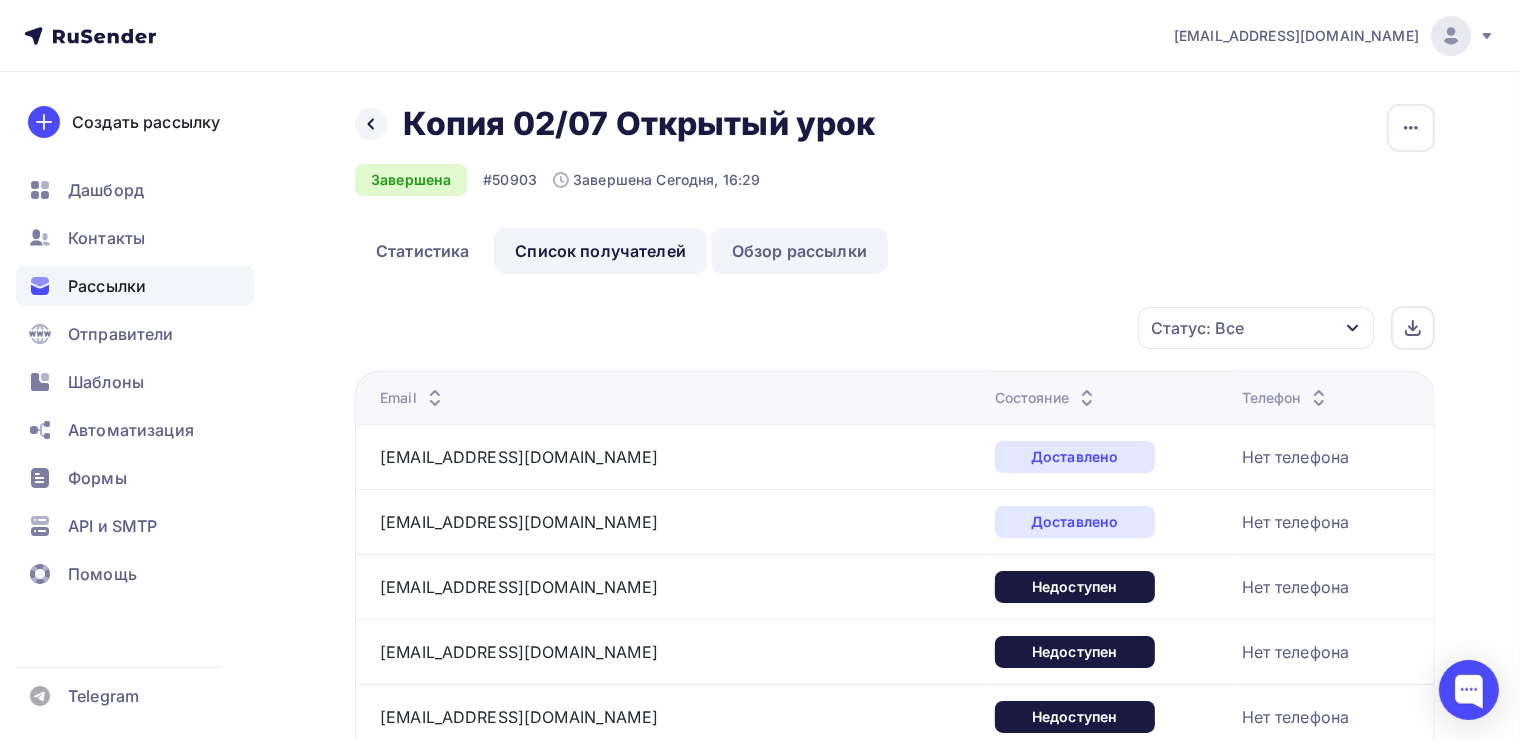 click on "Обзор рассылки" at bounding box center [799, 251] 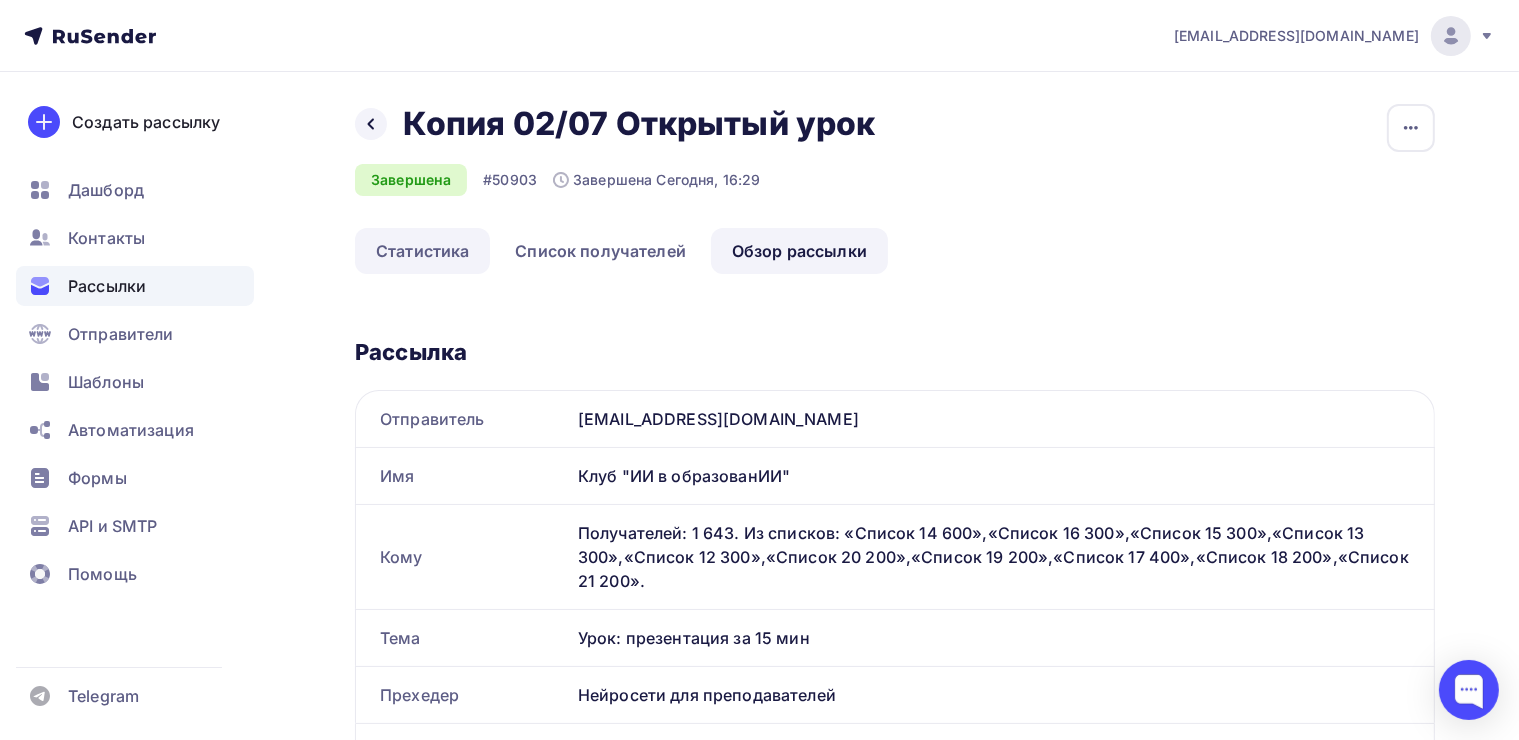 scroll, scrollTop: 0, scrollLeft: 0, axis: both 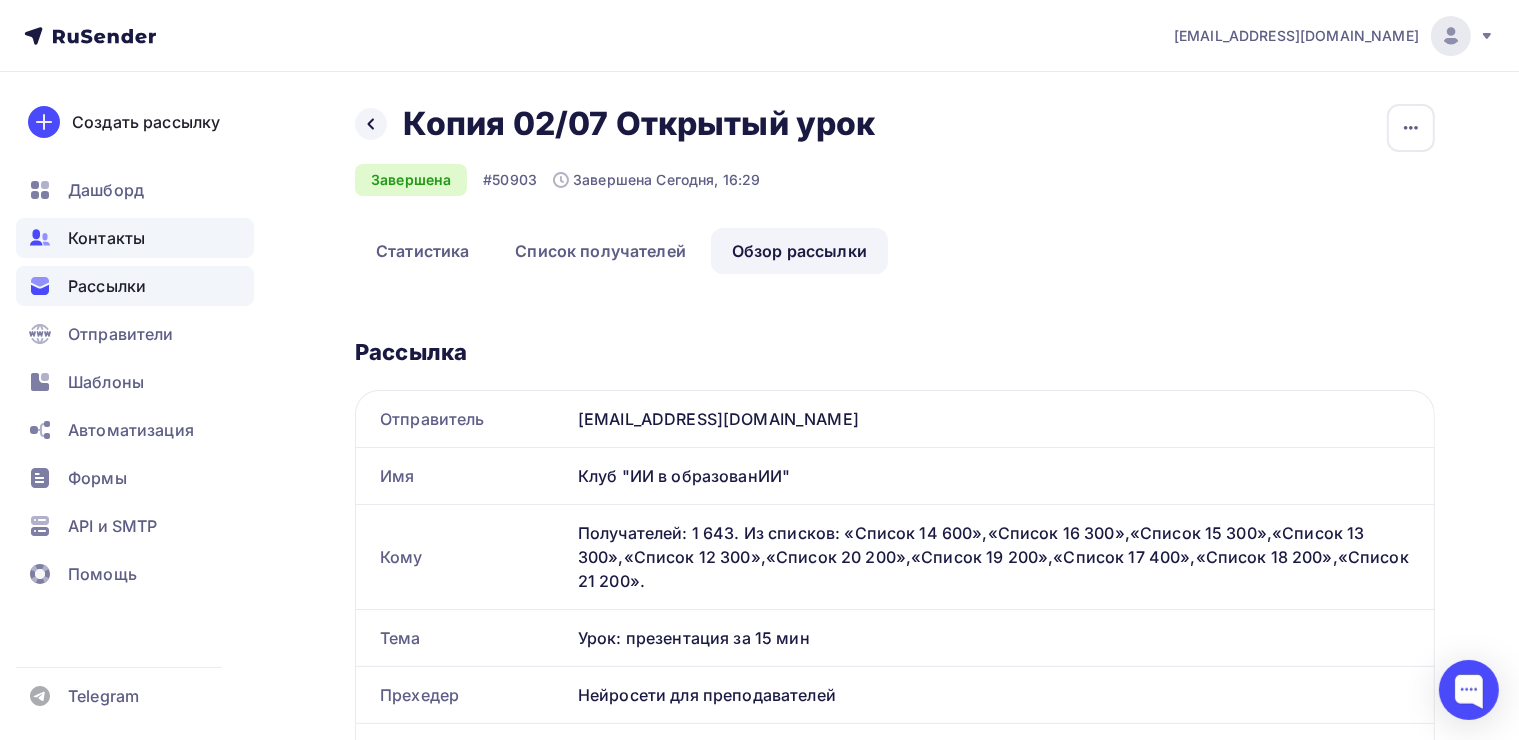 click on "Контакты" at bounding box center [135, 238] 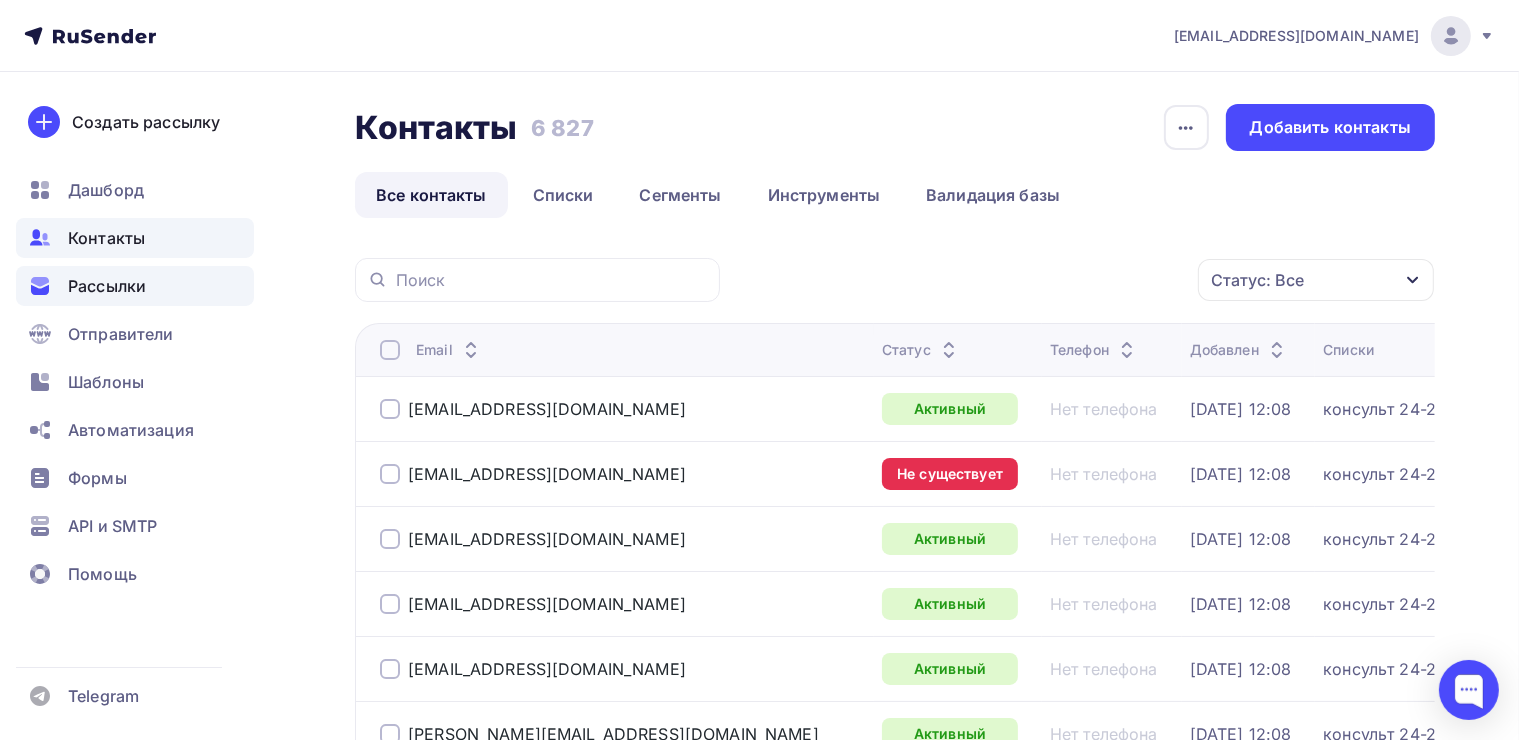 click on "Рассылки" at bounding box center (107, 286) 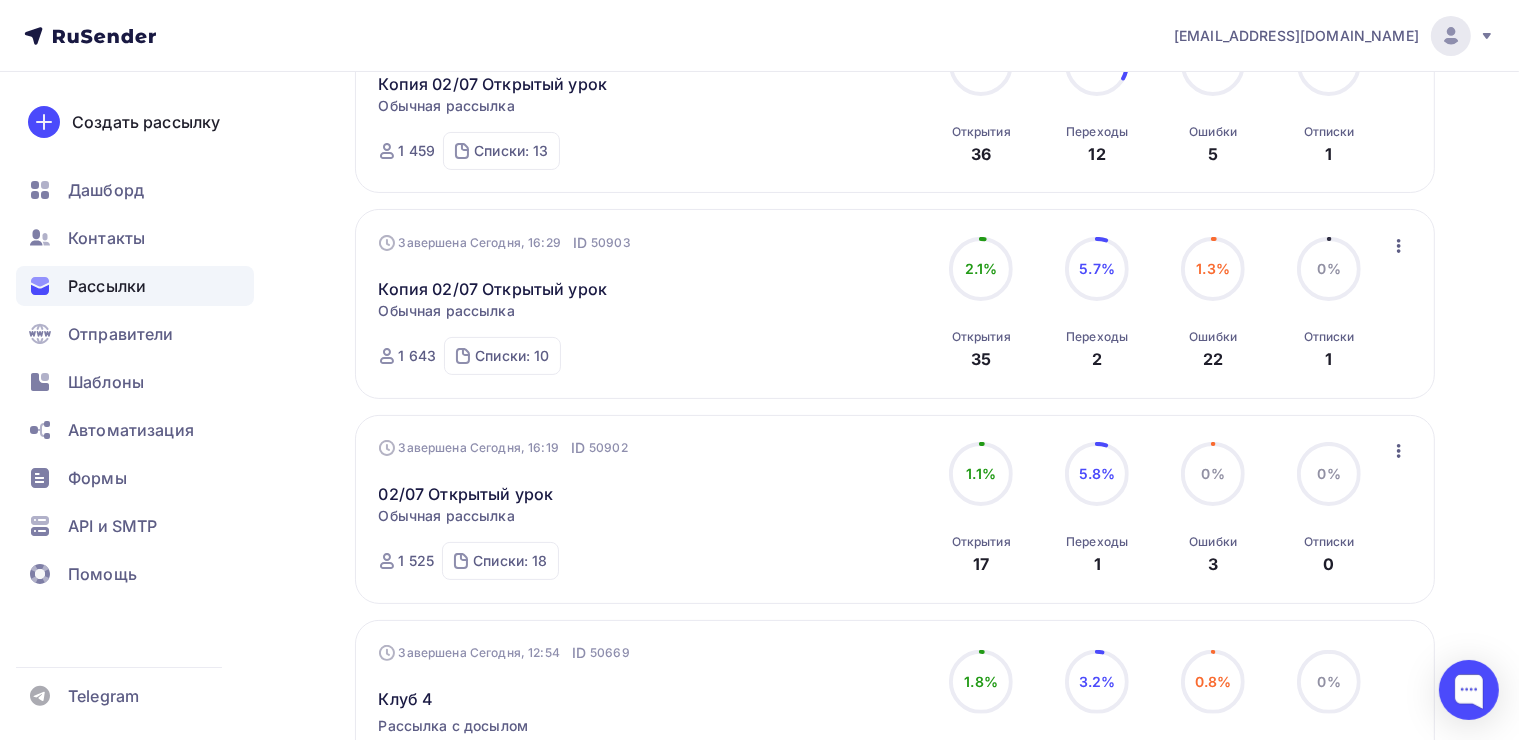 scroll, scrollTop: 300, scrollLeft: 0, axis: vertical 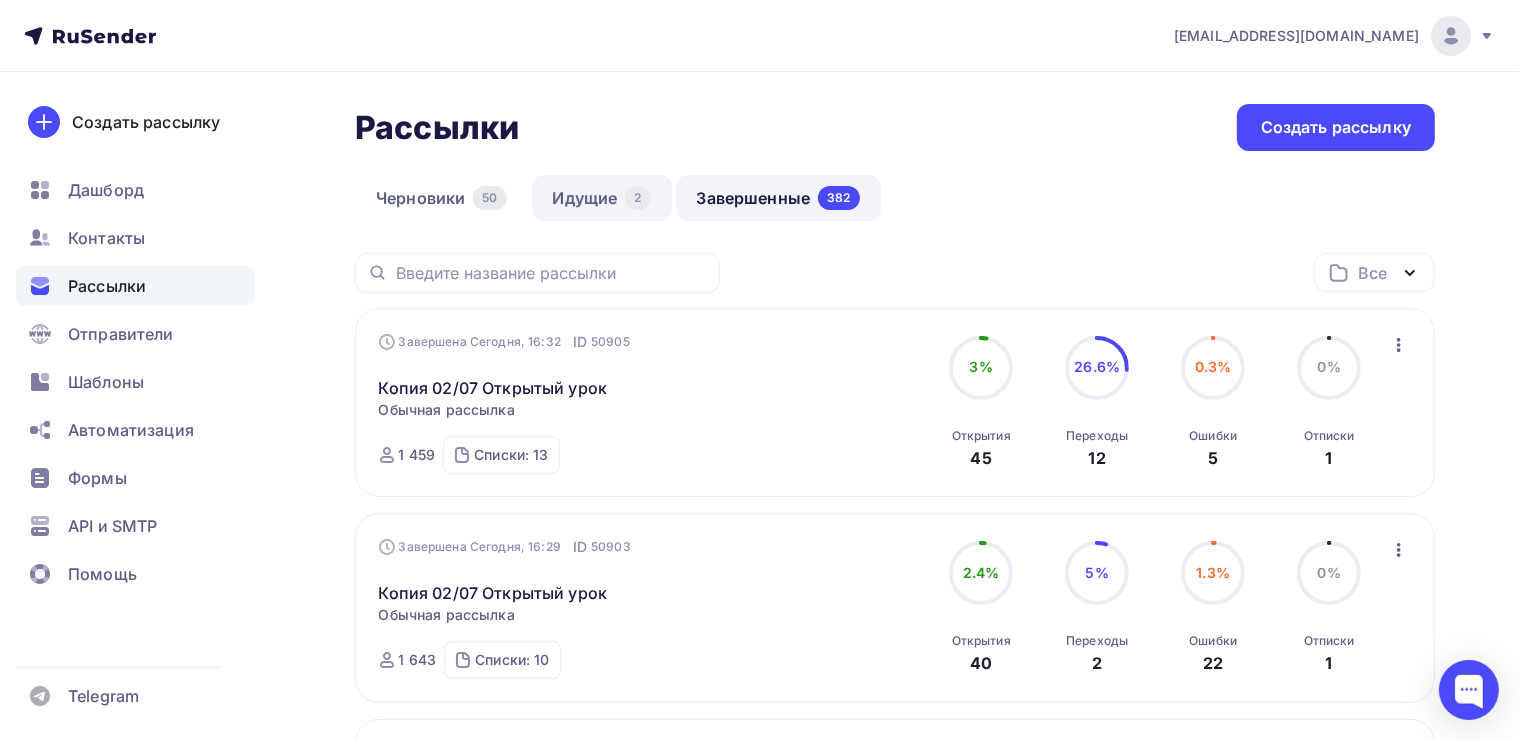click on "Идущие
2" at bounding box center [602, 198] 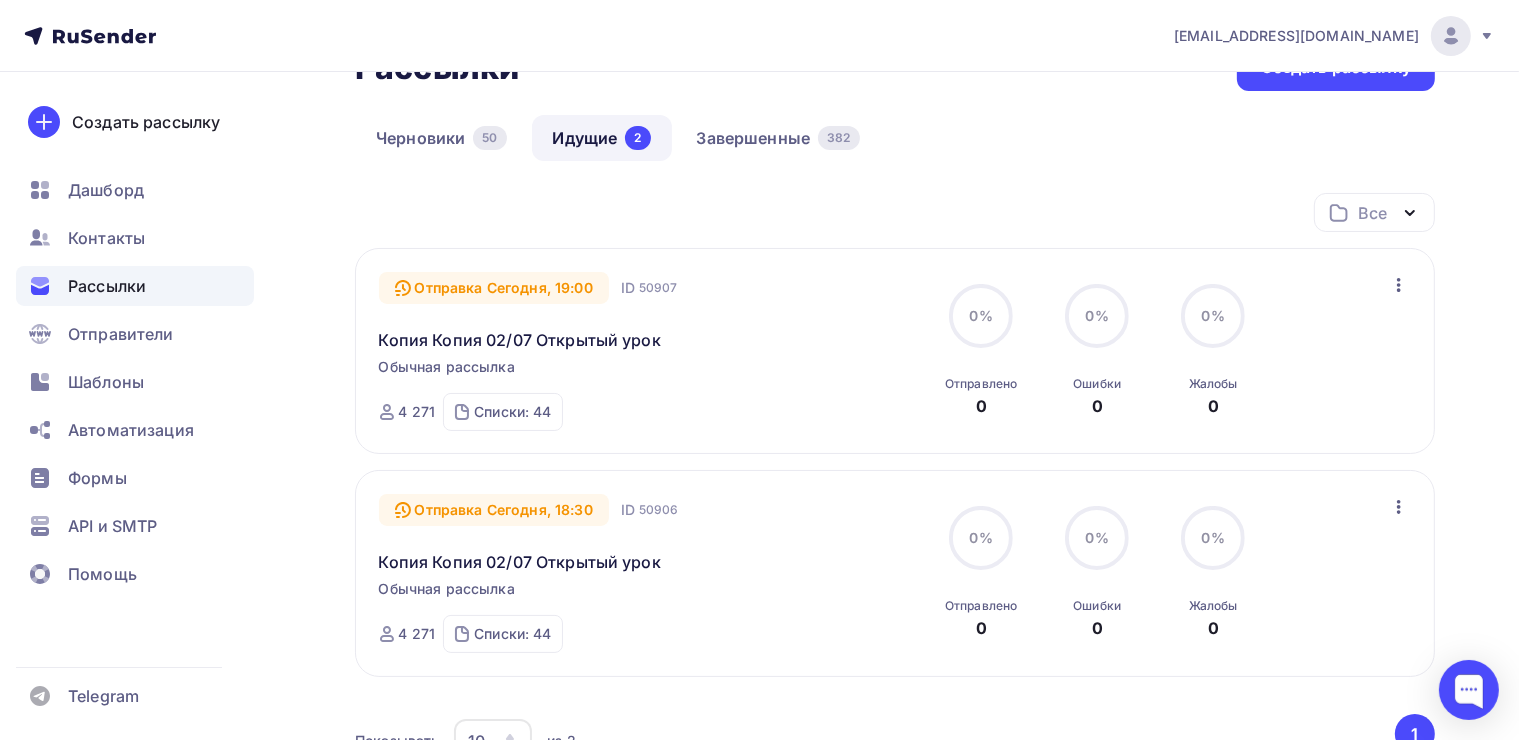 scroll, scrollTop: 0, scrollLeft: 0, axis: both 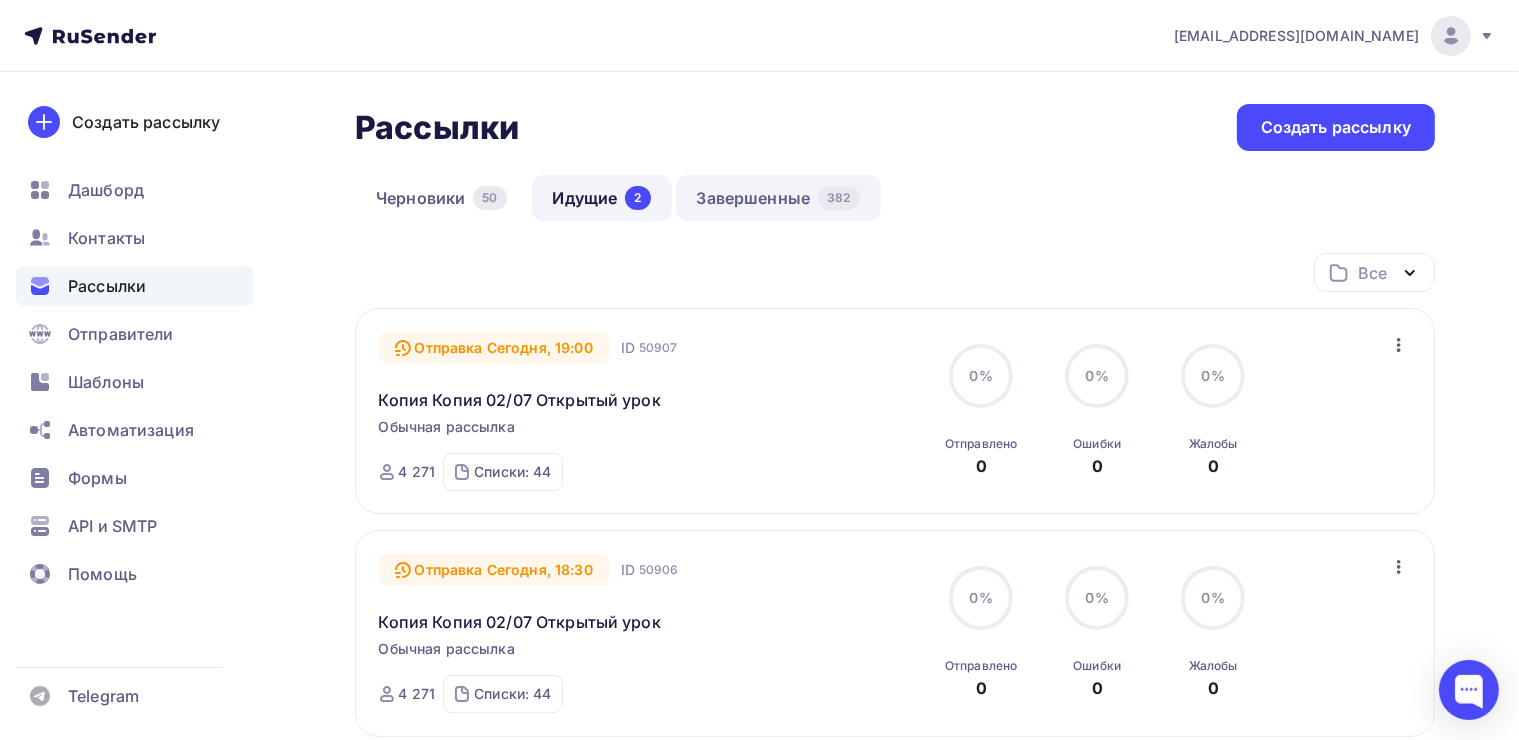 click on "Завершенные
382" at bounding box center (778, 198) 